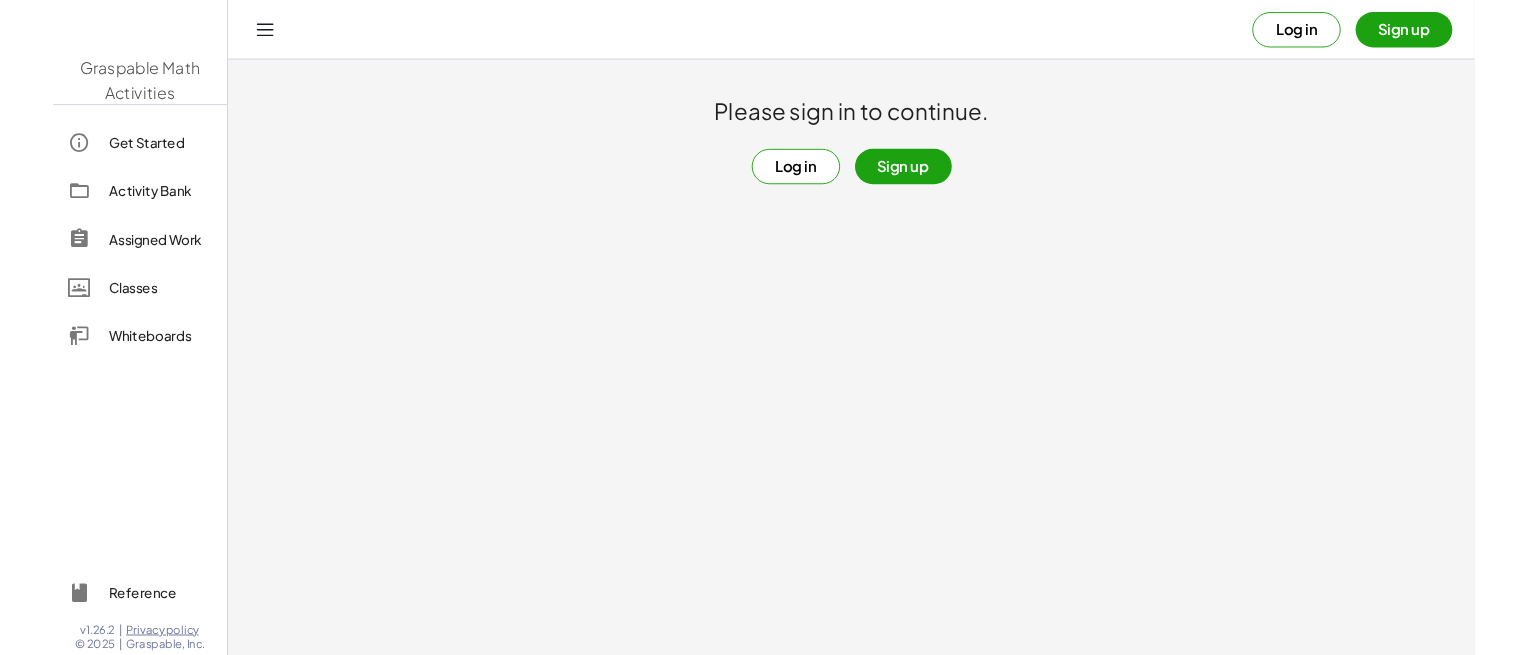 scroll, scrollTop: 0, scrollLeft: 0, axis: both 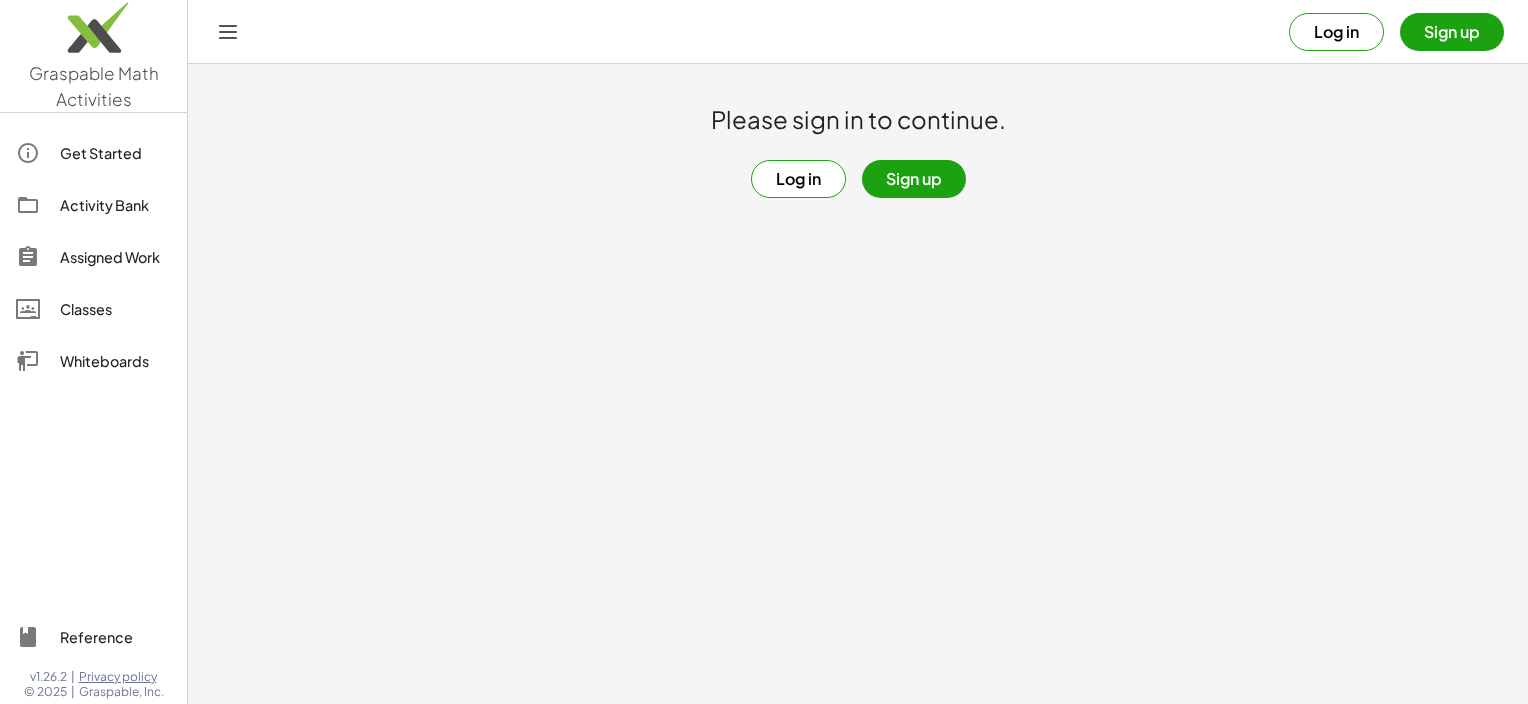 click on "Log in" at bounding box center (798, 179) 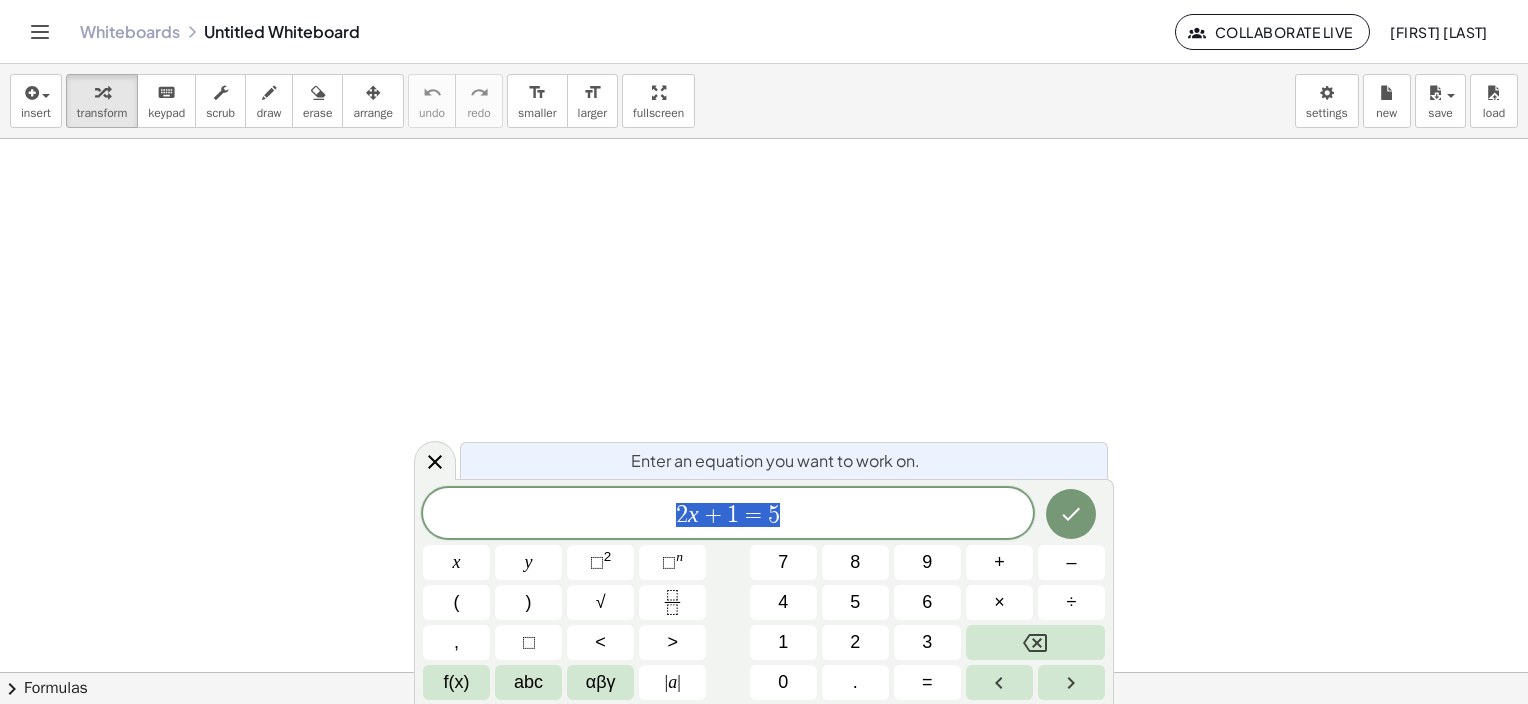 click on "Whiteboards" 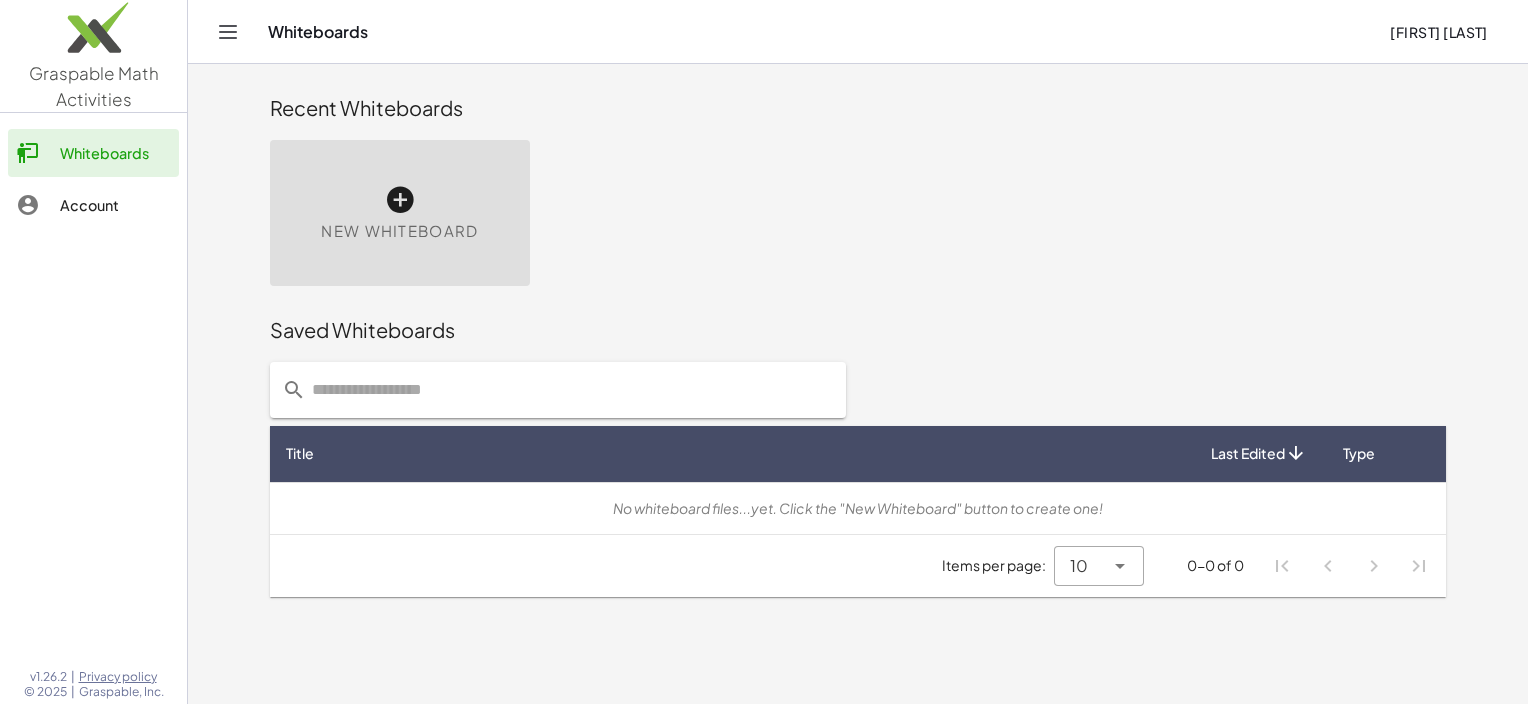 click on "Whiteboards" at bounding box center [821, 32] 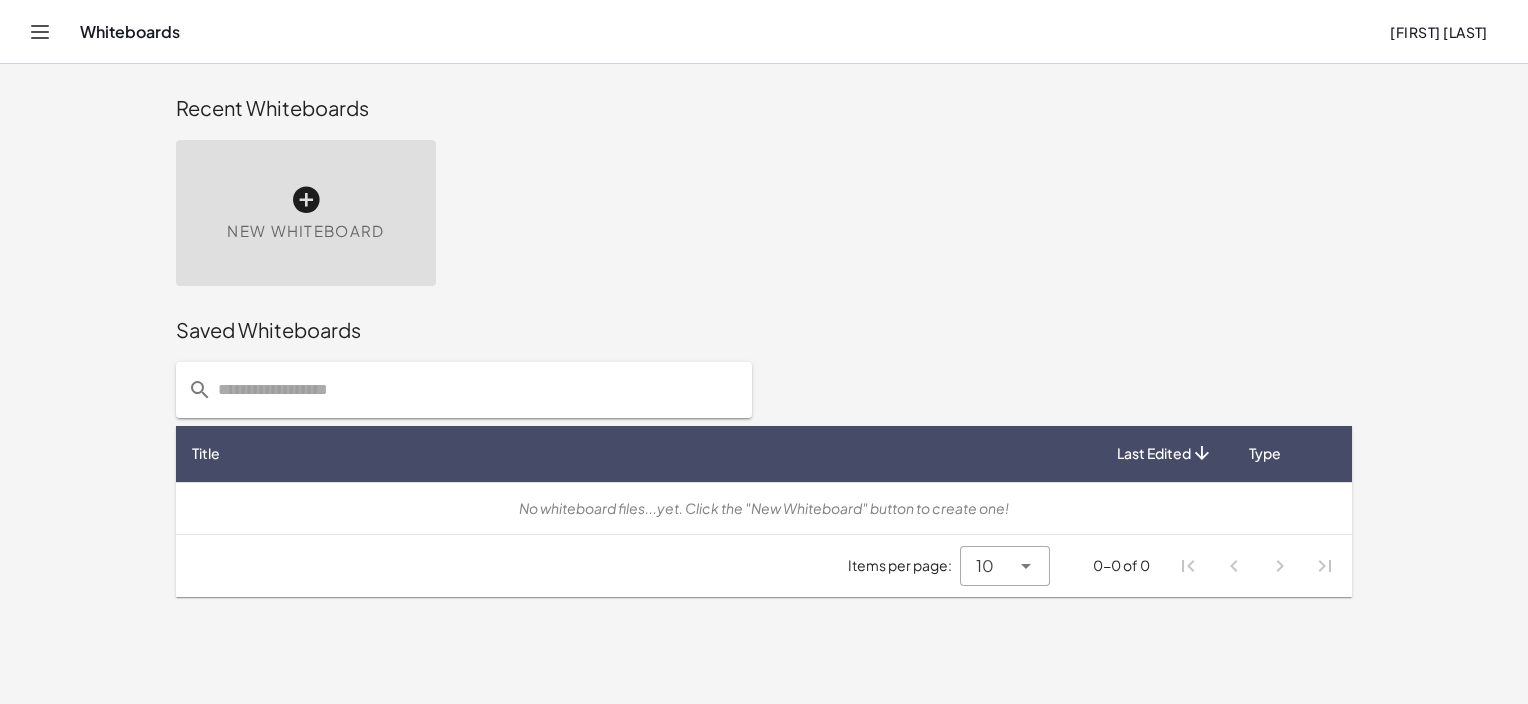 click on "Whiteboards  Mia Osei" 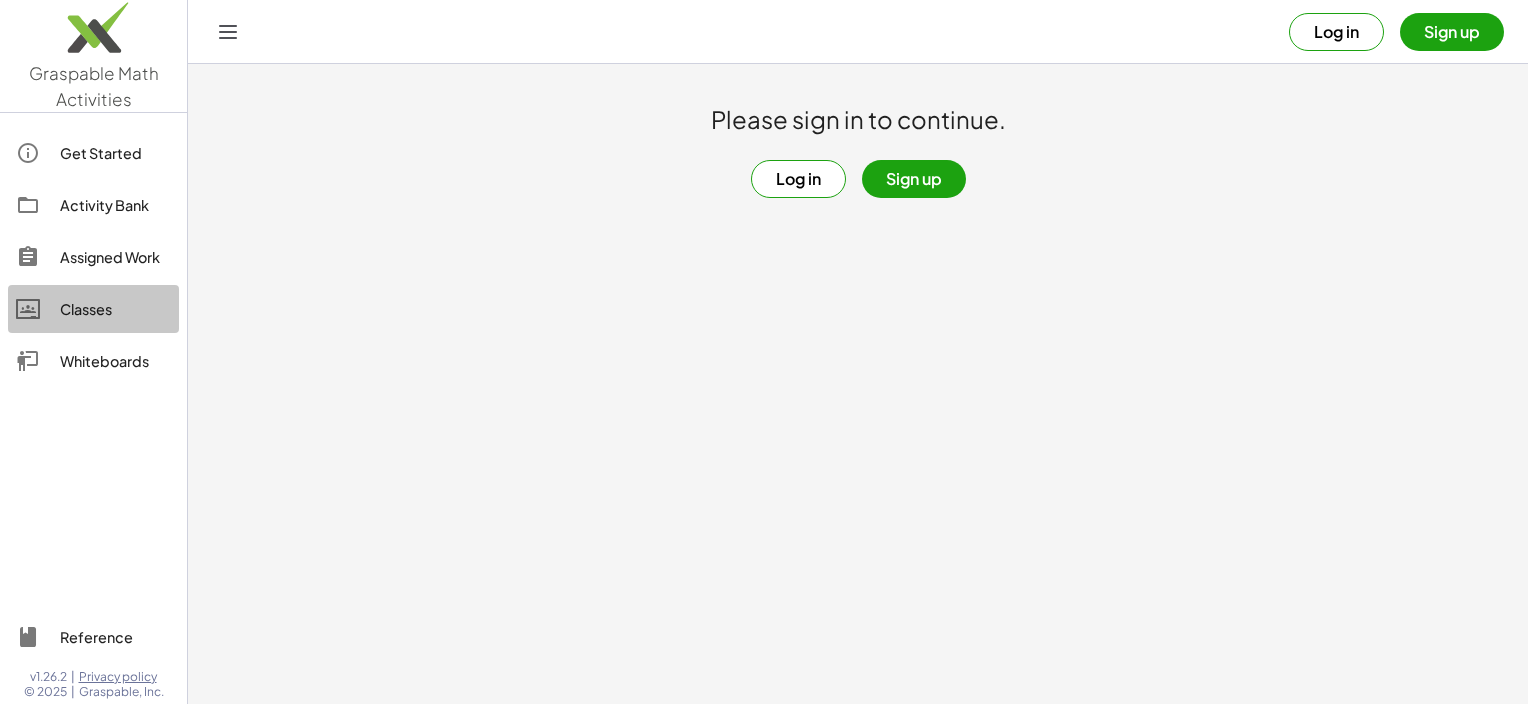 click on "Classes" 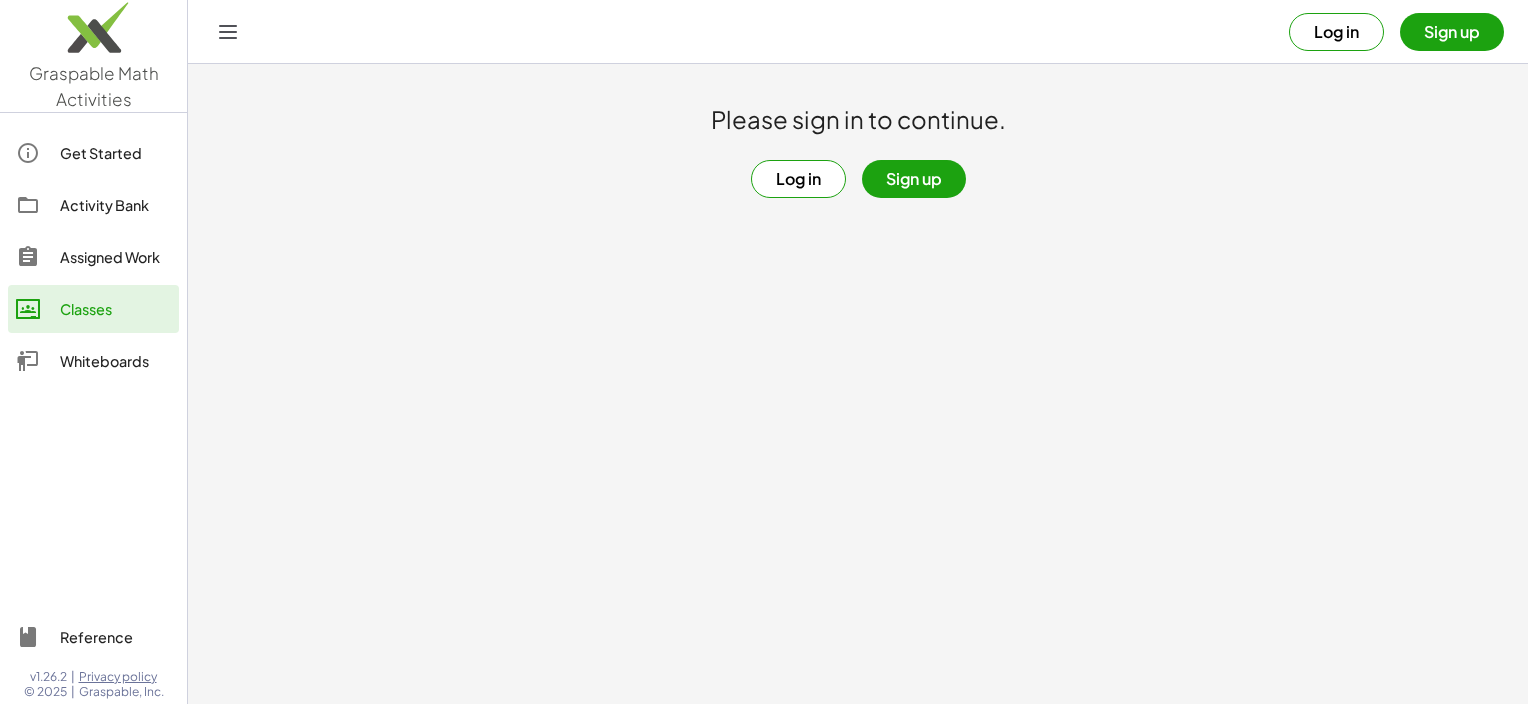 click on "Sign up" at bounding box center [914, 179] 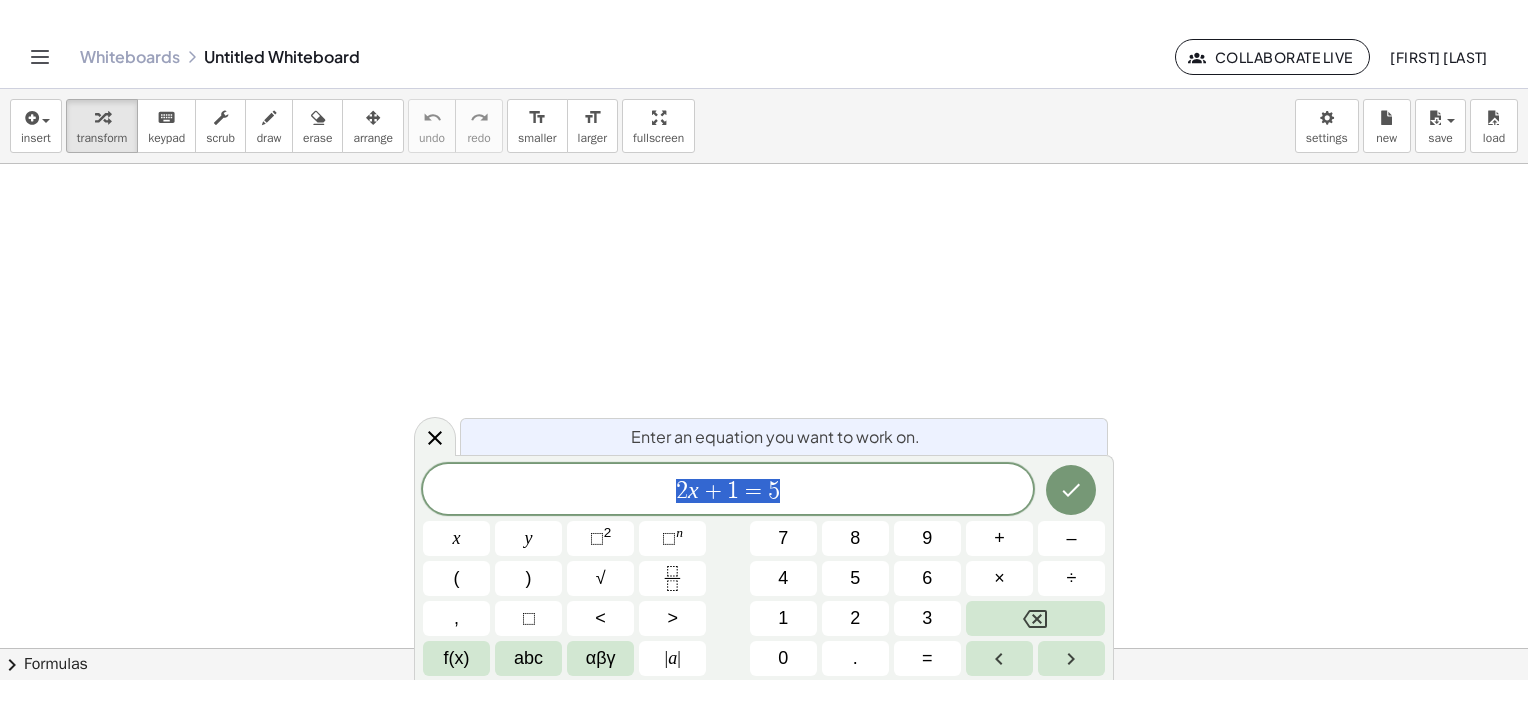 scroll, scrollTop: 264, scrollLeft: 0, axis: vertical 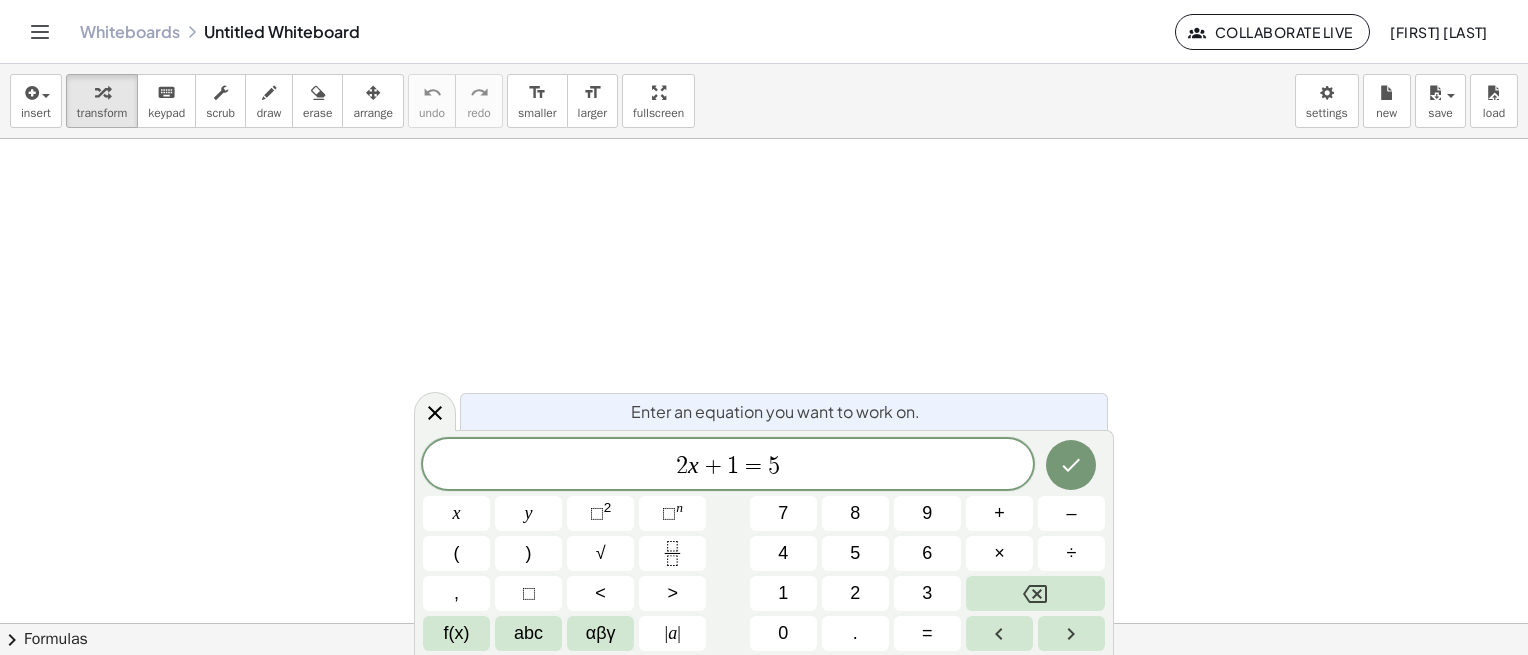 click 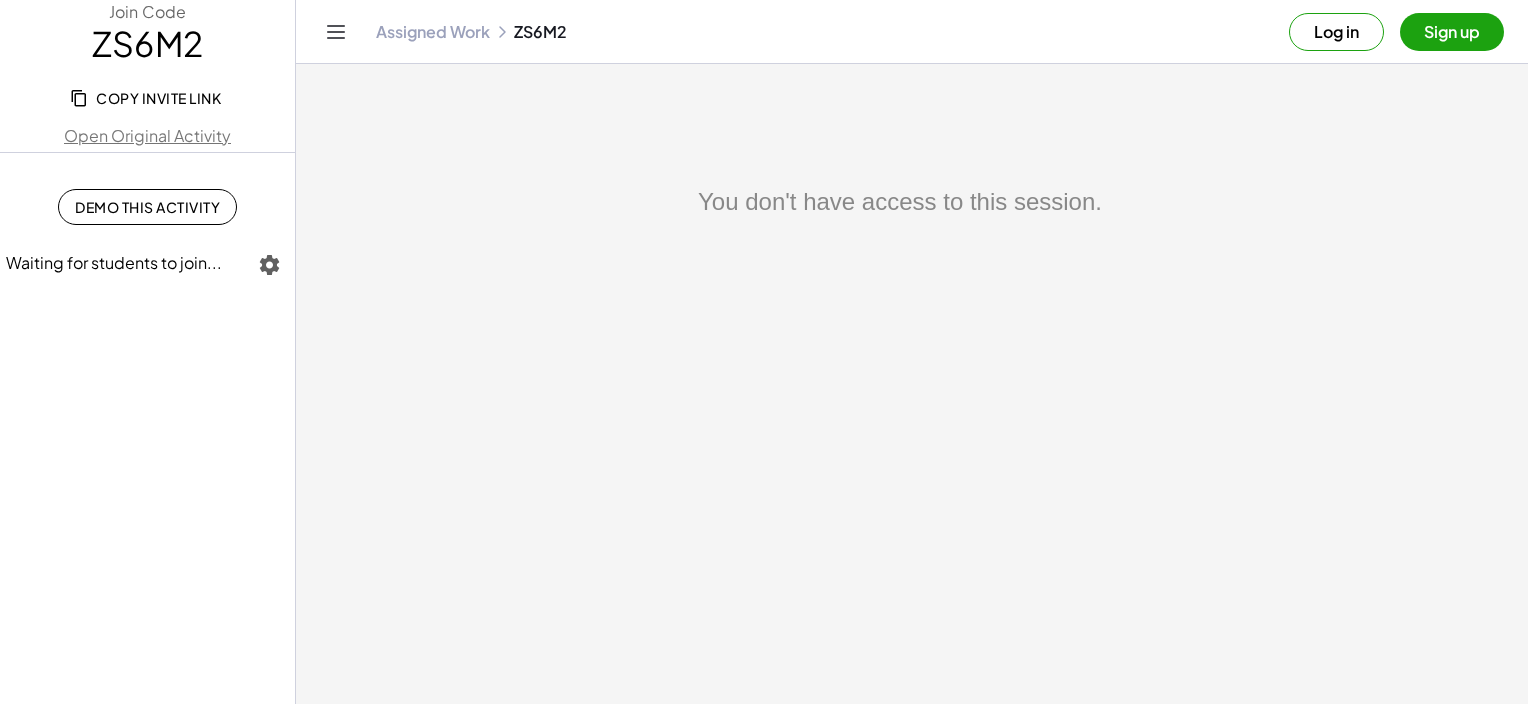 scroll, scrollTop: 0, scrollLeft: 0, axis: both 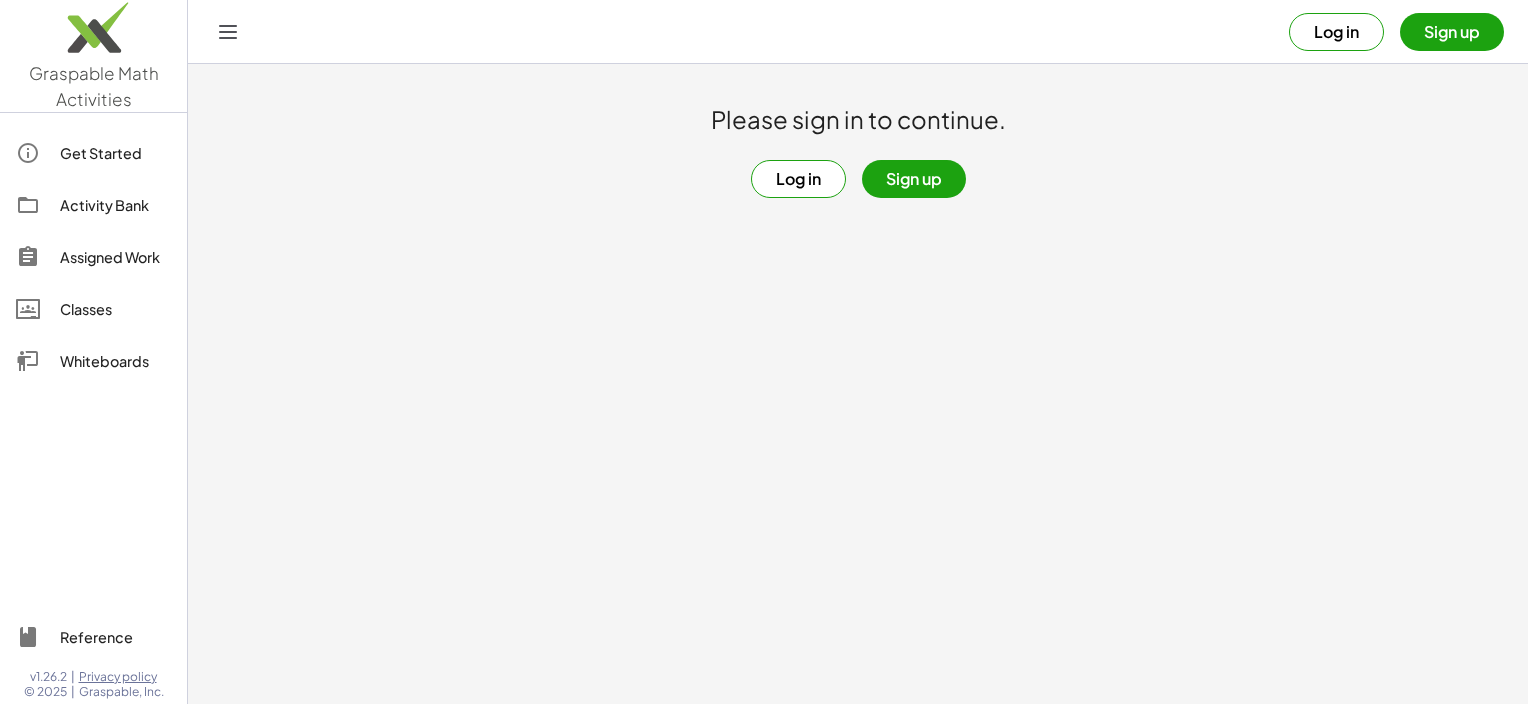 click on "Log in" at bounding box center (798, 179) 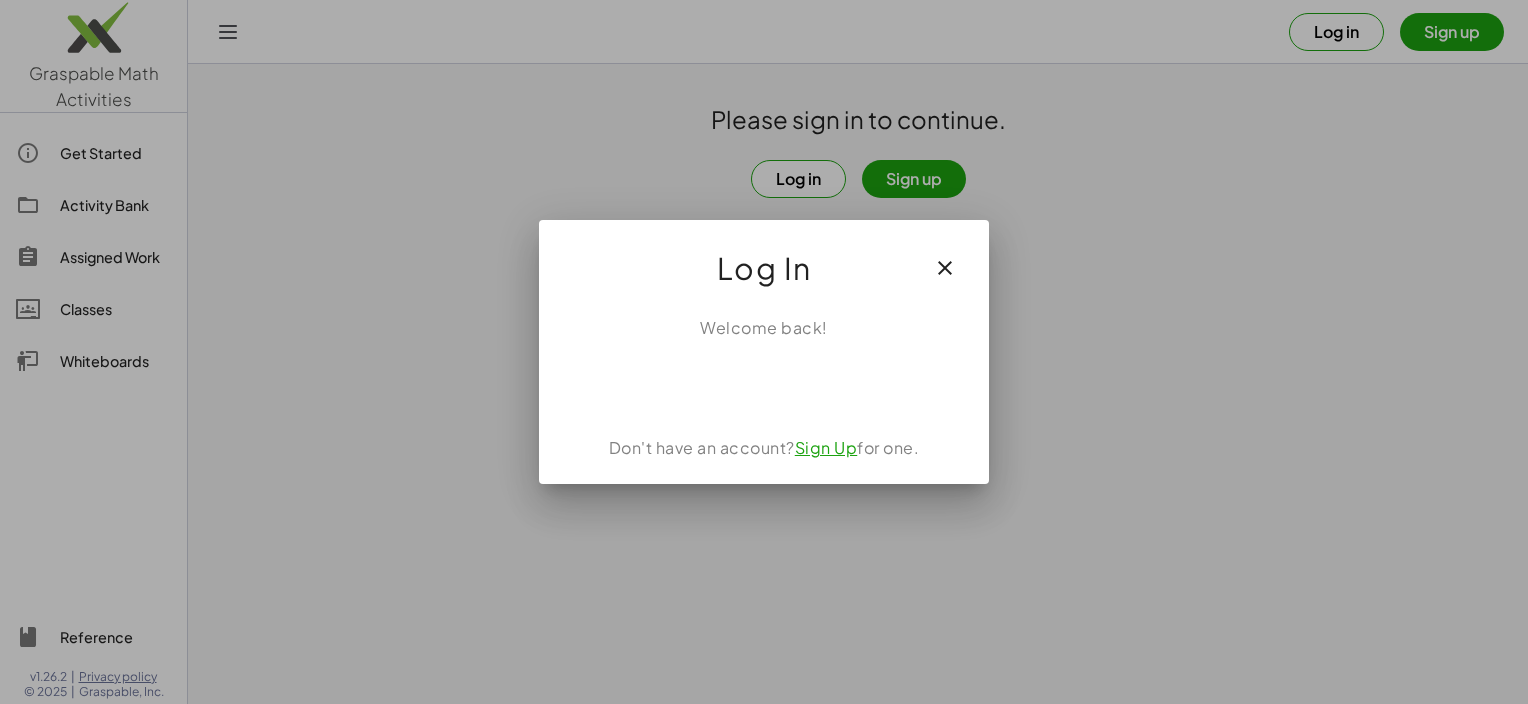 click at bounding box center (764, 352) 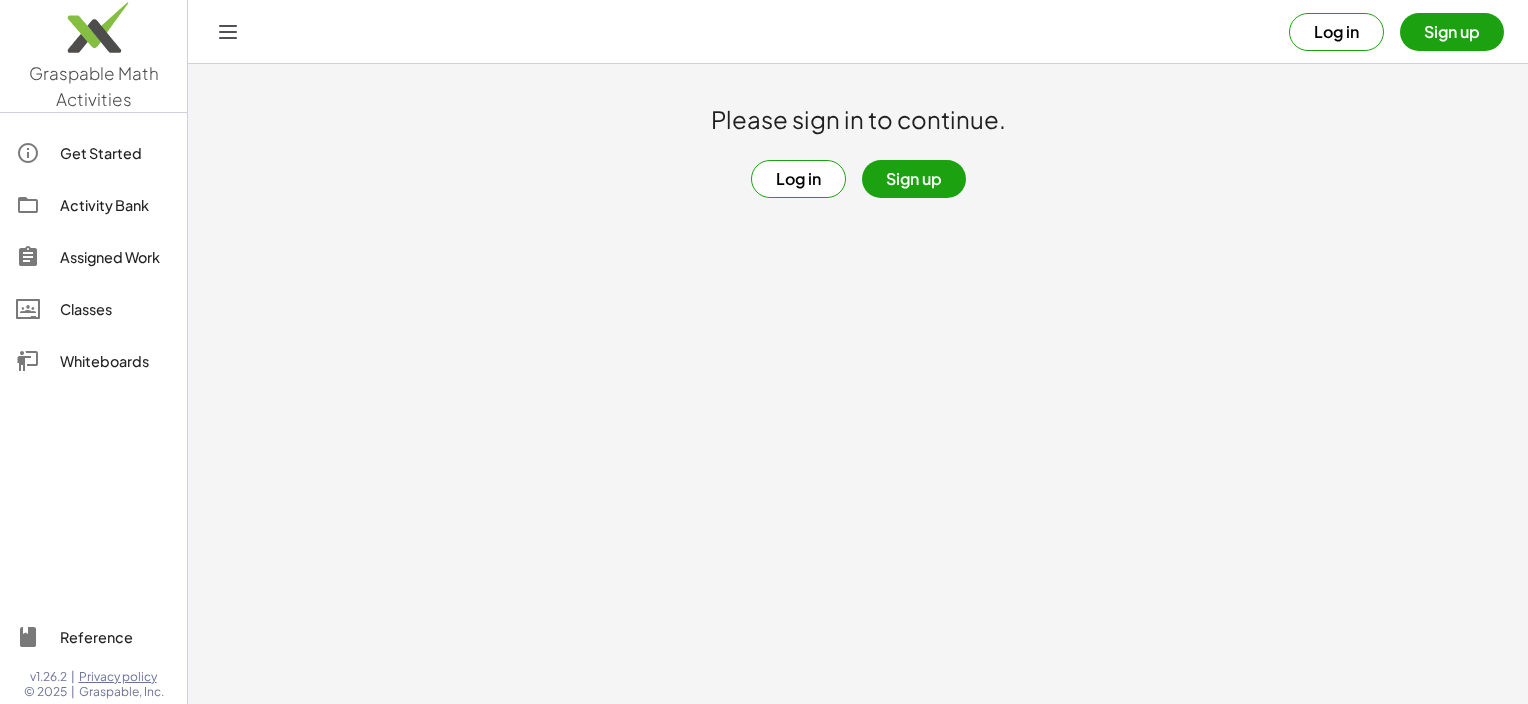 click on "Log in" at bounding box center (798, 179) 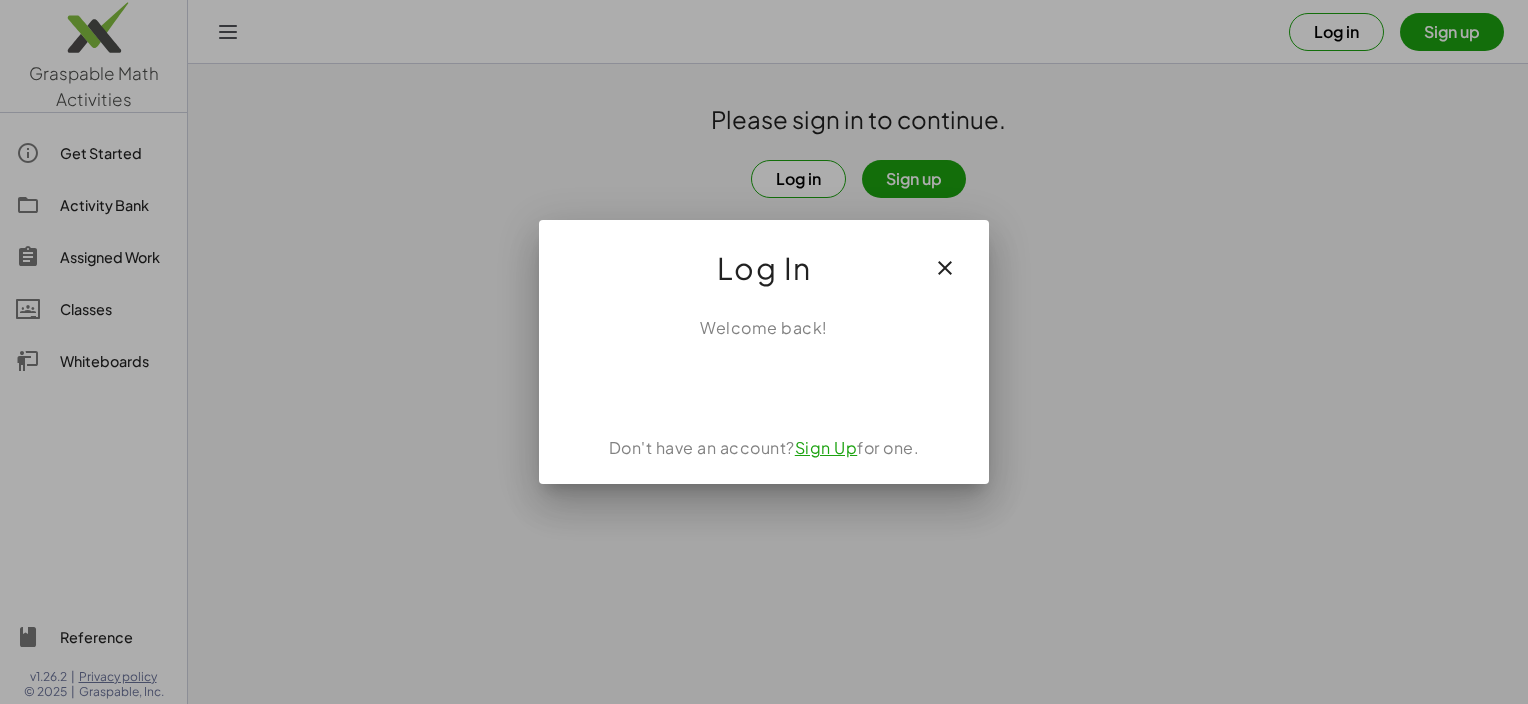 click on "Log In" at bounding box center (764, 268) 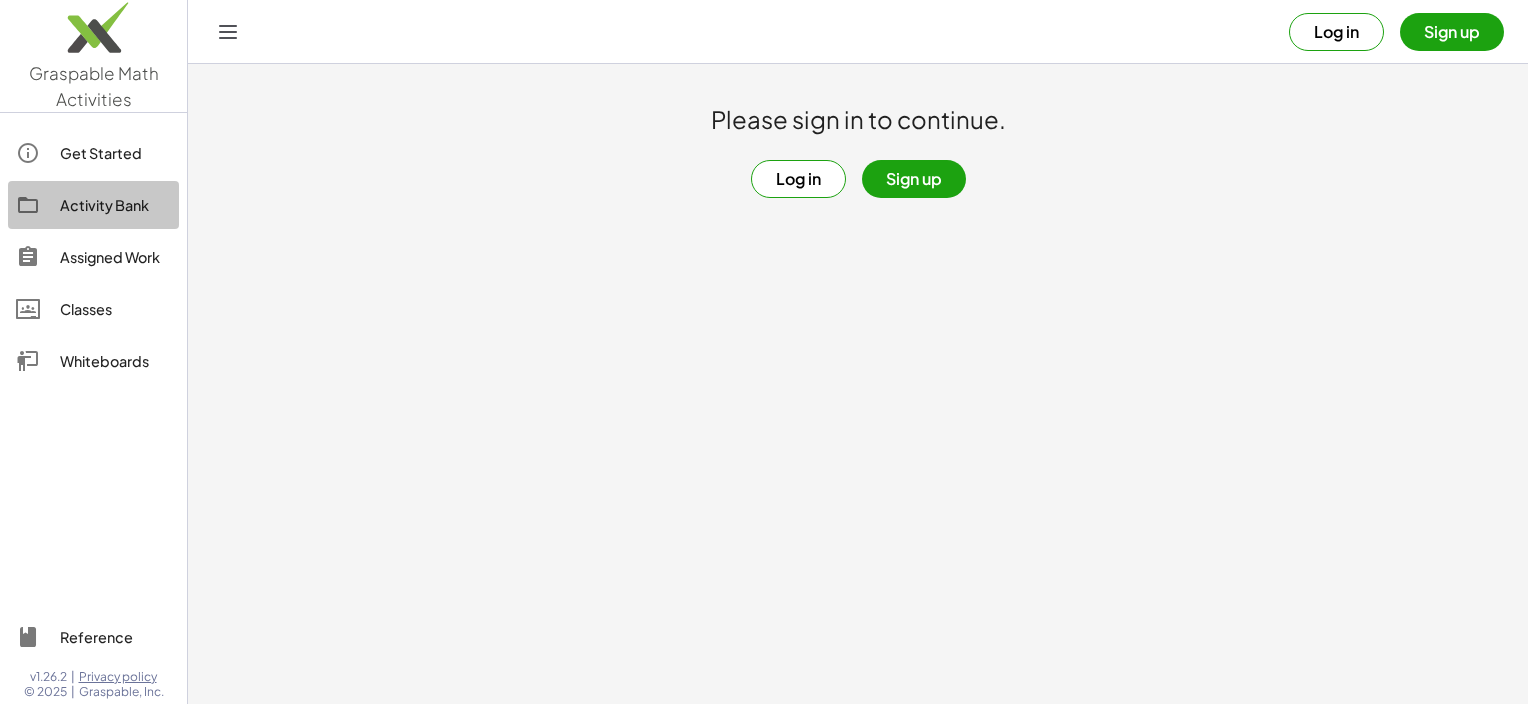 click on "Activity Bank" 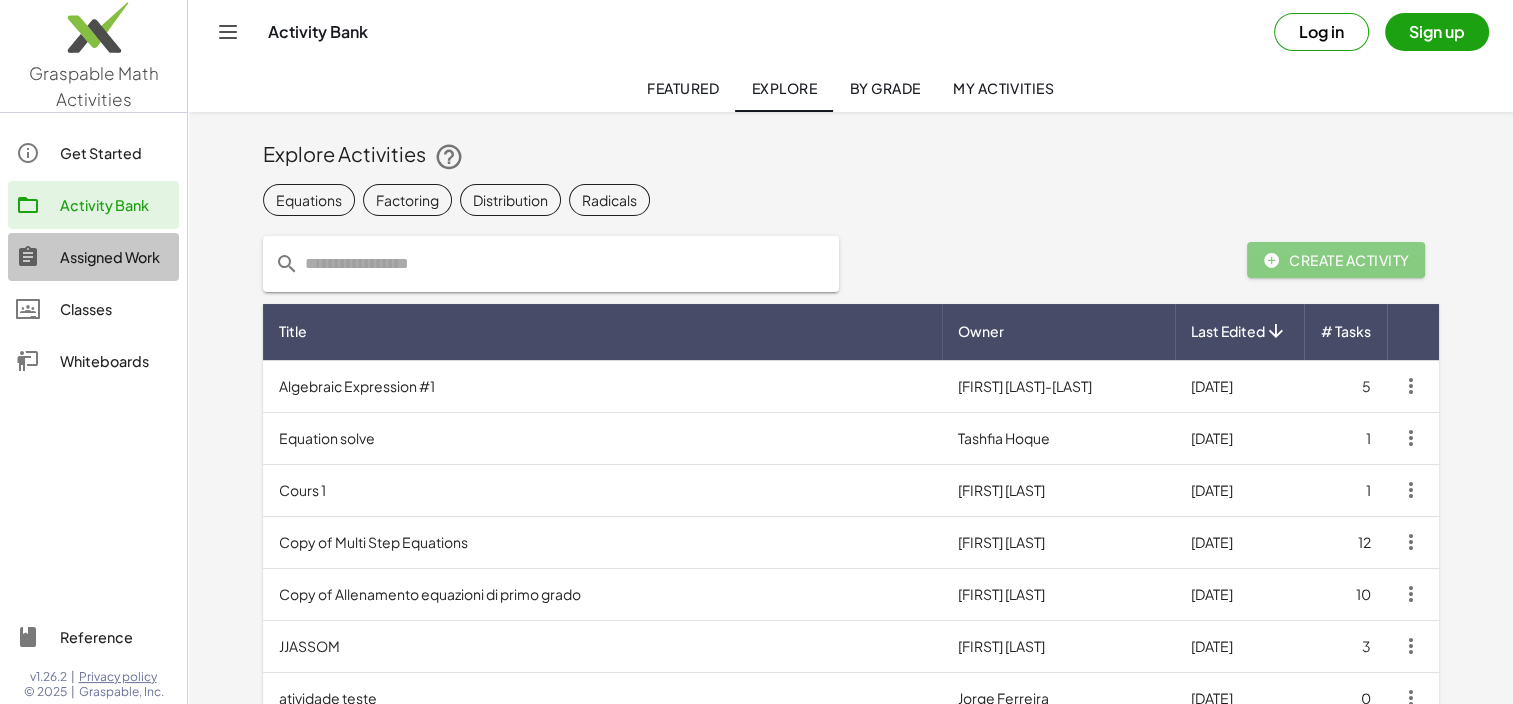 click on "Assigned Work" 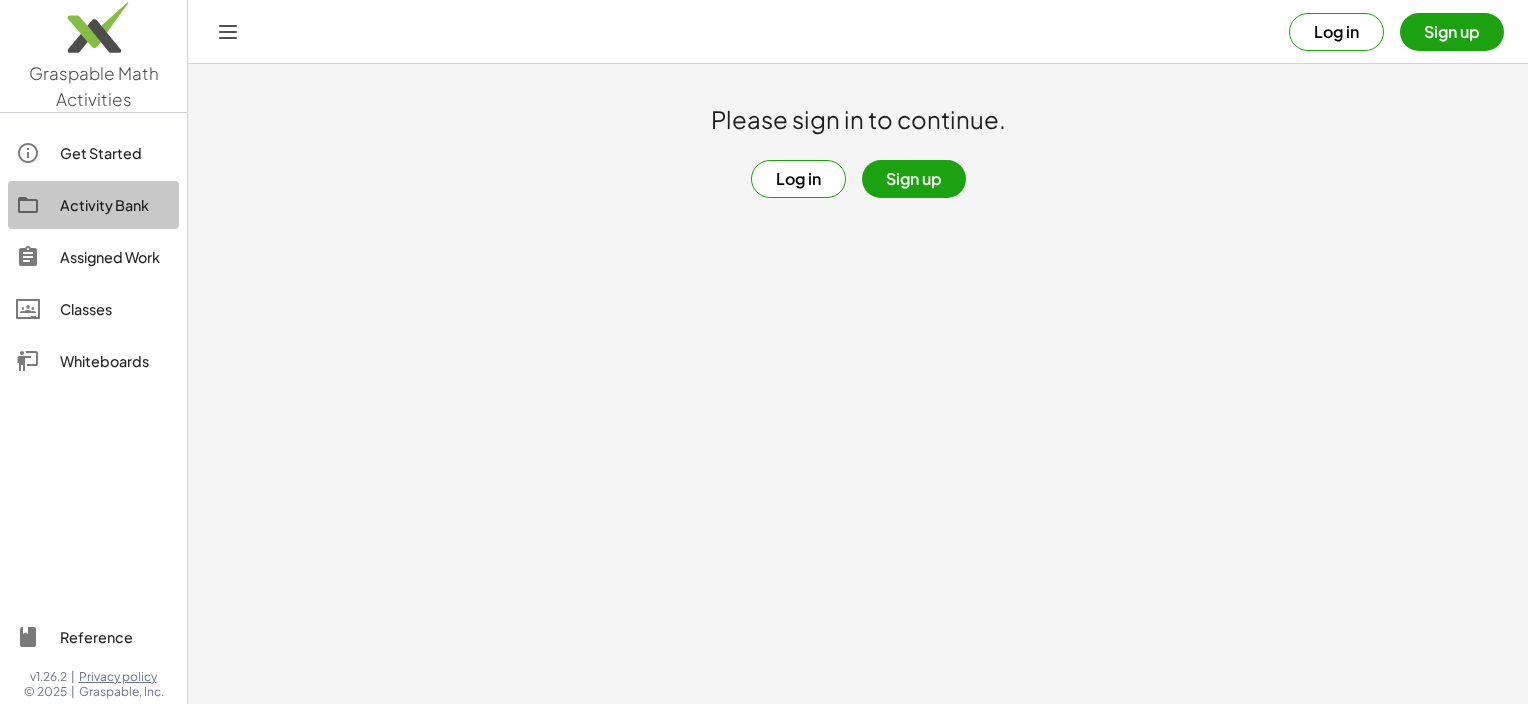 click on "Activity Bank" 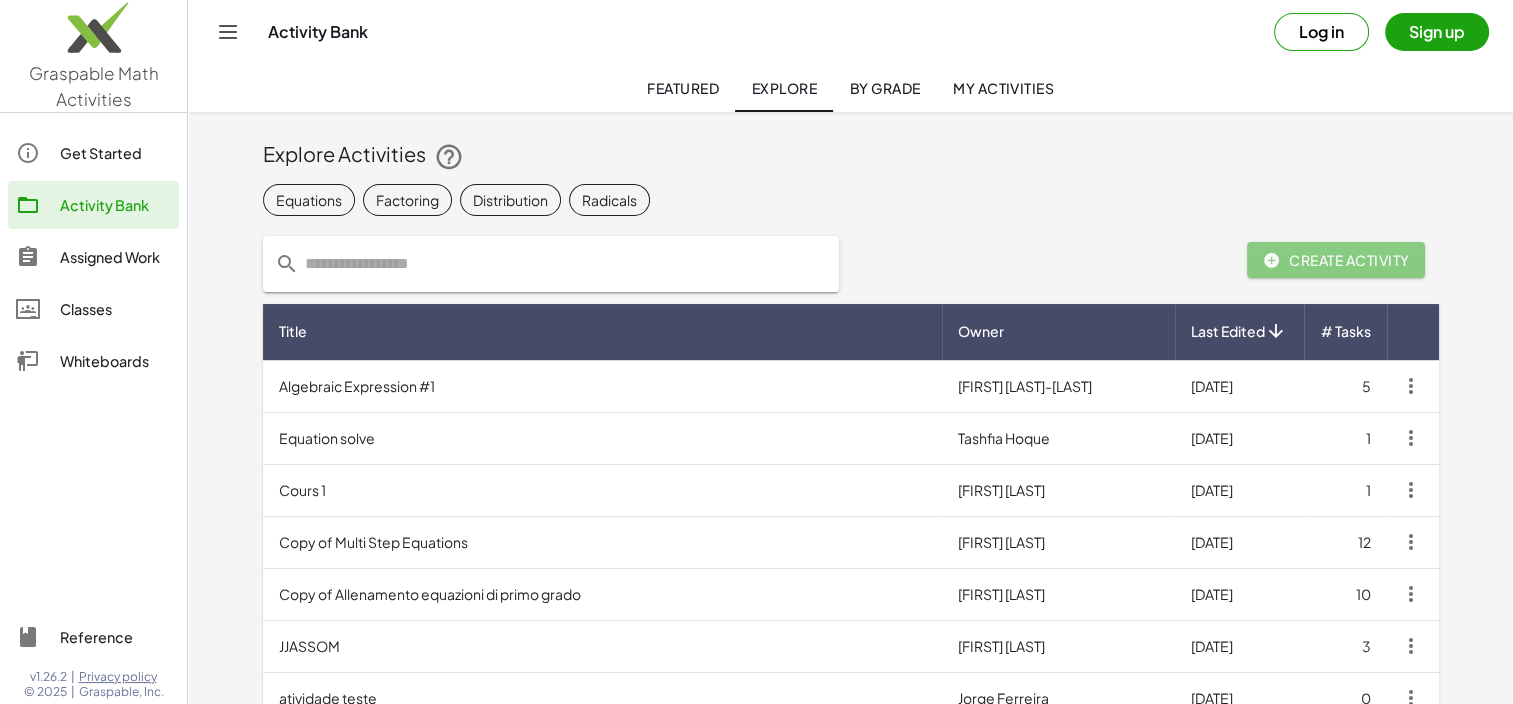 click on "Algebraic Expression #1" at bounding box center (602, 386) 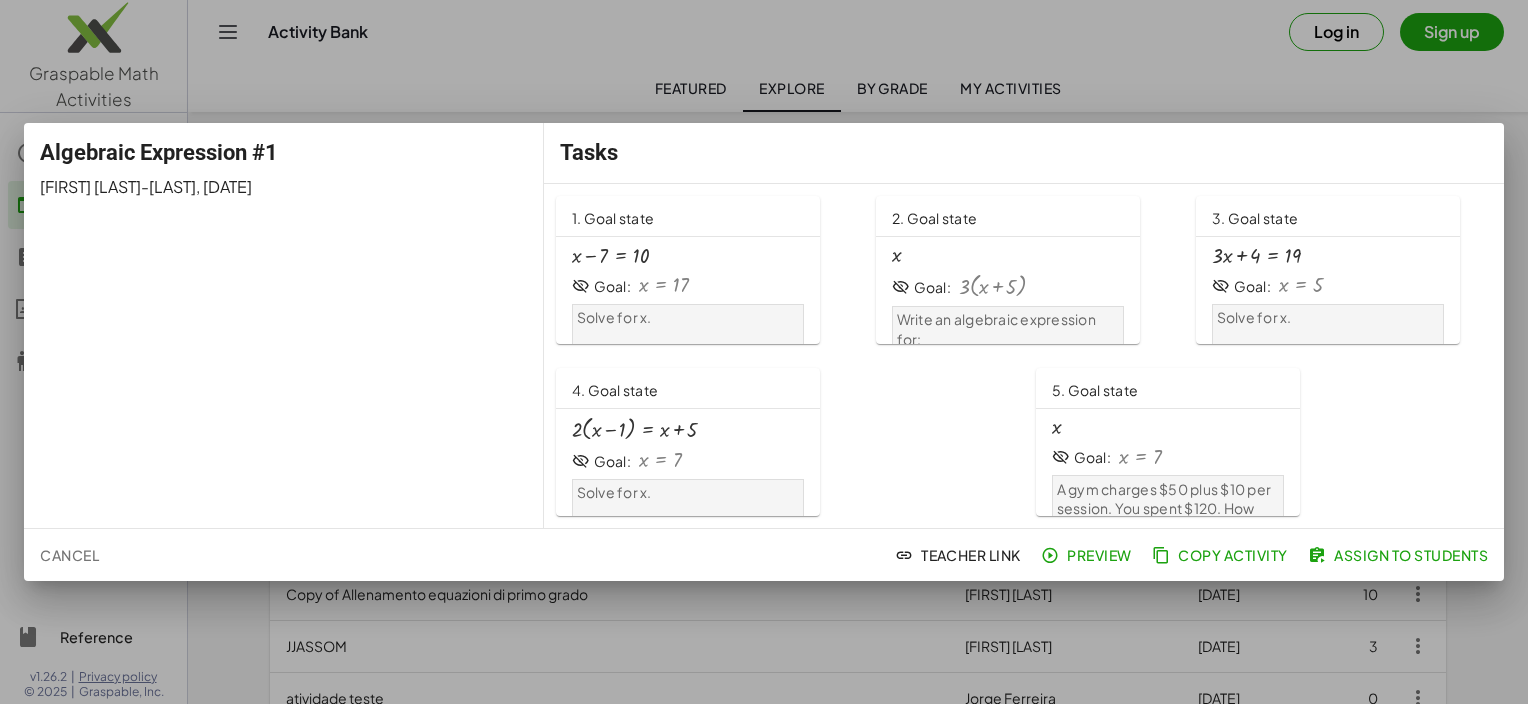 click on "Goal: x = 7" at bounding box center [688, 461] 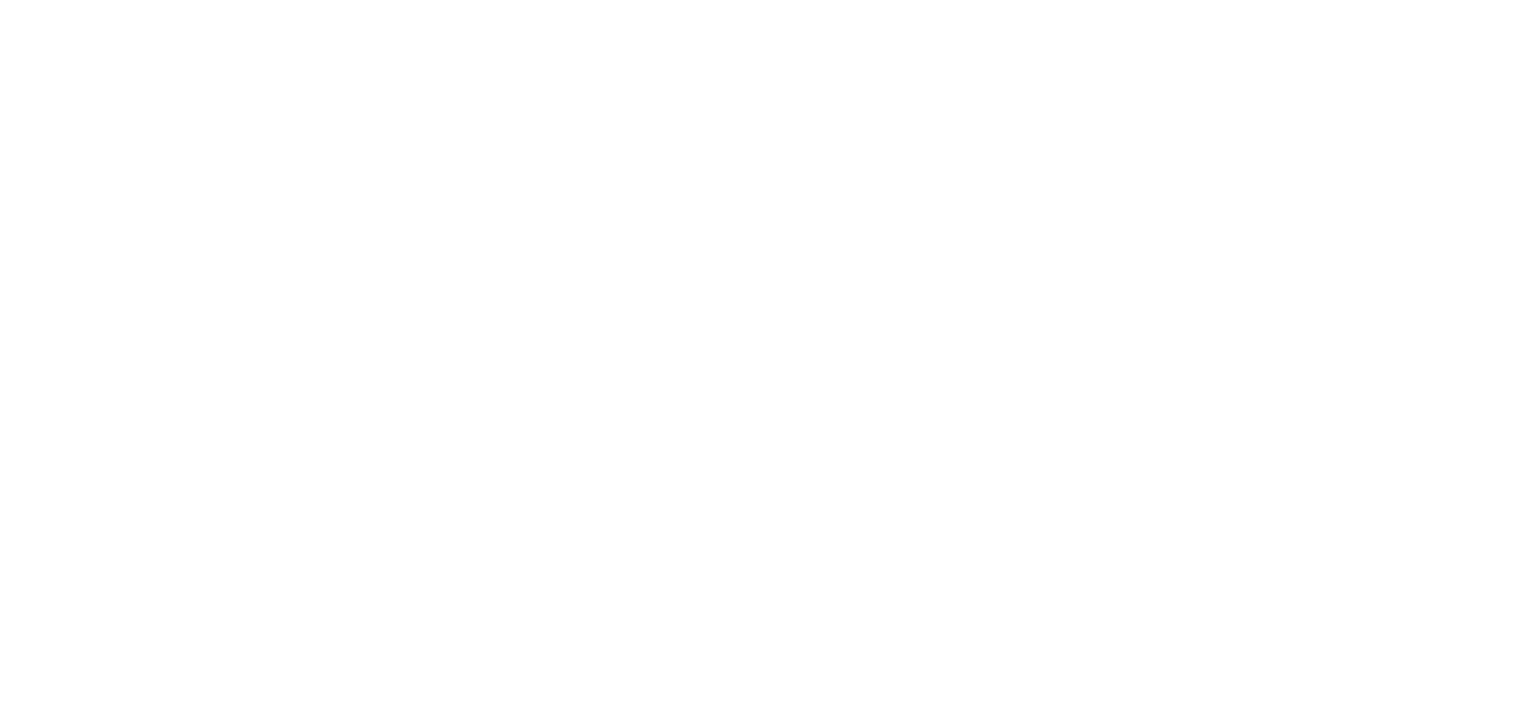 scroll, scrollTop: 0, scrollLeft: 0, axis: both 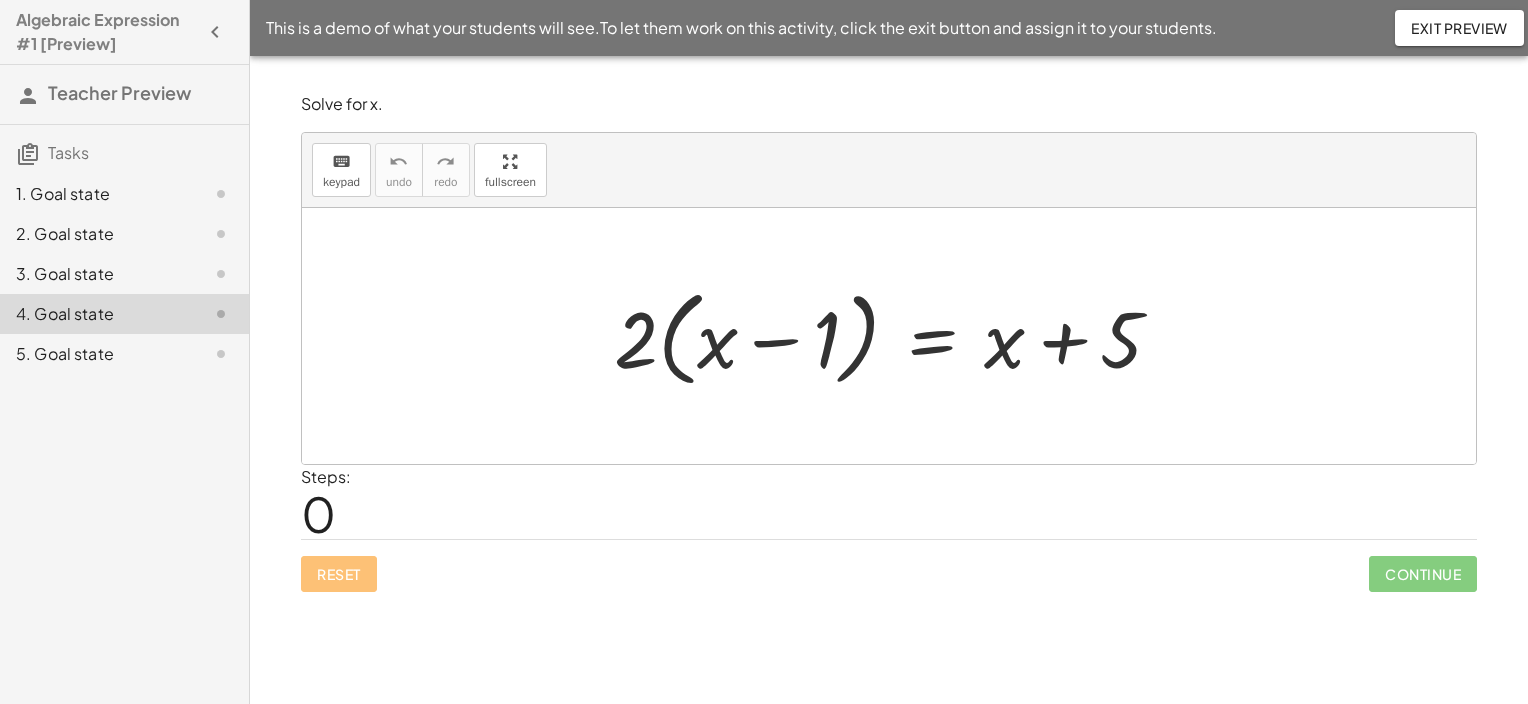 click at bounding box center [889, 336] 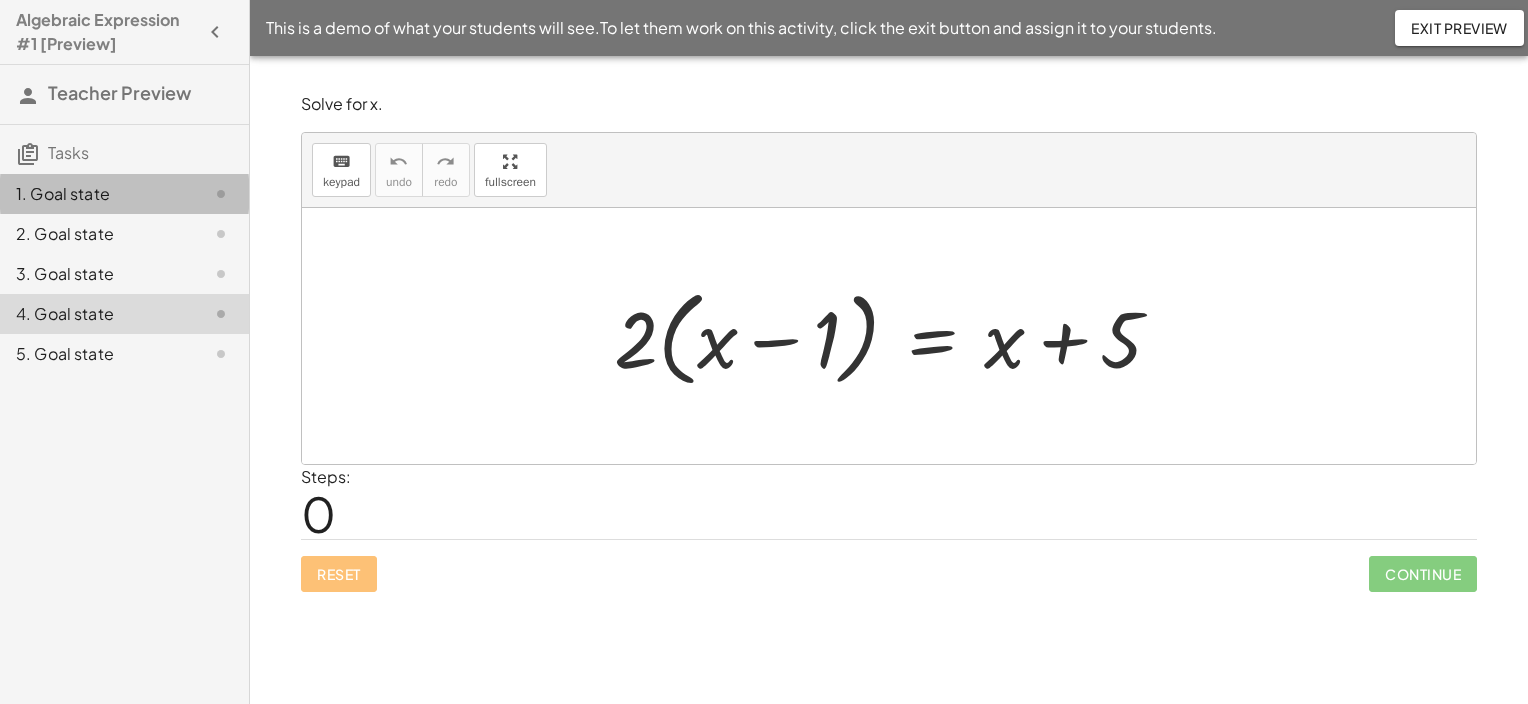 click 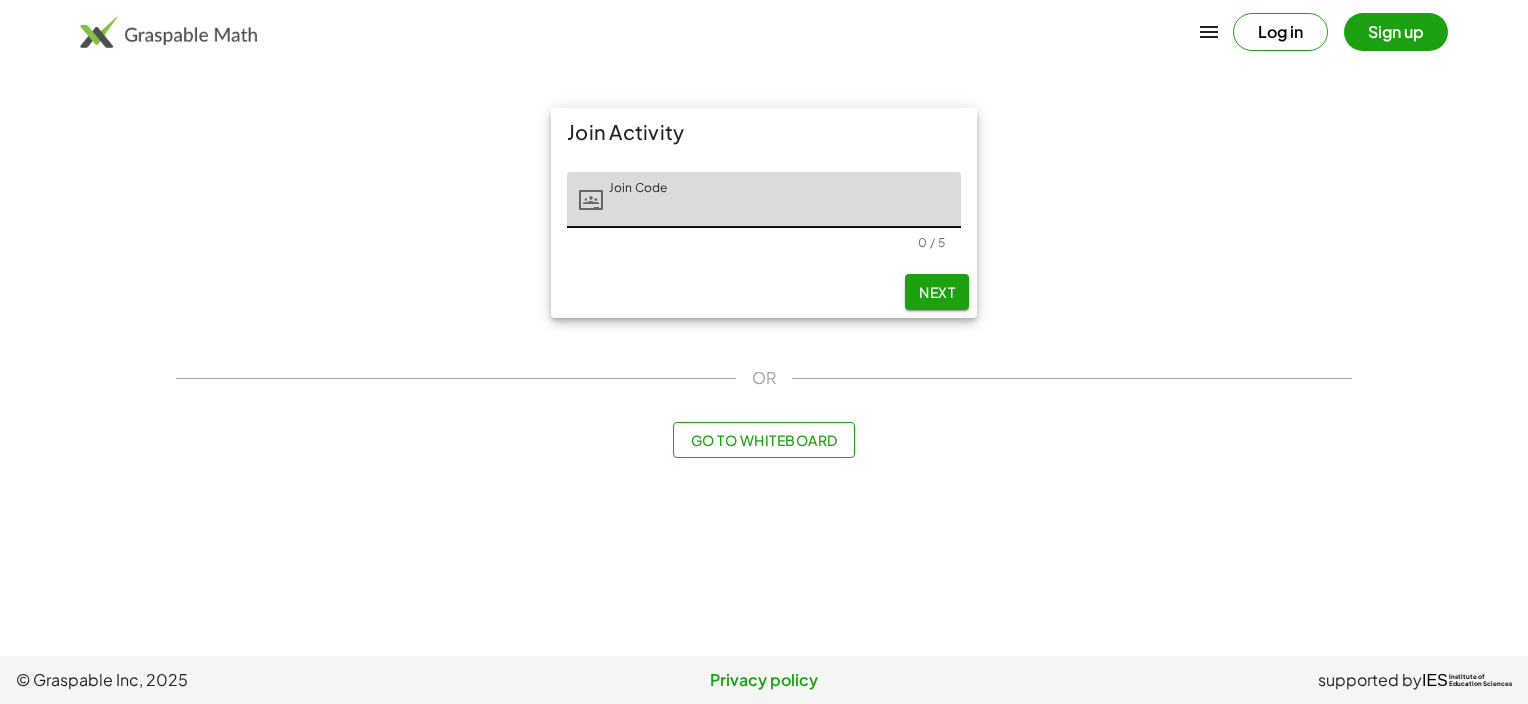 scroll, scrollTop: 0, scrollLeft: 0, axis: both 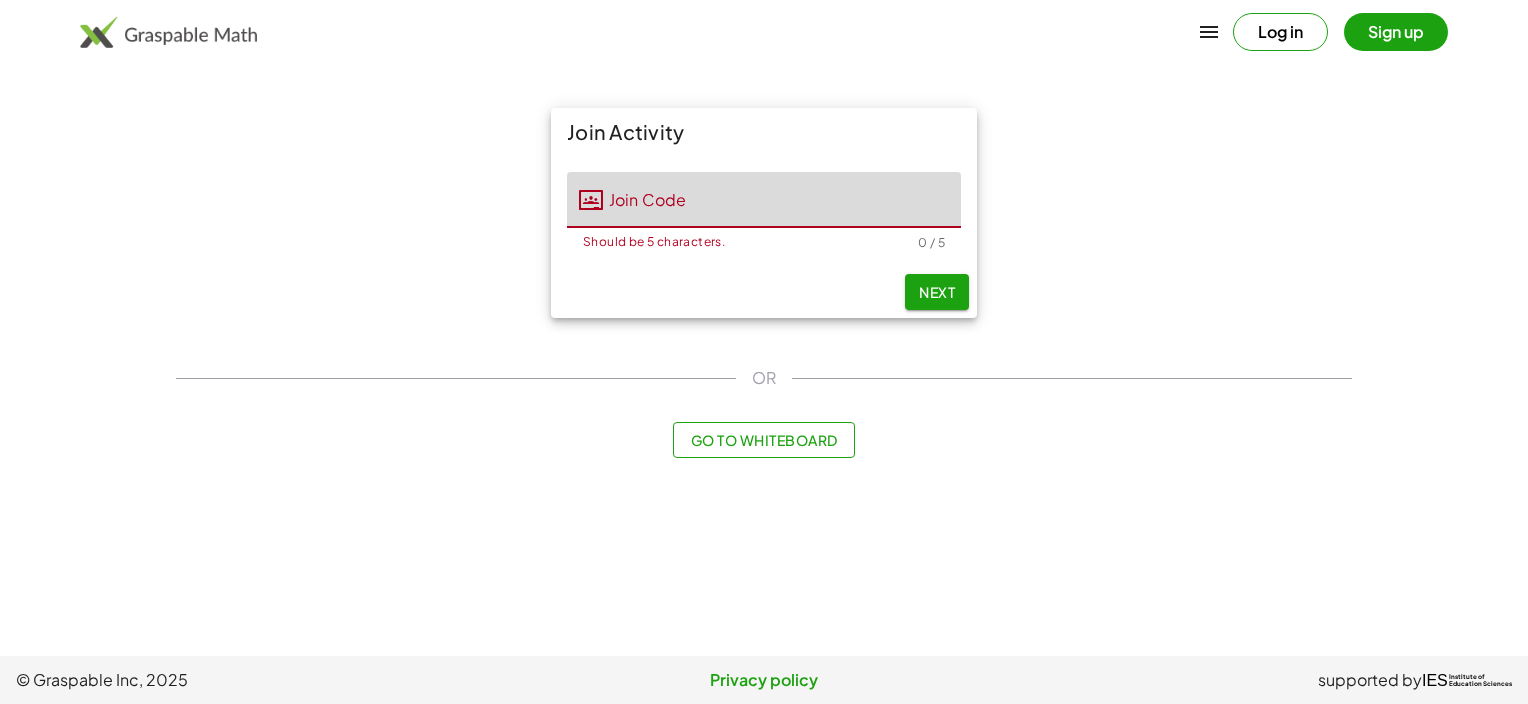click on "Join Code" 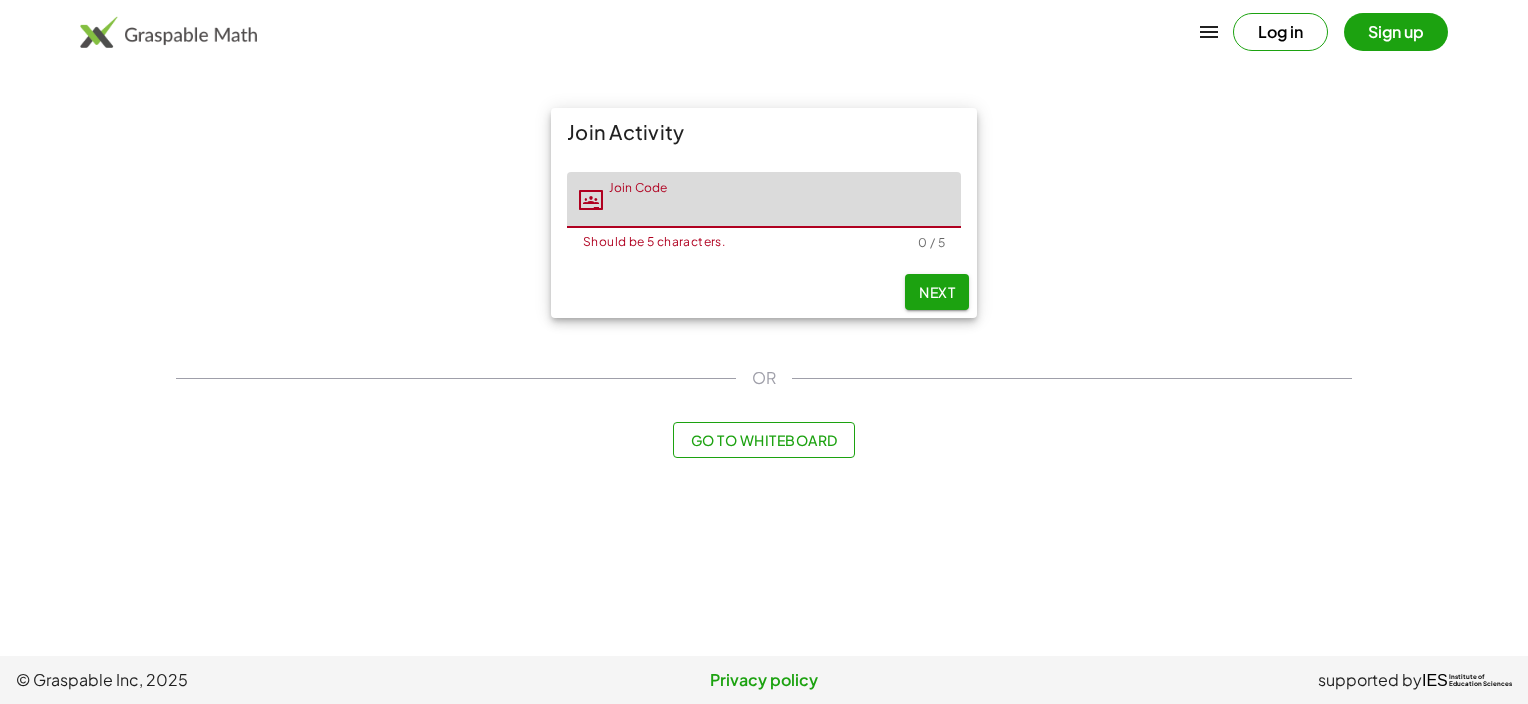 click on "Join Code" 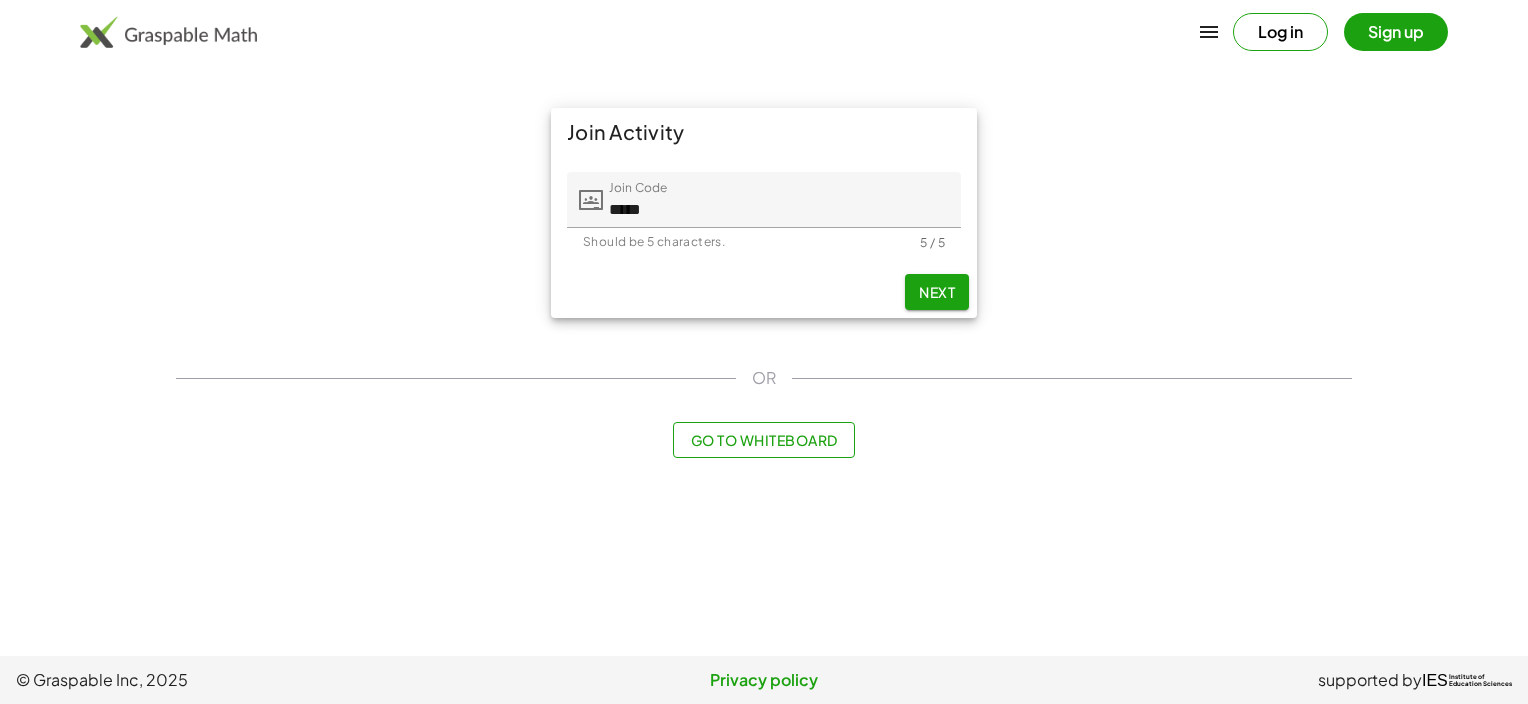click on "Next" 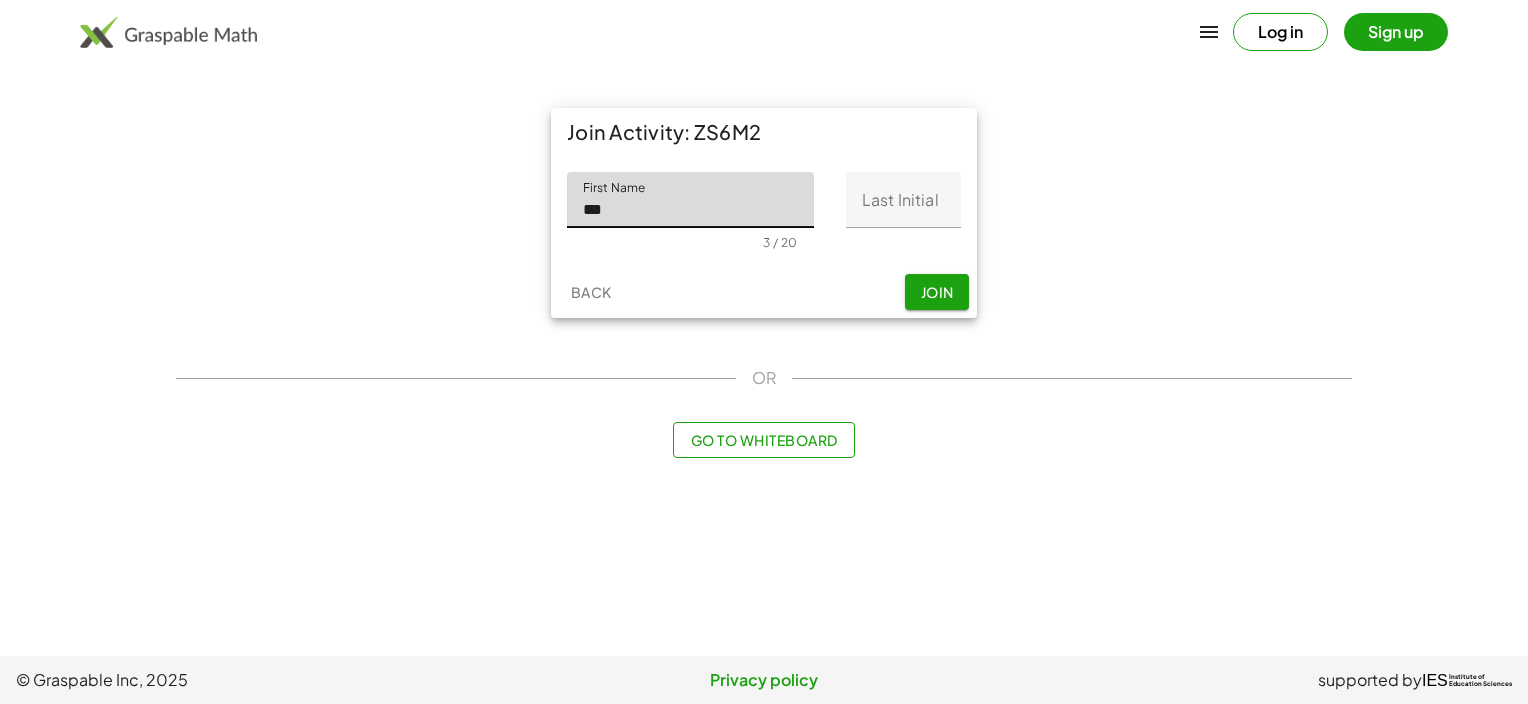 type on "***" 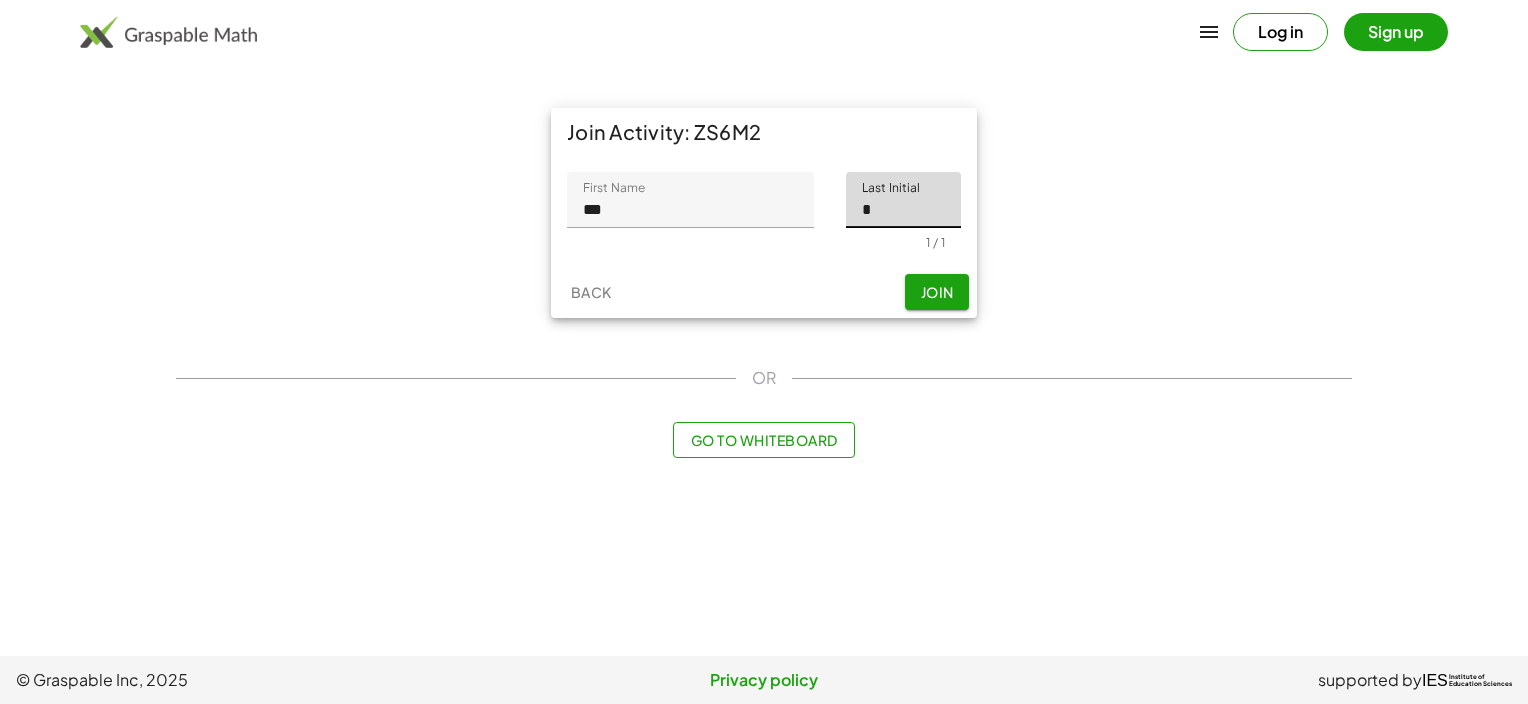 type on "*" 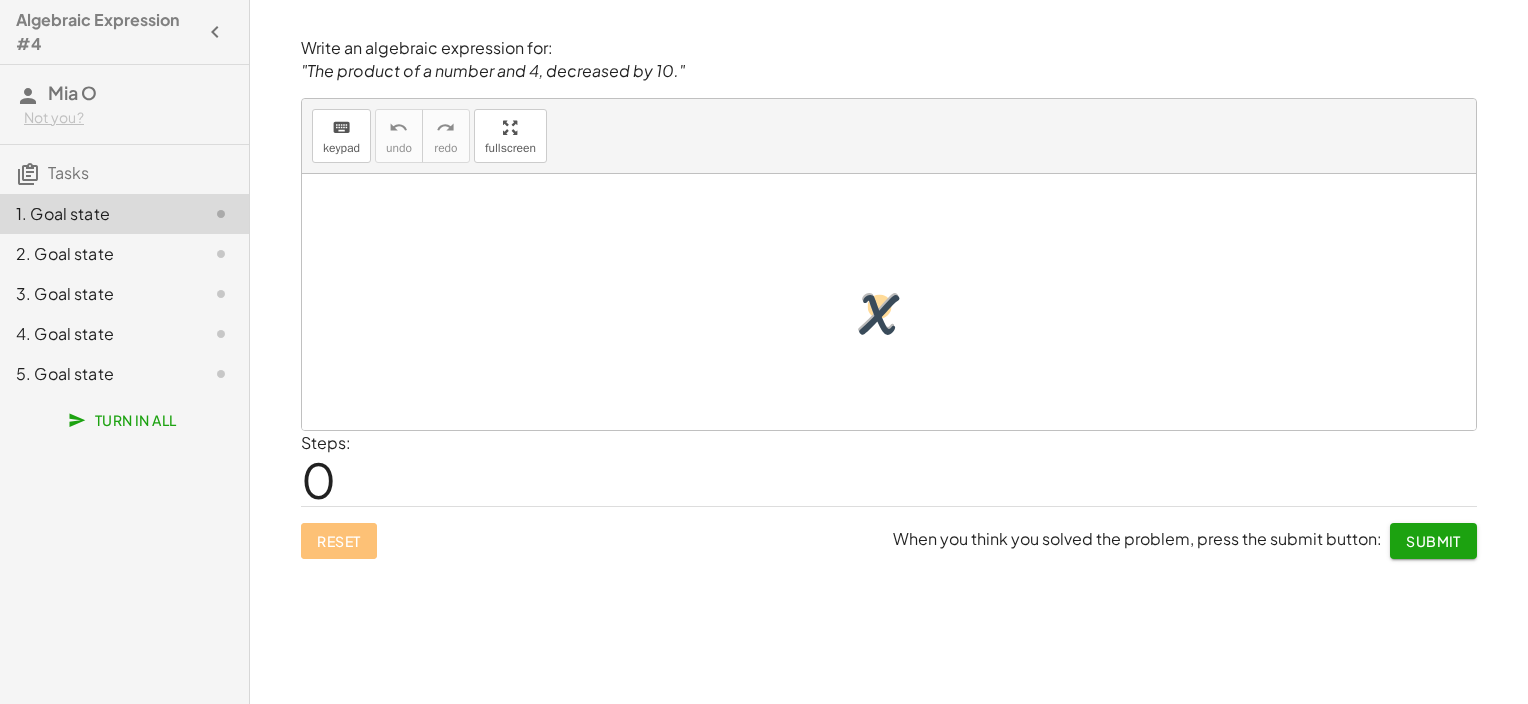 drag, startPoint x: 904, startPoint y: 292, endPoint x: 913, endPoint y: 318, distance: 27.513634 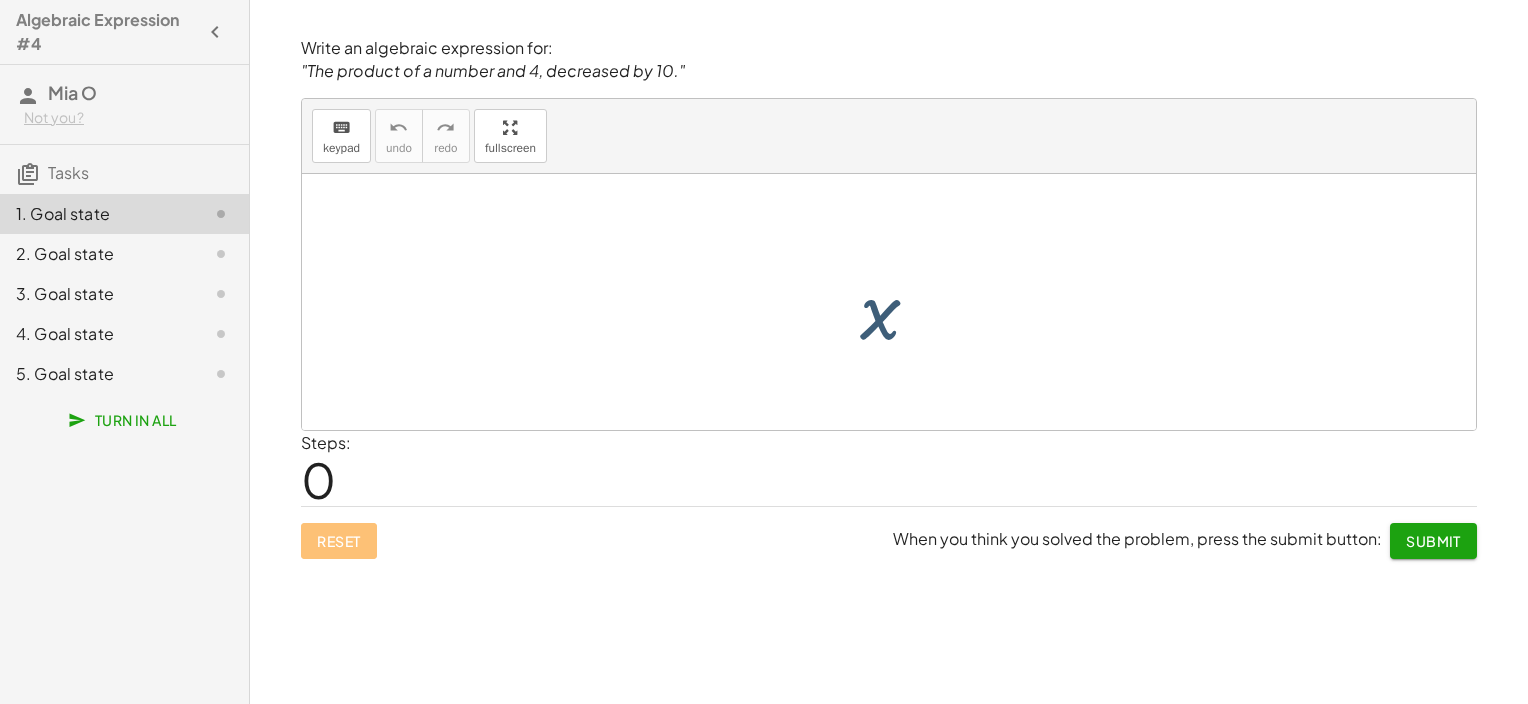 click at bounding box center [896, 302] 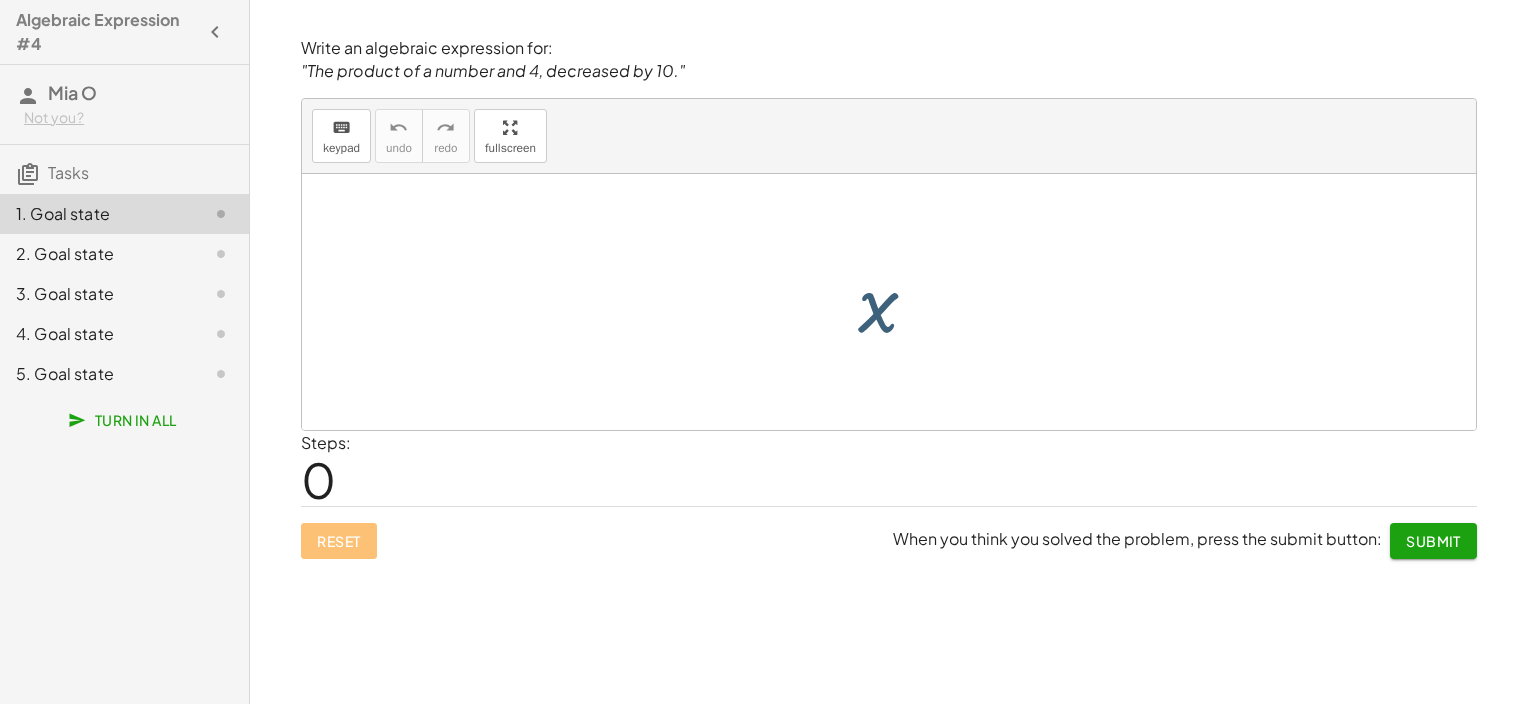 click at bounding box center [896, 302] 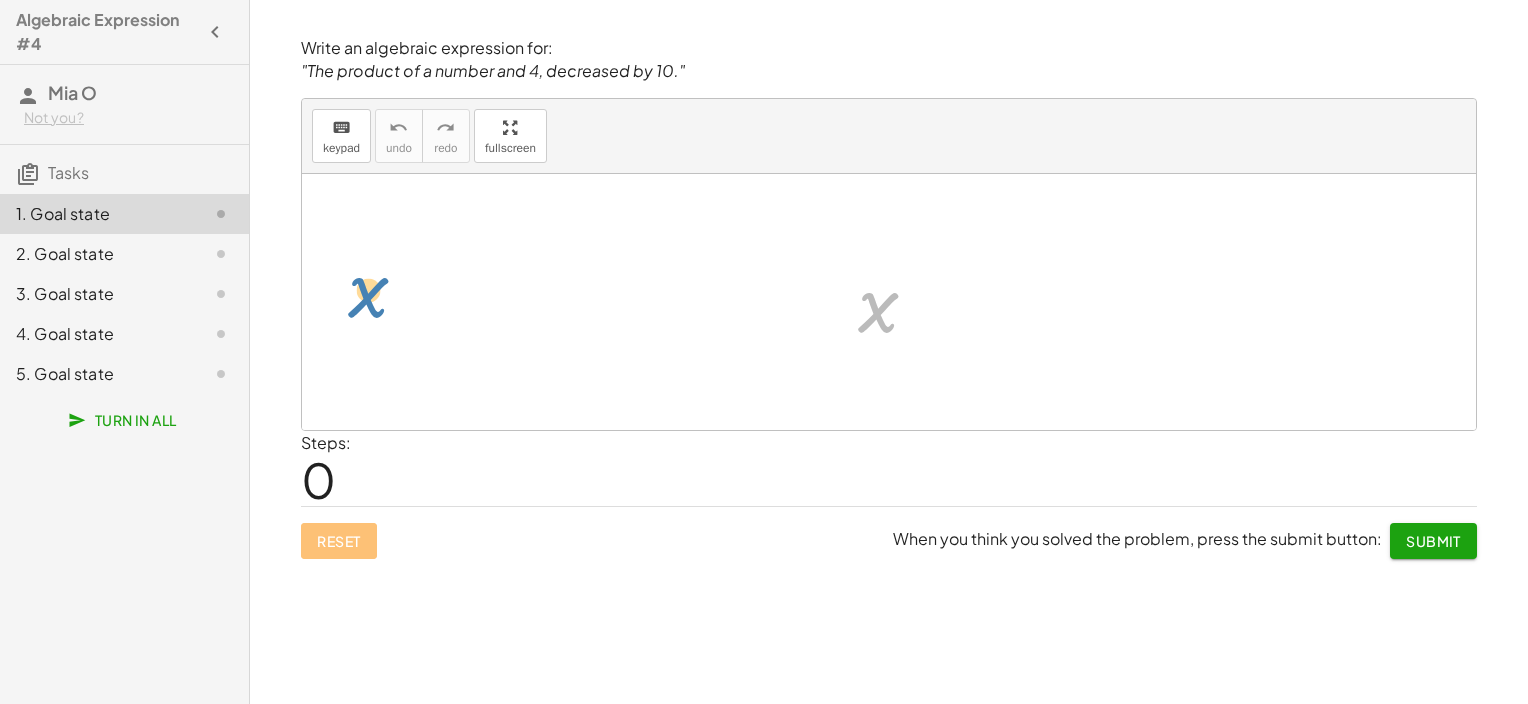 drag, startPoint x: 865, startPoint y: 320, endPoint x: 358, endPoint y: 311, distance: 507.07986 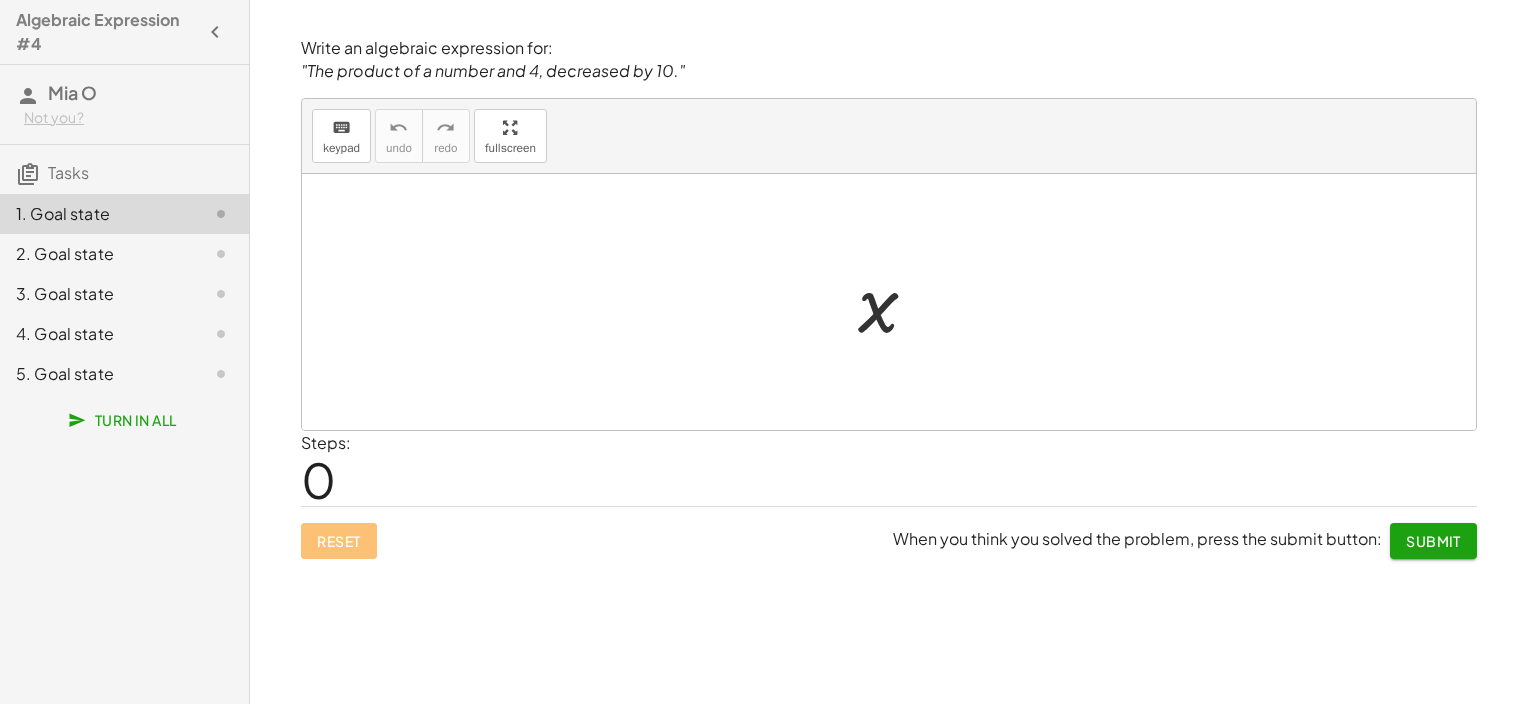 click at bounding box center (889, 302) 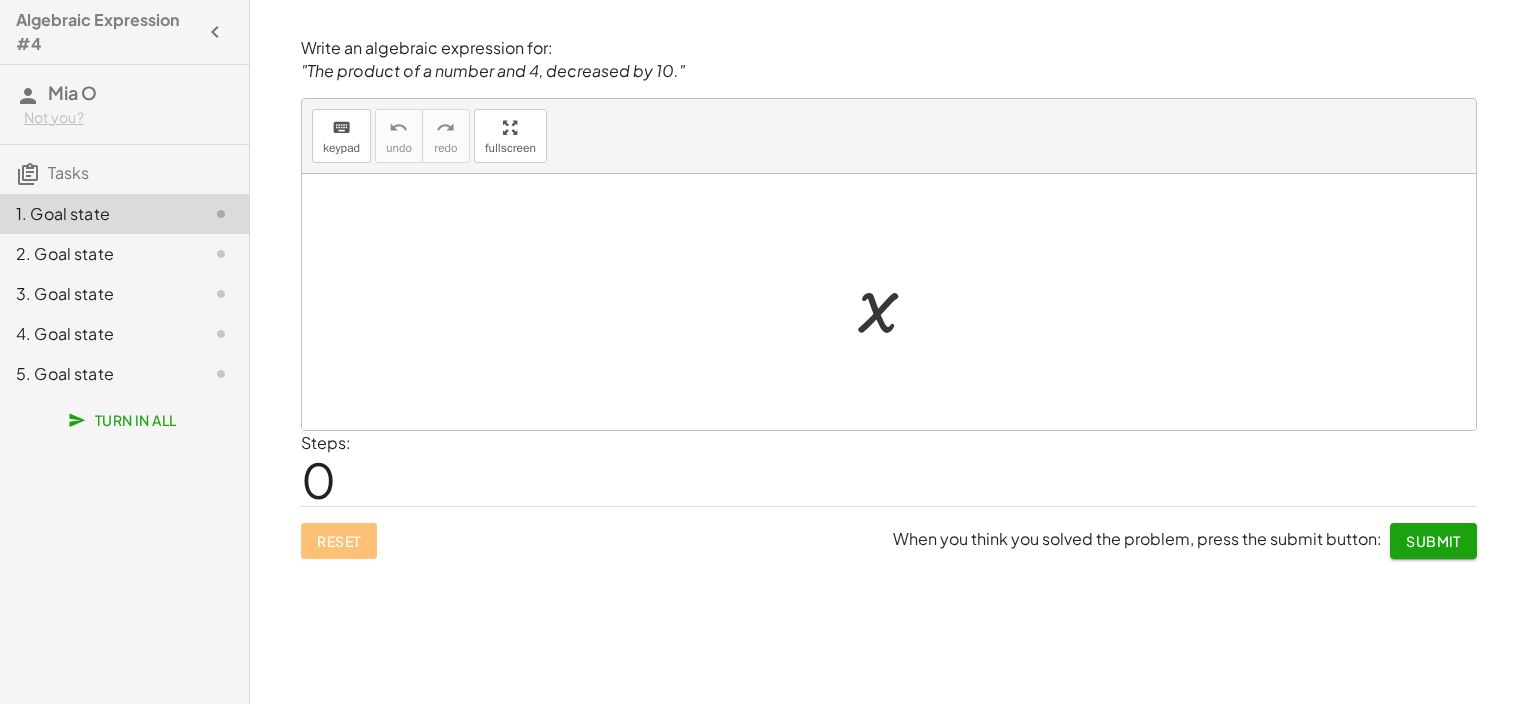 drag, startPoint x: 912, startPoint y: 335, endPoint x: 879, endPoint y: 248, distance: 93.04838 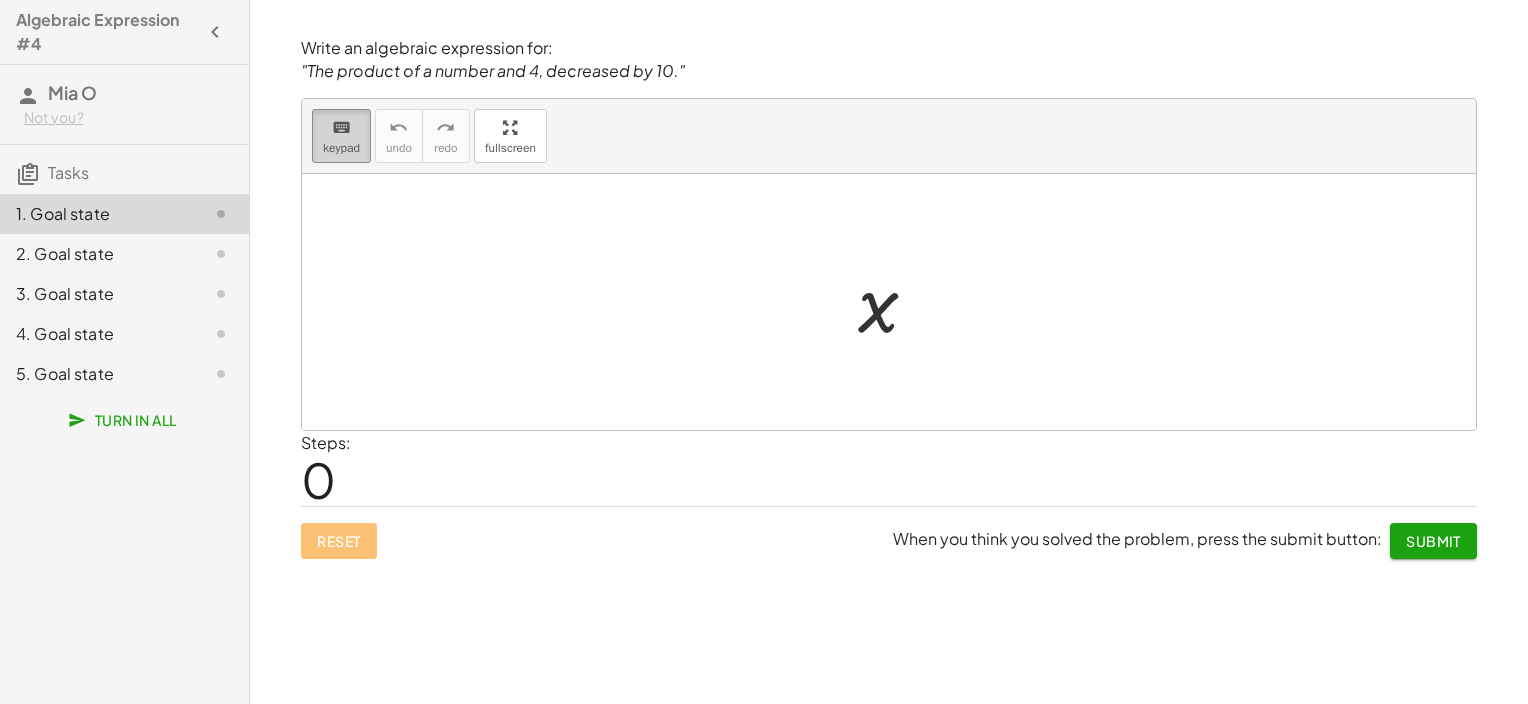 click on "keyboard keypad" at bounding box center (341, 136) 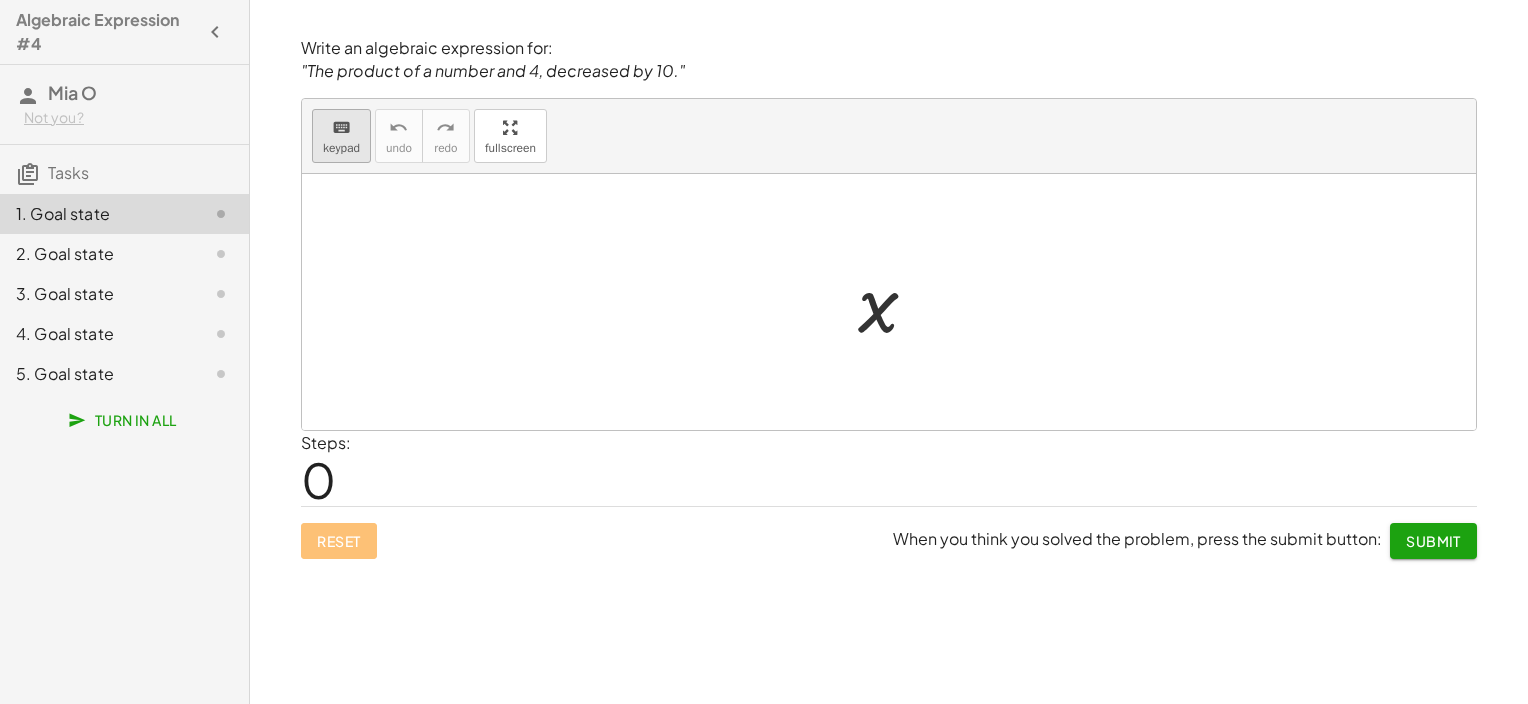click on "keyboard keypad" at bounding box center [341, 136] 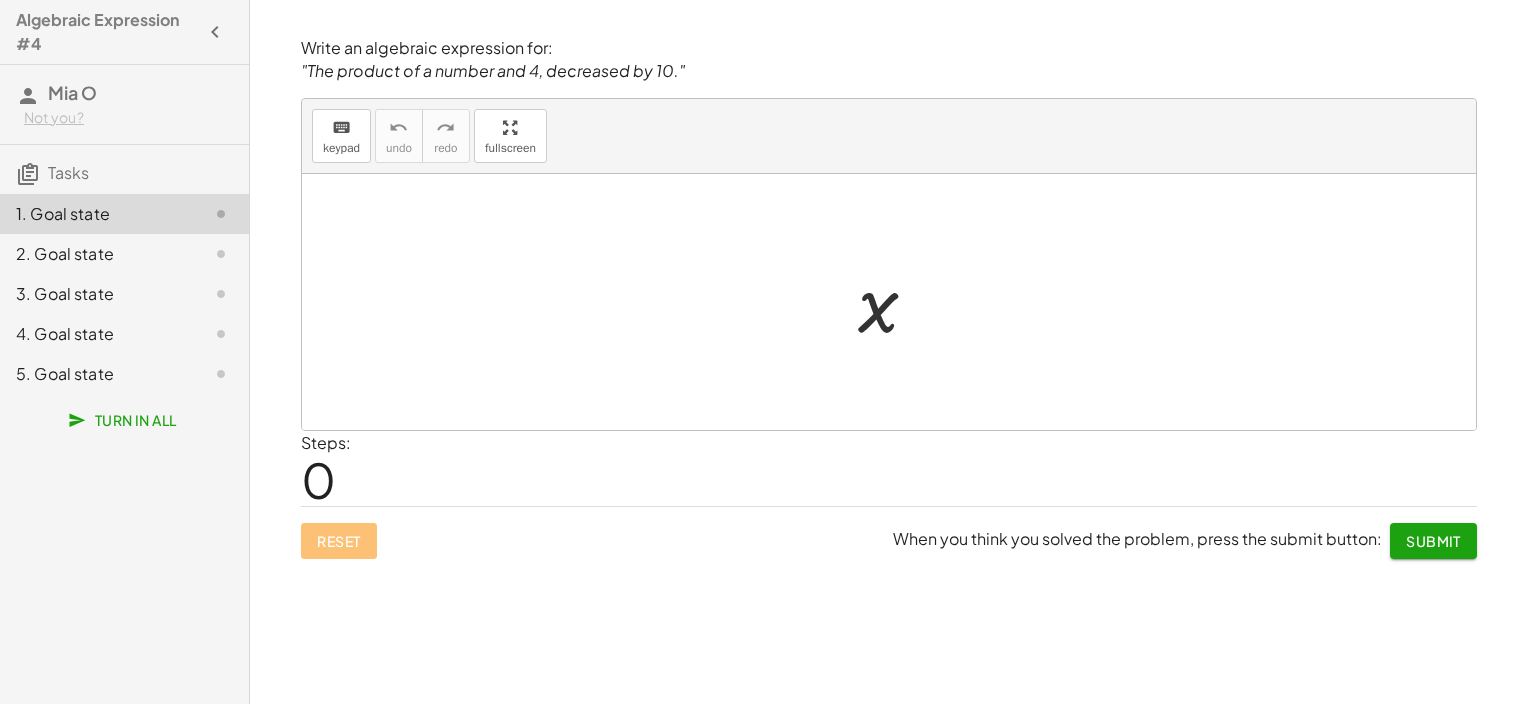 click at bounding box center (889, 302) 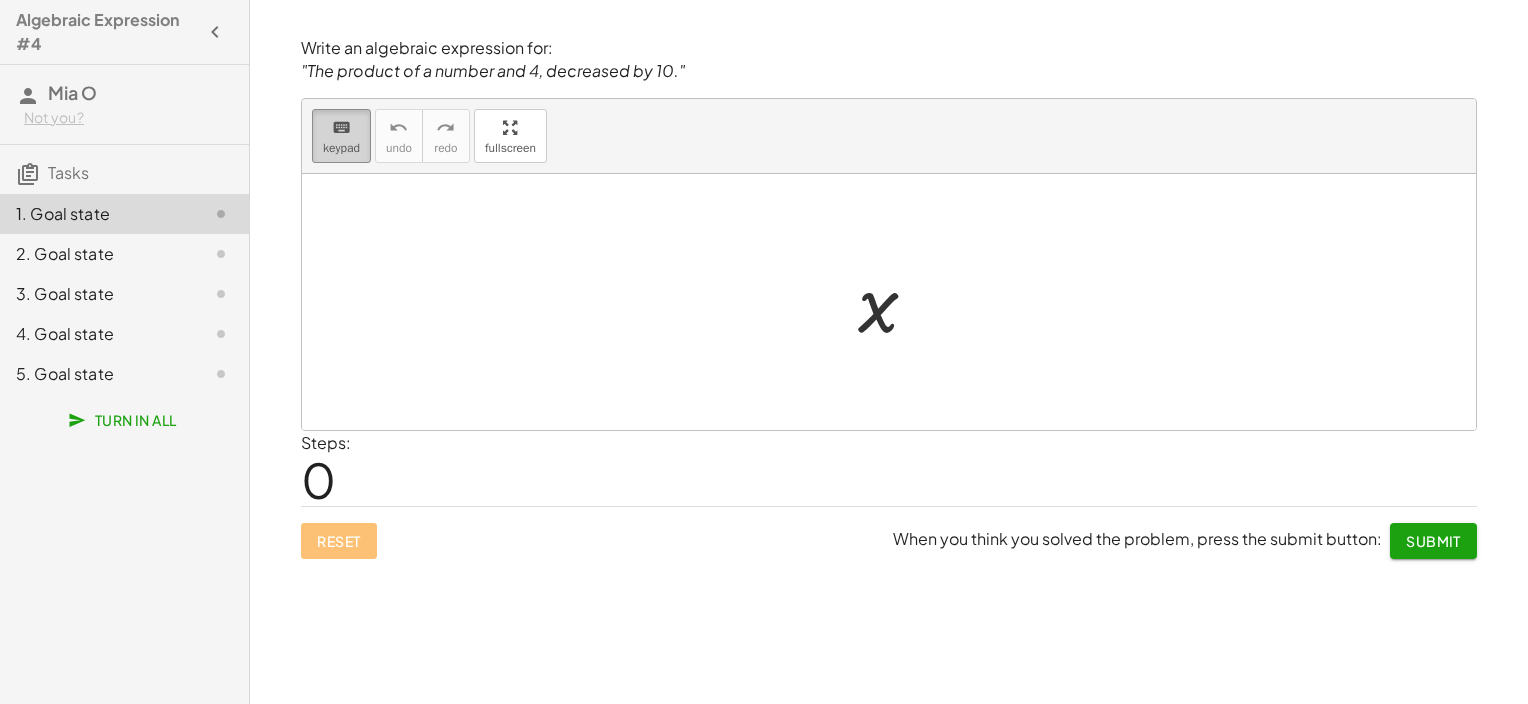 click on "keypad" at bounding box center (341, 148) 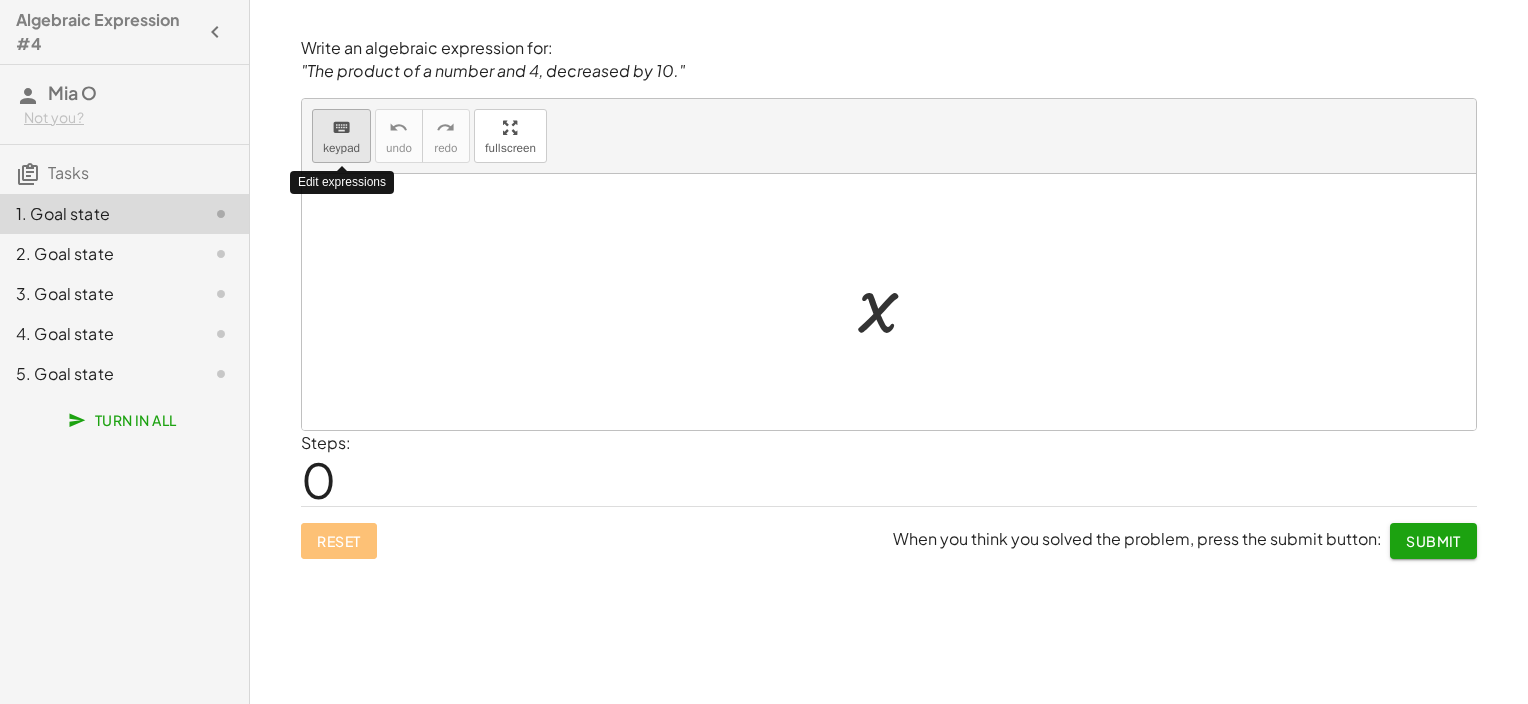 click on "keypad" at bounding box center [341, 148] 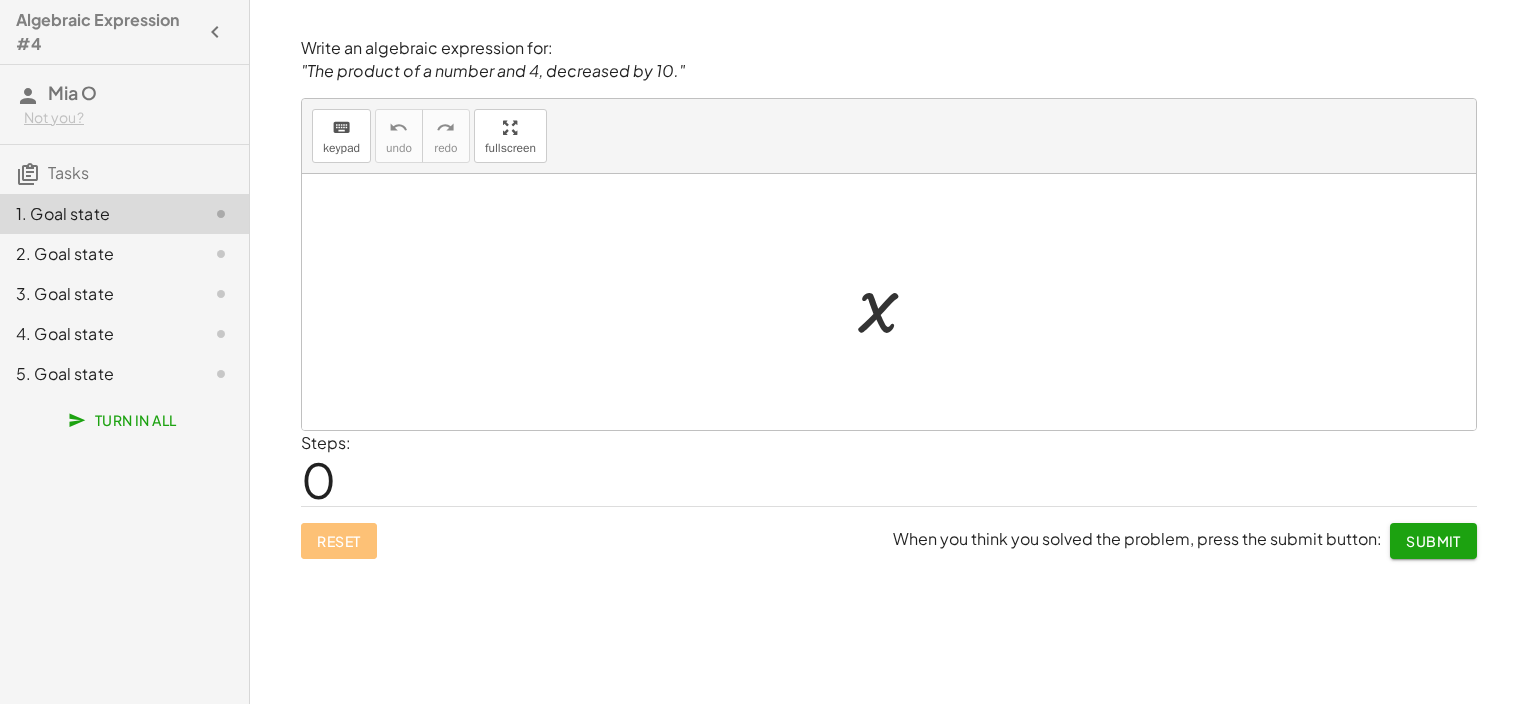 click at bounding box center [889, 302] 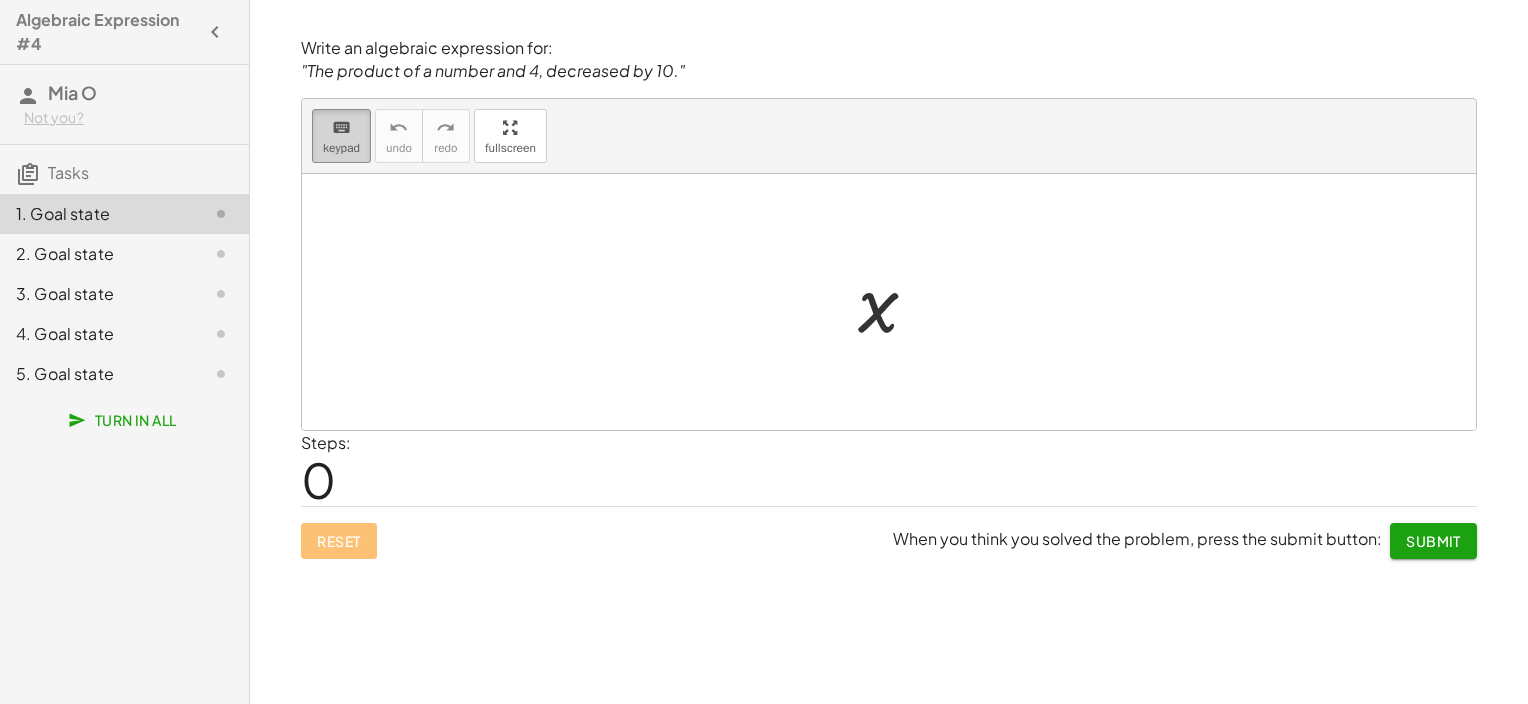 click on "keypad" at bounding box center (341, 148) 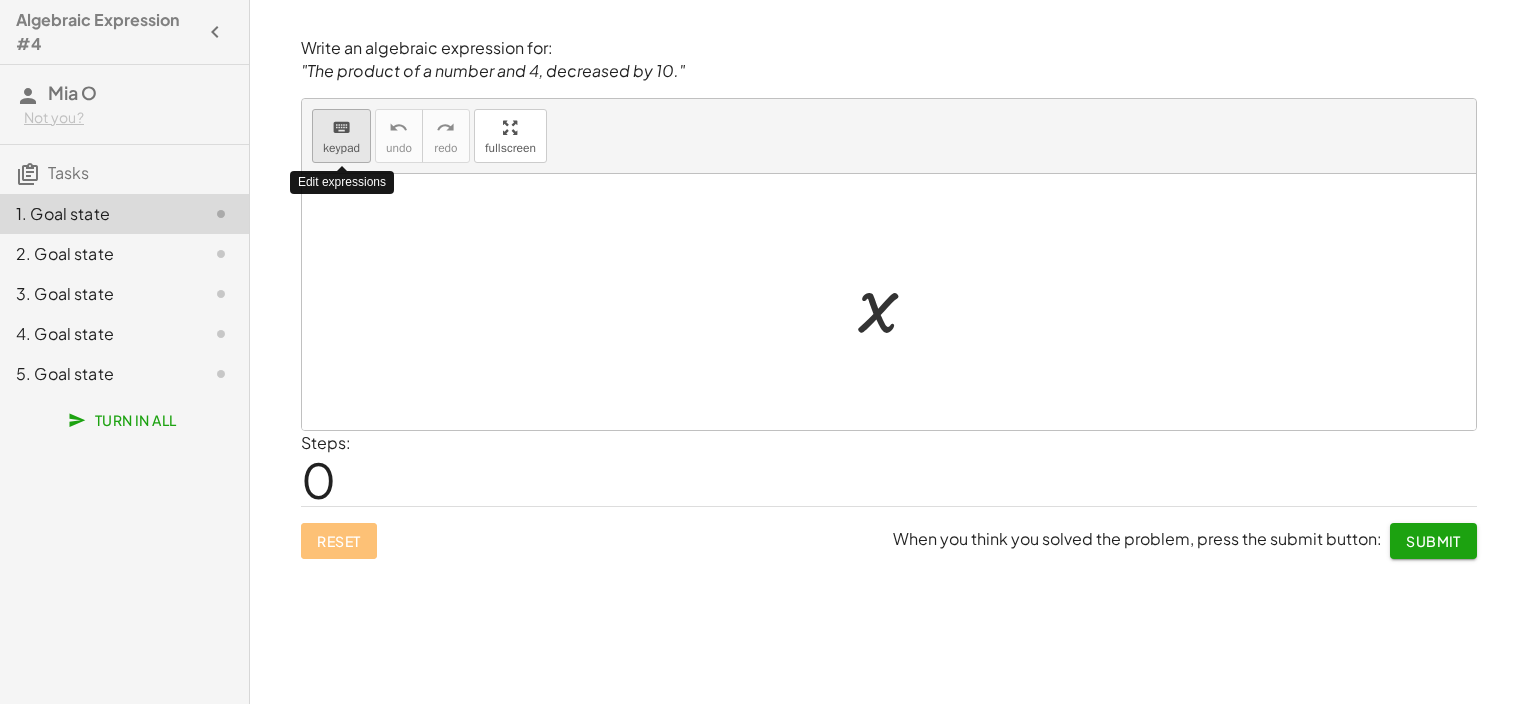 click on "keypad" at bounding box center (341, 148) 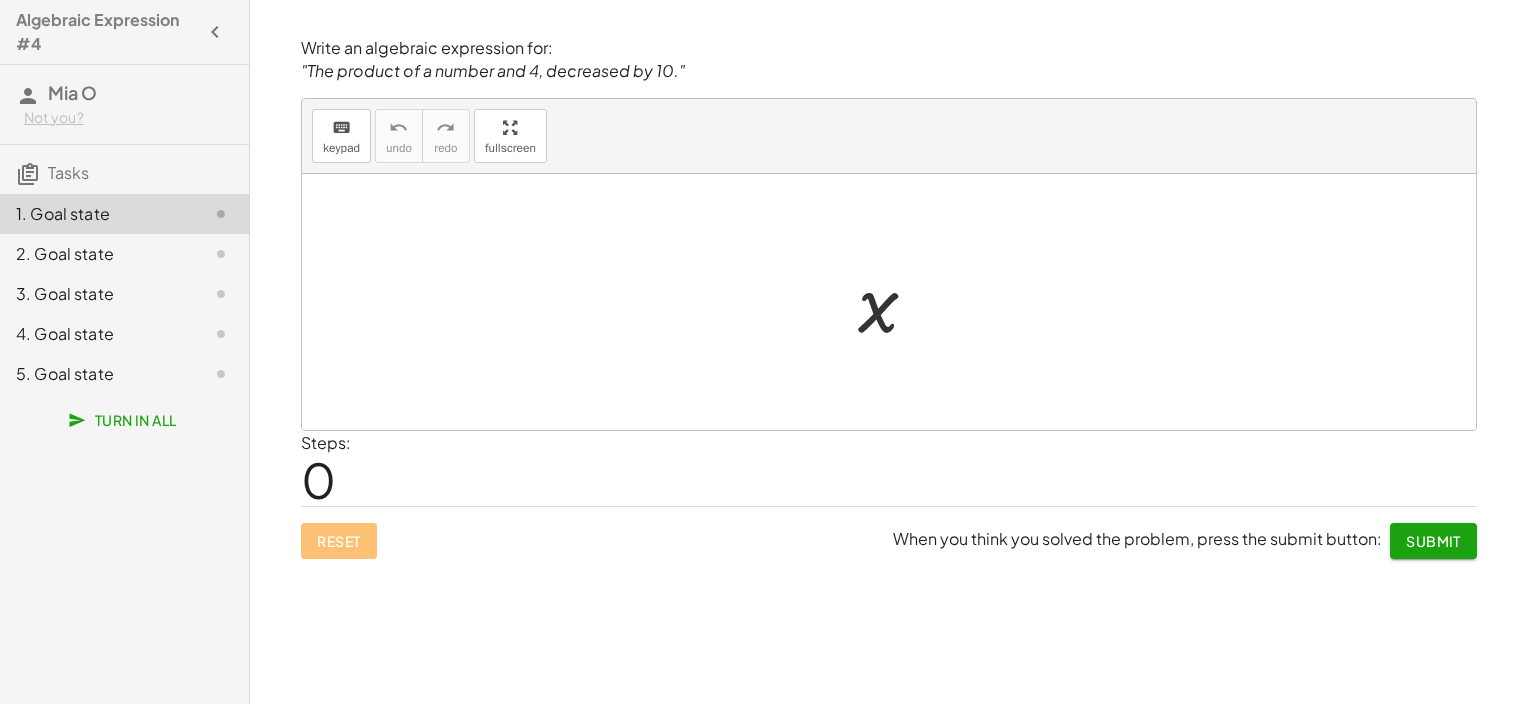 click at bounding box center (896, 302) 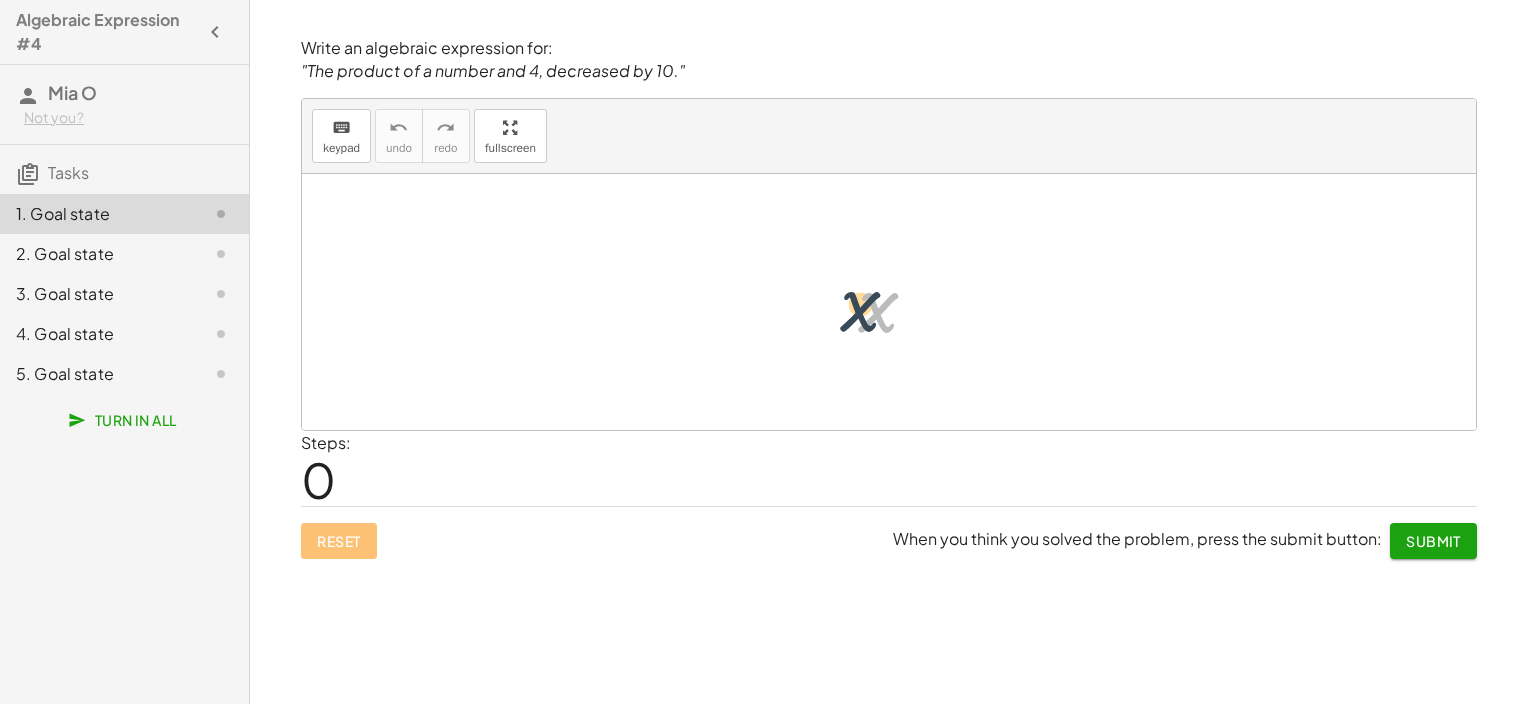 drag, startPoint x: 916, startPoint y: 318, endPoint x: 887, endPoint y: 316, distance: 29.068884 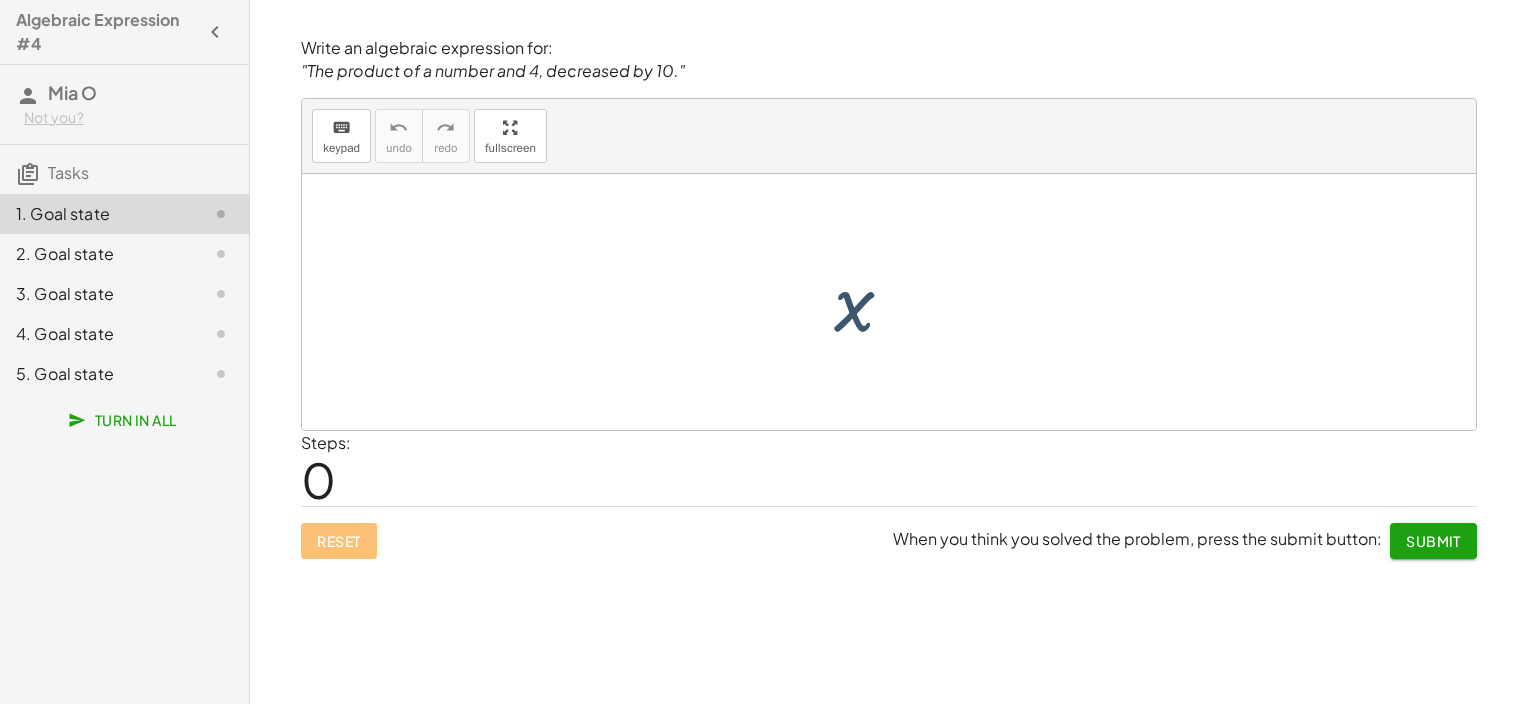 click at bounding box center [896, 302] 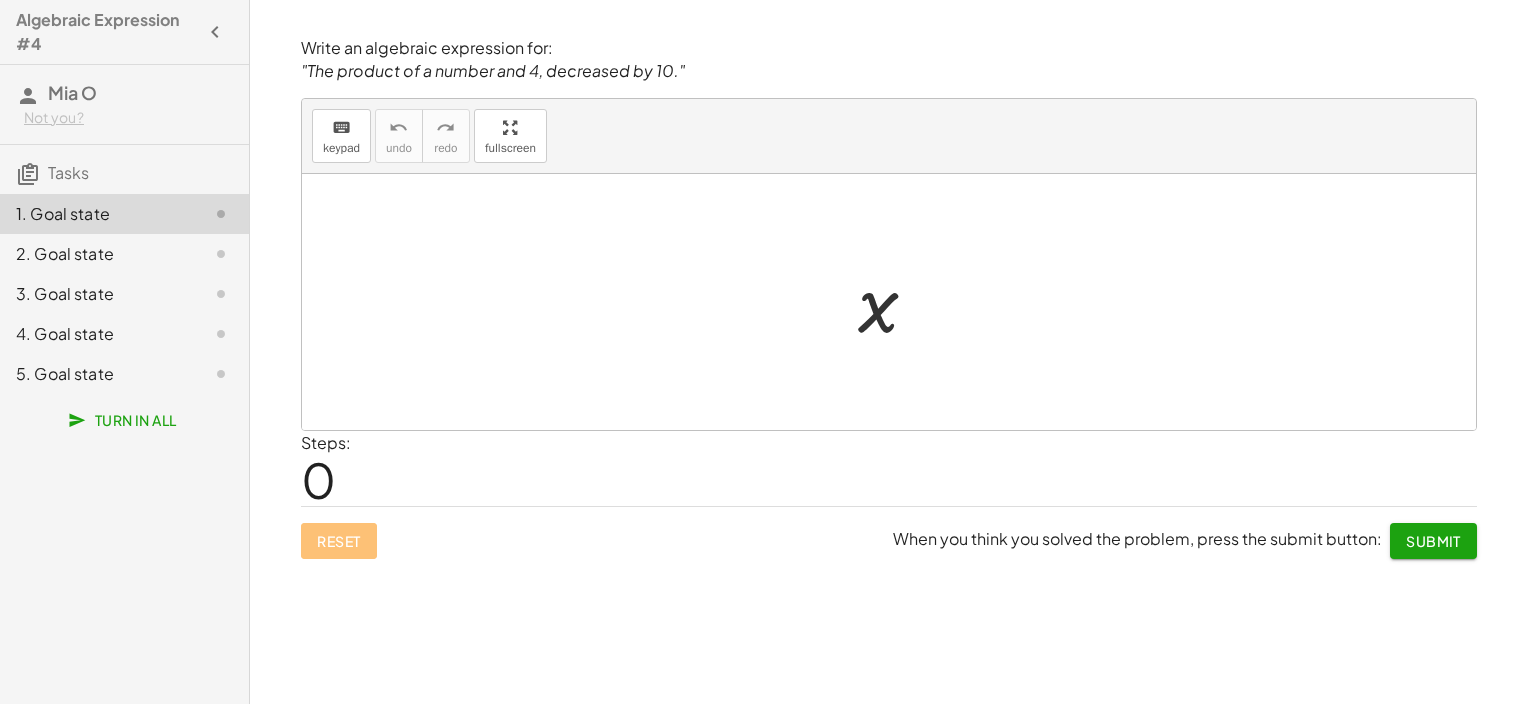 click at bounding box center [896, 302] 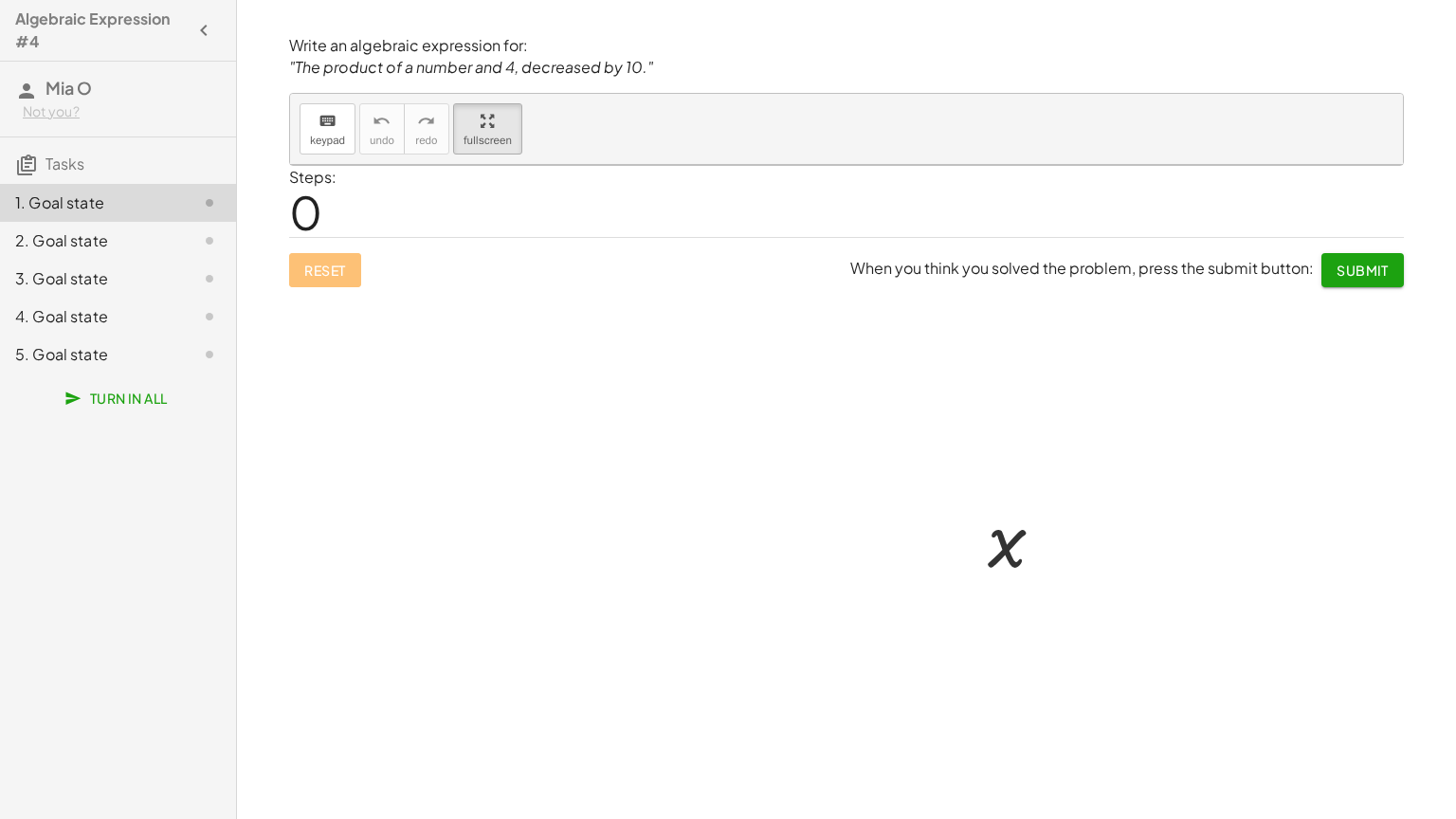 drag, startPoint x: 466, startPoint y: 139, endPoint x: 470, endPoint y: 242, distance: 103.07764 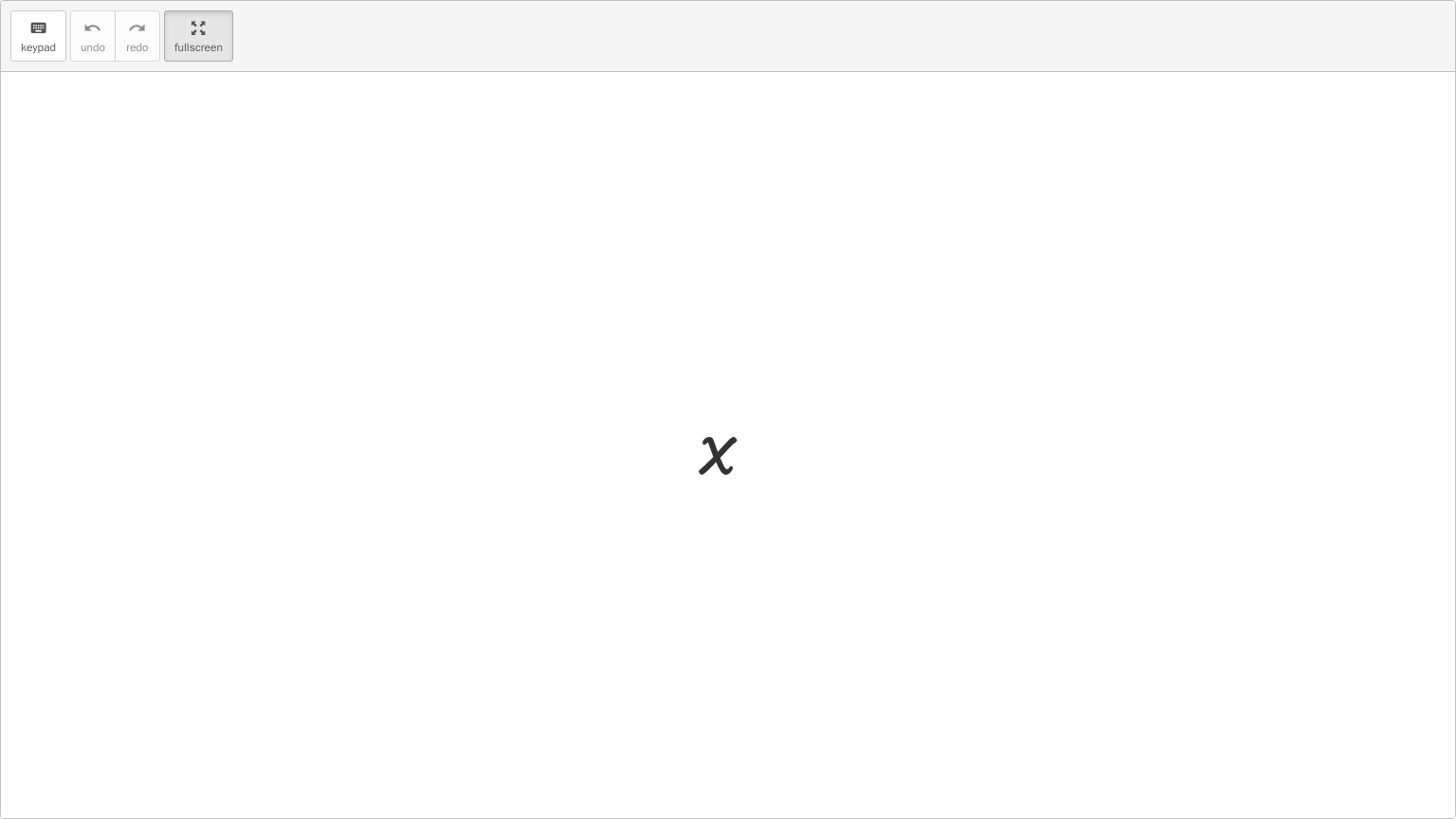 click on "keyboard keypad undo undo redo redo fullscreen x ×" at bounding box center (728, 410) 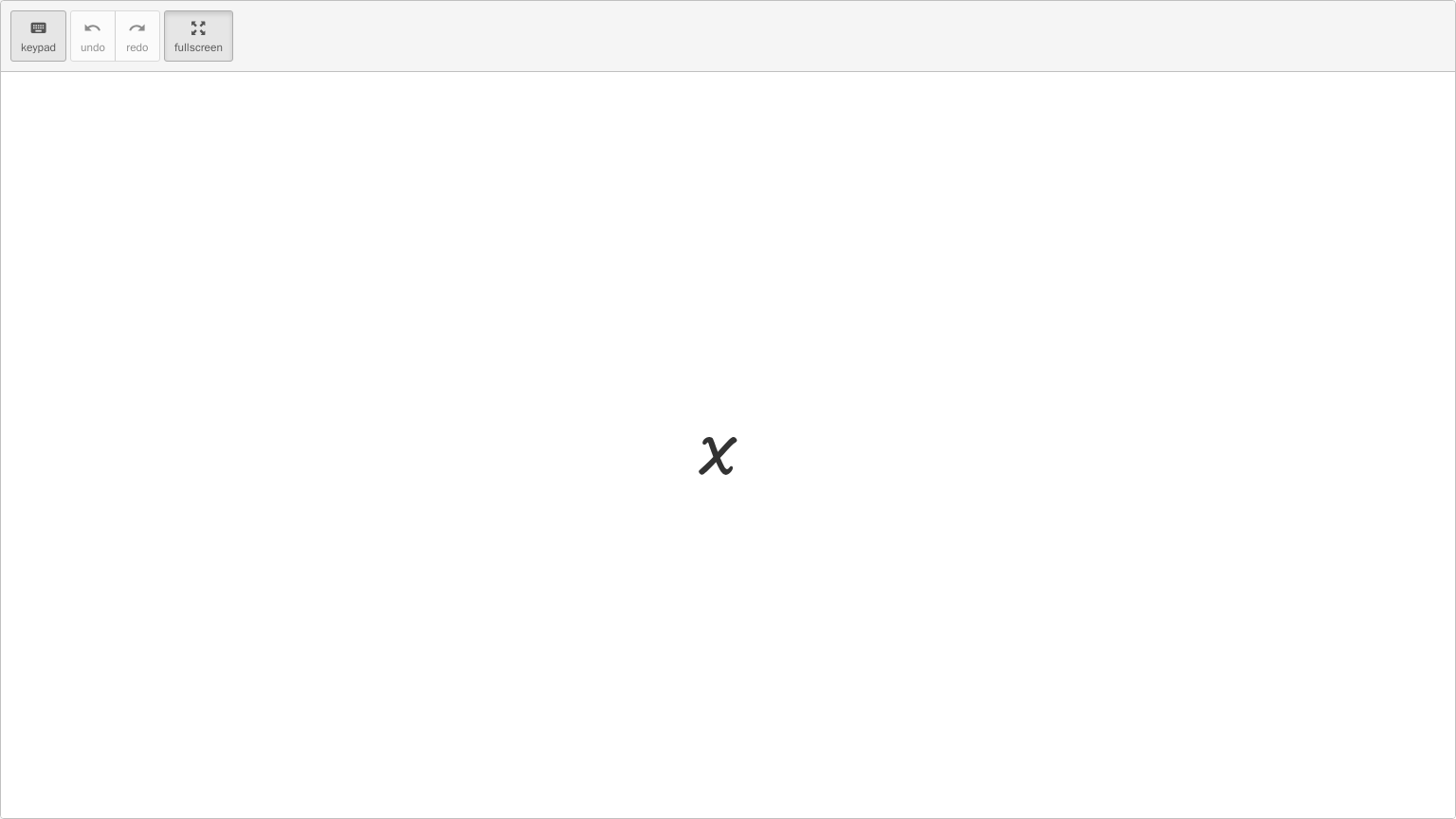 click on "keyboard" at bounding box center [38, 28] 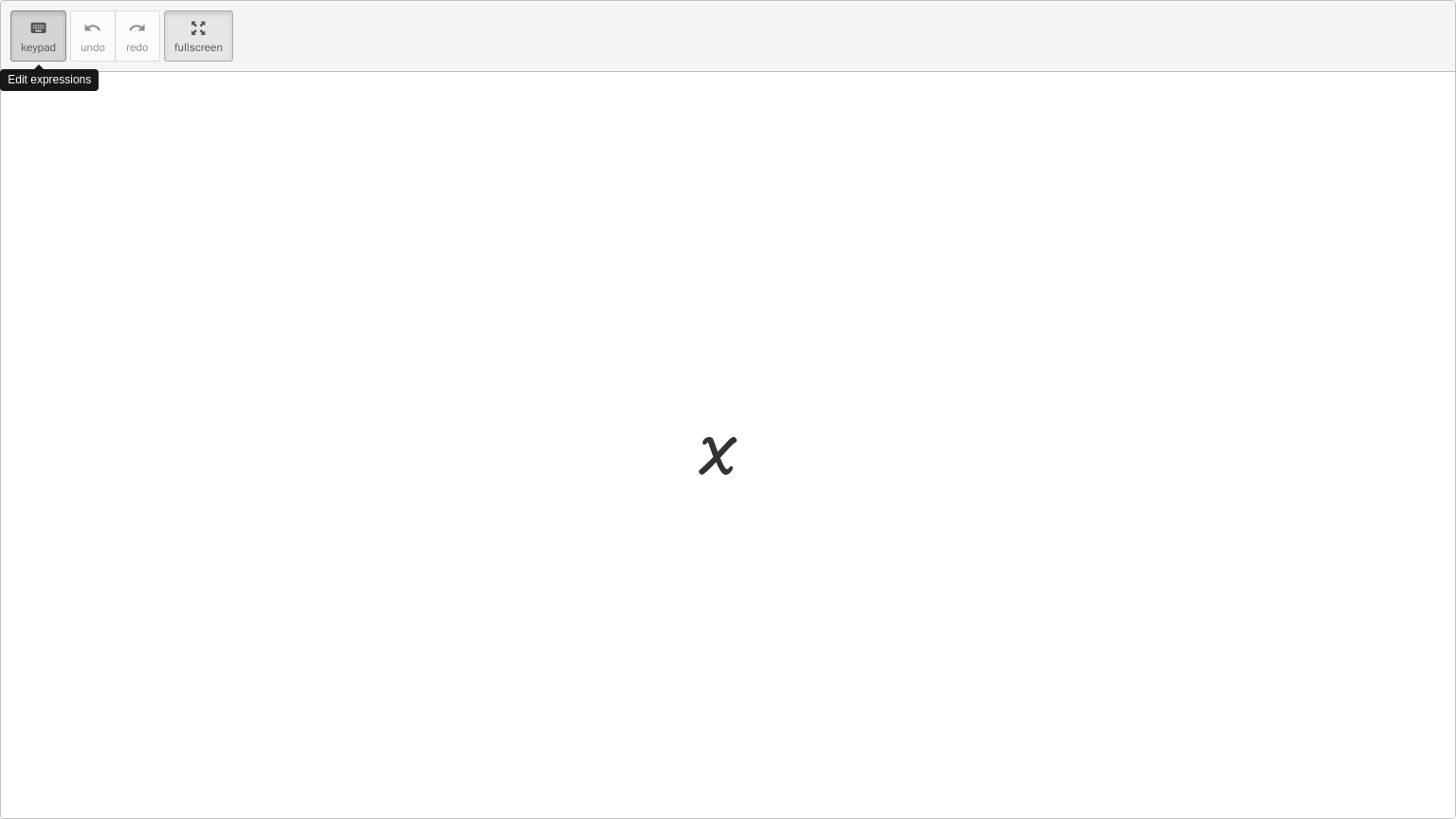 click on "keyboard" at bounding box center [38, 28] 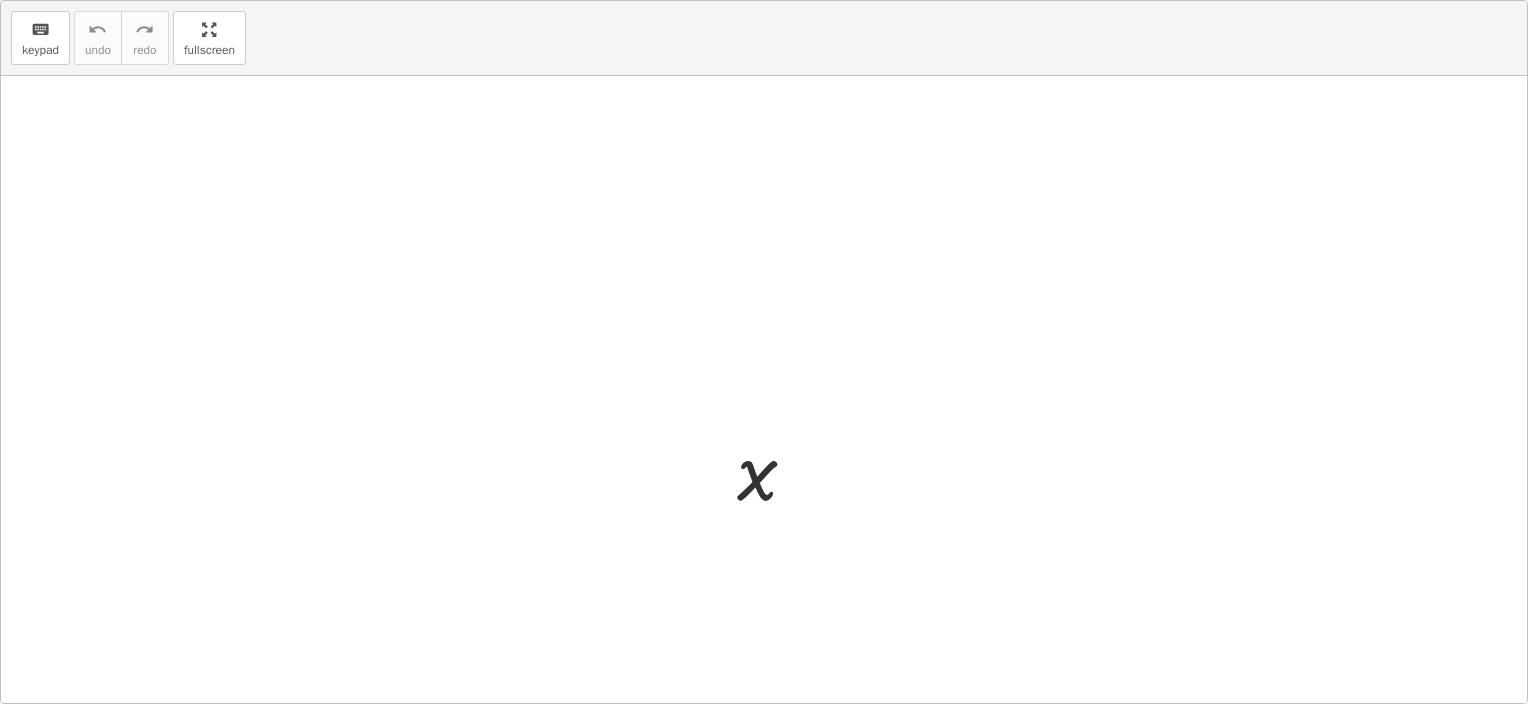 drag, startPoint x: 200, startPoint y: 38, endPoint x: 196, endPoint y: -70, distance: 108.07405 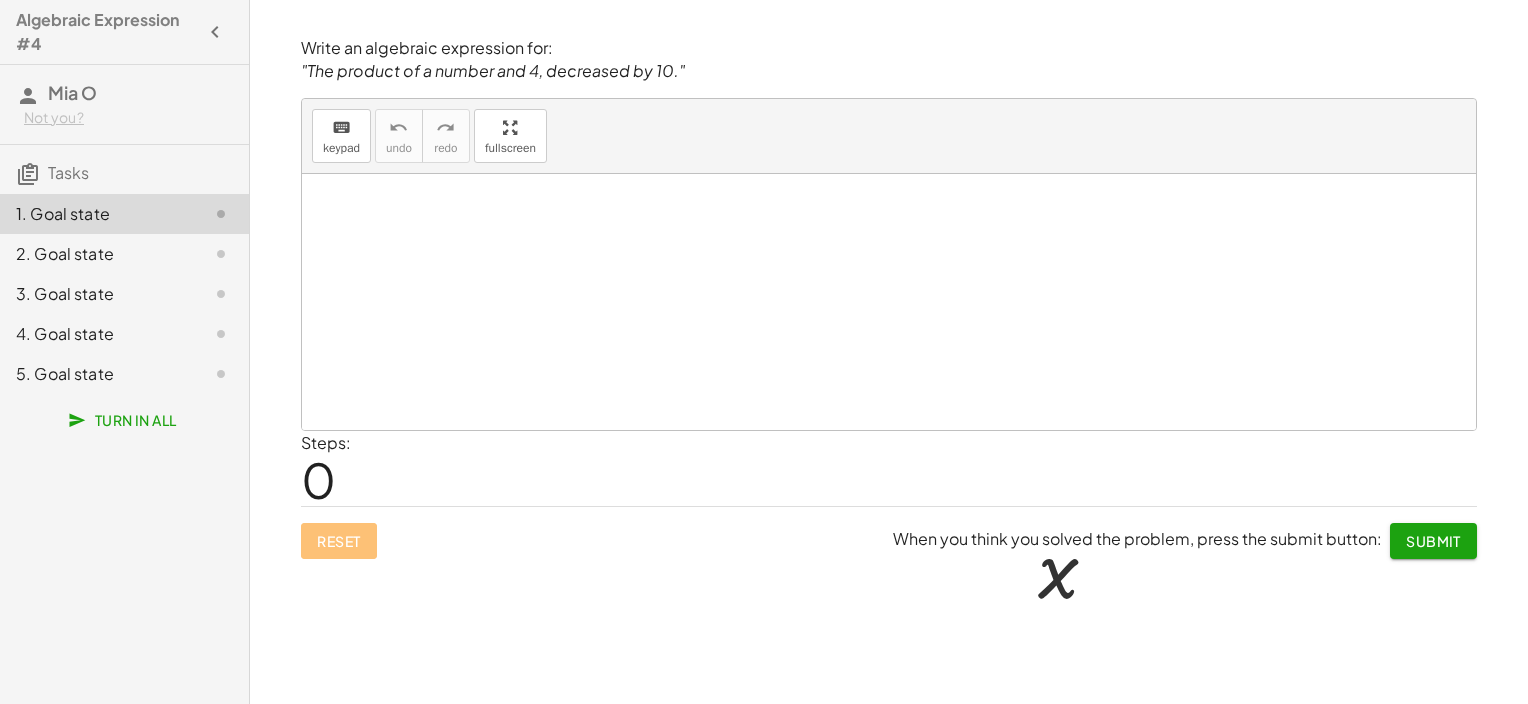 click on "Algebraic Expression #4 [PERSON] O Not you? Tasks 1. Goal state 2. Goal state 3. Goal state 4. Goal state 5. Goal state Turn In All Write an algebraic expression for: "The product of a number and 4, decreased by 10." keyboard keypad undo undo redo redo fullscreen x × Steps: 0 Reset When you think you solved the problem, press the submit button: Submit Solve for x. keyboard keypad undo undo redo redo fullscreen × Steps: 0 Reset When you think you solved the problem, press the submit button: Continue Solve for x. keyboard keypad undo undo redo redo fullscreen × Steps: 0 Reset When you think you solved the problem, press the submit button: Continue Solve for x. keyboard keypad undo undo redo redo fullscreen × Steps: 0 Reset When you think you solved the problem, press the submit button: Continue A streaming service charges $8/month plus a one-time setup fee. Your first month costs $20. Write and solve an equation to find the setup fee. keyboard keypad undo undo redo redo × 0 x y" at bounding box center (764, 352) 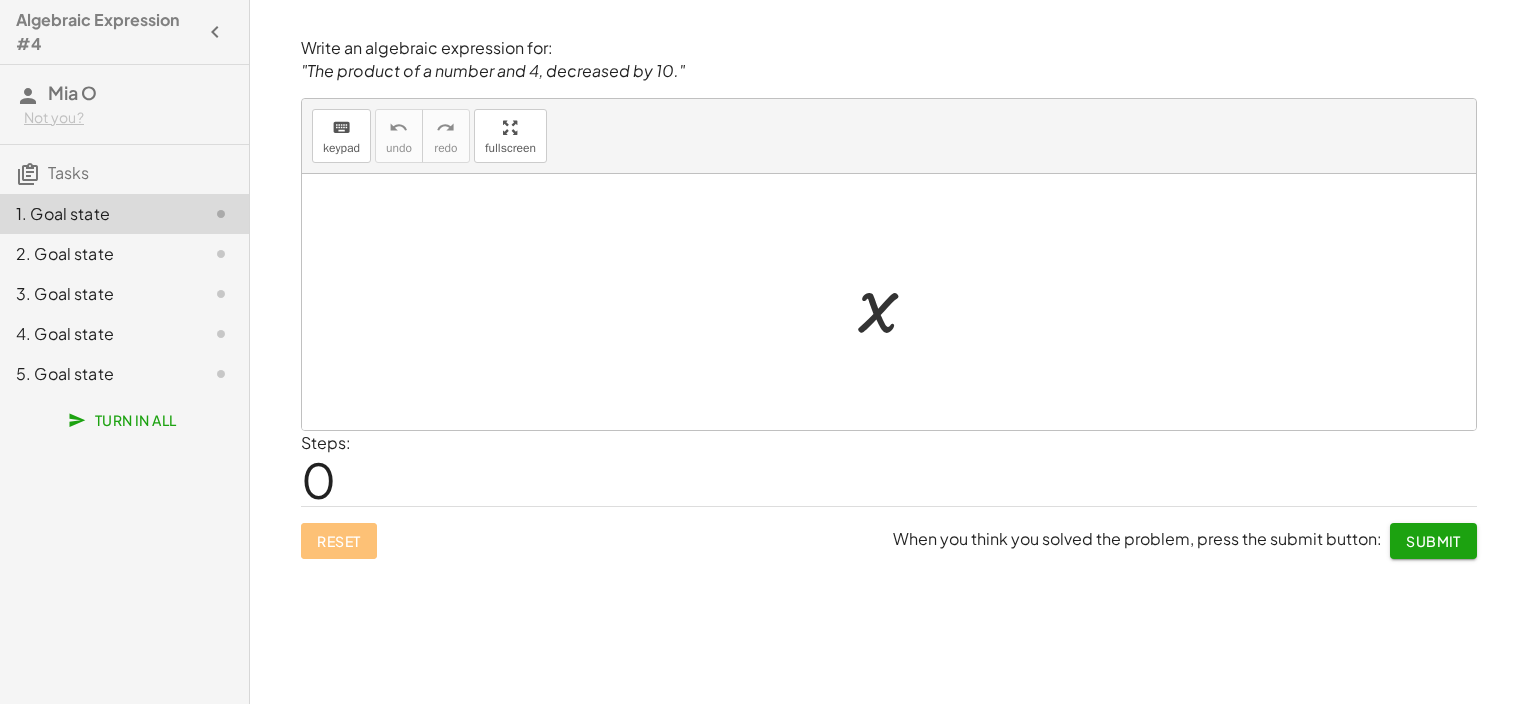 click at bounding box center [896, 302] 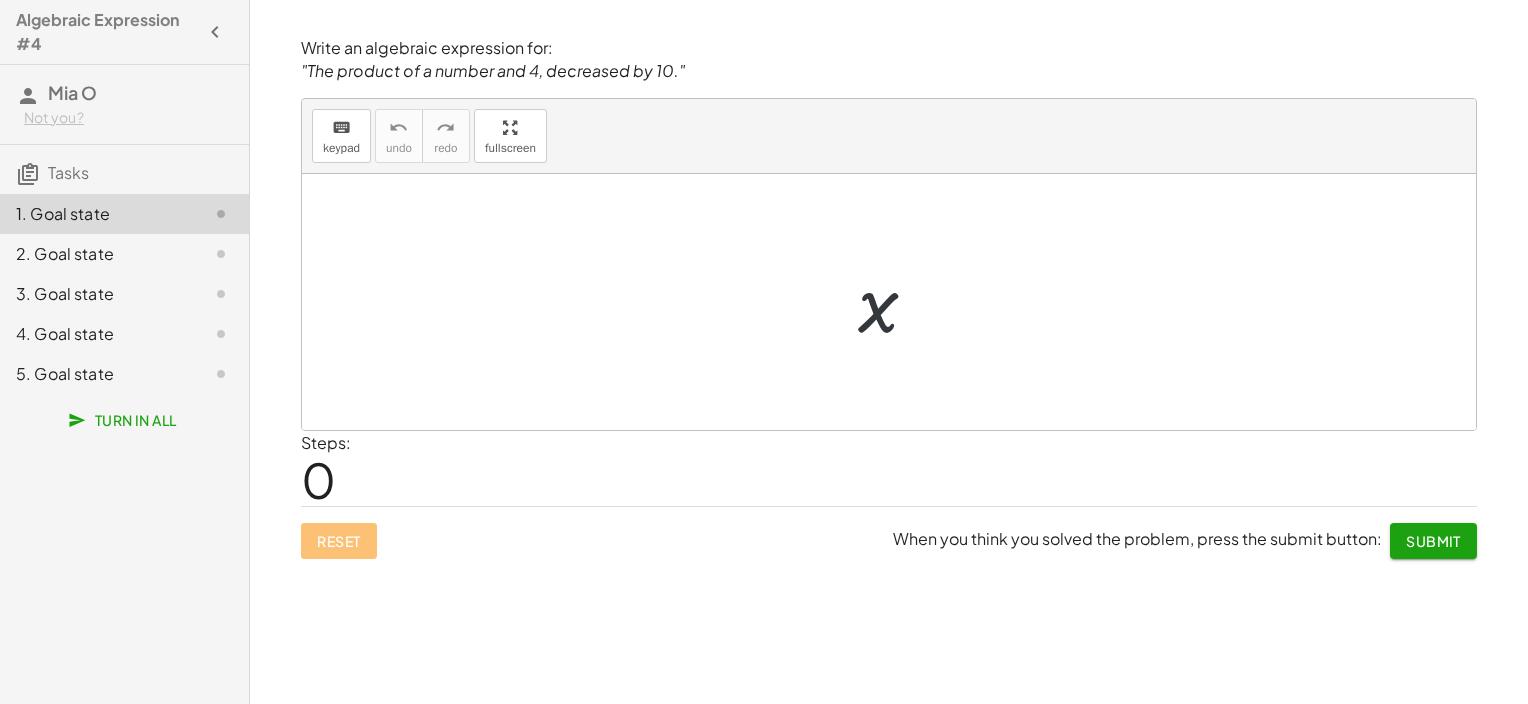 drag, startPoint x: 908, startPoint y: 294, endPoint x: 896, endPoint y: 316, distance: 25.059929 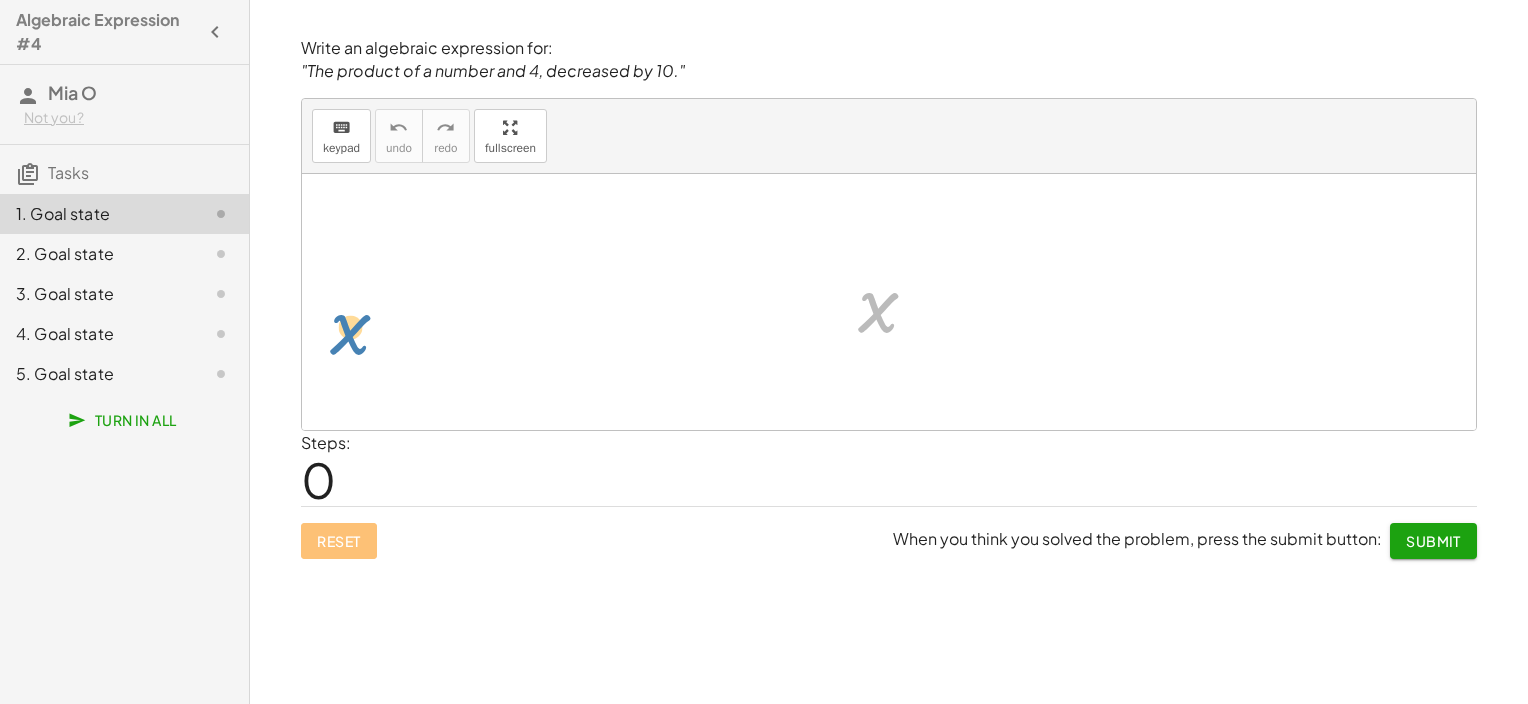 drag, startPoint x: 885, startPoint y: 316, endPoint x: 366, endPoint y: 322, distance: 519.03467 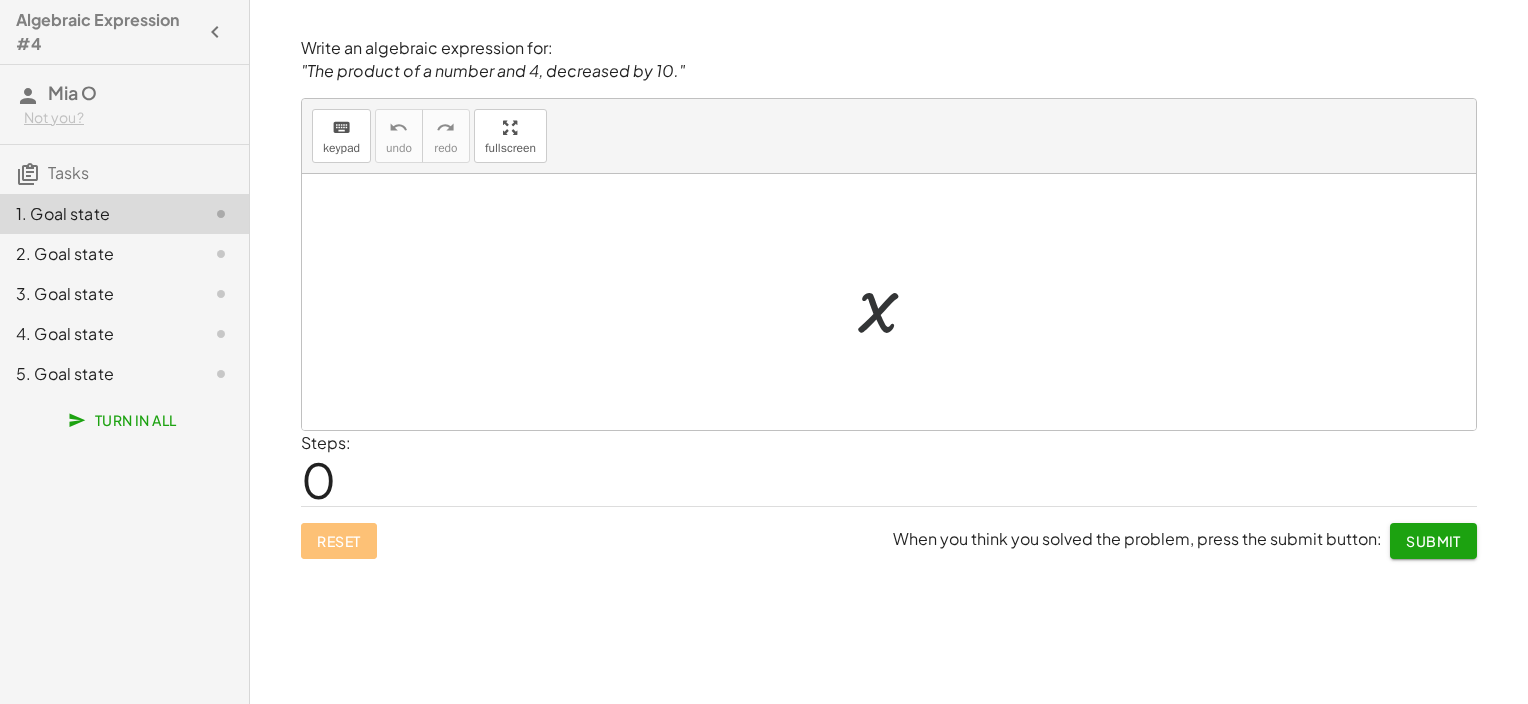 click at bounding box center [896, 302] 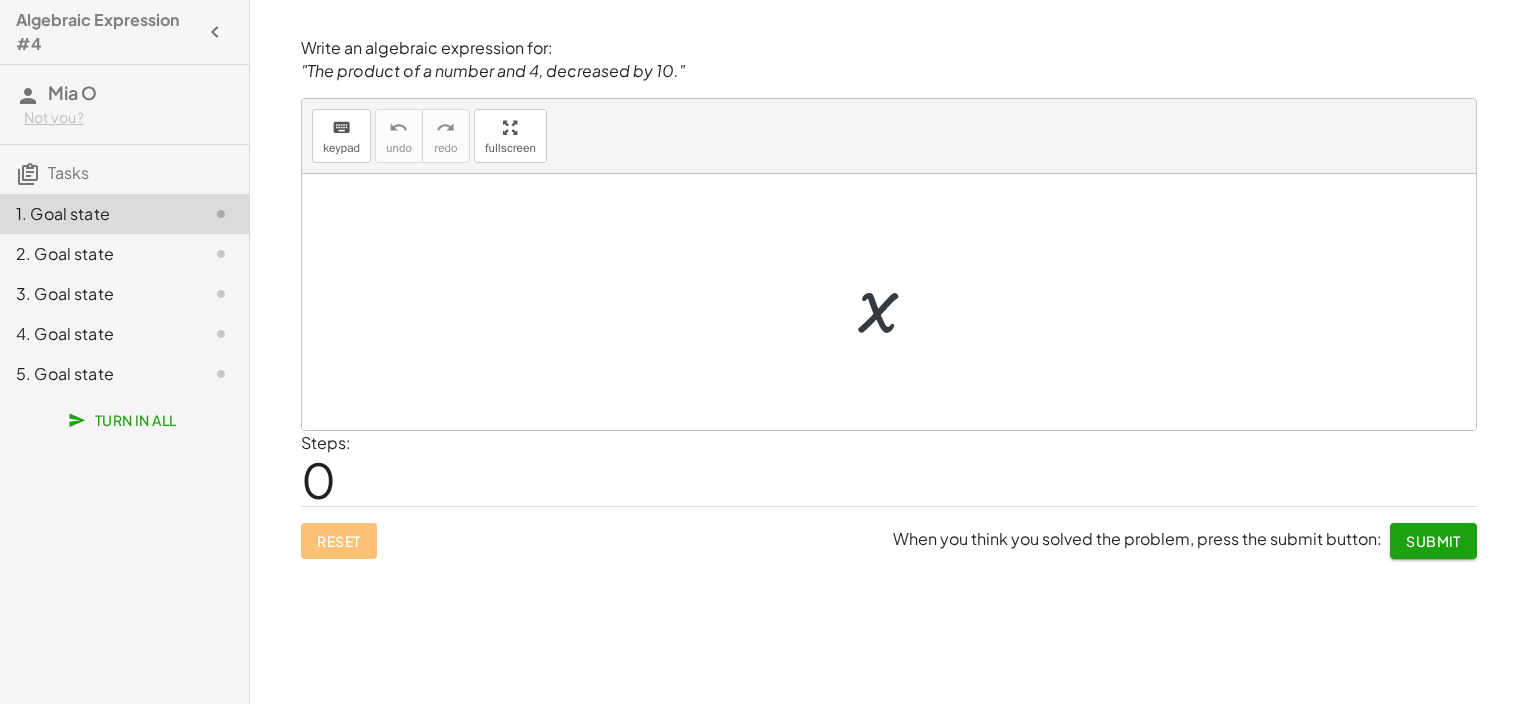 click at bounding box center [896, 302] 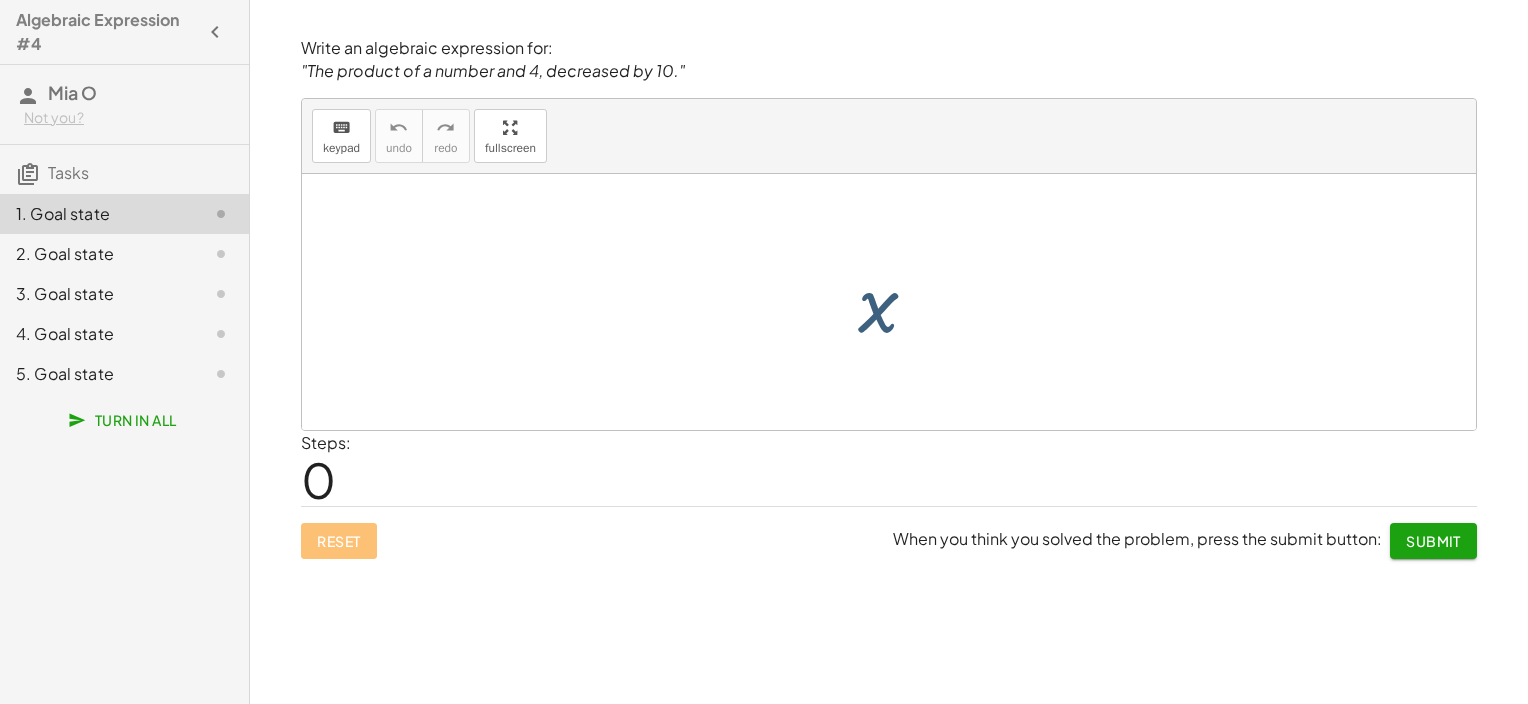 click at bounding box center (896, 302) 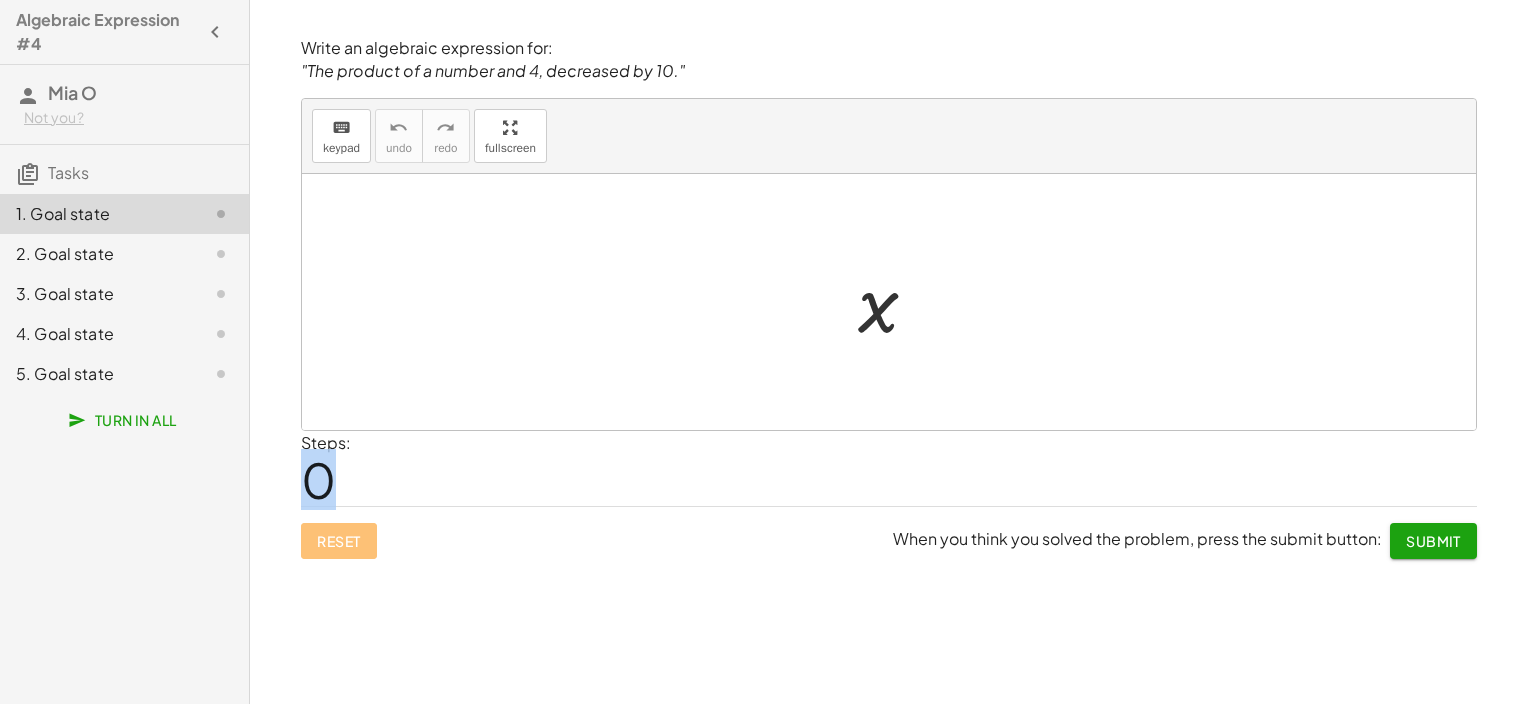 drag, startPoint x: 409, startPoint y: 494, endPoint x: 303, endPoint y: 481, distance: 106.7942 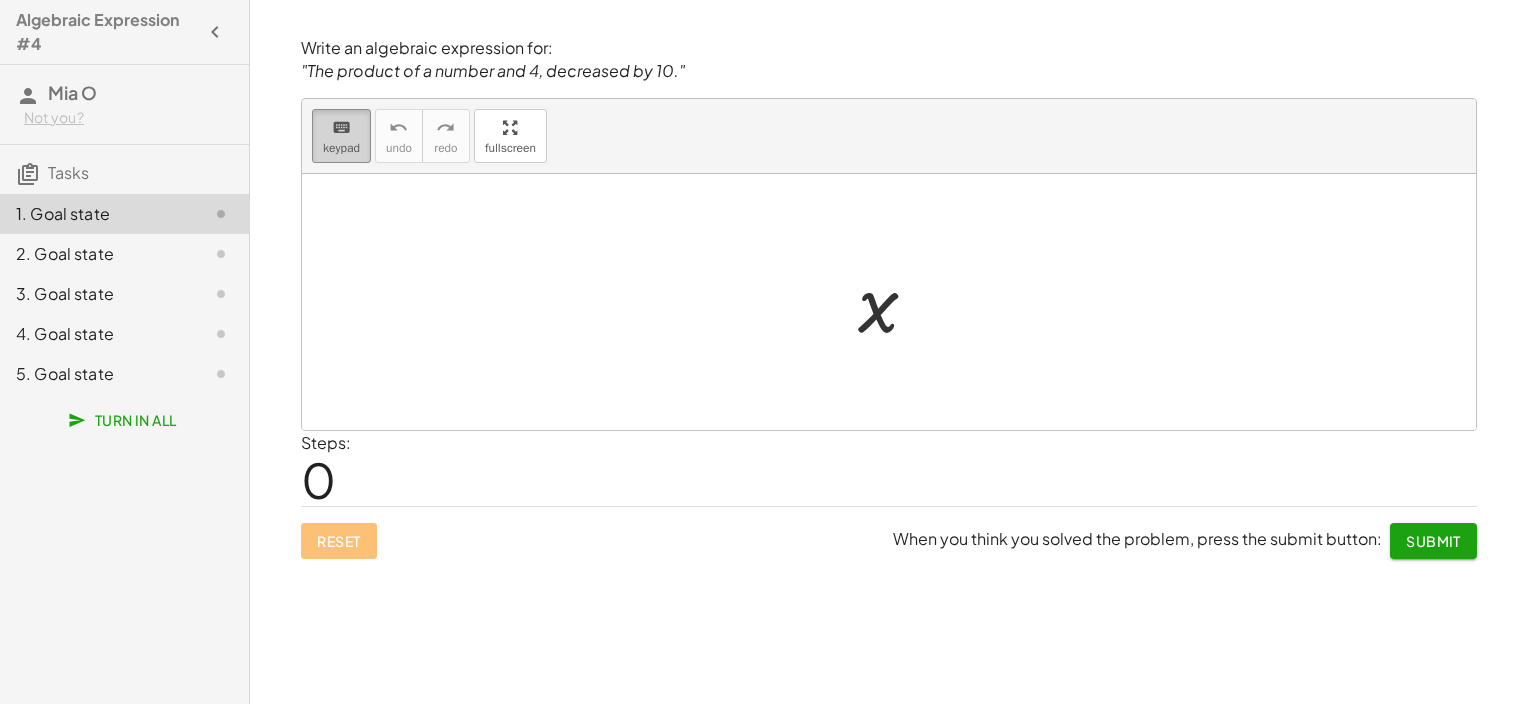 click on "keyboard keypad" at bounding box center [341, 136] 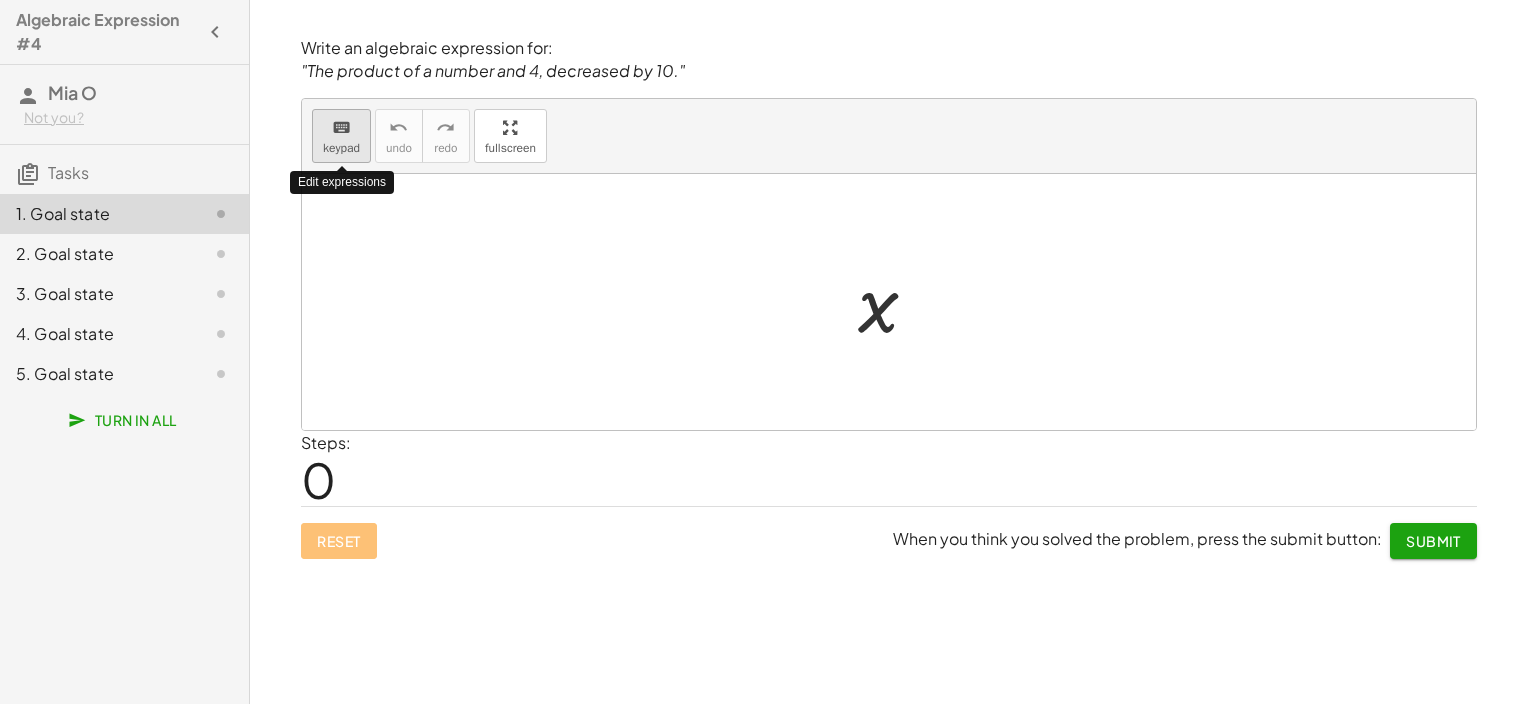 click on "keypad" at bounding box center [341, 148] 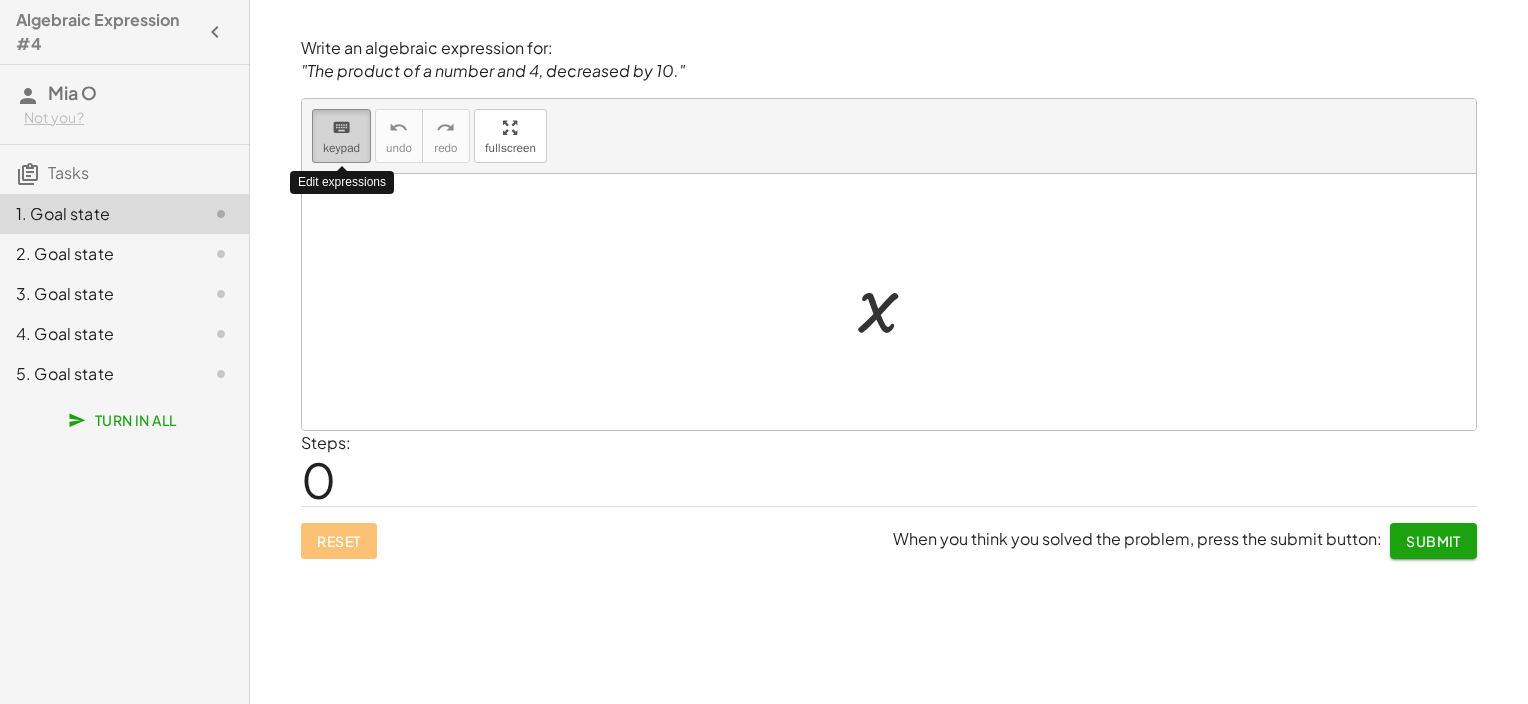 click on "keypad" at bounding box center (341, 148) 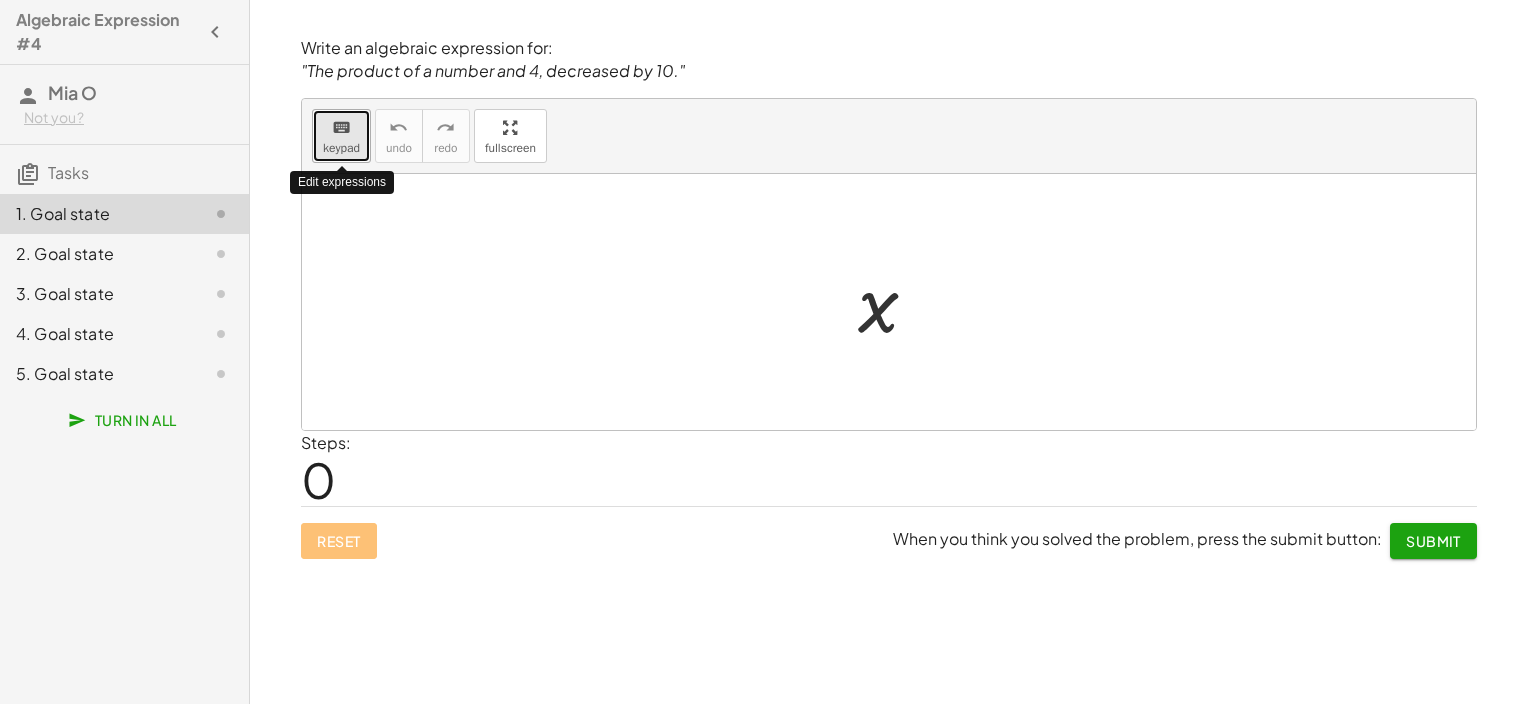 click on "keyboard" at bounding box center [341, 128] 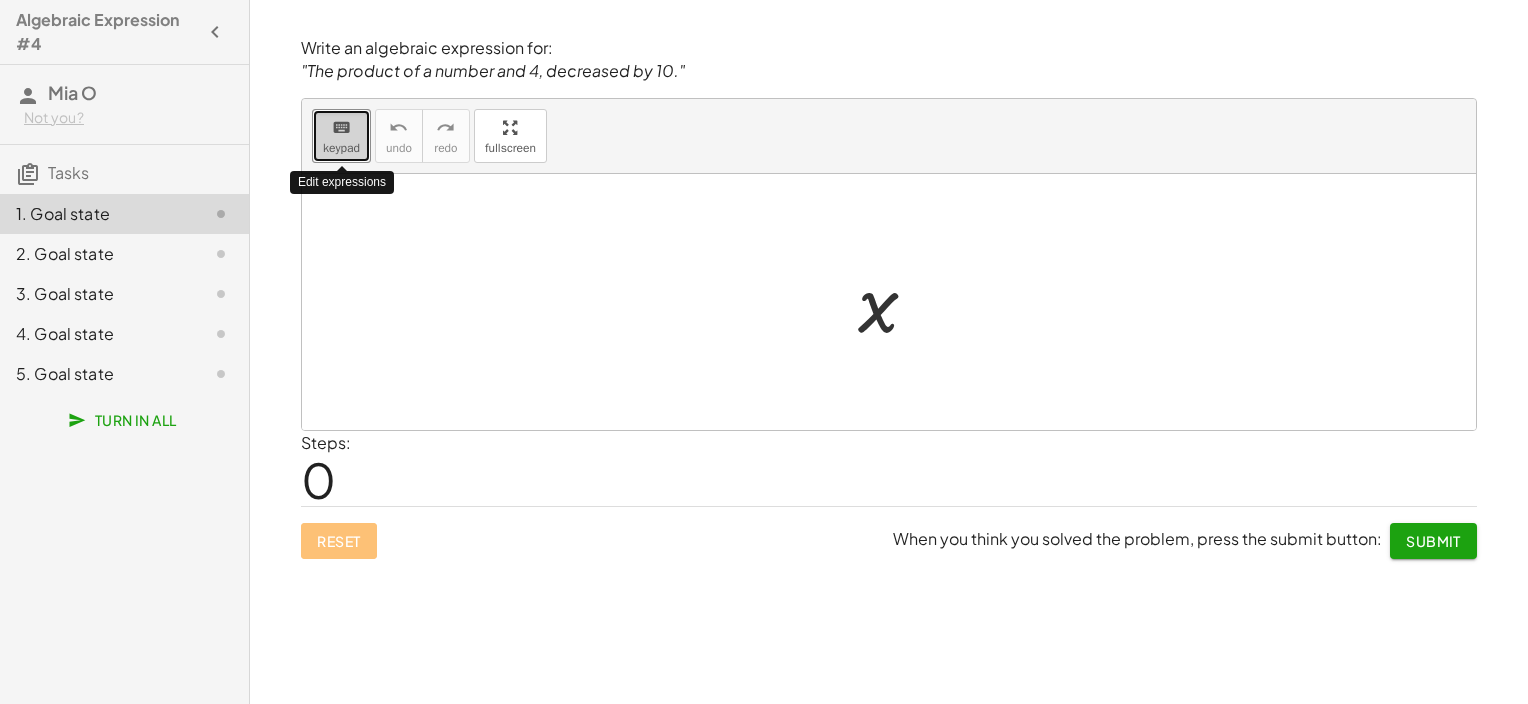 click on "keyboard" at bounding box center (341, 128) 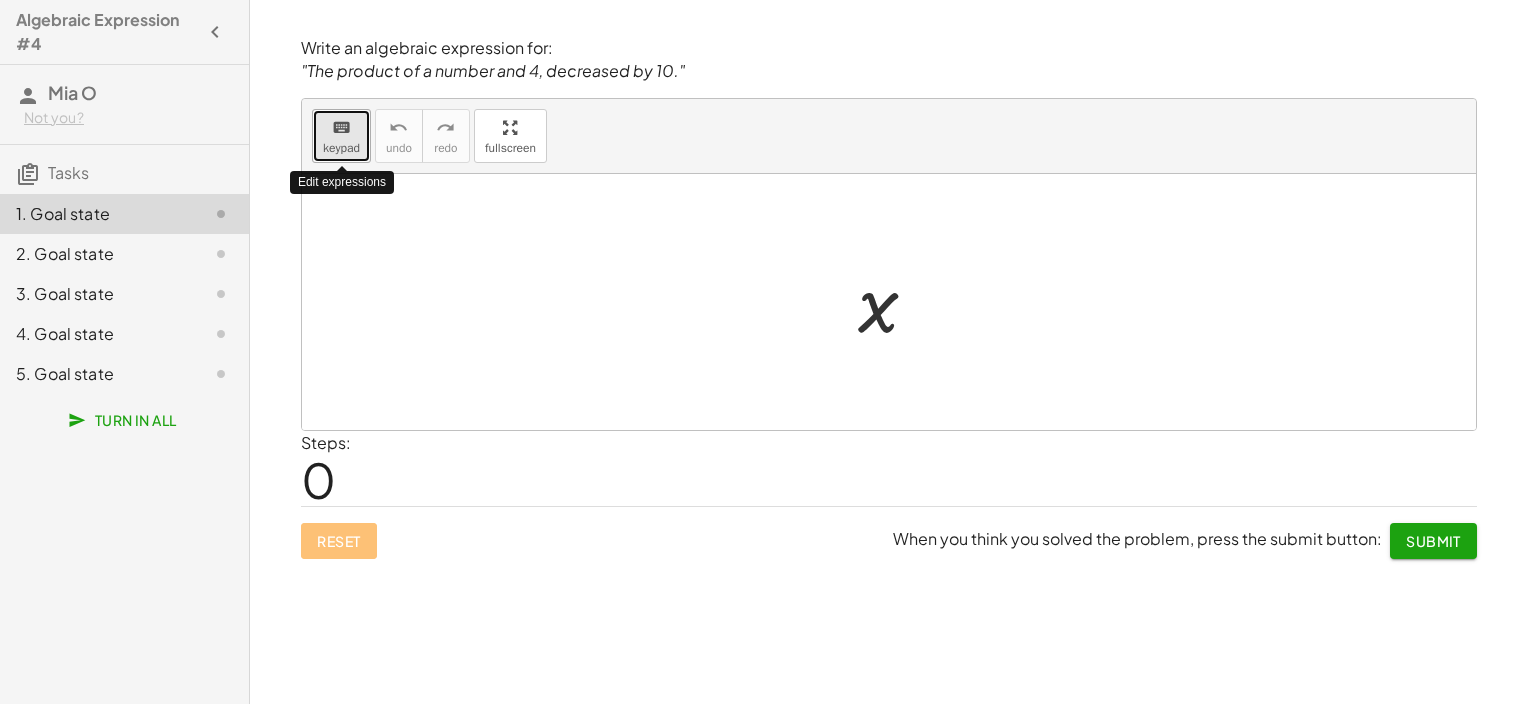 click on "keyboard" at bounding box center (341, 128) 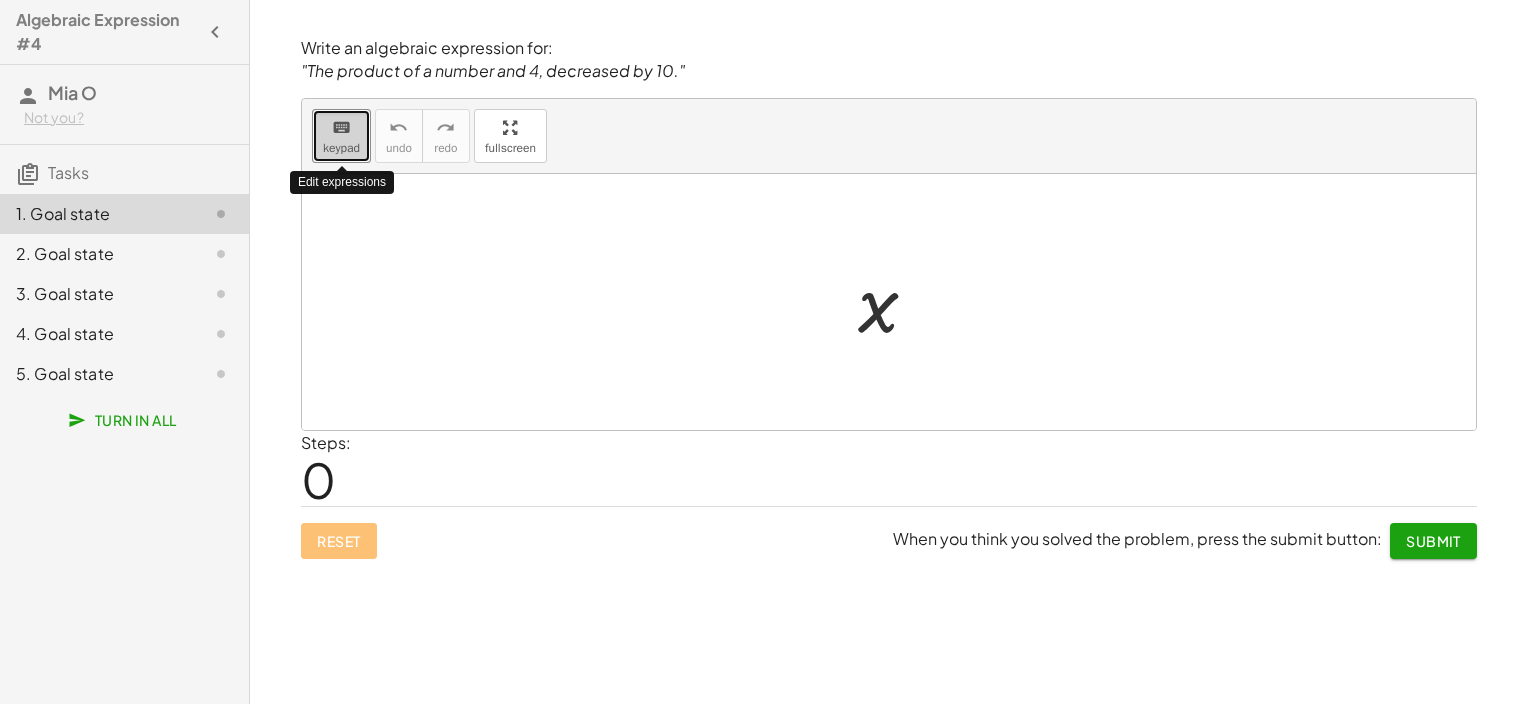 click on "keyboard" at bounding box center (341, 128) 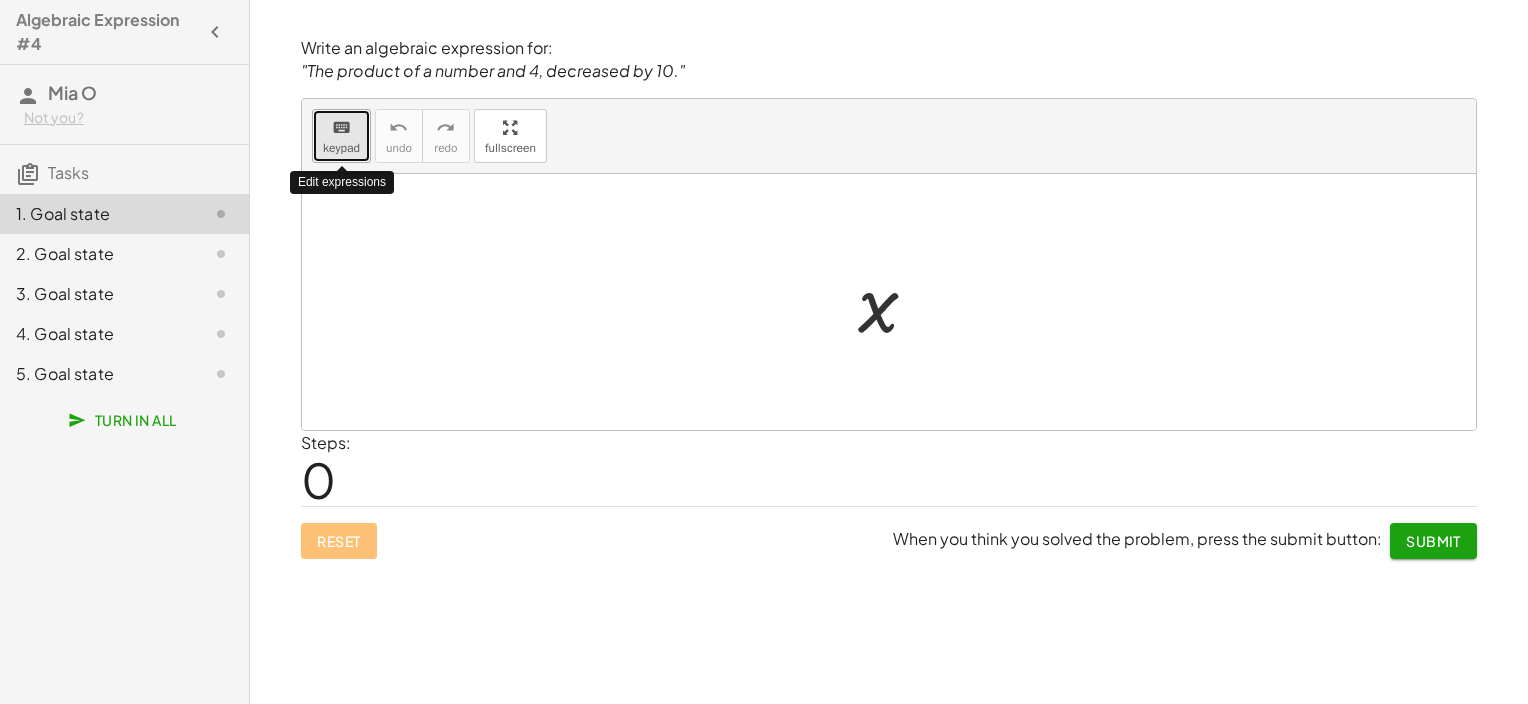click on "keyboard" at bounding box center [341, 128] 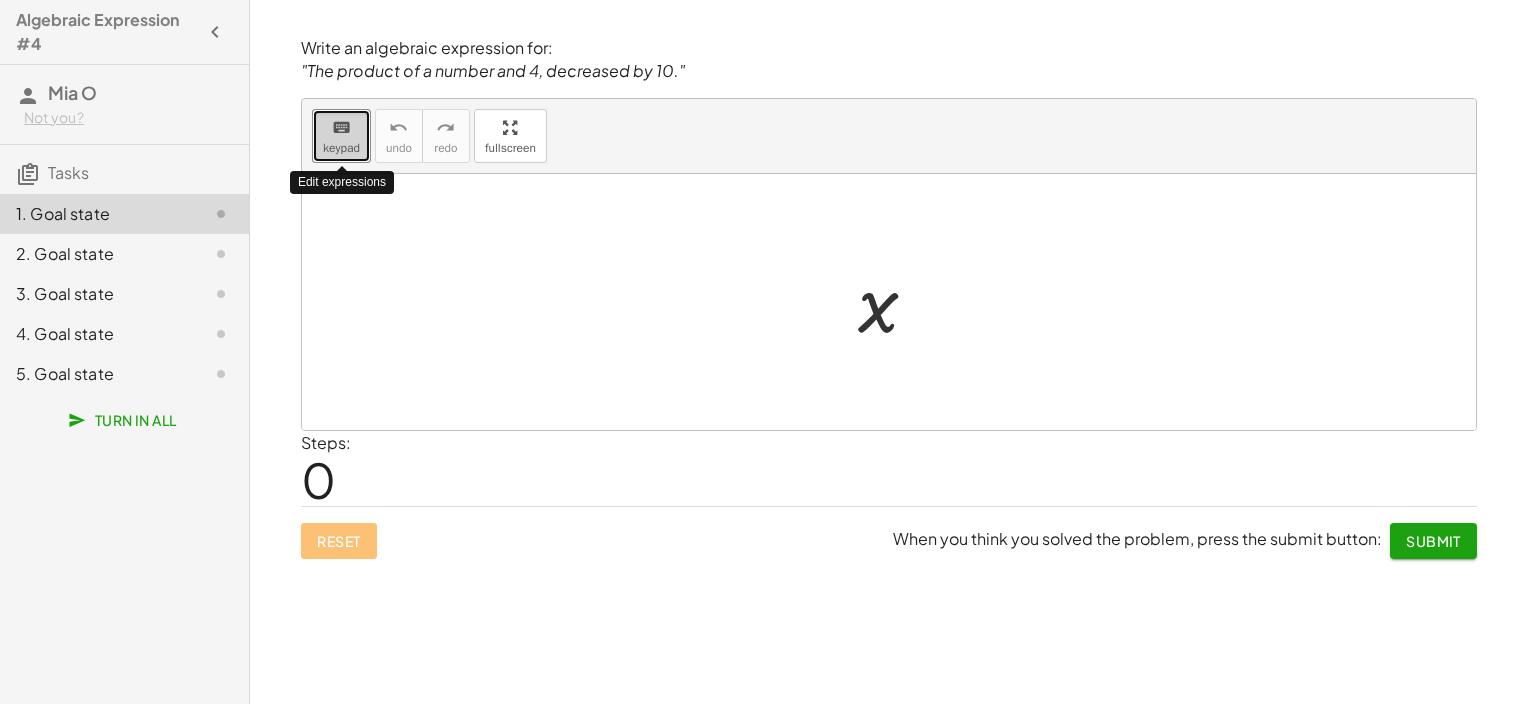 click on "keyboard" at bounding box center [341, 128] 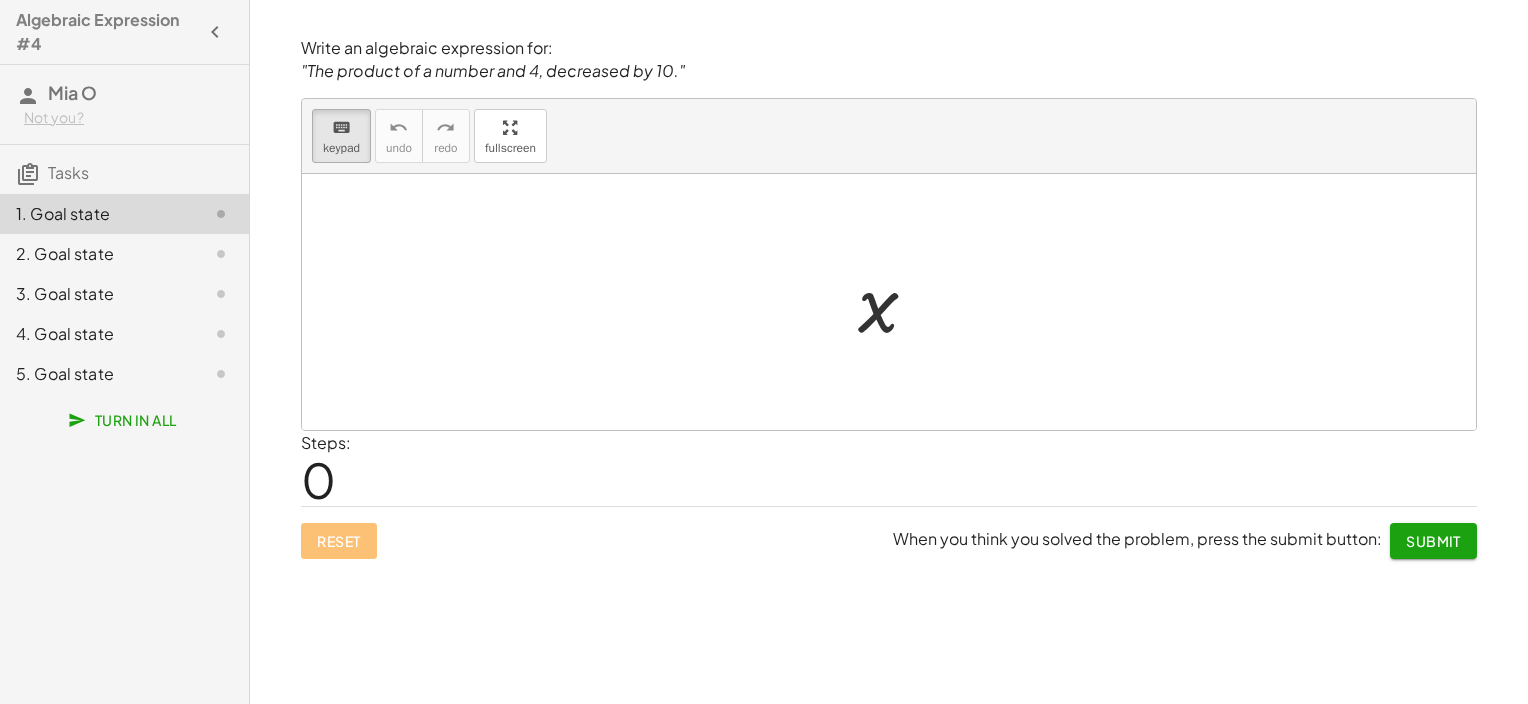 click on "x" at bounding box center [879, 305] 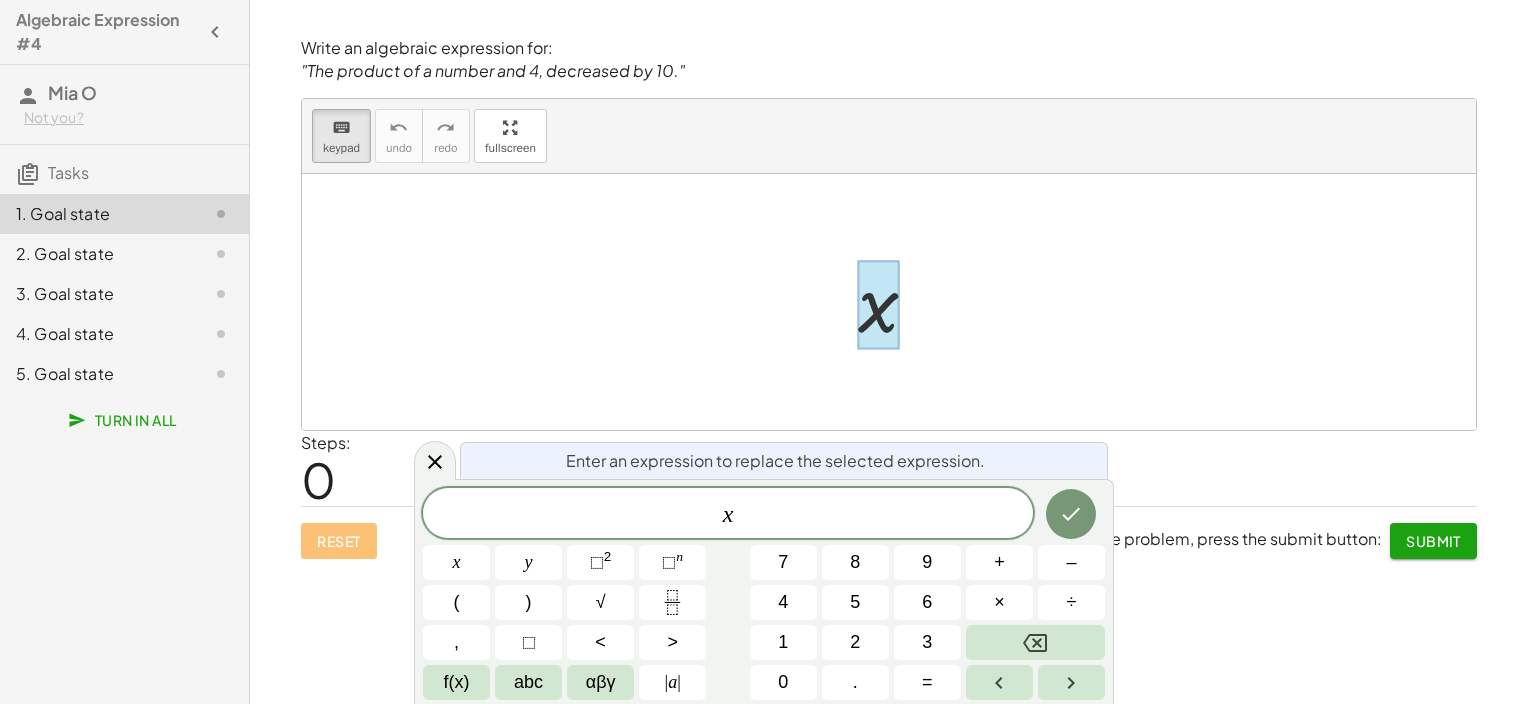 click at bounding box center (878, 304) 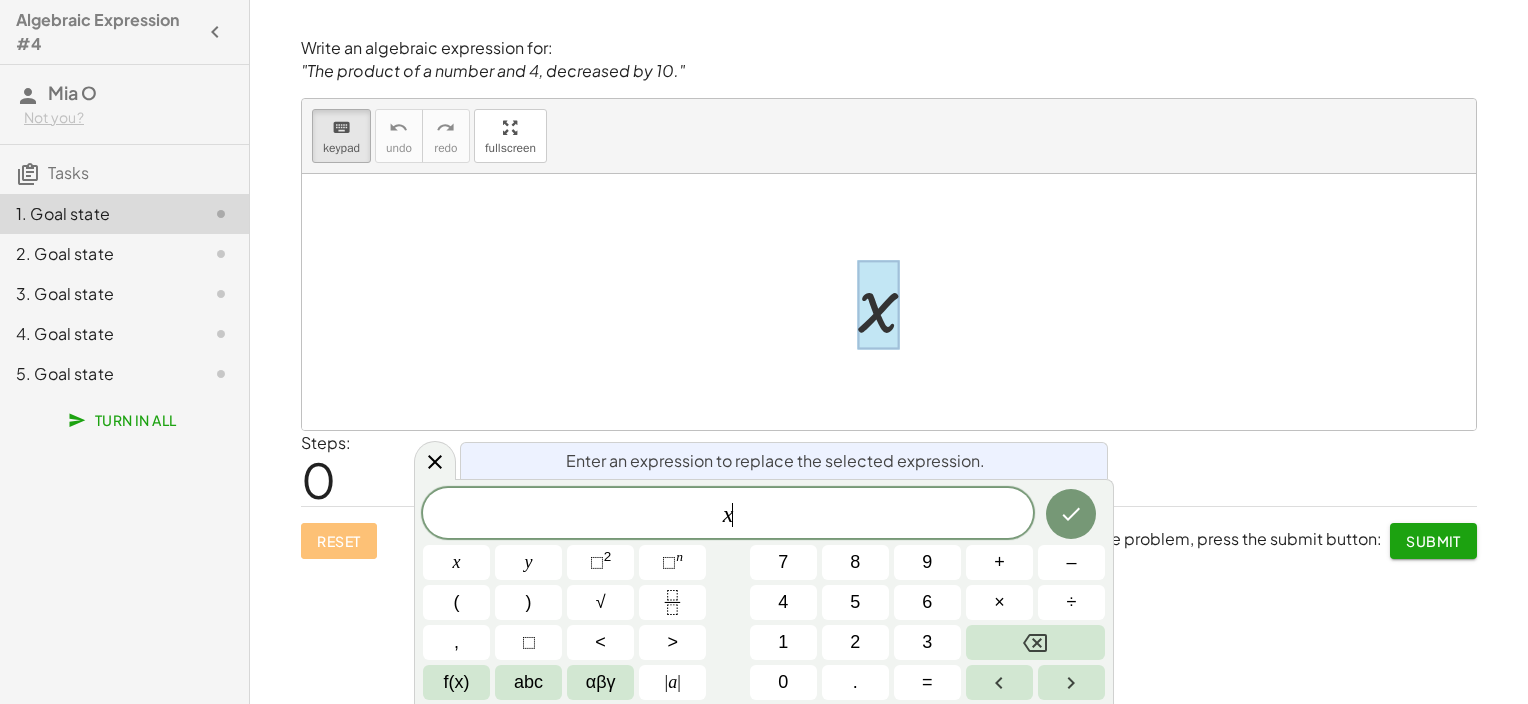 click on "x ​" 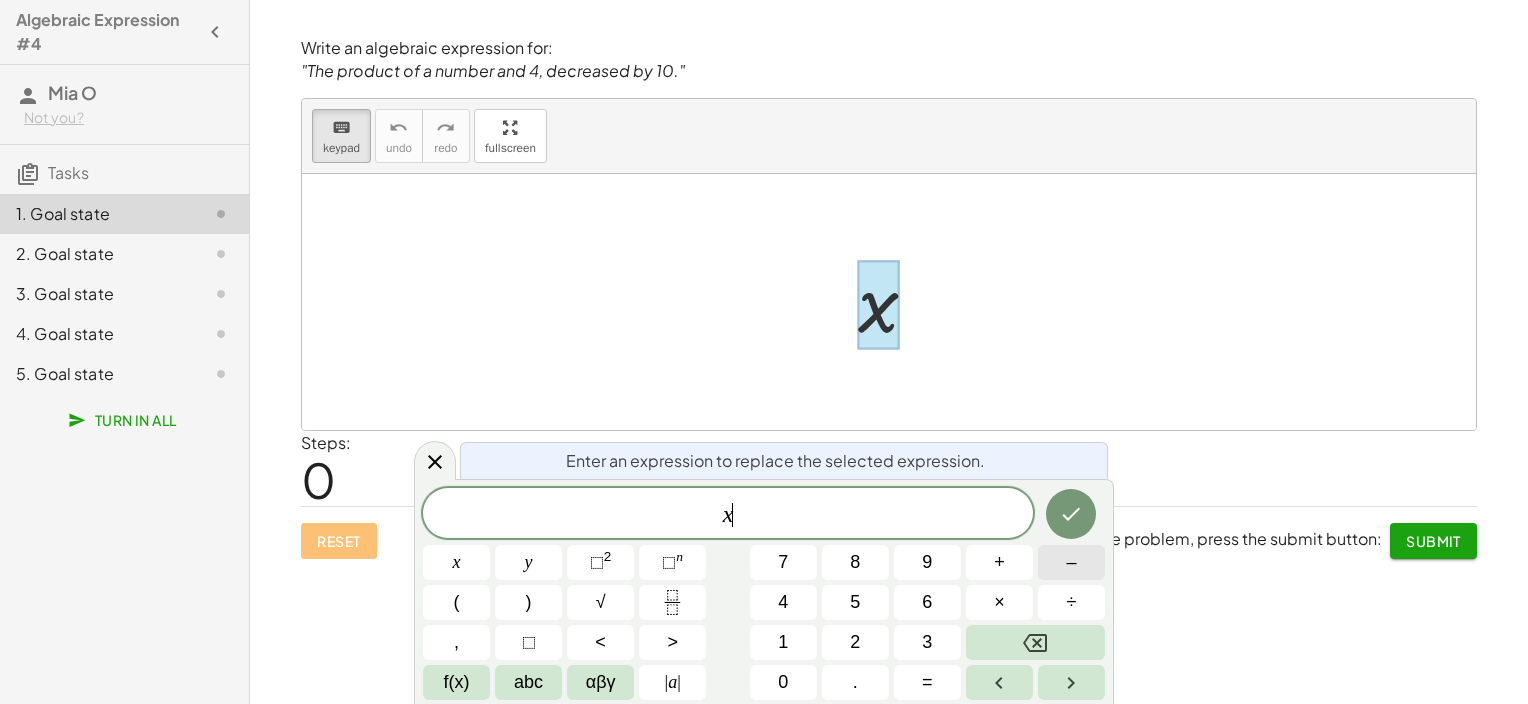 click on "–" at bounding box center (1071, 562) 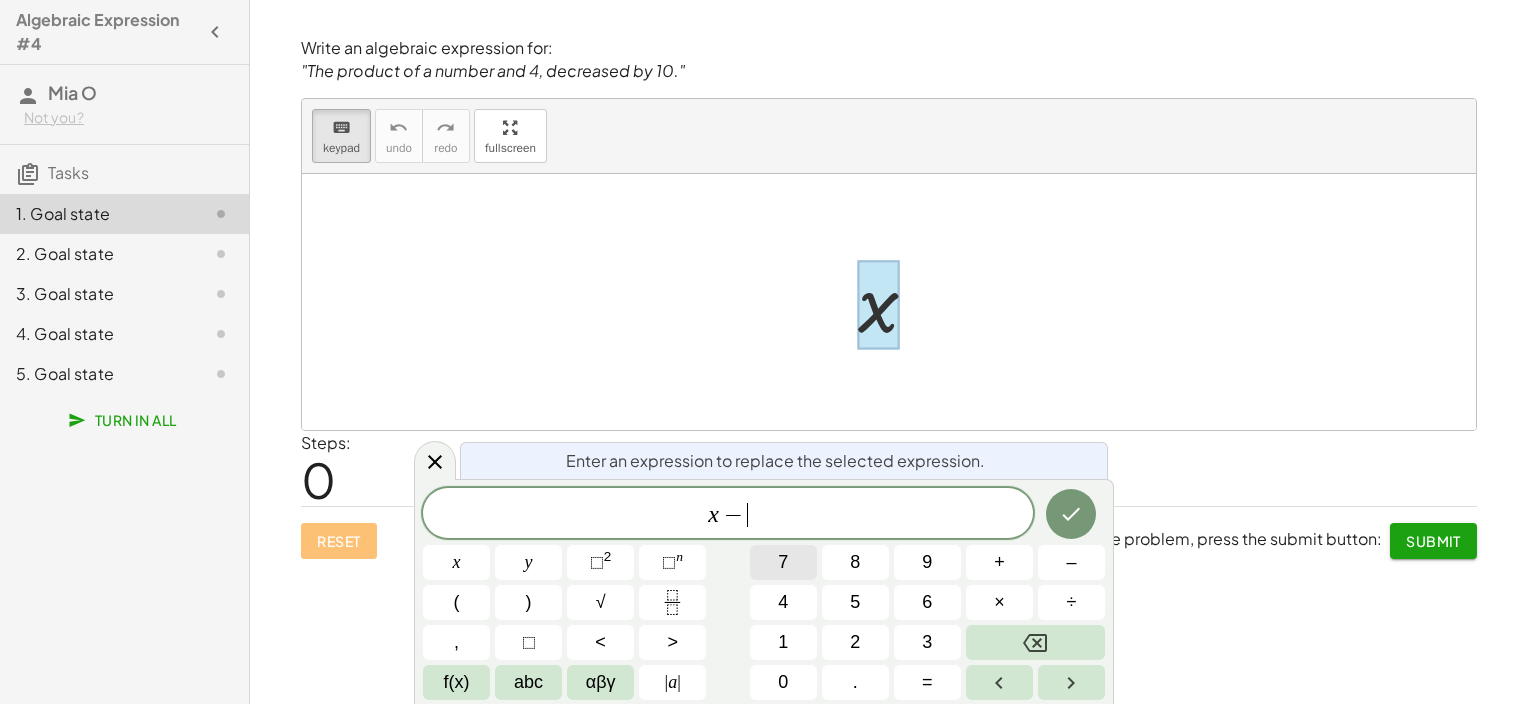 click on "7" at bounding box center [783, 562] 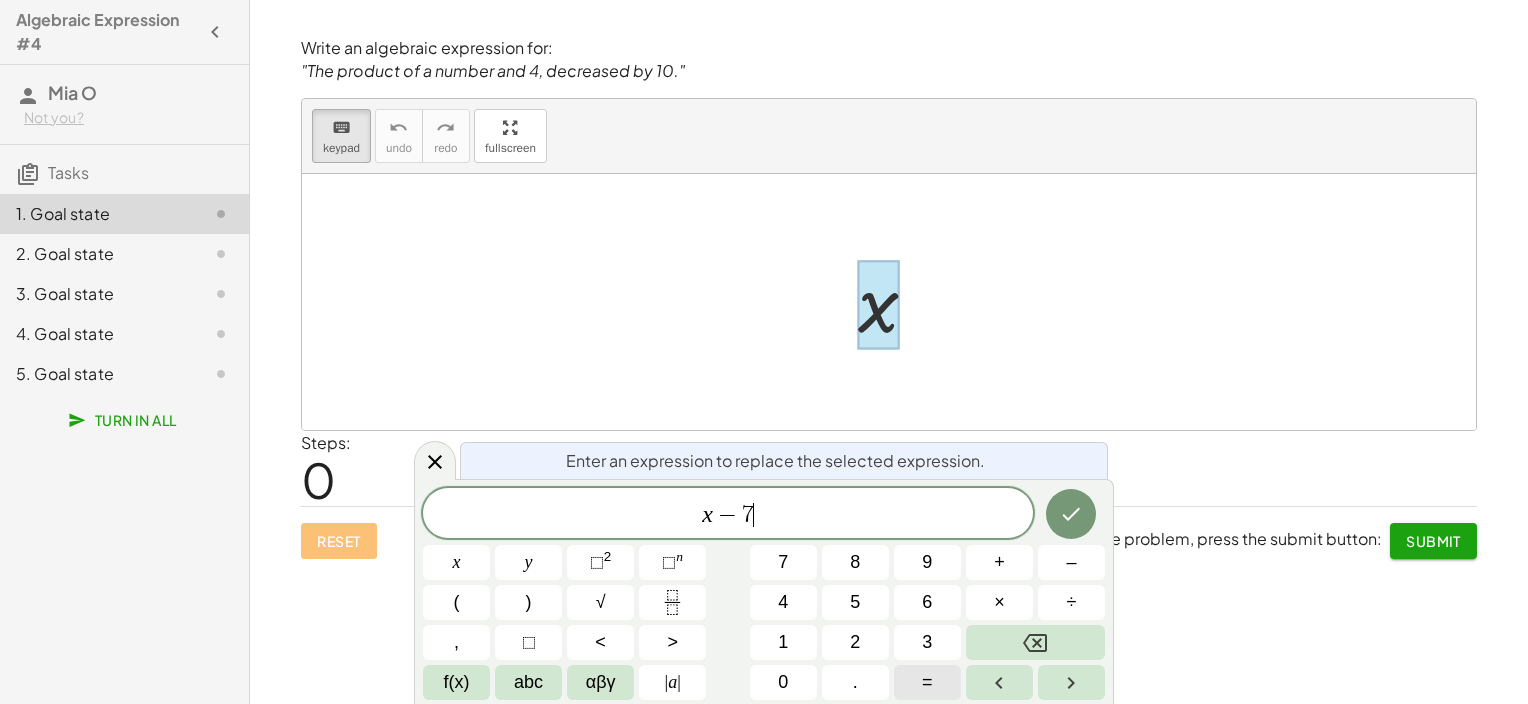 click on "=" at bounding box center [927, 682] 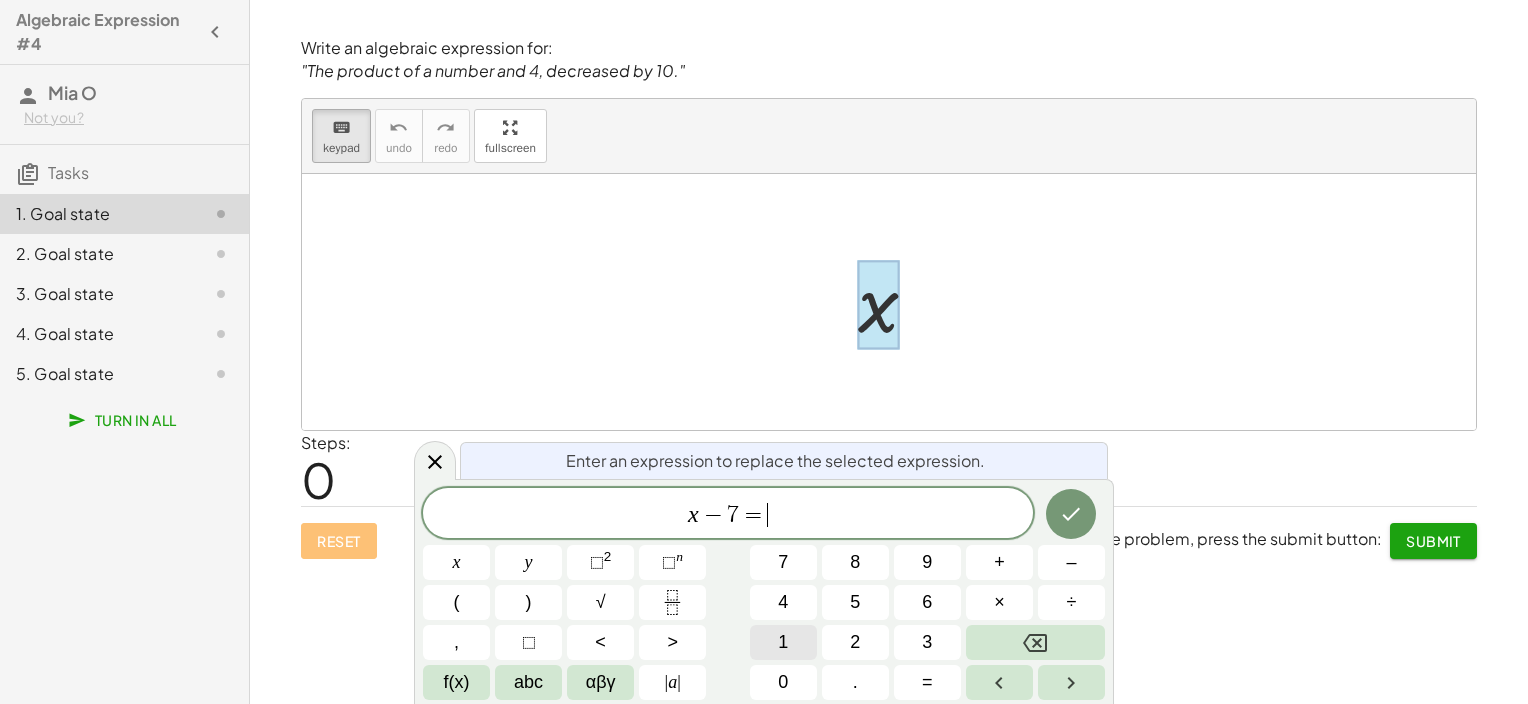 click on "1" at bounding box center [783, 642] 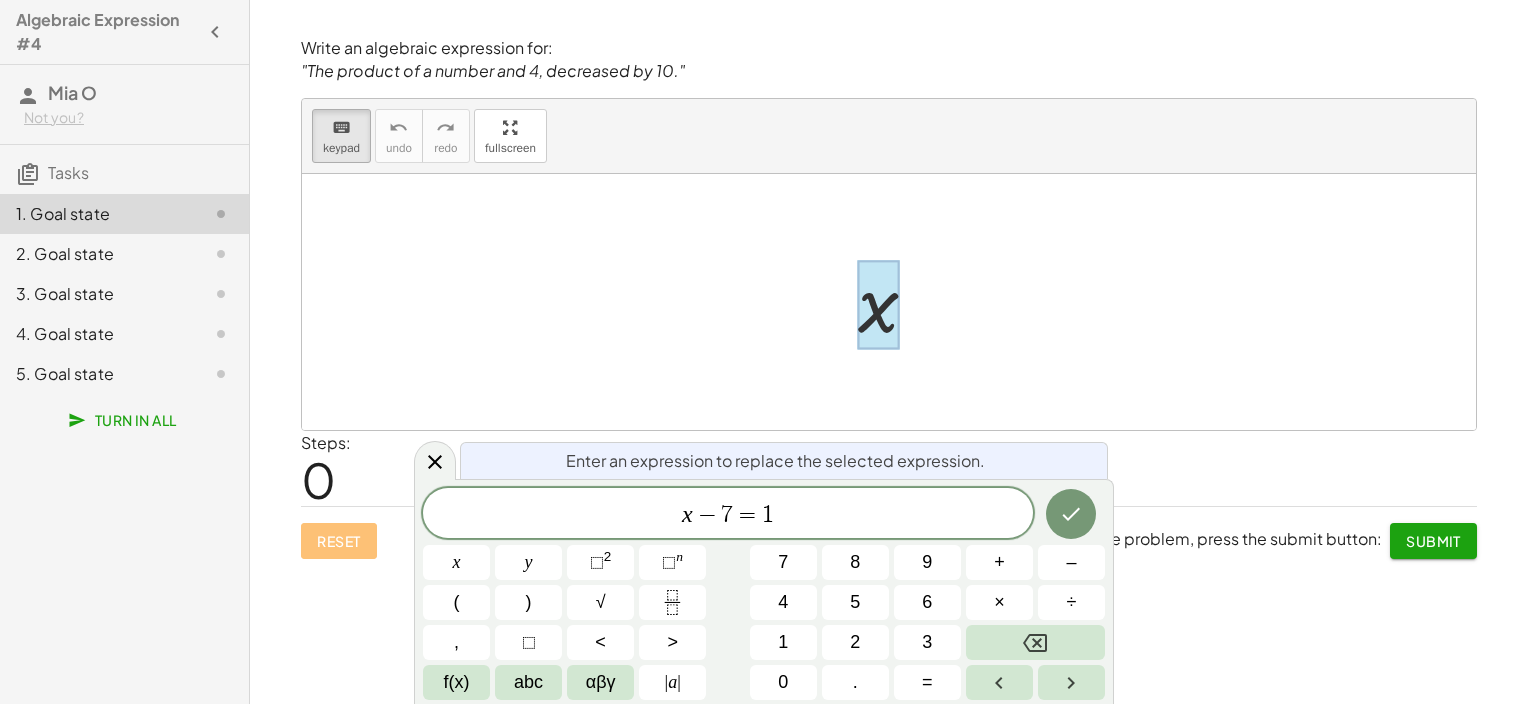 click on "x − 7 = 1 x y ⬚ 2 ⬚ n 7 8 9 + – ( ) √ 4 5 6 × ÷ , ⬚ < > 1 2 3 f(x) abc αβγ | a | 0 . =" at bounding box center [764, 594] 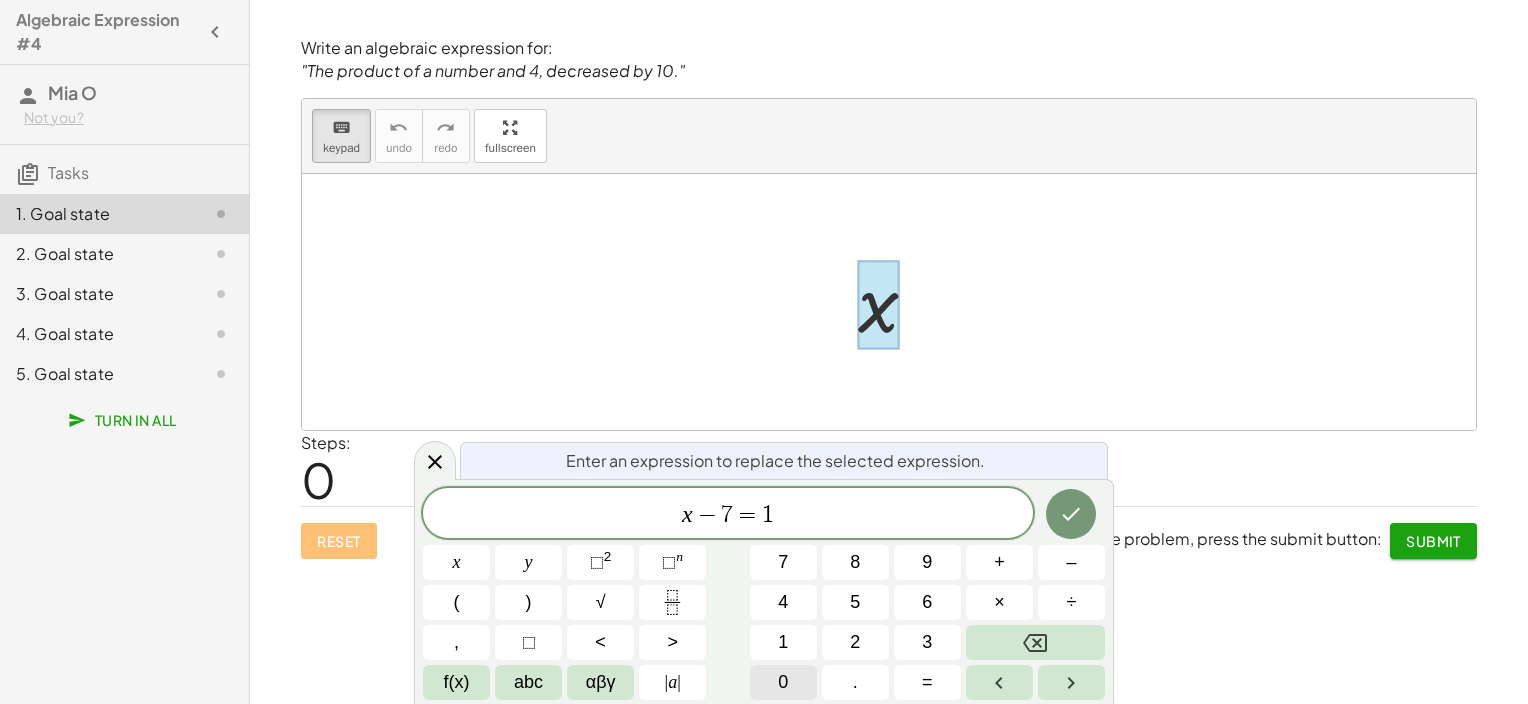 click on "0" at bounding box center (783, 682) 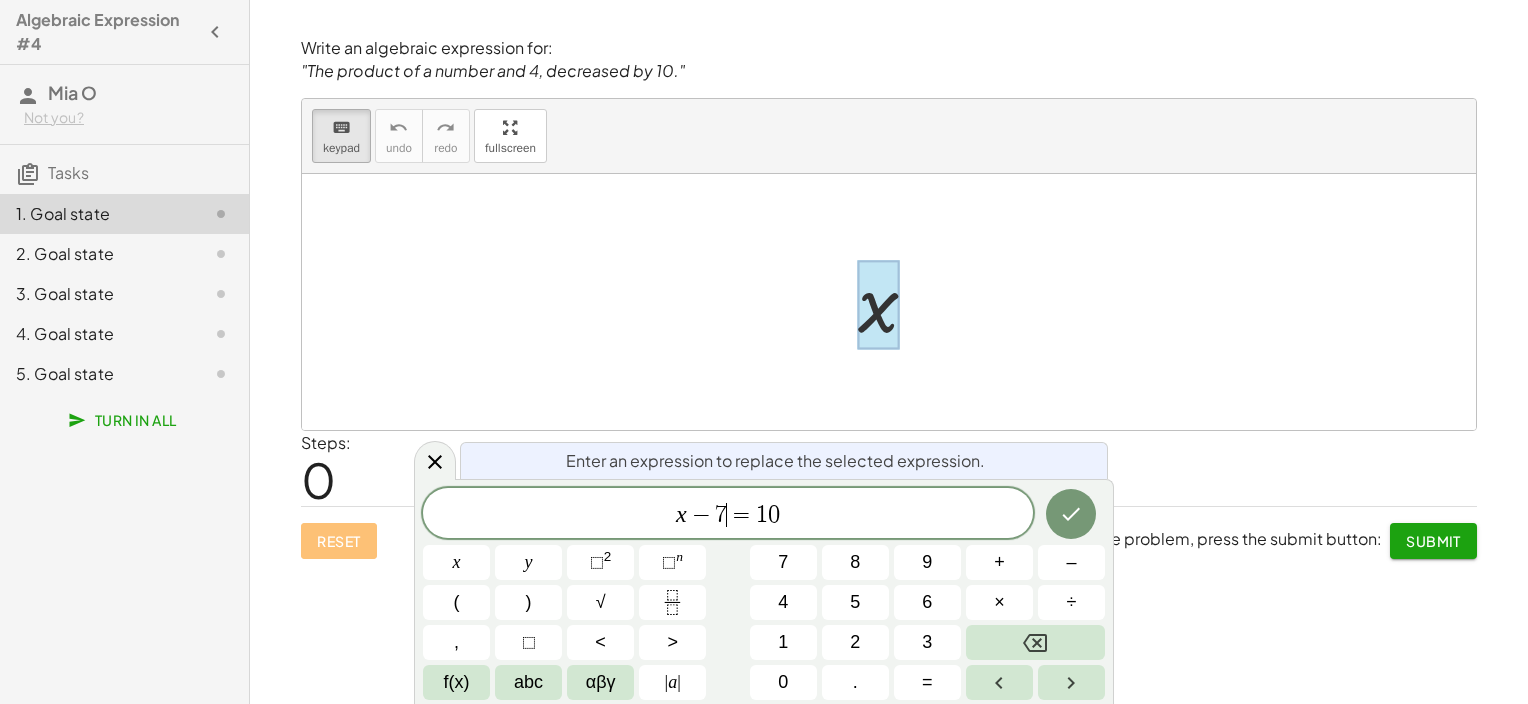 click on "=" at bounding box center [741, 515] 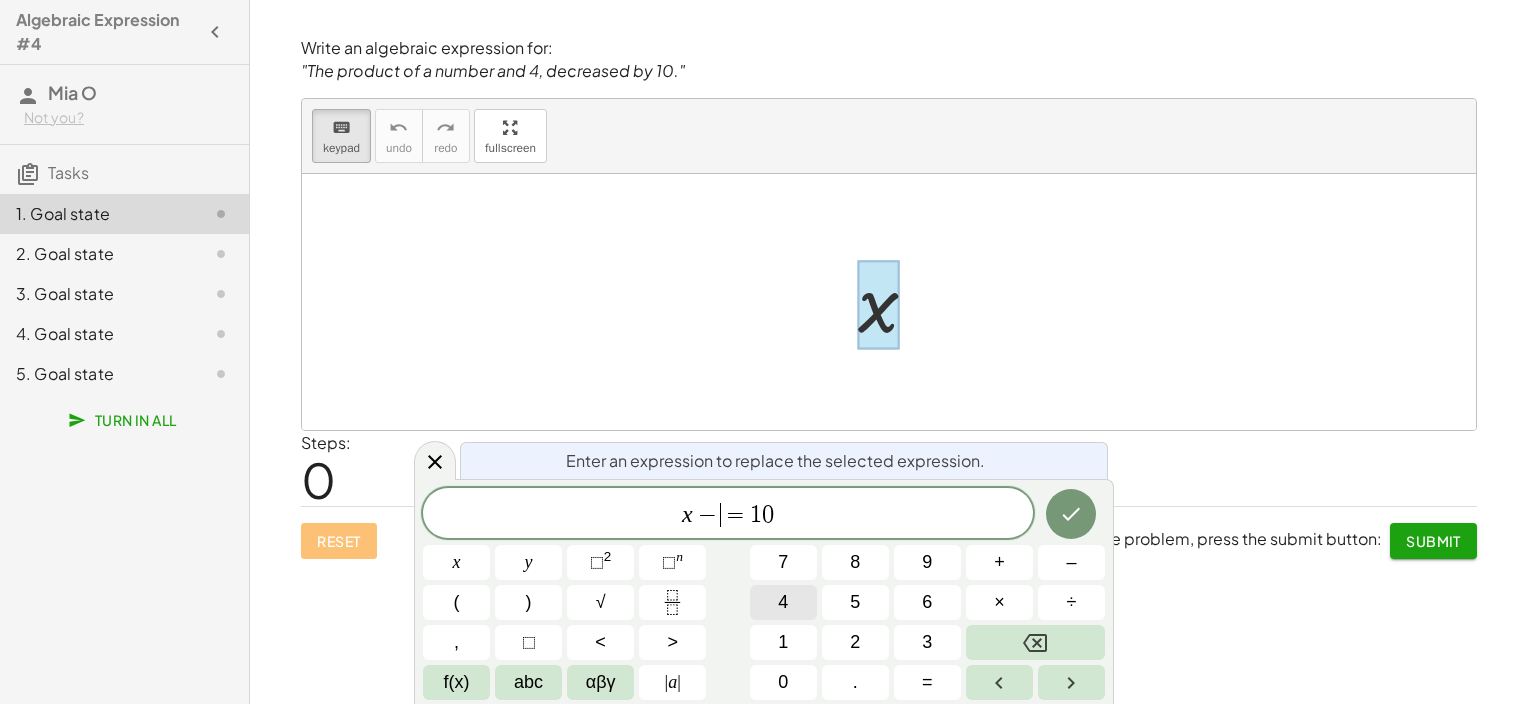 click on "4" at bounding box center [783, 602] 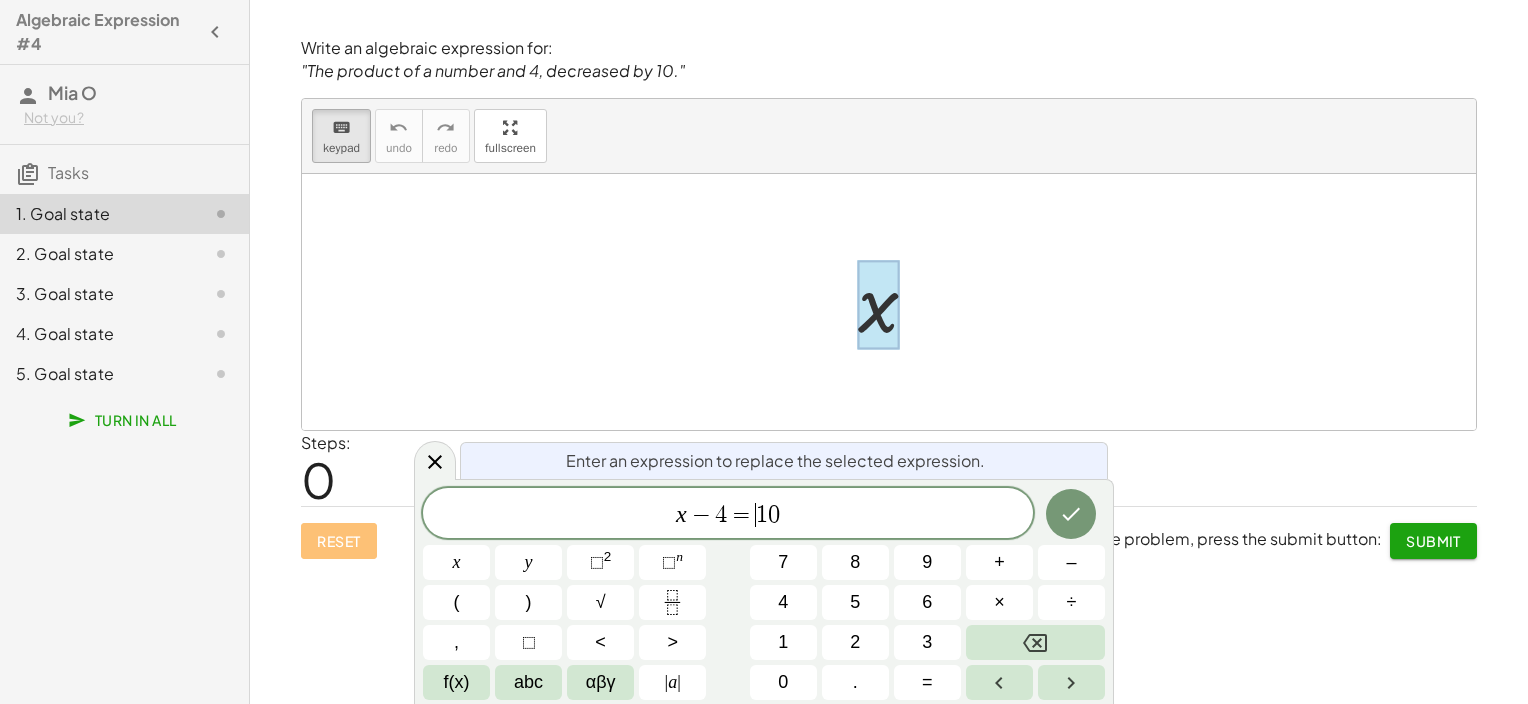 click on "1" at bounding box center (762, 515) 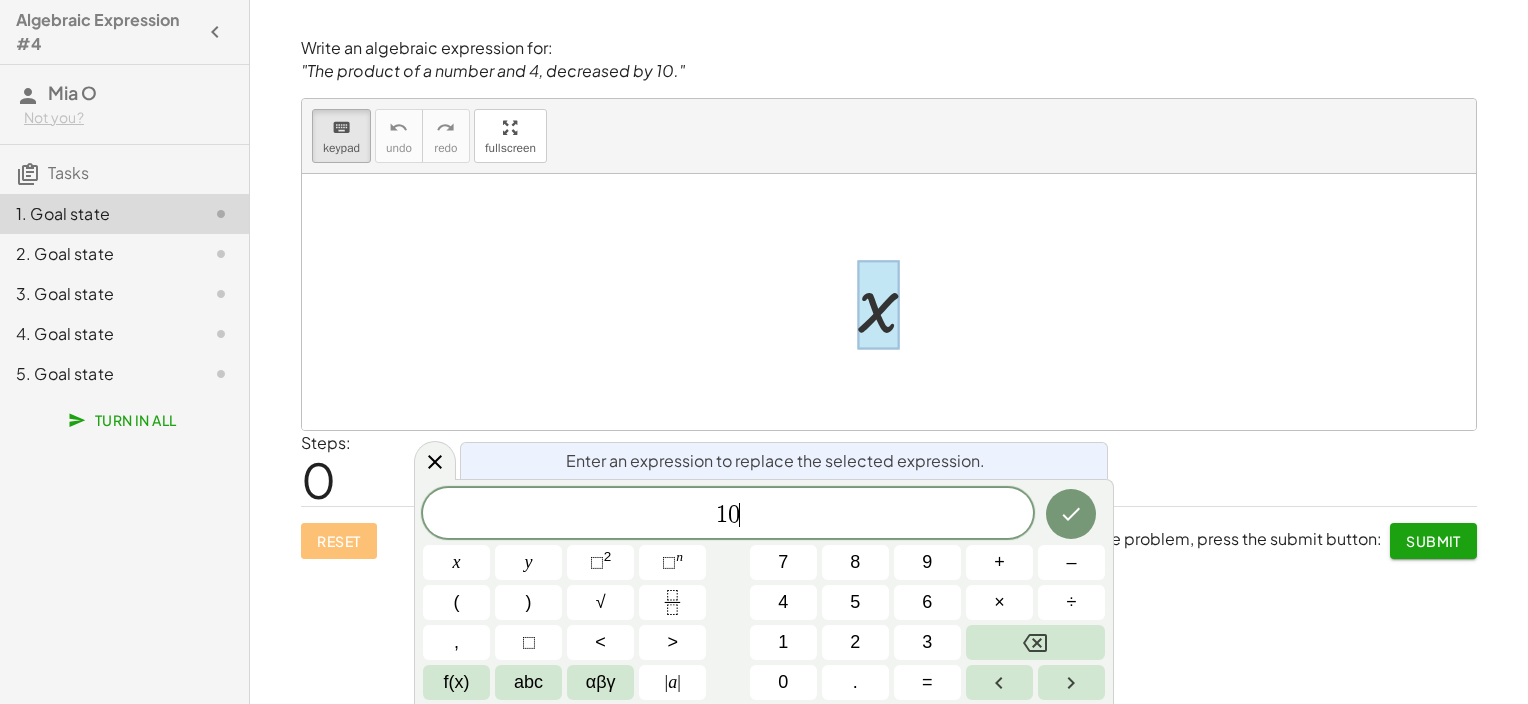 drag, startPoint x: 808, startPoint y: 493, endPoint x: 804, endPoint y: 540, distance: 47.169907 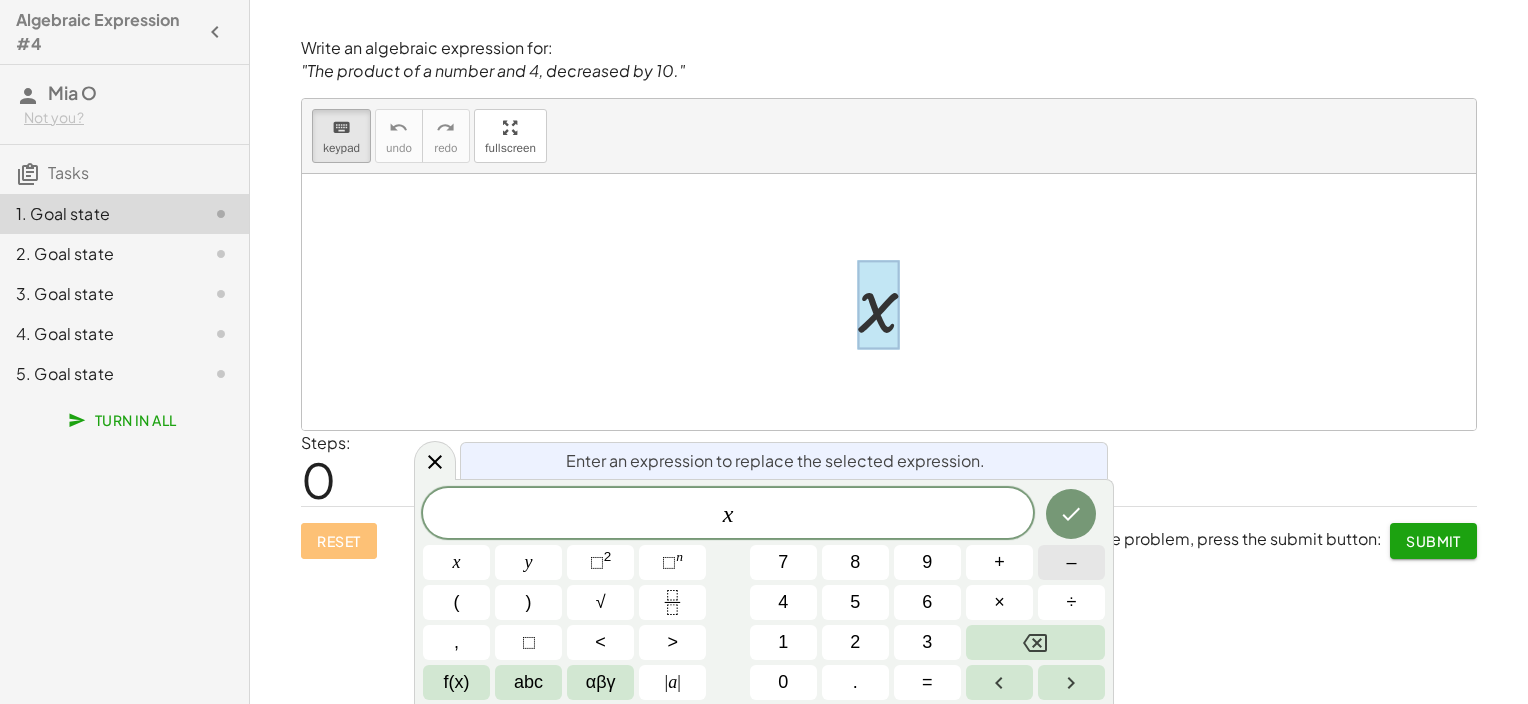 click on "–" at bounding box center [1071, 562] 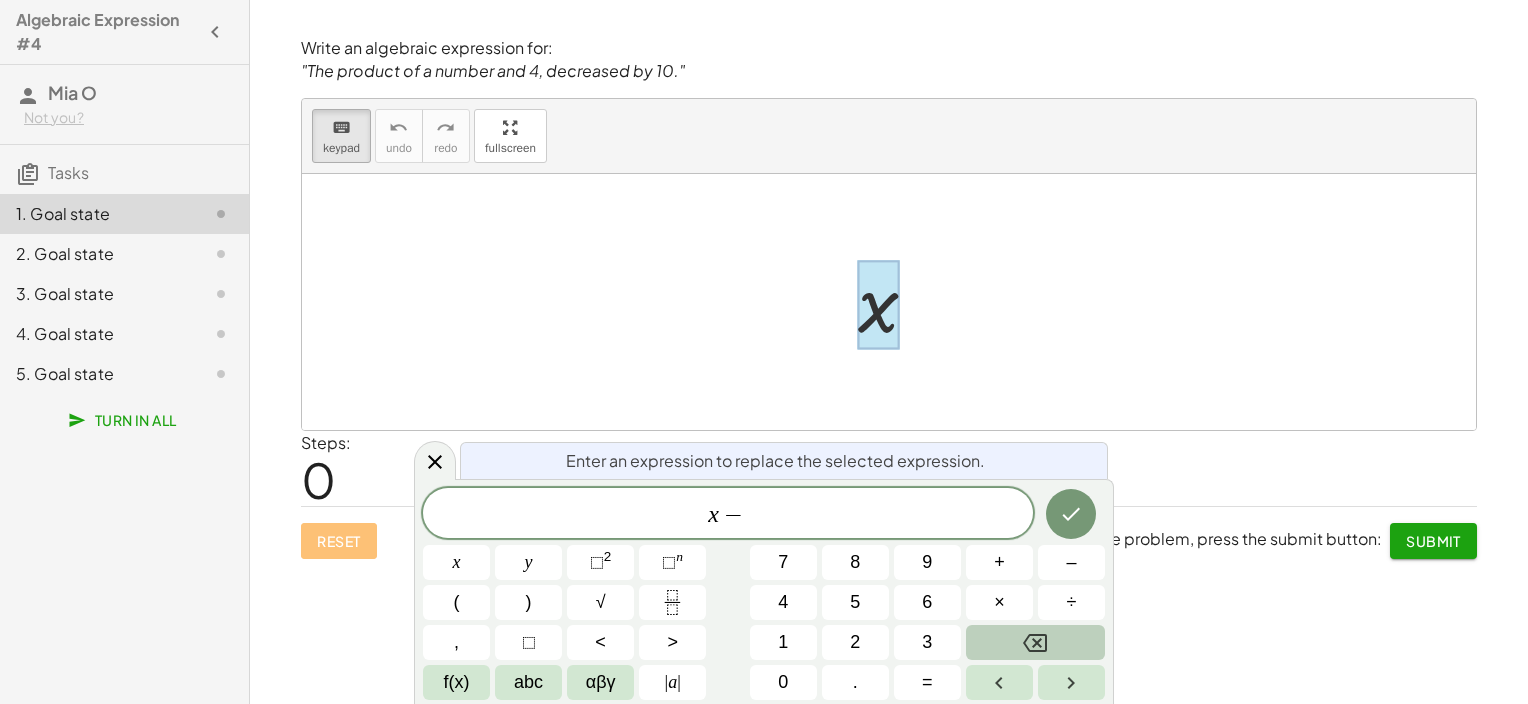 click at bounding box center [1035, 642] 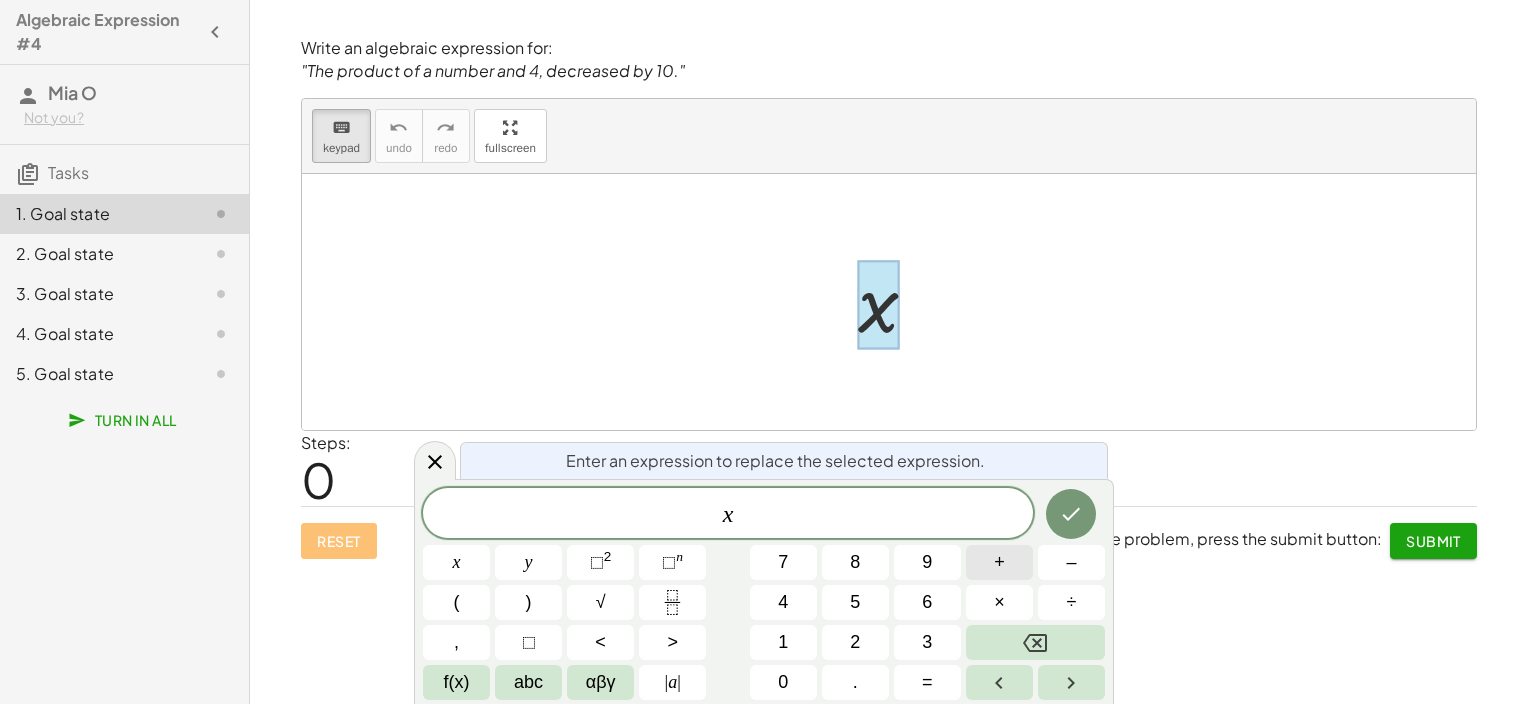 click on "+" at bounding box center (999, 562) 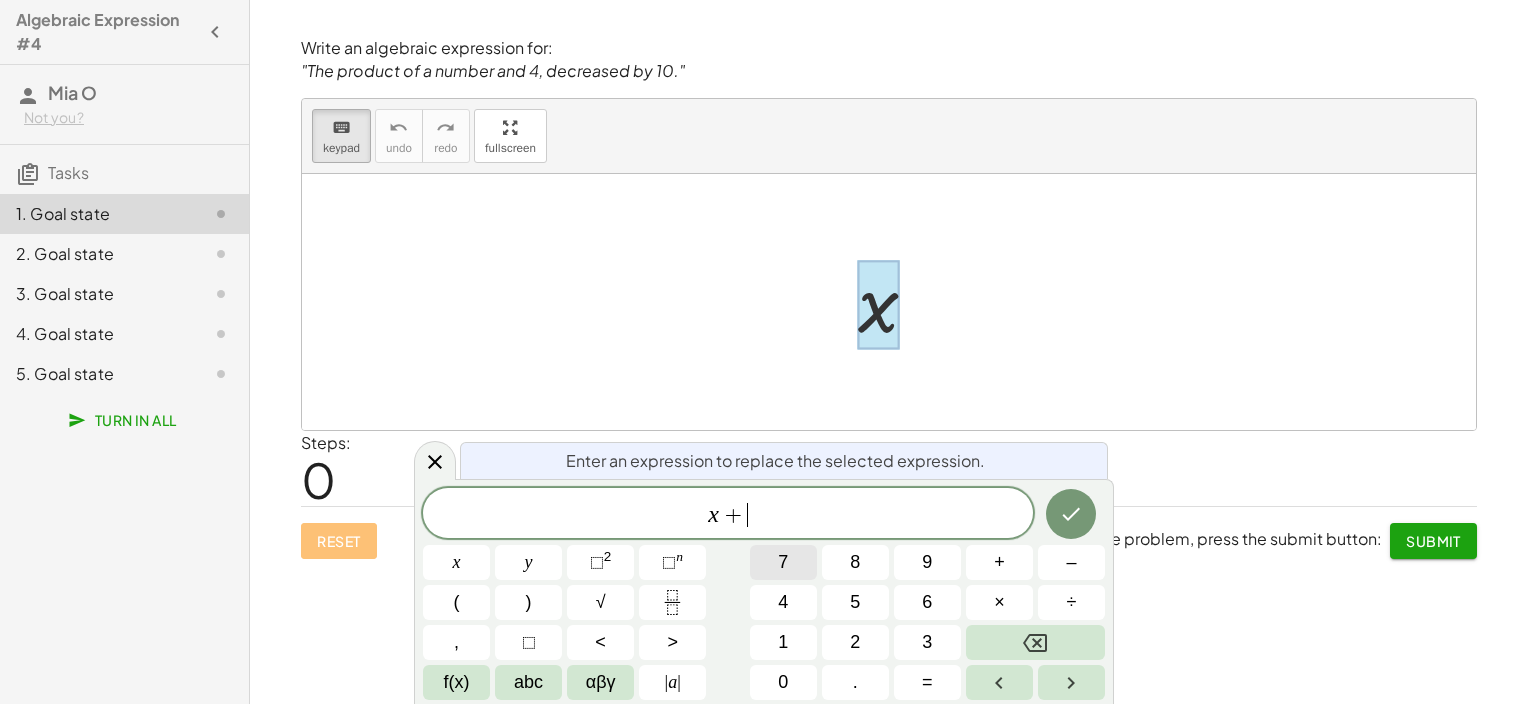 click on "7" at bounding box center [783, 562] 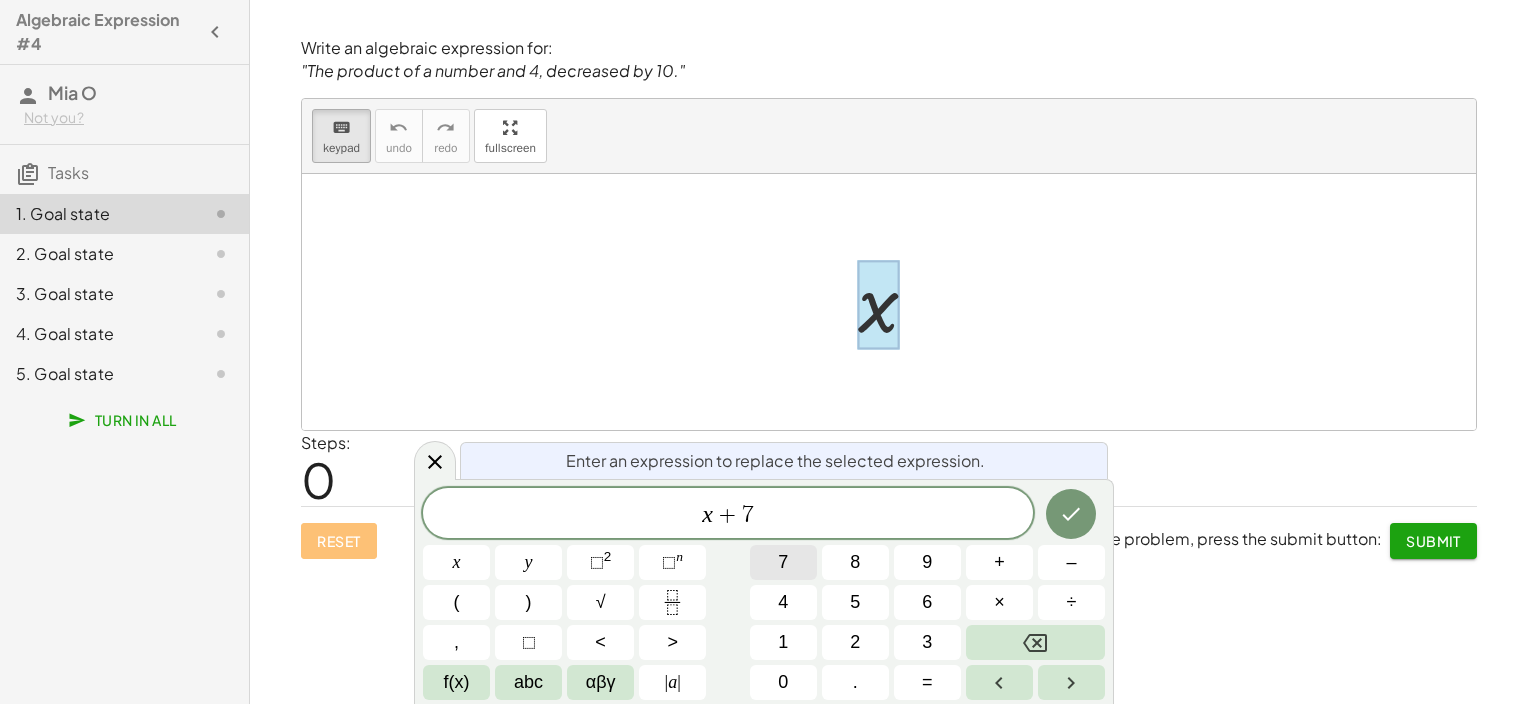 click on "7" at bounding box center (783, 562) 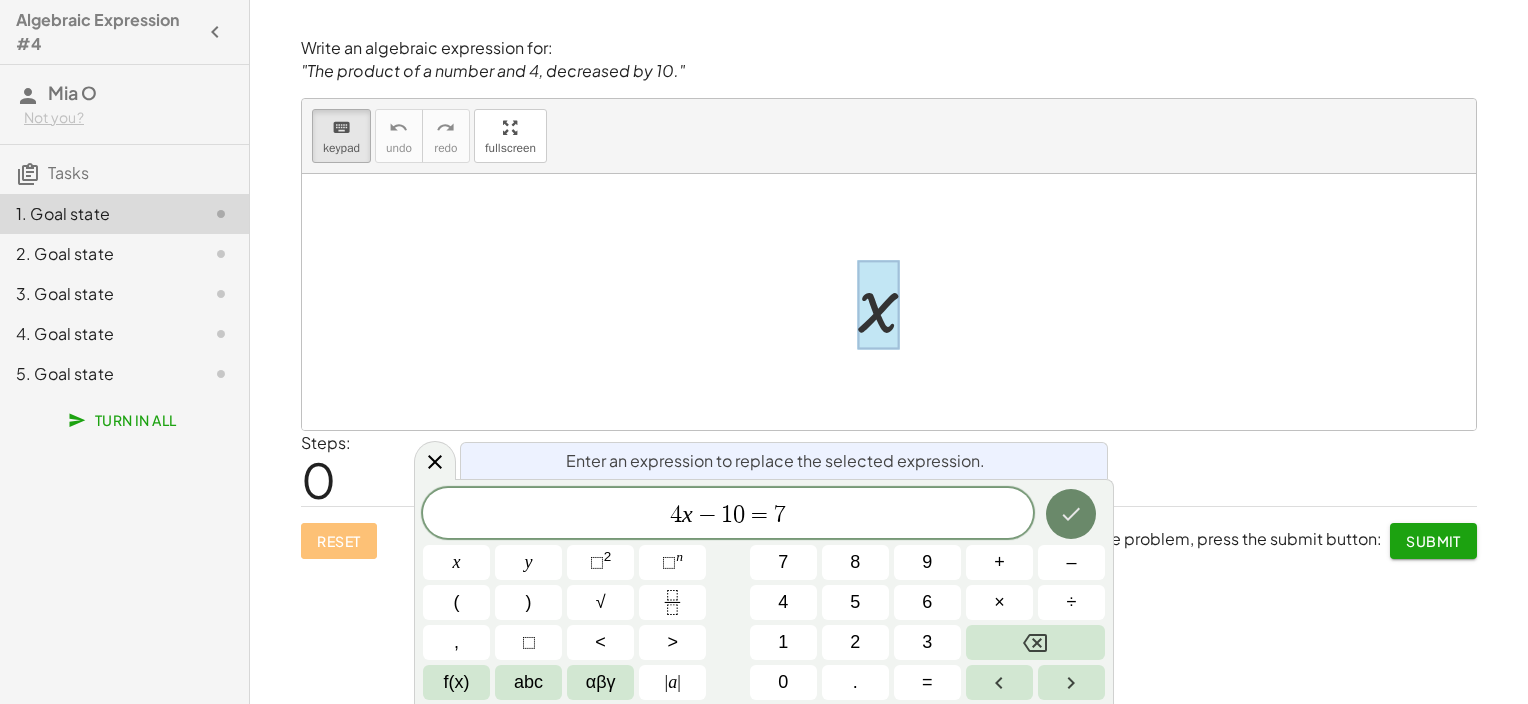 click 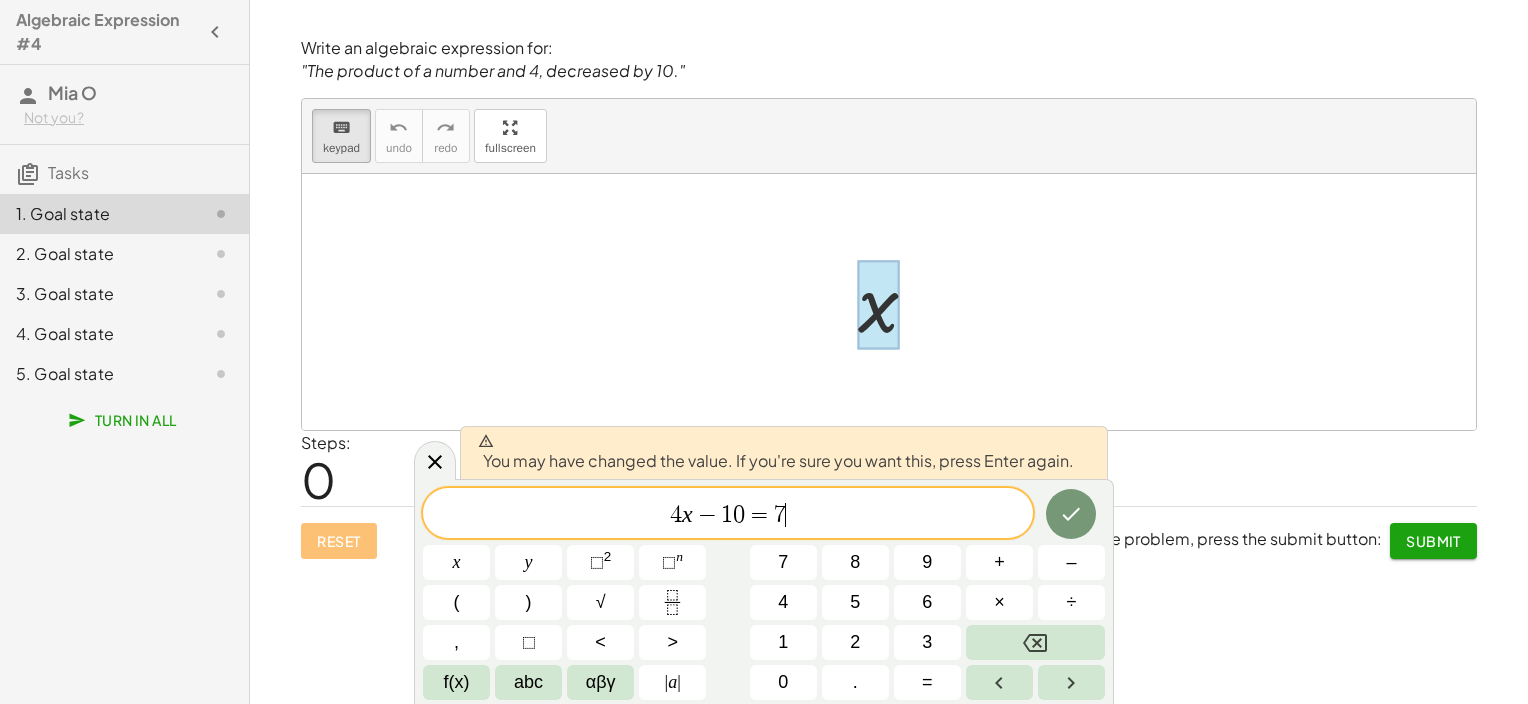 click on "x" at bounding box center [687, 514] 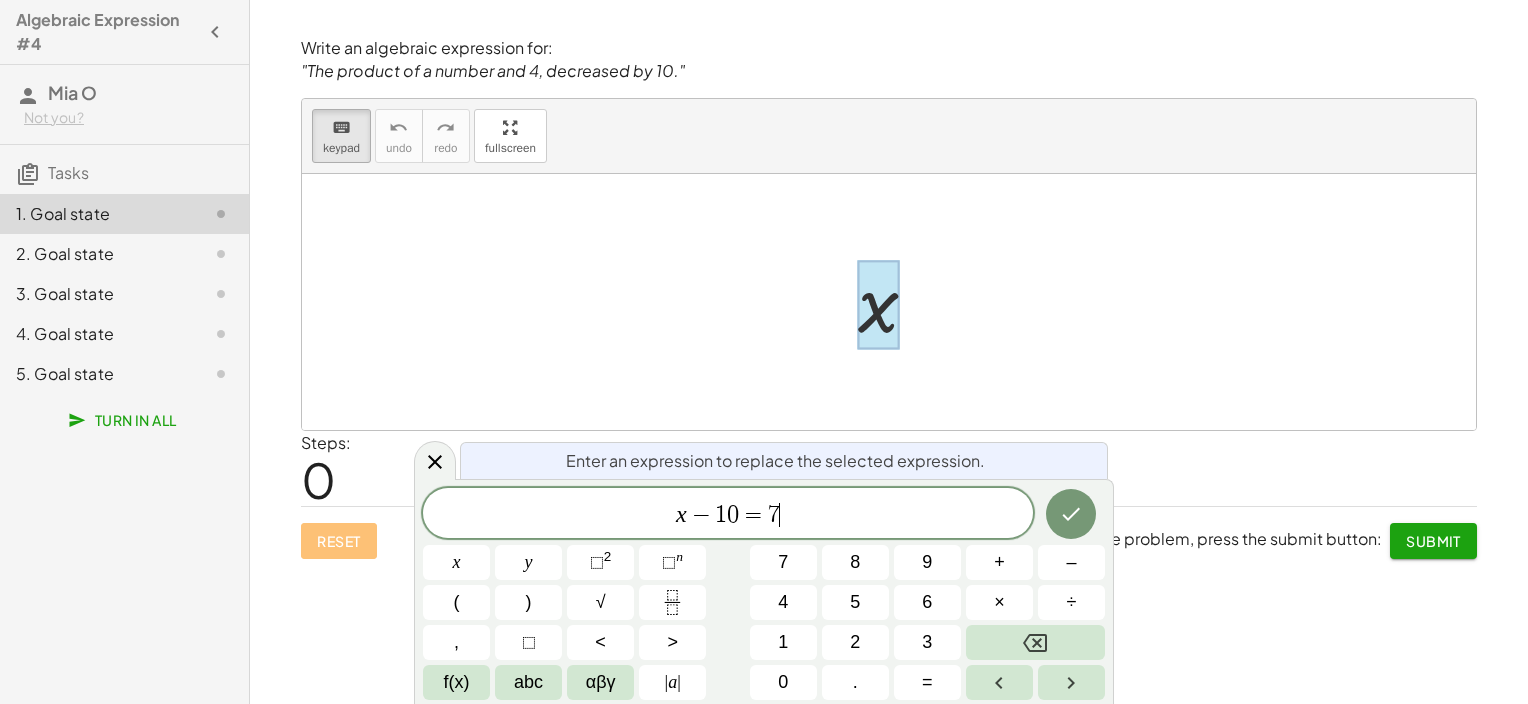 click on "x − 1 0 = 7 ​" at bounding box center [728, 515] 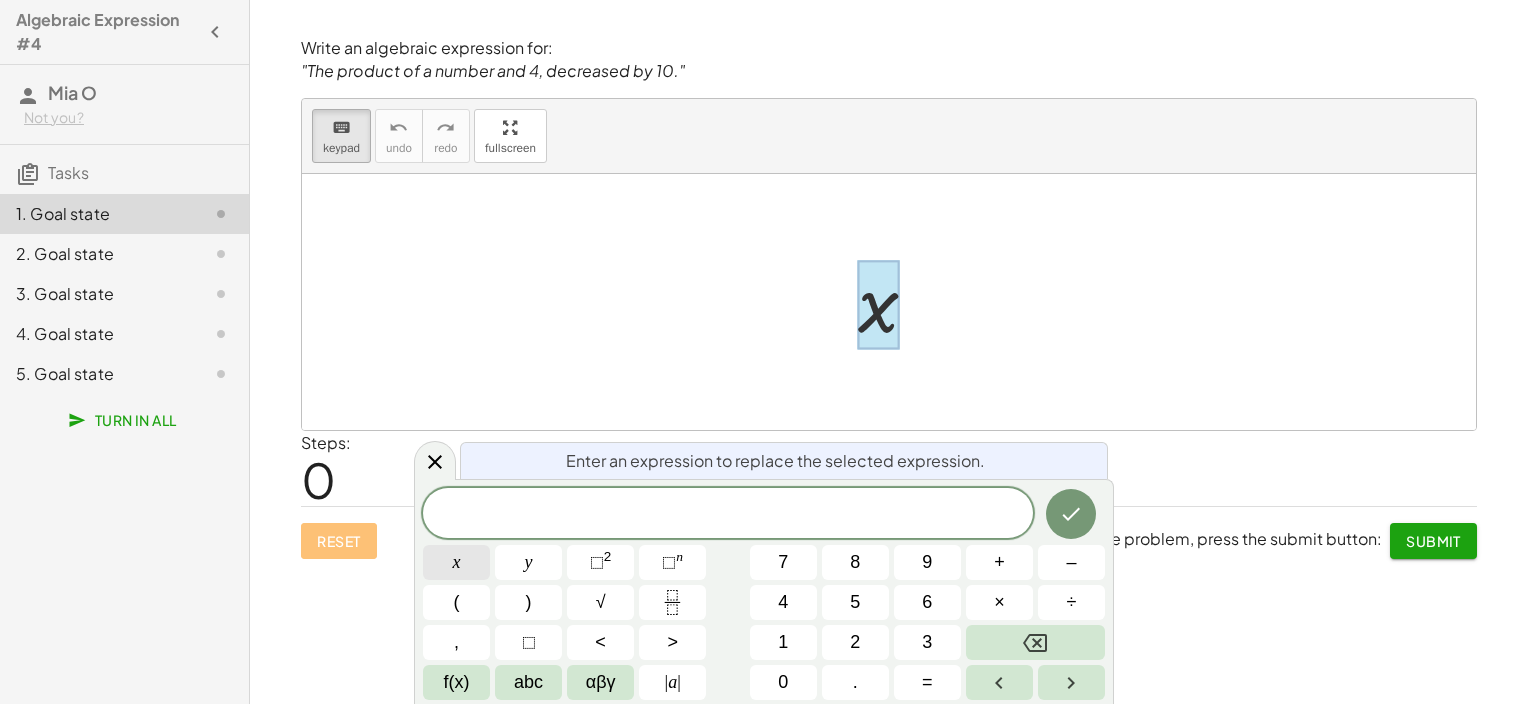 click on "x" at bounding box center (456, 562) 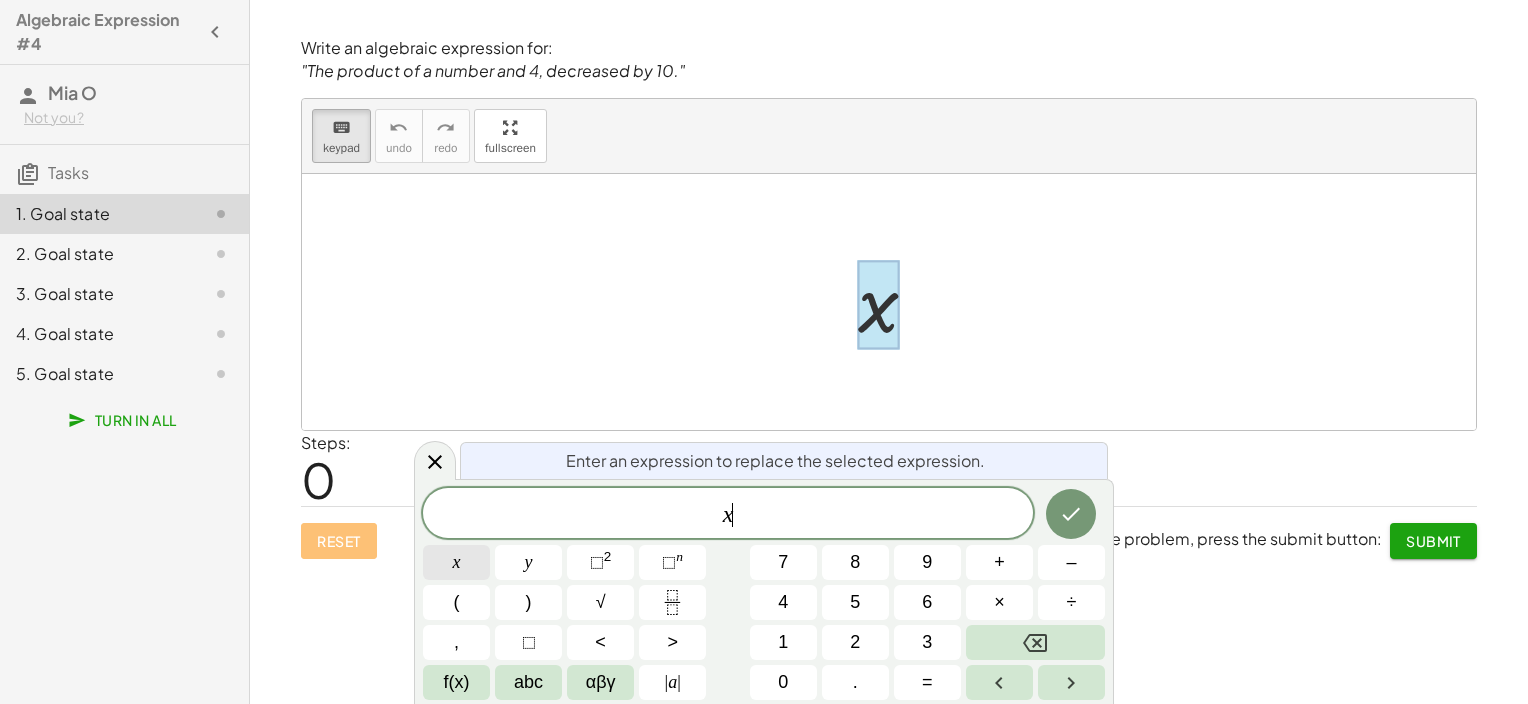 click on "x" at bounding box center [456, 562] 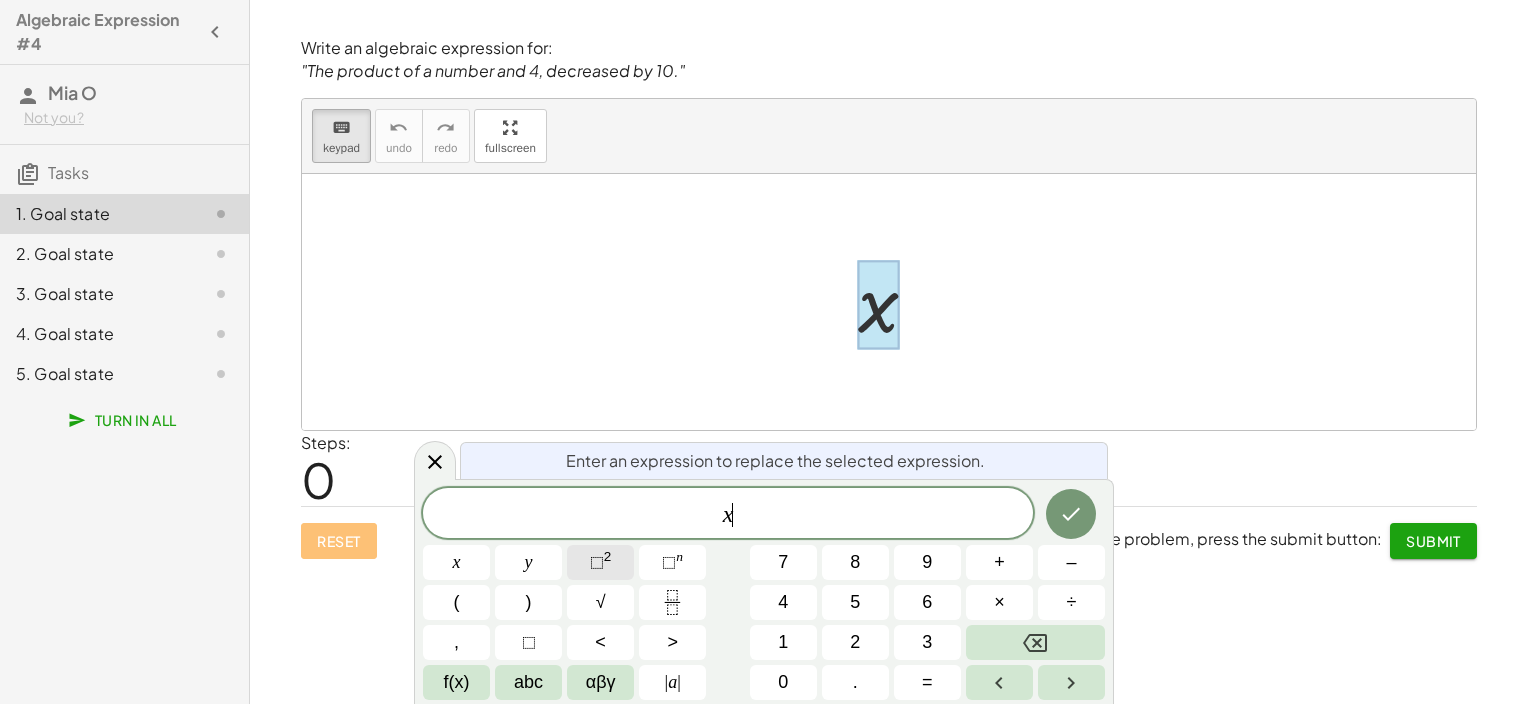 click on "⬚ 2" at bounding box center (600, 562) 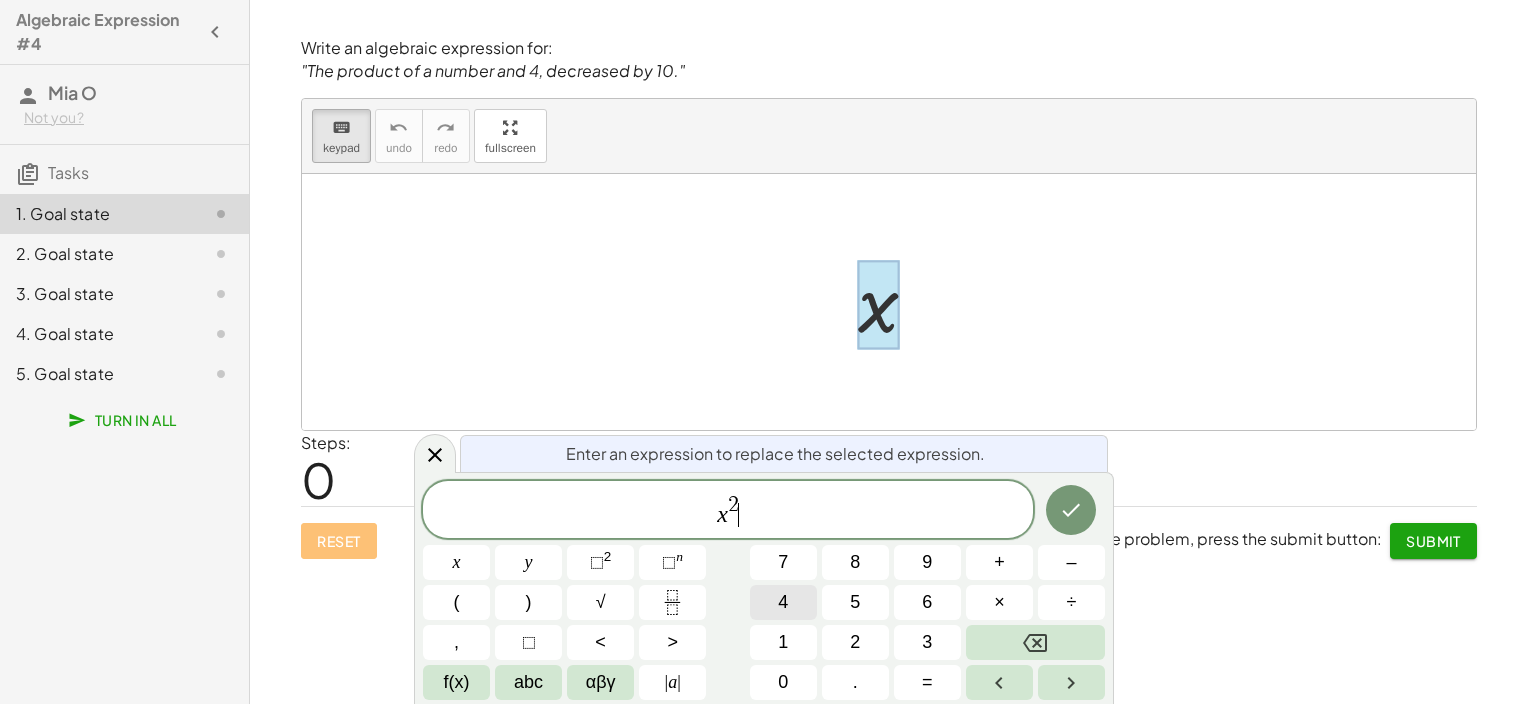 click on "4" at bounding box center [783, 602] 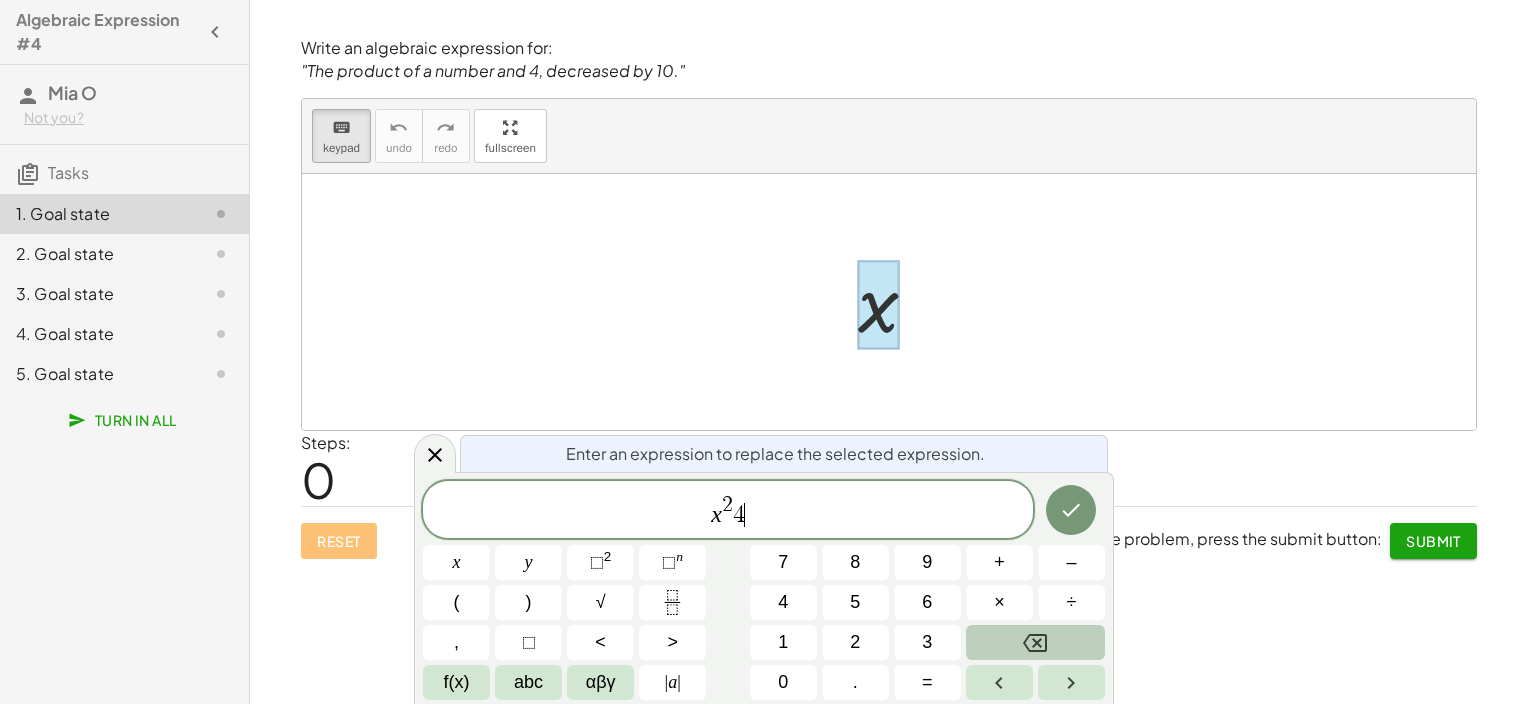 click at bounding box center [1035, 642] 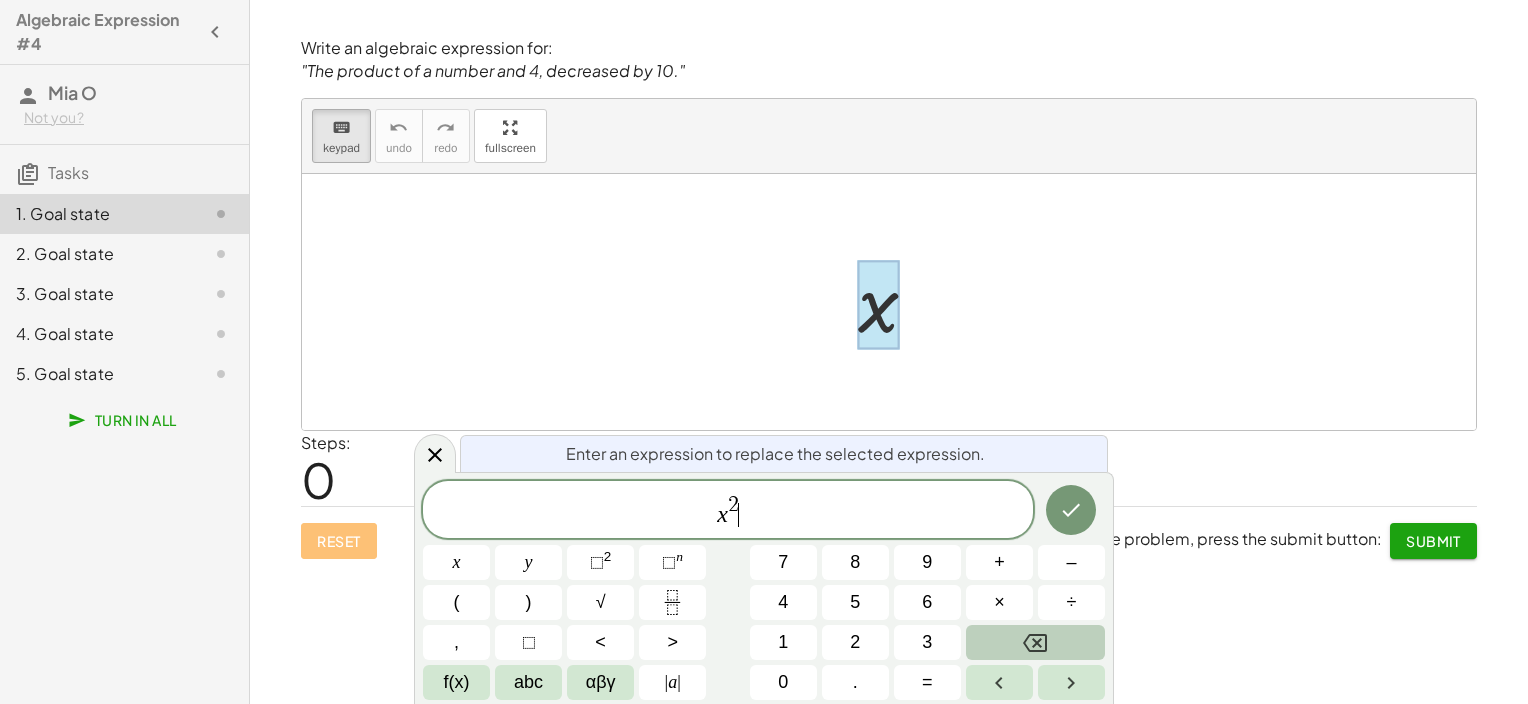 click at bounding box center (1035, 642) 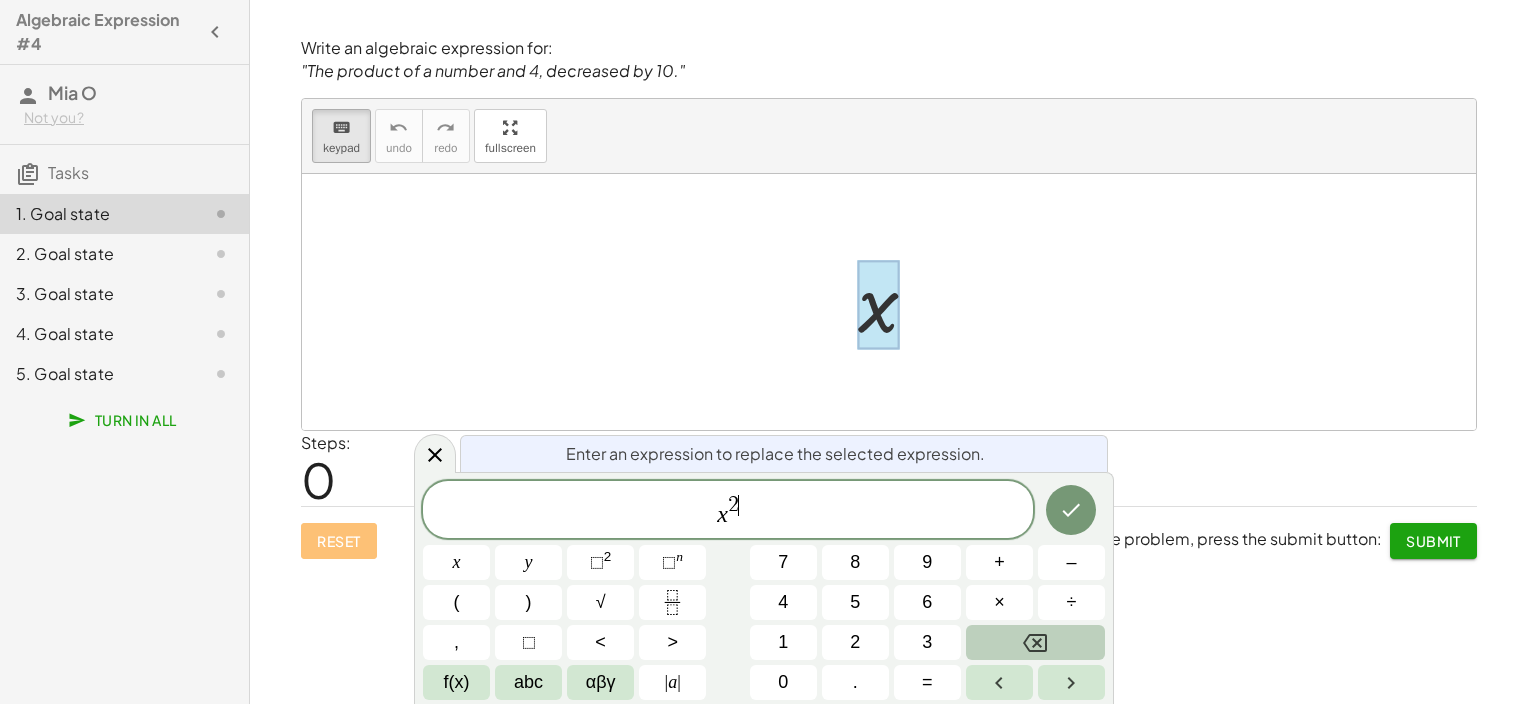 click at bounding box center (1035, 642) 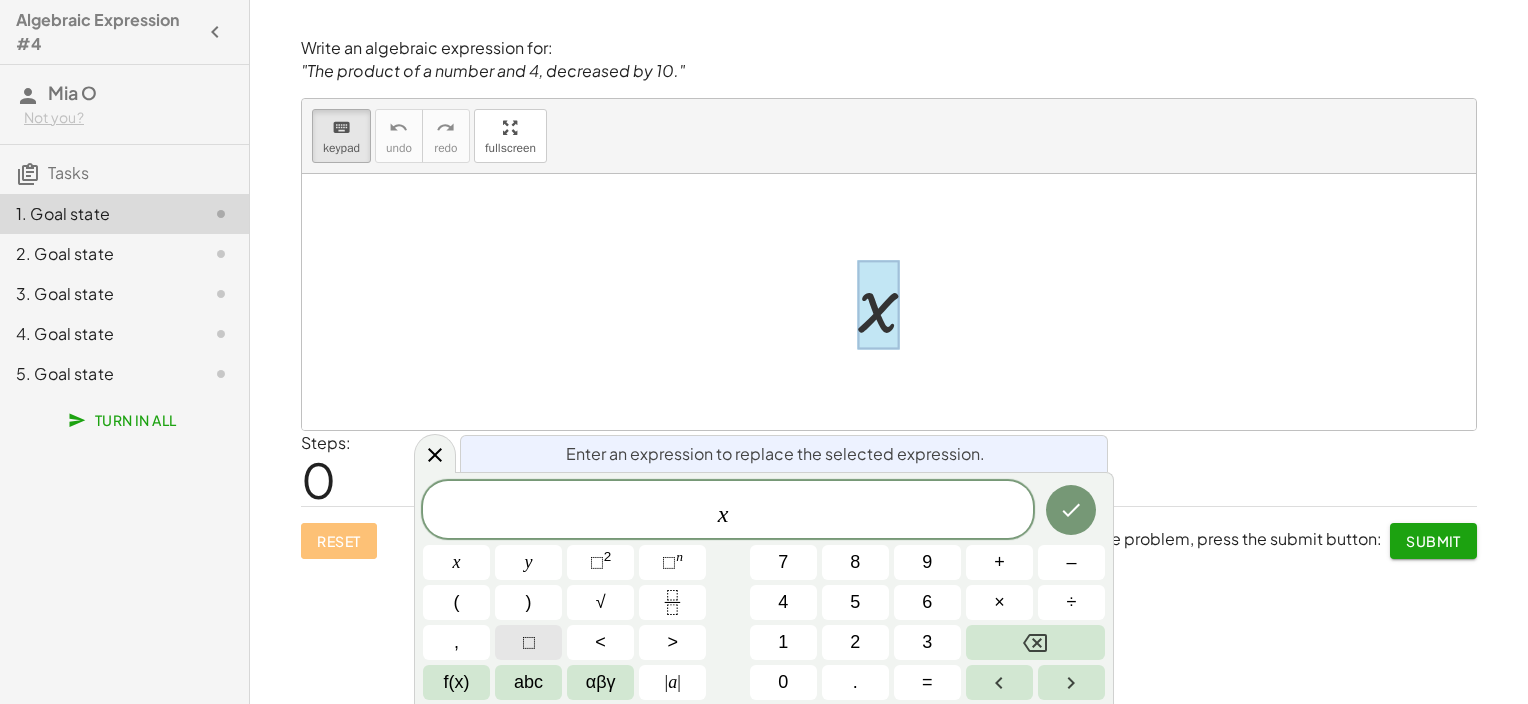 click on "⬚" at bounding box center (528, 642) 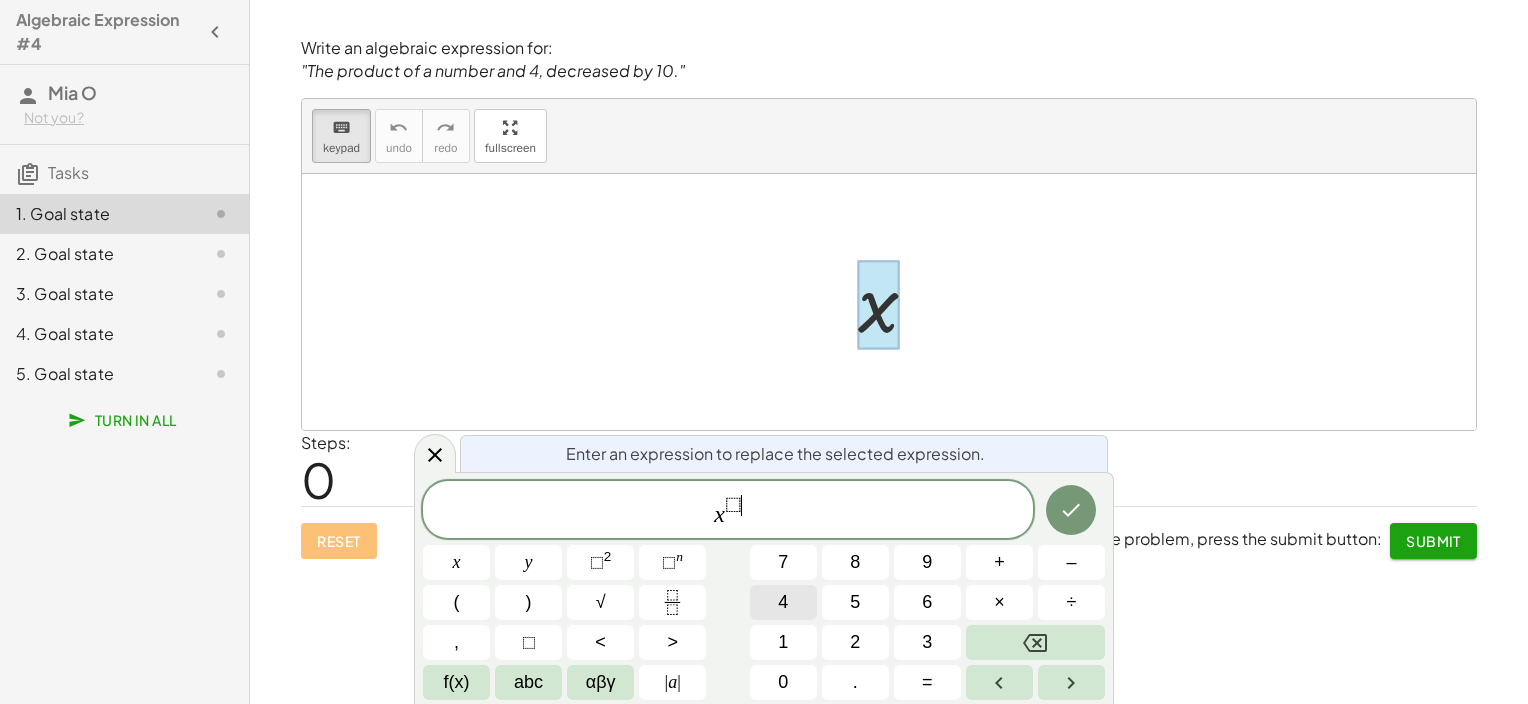 click on "4" at bounding box center [783, 602] 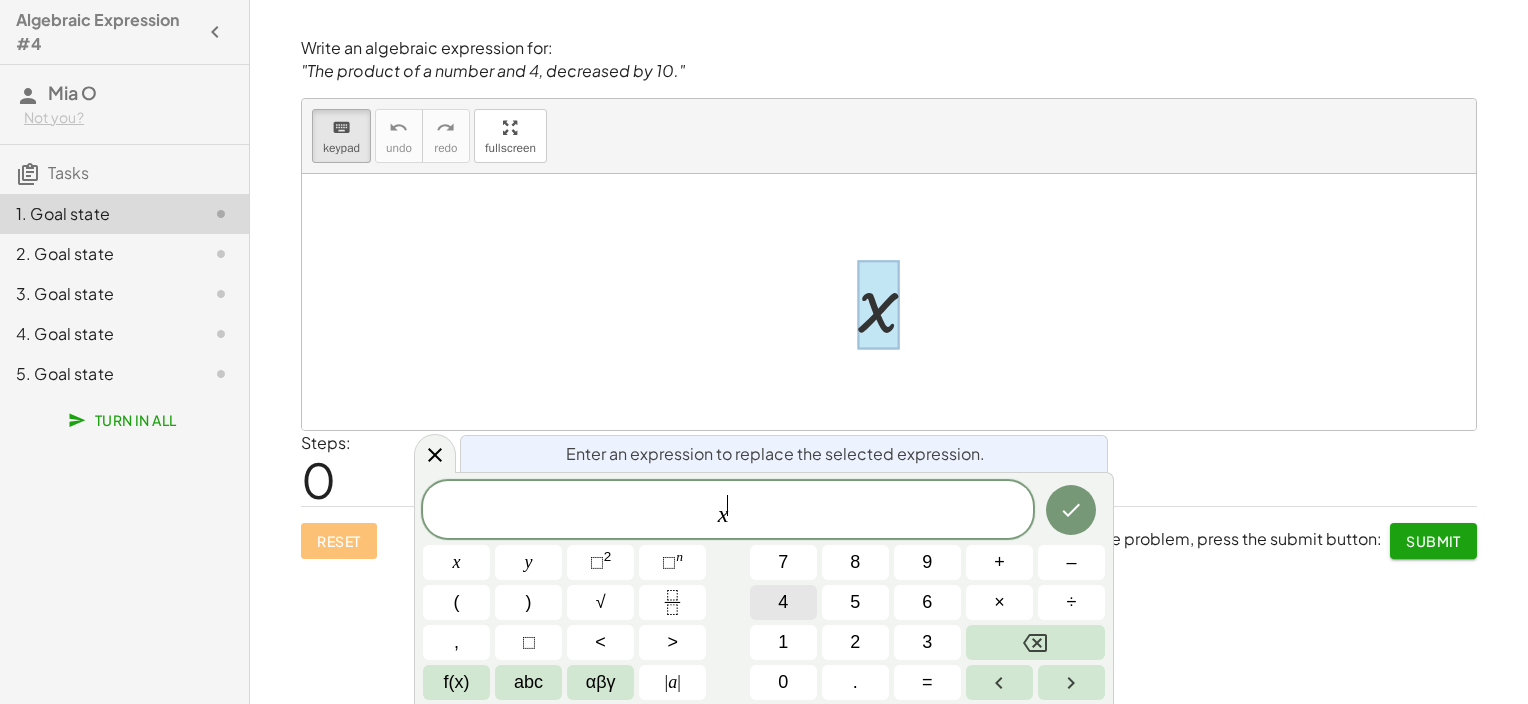 click on "4" at bounding box center [783, 602] 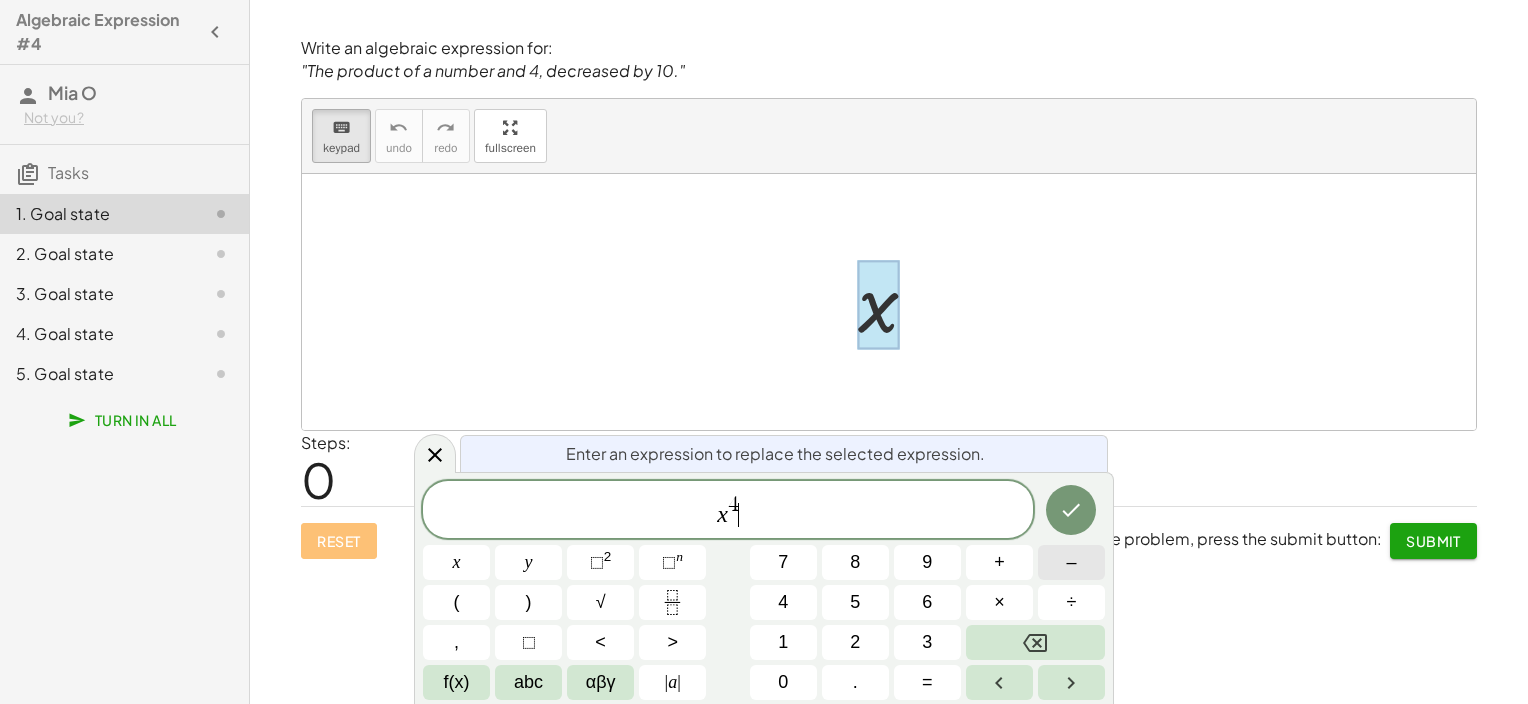 click on "–" at bounding box center [1071, 562] 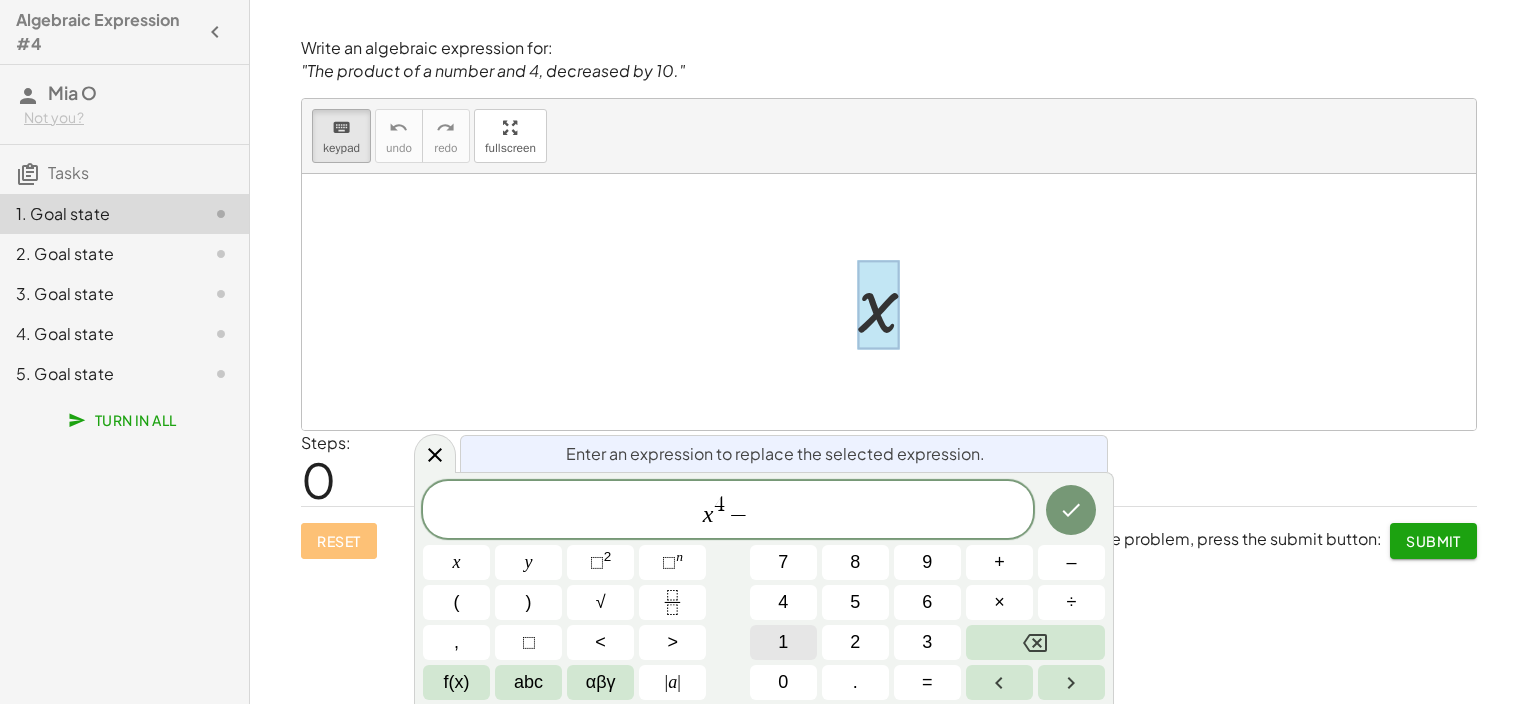 click on "1" at bounding box center [783, 642] 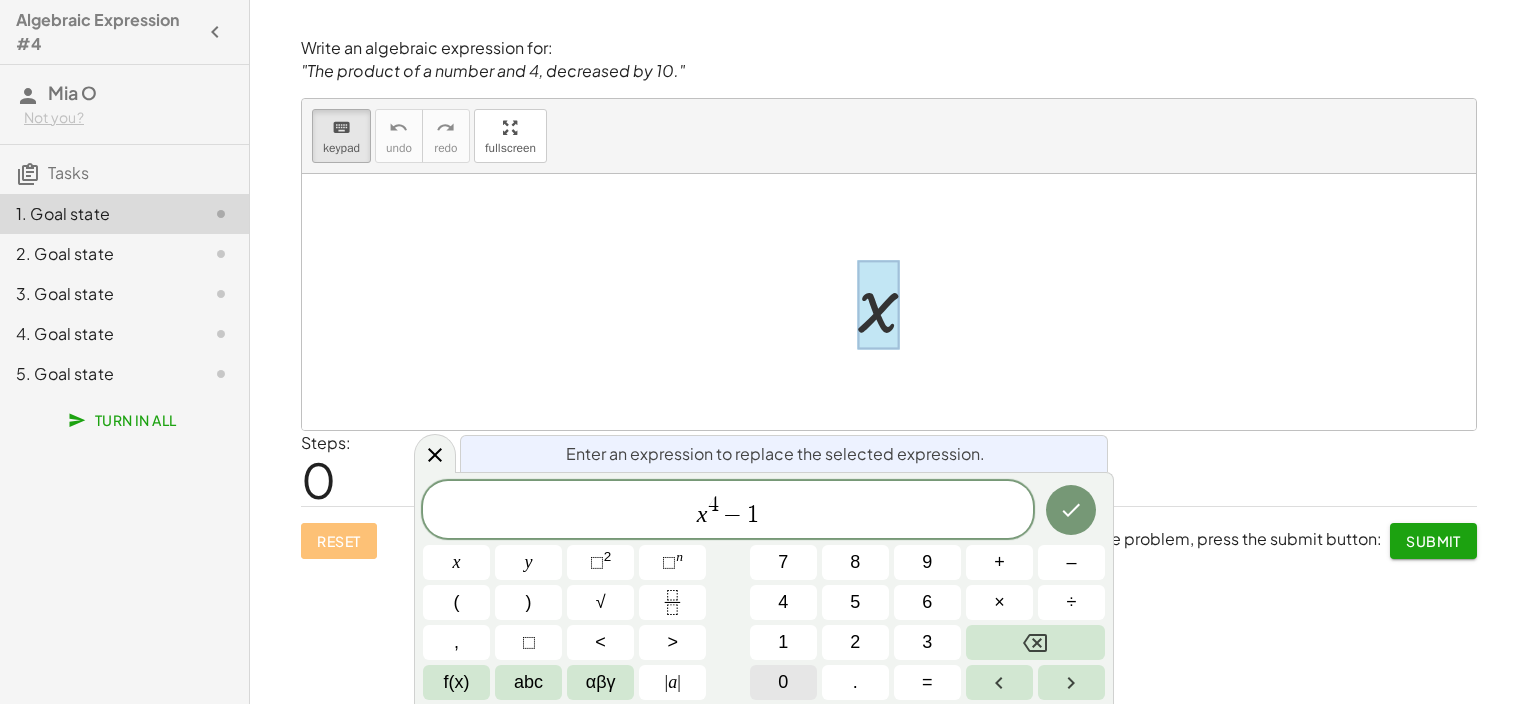 click on "0" at bounding box center (783, 682) 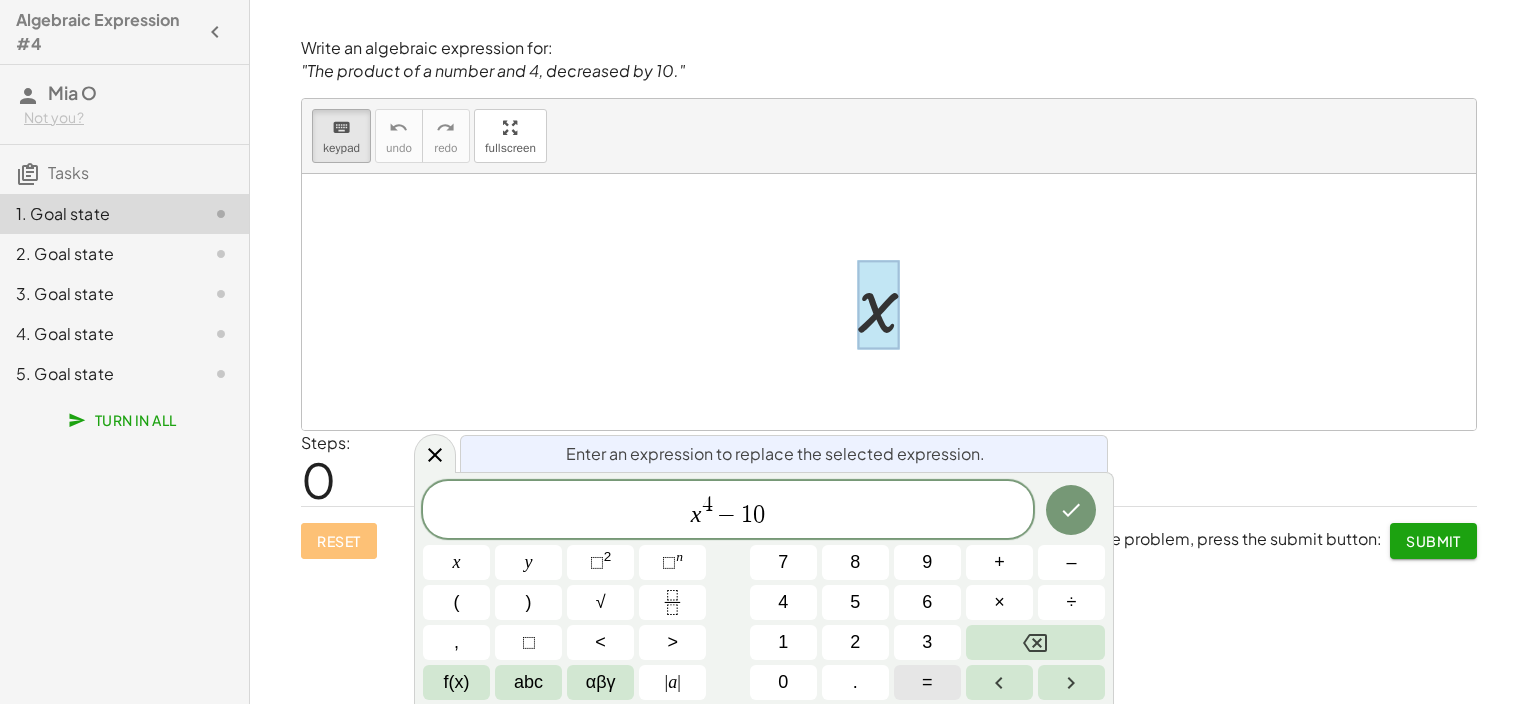 click on "=" at bounding box center (927, 682) 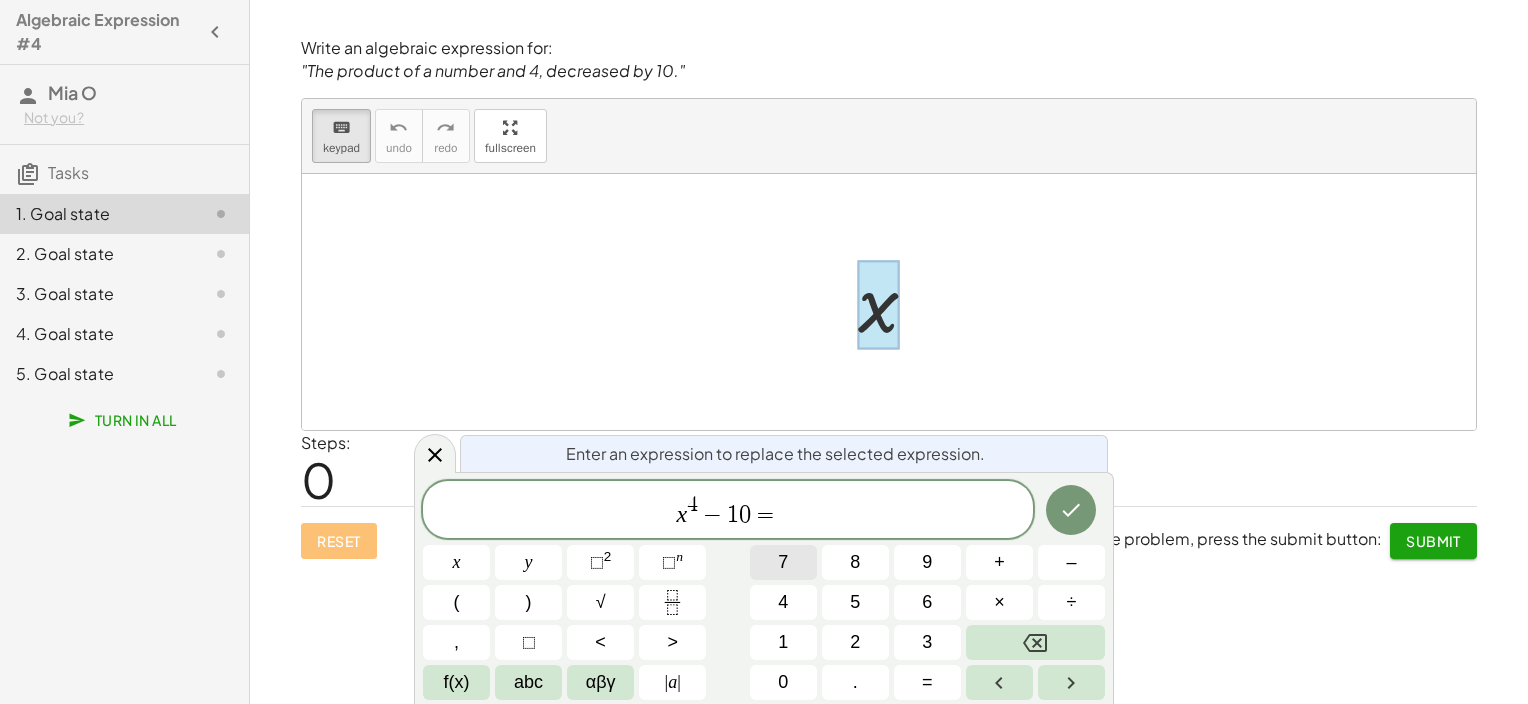 click on "7" at bounding box center (783, 562) 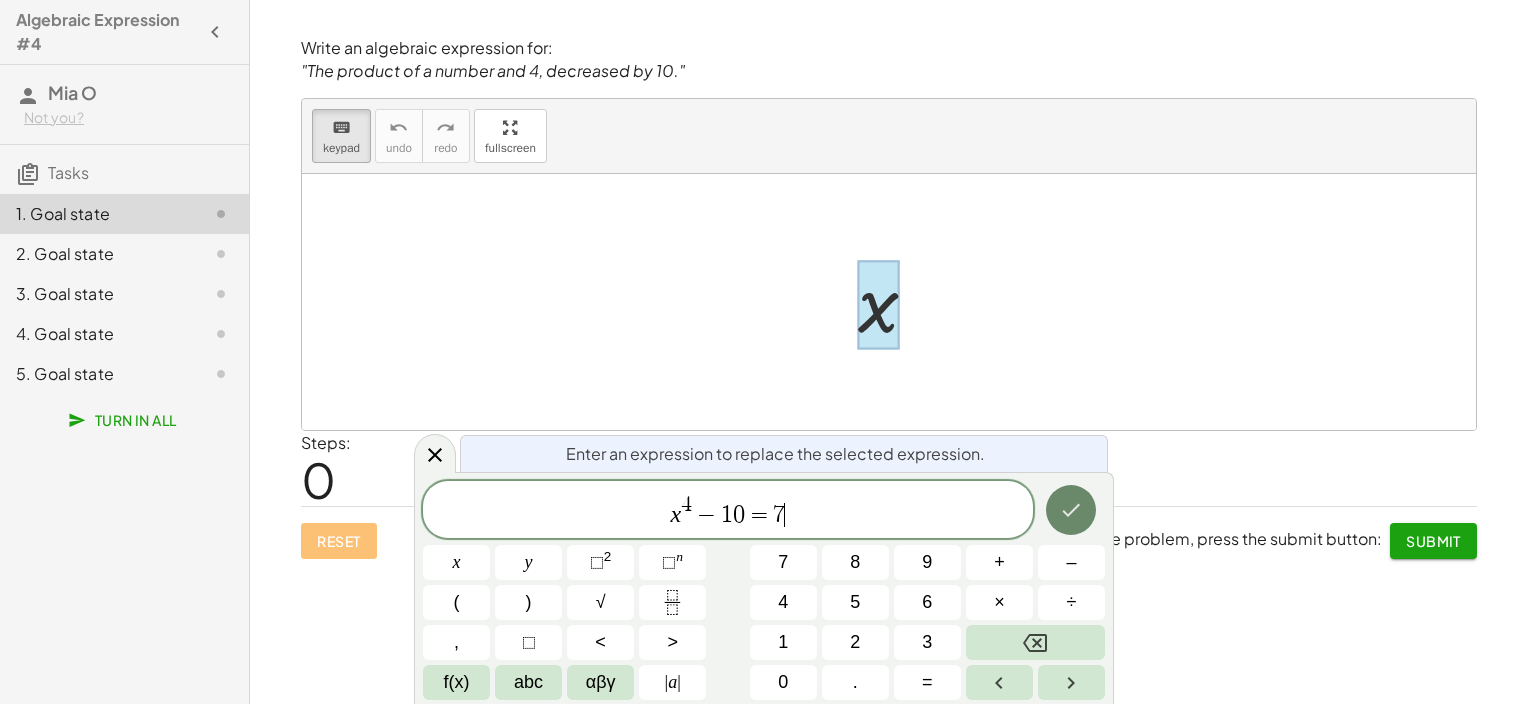 click 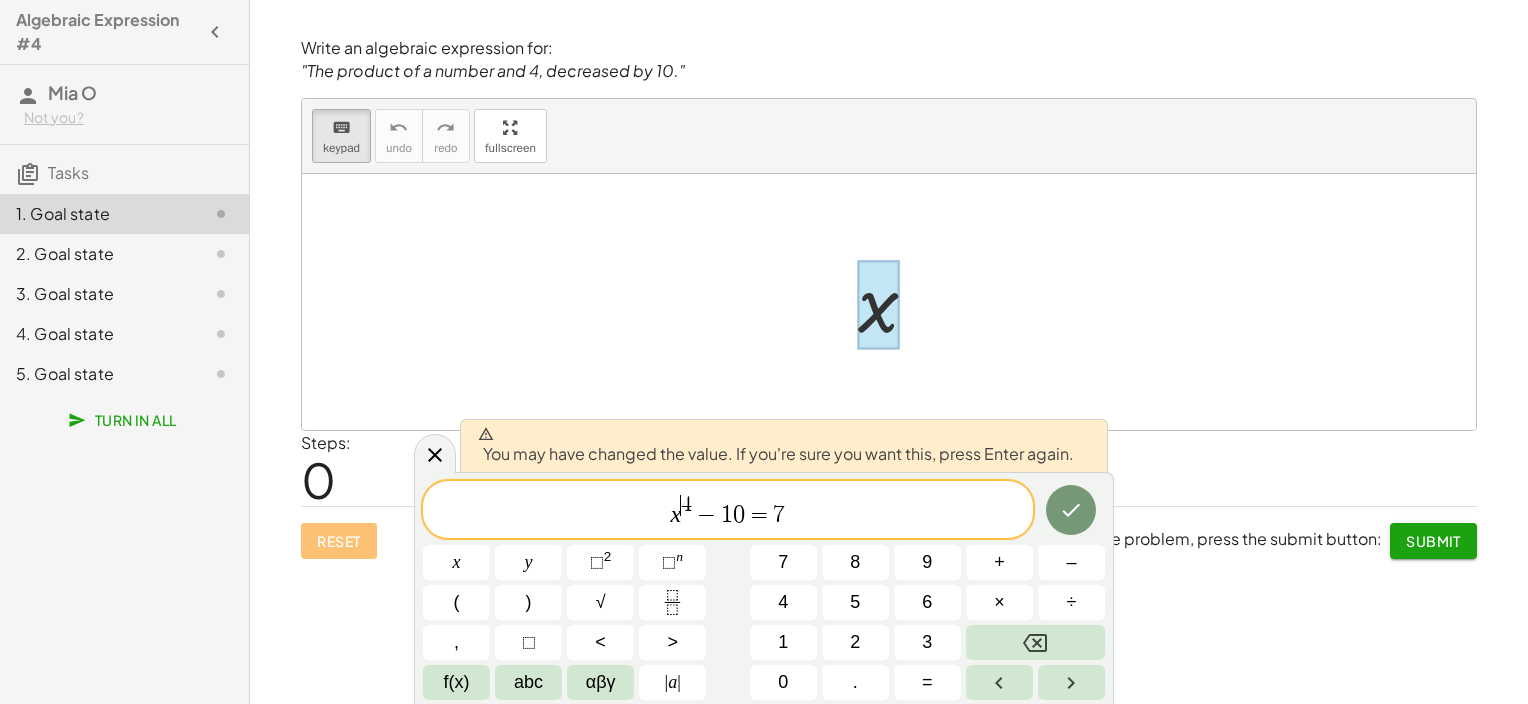 click on "4" at bounding box center (686, 505) 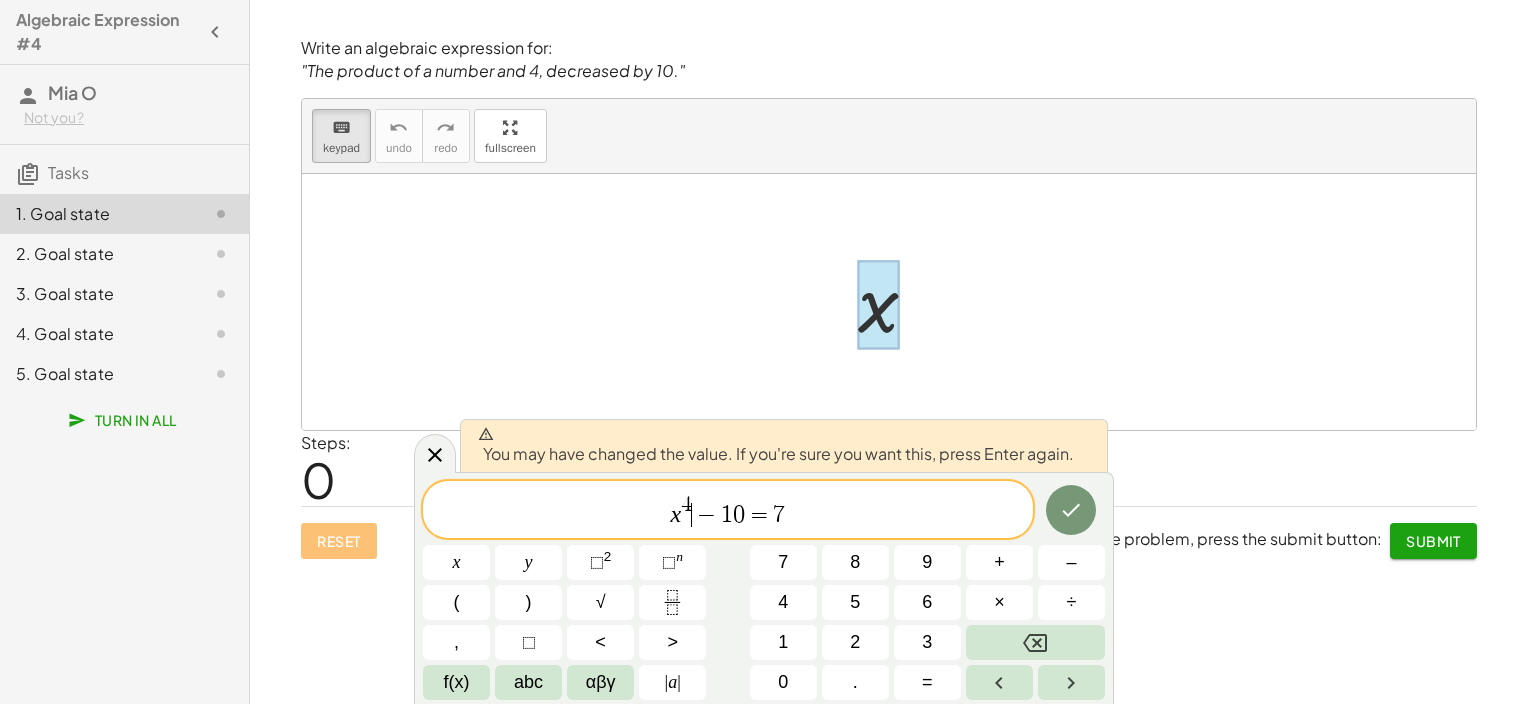 click on "x 4 ​ − 1 0 = 7" at bounding box center [728, 511] 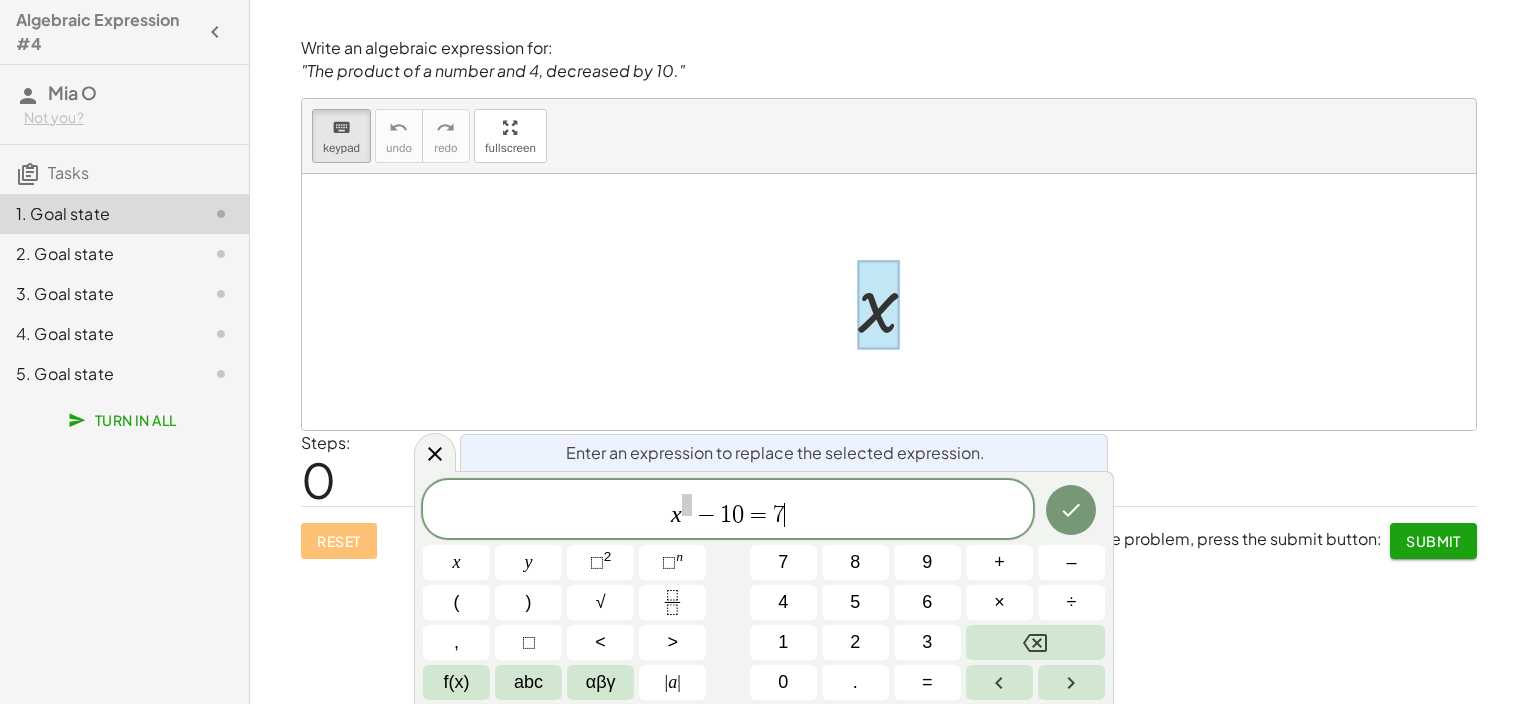 click on "x − 1 0 = 7 ​" at bounding box center [728, 510] 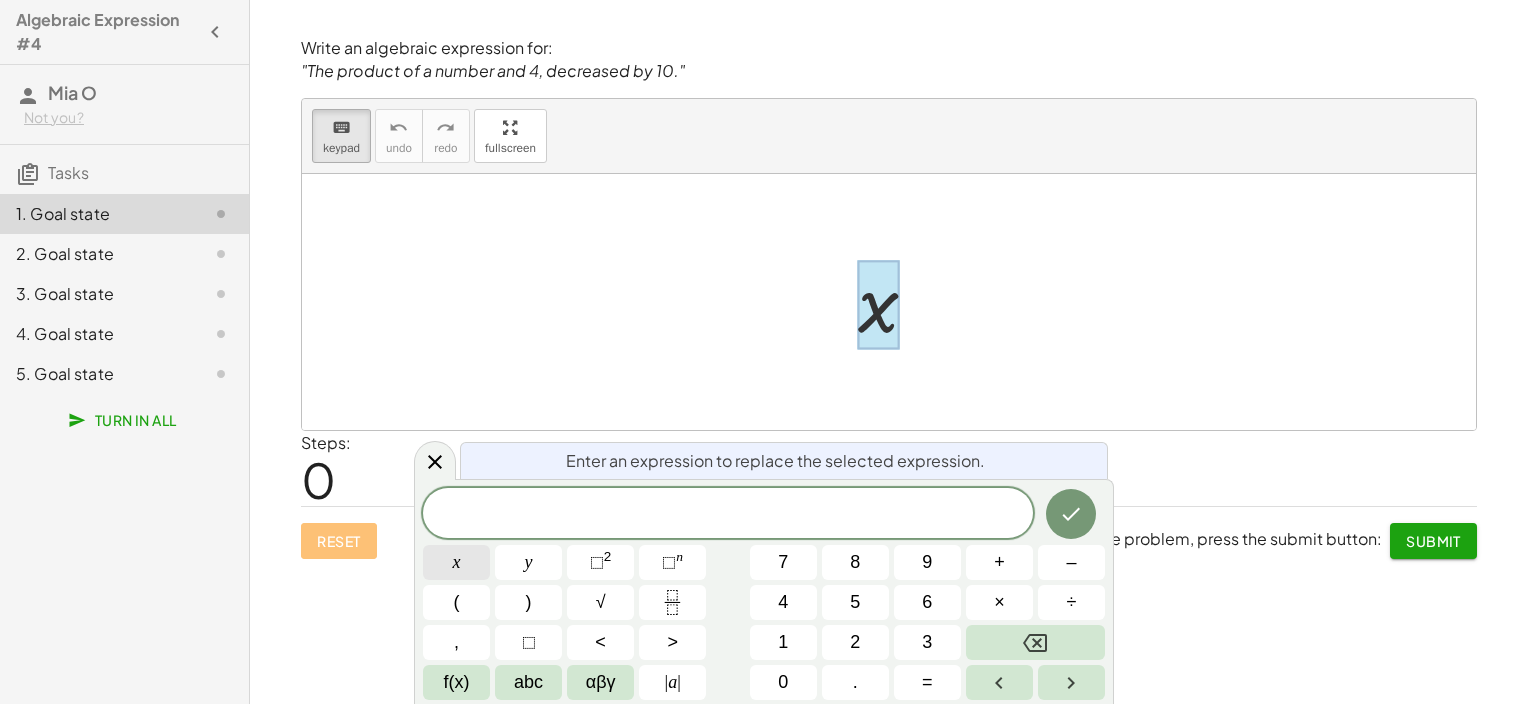 click on "x" at bounding box center (456, 562) 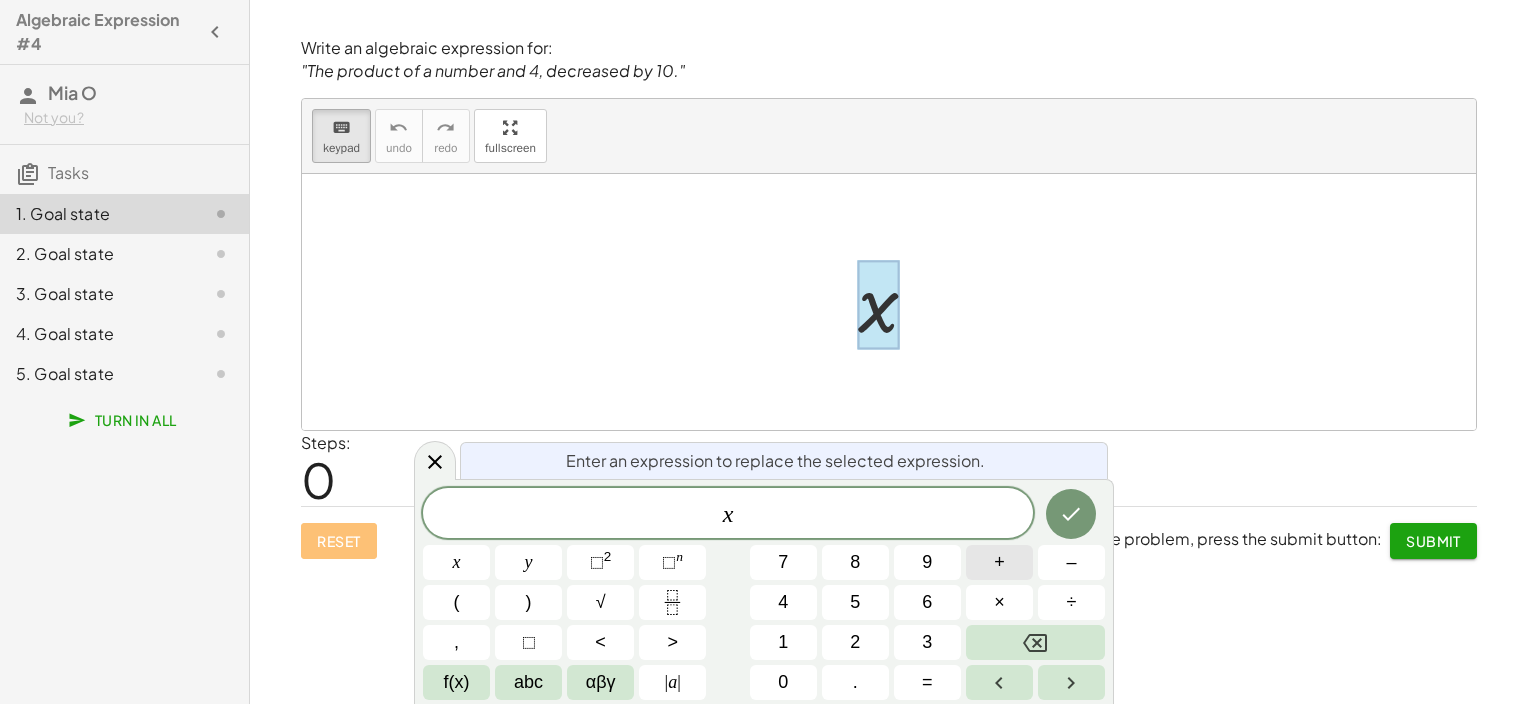 click on "+" at bounding box center [999, 562] 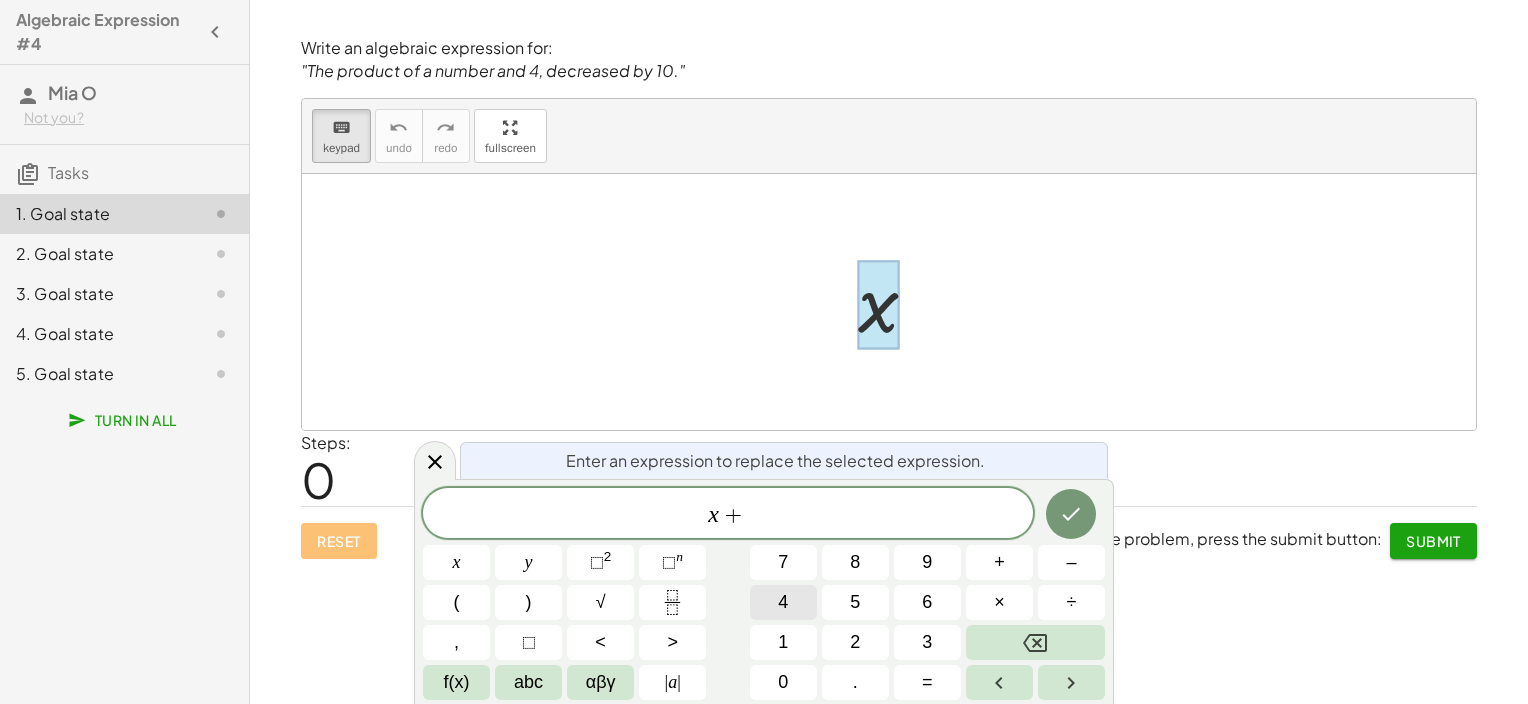 click on "4" at bounding box center (783, 602) 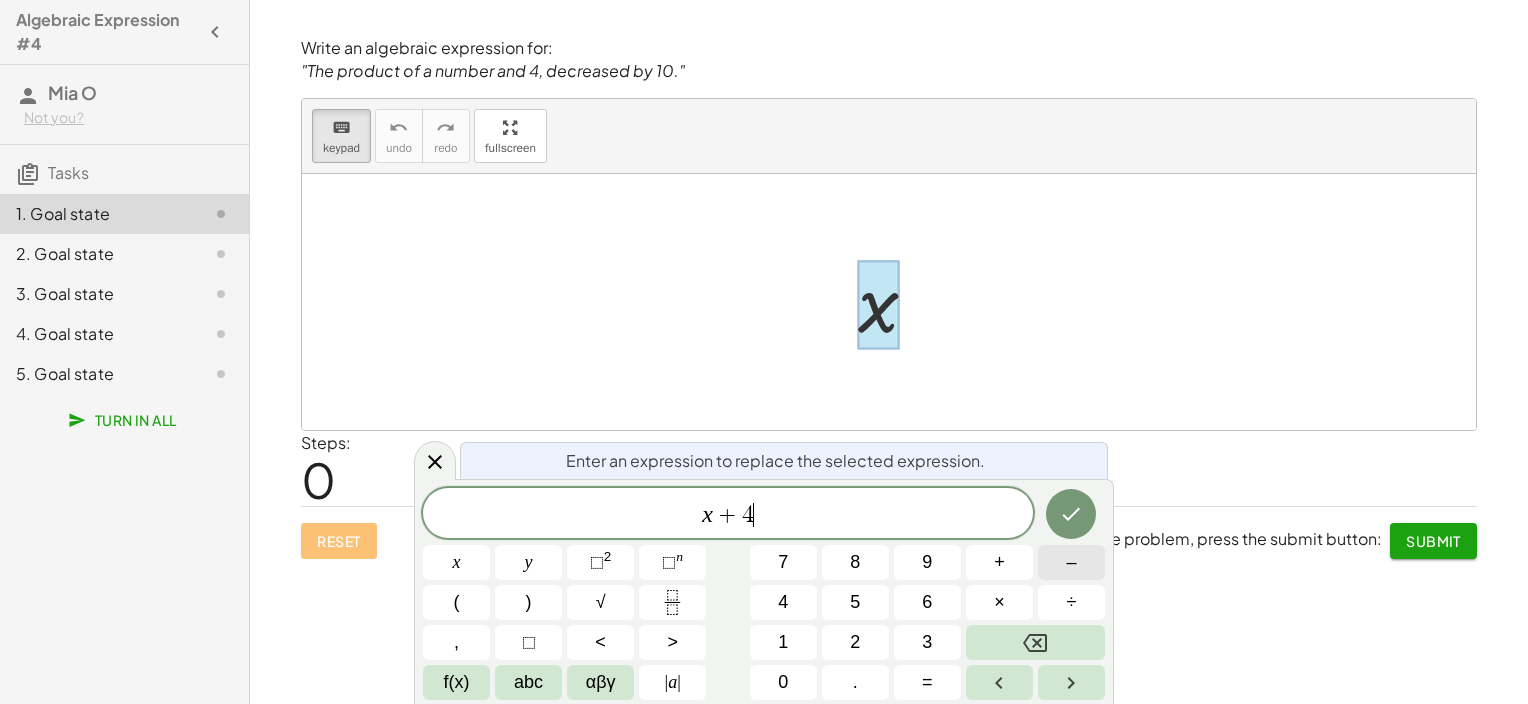 click on "–" at bounding box center [1071, 562] 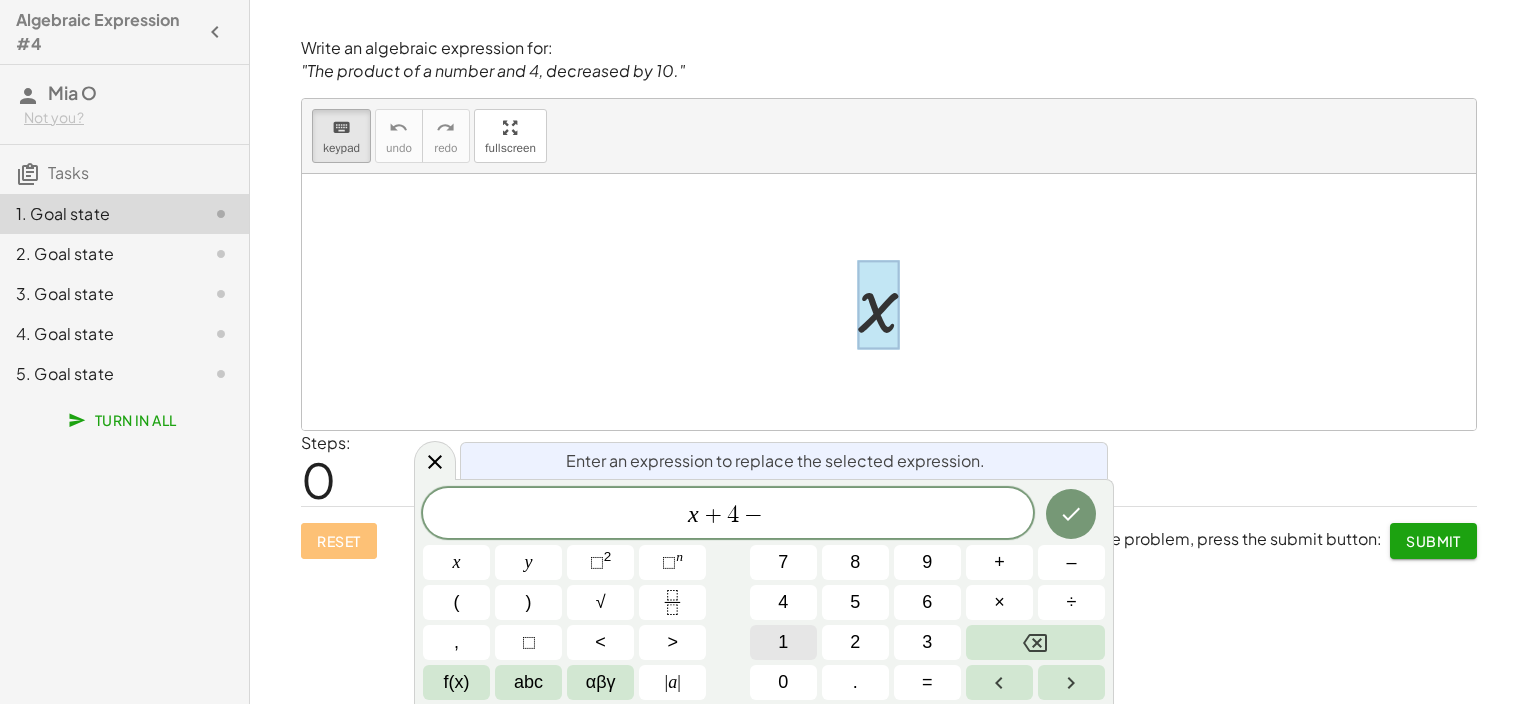 click on "1" at bounding box center (783, 642) 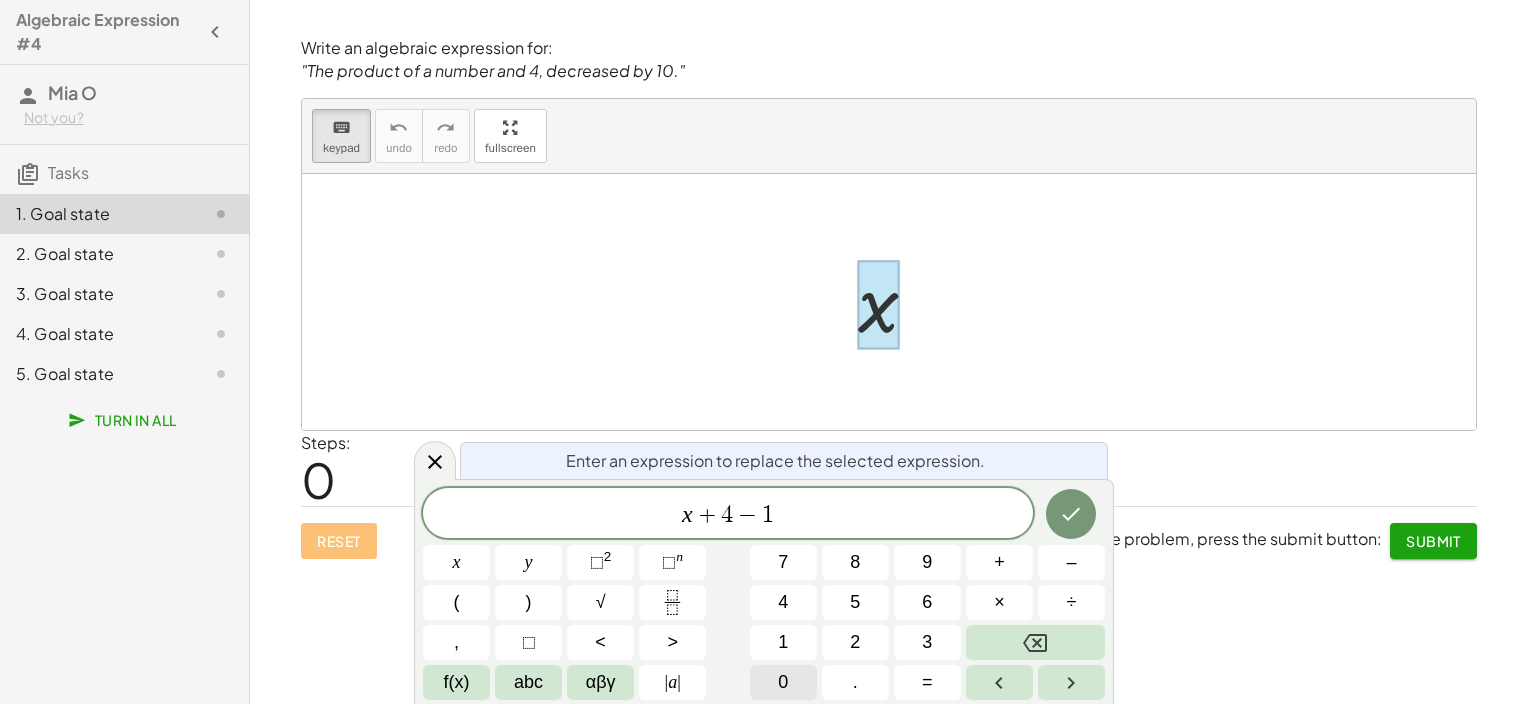 click on "0" at bounding box center (783, 682) 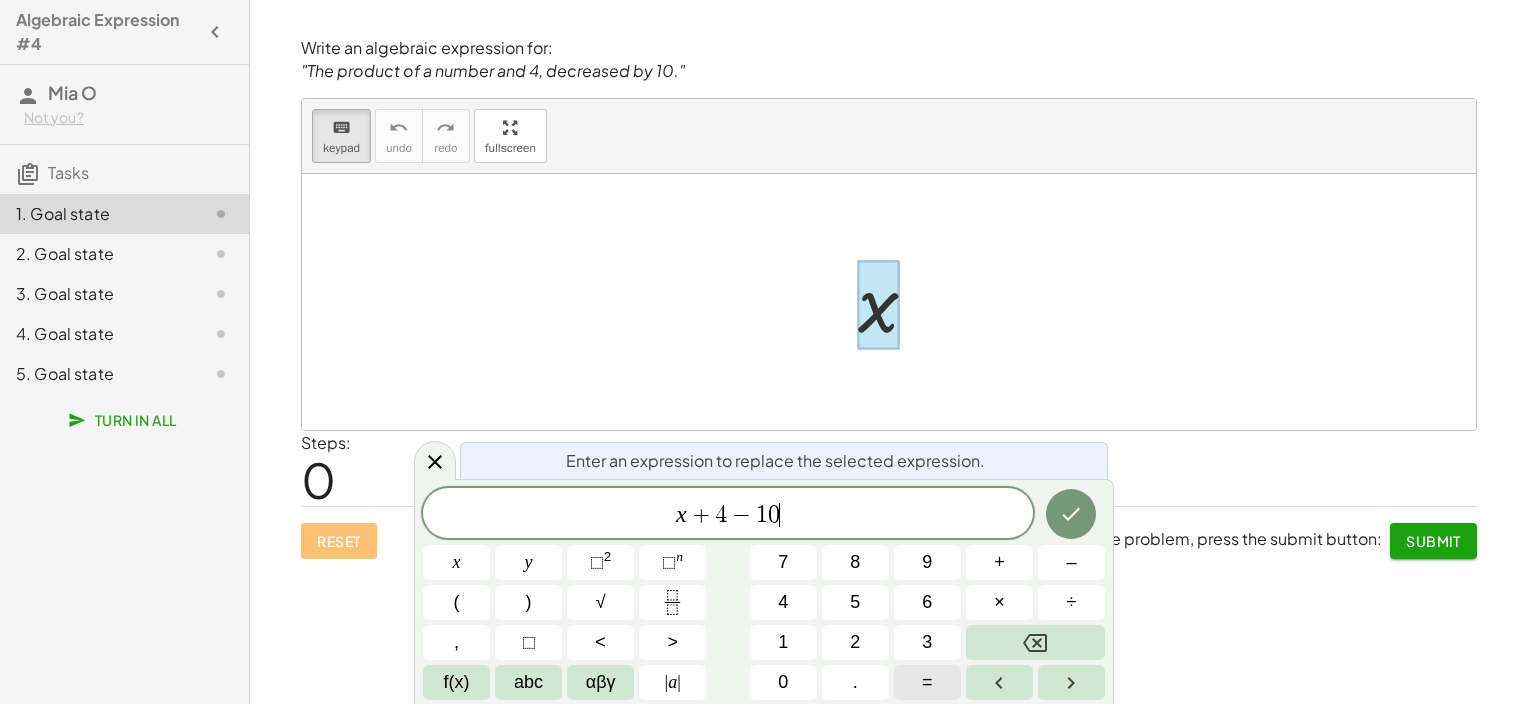 click on "=" at bounding box center [927, 682] 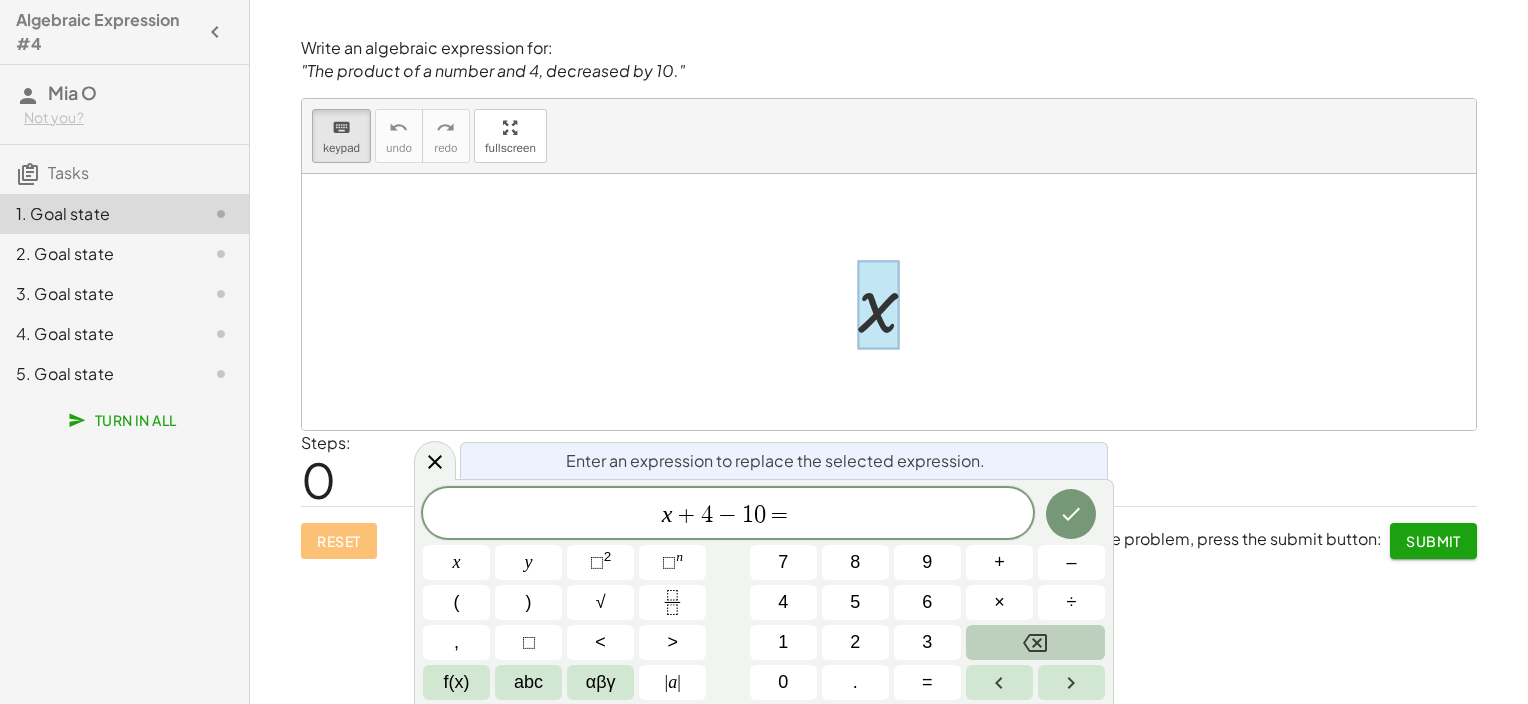 click at bounding box center (1035, 642) 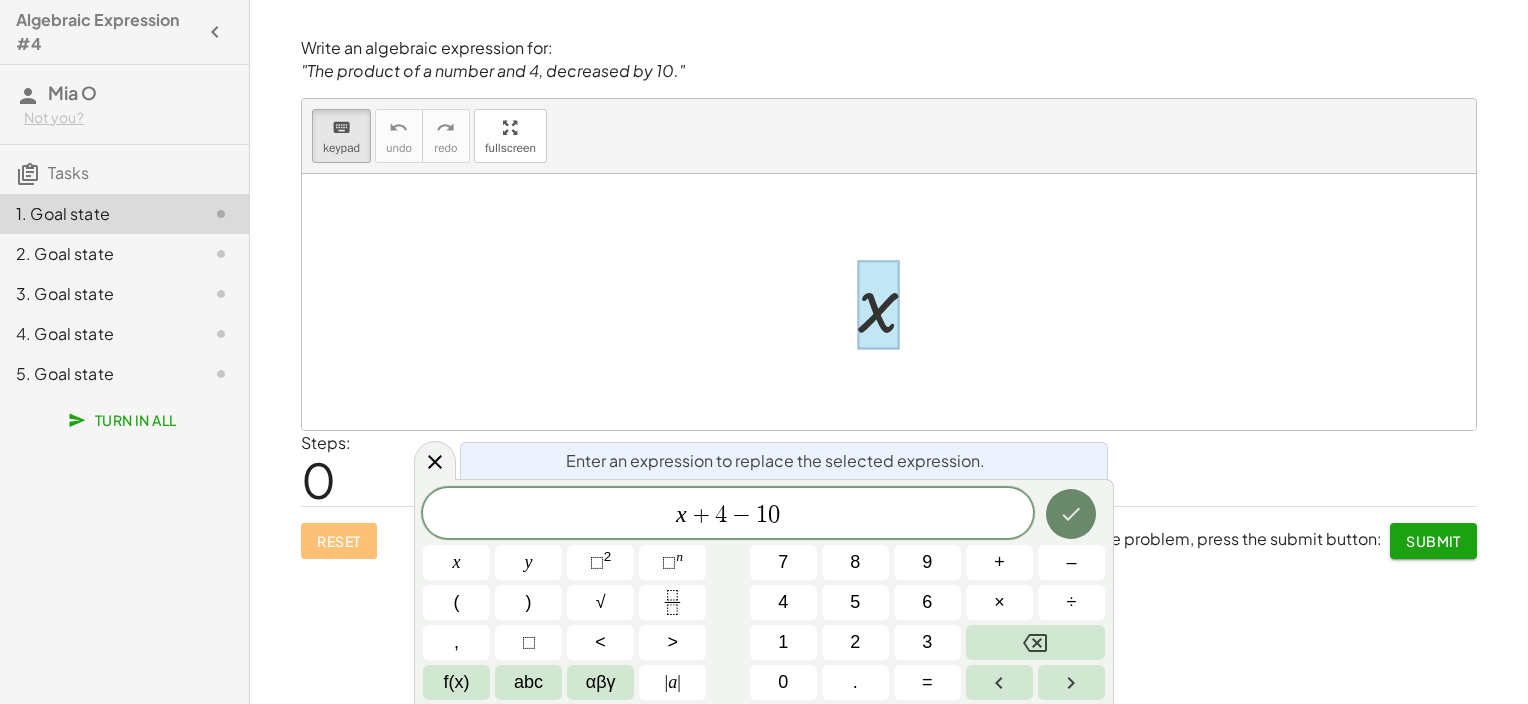 click at bounding box center (1071, 514) 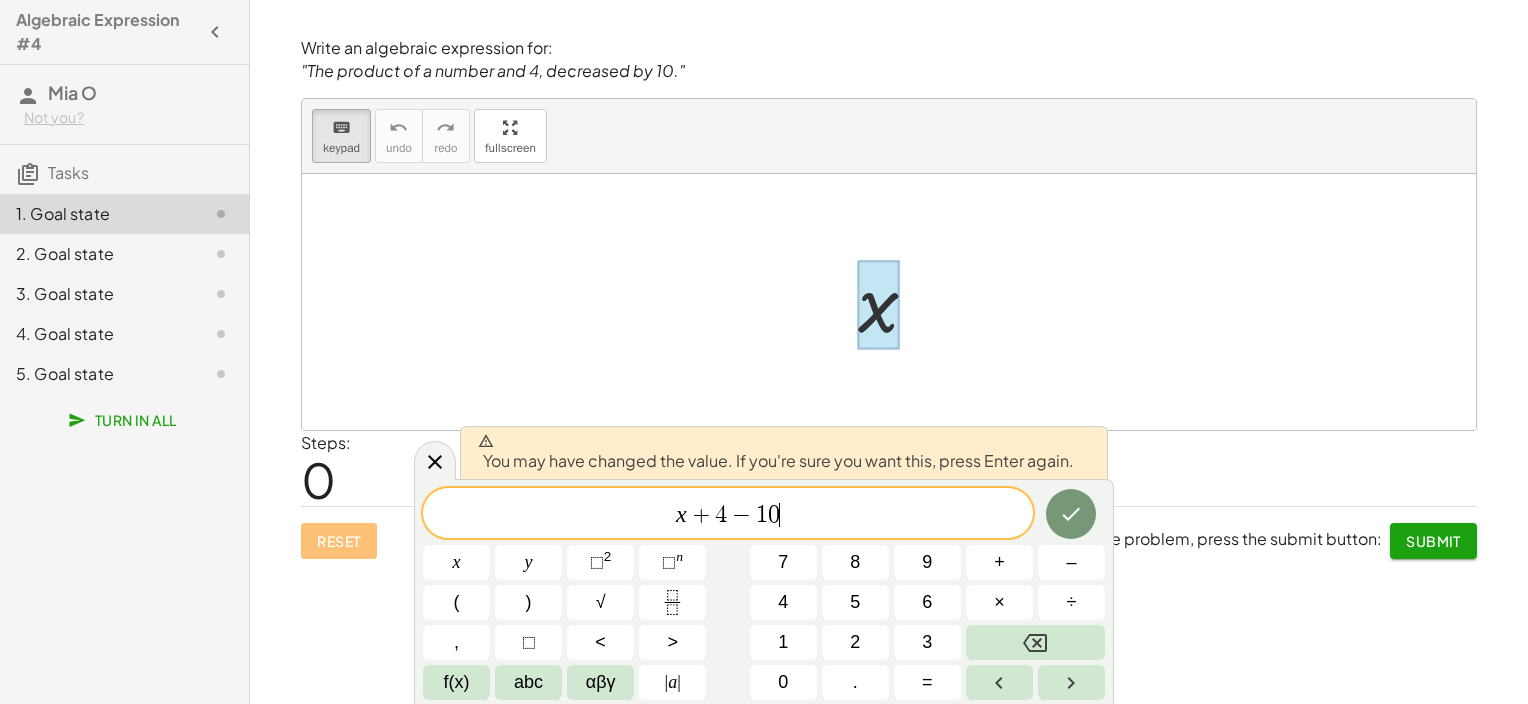 click on "You may have changed the value. If you're sure you want this, press Enter again." at bounding box center (776, 453) 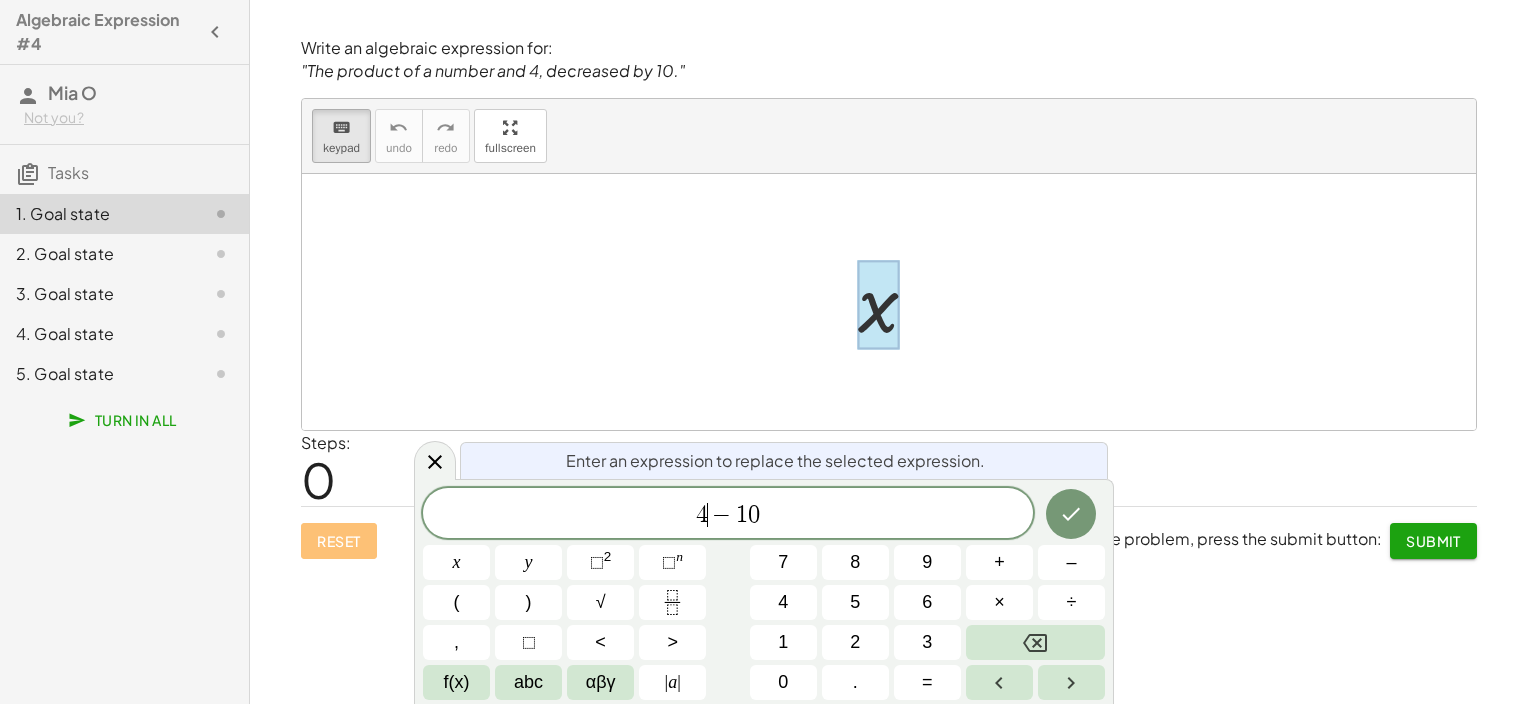 click on "4 ​ − 1 0" at bounding box center (728, 515) 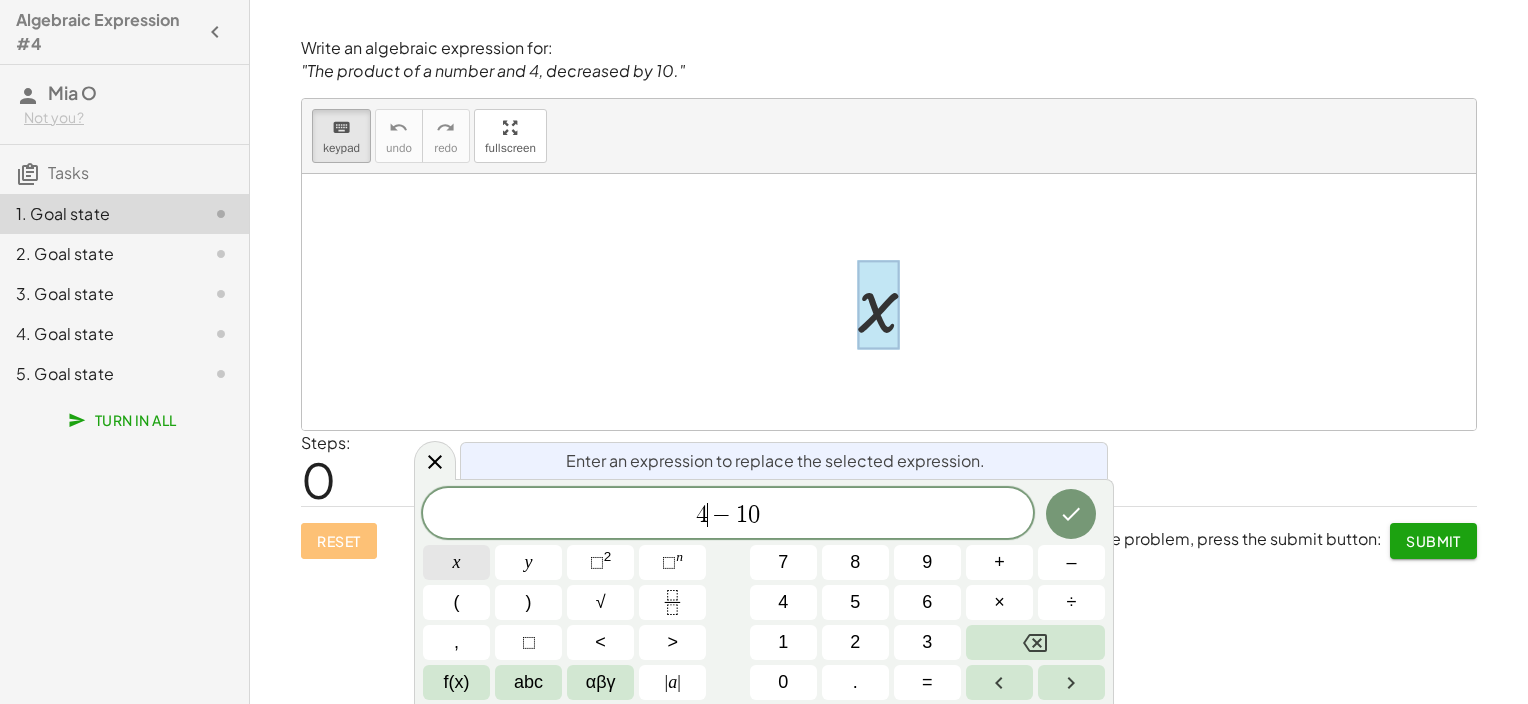 click on "x" at bounding box center [456, 562] 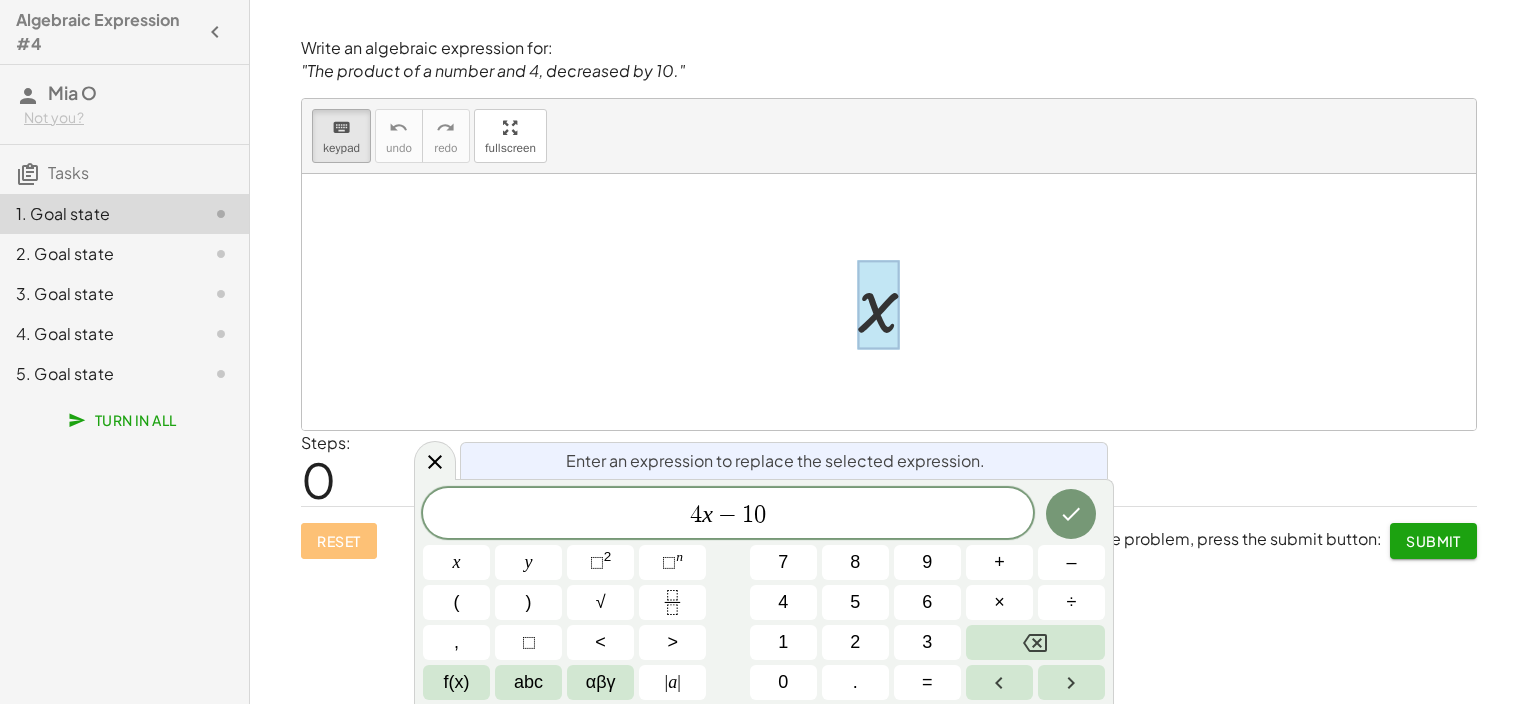 click on "4 x ​ − 1 0" at bounding box center [728, 515] 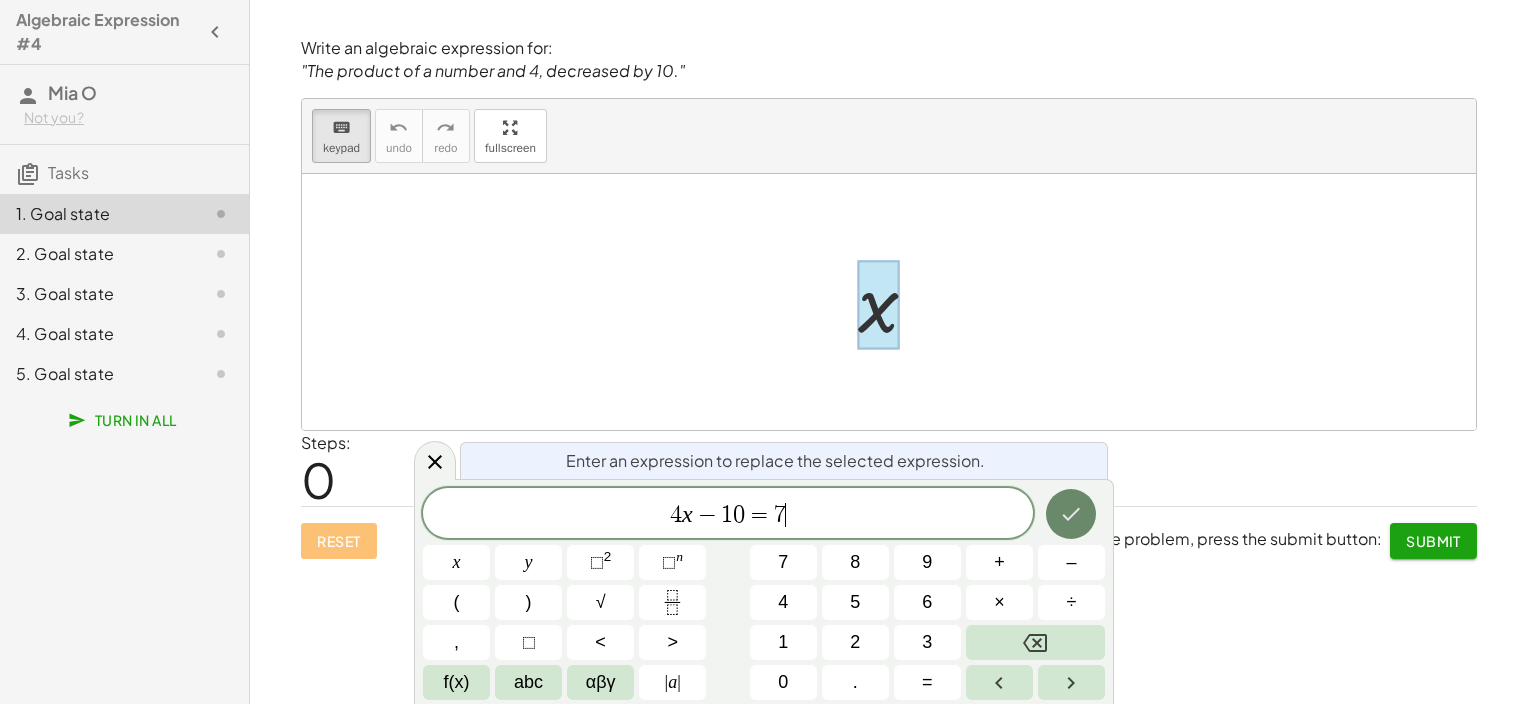 click 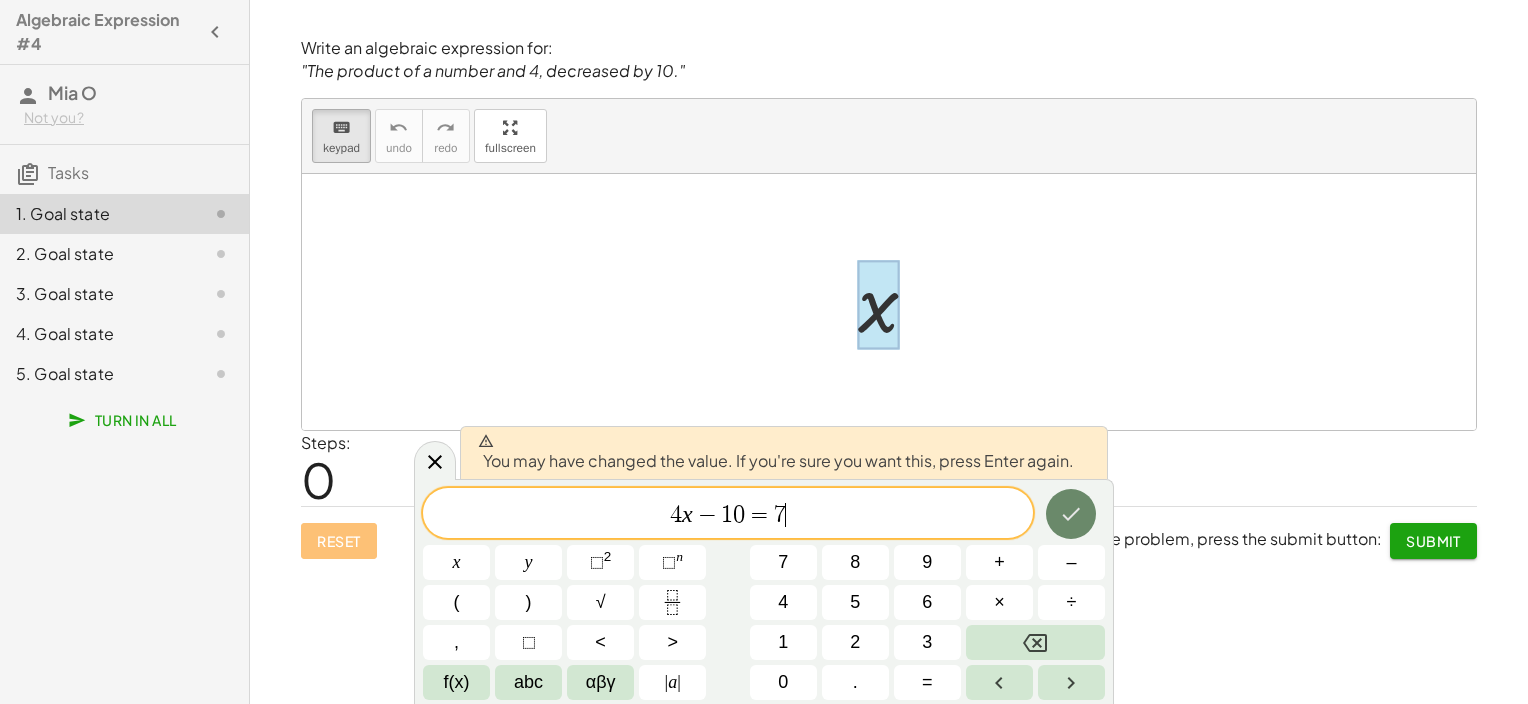 click 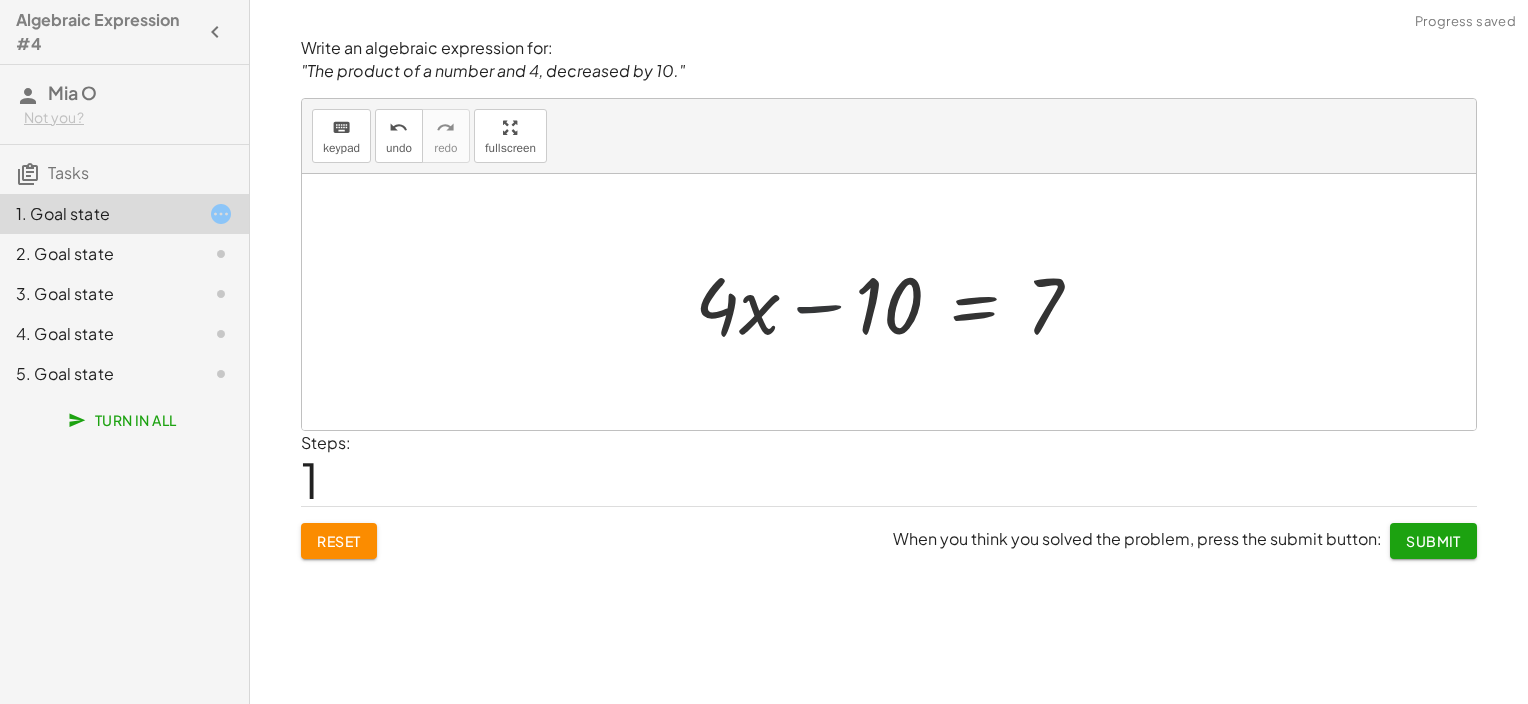 drag, startPoint x: 788, startPoint y: 293, endPoint x: 789, endPoint y: 309, distance: 16.03122 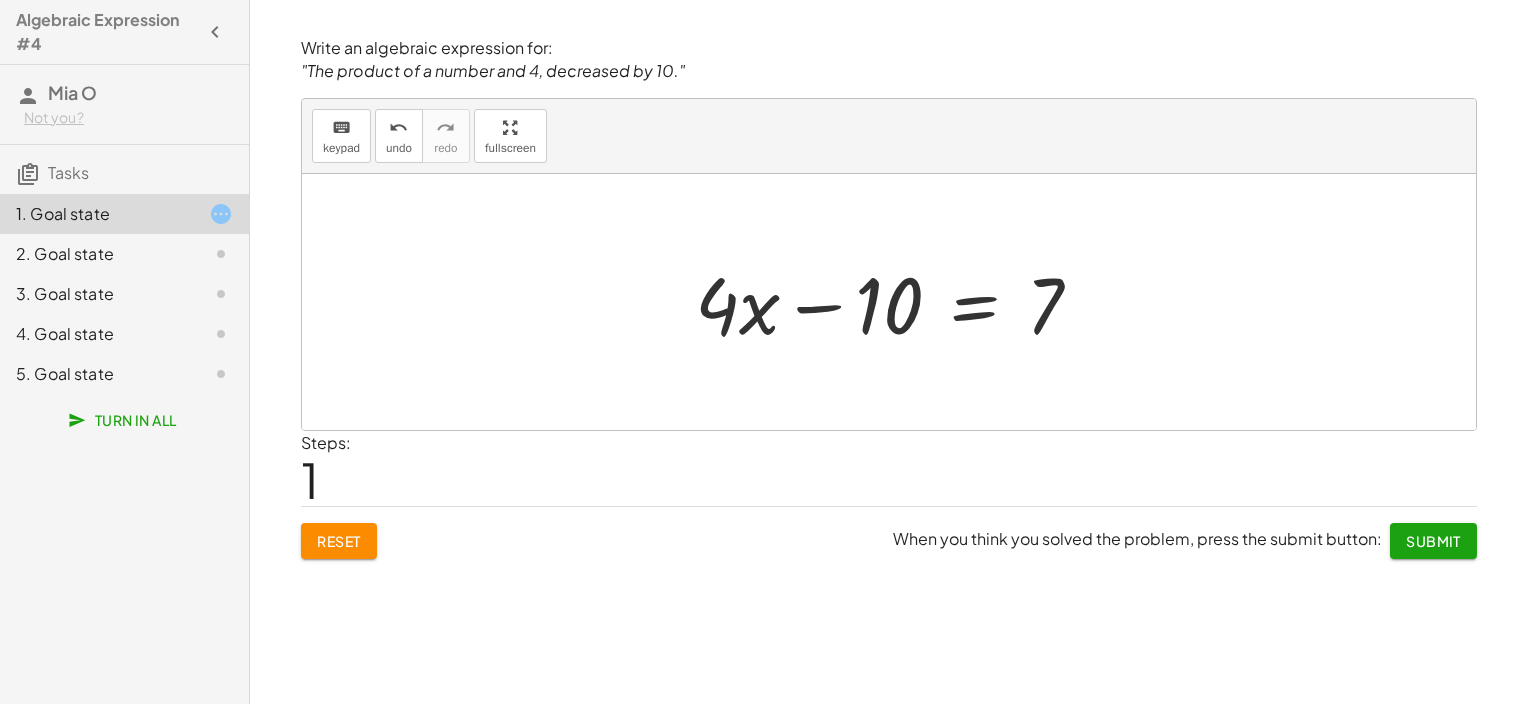 click at bounding box center (896, 302) 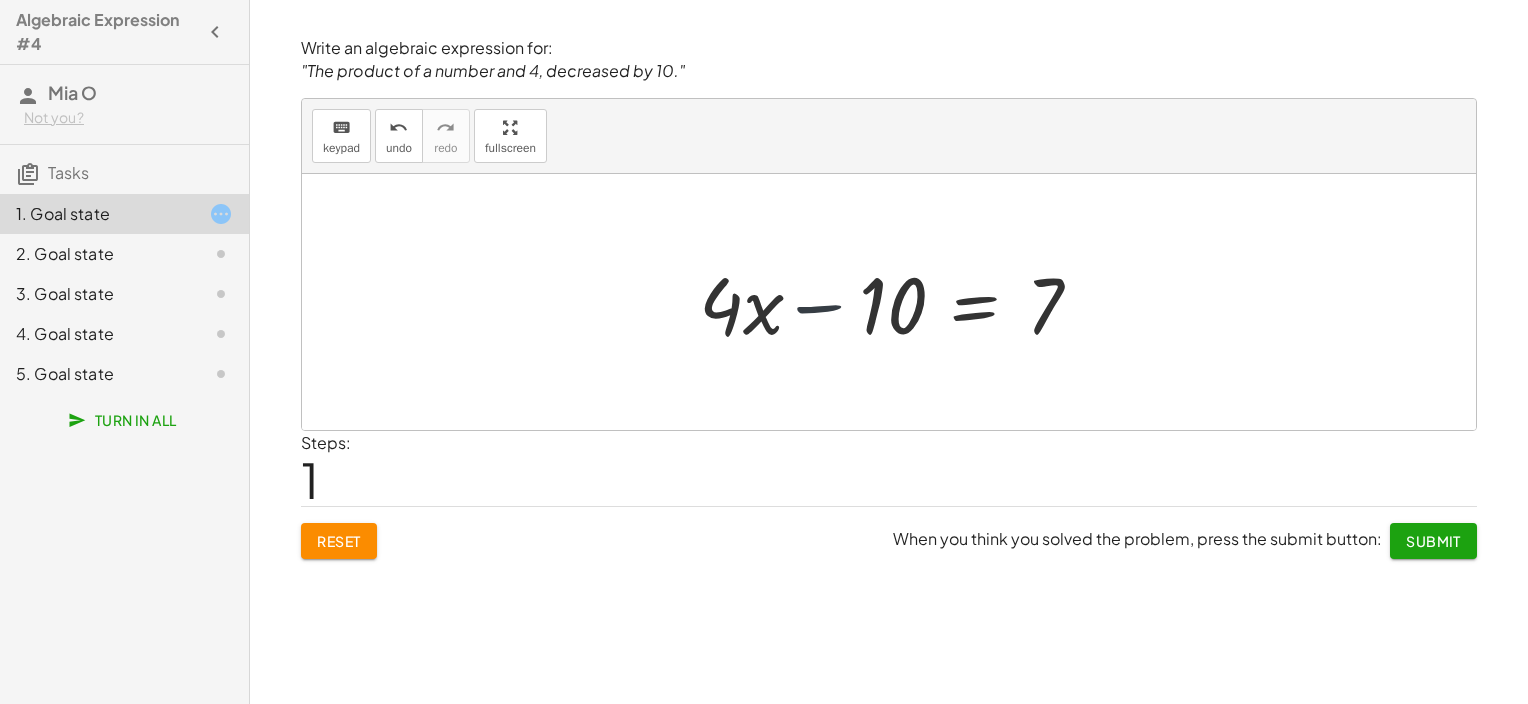 click at bounding box center (896, 302) 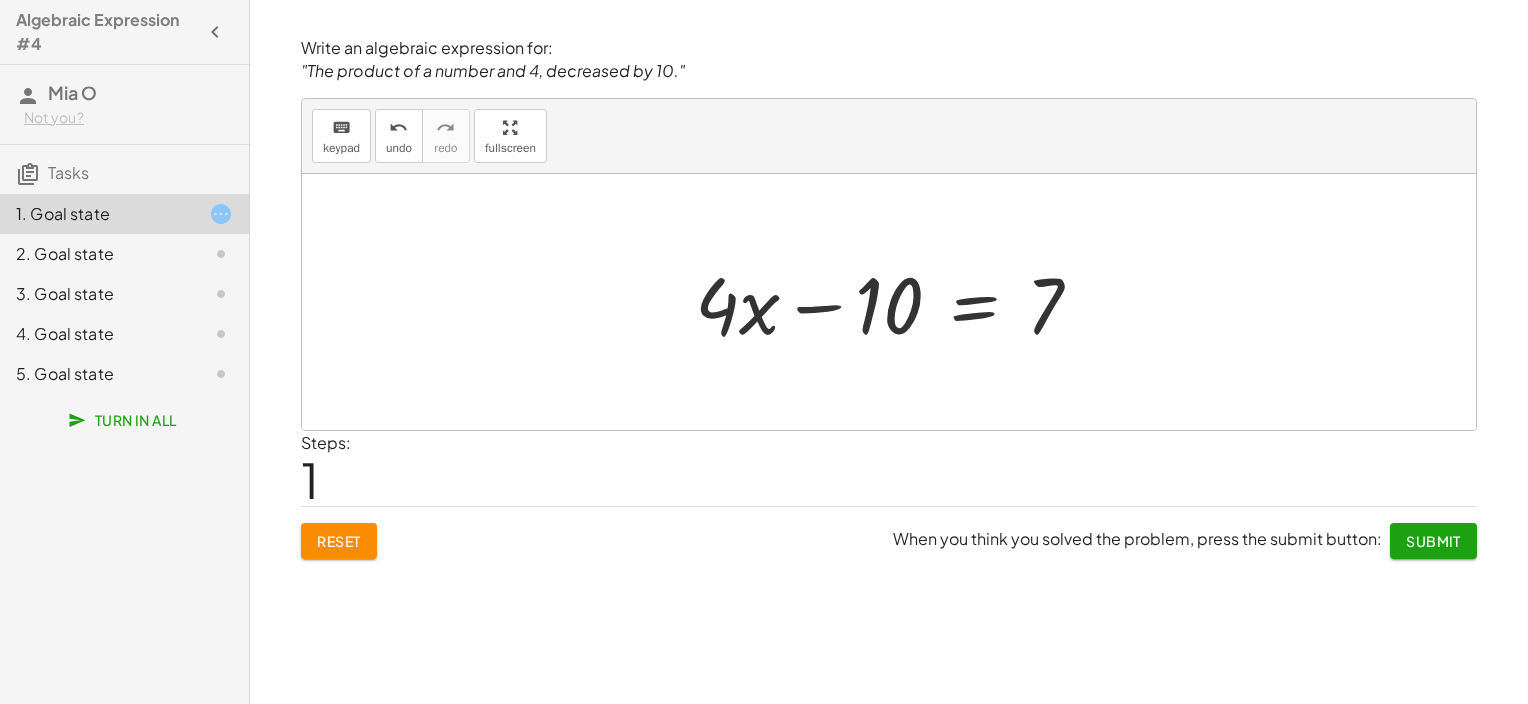 click at bounding box center (896, 302) 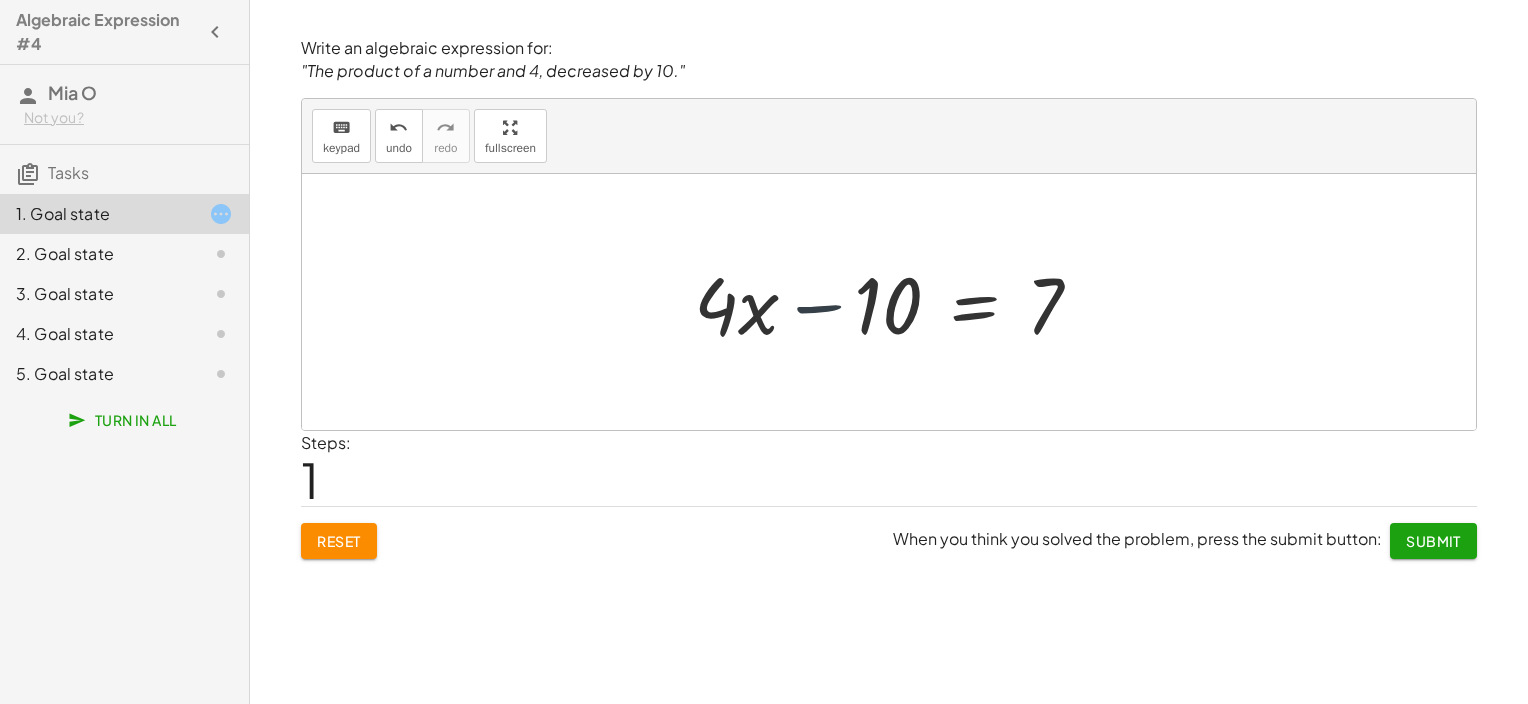 click at bounding box center [896, 302] 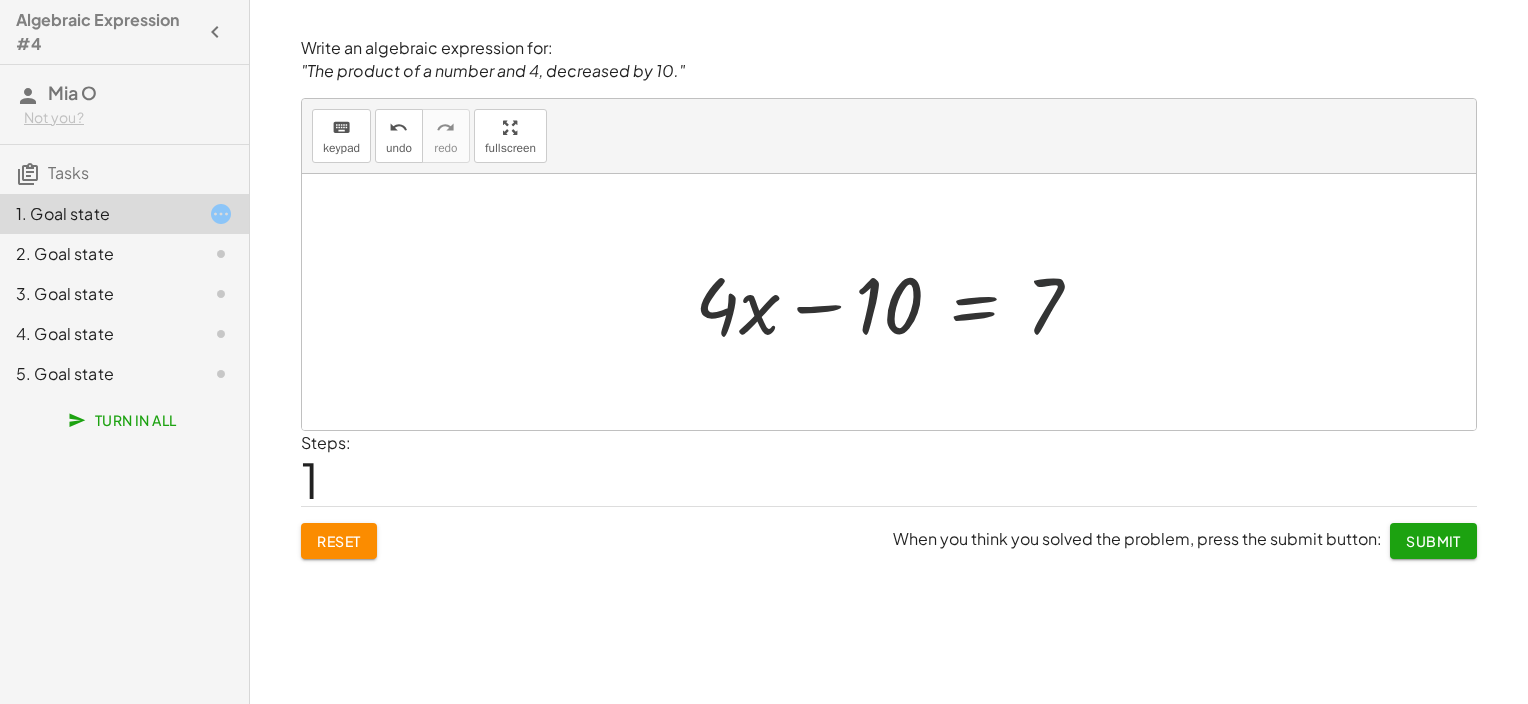 click at bounding box center [896, 302] 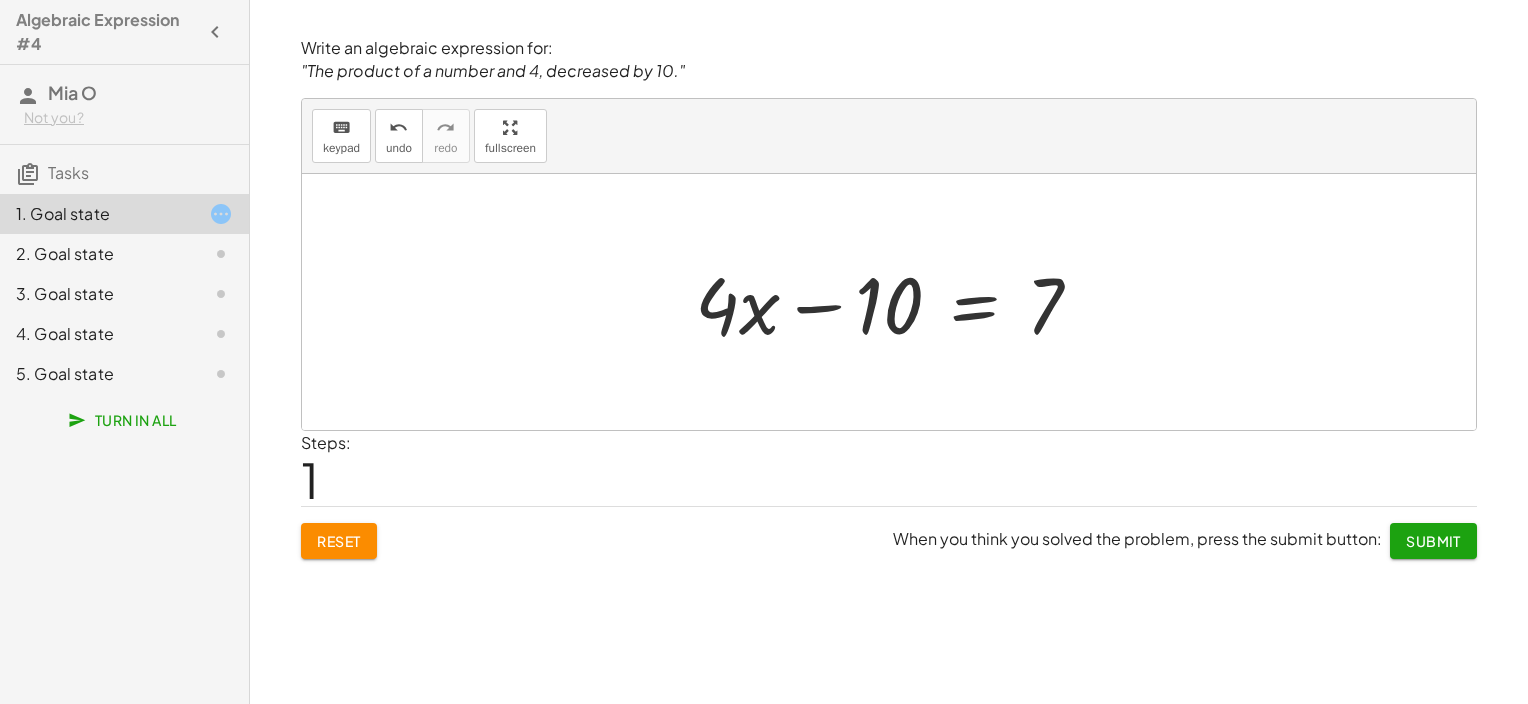 click at bounding box center [896, 302] 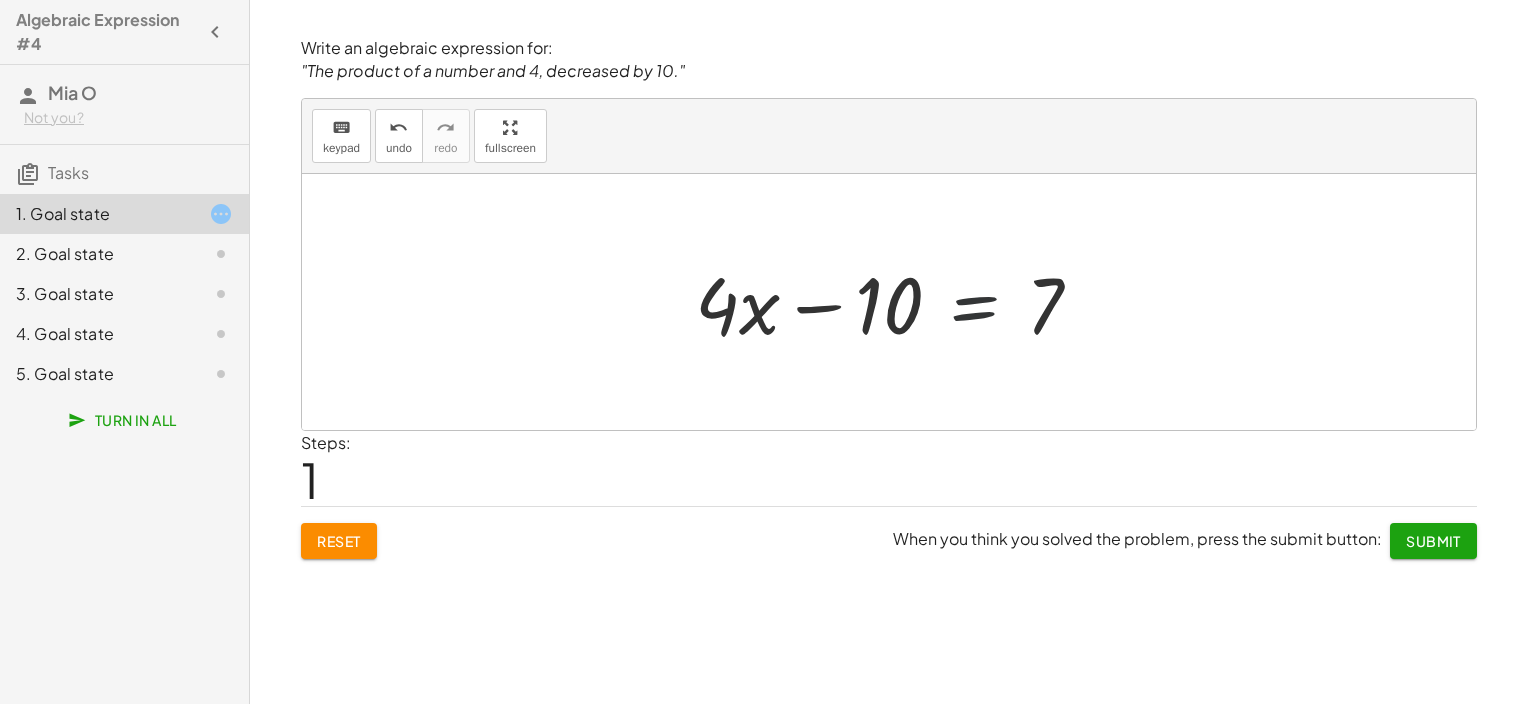 click at bounding box center (896, 302) 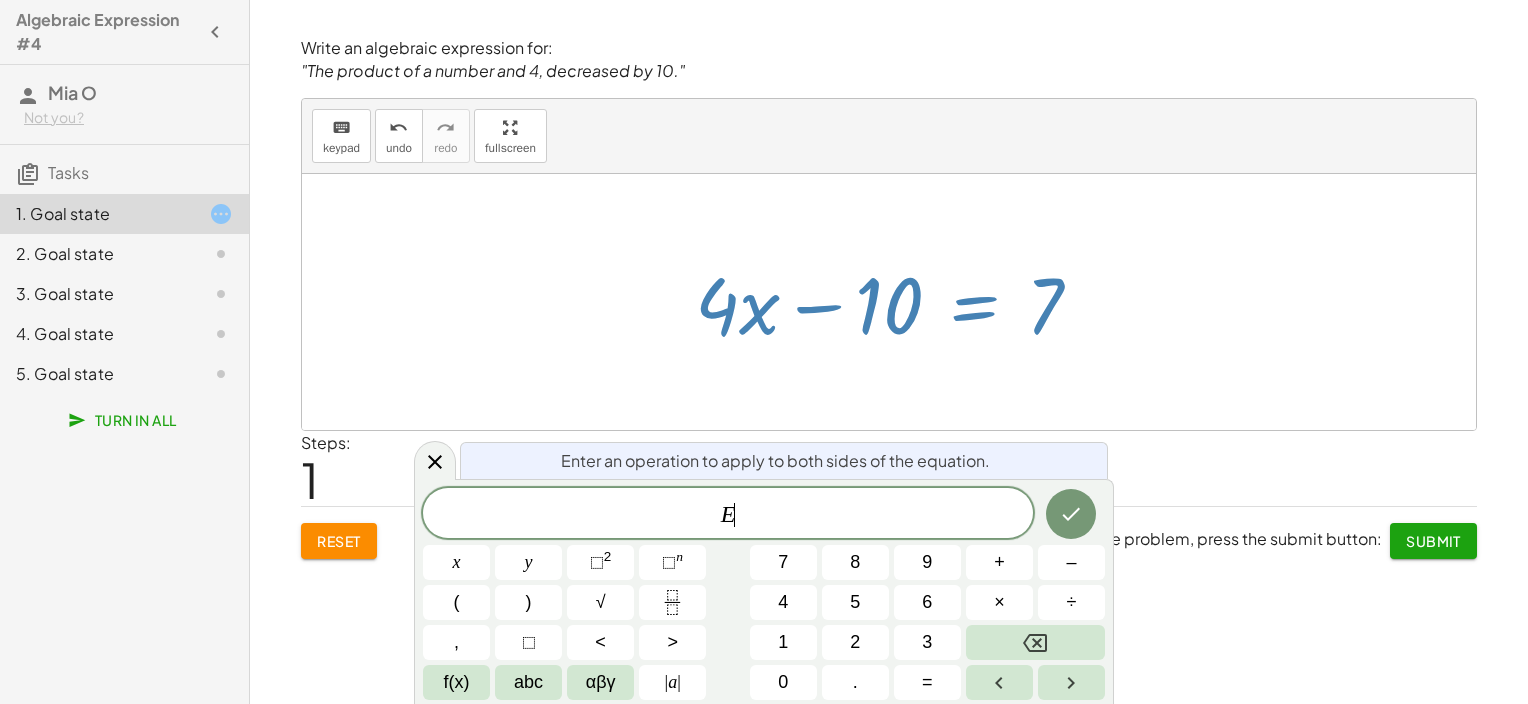 click at bounding box center [896, 302] 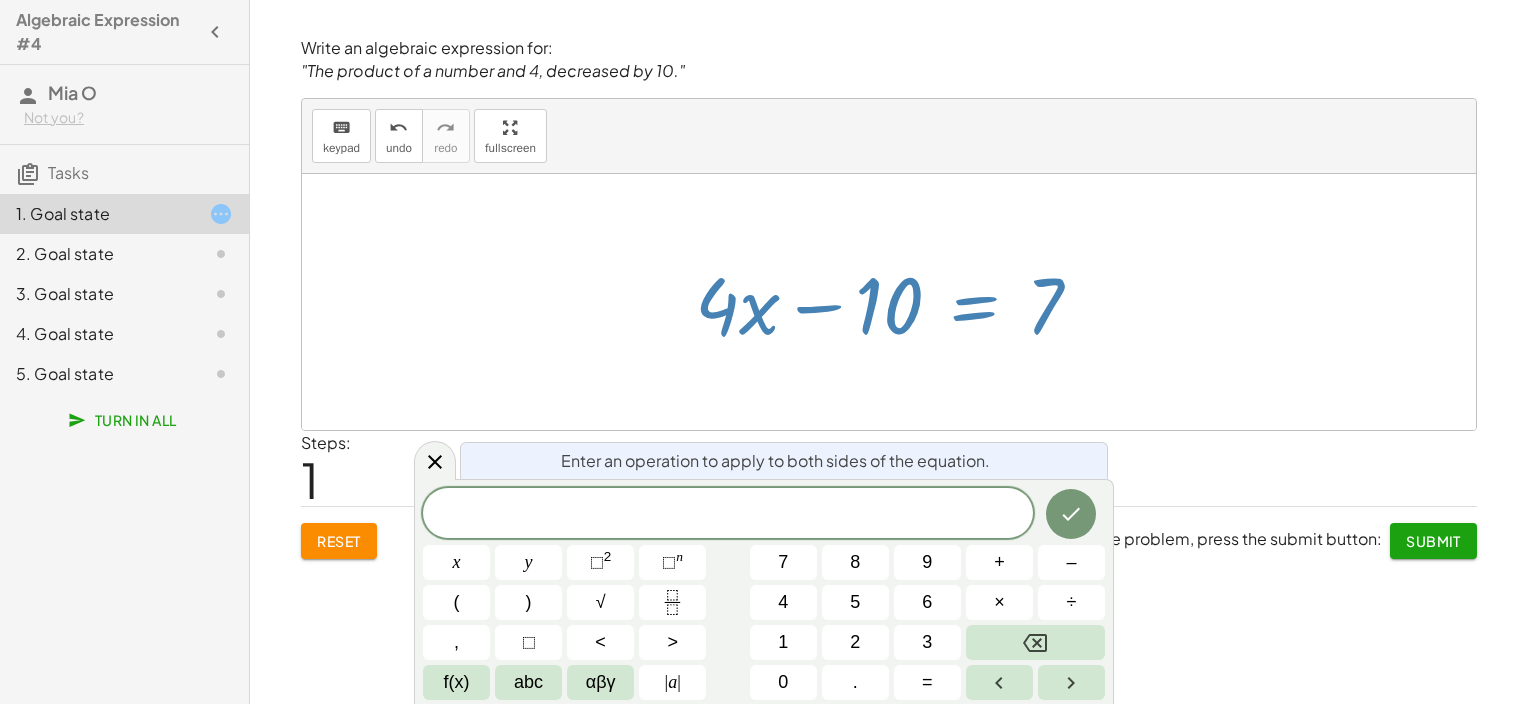 click at bounding box center (896, 302) 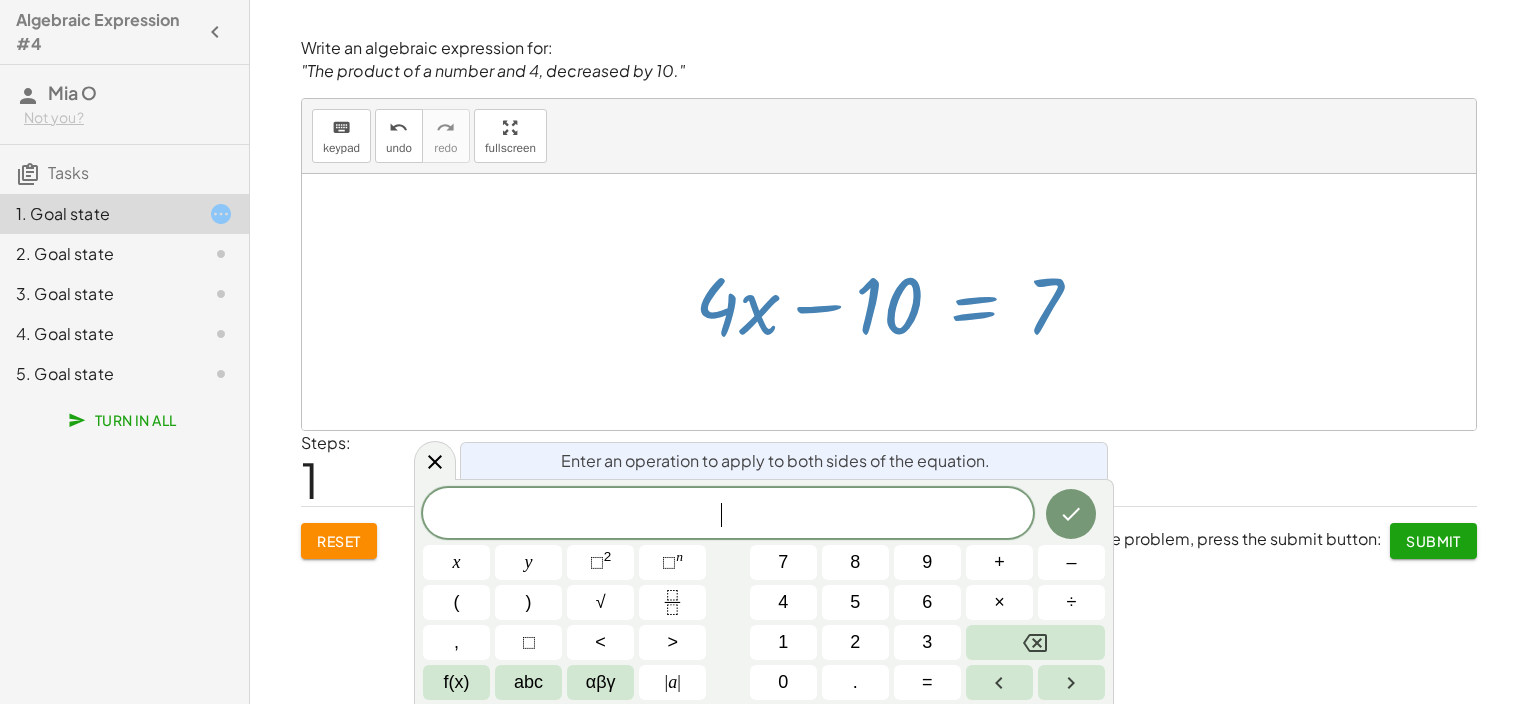 click at bounding box center (896, 302) 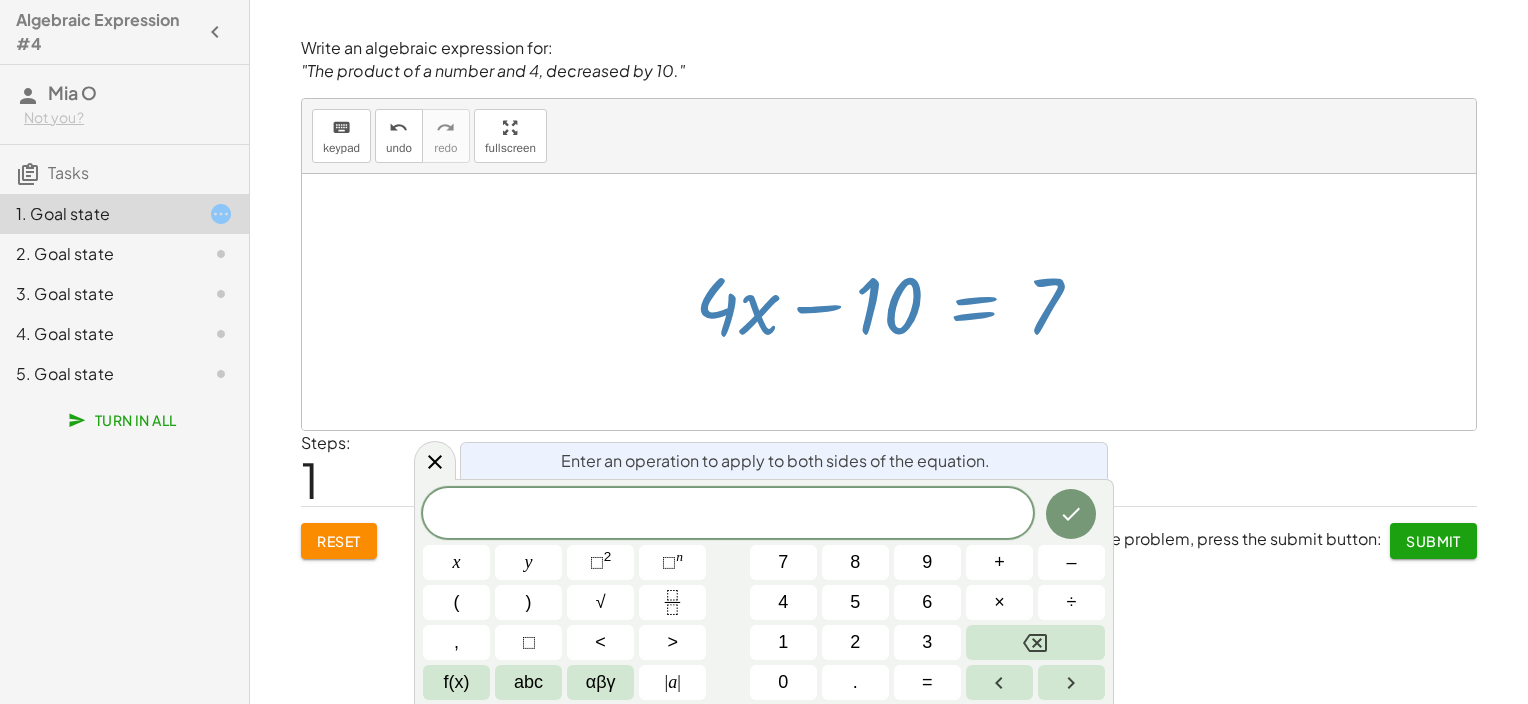 drag, startPoint x: 1046, startPoint y: 298, endPoint x: 886, endPoint y: 359, distance: 171.23376 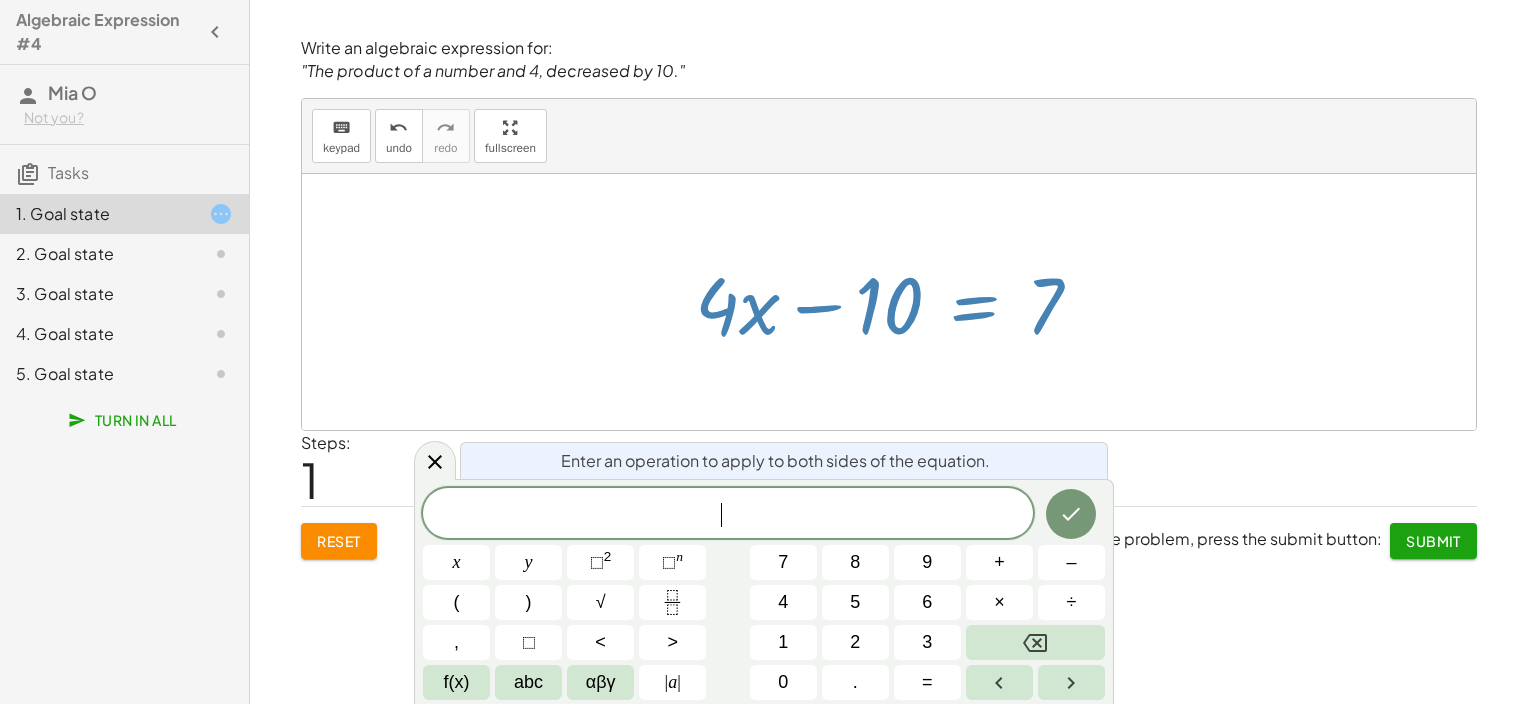 click at bounding box center (889, 302) 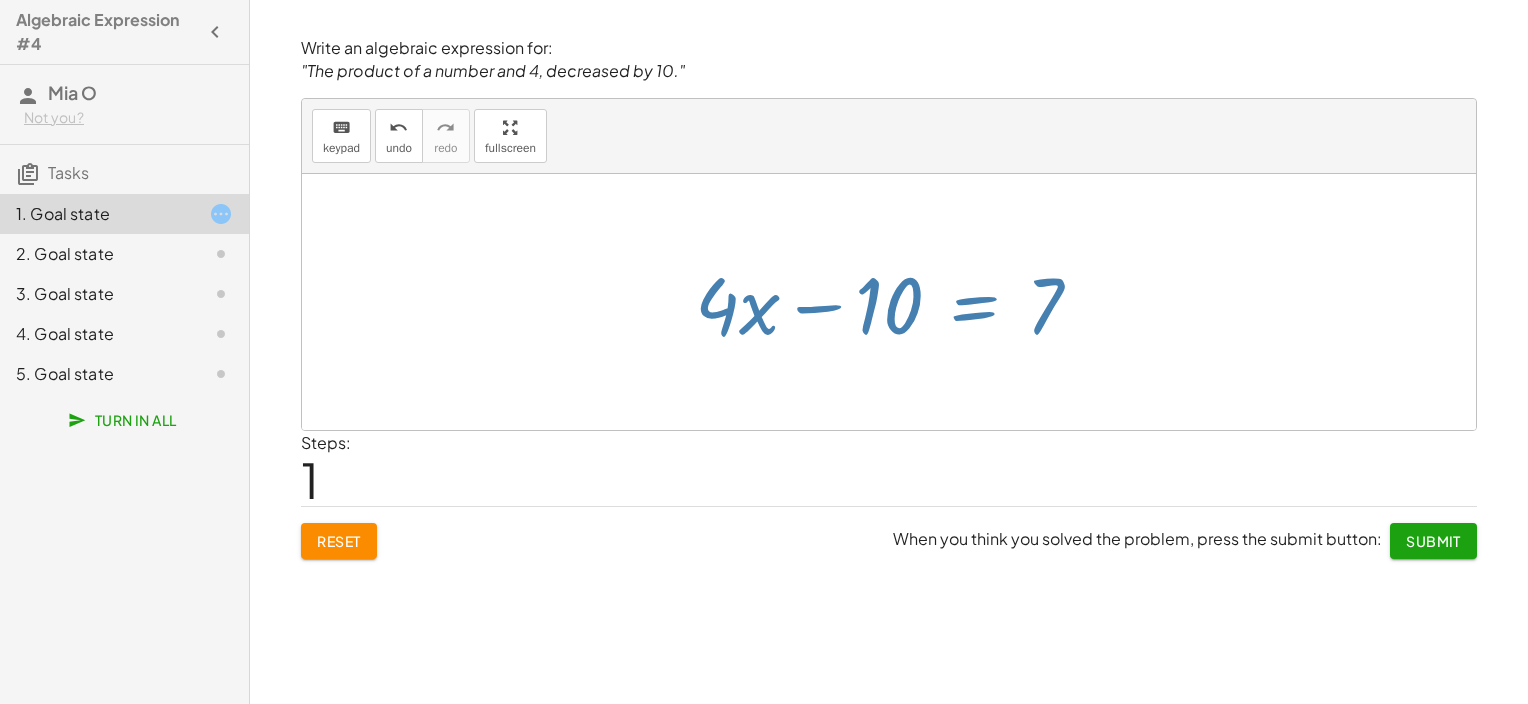 click at bounding box center [889, 302] 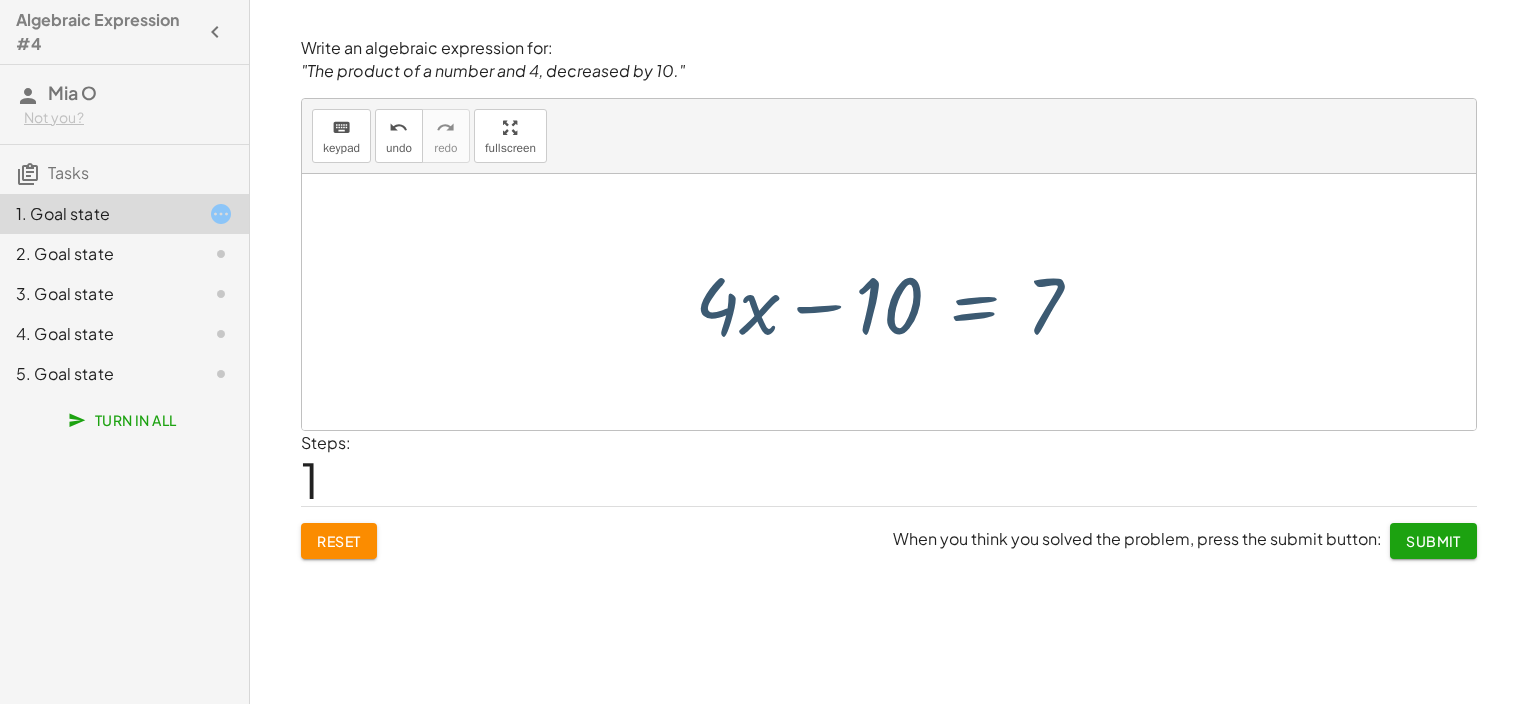 click at bounding box center [889, 302] 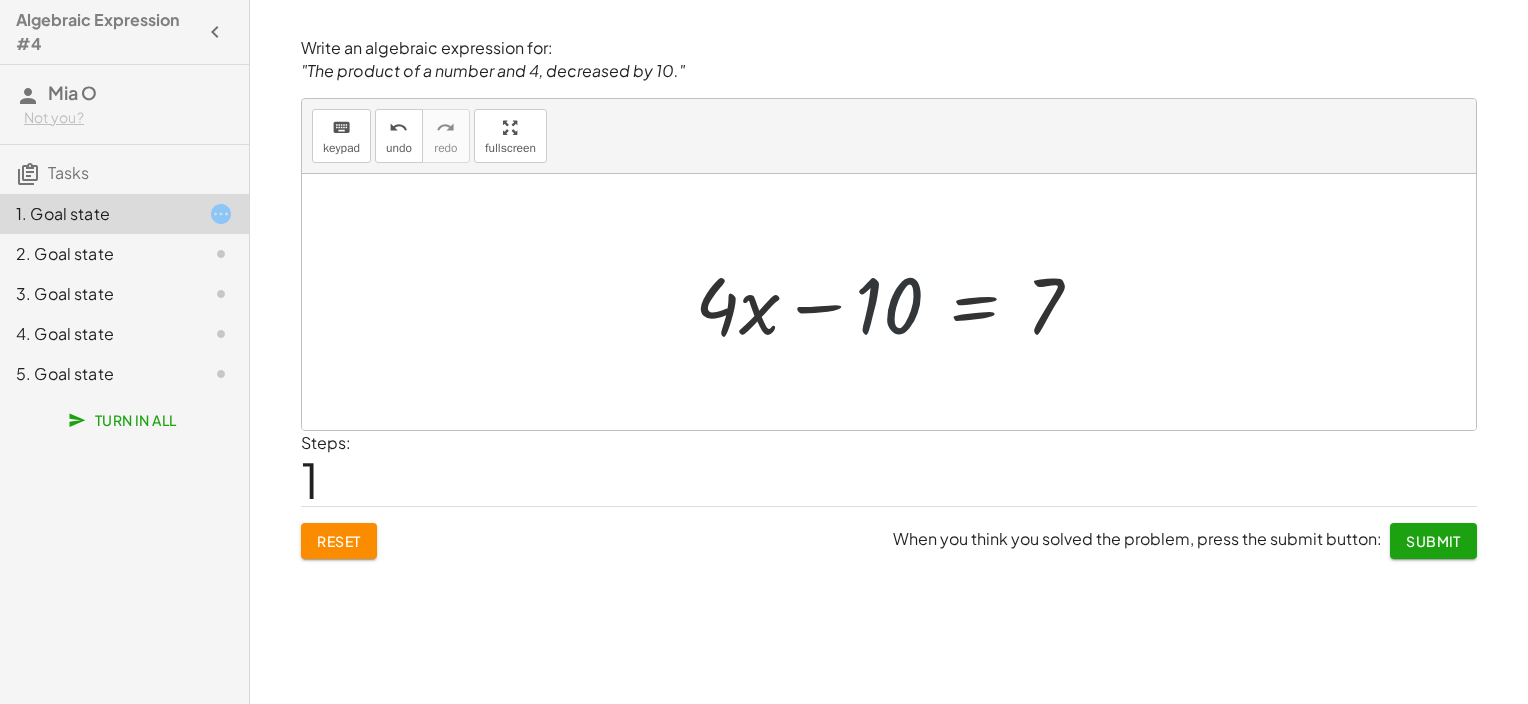 click at bounding box center [896, 302] 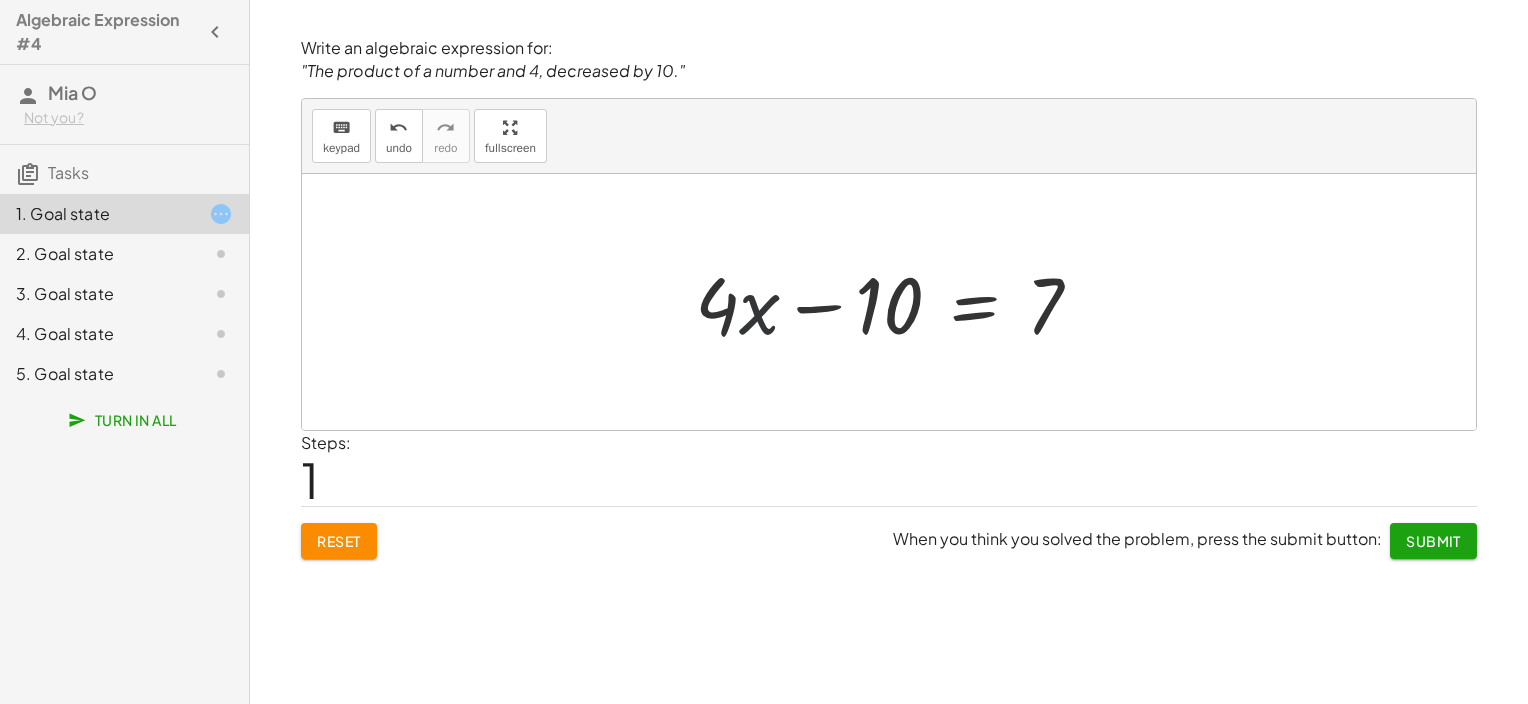 drag, startPoint x: 871, startPoint y: 316, endPoint x: 747, endPoint y: 288, distance: 127.12199 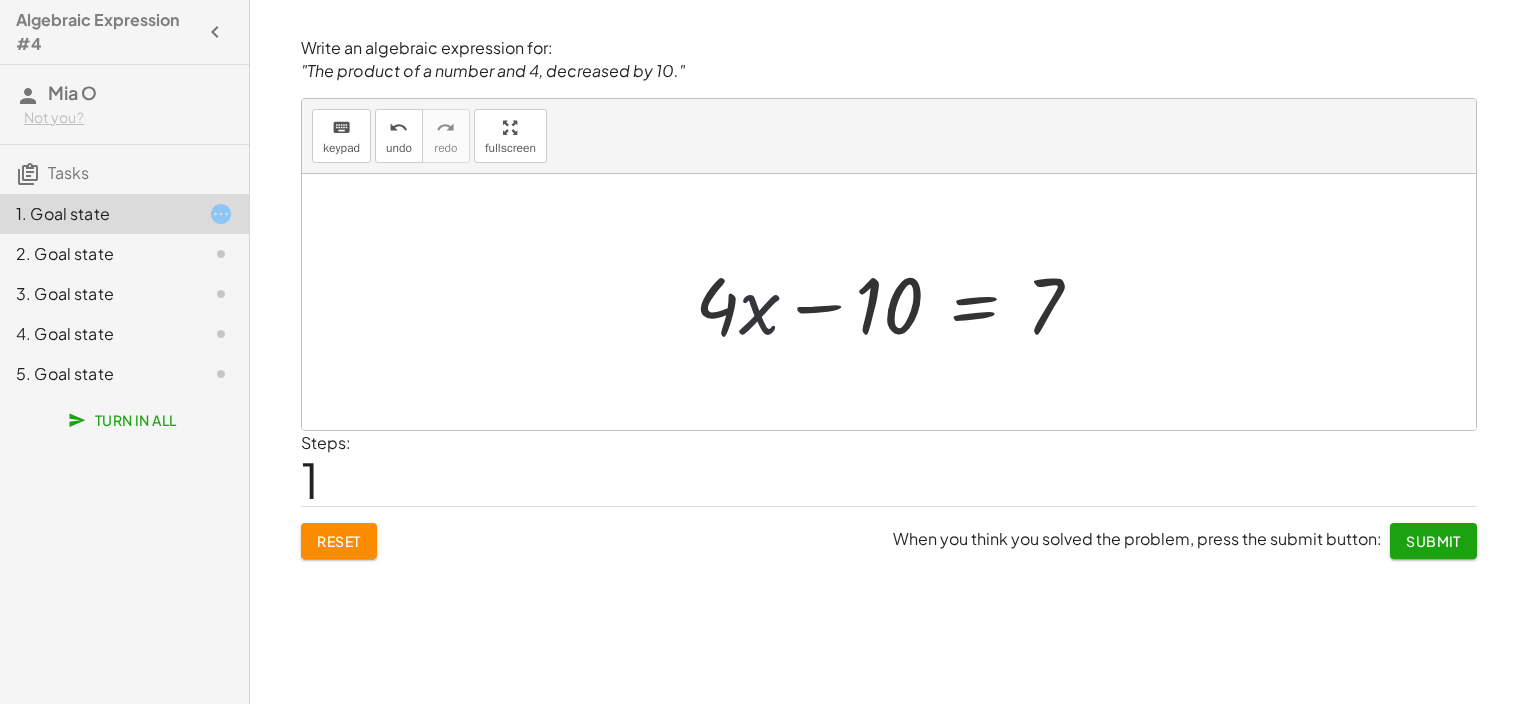 click at bounding box center (896, 302) 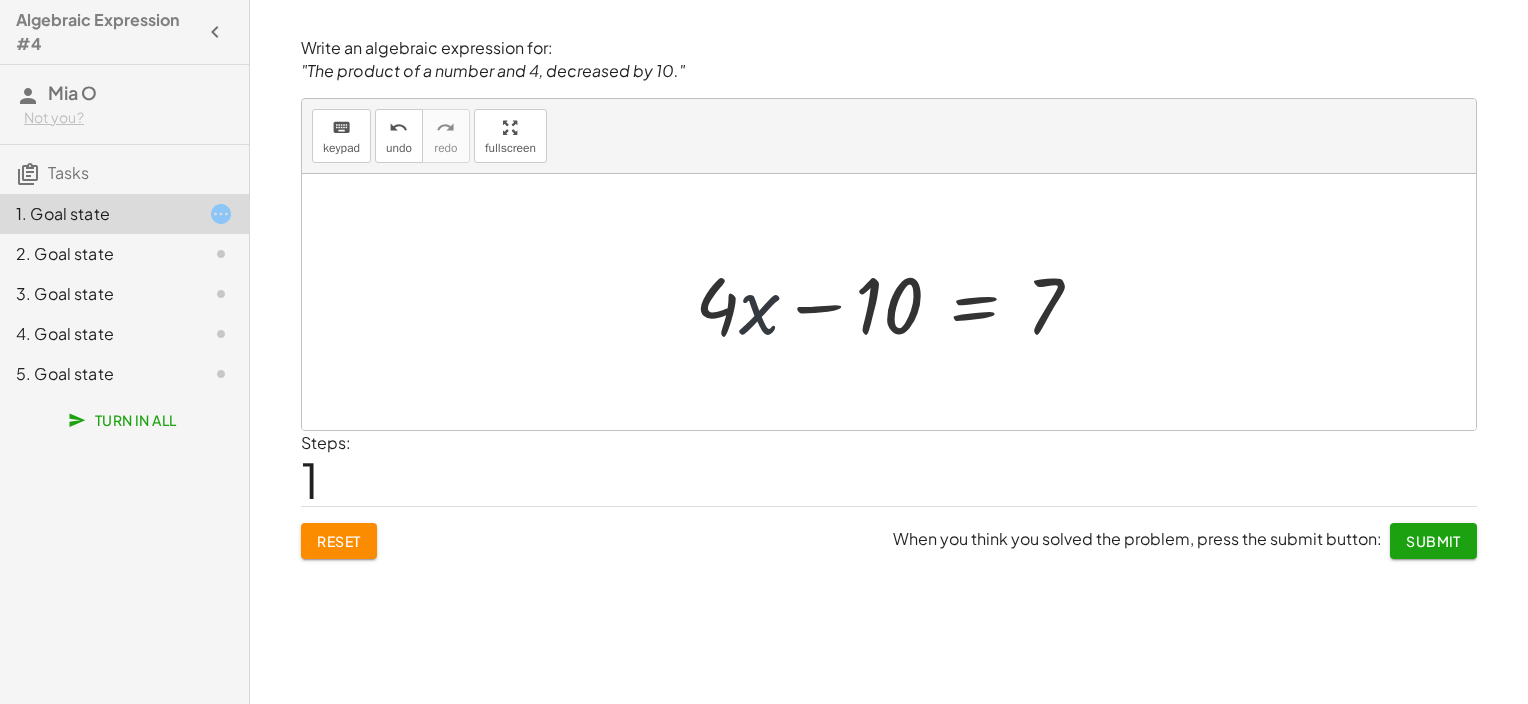 click at bounding box center (896, 302) 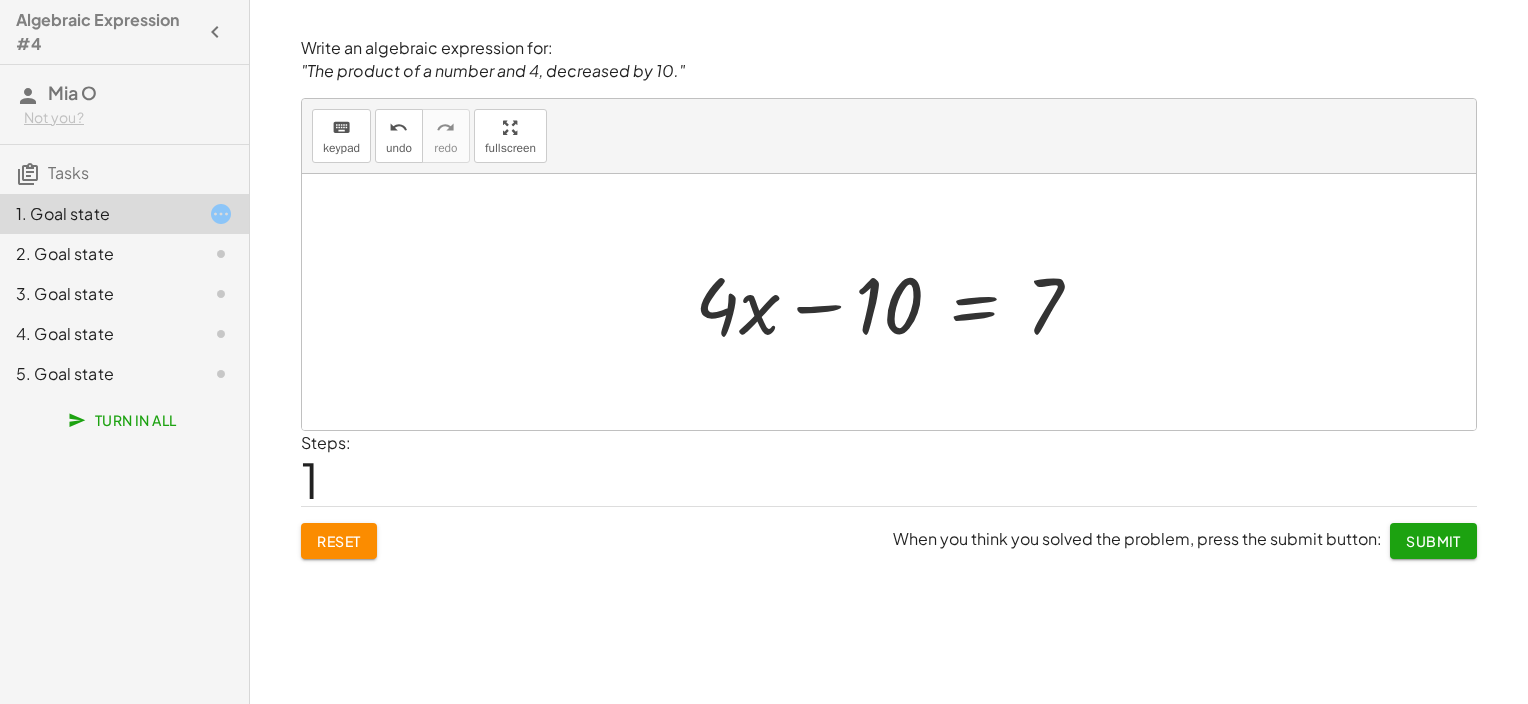 drag, startPoint x: 754, startPoint y: 314, endPoint x: 724, endPoint y: 292, distance: 37.202152 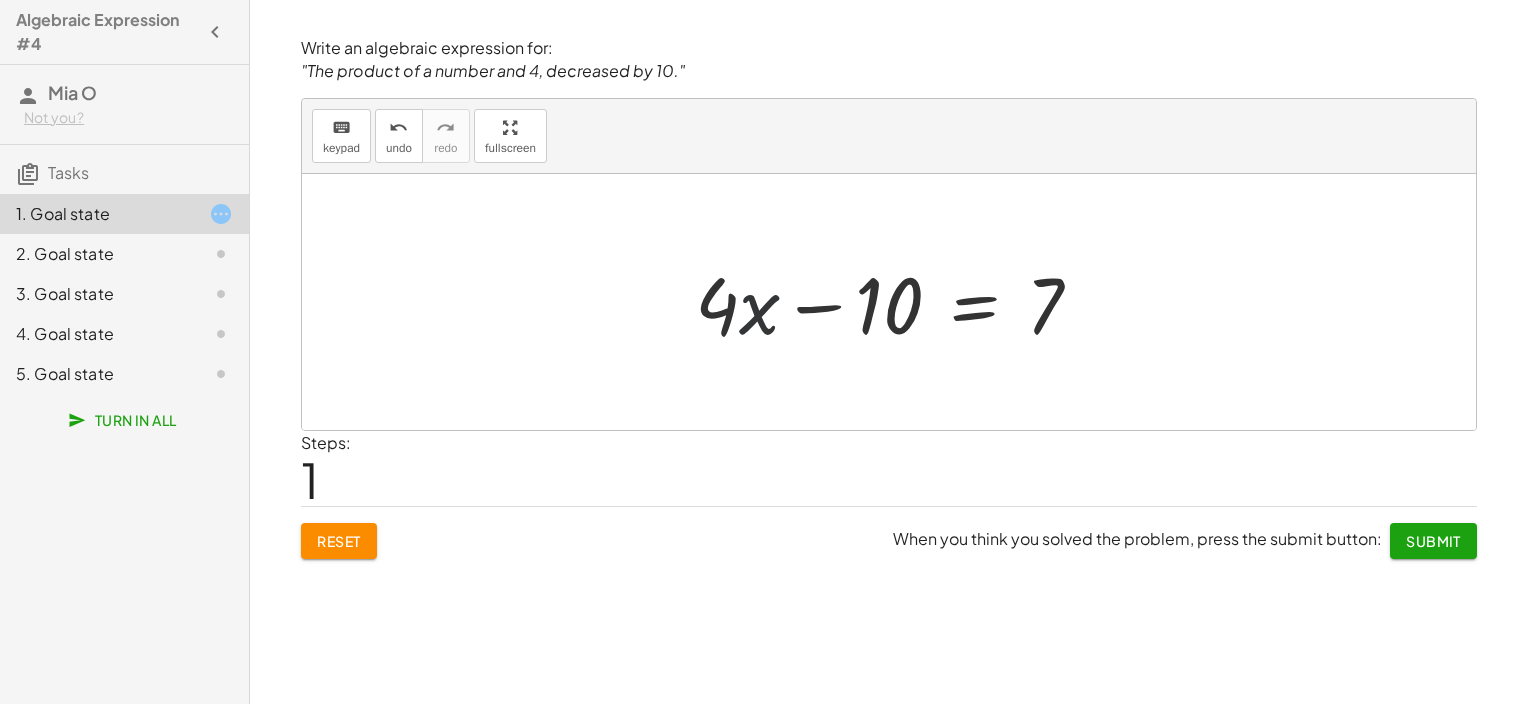 click at bounding box center [896, 302] 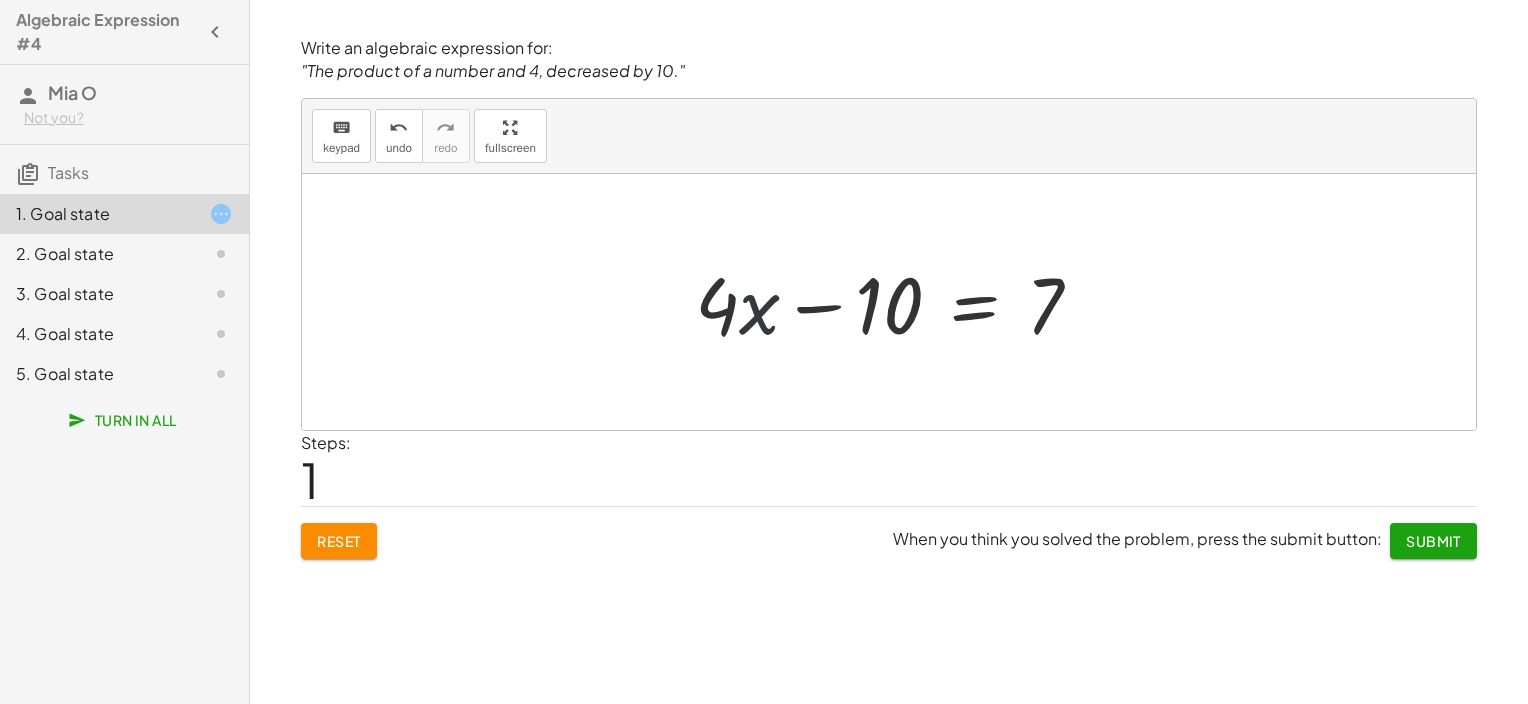 click at bounding box center [896, 302] 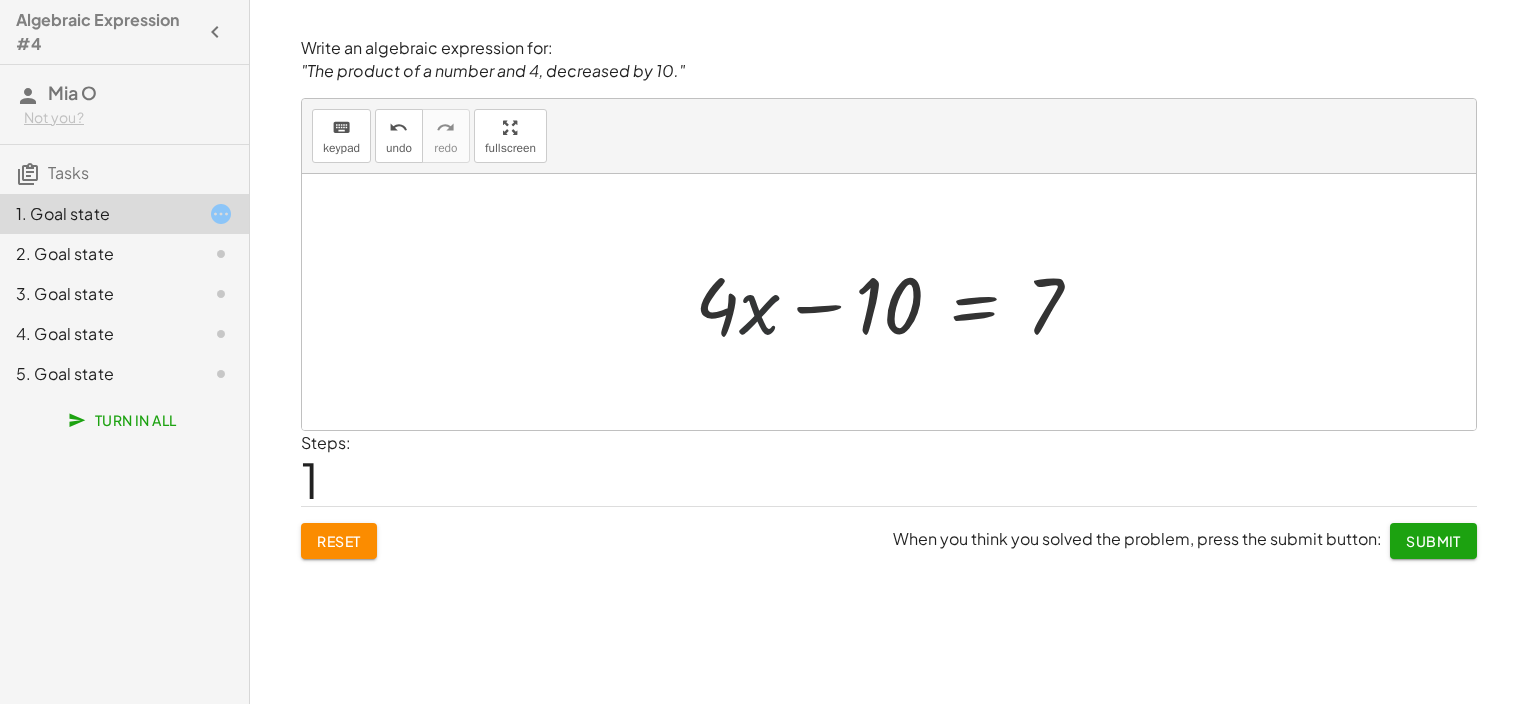 click at bounding box center [896, 302] 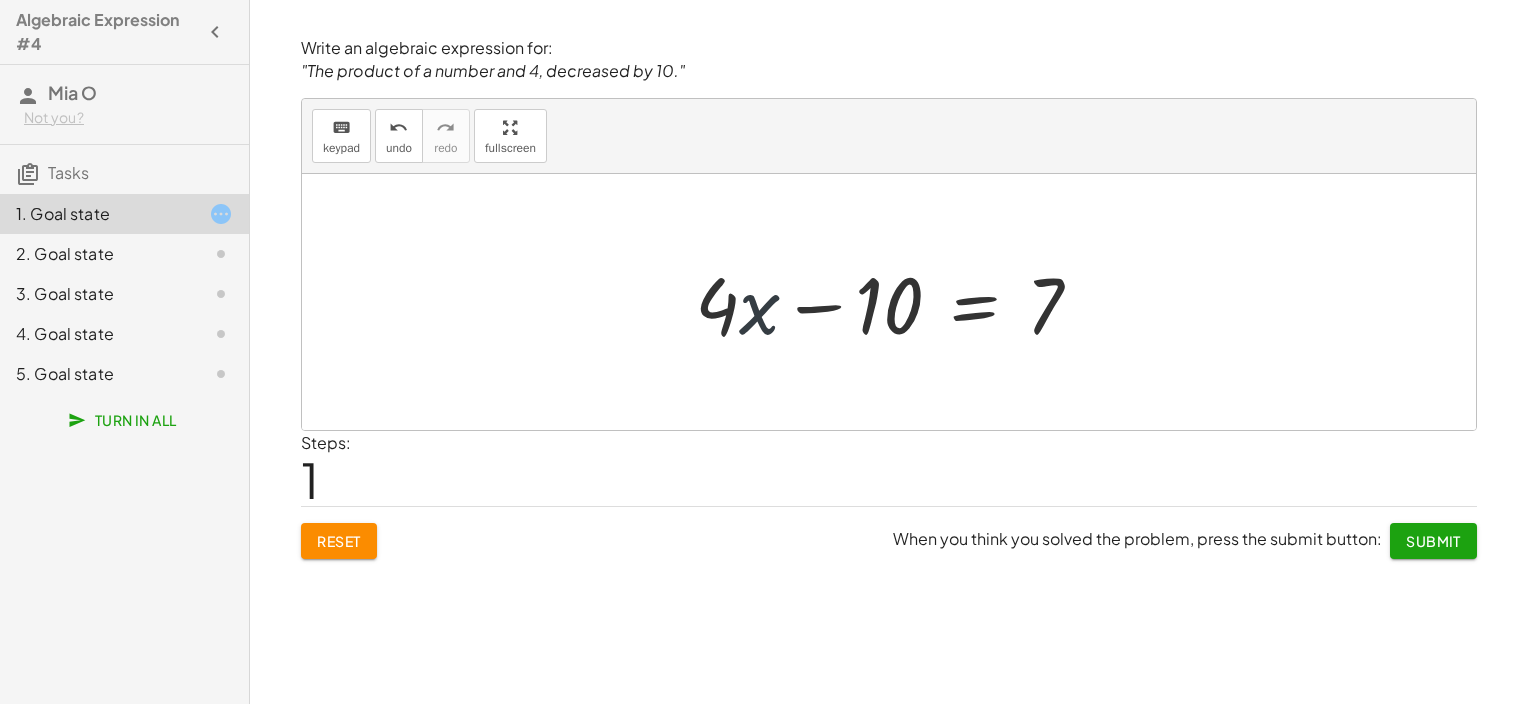 click at bounding box center [896, 302] 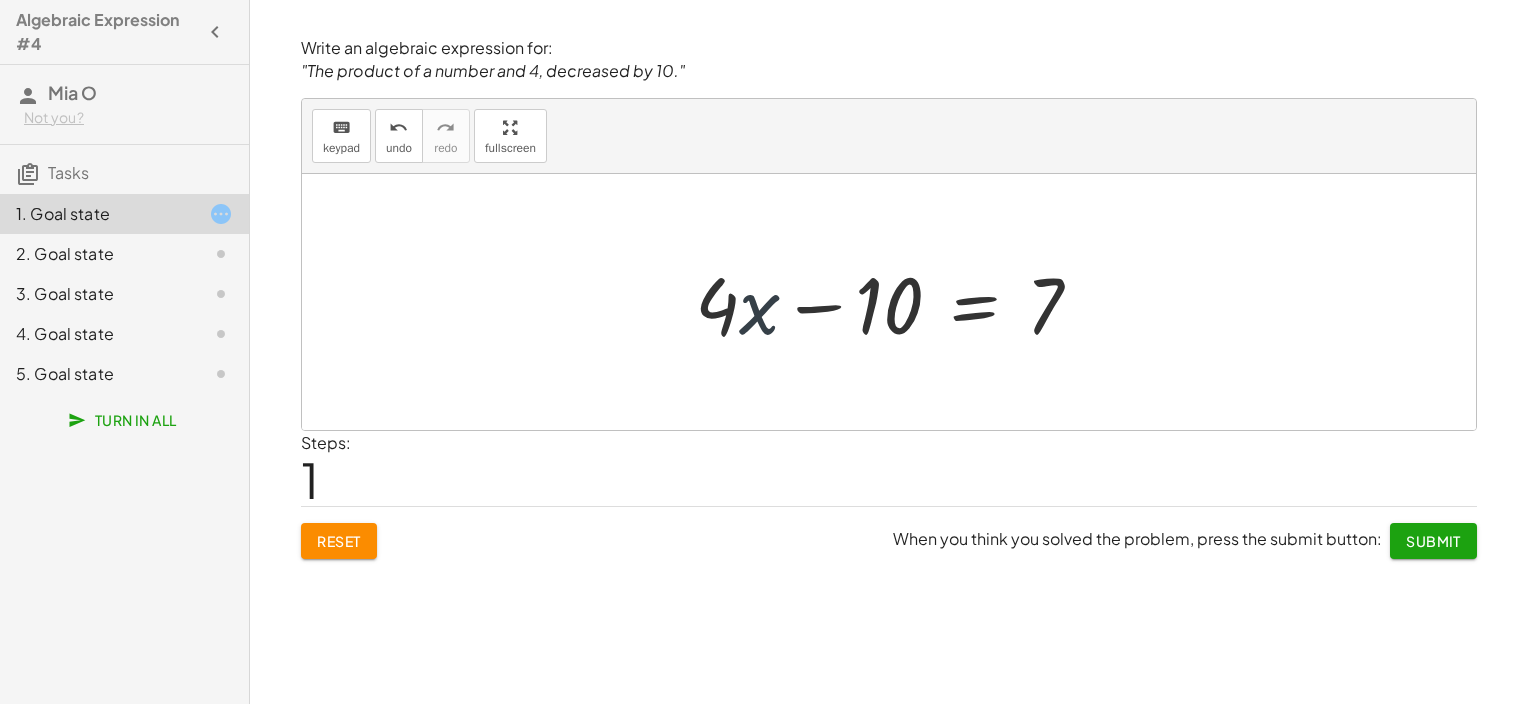 click at bounding box center (896, 302) 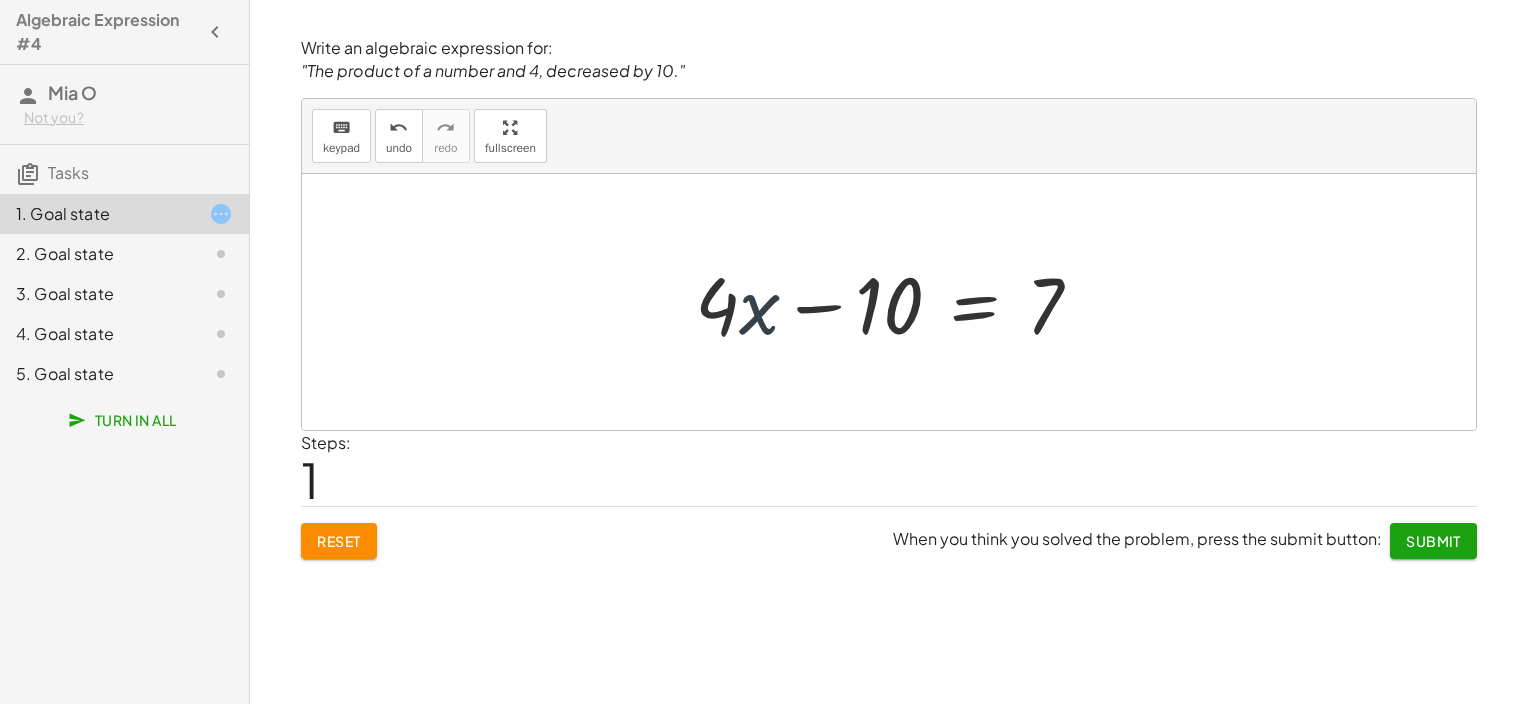 click at bounding box center [896, 302] 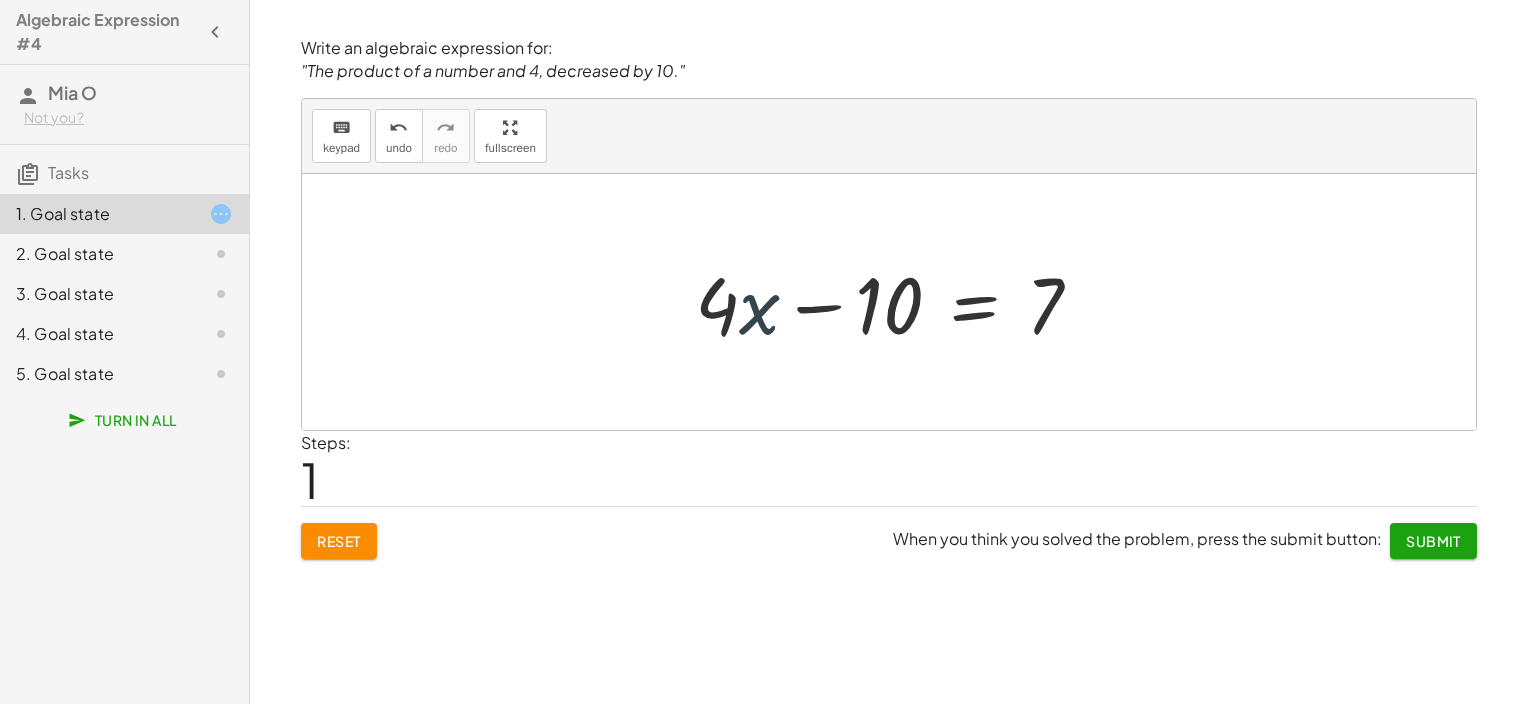 click at bounding box center (896, 302) 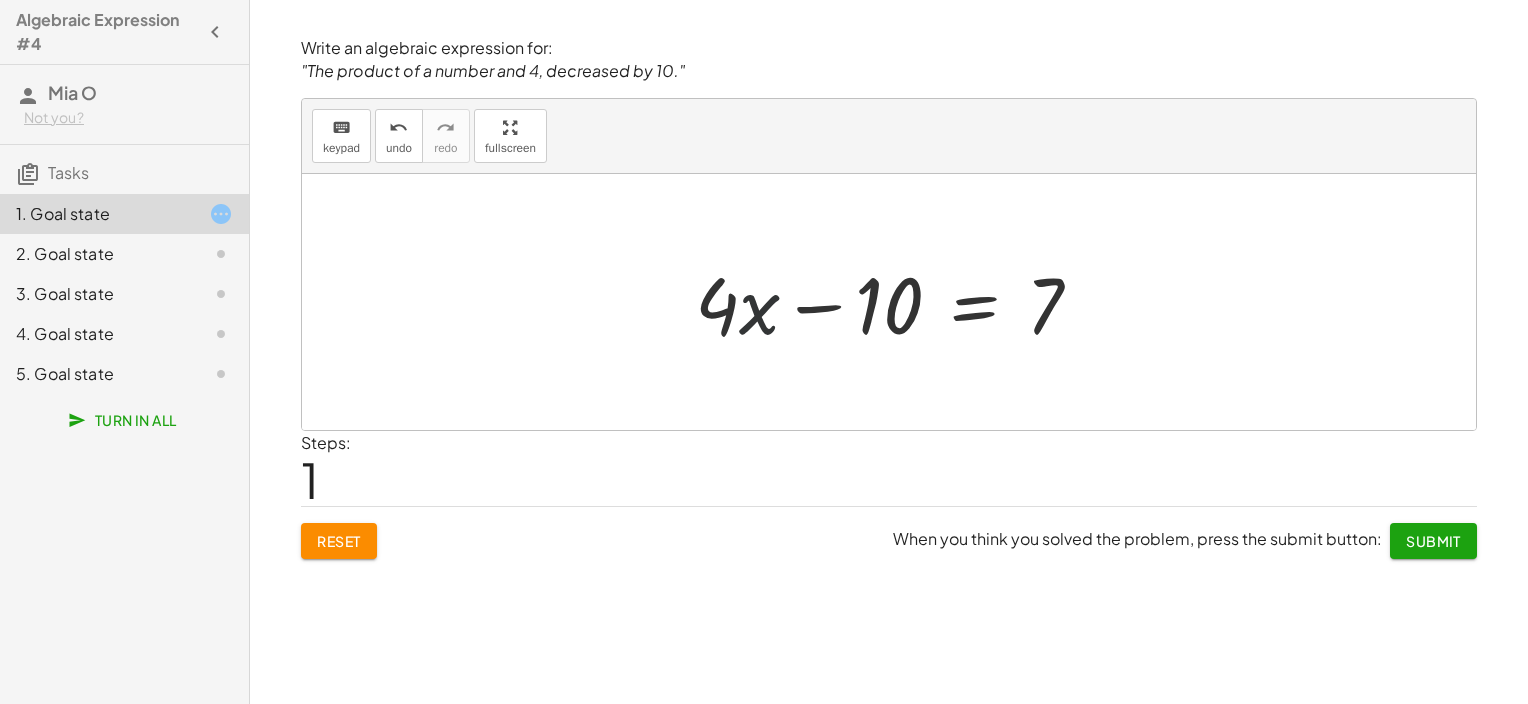 click at bounding box center [896, 302] 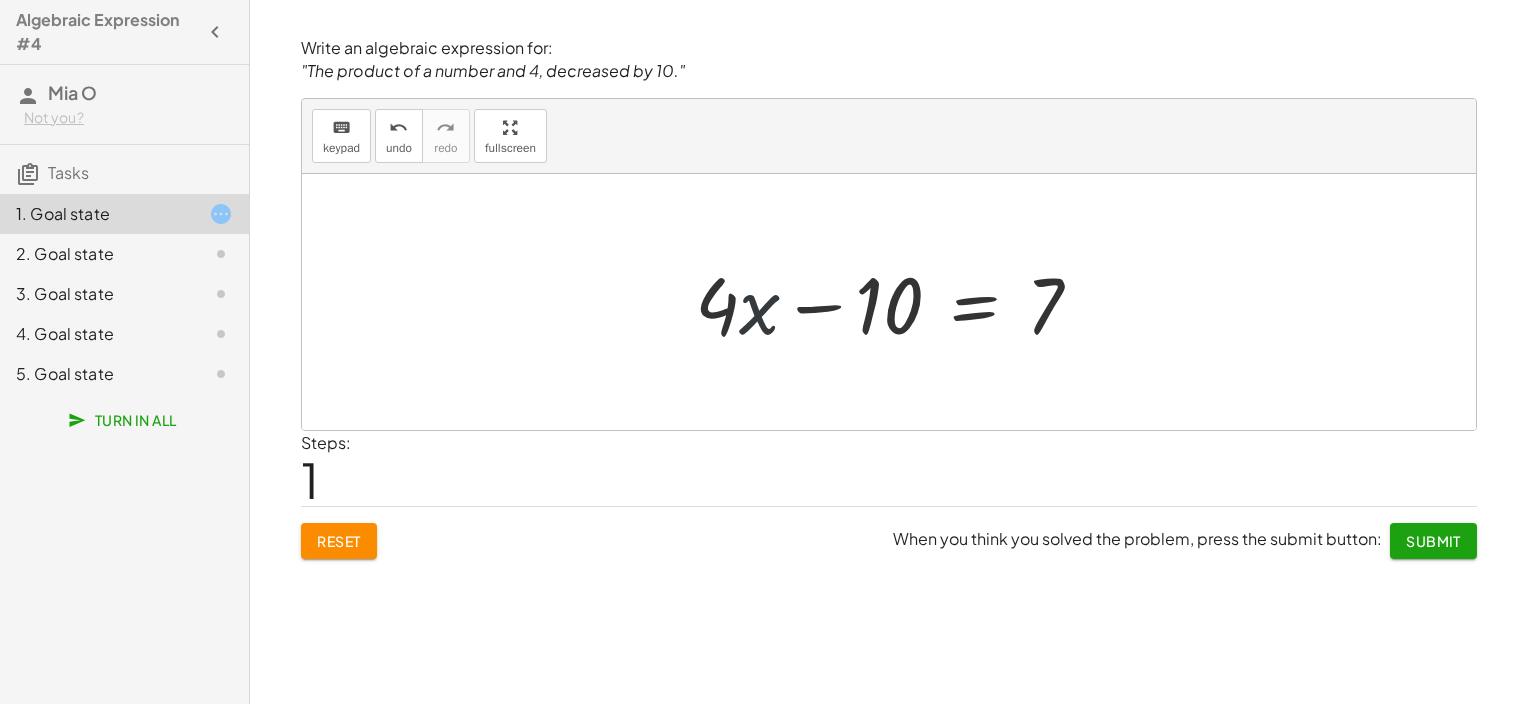 click at bounding box center [896, 302] 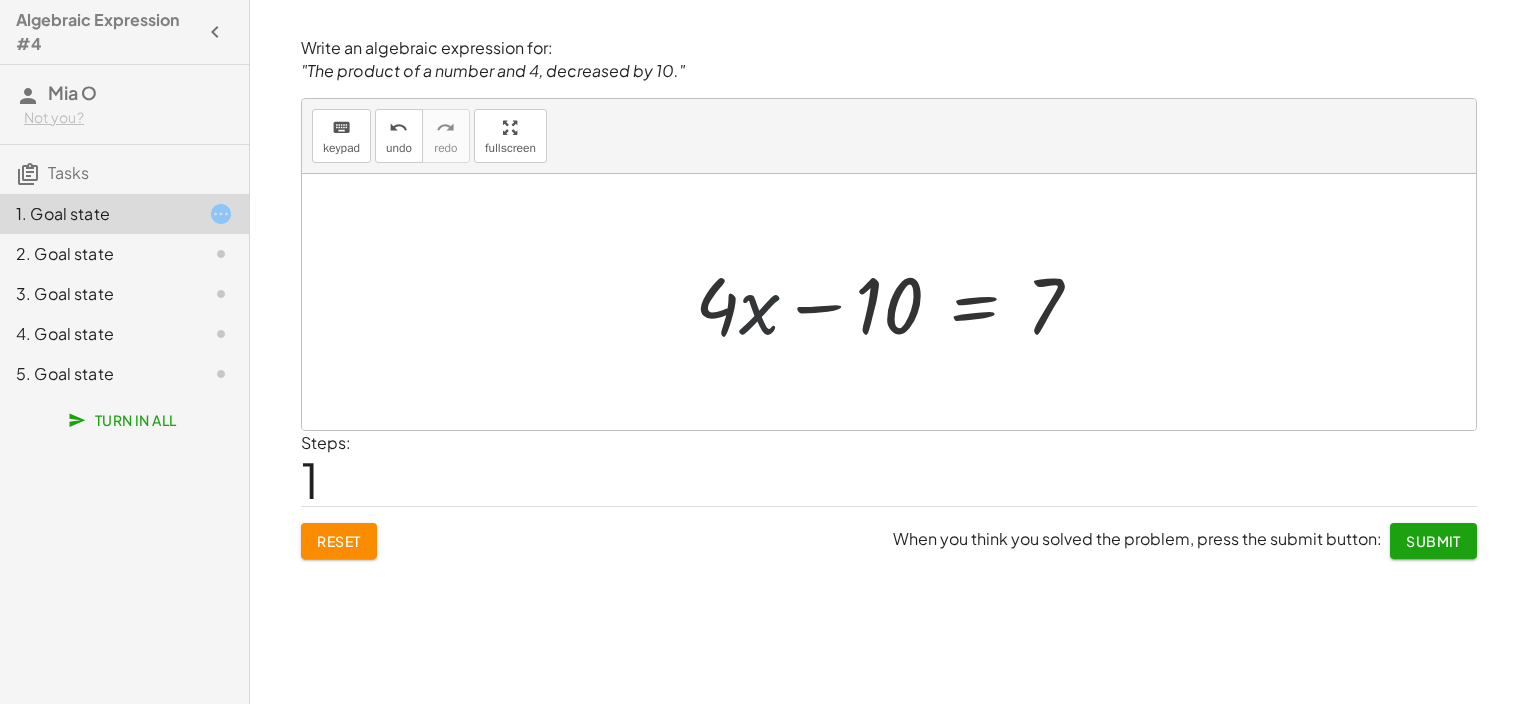 click at bounding box center (896, 302) 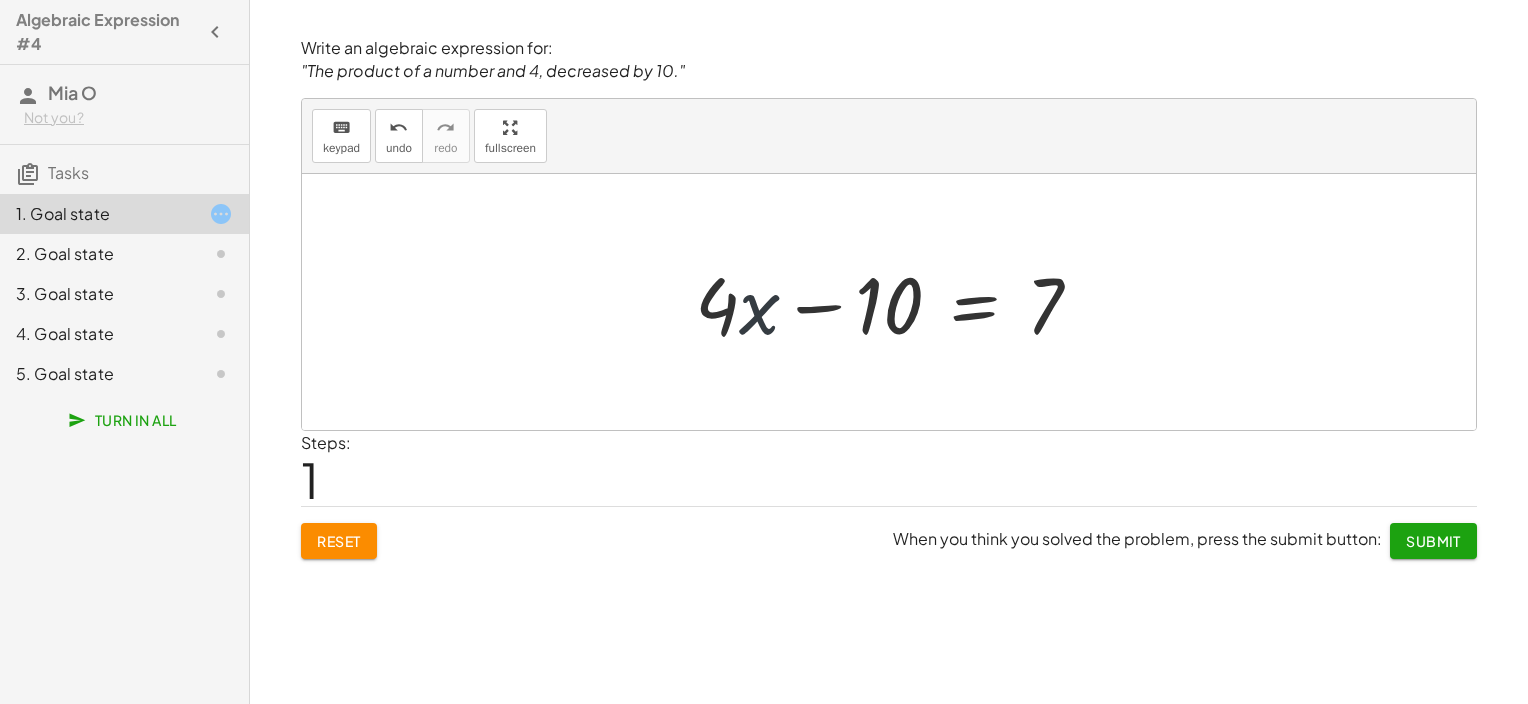 click at bounding box center [896, 302] 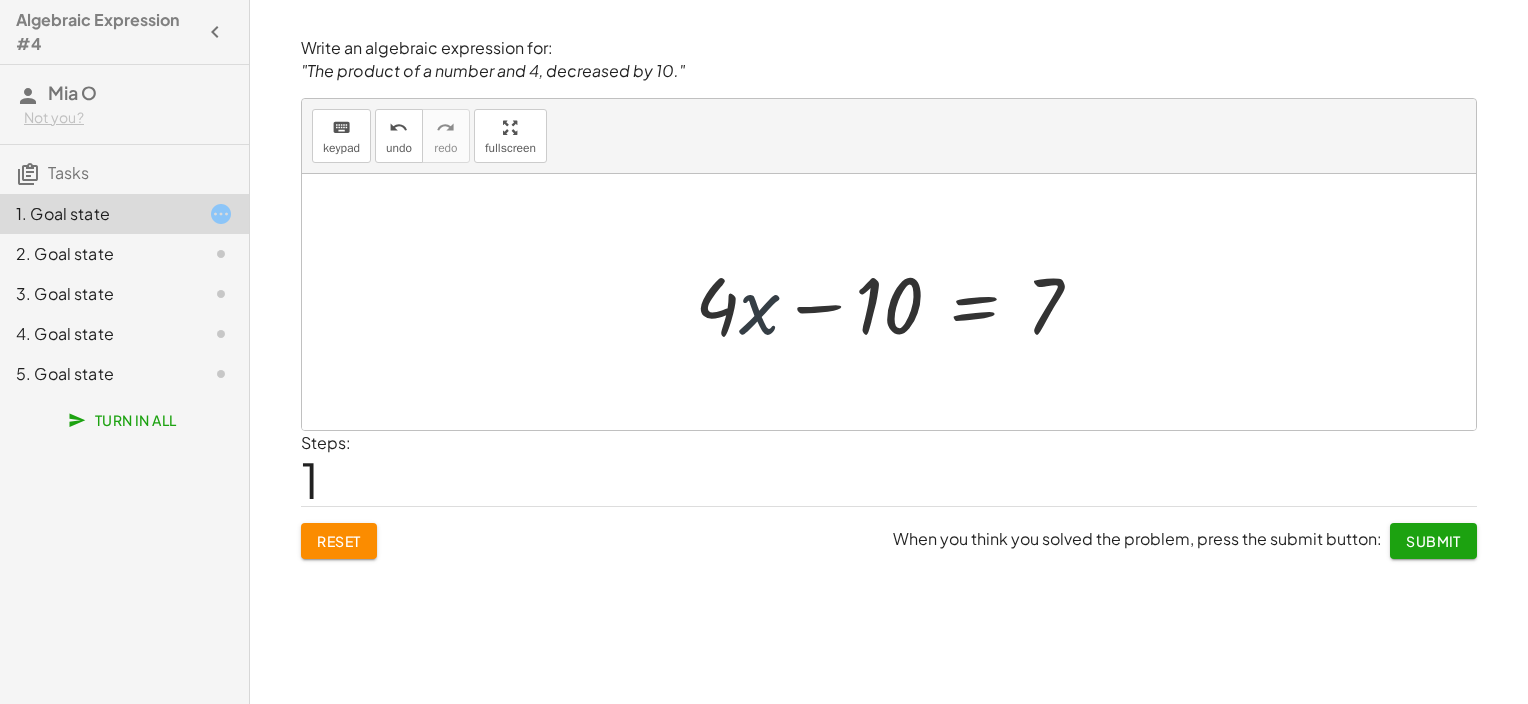 click at bounding box center (896, 302) 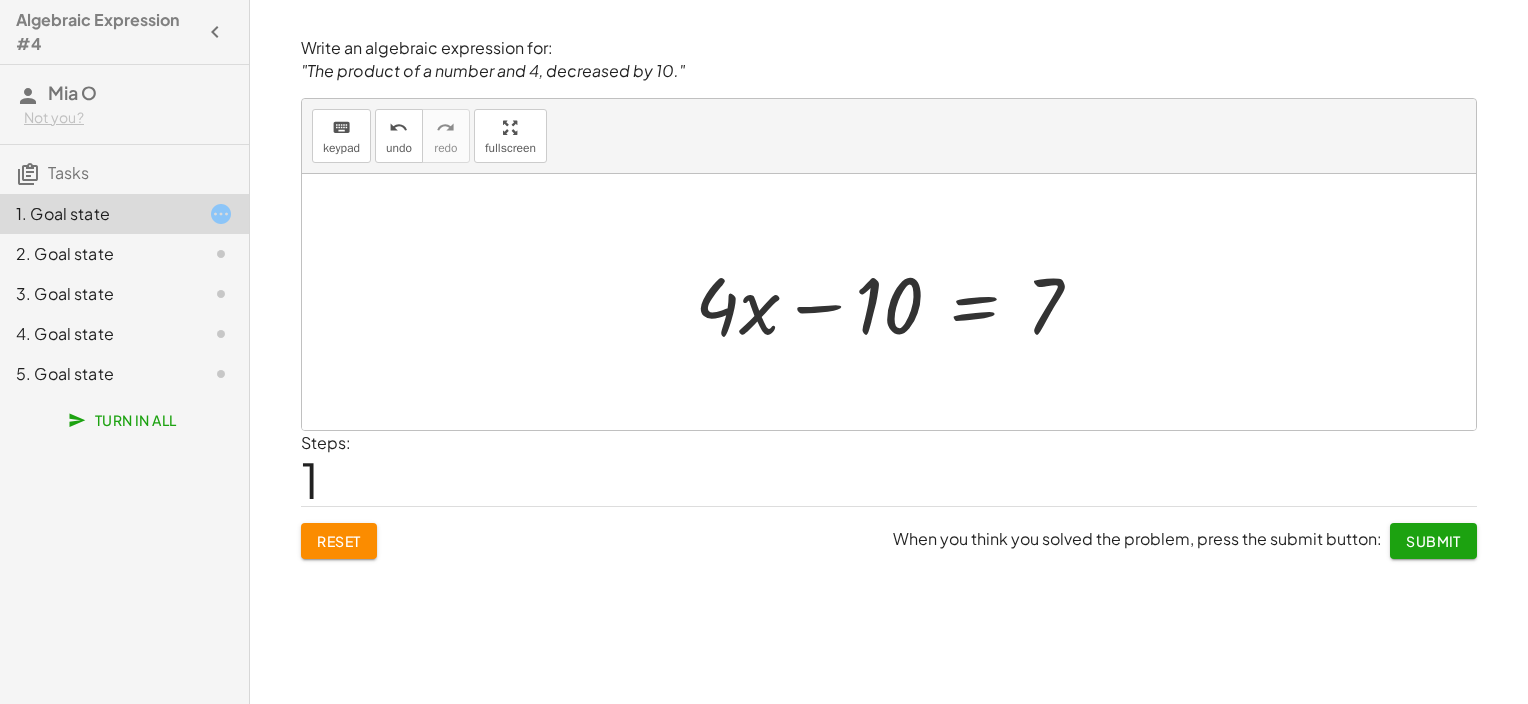 drag, startPoint x: 921, startPoint y: 256, endPoint x: 888, endPoint y: 284, distance: 43.27817 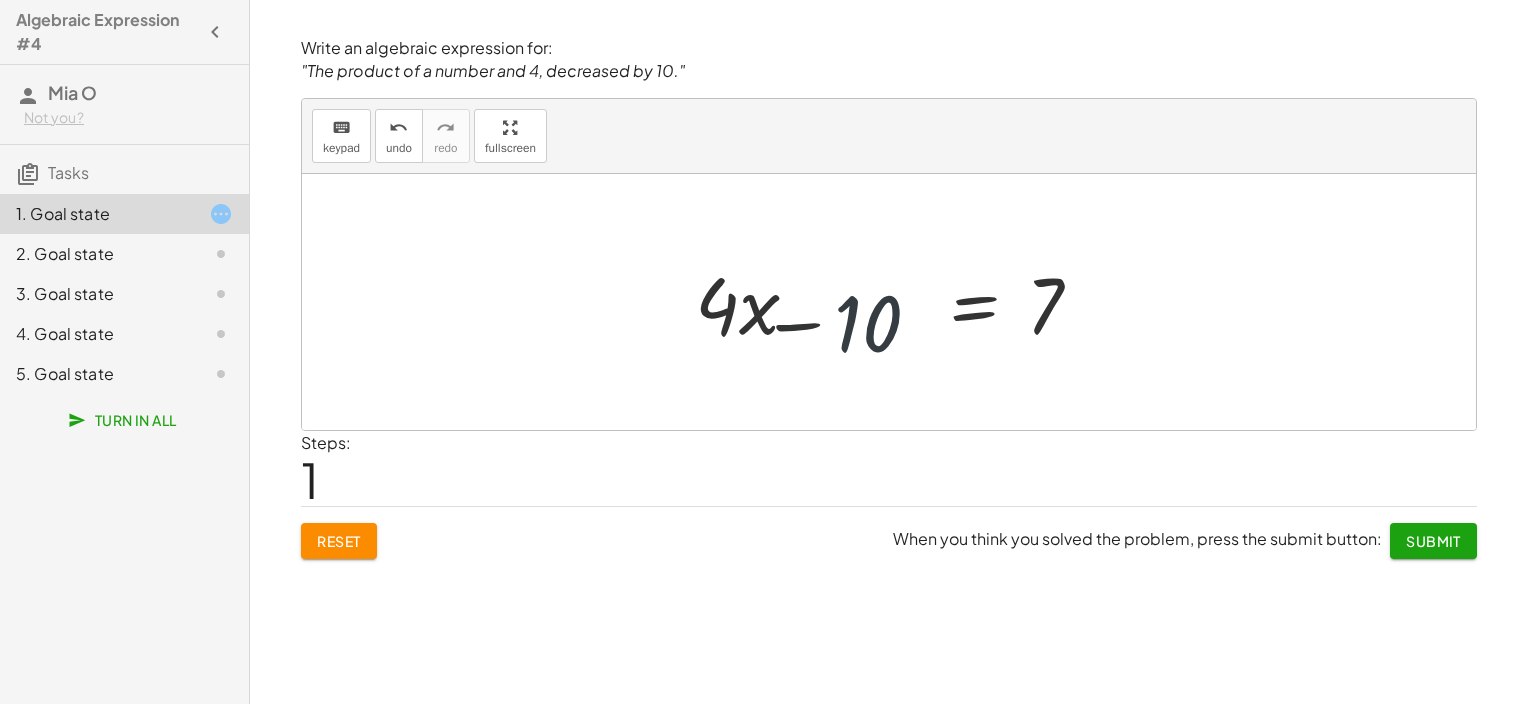 click at bounding box center (896, 302) 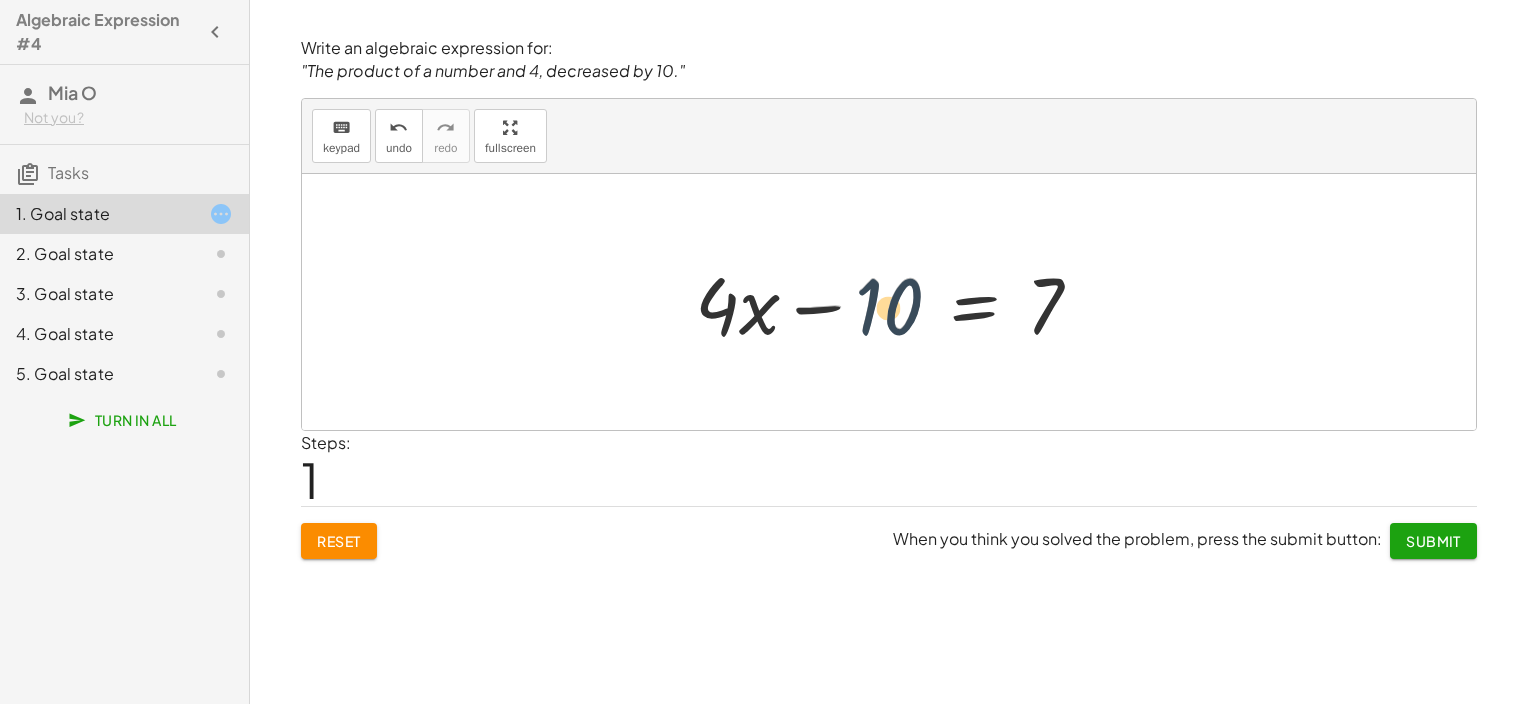 drag, startPoint x: 893, startPoint y: 303, endPoint x: 885, endPoint y: 321, distance: 19.697716 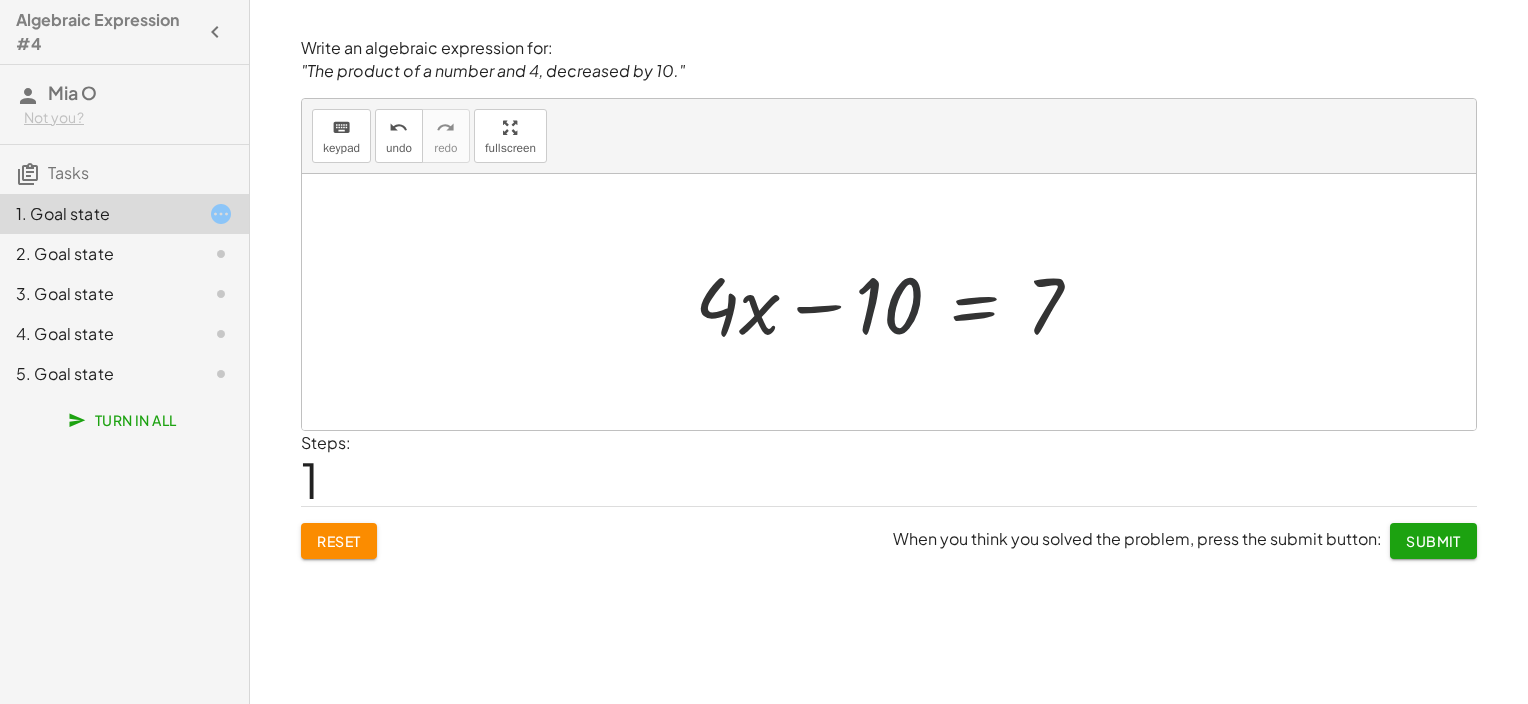 drag, startPoint x: 886, startPoint y: 303, endPoint x: 797, endPoint y: 395, distance: 128.0039 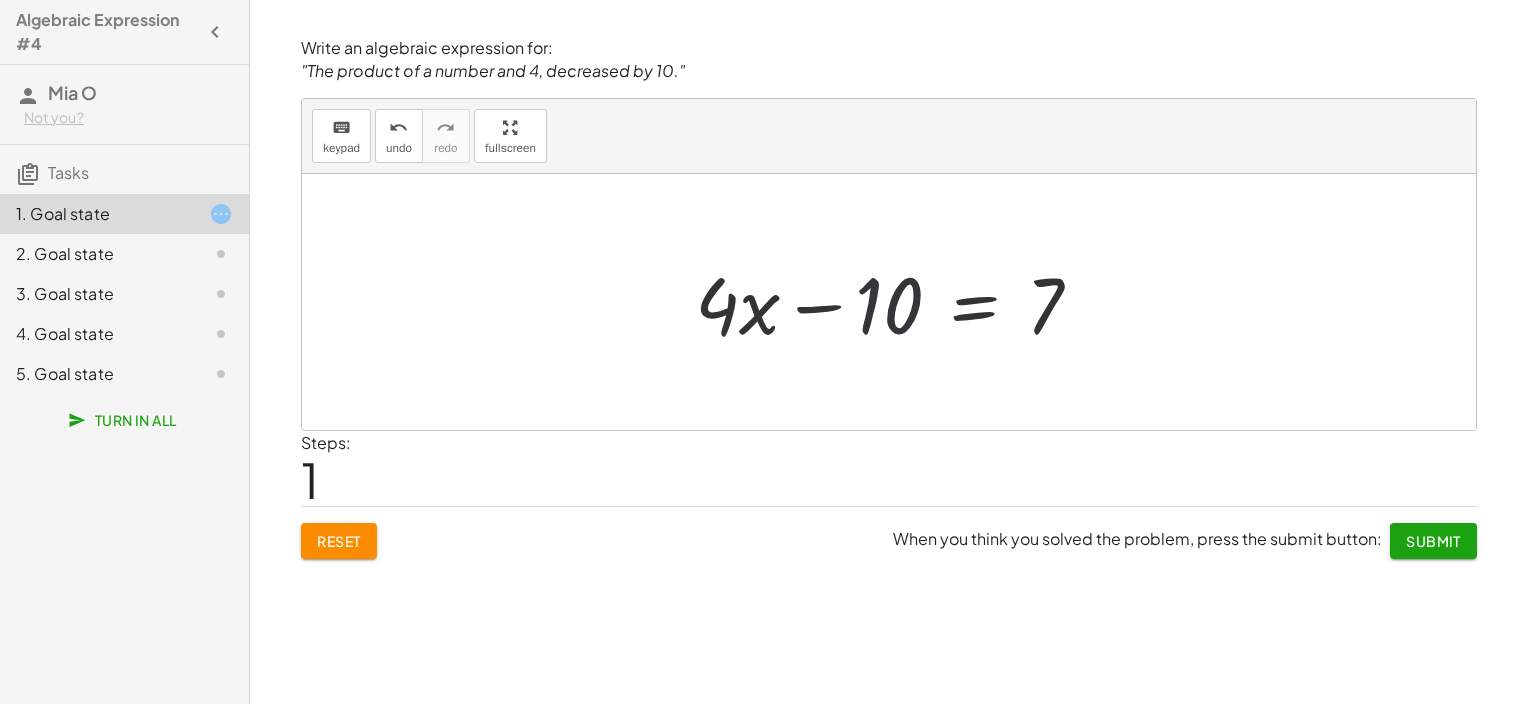 drag, startPoint x: 882, startPoint y: 288, endPoint x: 856, endPoint y: 322, distance: 42.80187 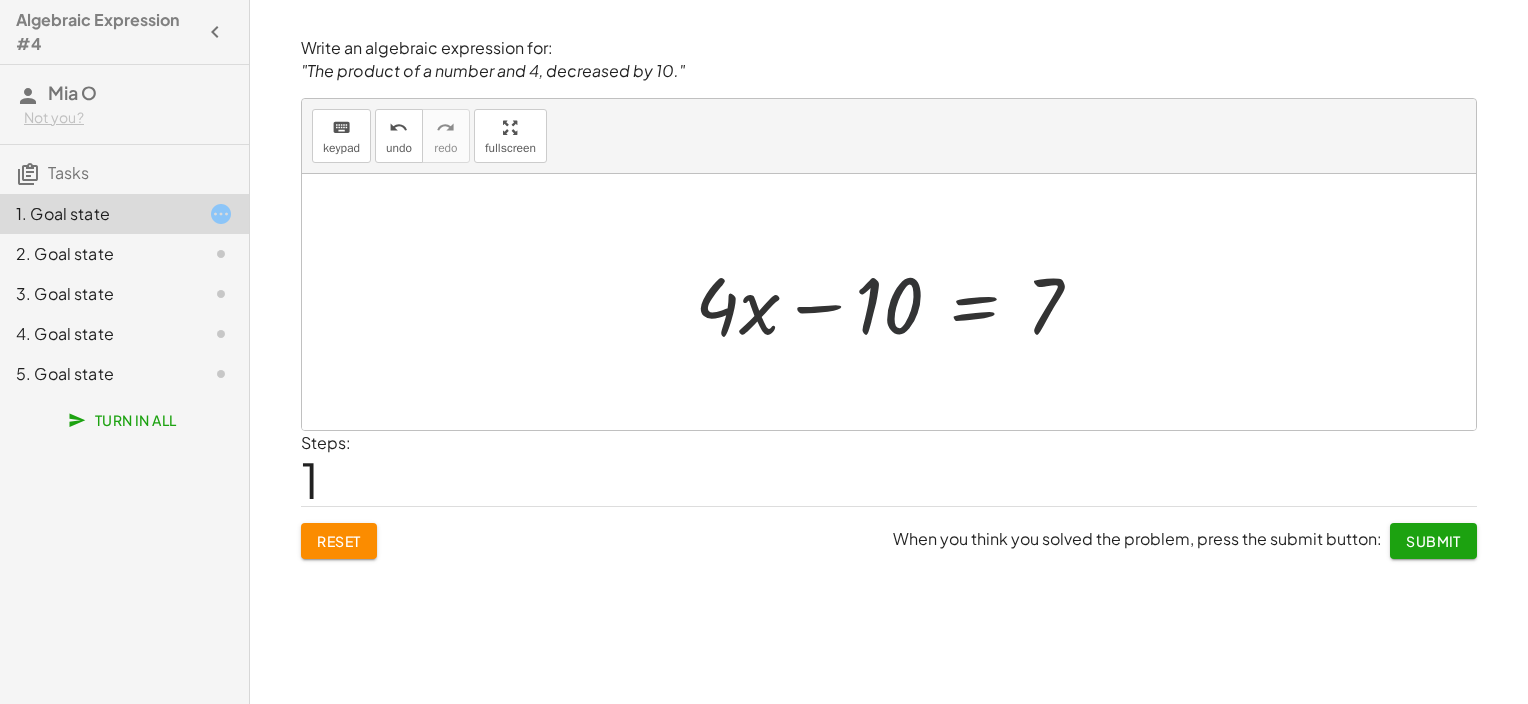 click at bounding box center (896, 302) 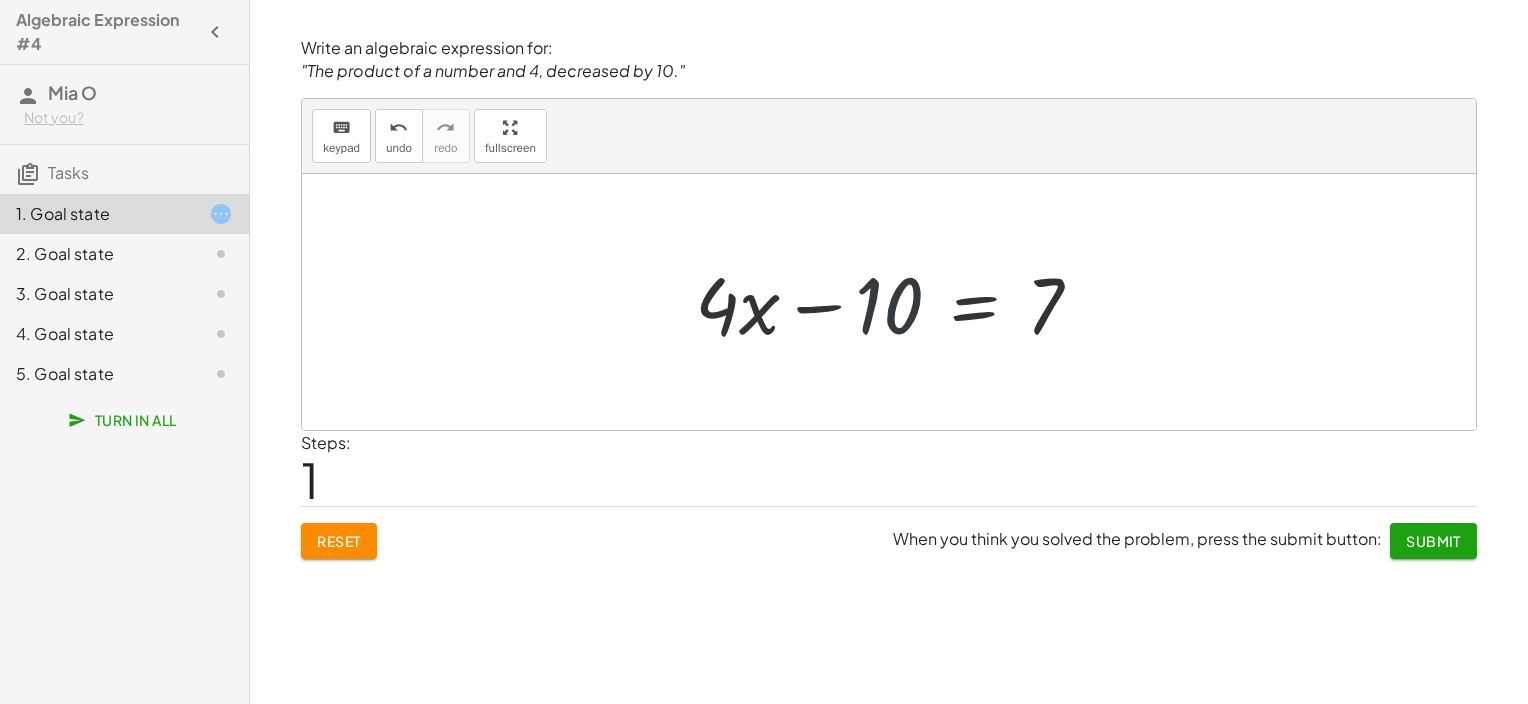 click at bounding box center (896, 302) 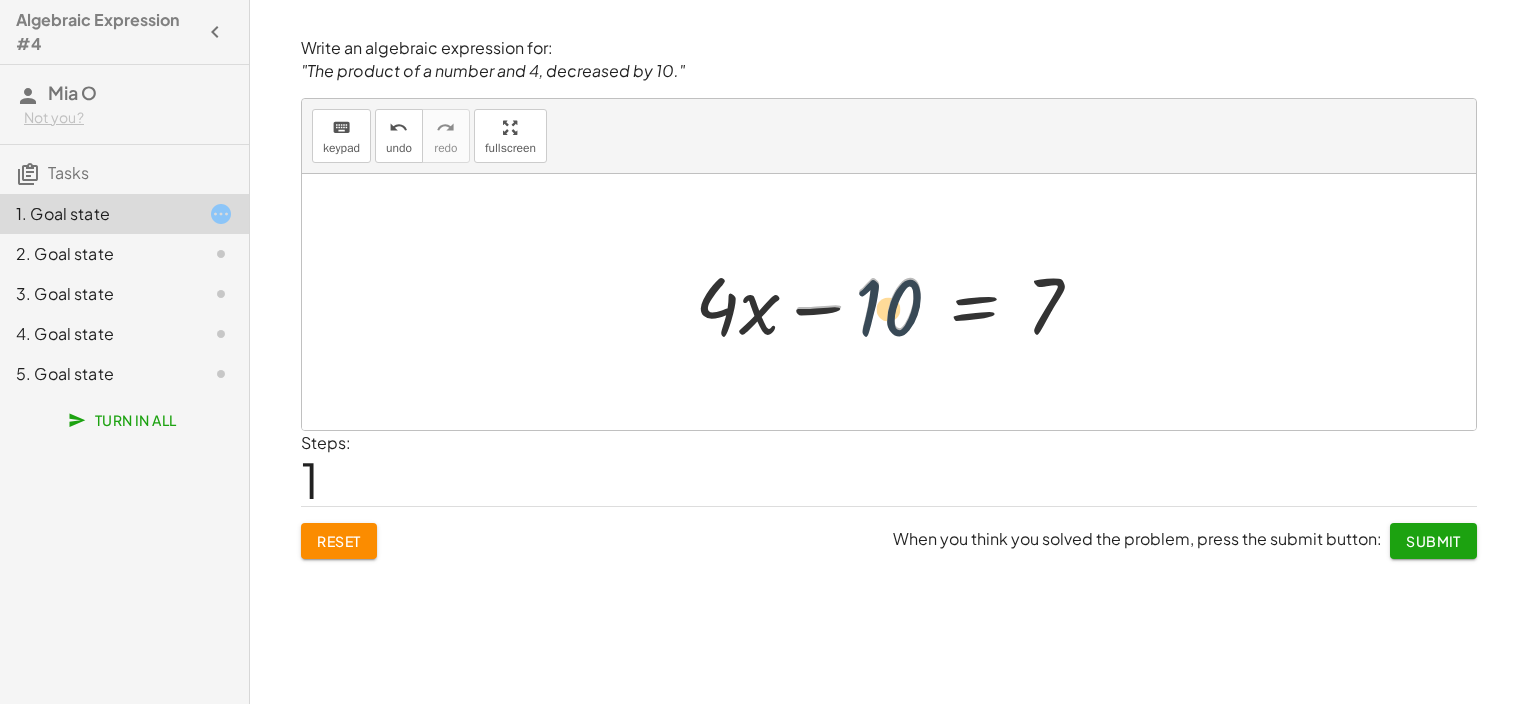 drag, startPoint x: 856, startPoint y: 317, endPoint x: 851, endPoint y: 395, distance: 78.160095 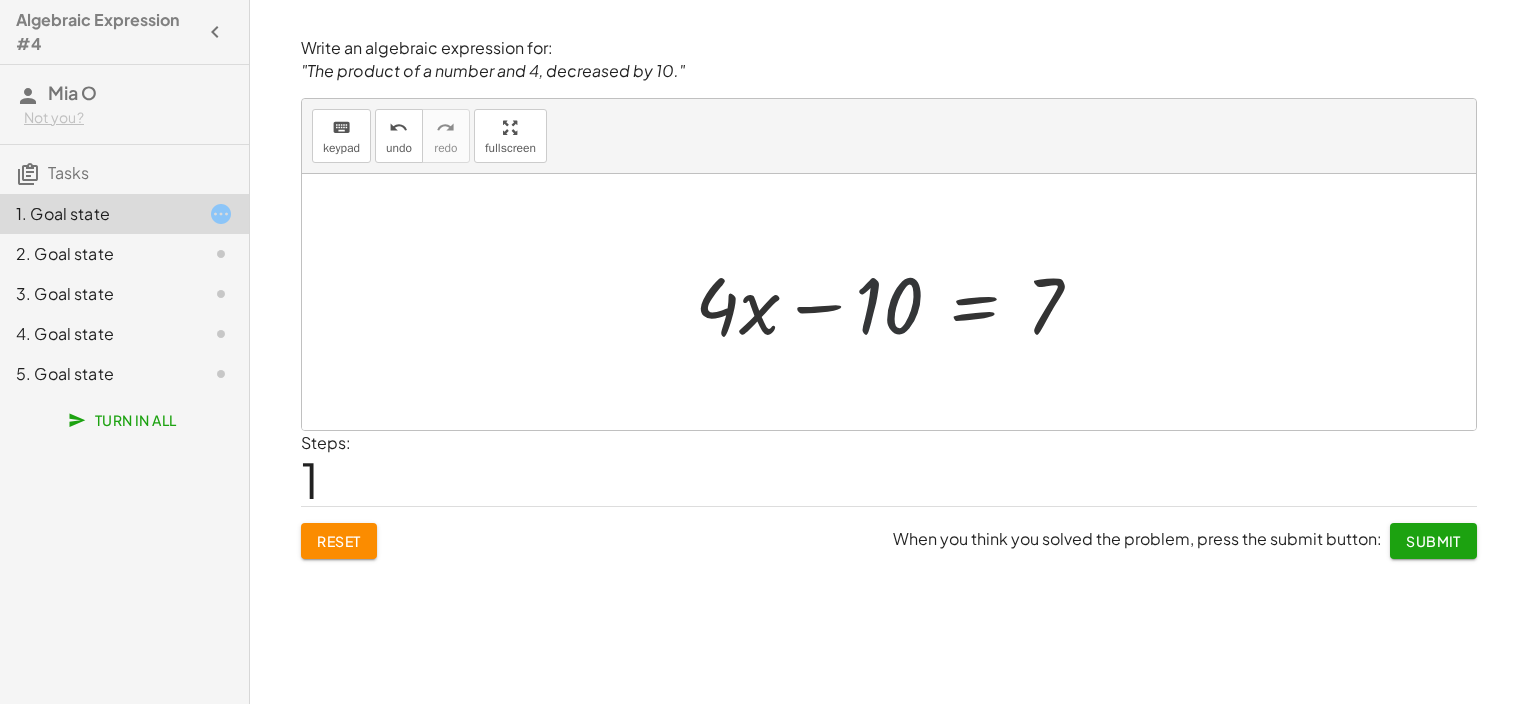click at bounding box center [896, 302] 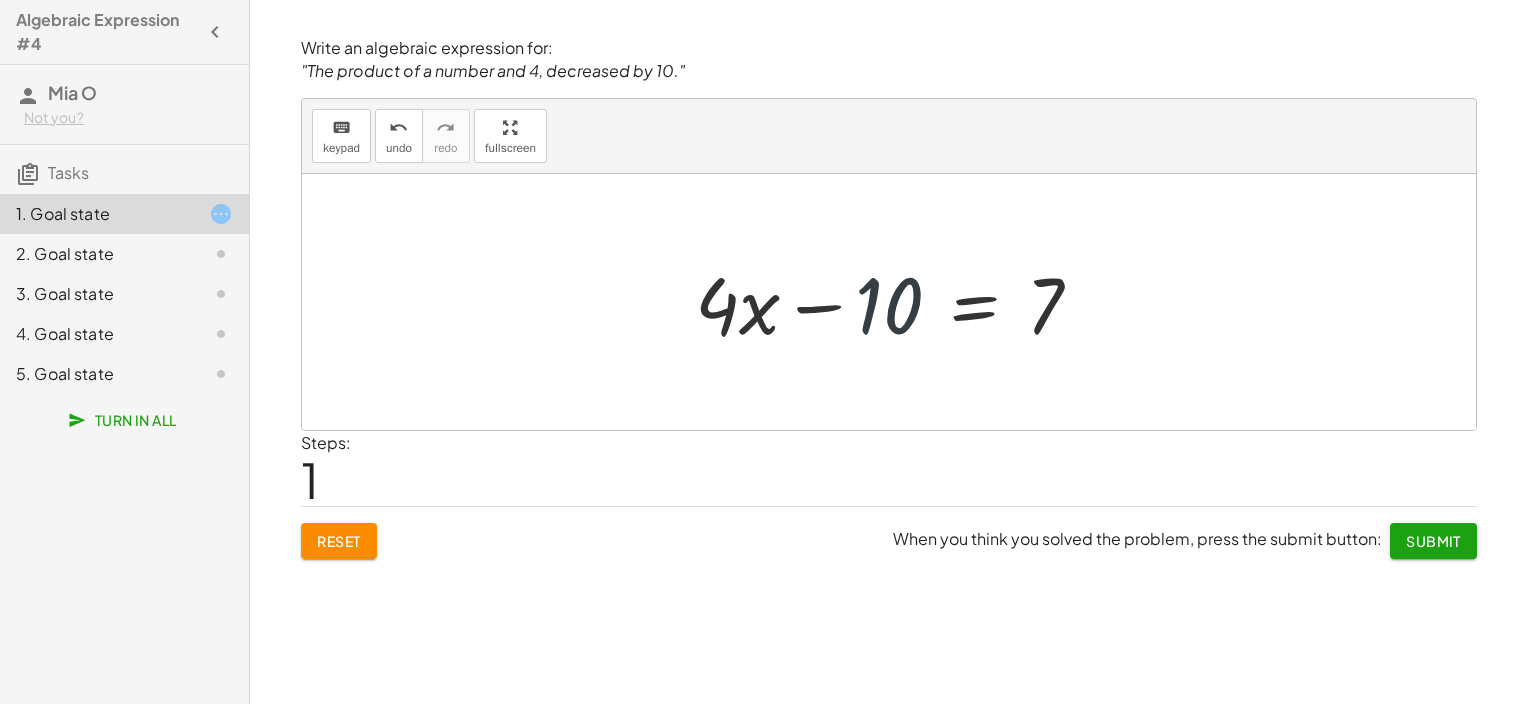 drag, startPoint x: 872, startPoint y: 314, endPoint x: 848, endPoint y: 380, distance: 70.2282 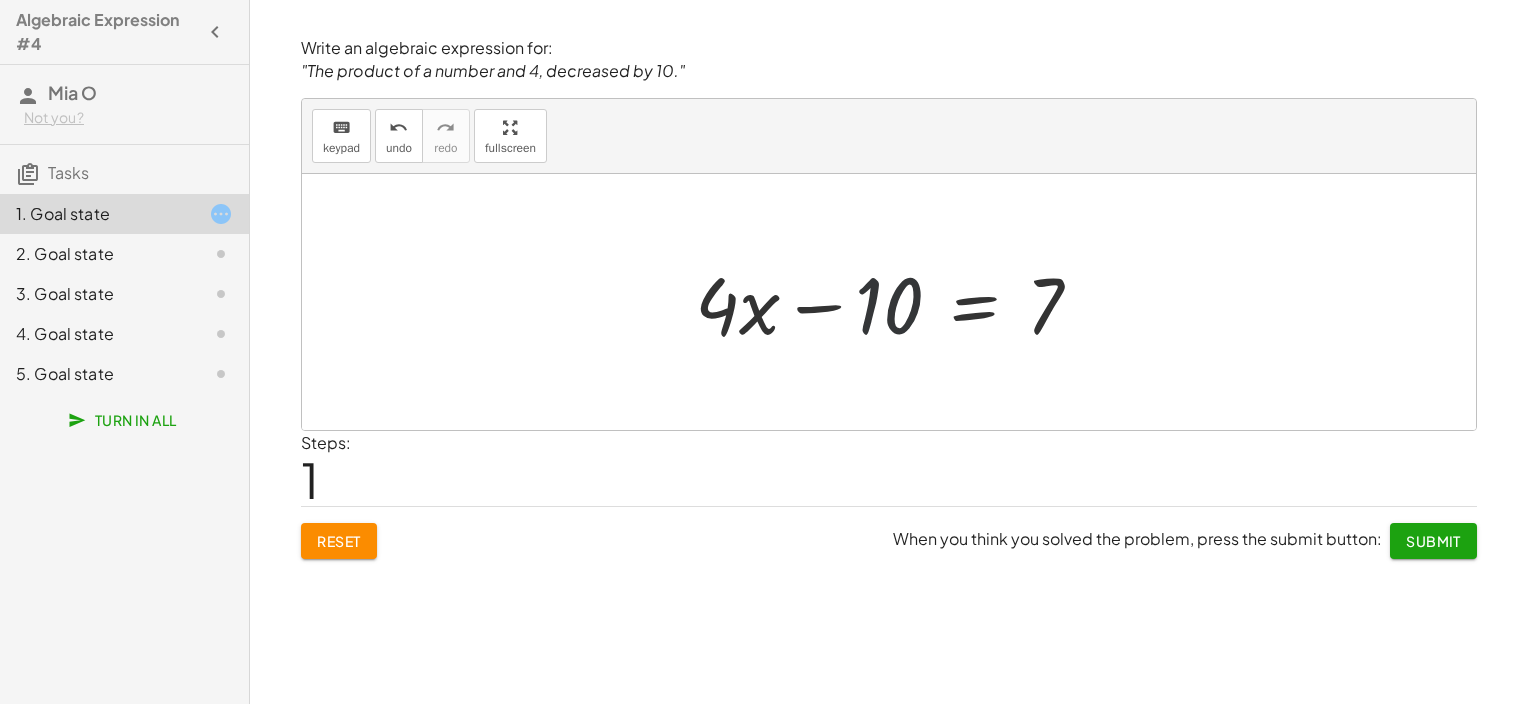 click at bounding box center (896, 302) 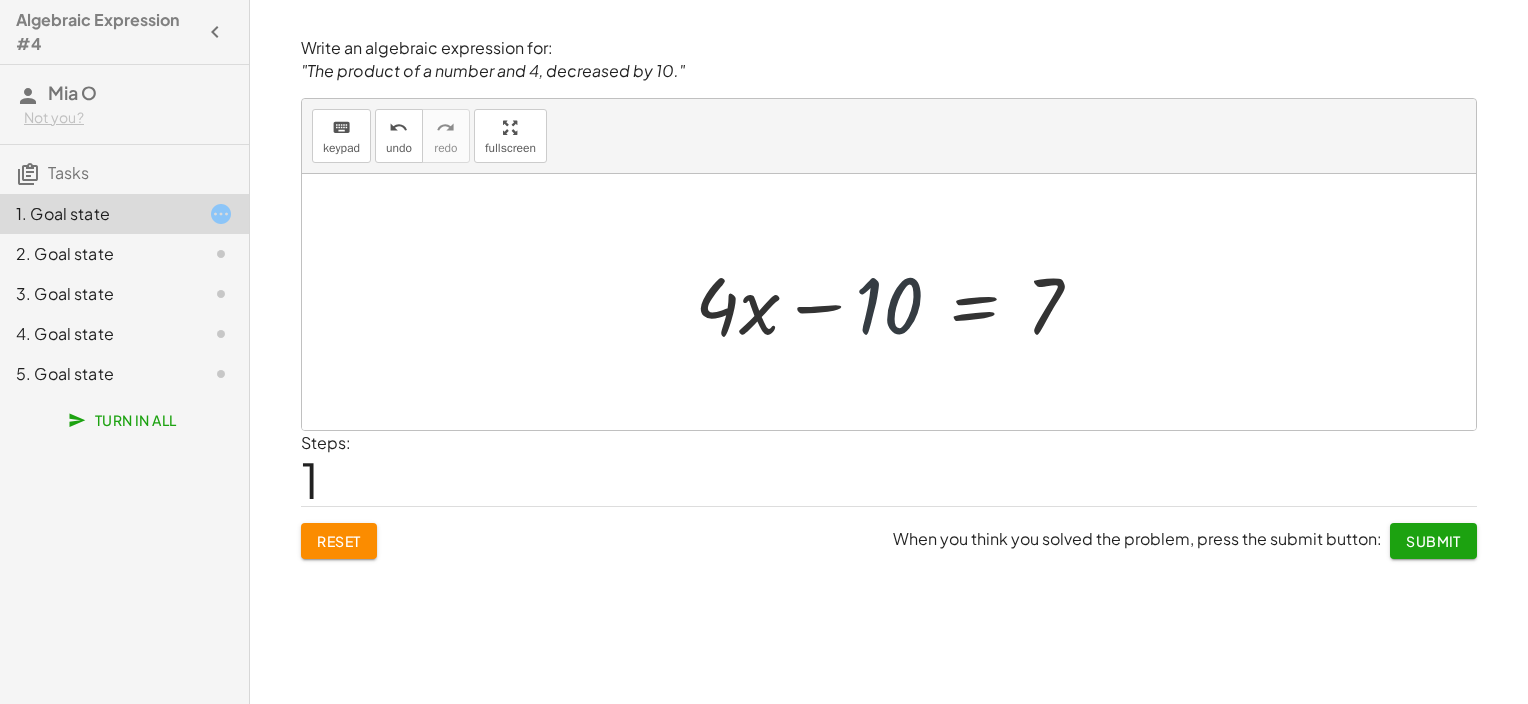 click at bounding box center (896, 302) 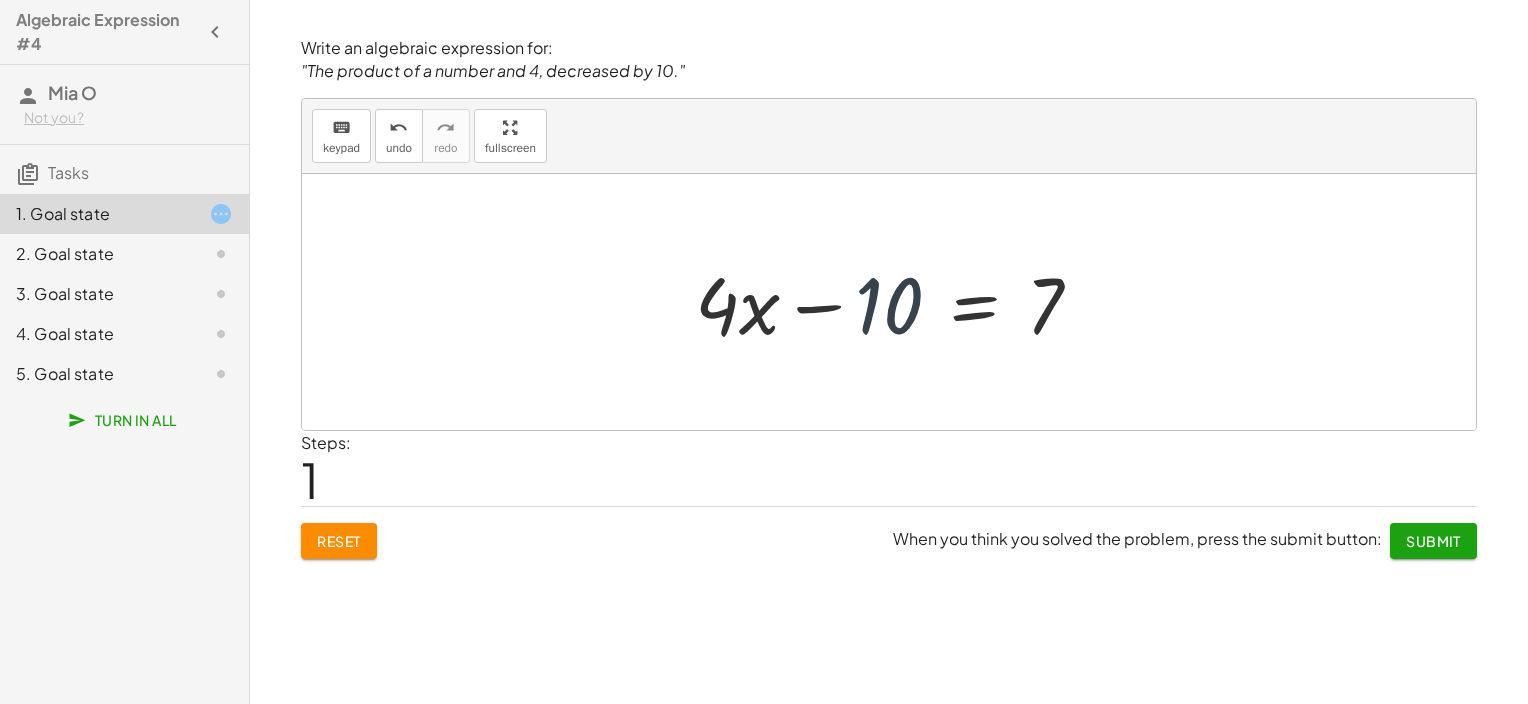 click at bounding box center (896, 302) 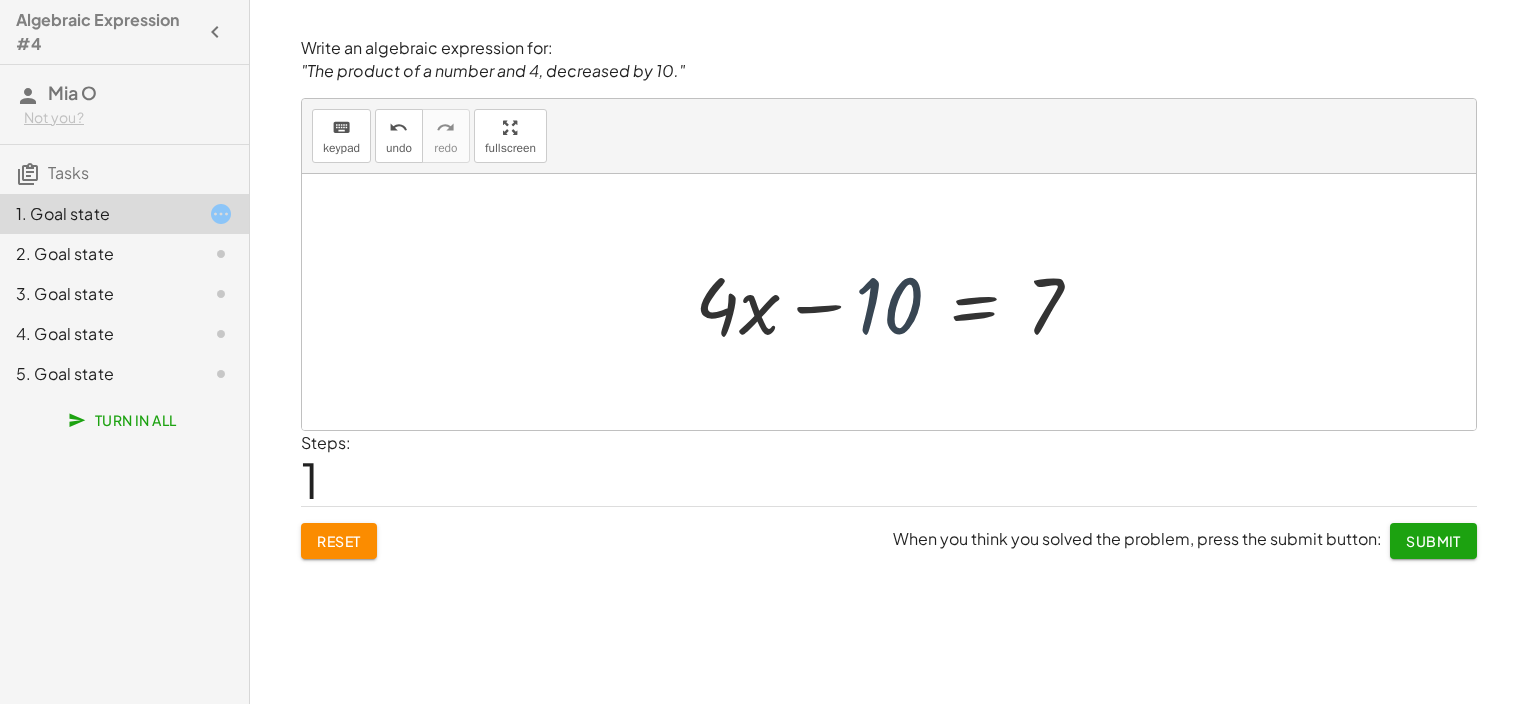 click at bounding box center [896, 302] 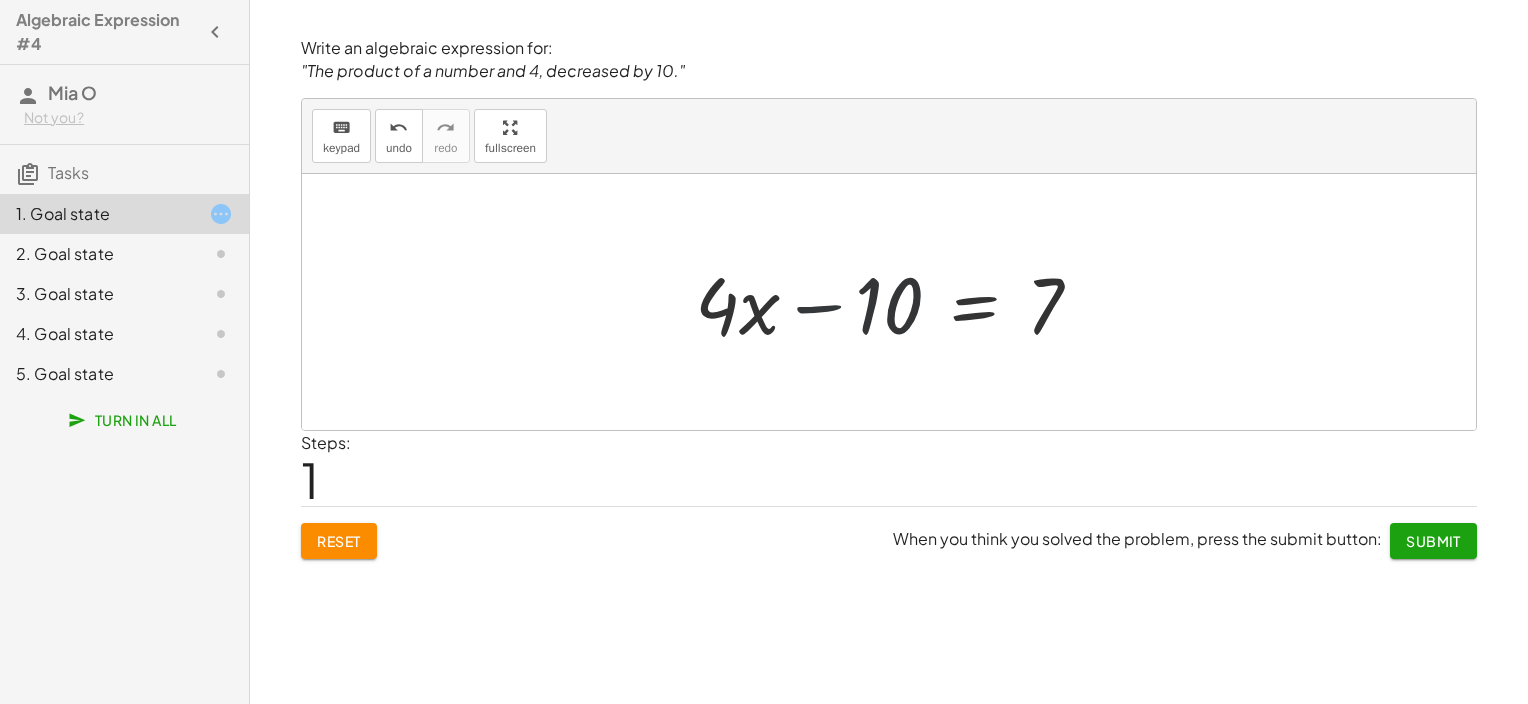 drag, startPoint x: 849, startPoint y: 340, endPoint x: 882, endPoint y: 274, distance: 73.790245 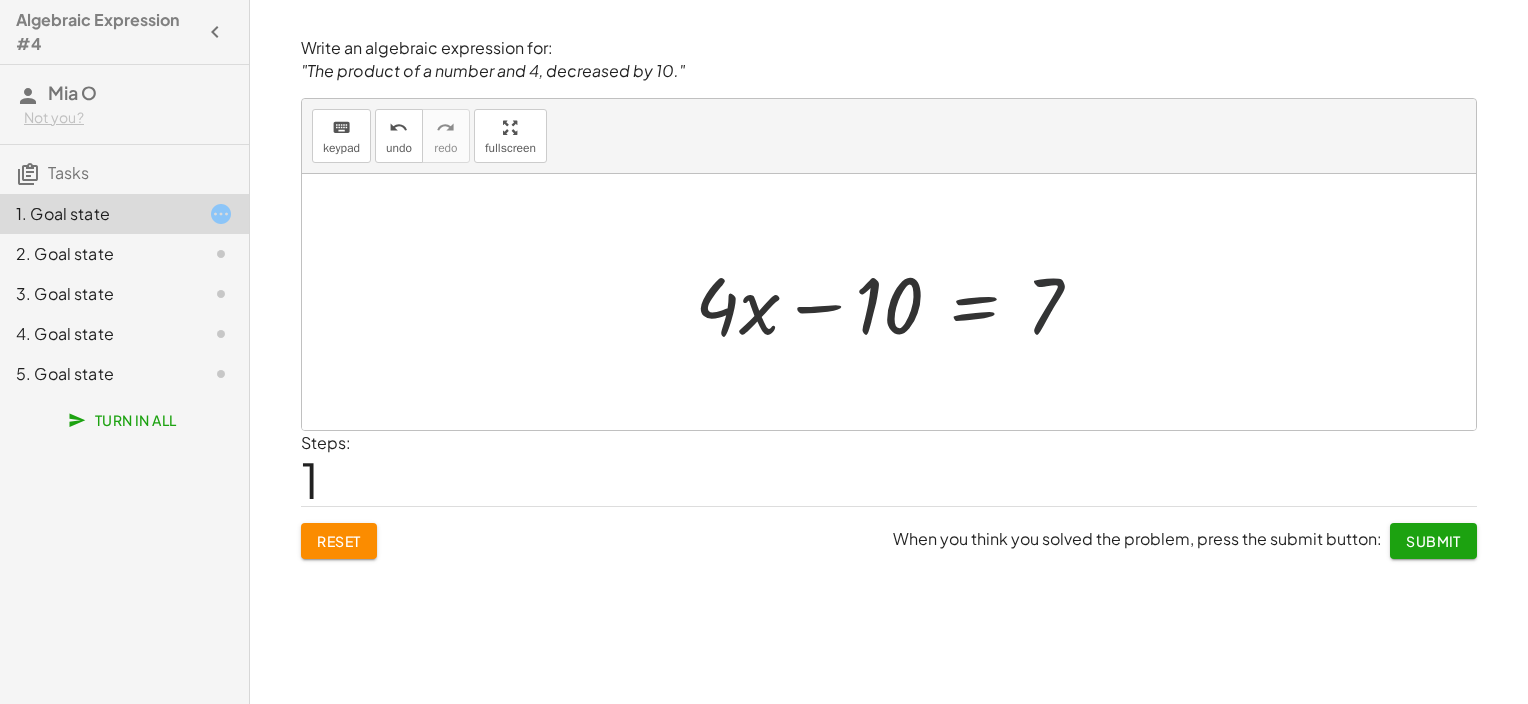 click at bounding box center [896, 302] 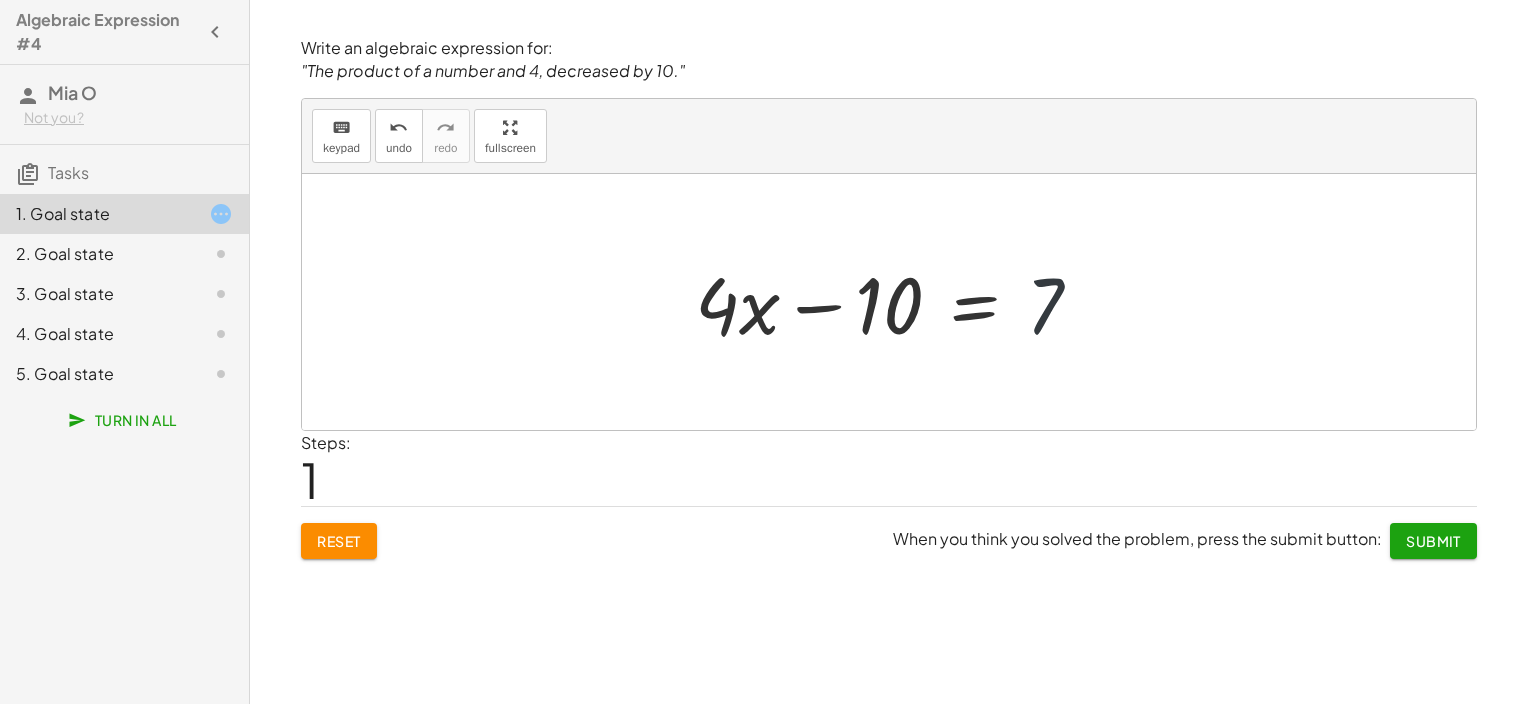 click at bounding box center (896, 302) 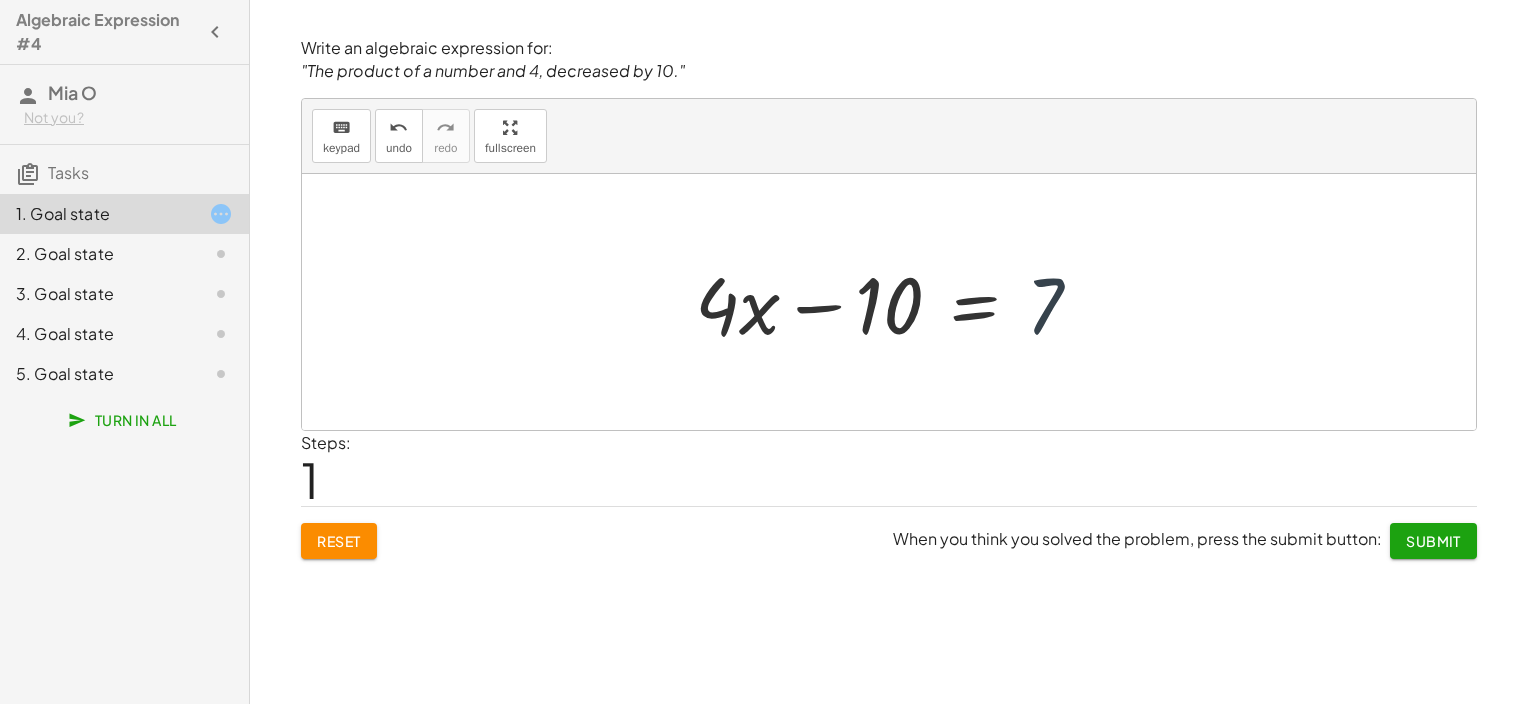 click at bounding box center [896, 302] 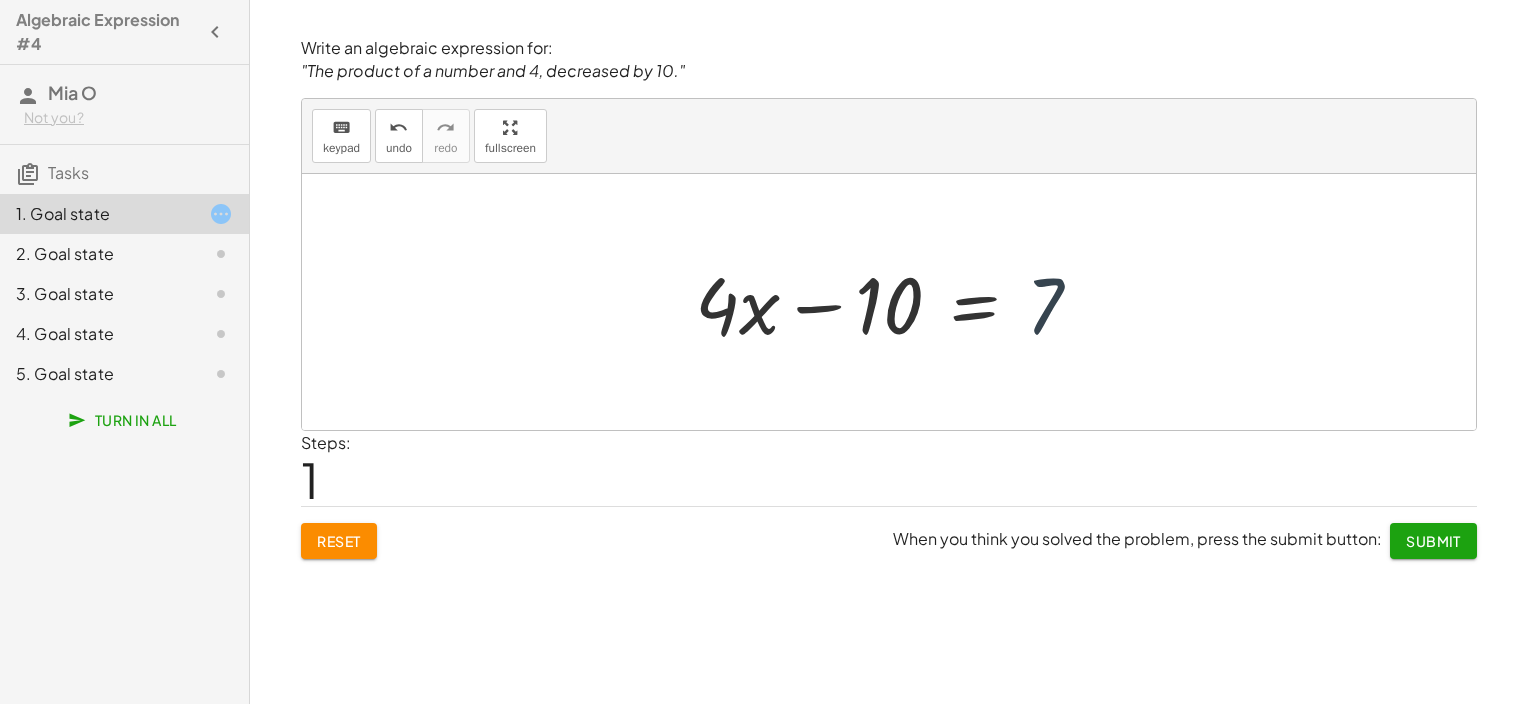drag, startPoint x: 1046, startPoint y: 341, endPoint x: 941, endPoint y: 182, distance: 190.54134 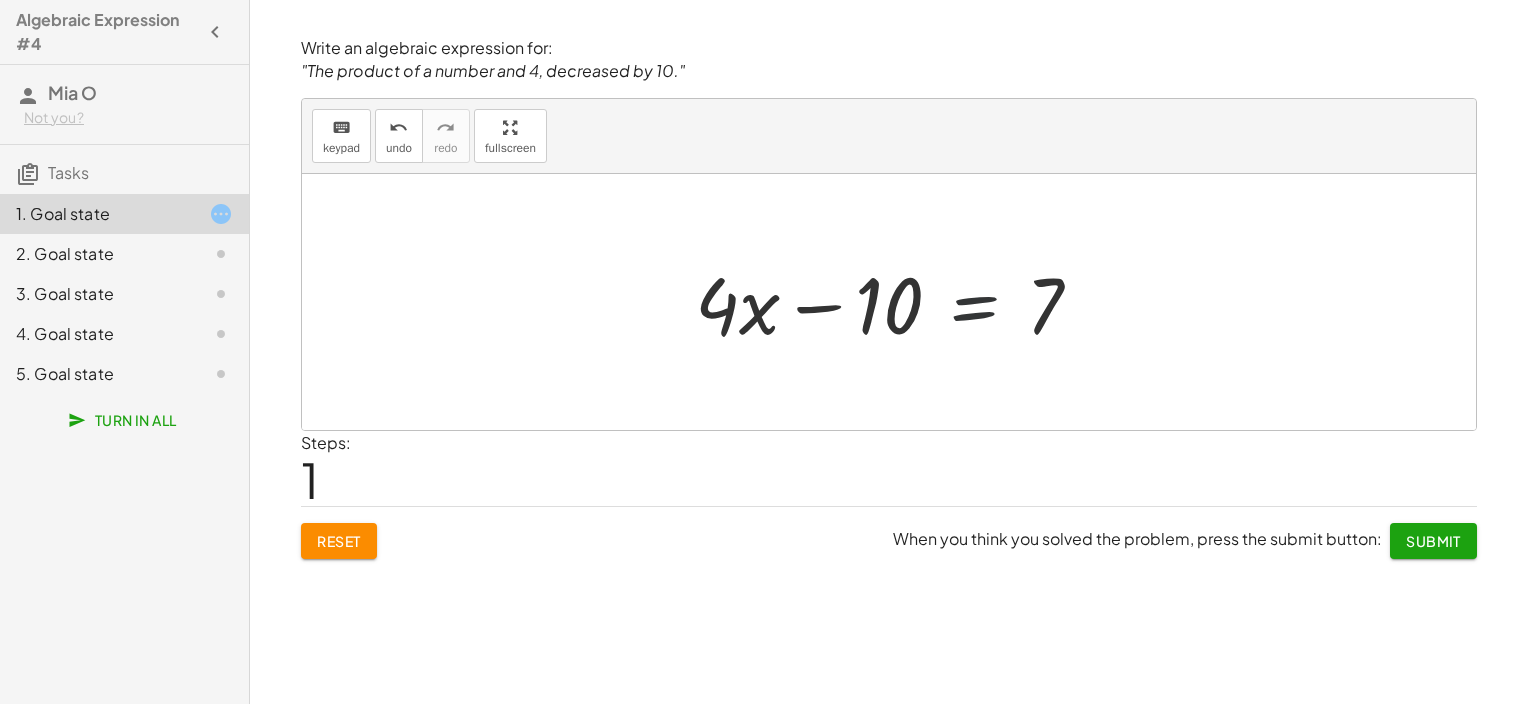 click at bounding box center [896, 302] 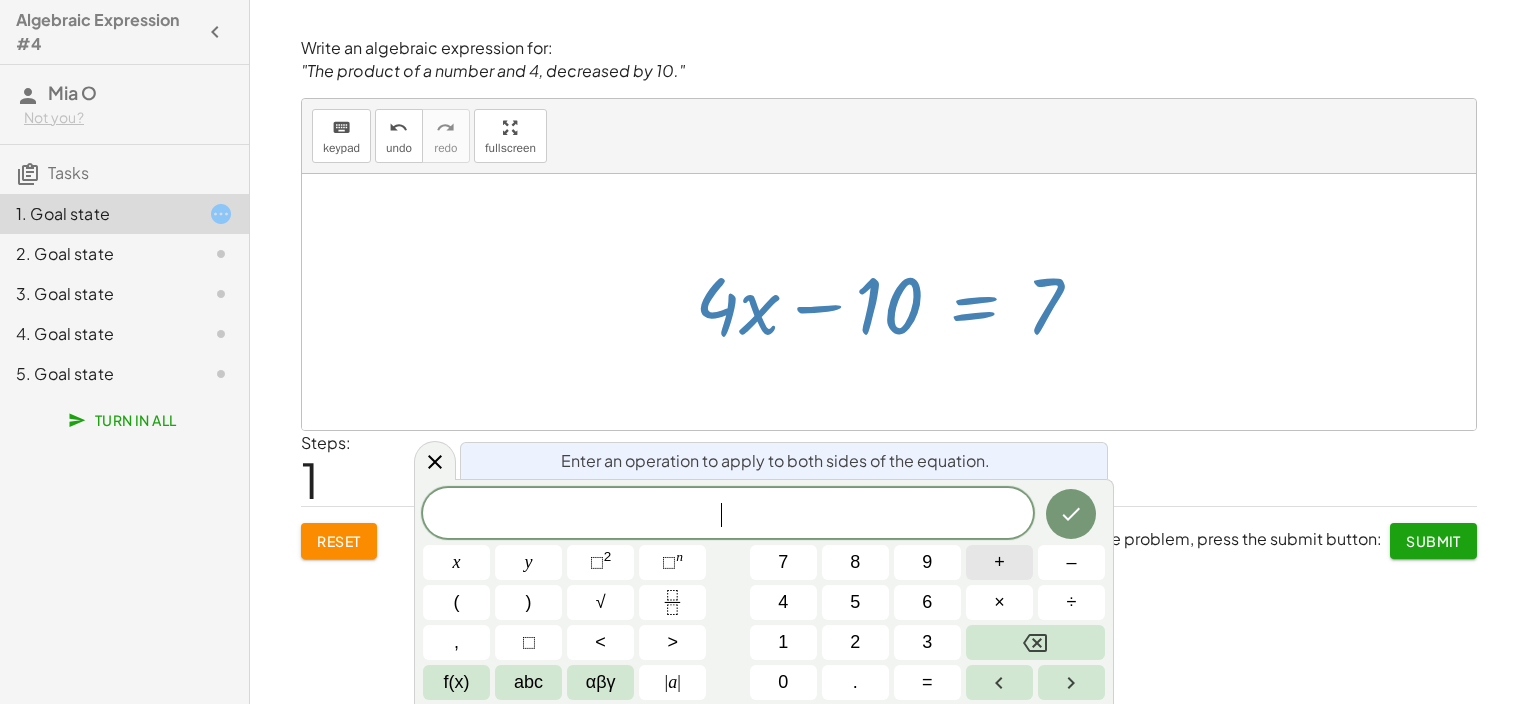 click on "+" at bounding box center (999, 562) 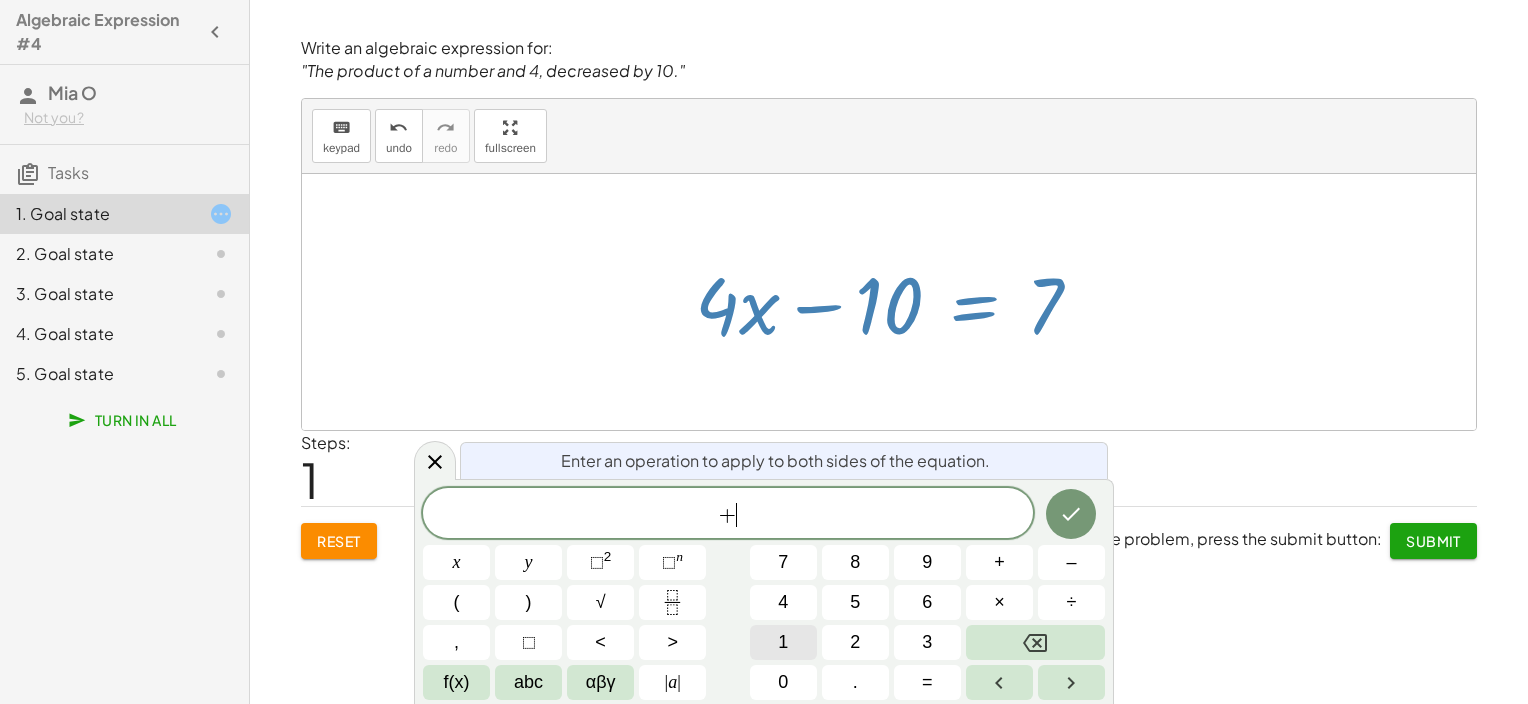 click on "1" at bounding box center (783, 642) 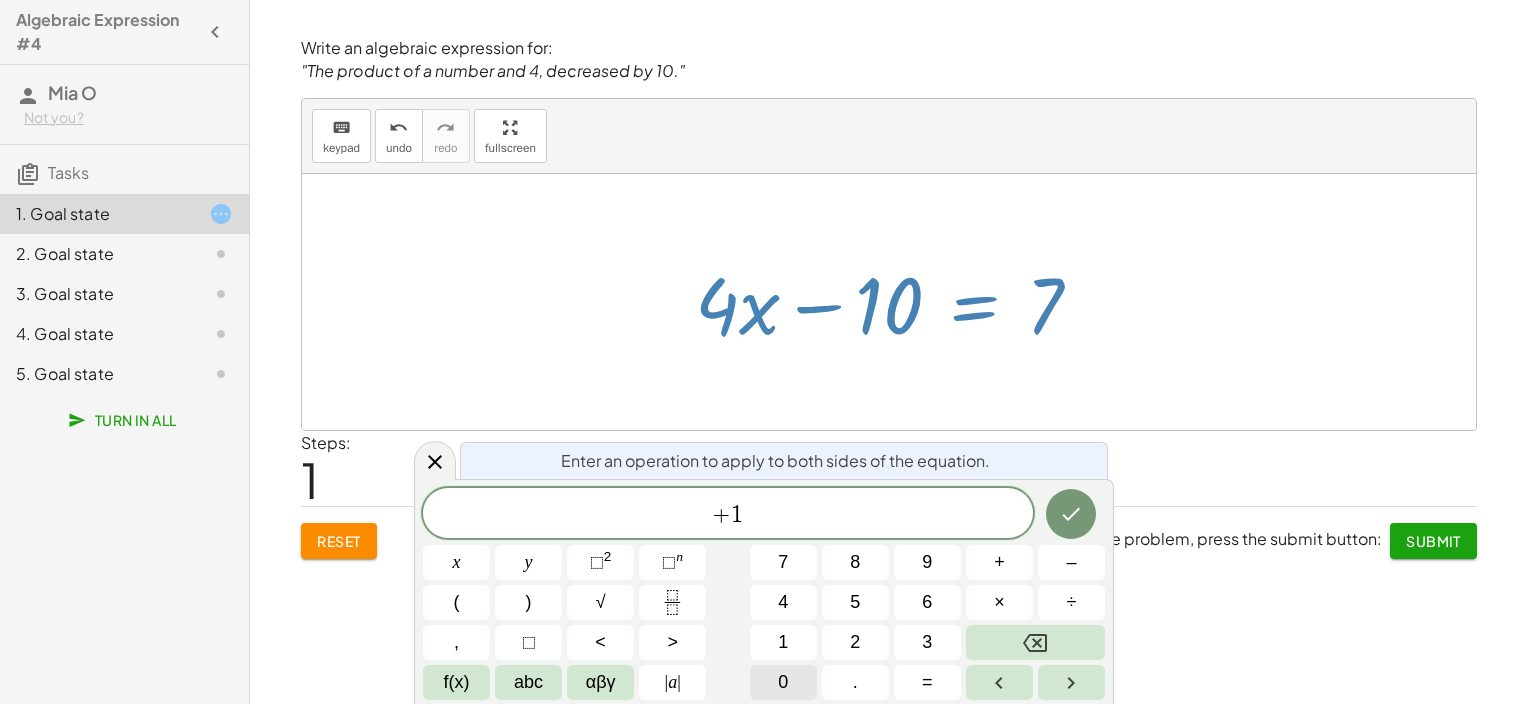 drag, startPoint x: 778, startPoint y: 701, endPoint x: 787, endPoint y: 677, distance: 25.632011 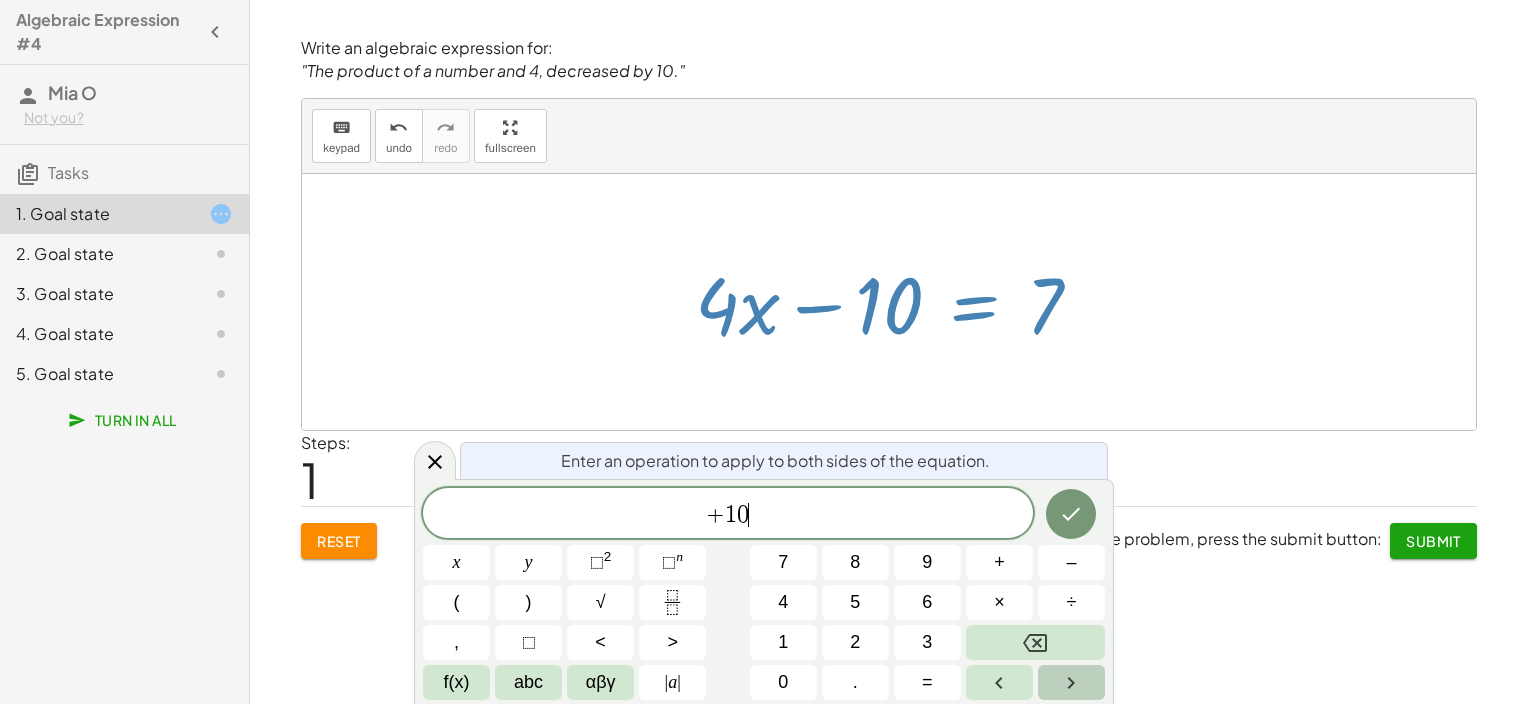 click at bounding box center [1071, 682] 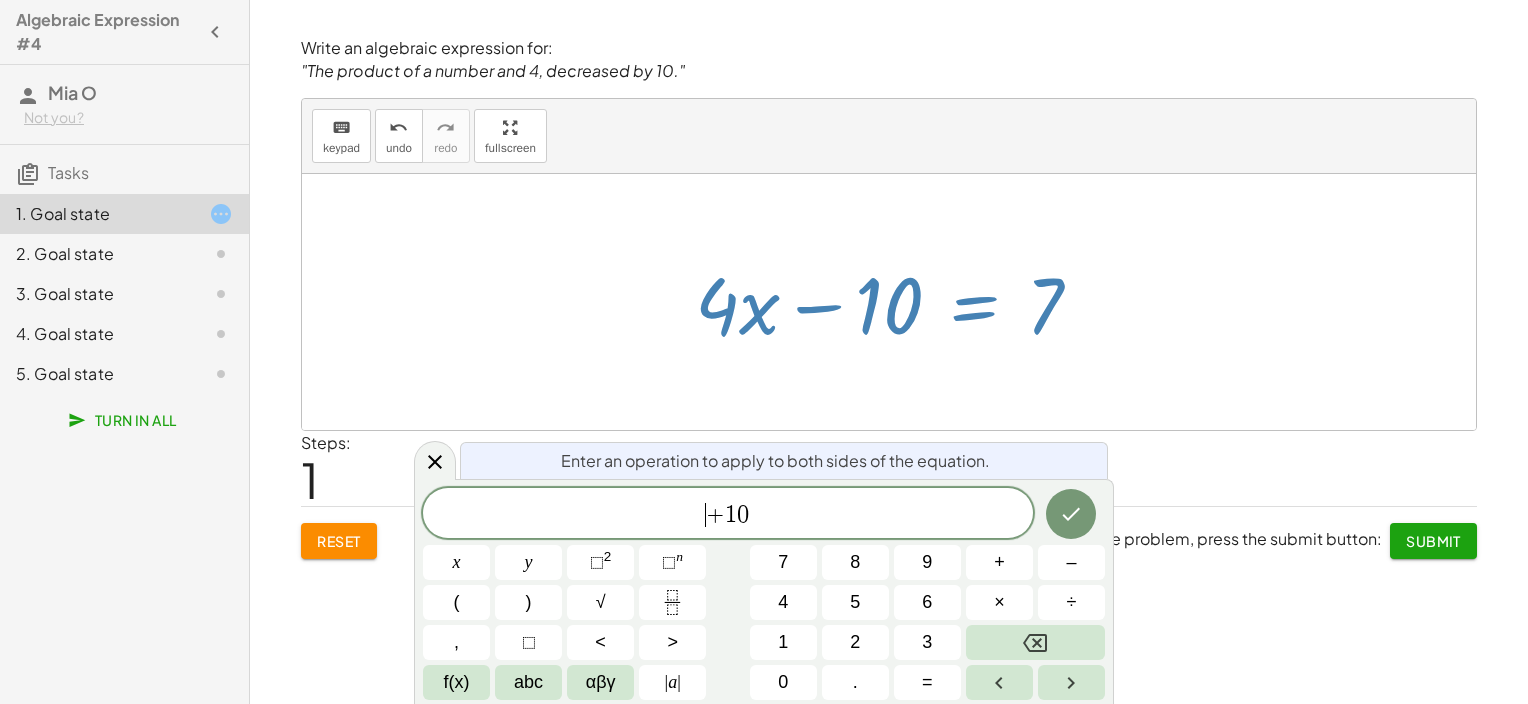 click on "​ + 1 0" at bounding box center [728, 515] 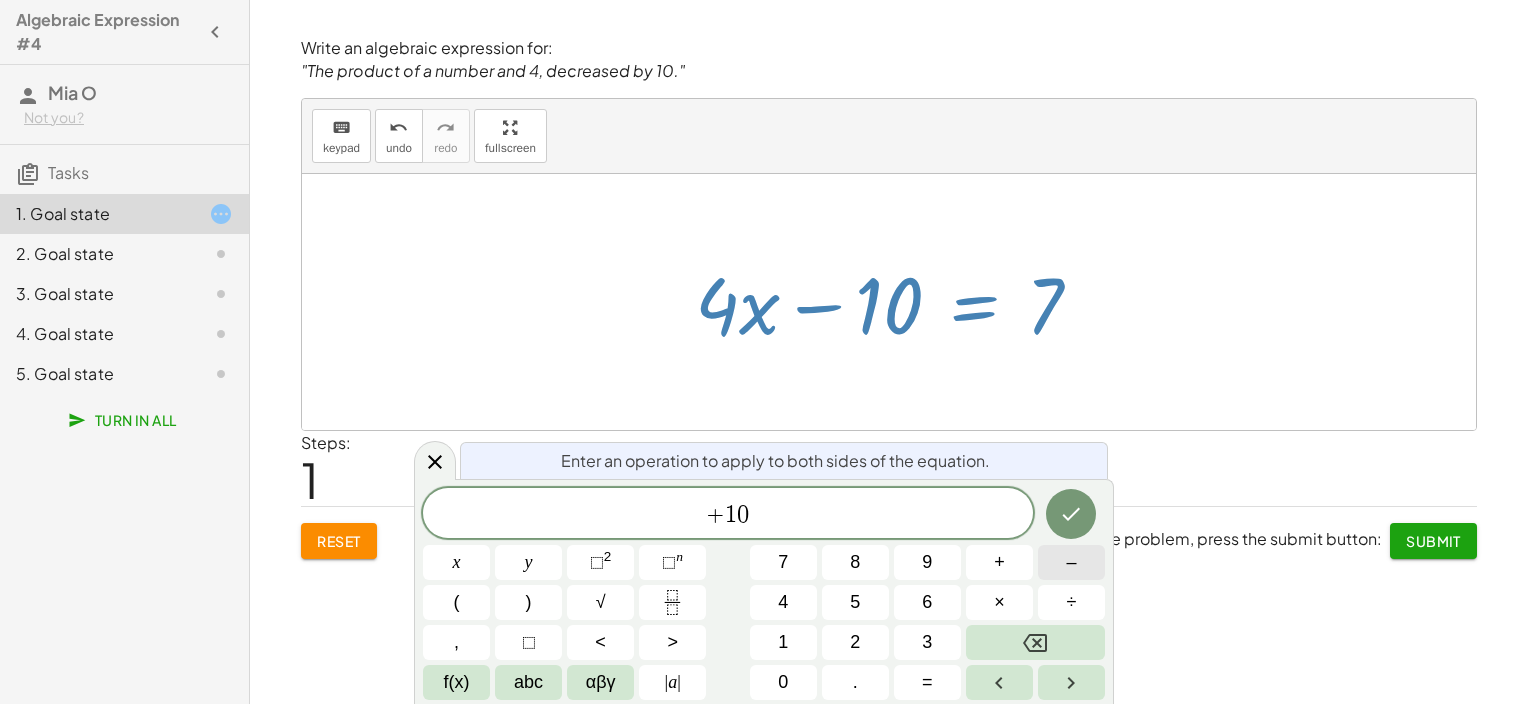 click on "–" at bounding box center [1071, 562] 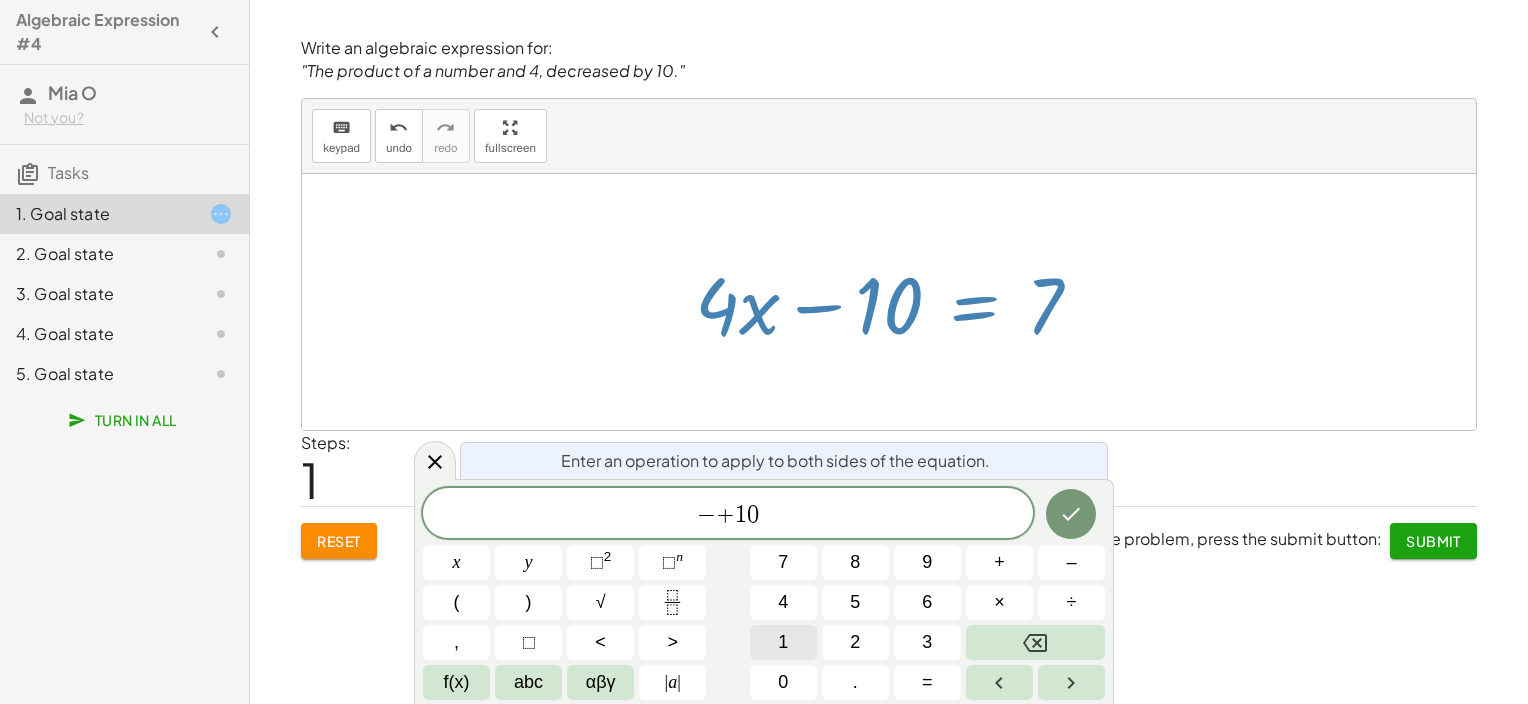 click on "1" at bounding box center (783, 642) 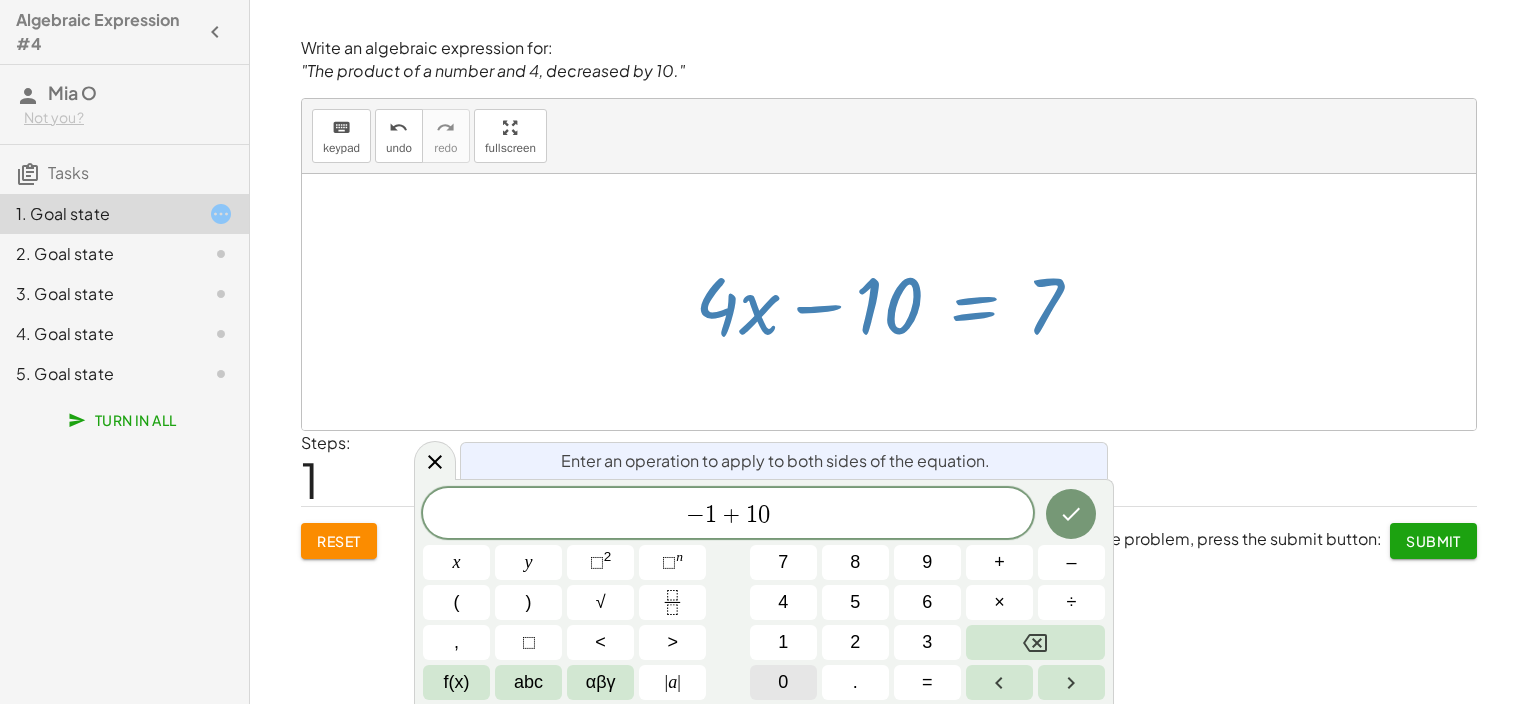 click on "0" at bounding box center [783, 682] 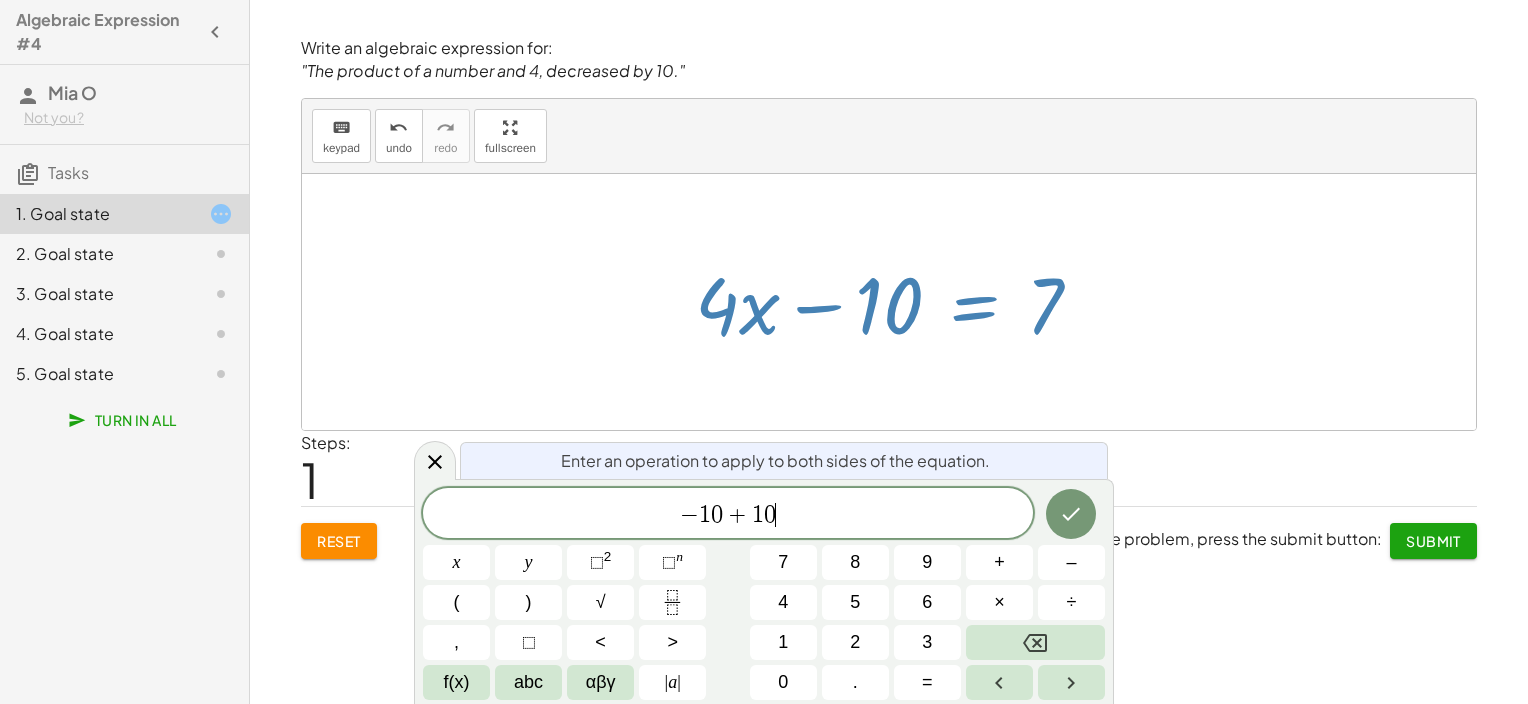 click on "− 1 0 + 1 0 ​" at bounding box center (728, 515) 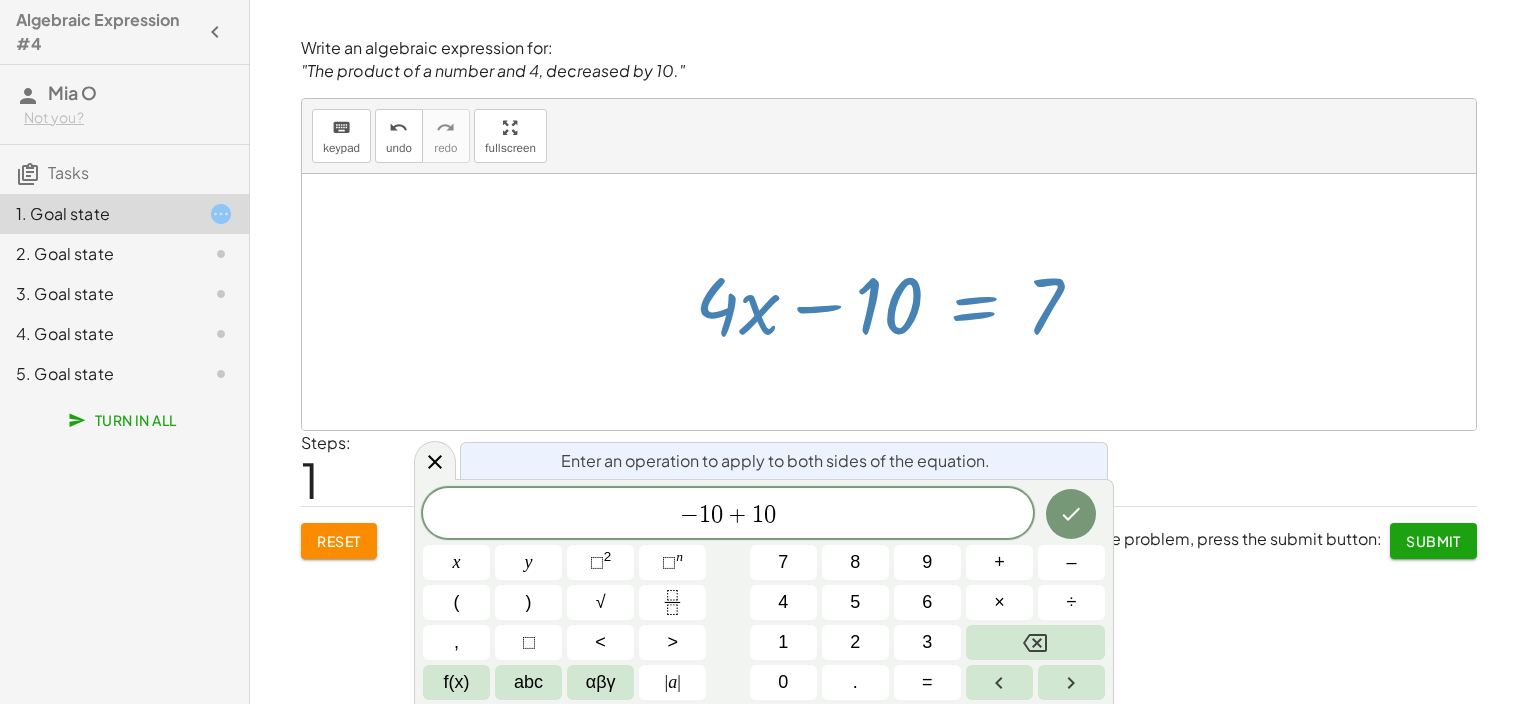 click on "− 1 0 + 1 0 x y ⬚ 2 ⬚ n 7 8 9 + – ( ) √ 4 5 6 × ÷ , ⬚ < > 1 2 3 f(x) abc αβγ | a | 0 . =" at bounding box center [764, 594] 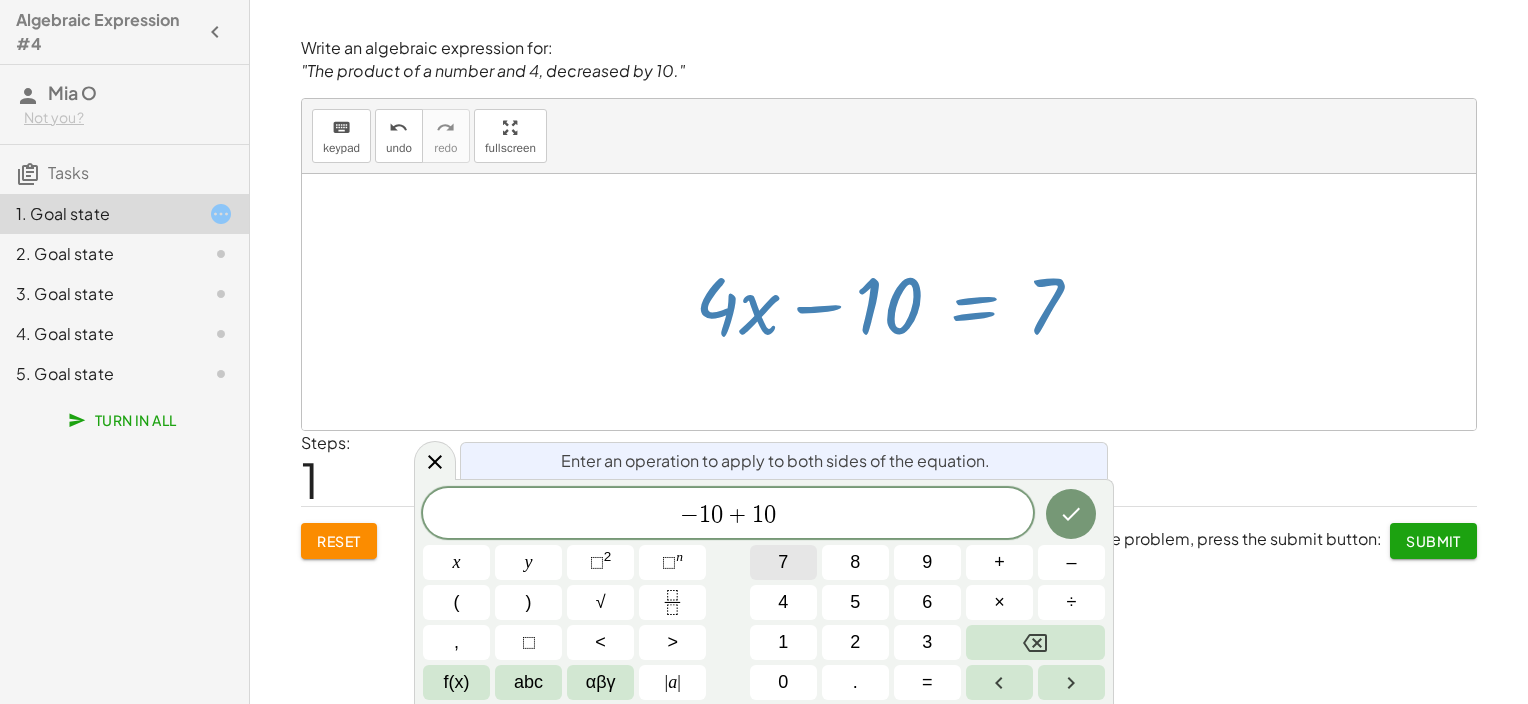 click on "7" at bounding box center (783, 562) 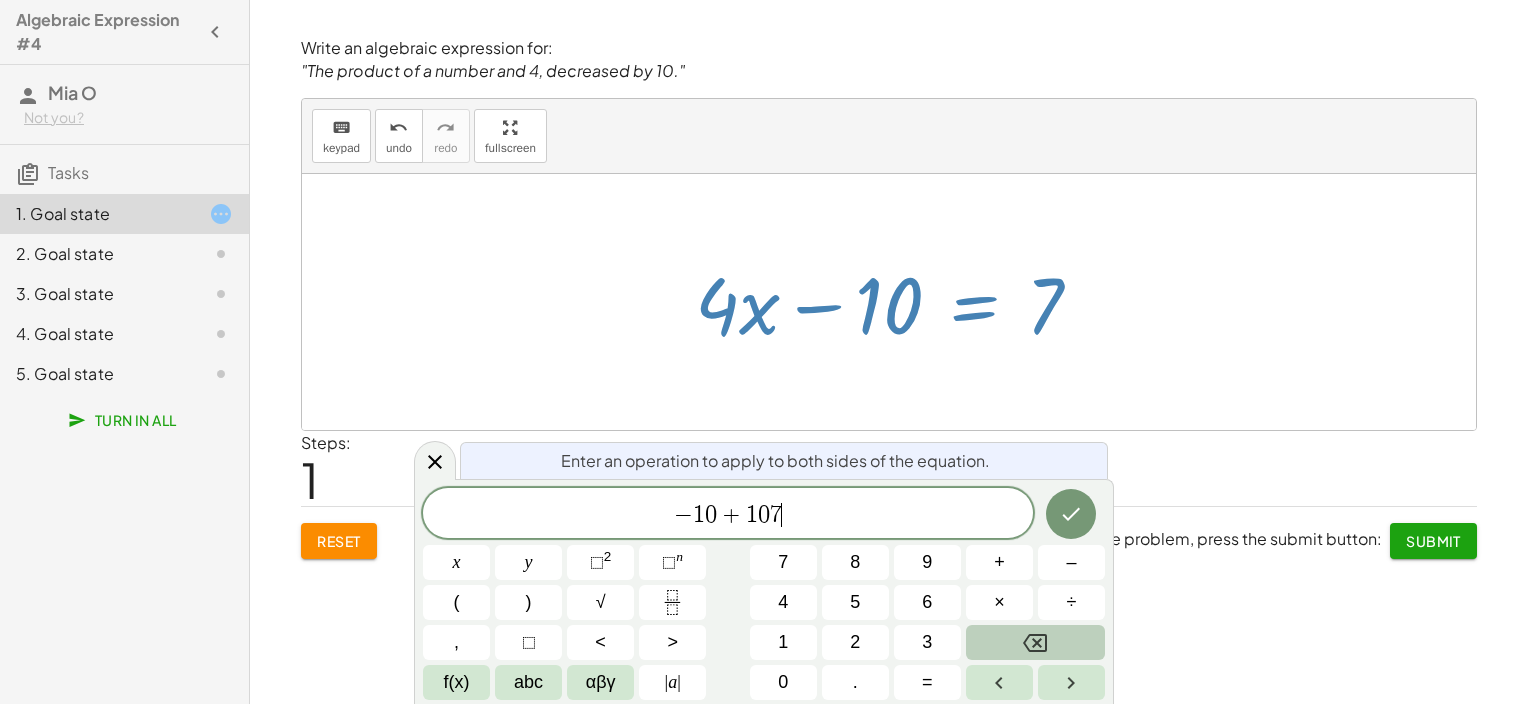 click 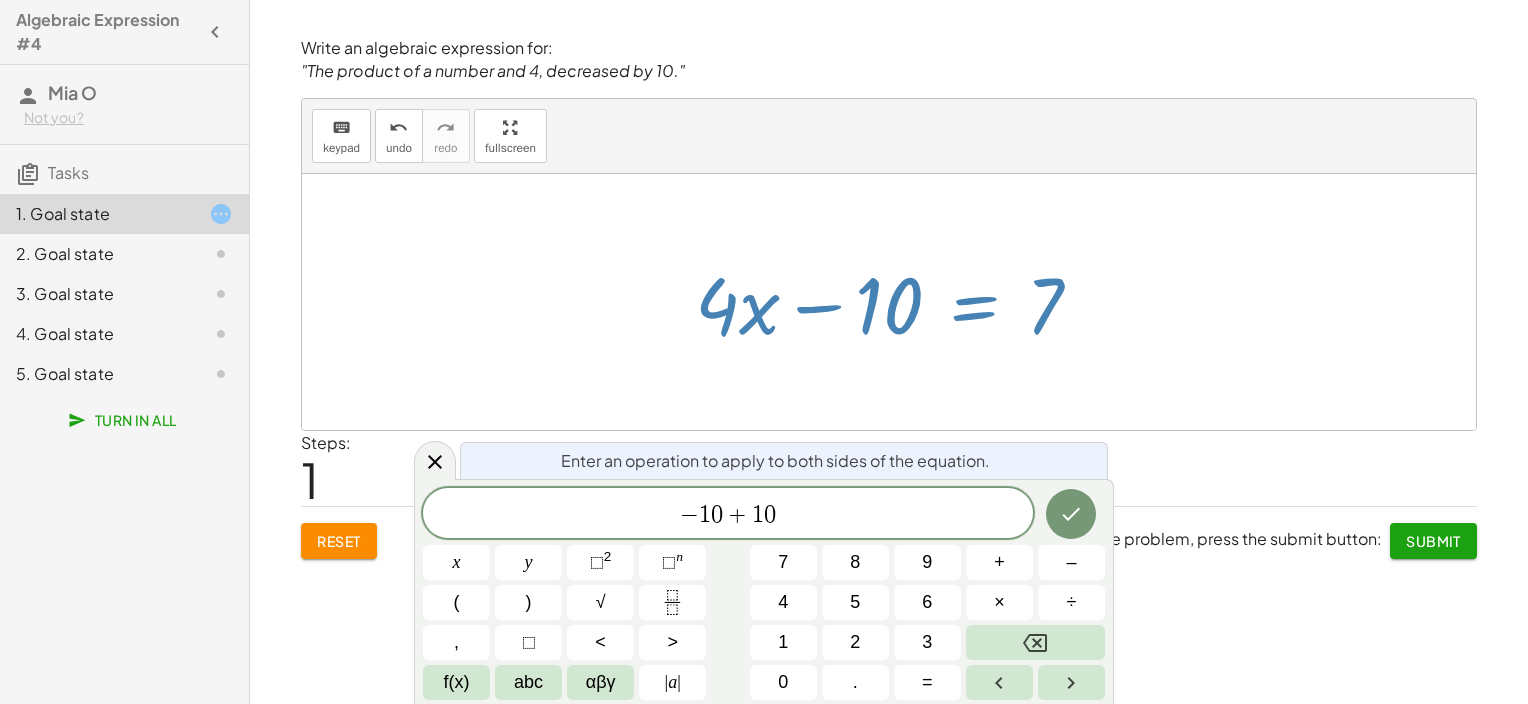 click at bounding box center (896, 302) 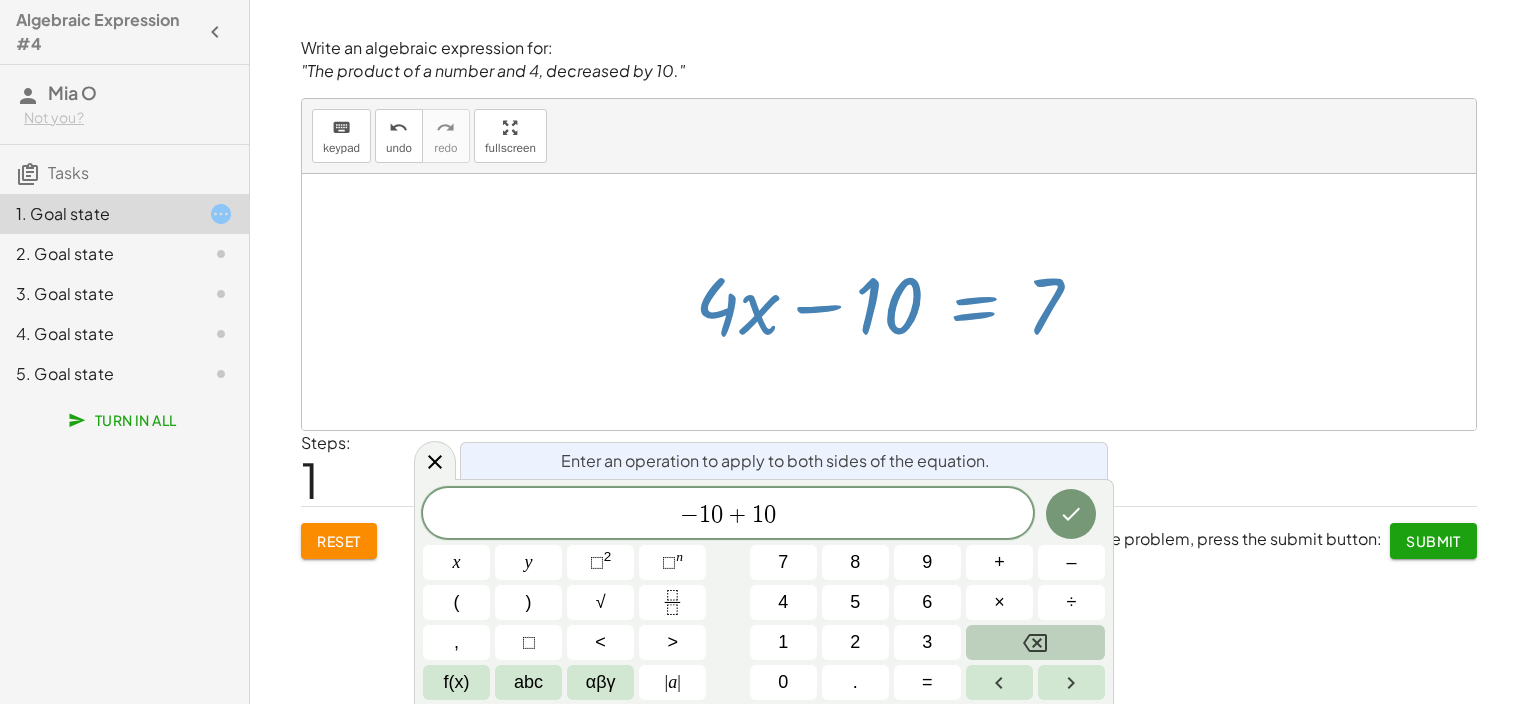 click at bounding box center [1035, 642] 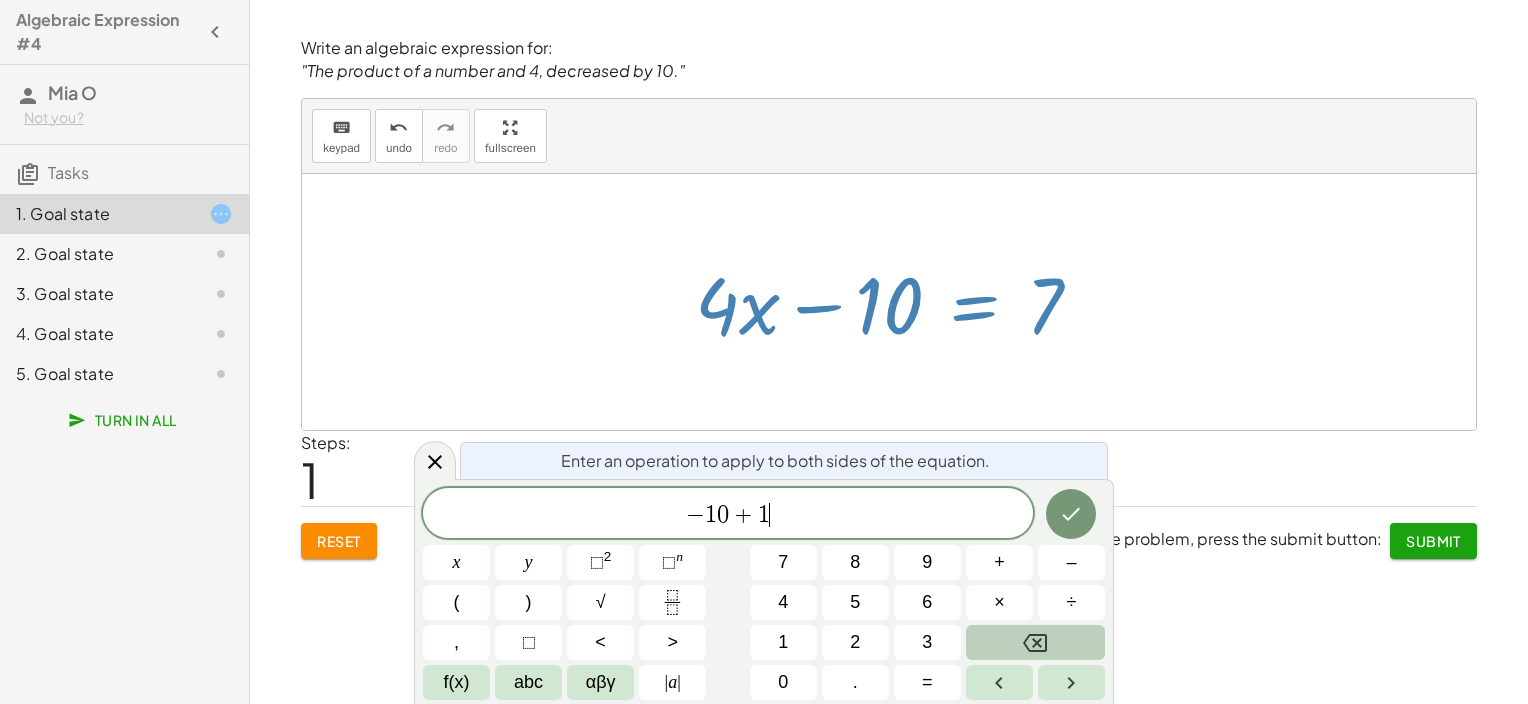click at bounding box center (1035, 642) 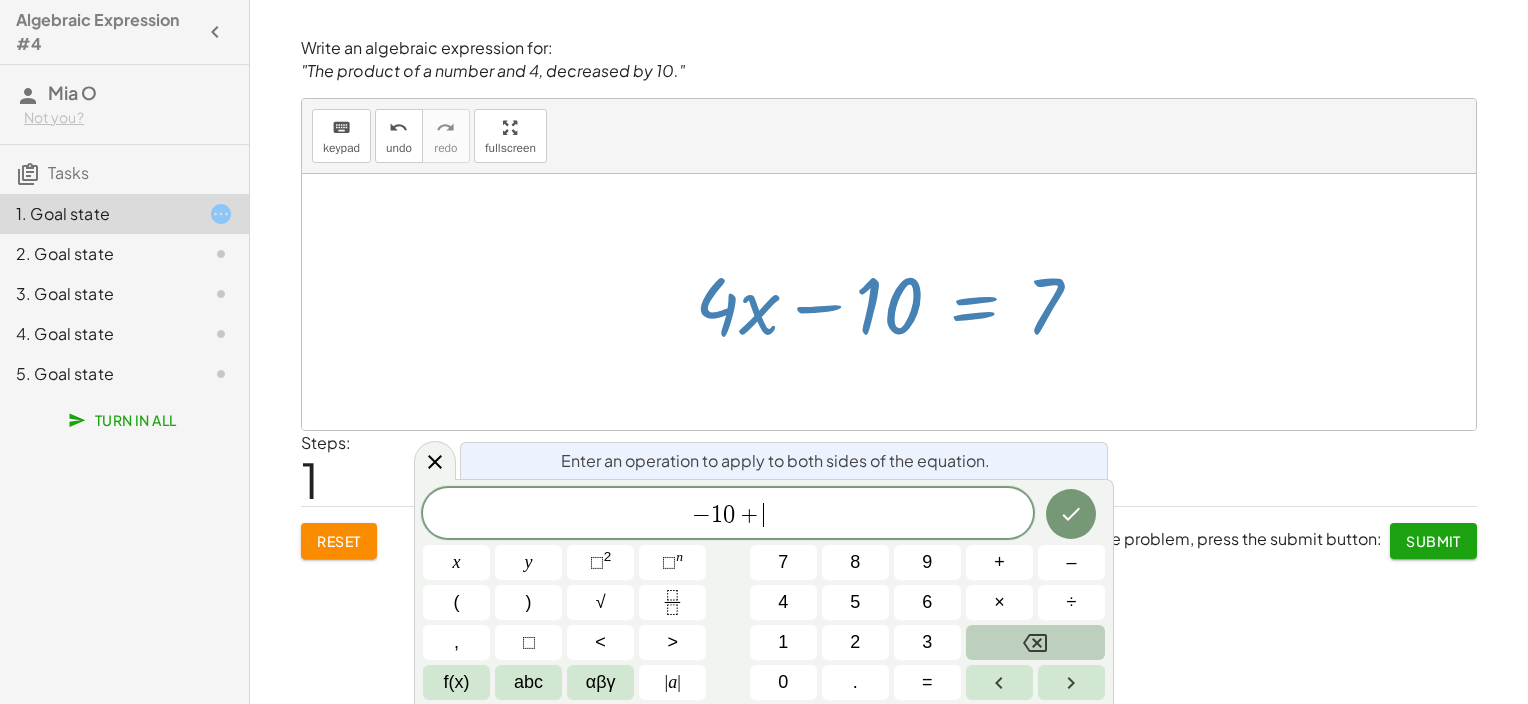 click at bounding box center [1035, 642] 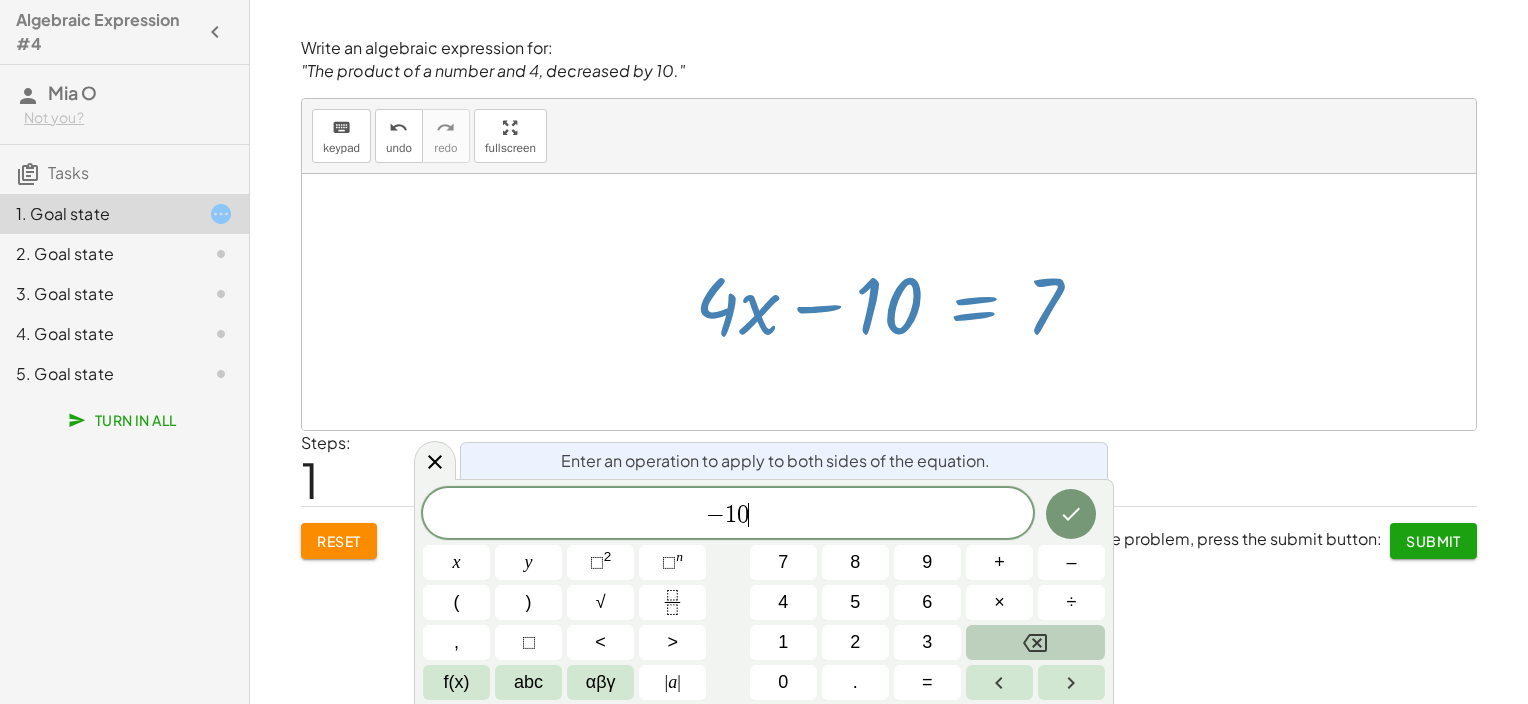 click at bounding box center [1035, 642] 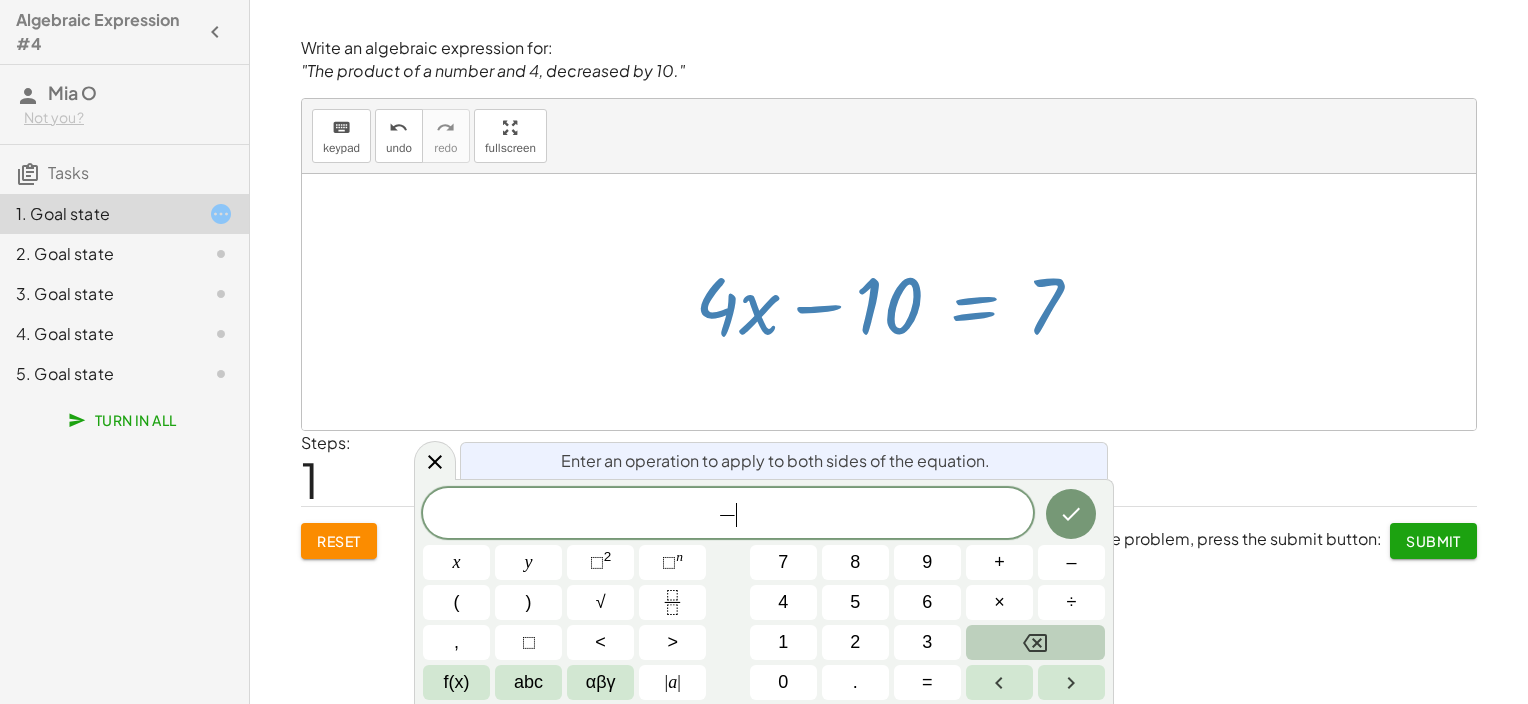 click at bounding box center (1035, 642) 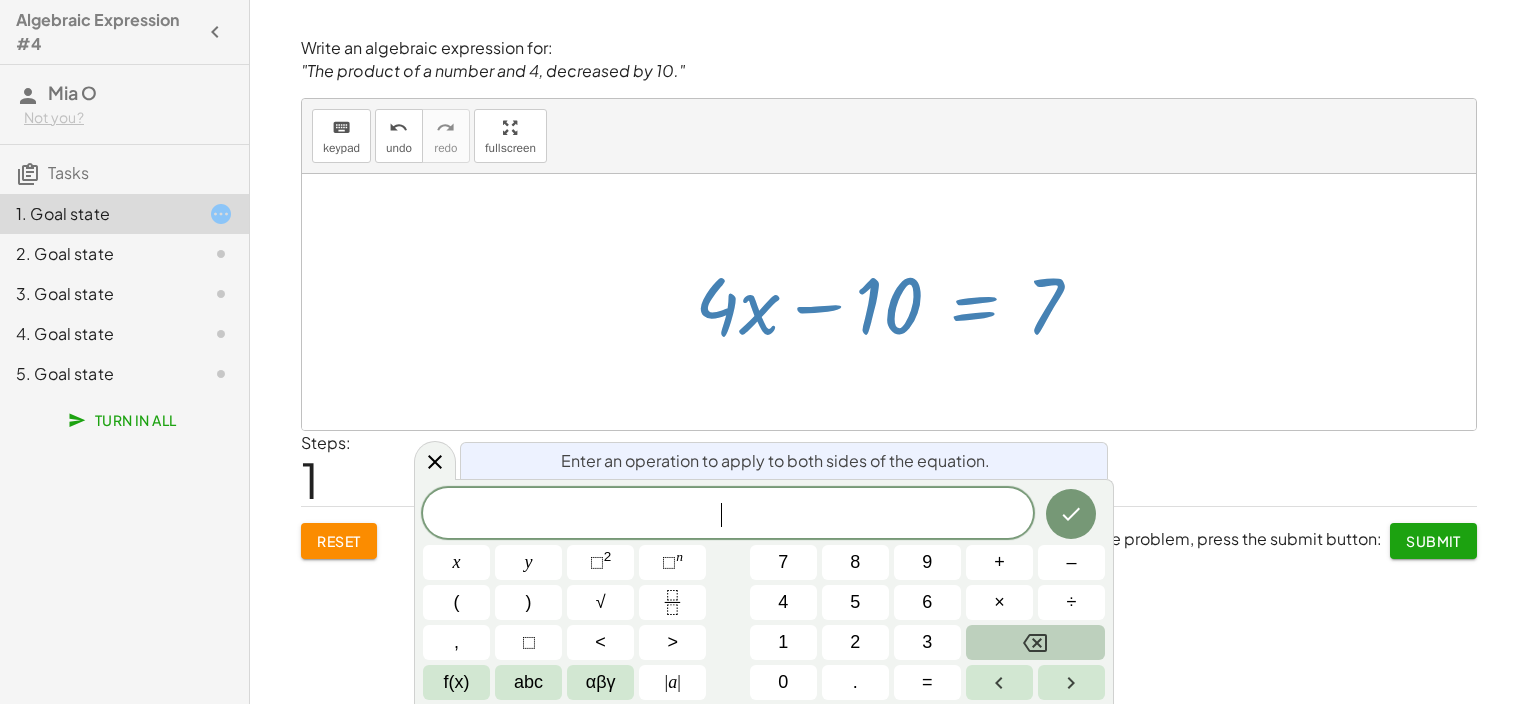 click at bounding box center [1035, 642] 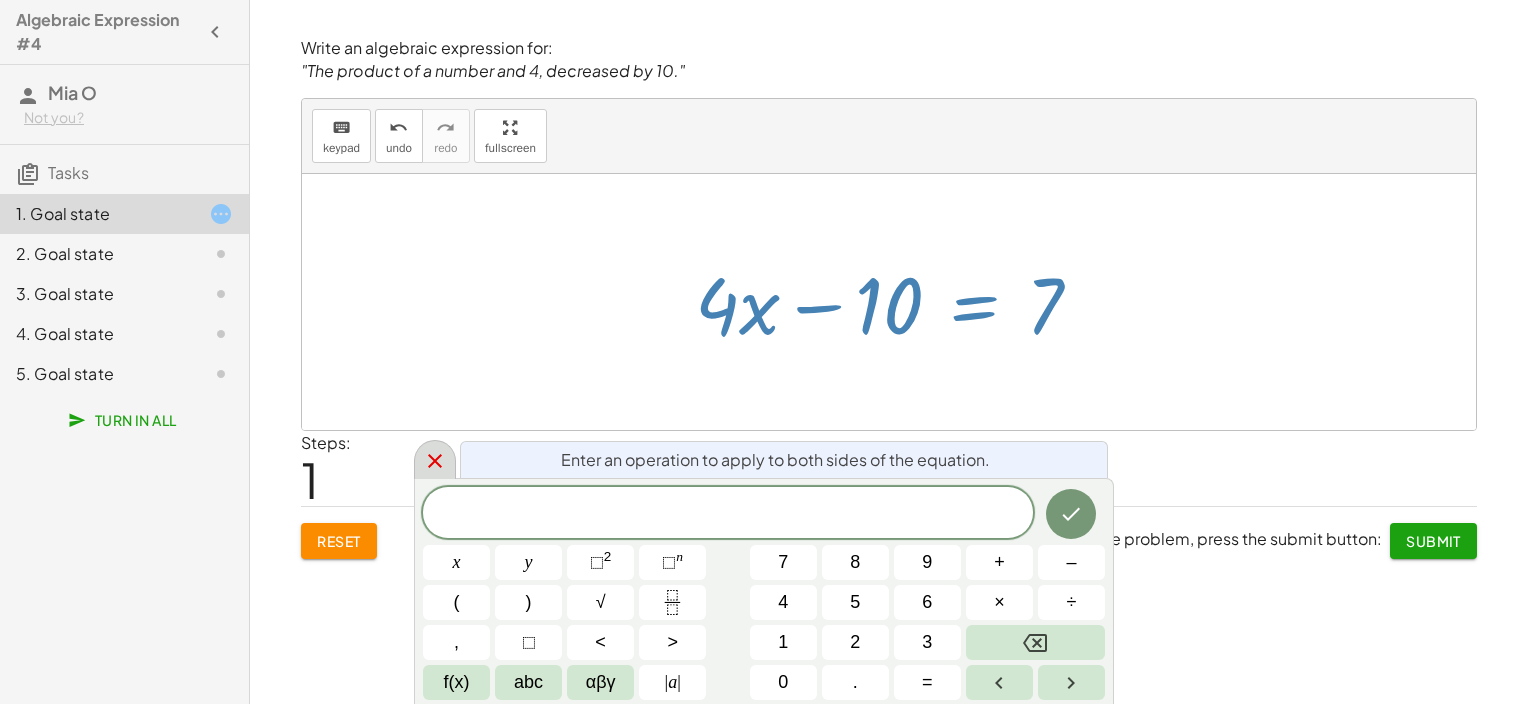 click 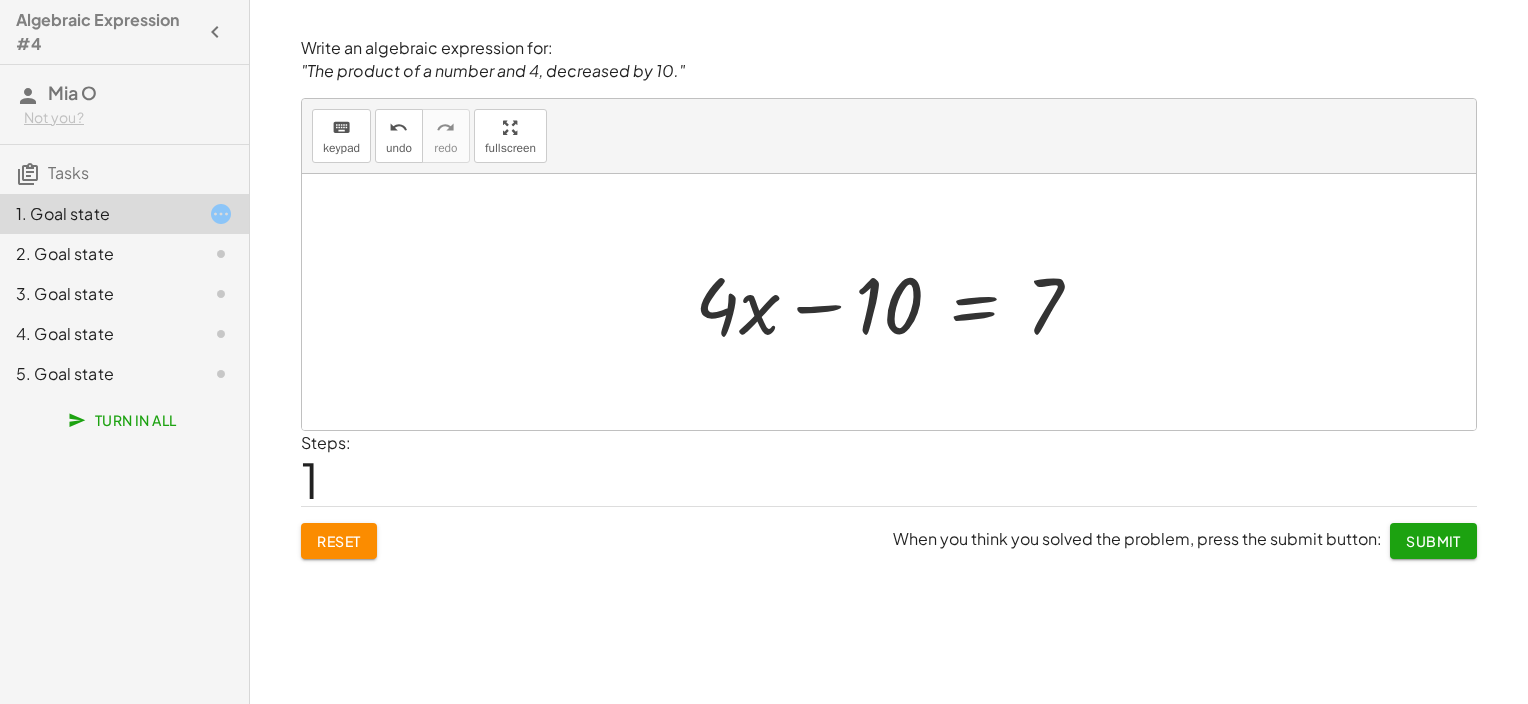 click at bounding box center (896, 302) 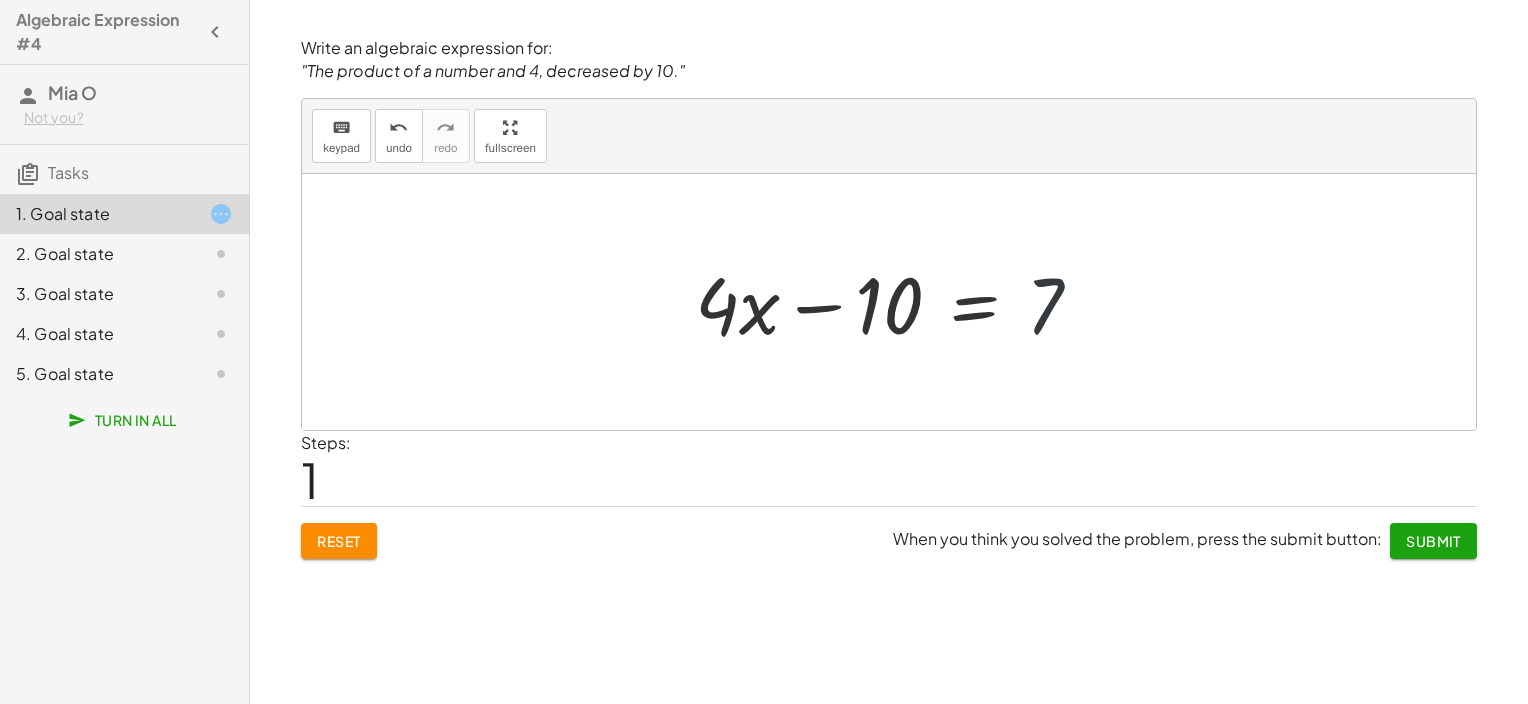 click at bounding box center [896, 302] 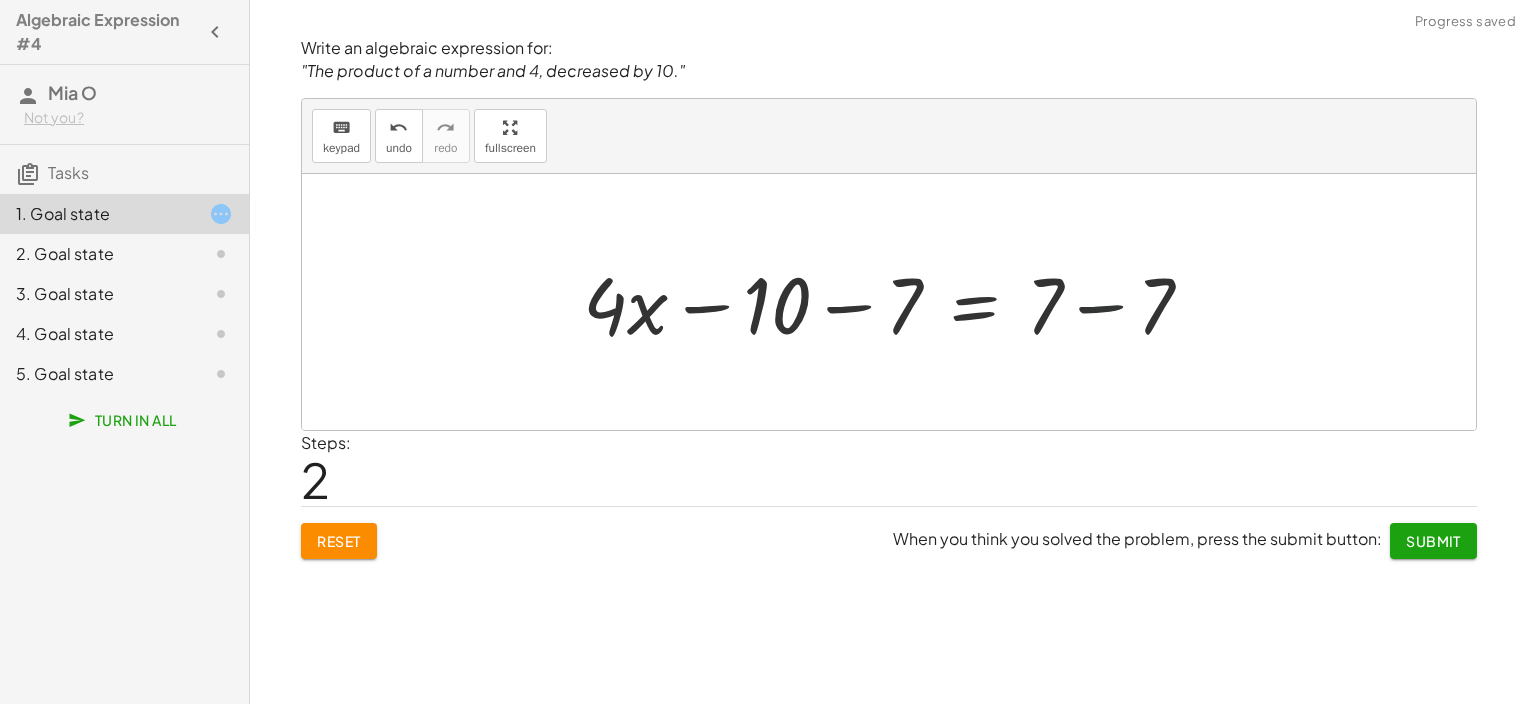 click at bounding box center [896, 302] 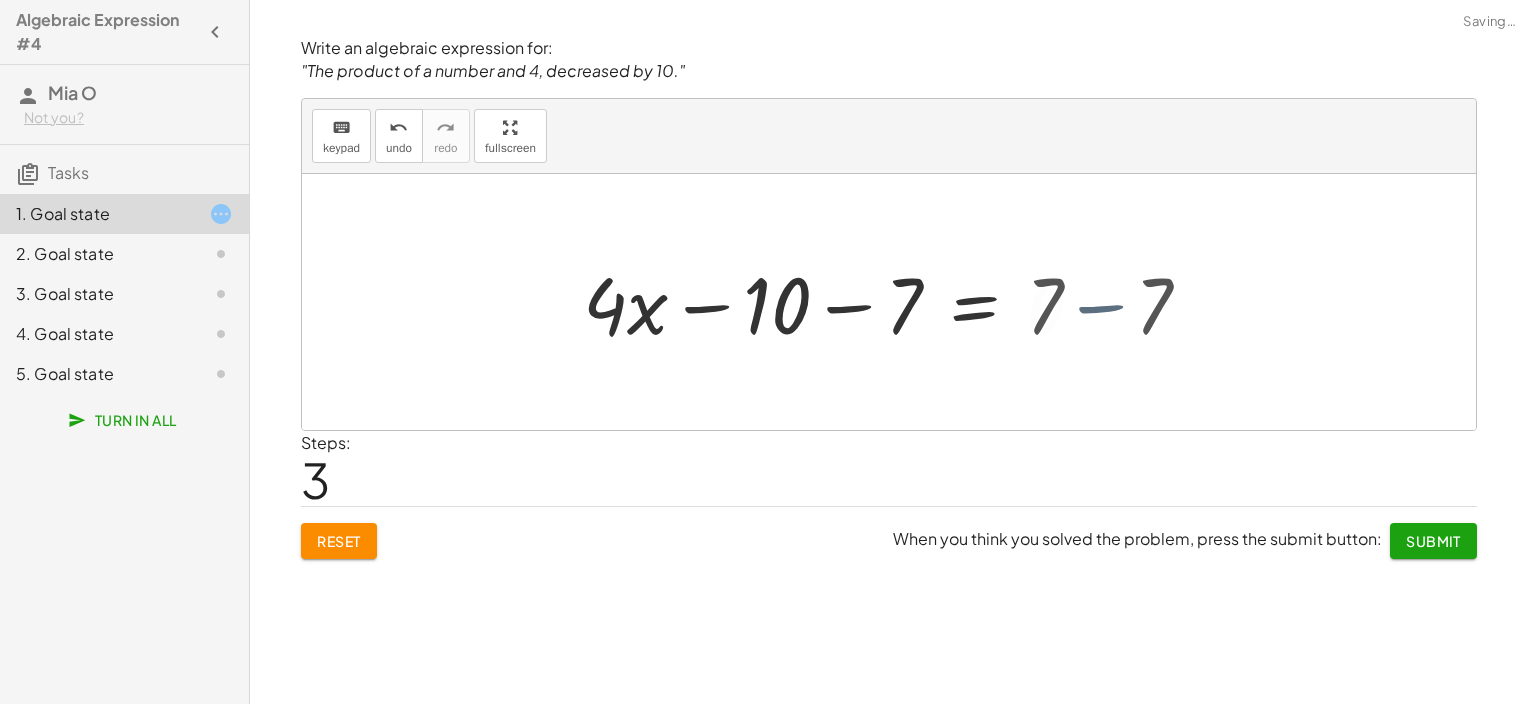 click at bounding box center (842, 302) 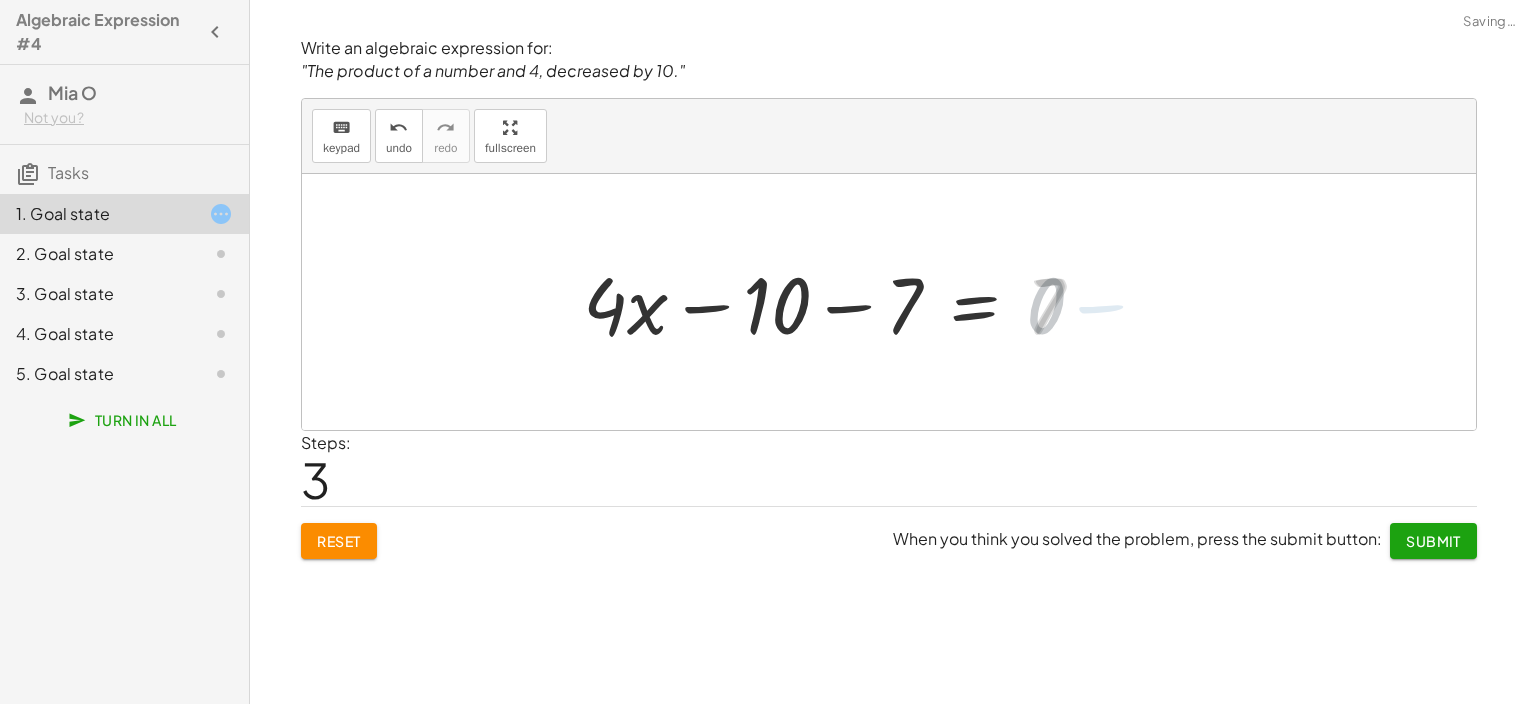 click at bounding box center [842, 302] 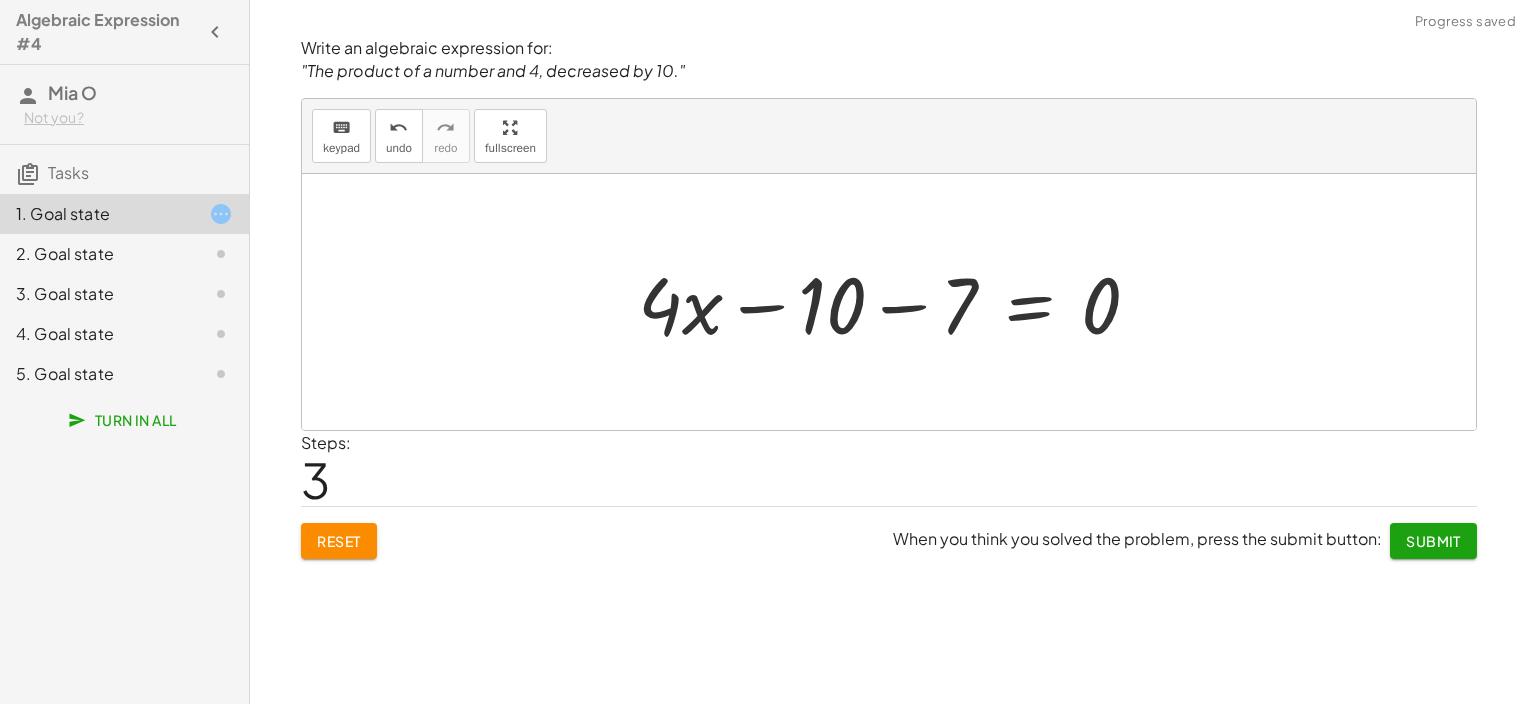 click at bounding box center [897, 302] 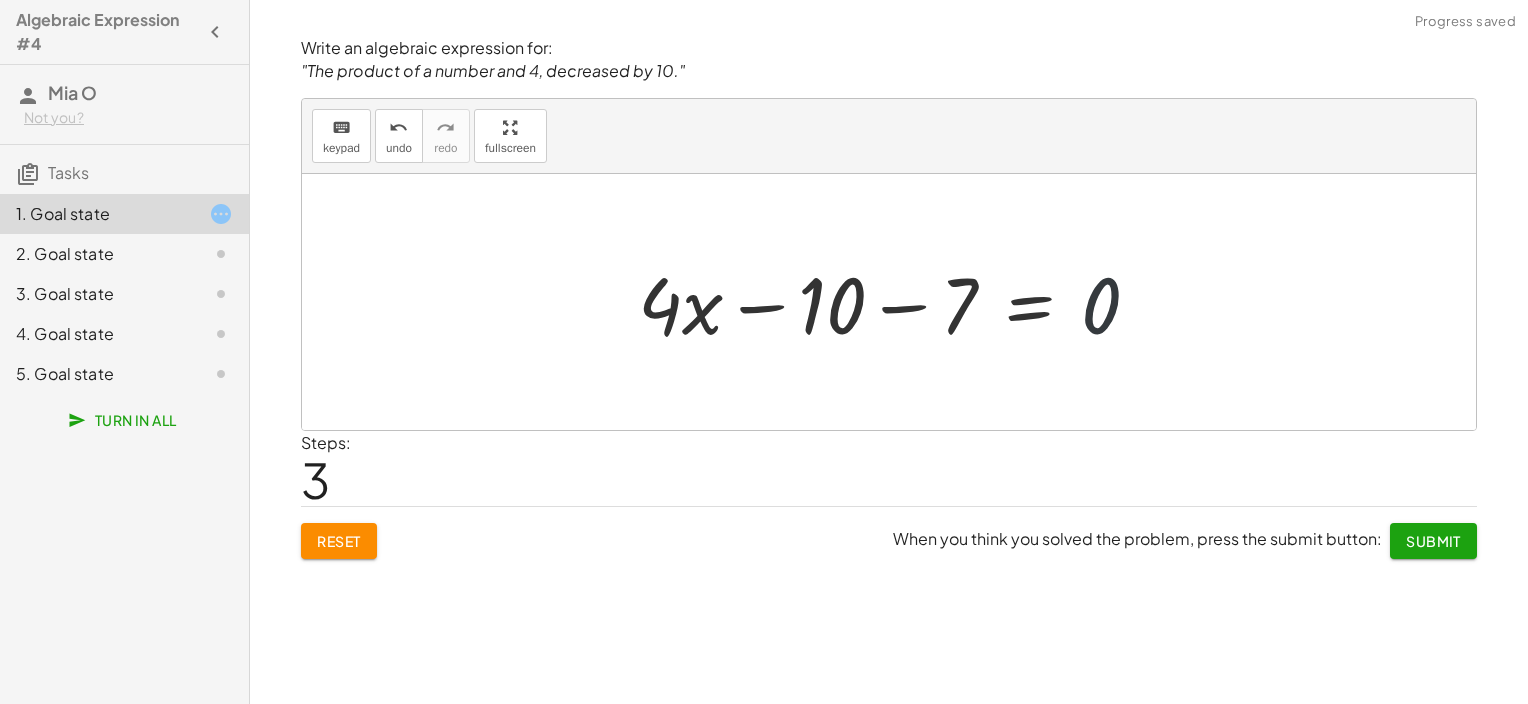 click at bounding box center (897, 302) 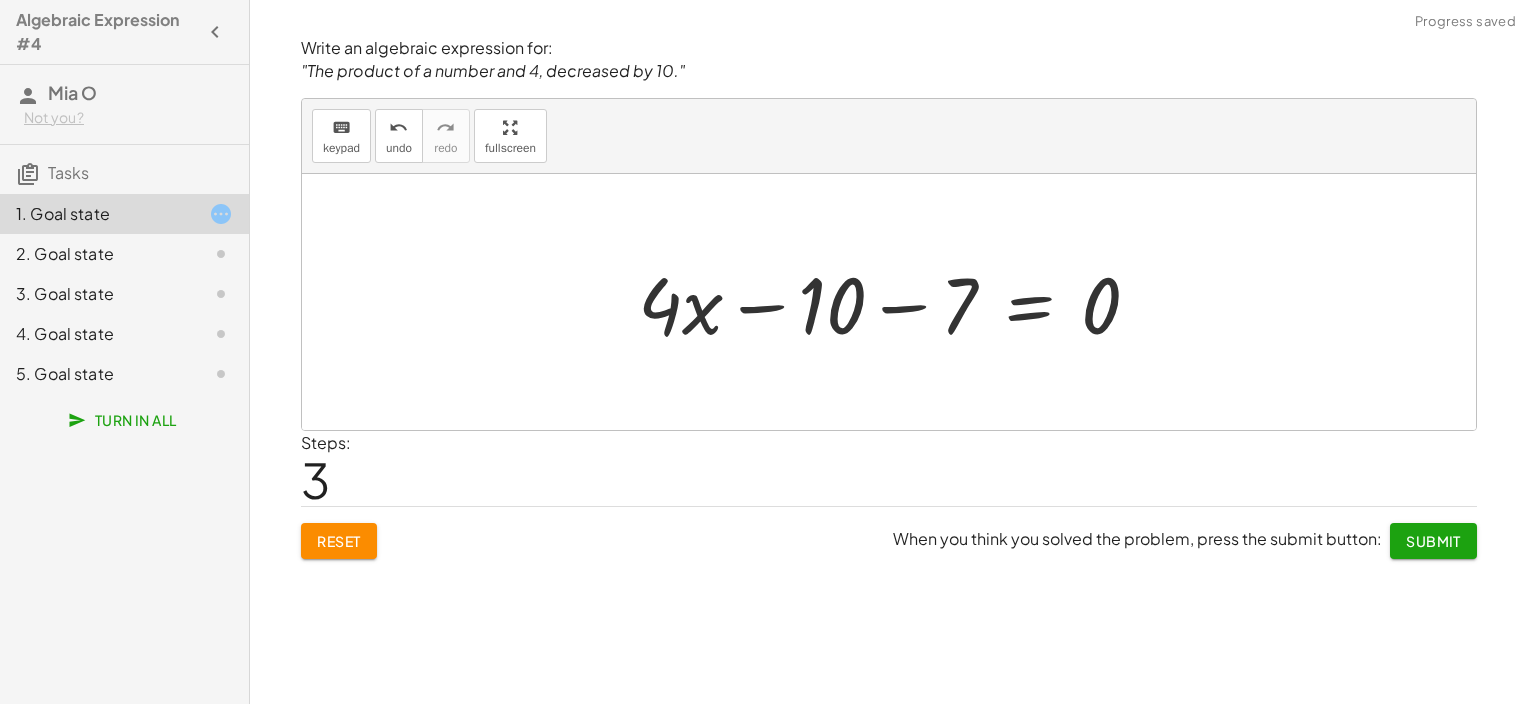 click at bounding box center [897, 302] 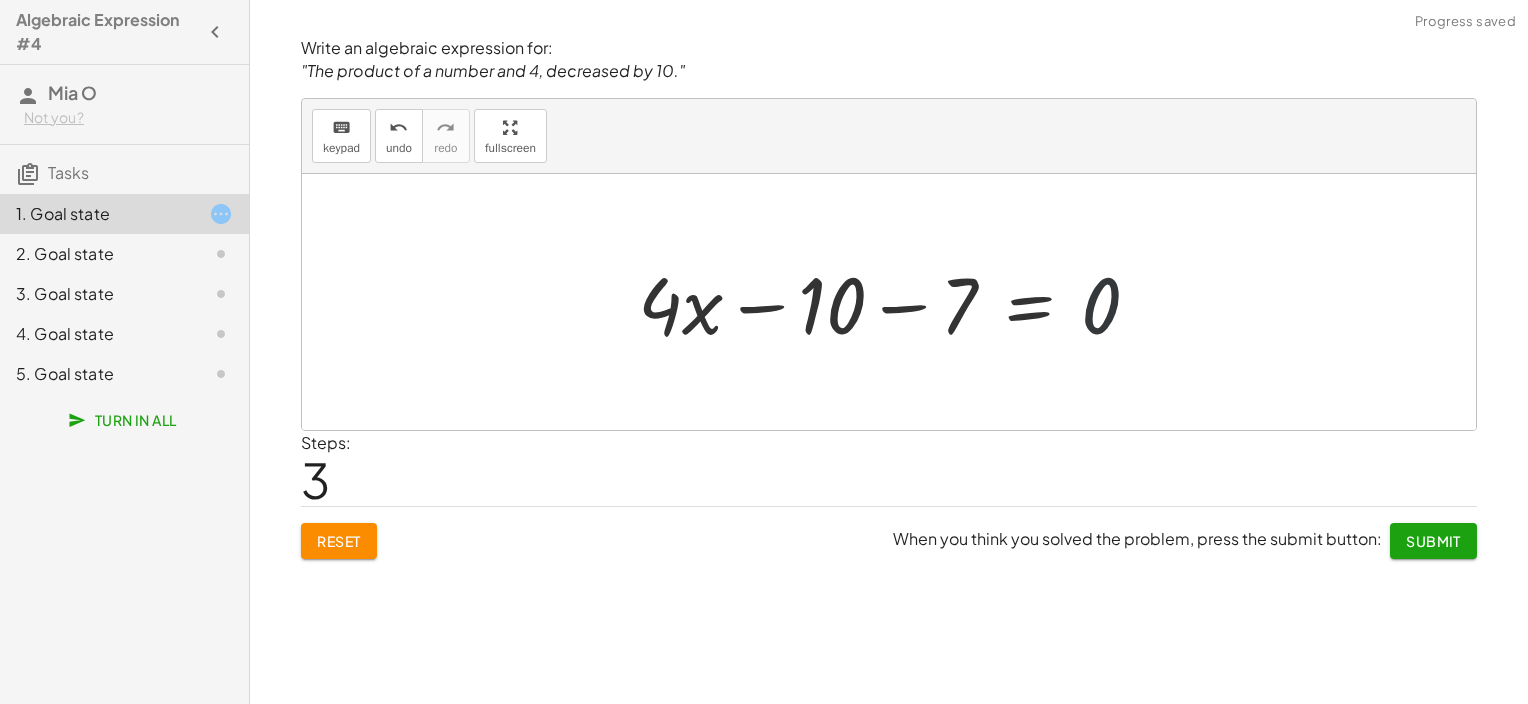 click at bounding box center (897, 302) 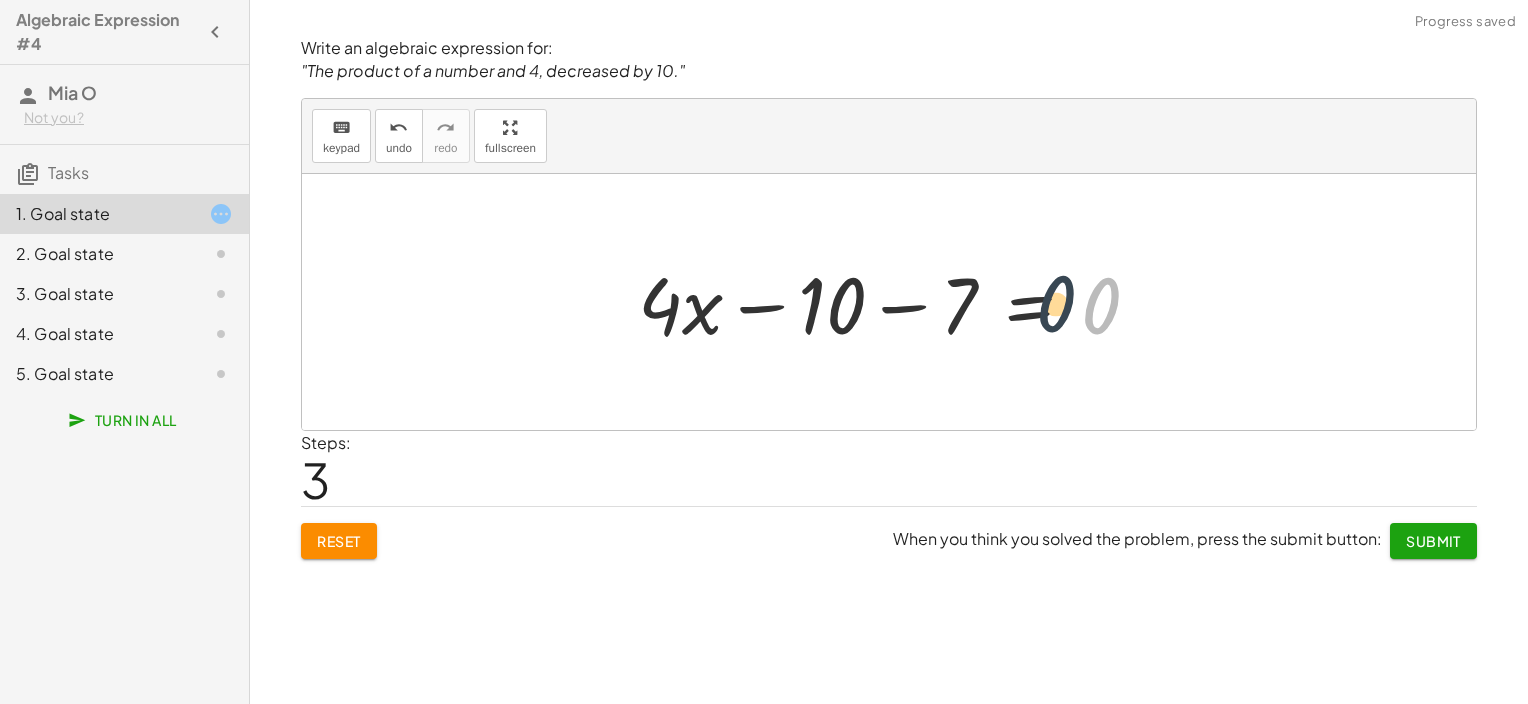 drag, startPoint x: 1106, startPoint y: 304, endPoint x: 1044, endPoint y: 301, distance: 62.072536 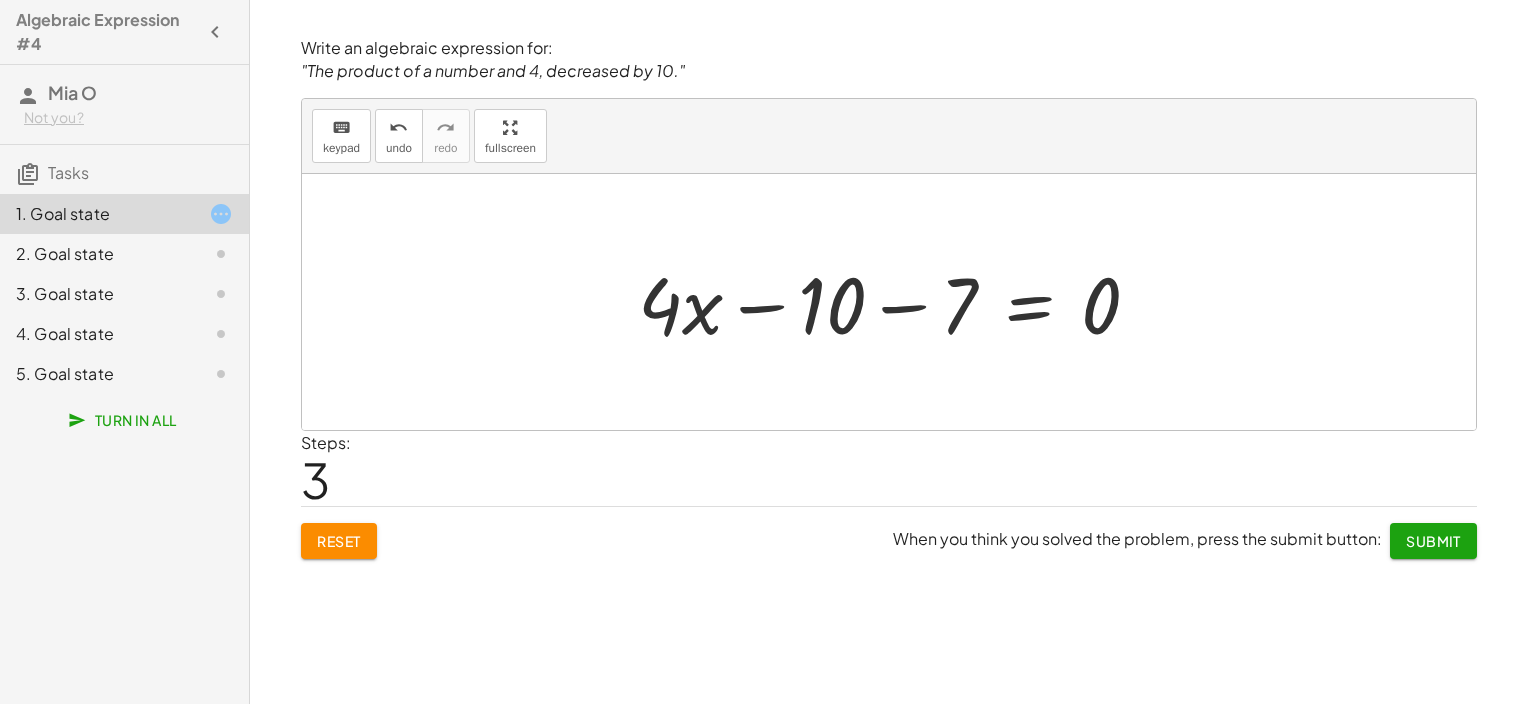 click at bounding box center (897, 302) 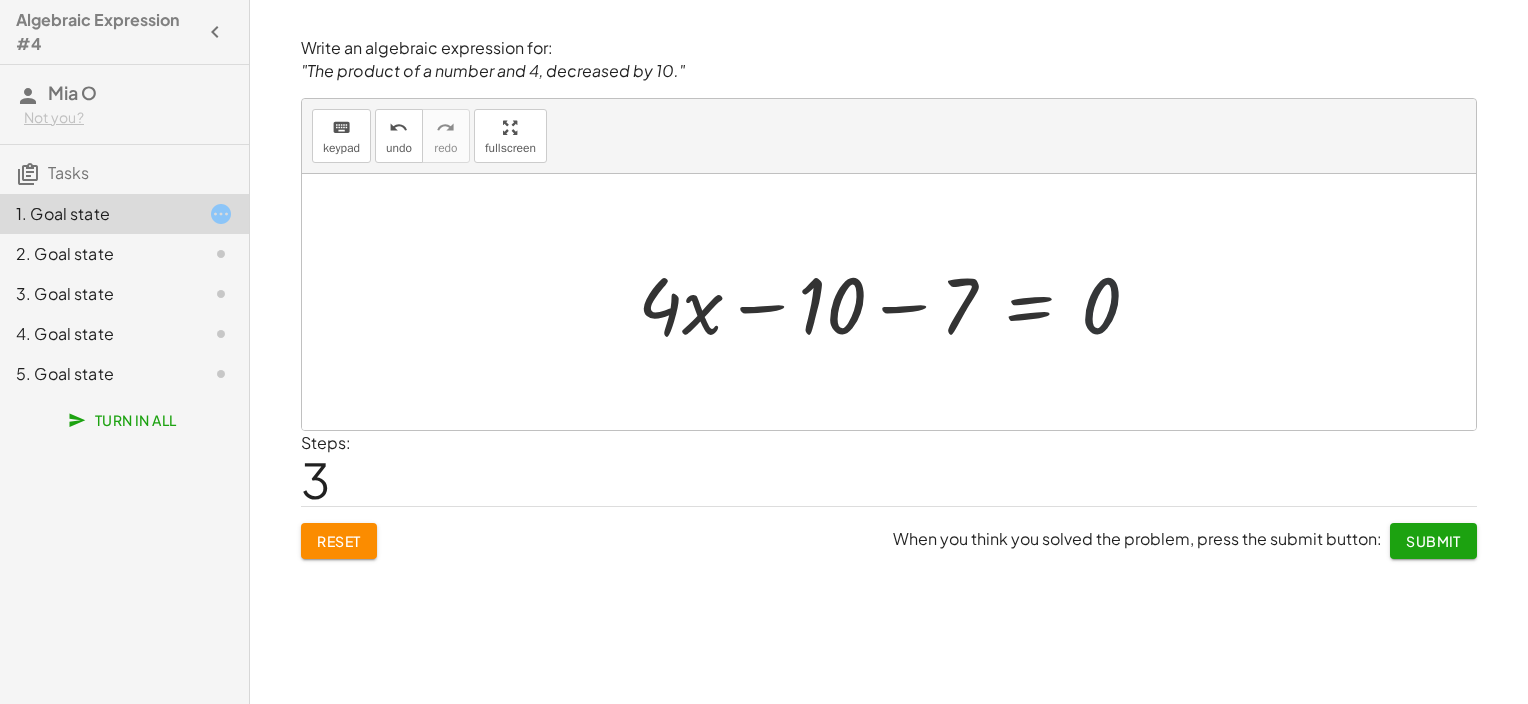 click at bounding box center [897, 302] 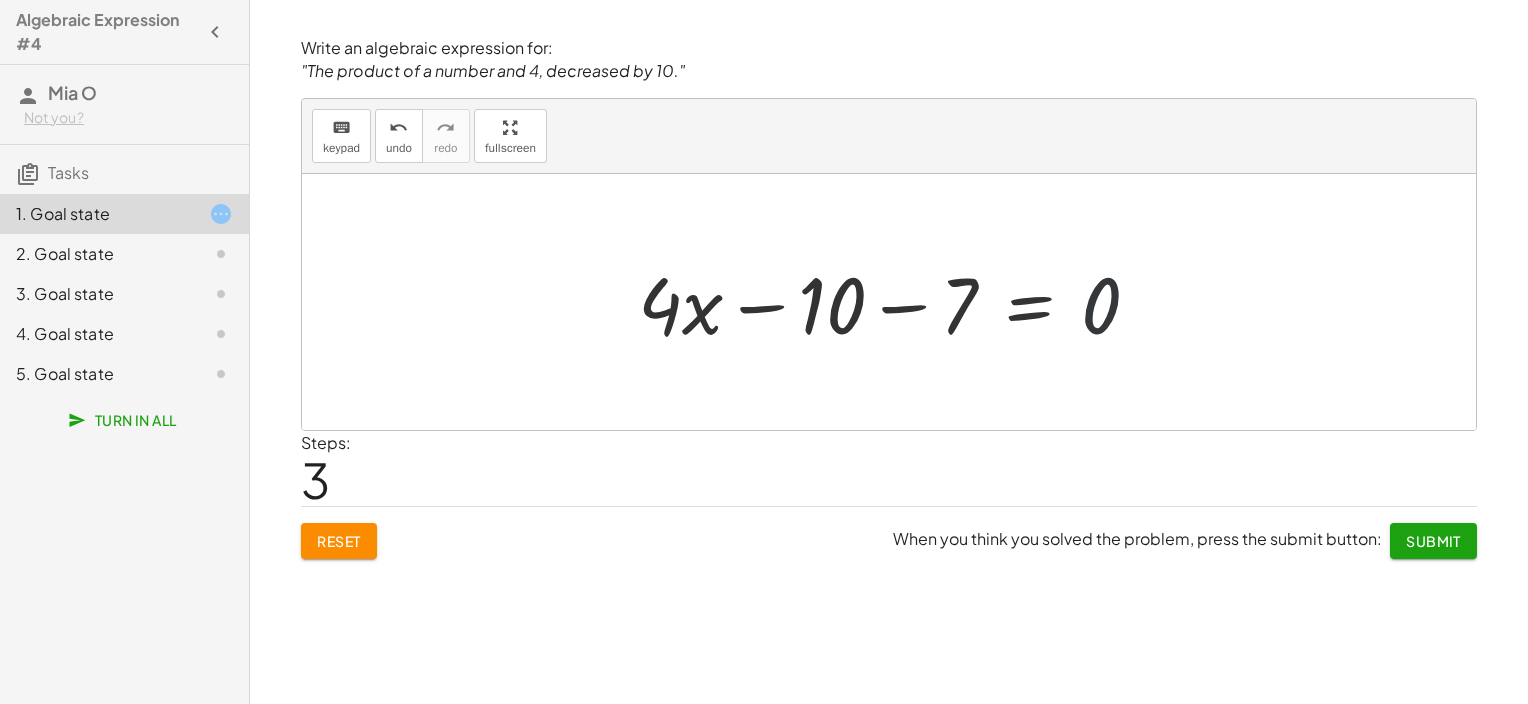 click at bounding box center (897, 302) 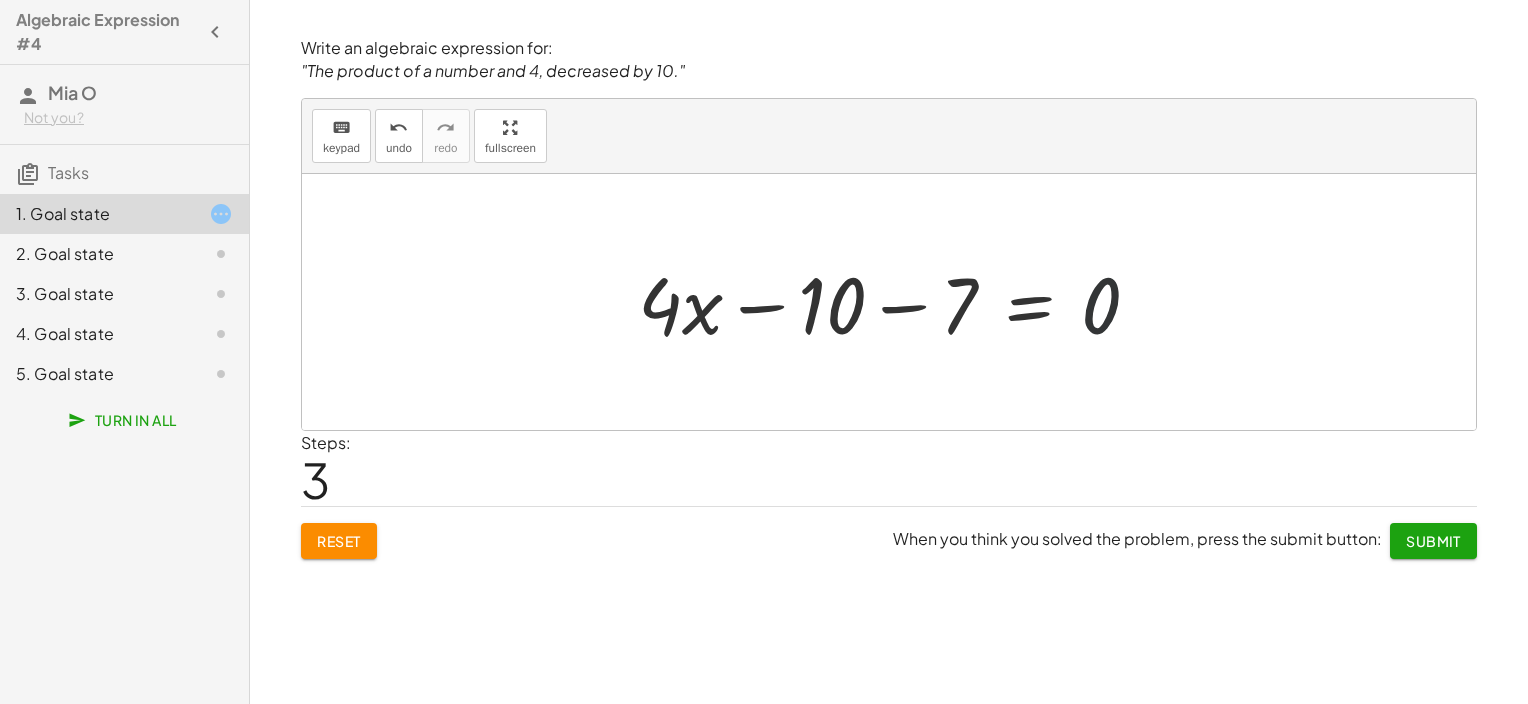 click at bounding box center (897, 302) 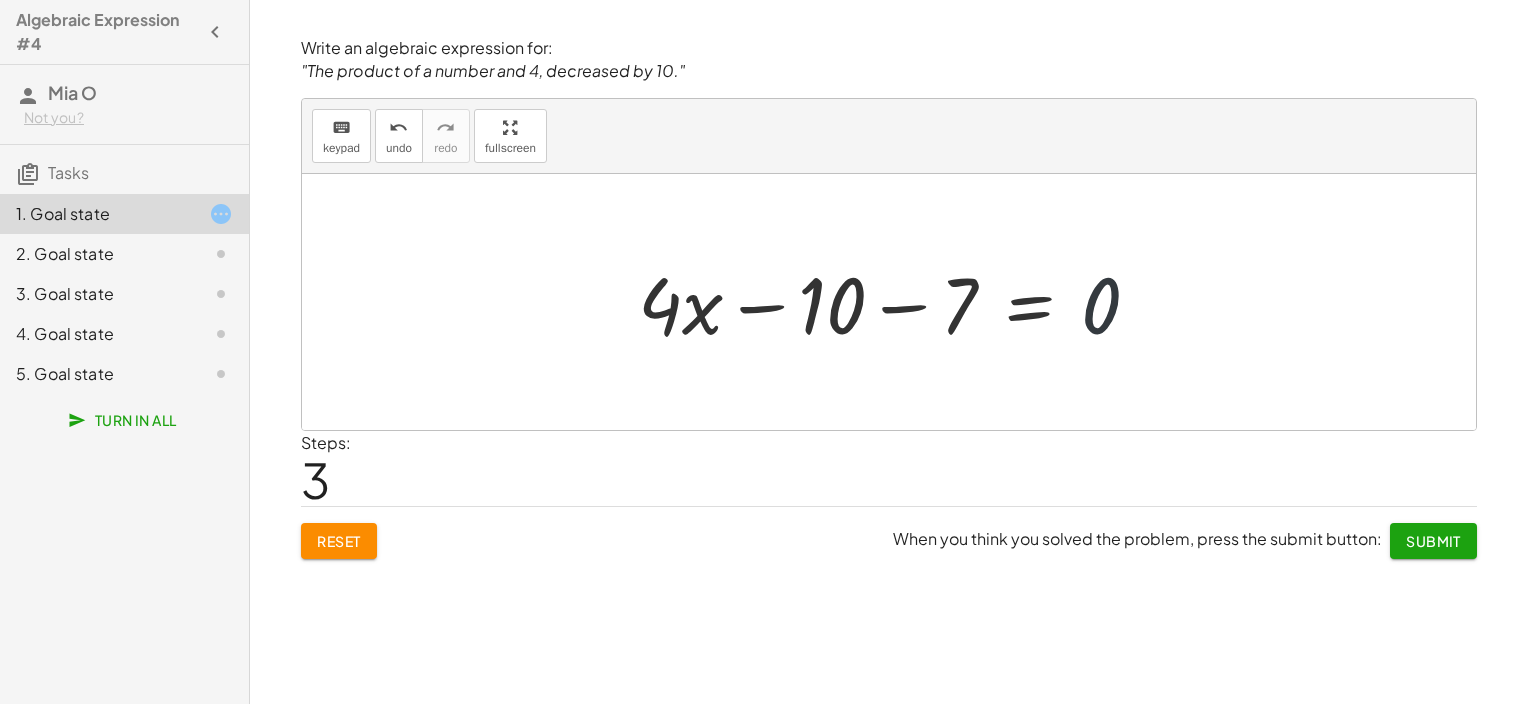 drag, startPoint x: 1083, startPoint y: 312, endPoint x: 1104, endPoint y: 328, distance: 26.400757 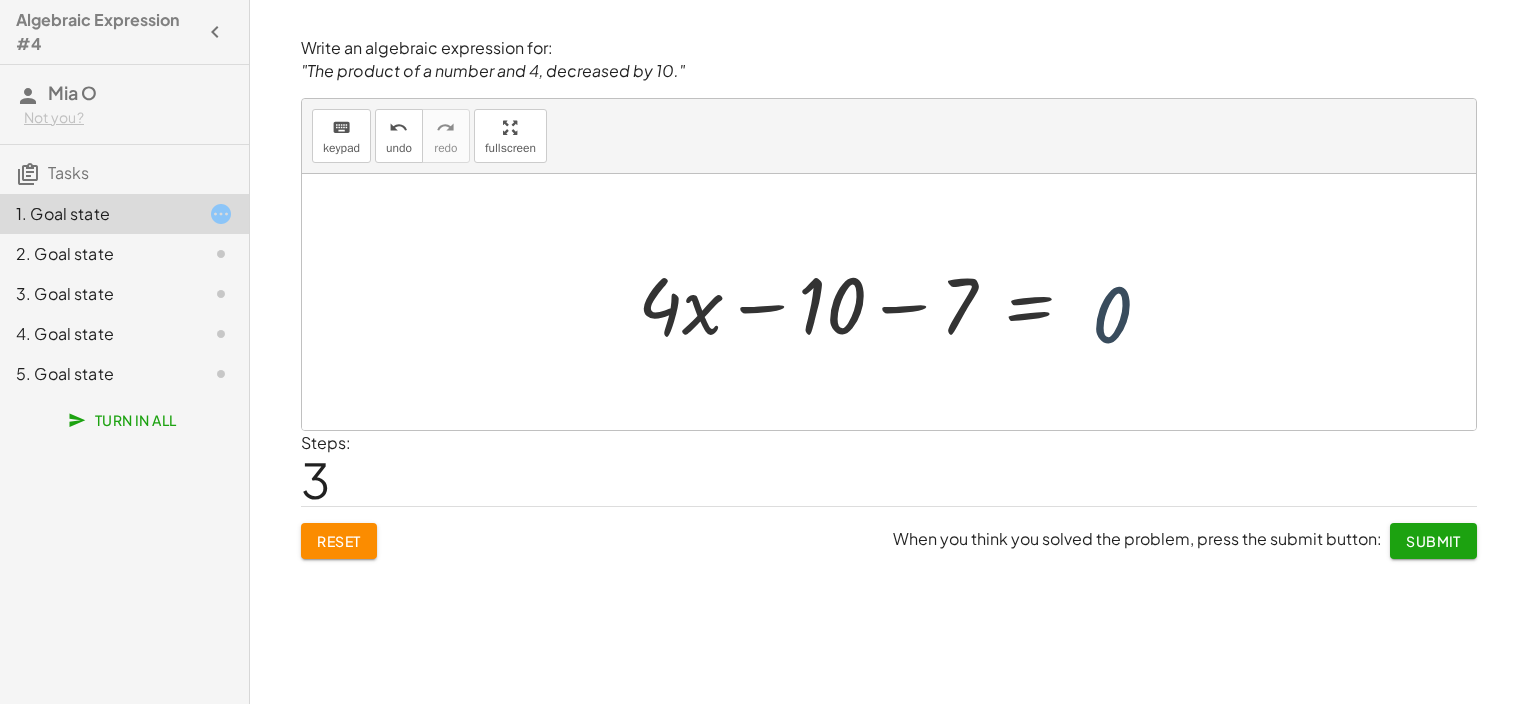 click at bounding box center [897, 302] 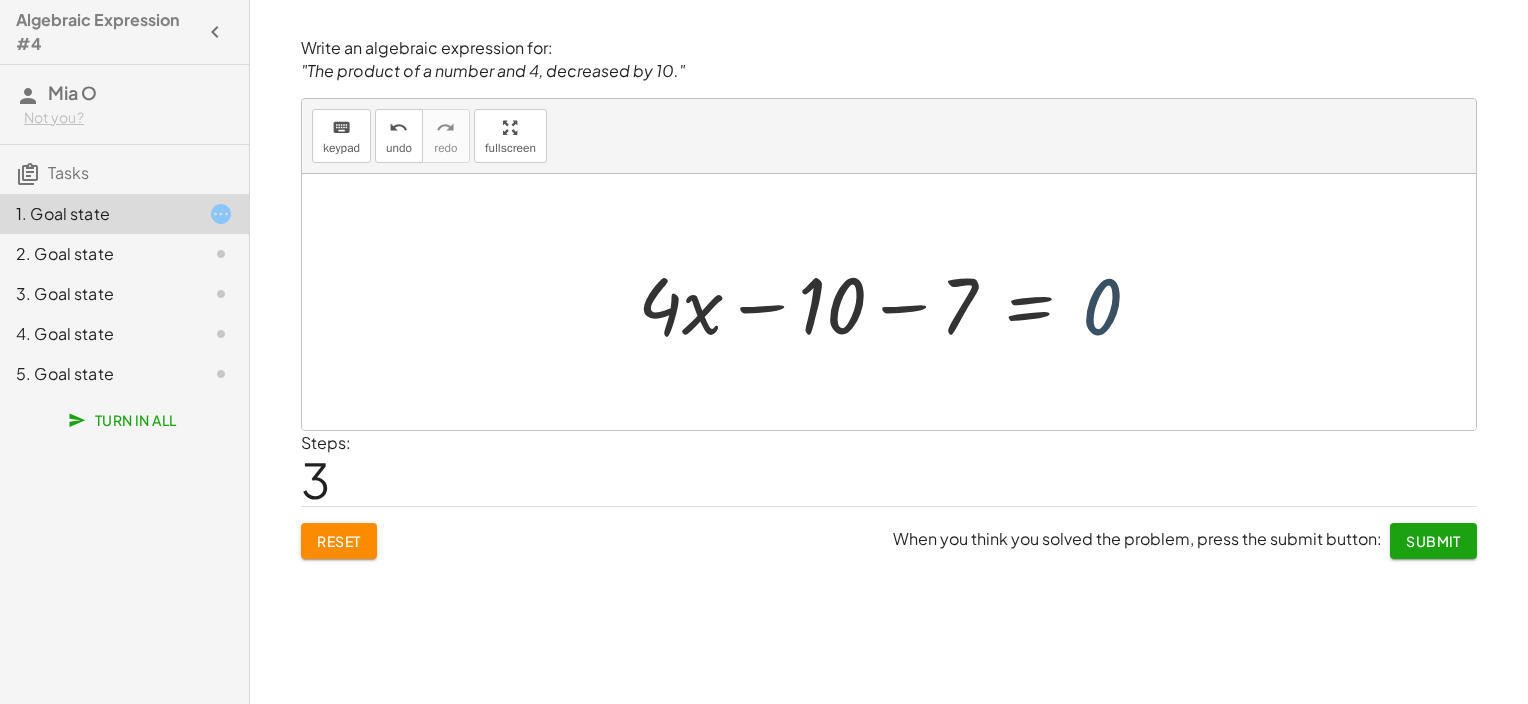 click at bounding box center (897, 302) 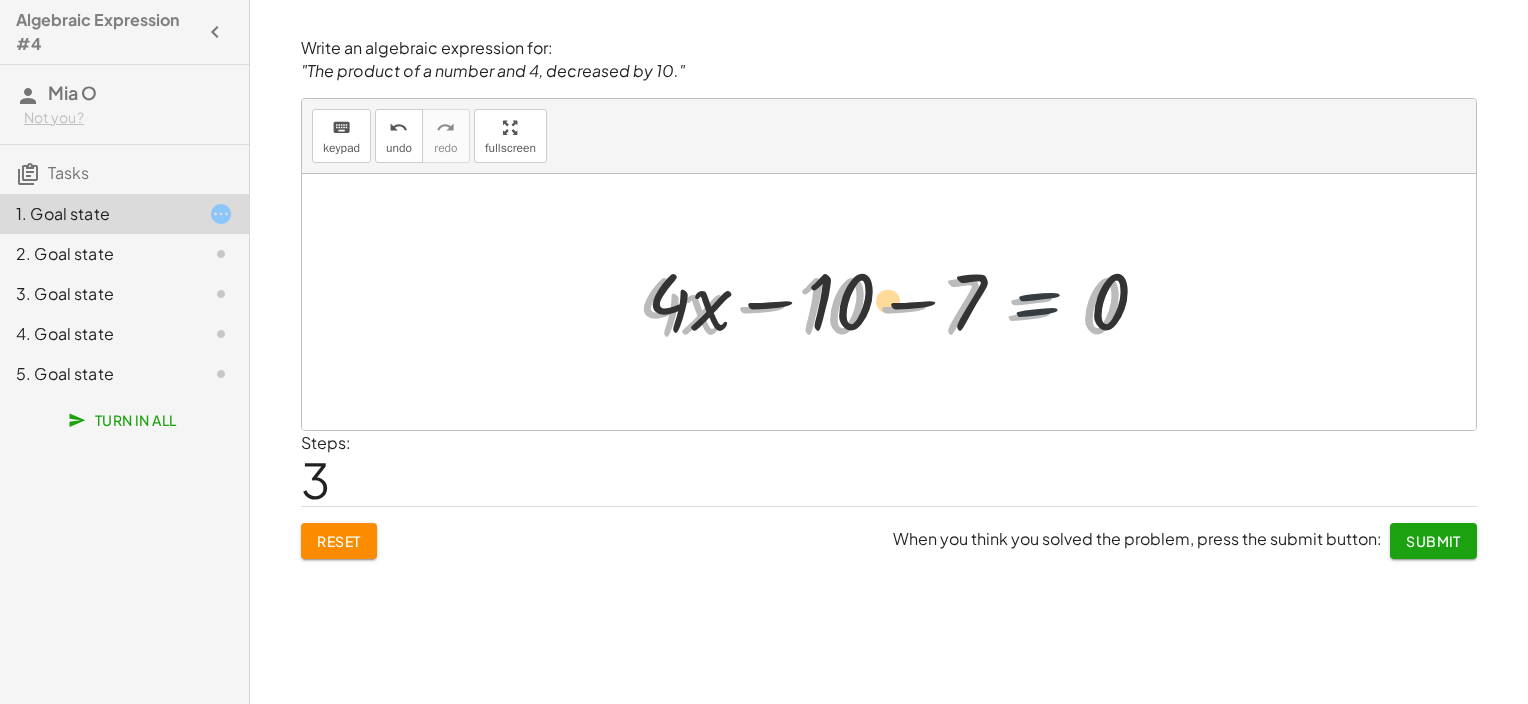 drag, startPoint x: 1067, startPoint y: 297, endPoint x: 1108, endPoint y: 300, distance: 41.109608 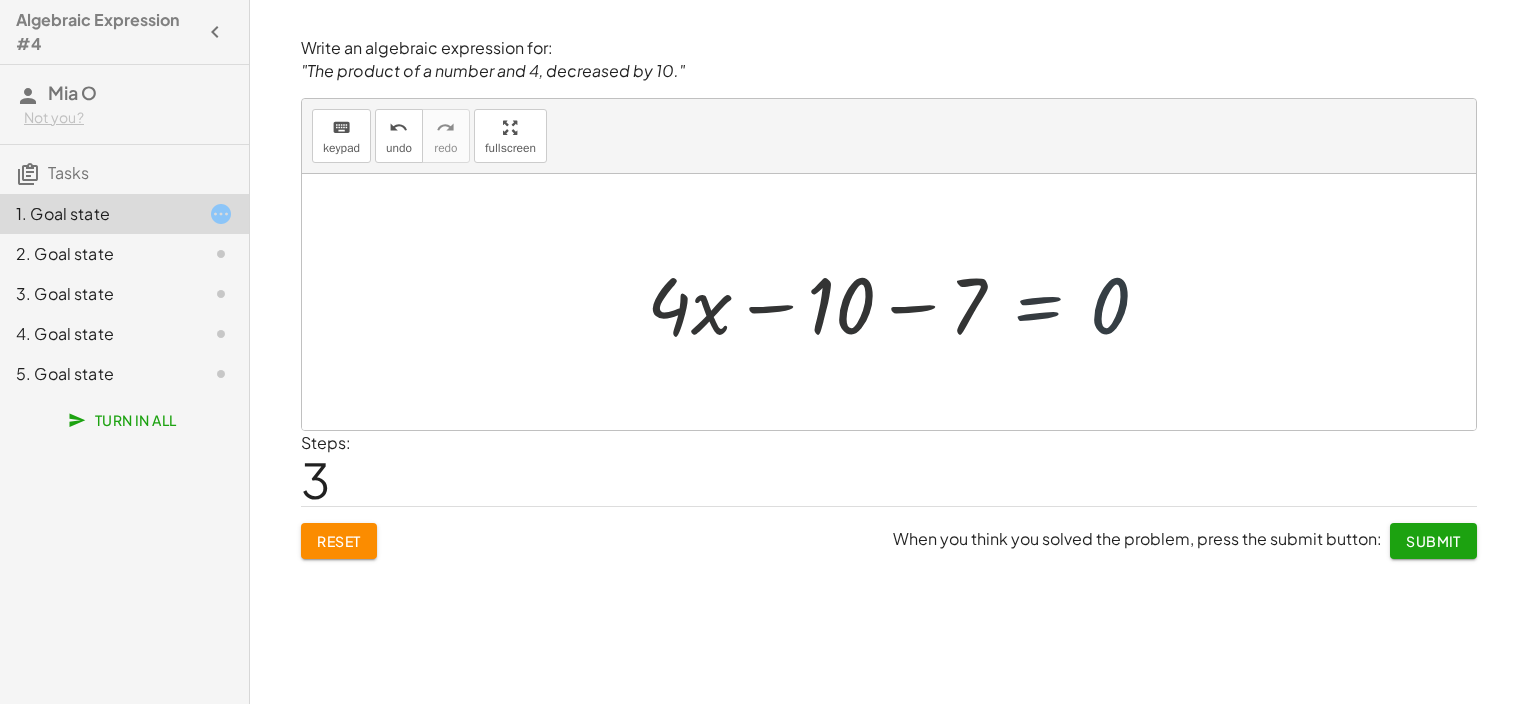 click at bounding box center [897, 302] 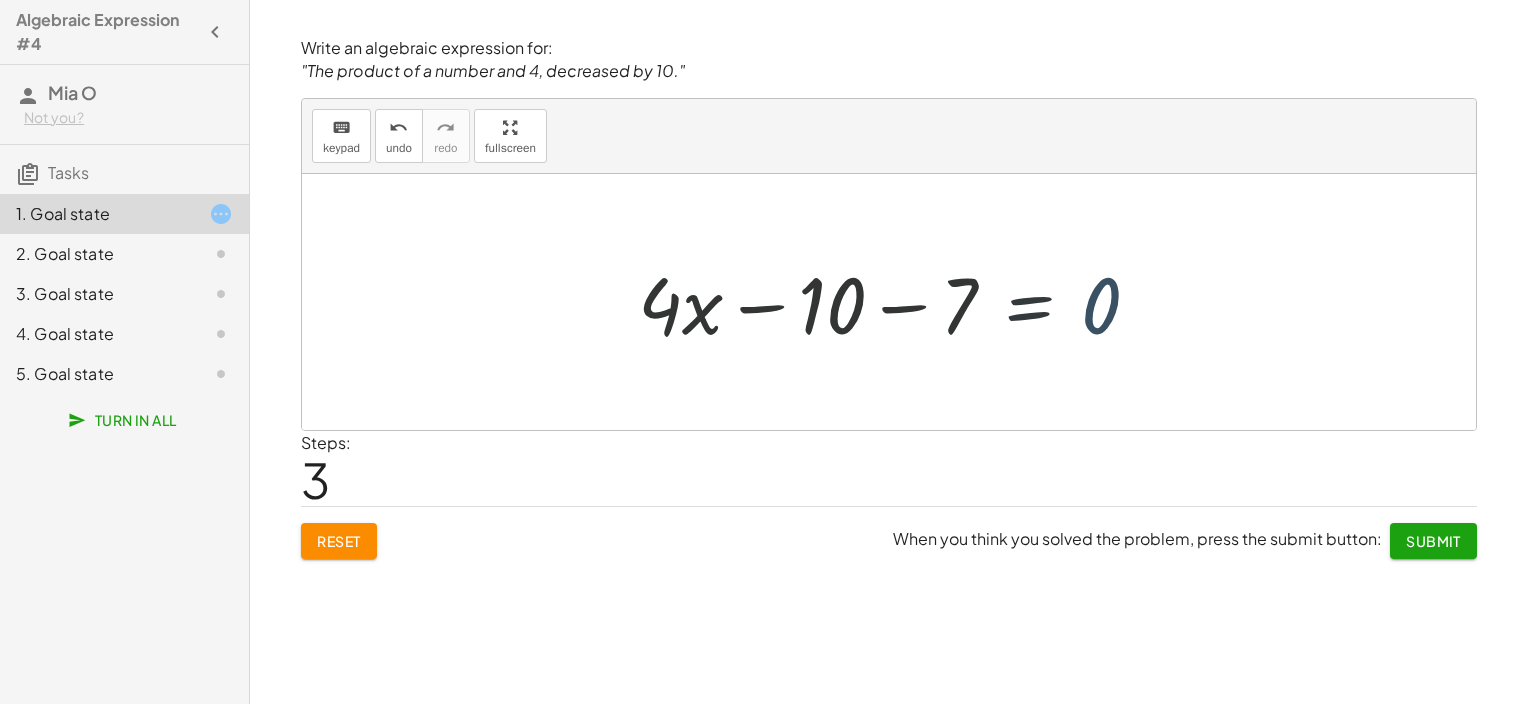 click at bounding box center (897, 302) 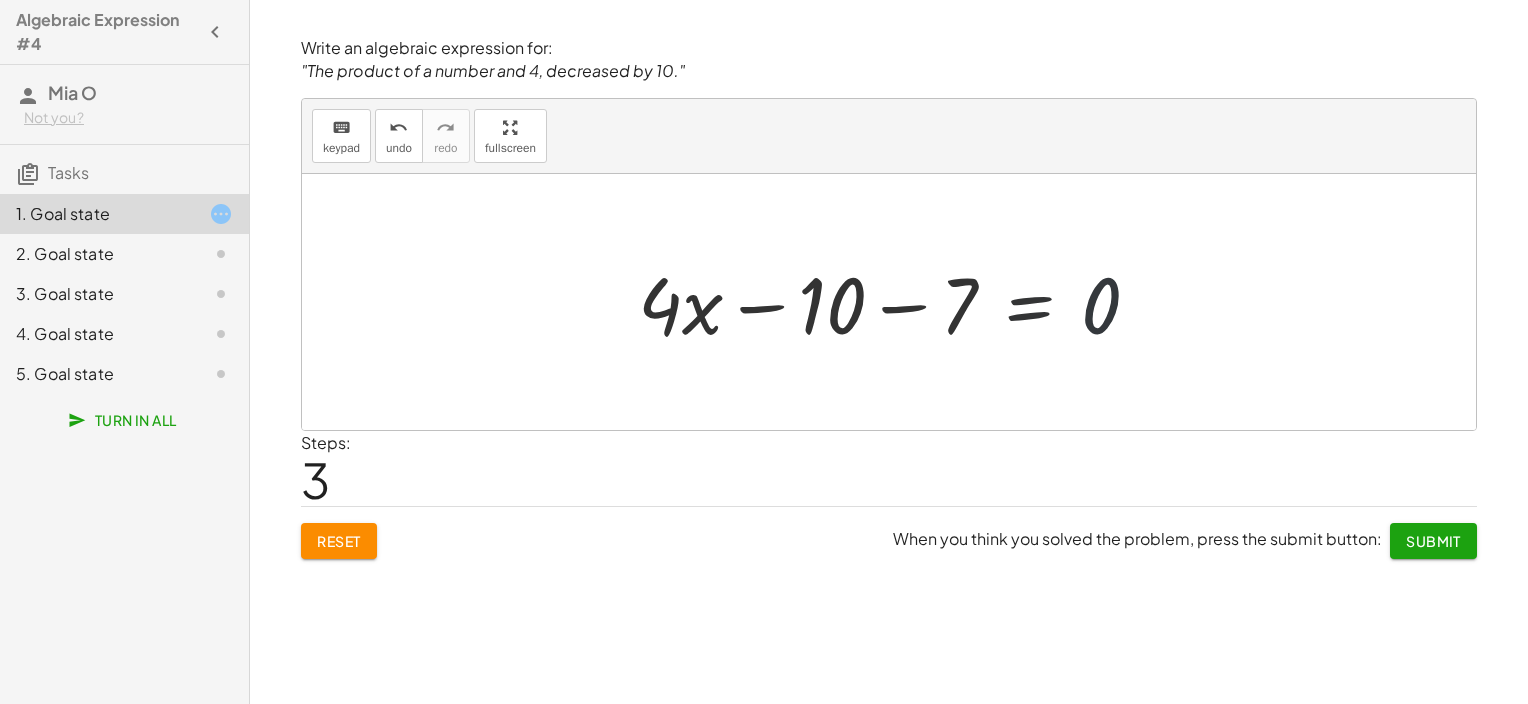 click at bounding box center (897, 302) 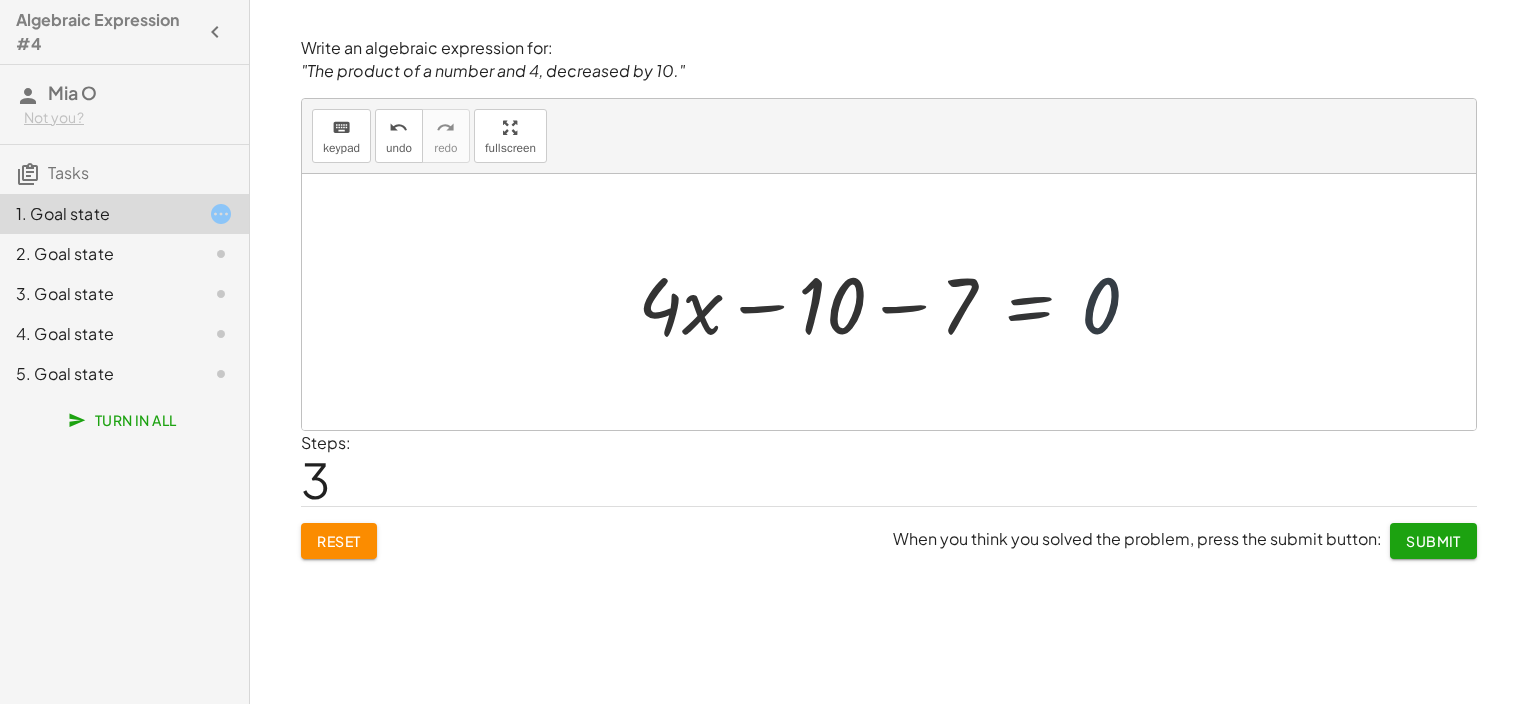 click at bounding box center (897, 302) 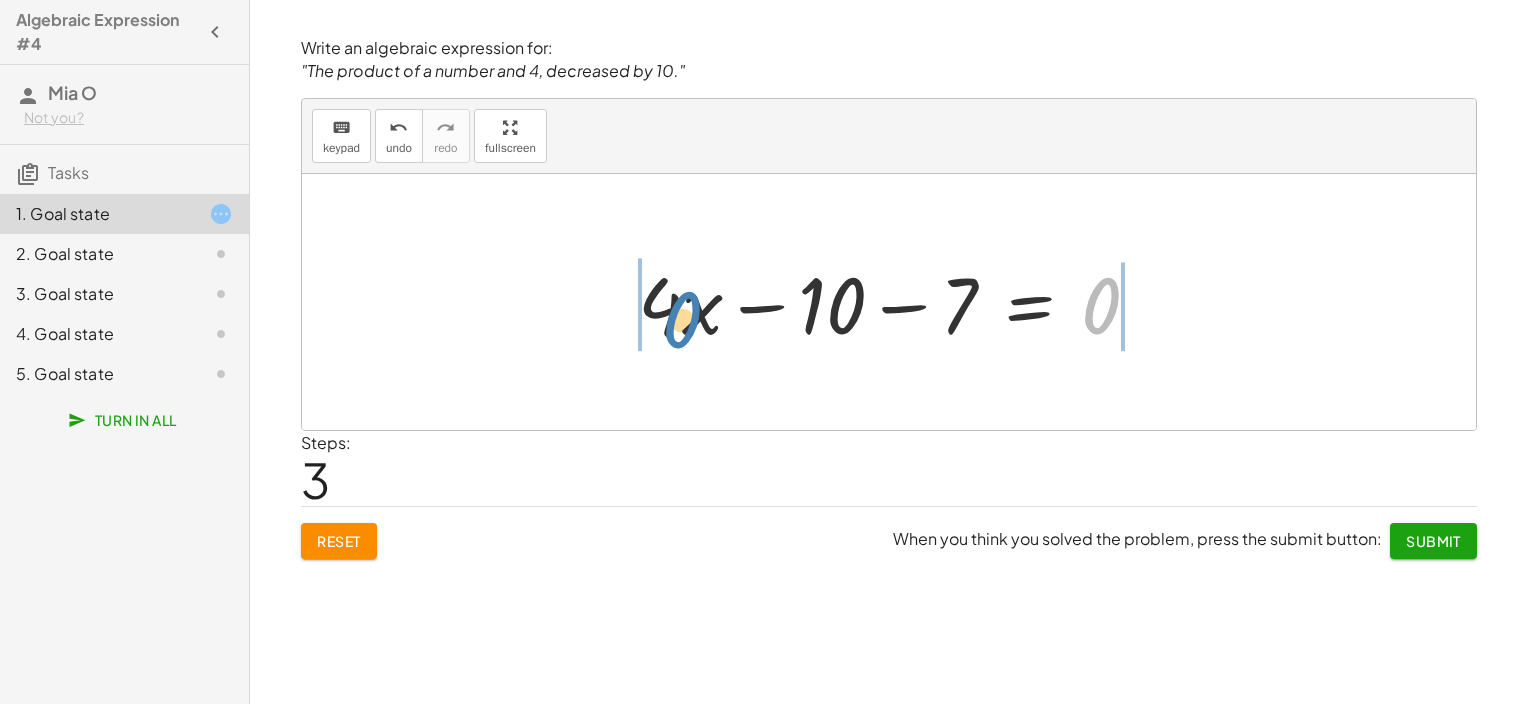 drag, startPoint x: 1107, startPoint y: 283, endPoint x: 614, endPoint y: 254, distance: 493.8522 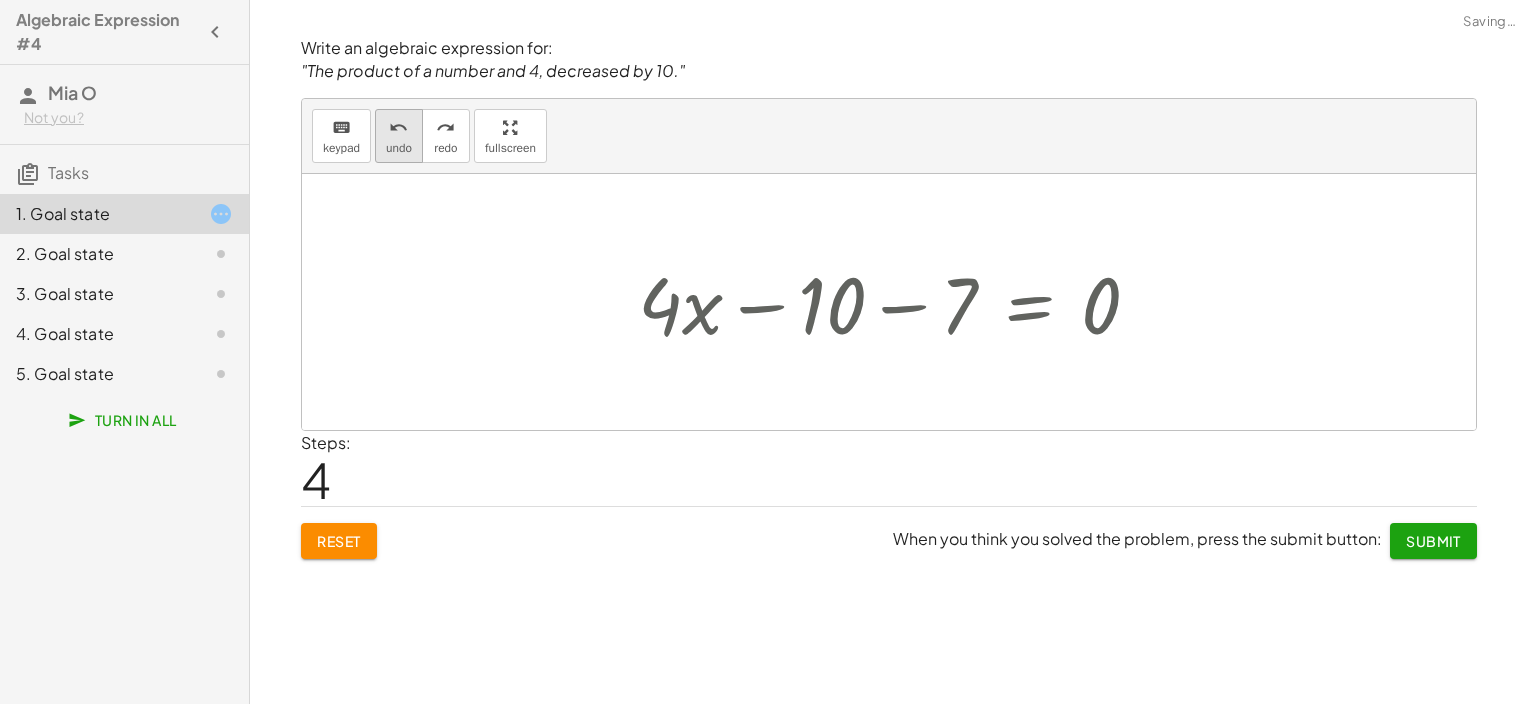click on "undo undo" at bounding box center (399, 136) 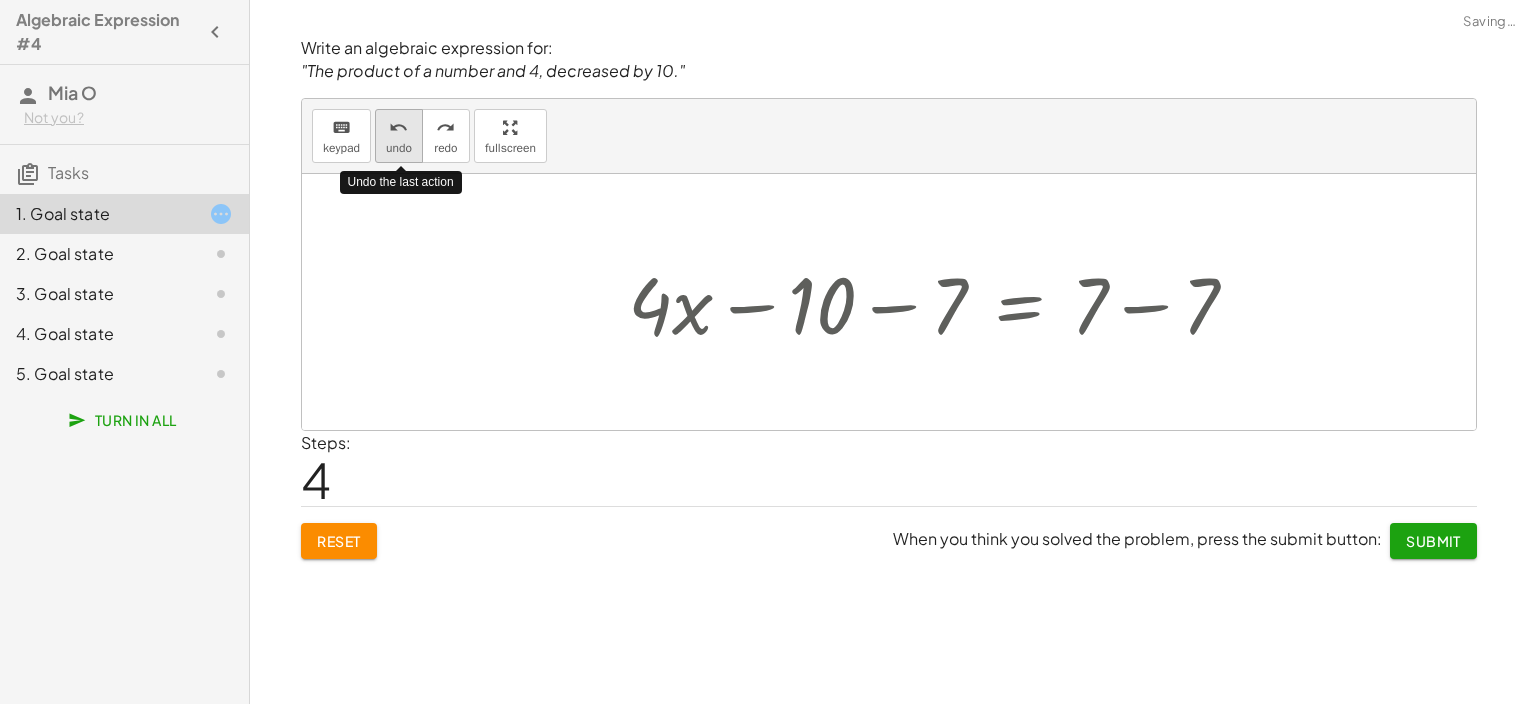 click on "undo undo" at bounding box center [399, 136] 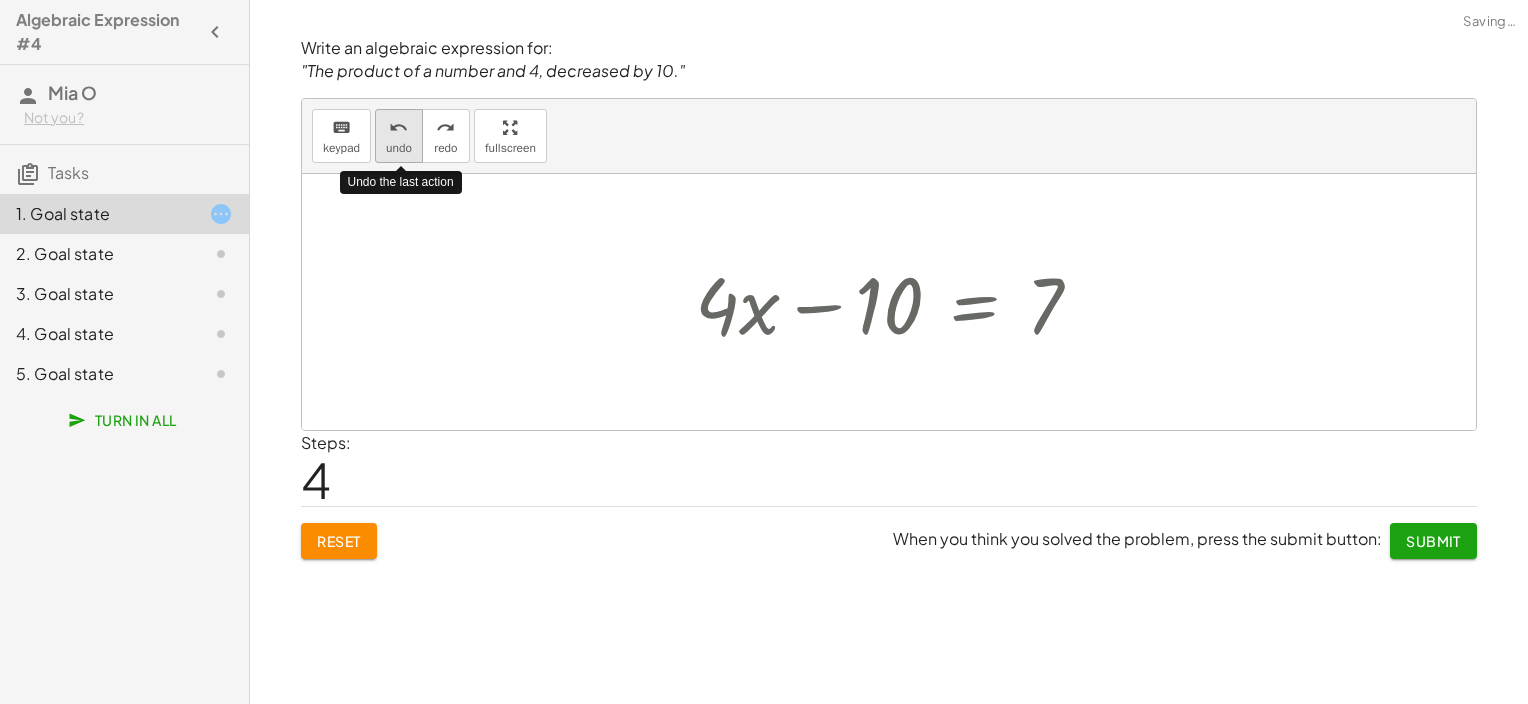click on "undo undo" at bounding box center [399, 136] 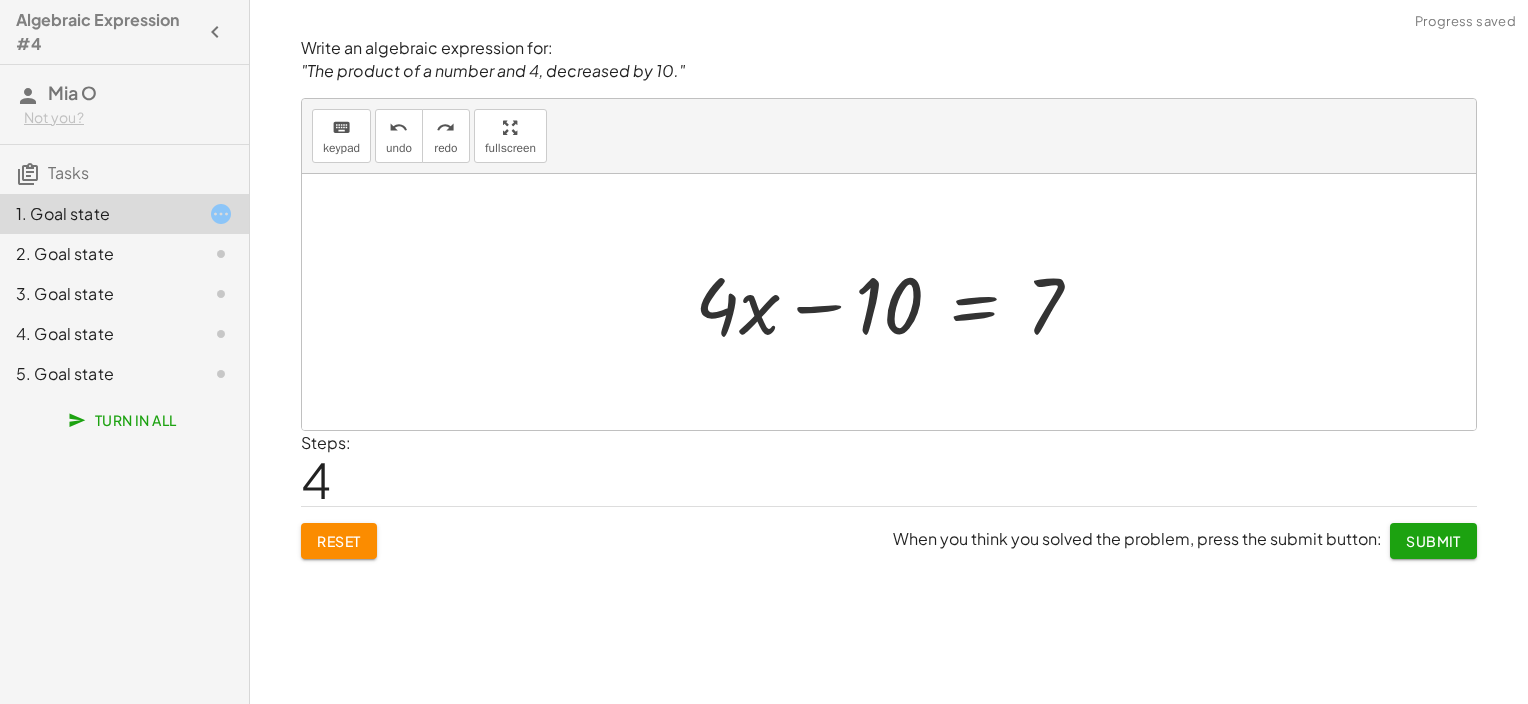 click at bounding box center [896, 302] 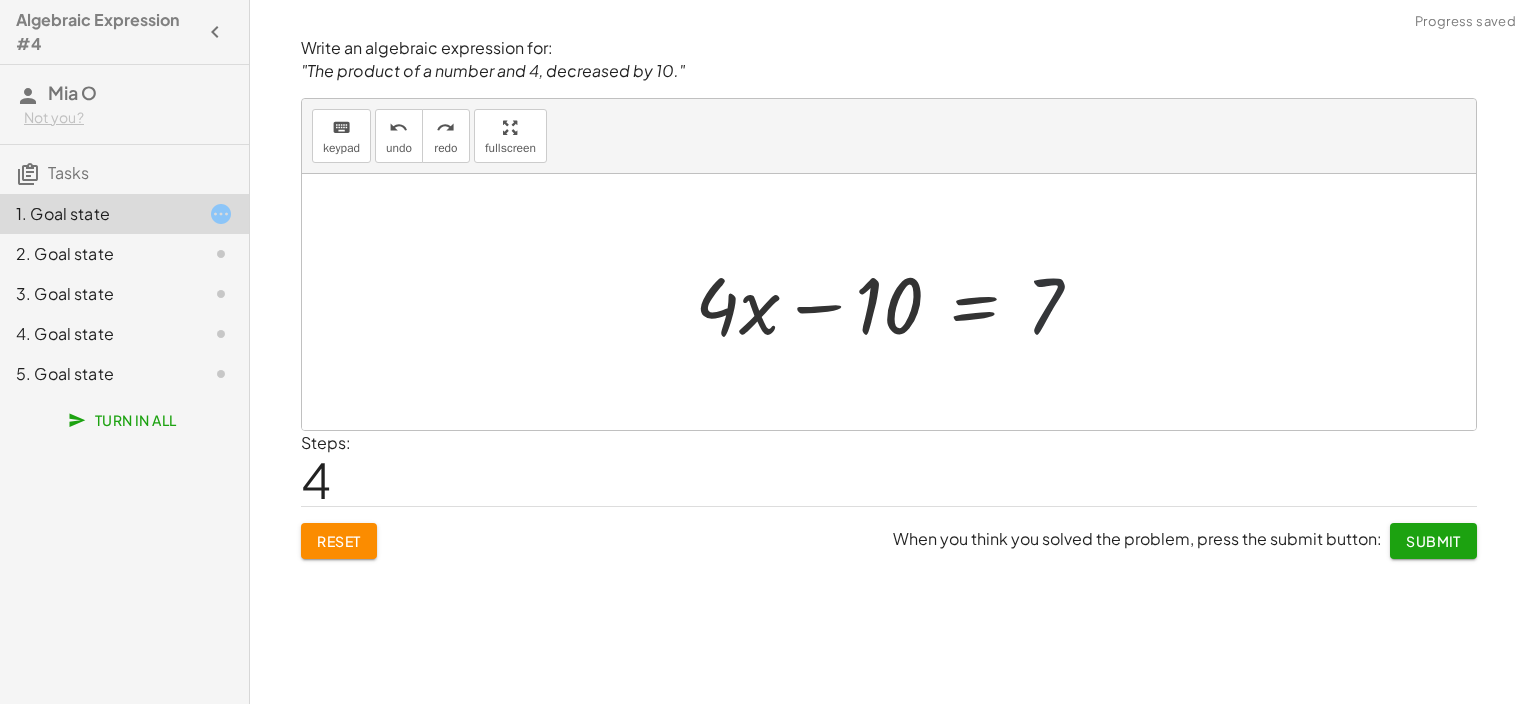 click at bounding box center (896, 302) 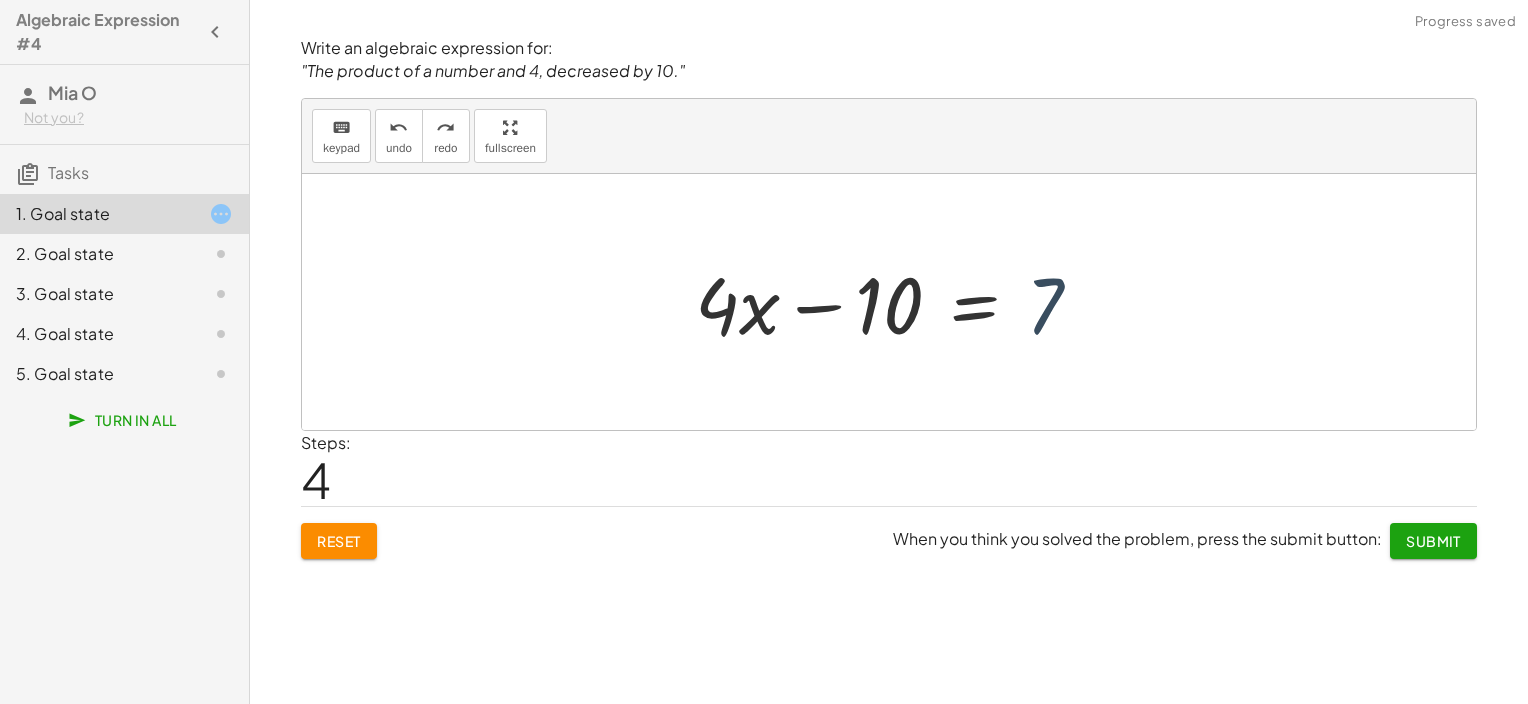 drag, startPoint x: 1048, startPoint y: 308, endPoint x: 1032, endPoint y: 270, distance: 41.231056 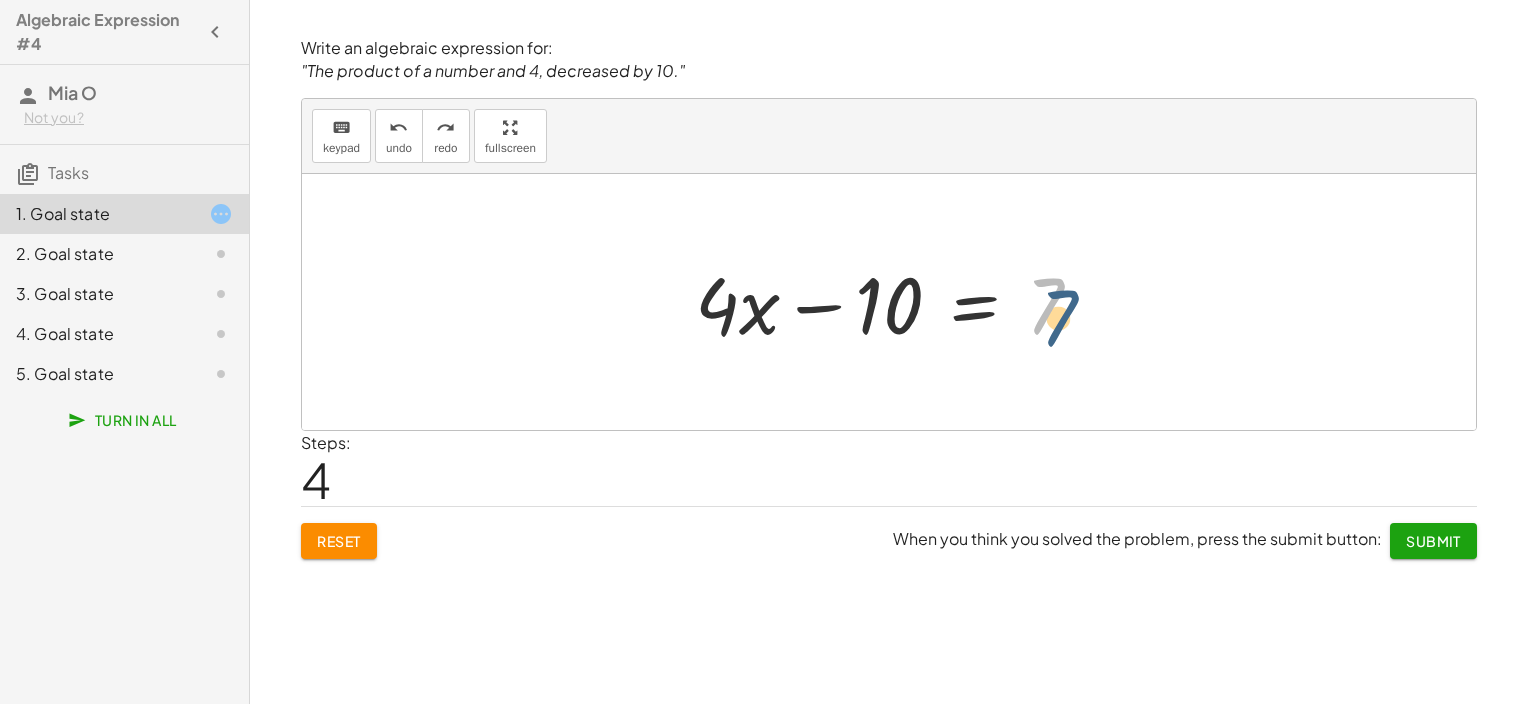drag, startPoint x: 1044, startPoint y: 288, endPoint x: 1063, endPoint y: 307, distance: 26.870058 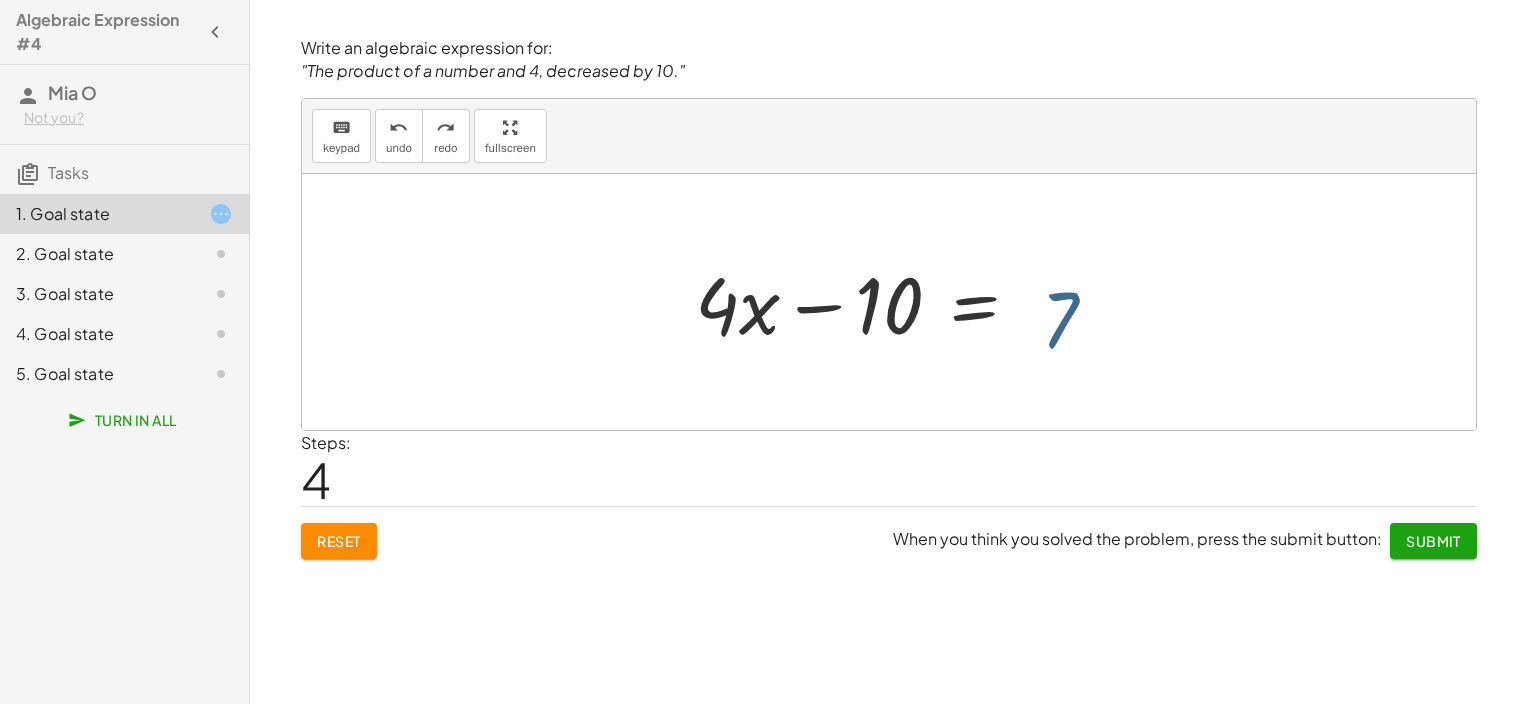 click at bounding box center [896, 302] 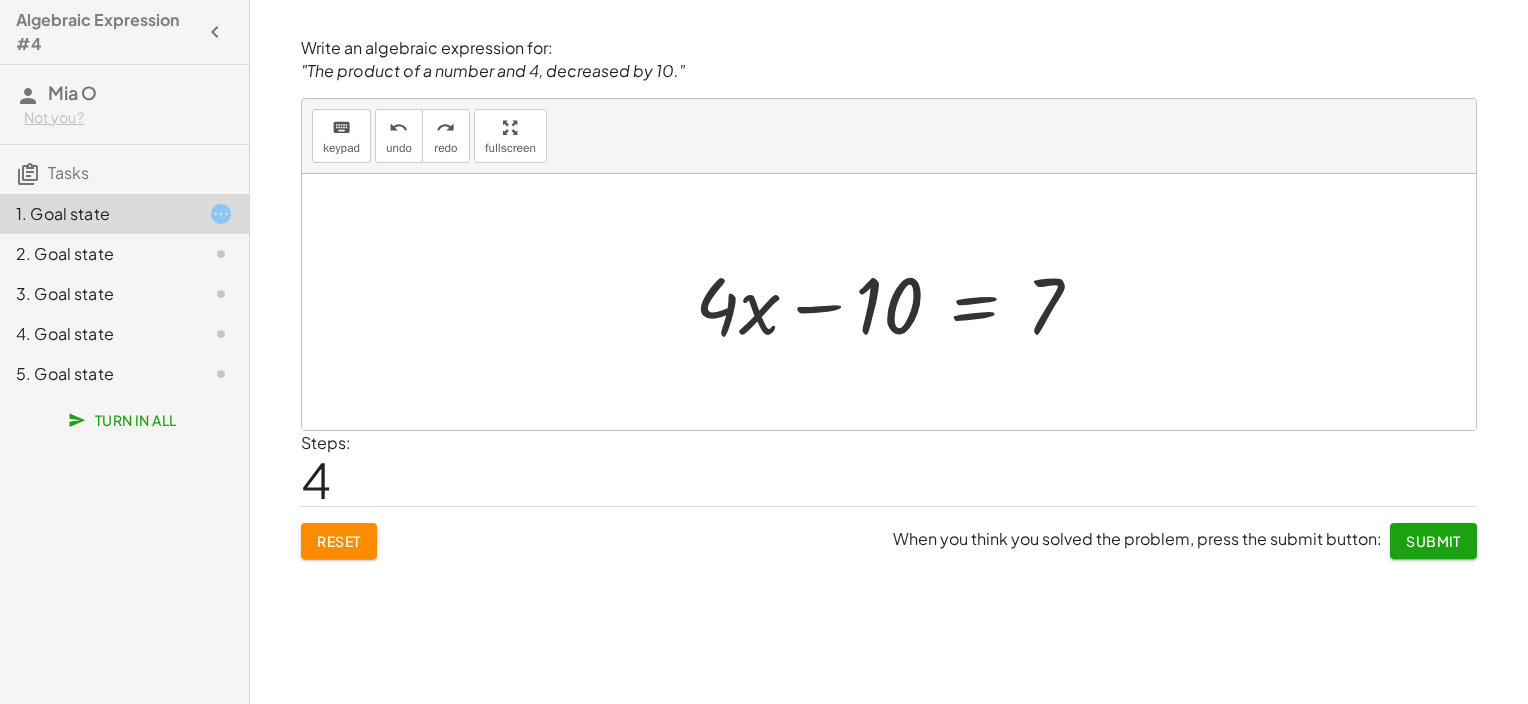 click at bounding box center [896, 302] 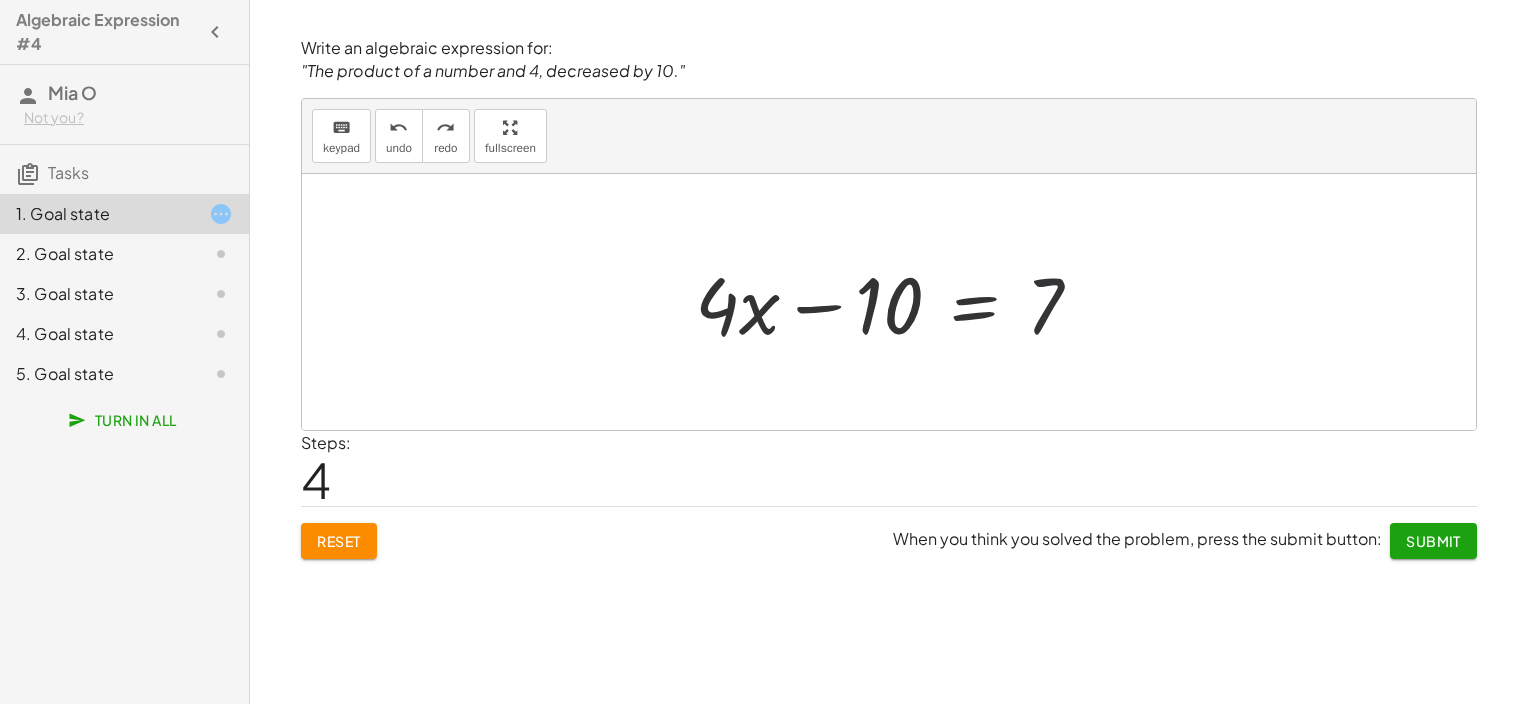 click at bounding box center [896, 302] 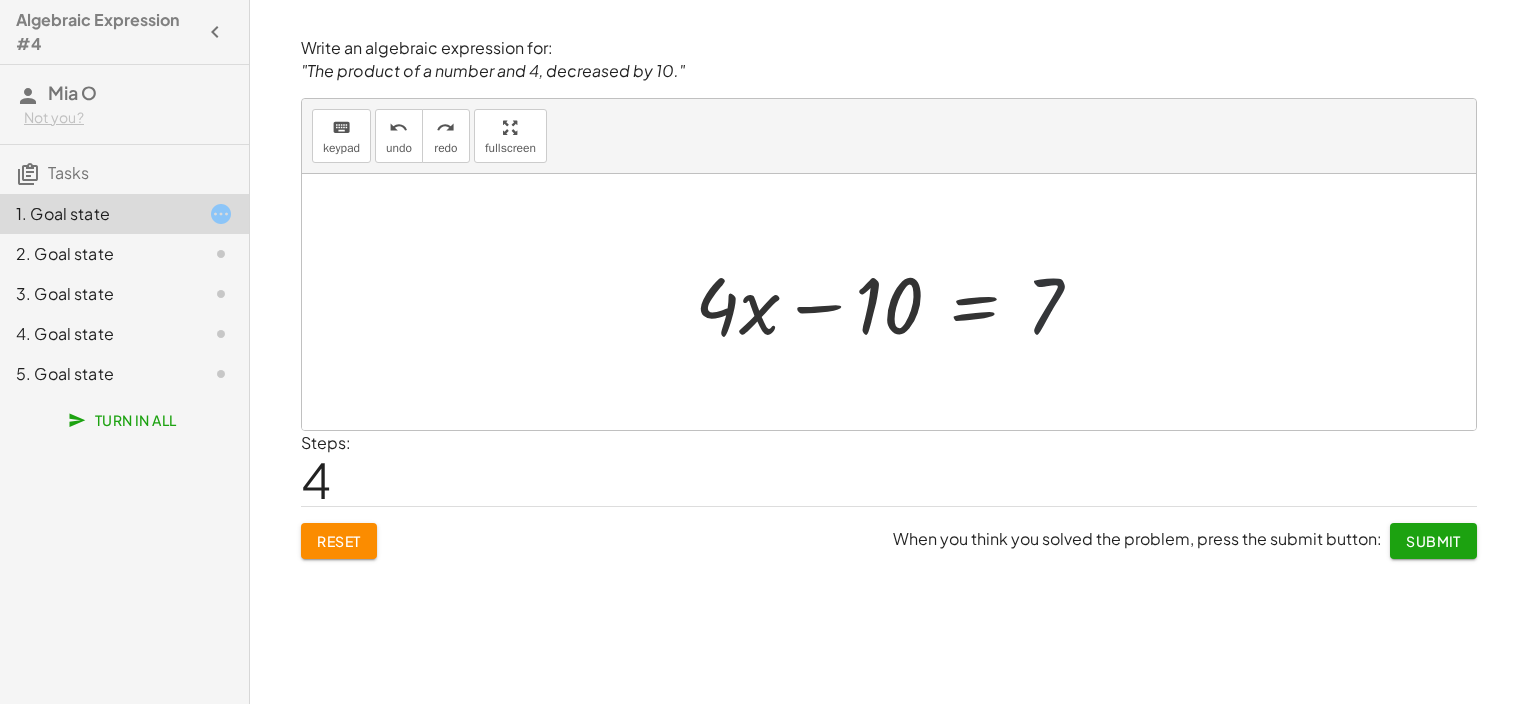 click at bounding box center (896, 302) 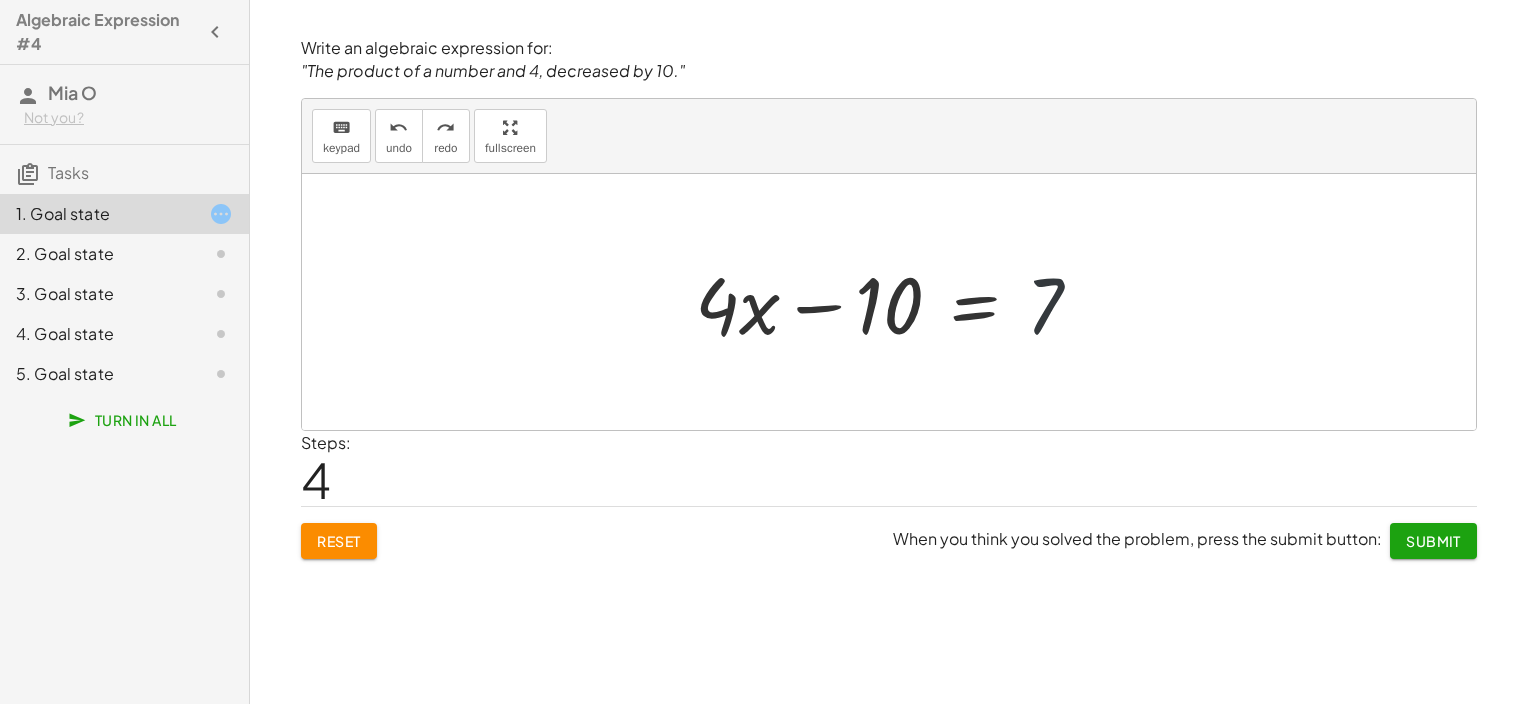 click at bounding box center [896, 302] 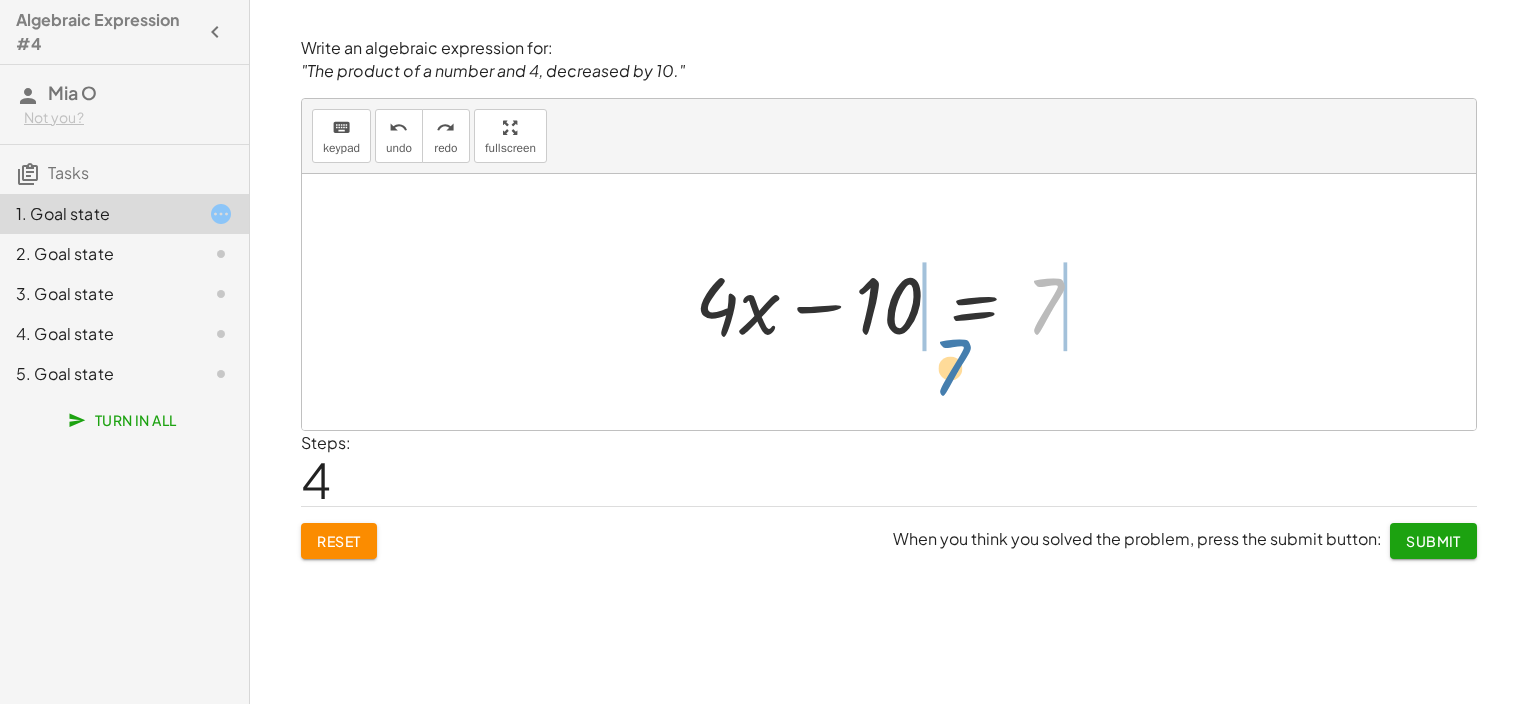 drag, startPoint x: 1058, startPoint y: 280, endPoint x: 964, endPoint y: 331, distance: 106.94391 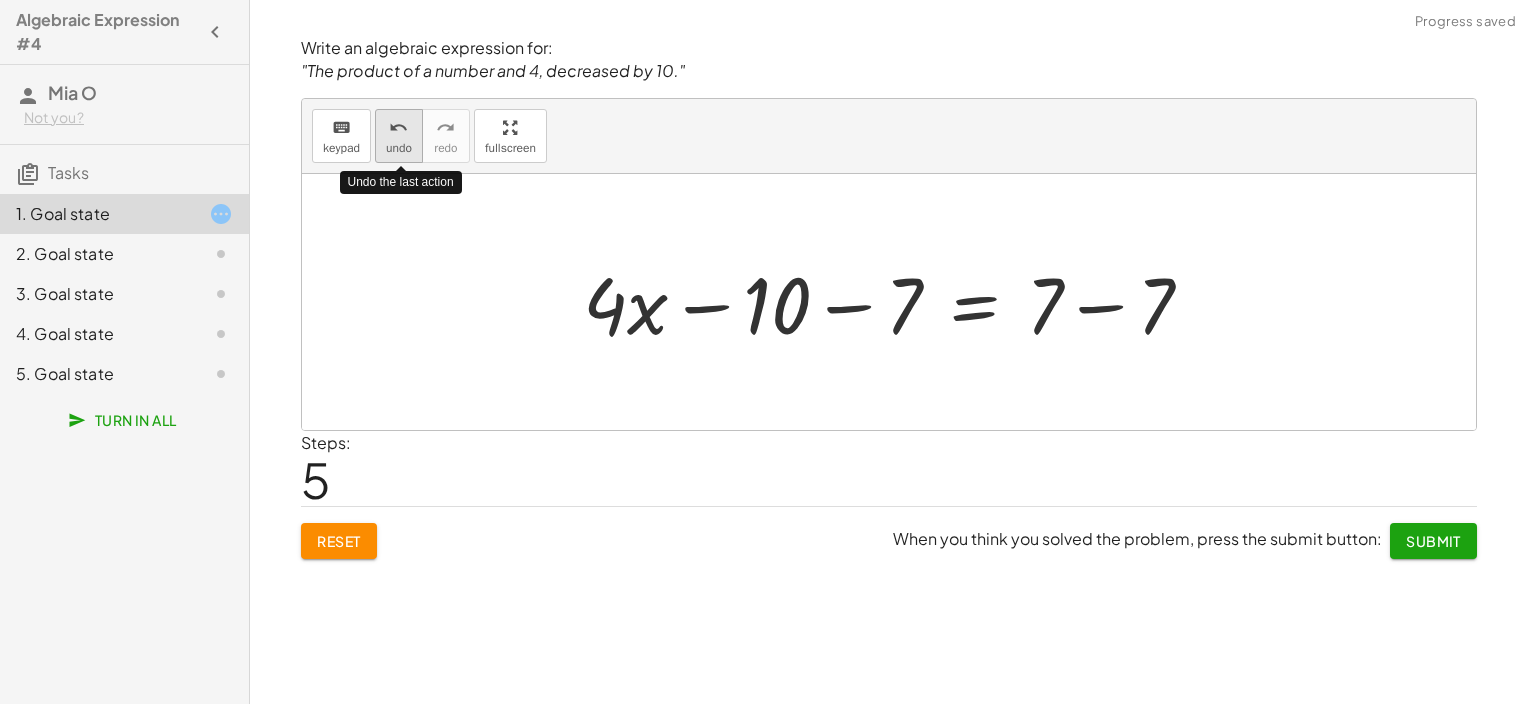 click on "undo undo" at bounding box center [399, 136] 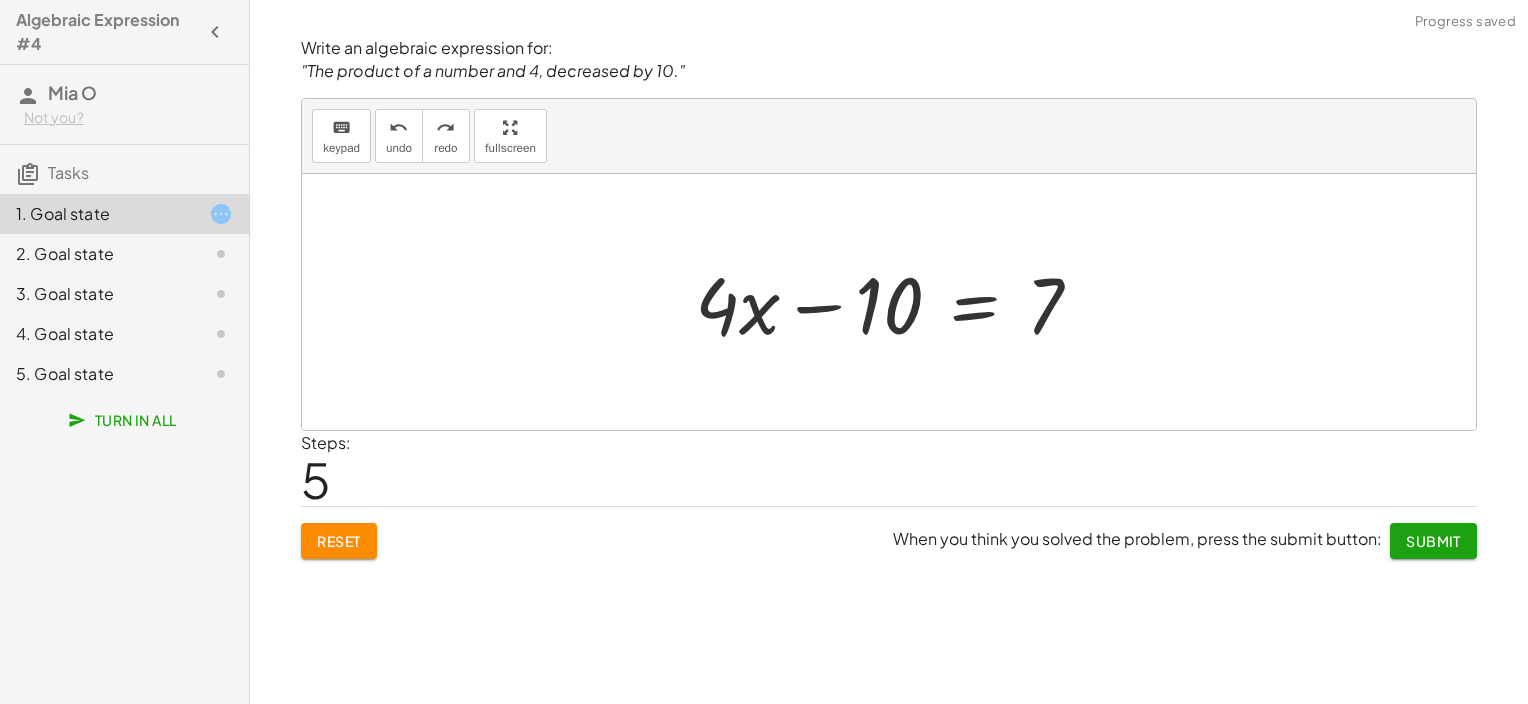click at bounding box center [896, 302] 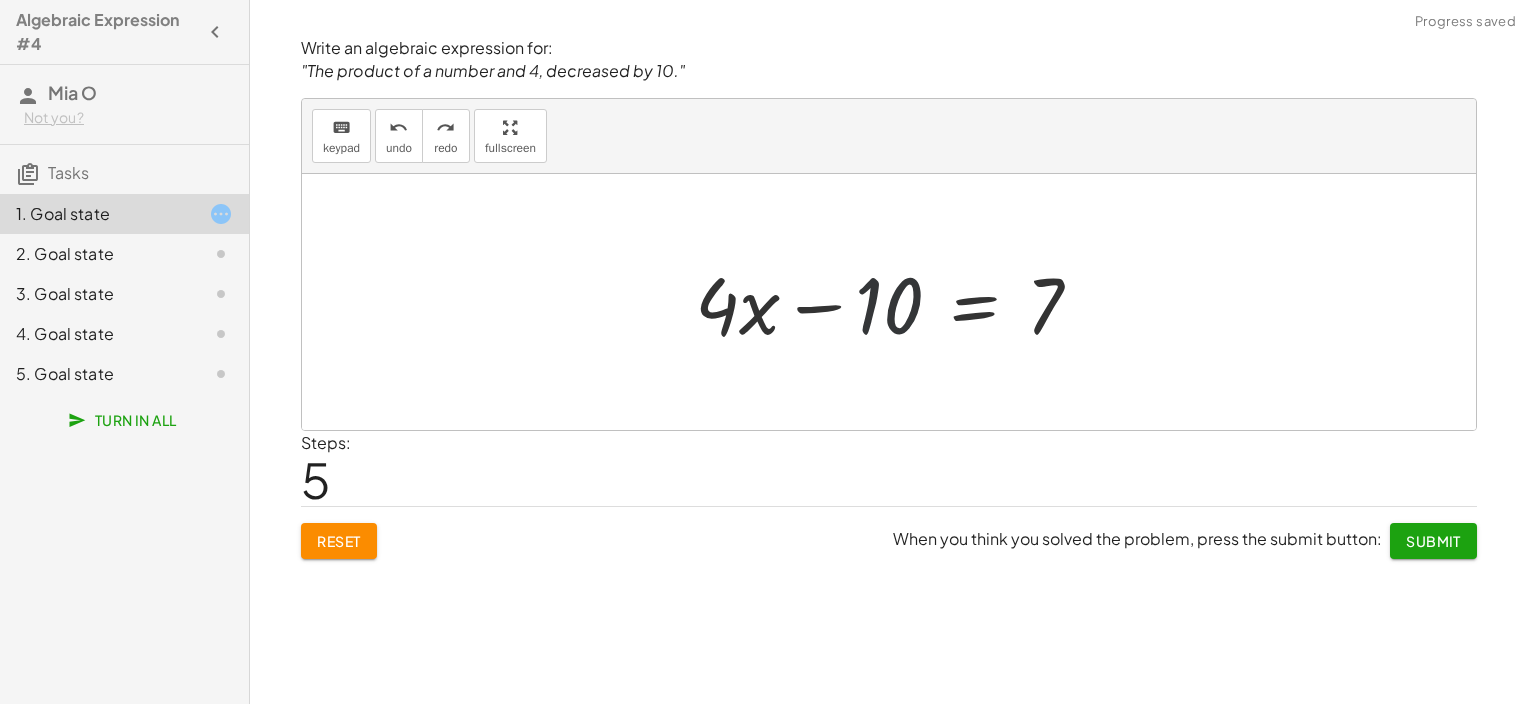 click at bounding box center (896, 302) 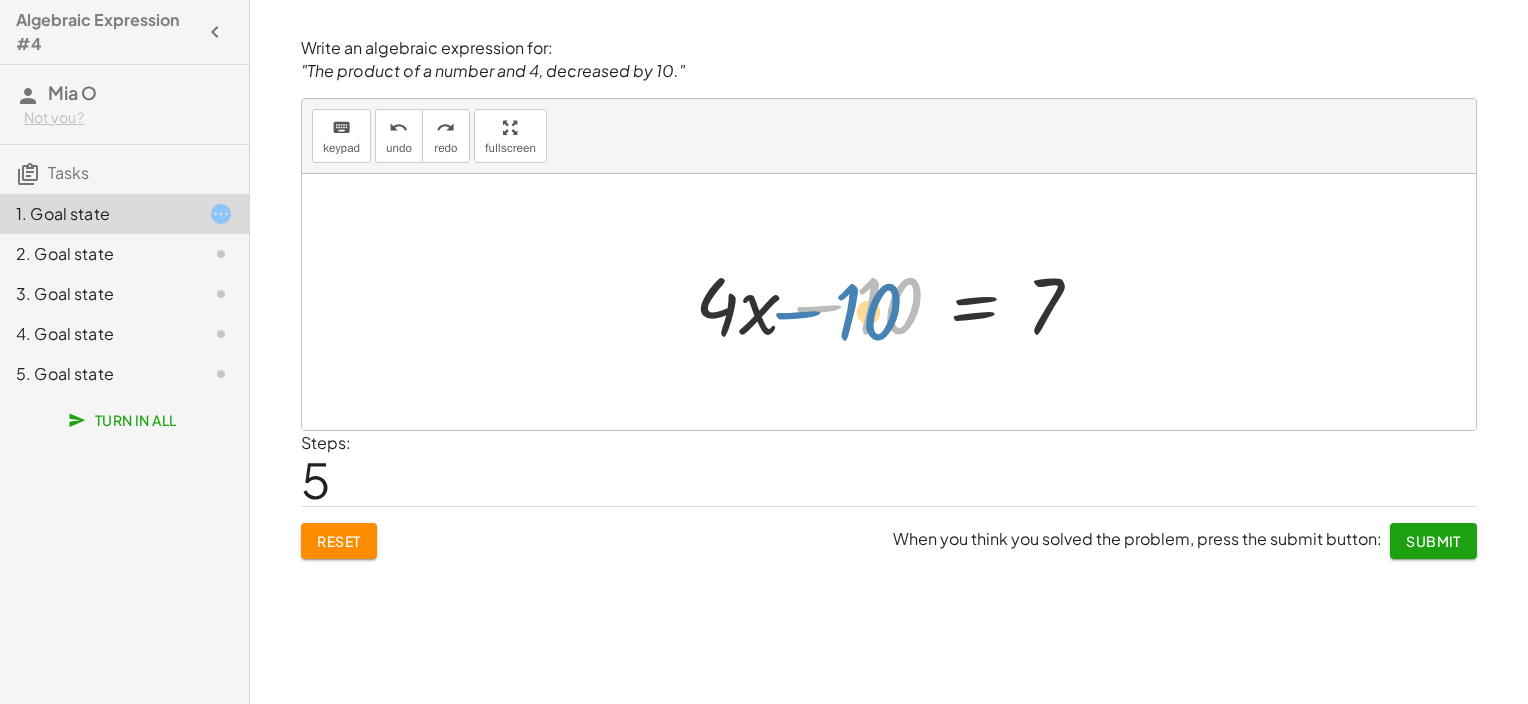 drag, startPoint x: 887, startPoint y: 320, endPoint x: 868, endPoint y: 324, distance: 19.416489 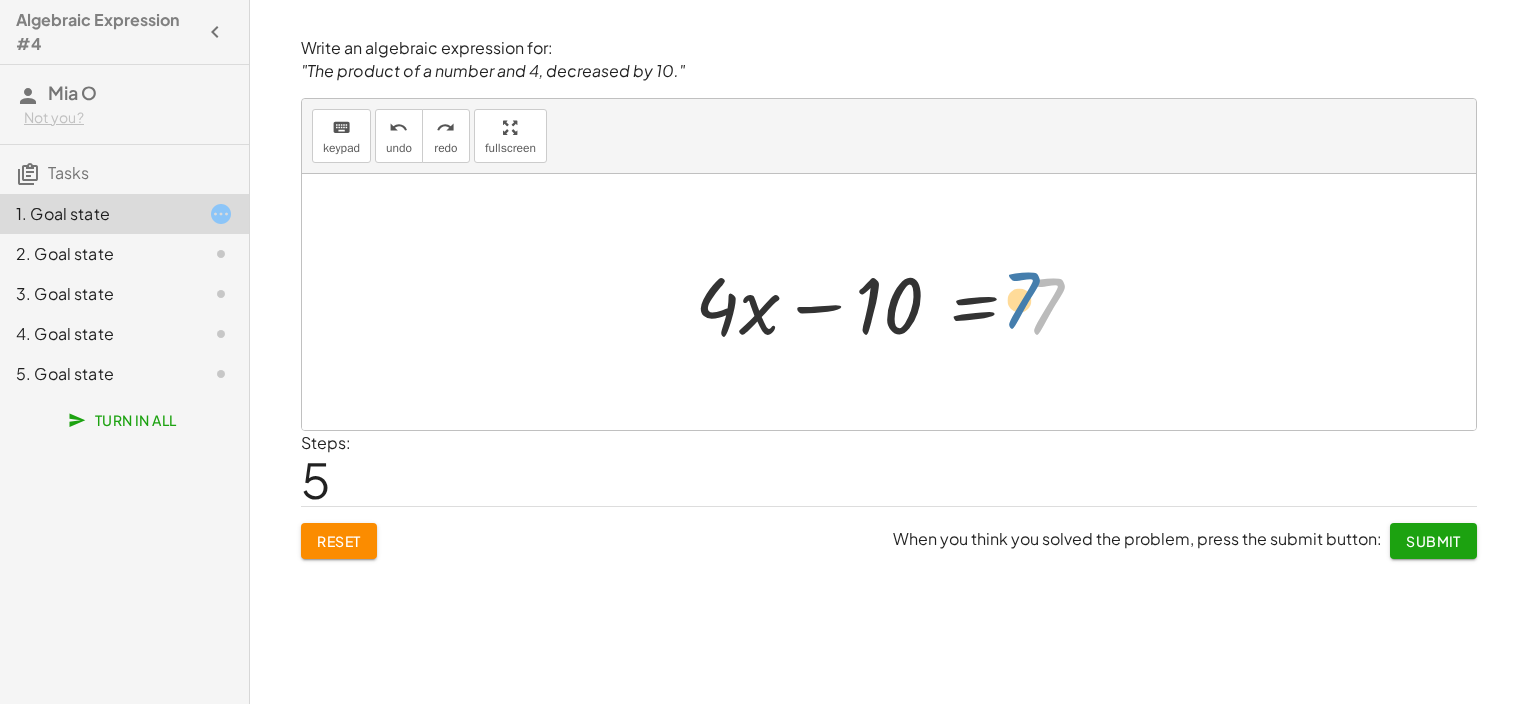 drag, startPoint x: 1097, startPoint y: 315, endPoint x: 1077, endPoint y: 311, distance: 20.396078 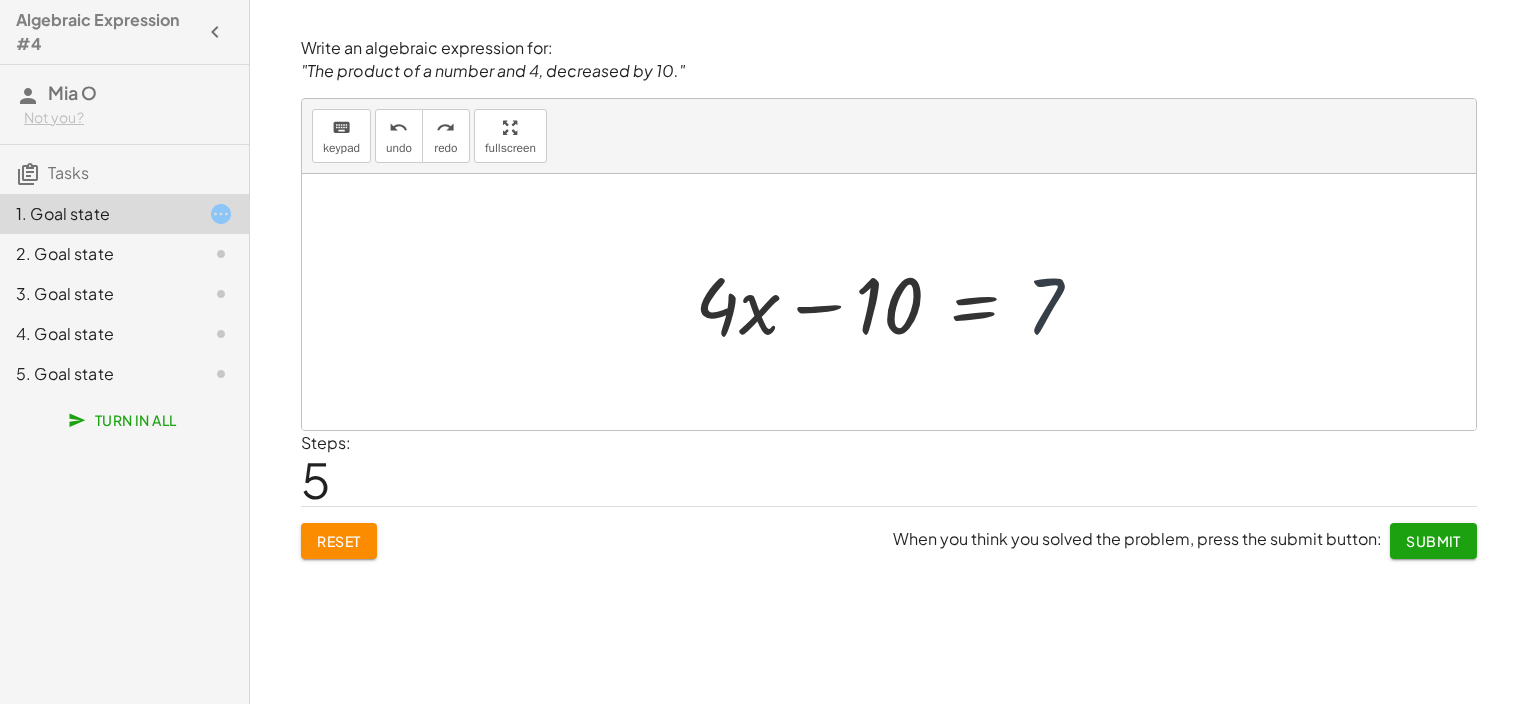 click at bounding box center [896, 302] 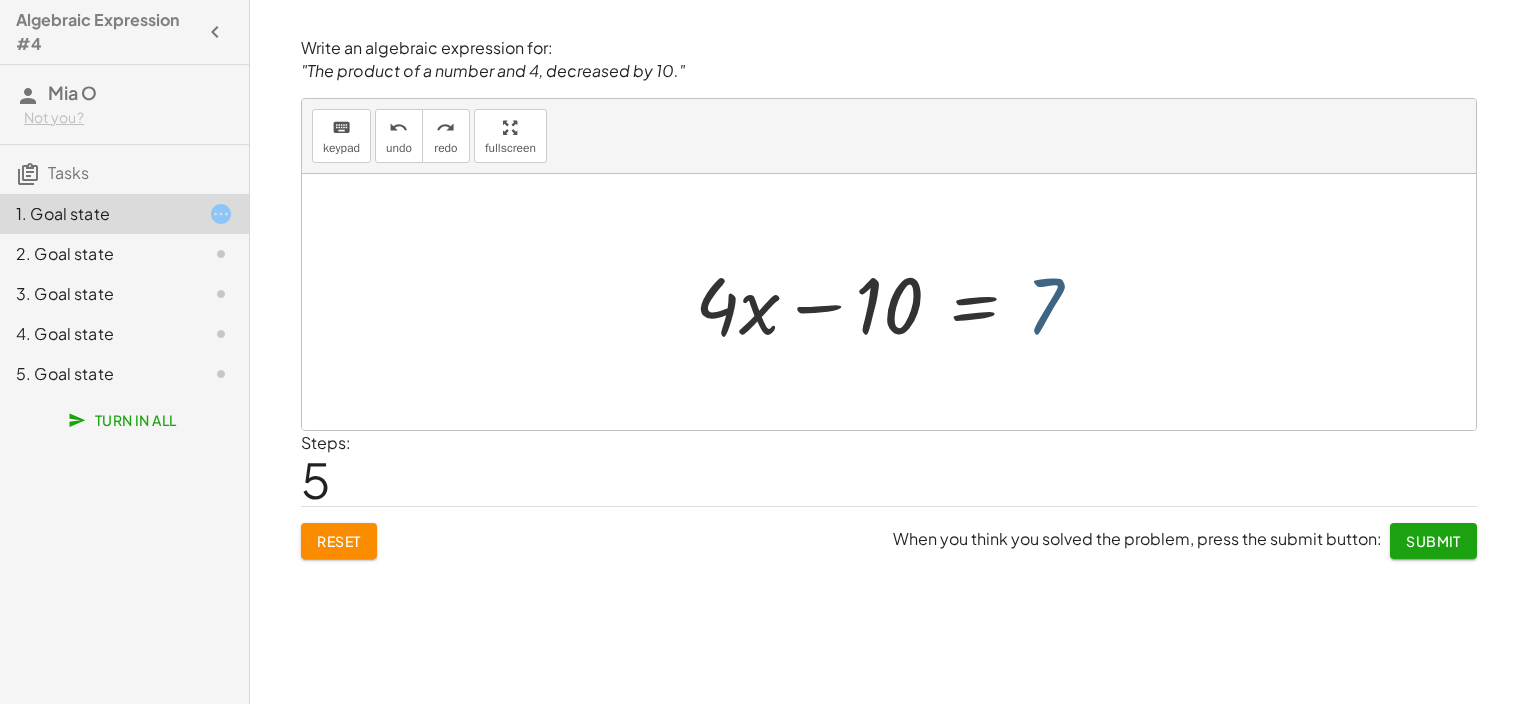 click at bounding box center [896, 302] 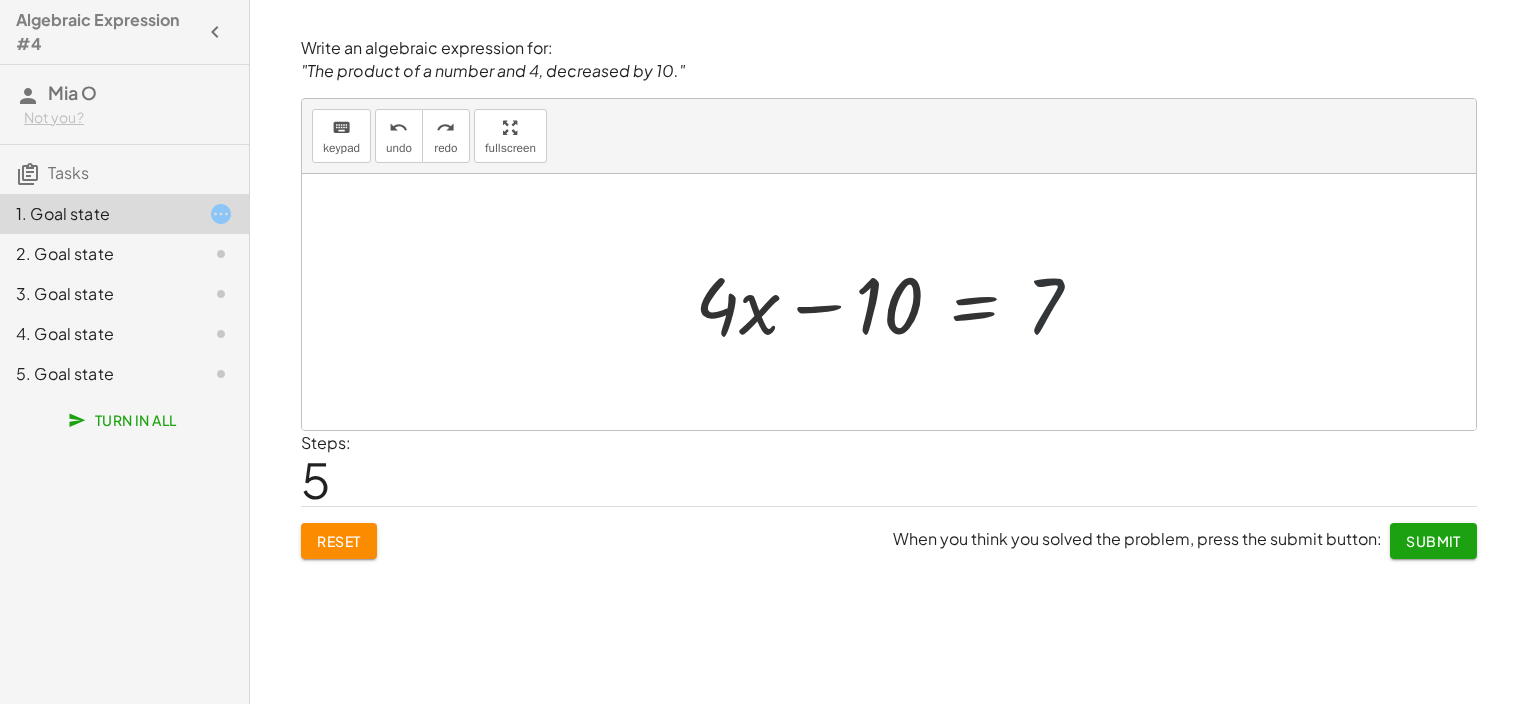 click at bounding box center (896, 302) 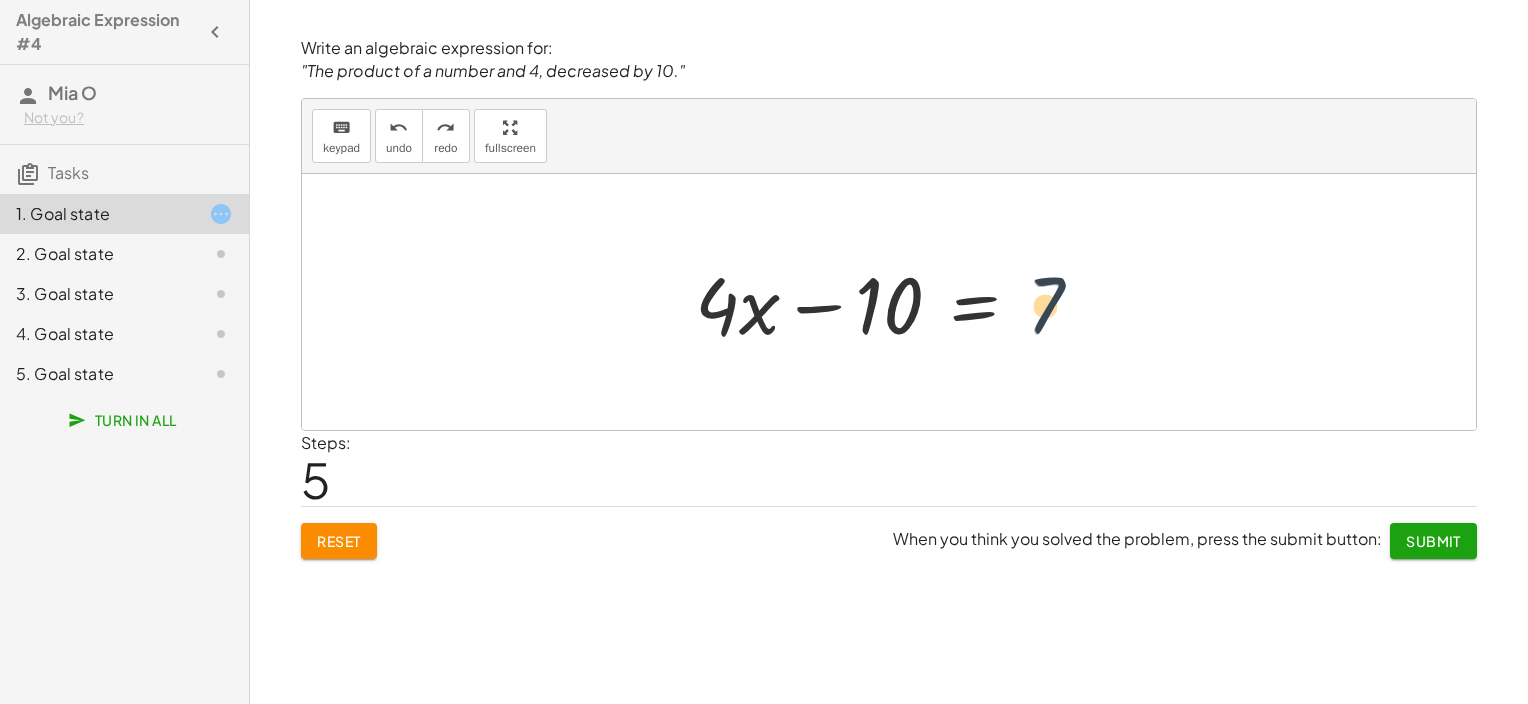 drag, startPoint x: 1060, startPoint y: 304, endPoint x: 1090, endPoint y: 284, distance: 36.05551 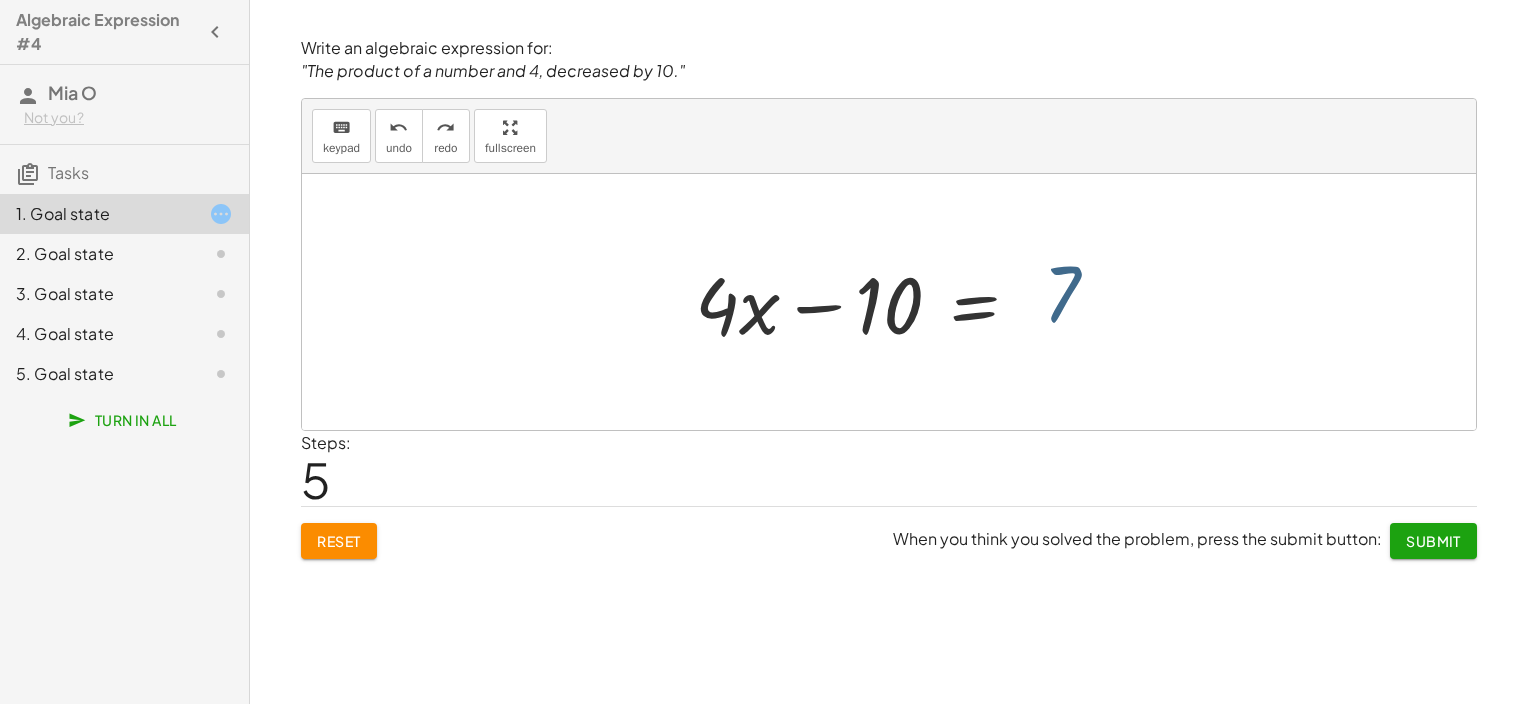 click at bounding box center (896, 302) 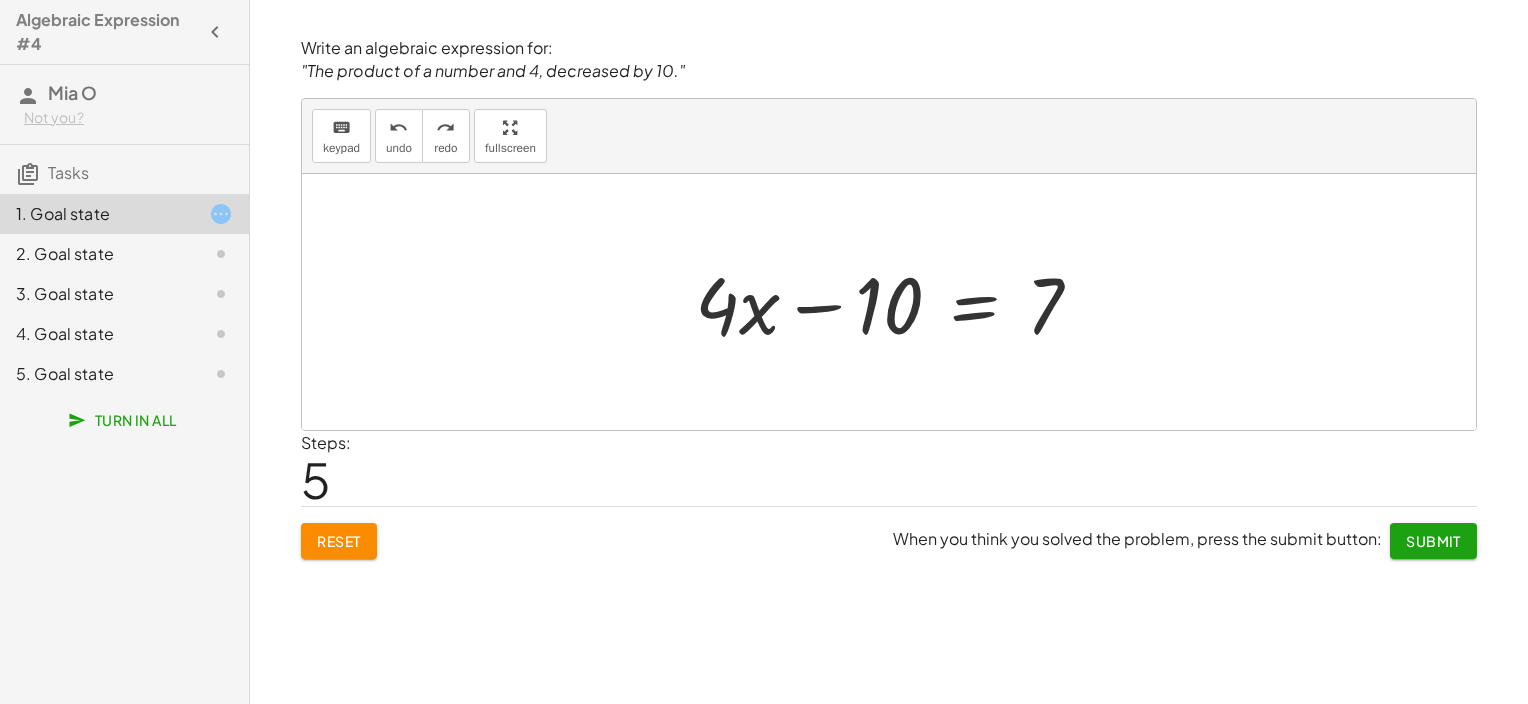 click at bounding box center [896, 302] 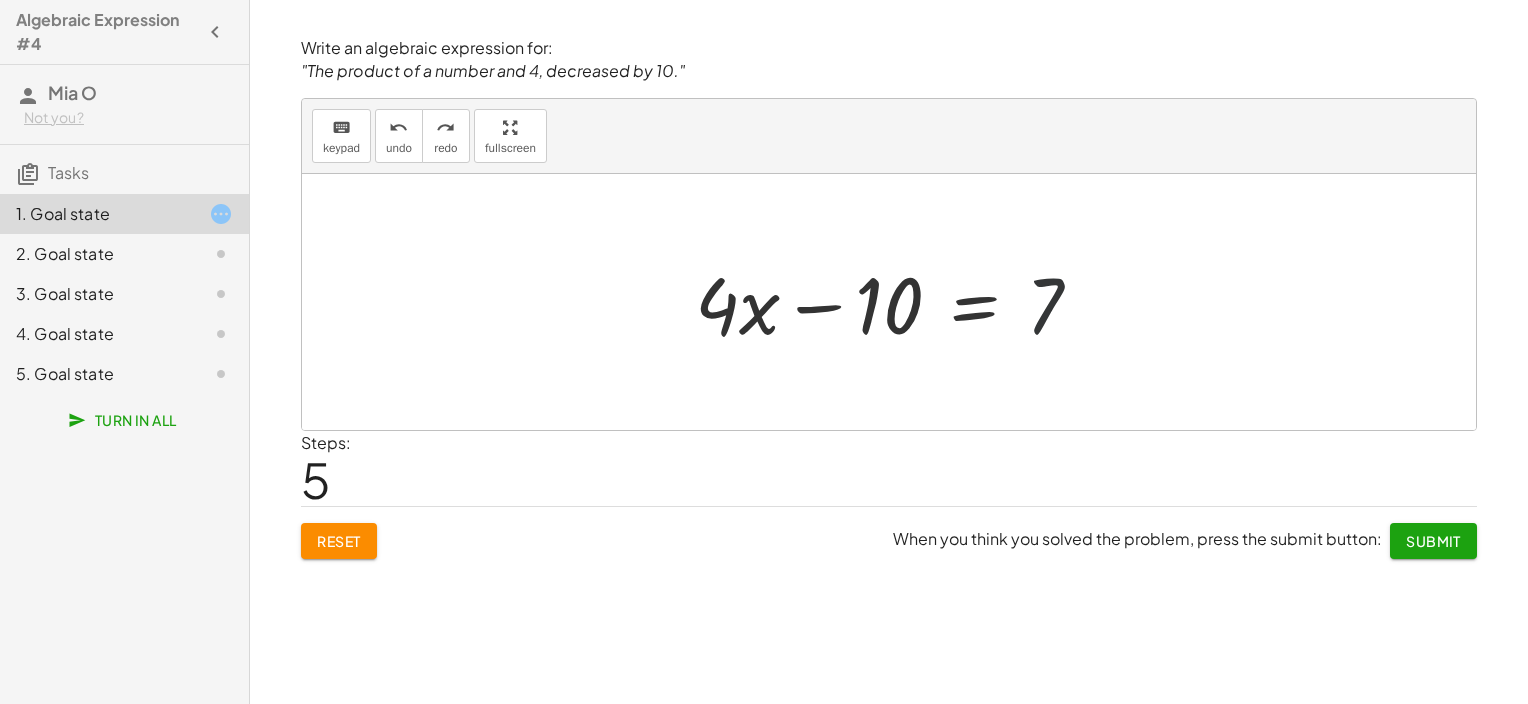 click at bounding box center [896, 302] 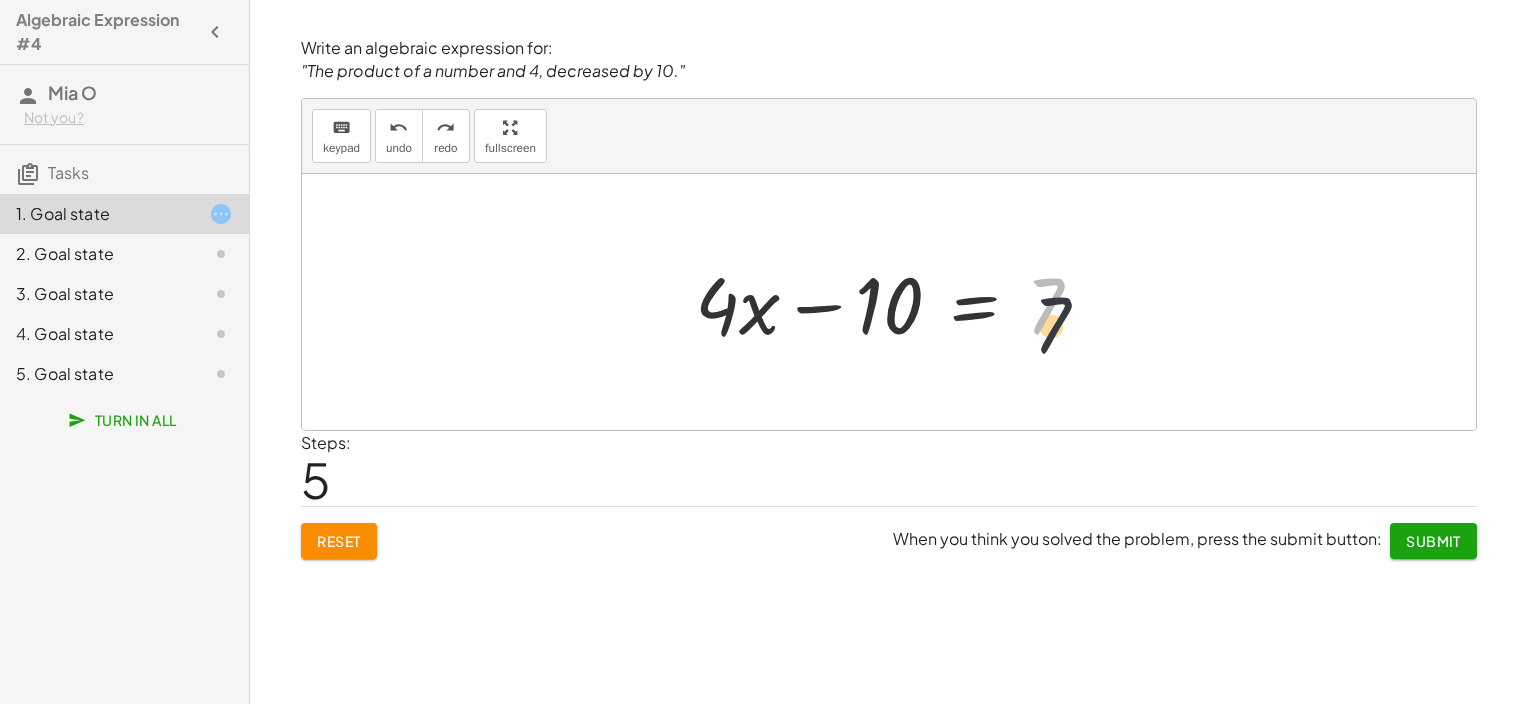 drag, startPoint x: 1072, startPoint y: 289, endPoint x: 1082, endPoint y: 316, distance: 28.79236 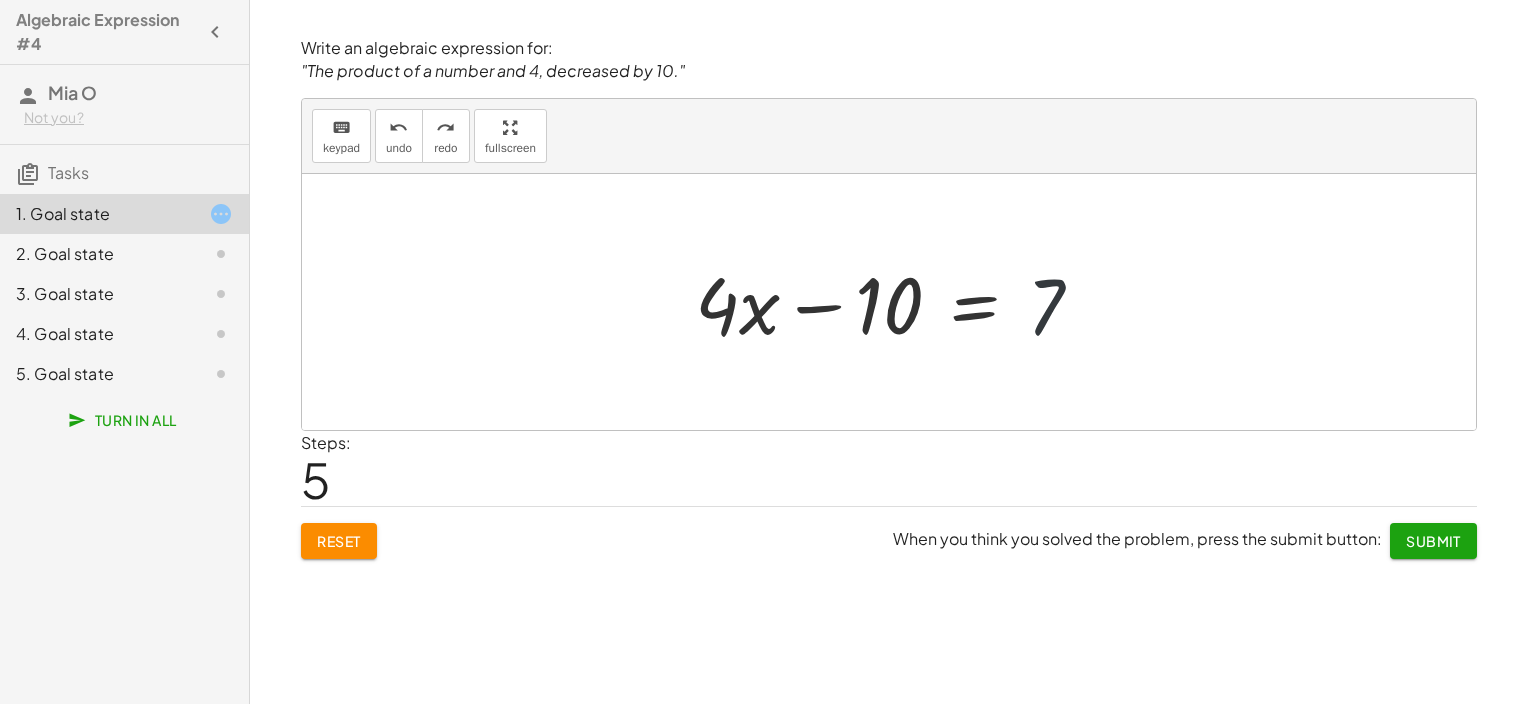 click at bounding box center [896, 302] 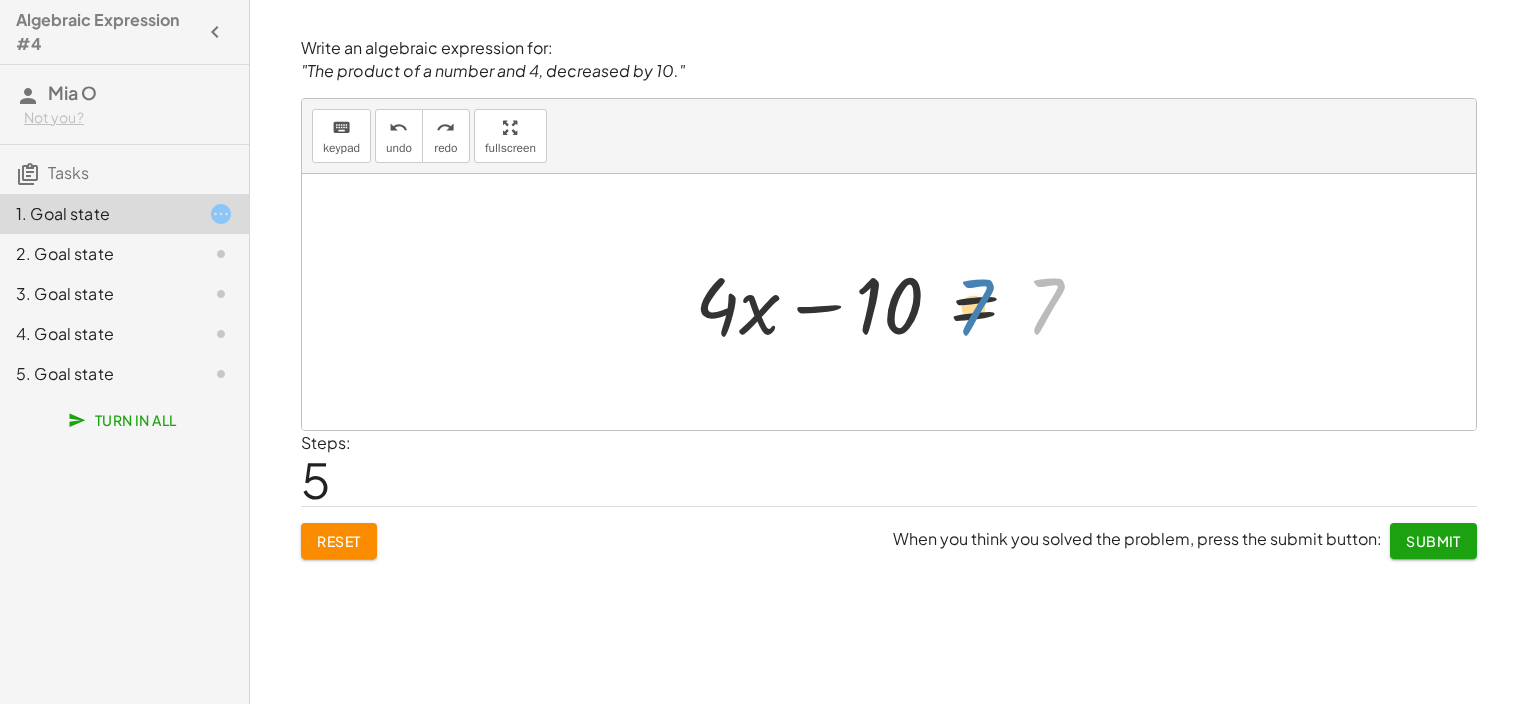 drag, startPoint x: 1082, startPoint y: 316, endPoint x: 1064, endPoint y: 307, distance: 20.12461 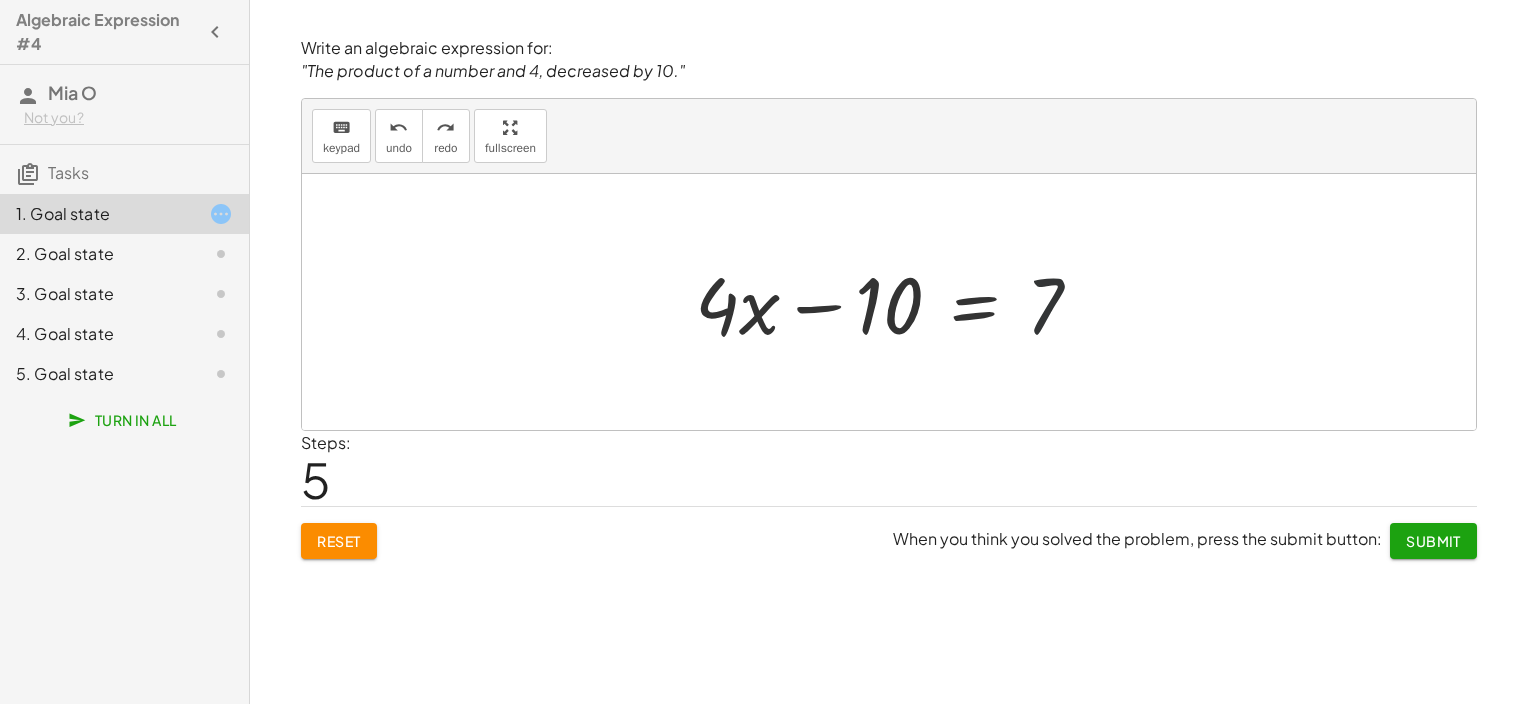 click at bounding box center (896, 302) 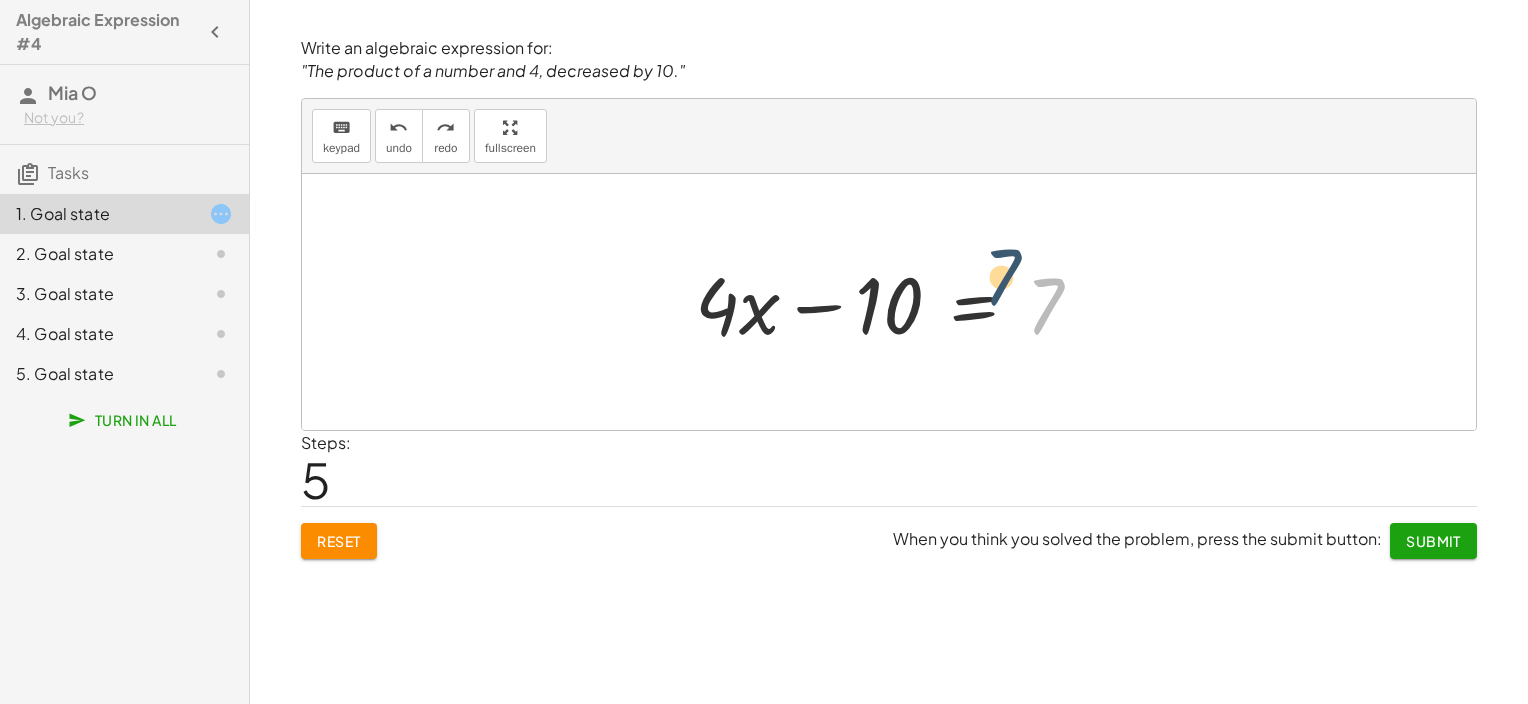drag, startPoint x: 1100, startPoint y: 303, endPoint x: 1127, endPoint y: 300, distance: 27.166155 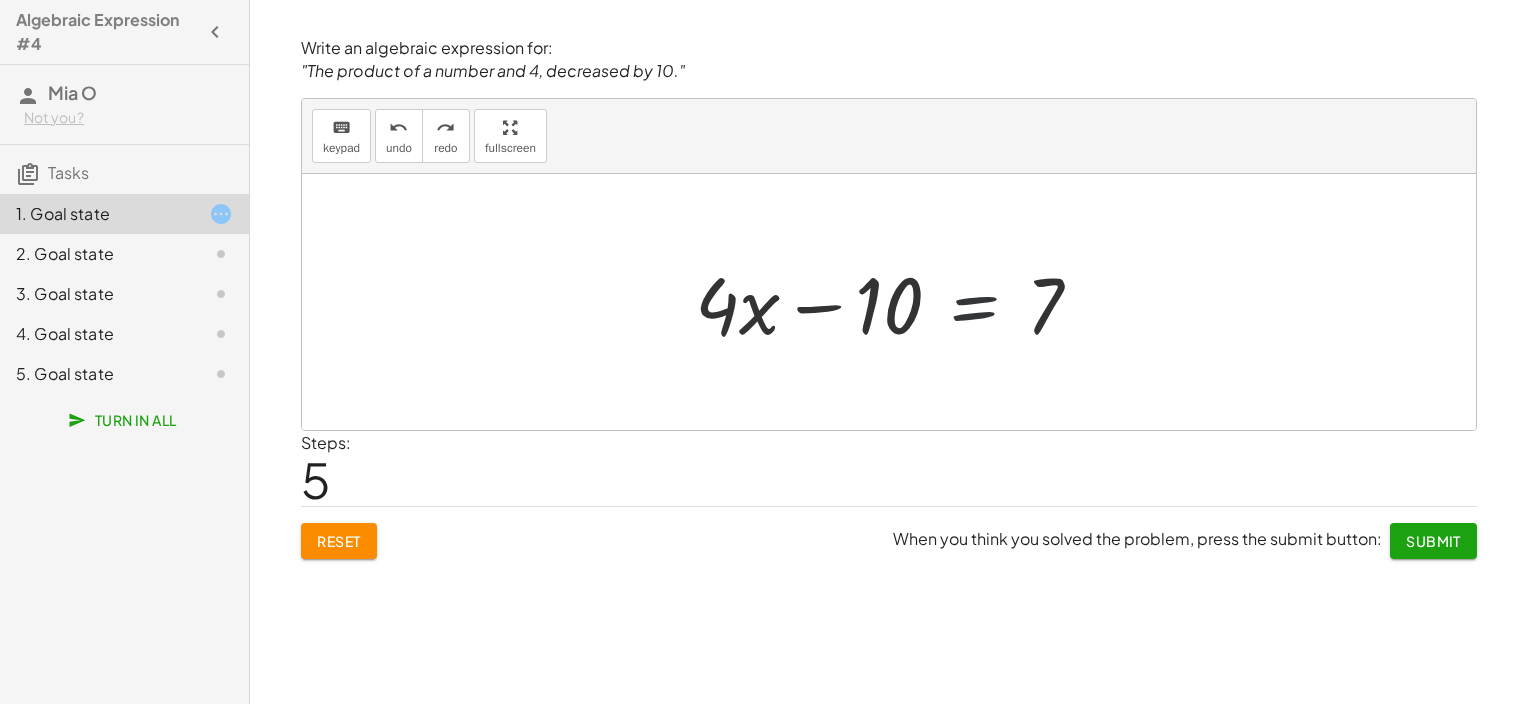 click at bounding box center (896, 302) 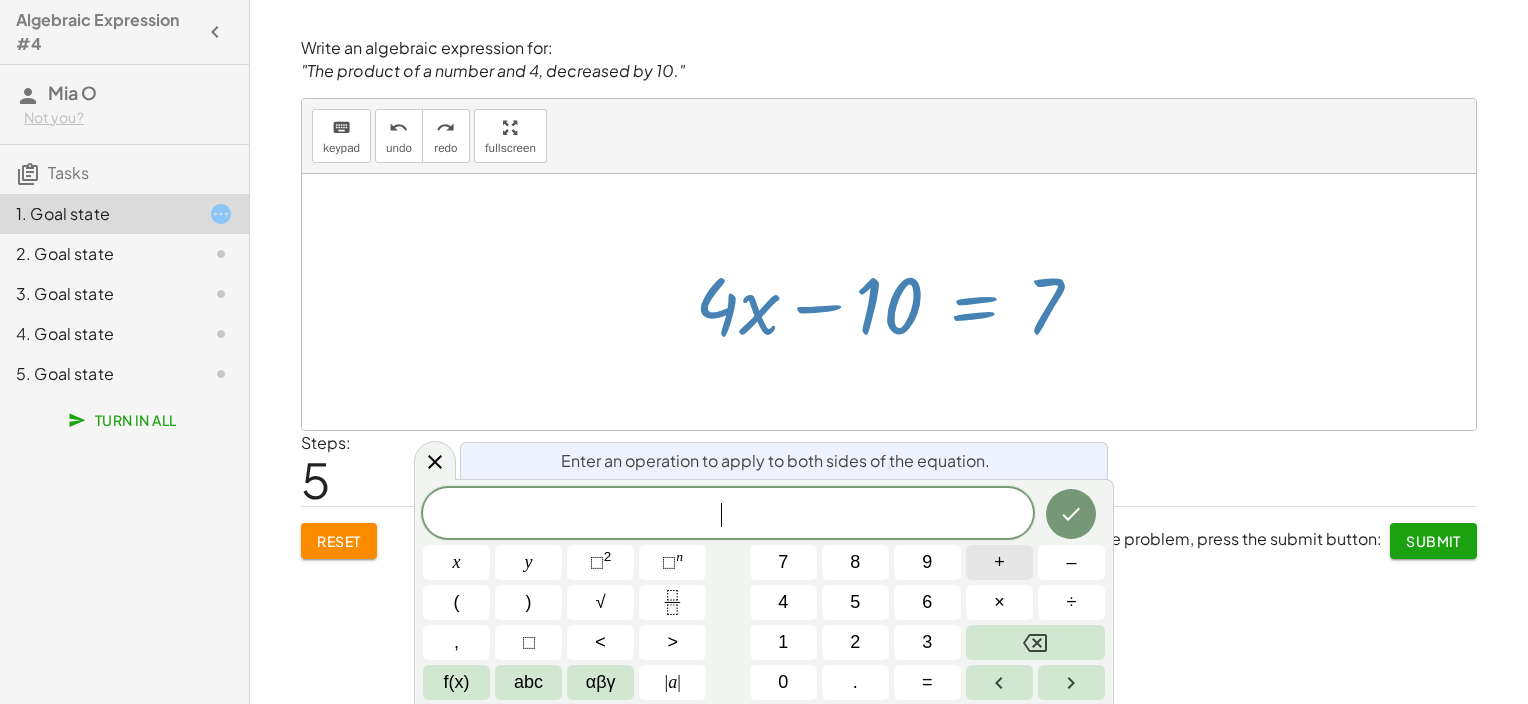 click on "+" at bounding box center (999, 562) 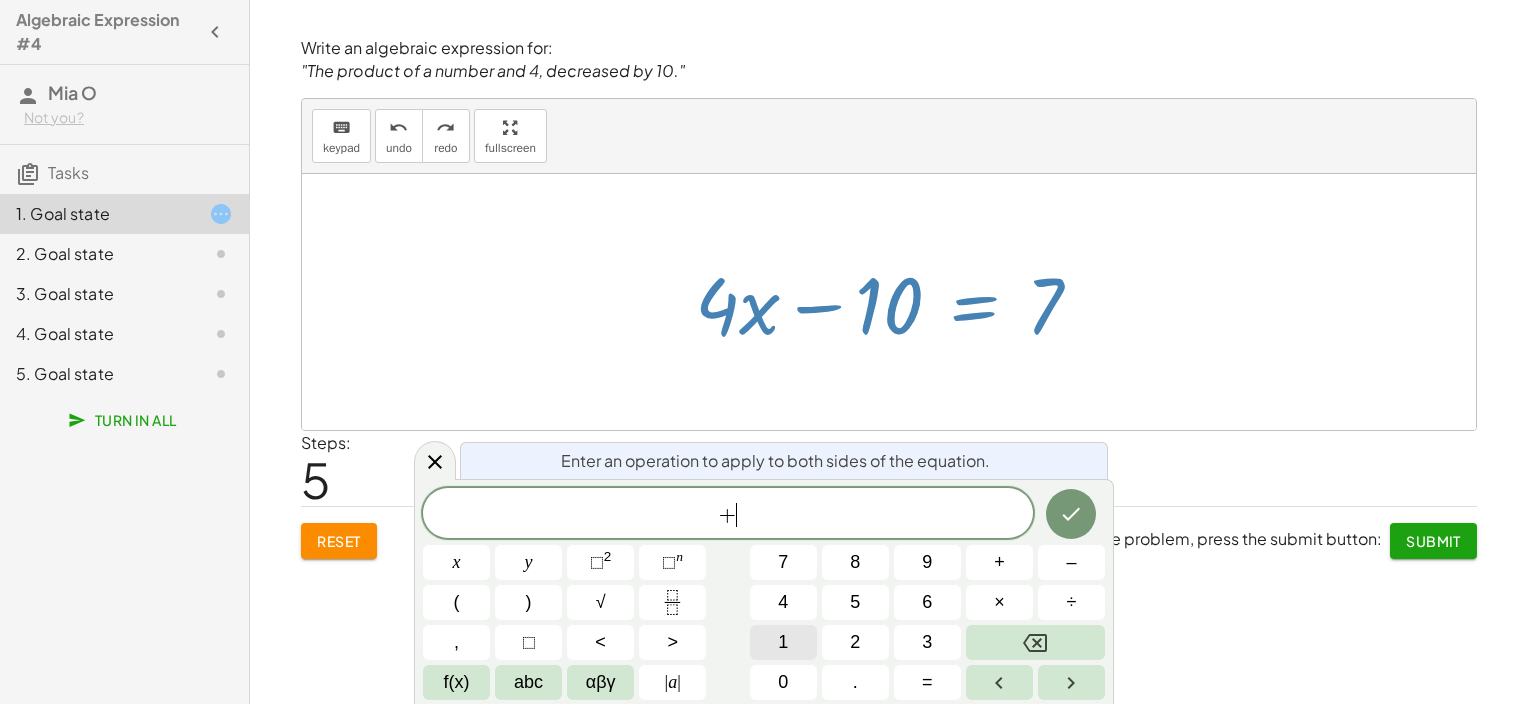 click on "1" at bounding box center (783, 642) 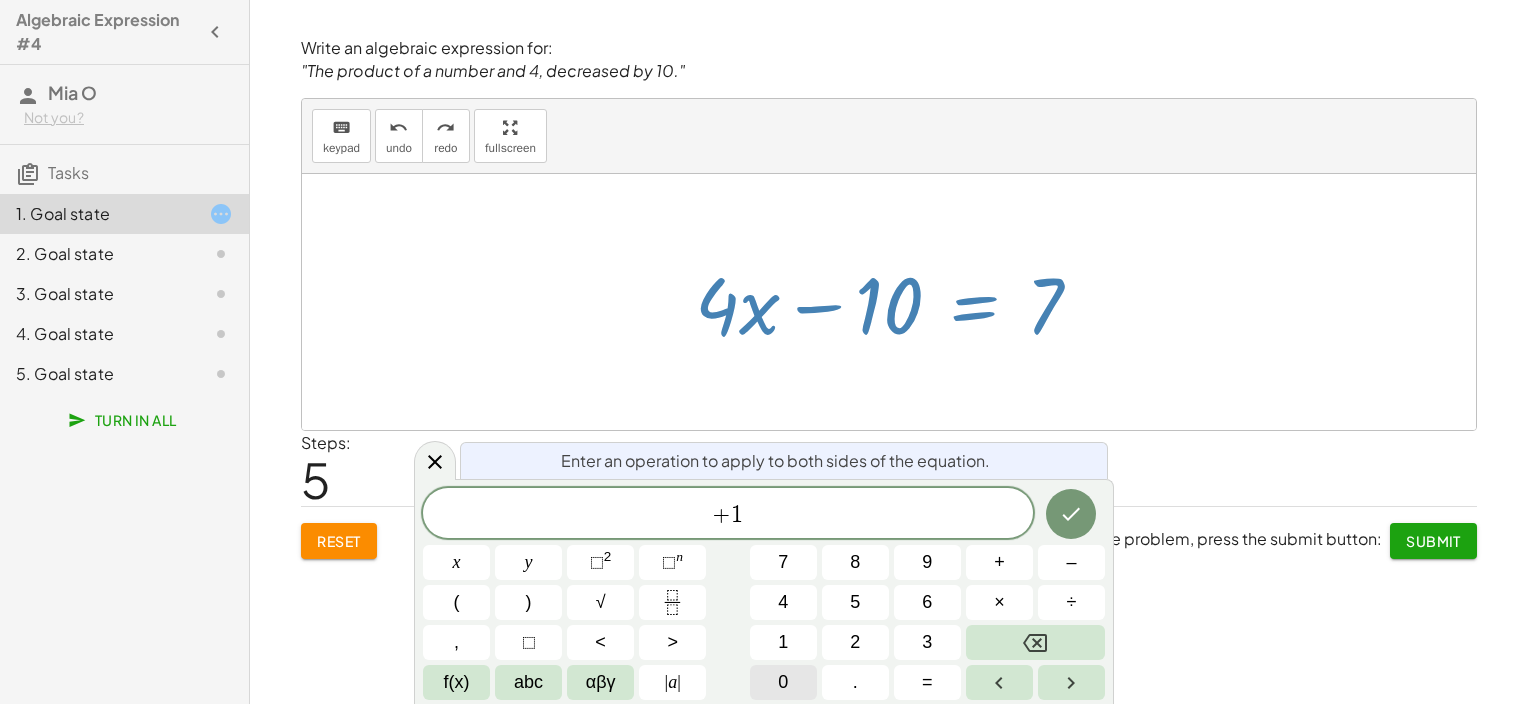 click on "Enter an operation to apply to both sides of the equation. + 1 x y ⬚ 2 ⬚ n 7 8 9 + – ( ) √ 4 5 6 × ÷ , ⬚ < > 1 2 3 f(x) abc αβγ | a | 0 . =" at bounding box center [764, 591] 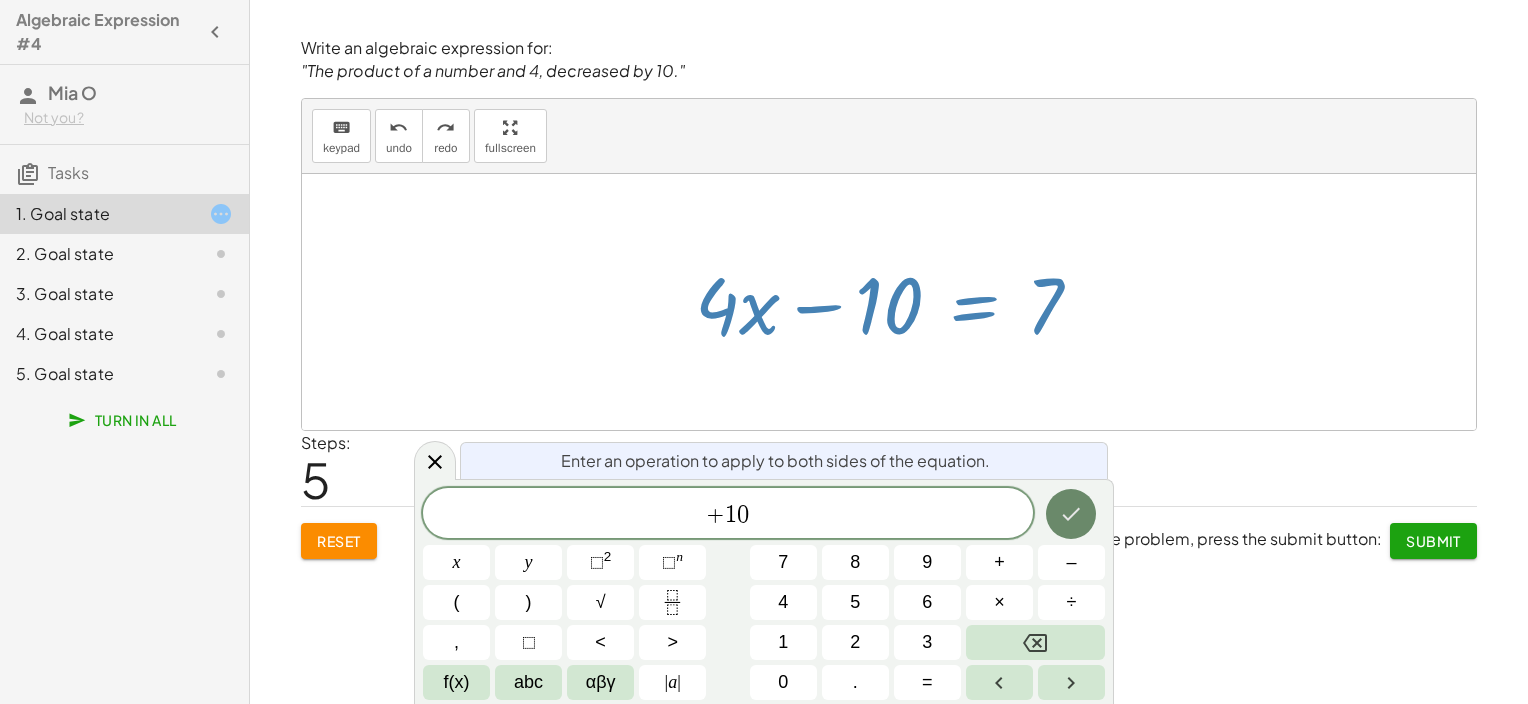 click at bounding box center [1071, 514] 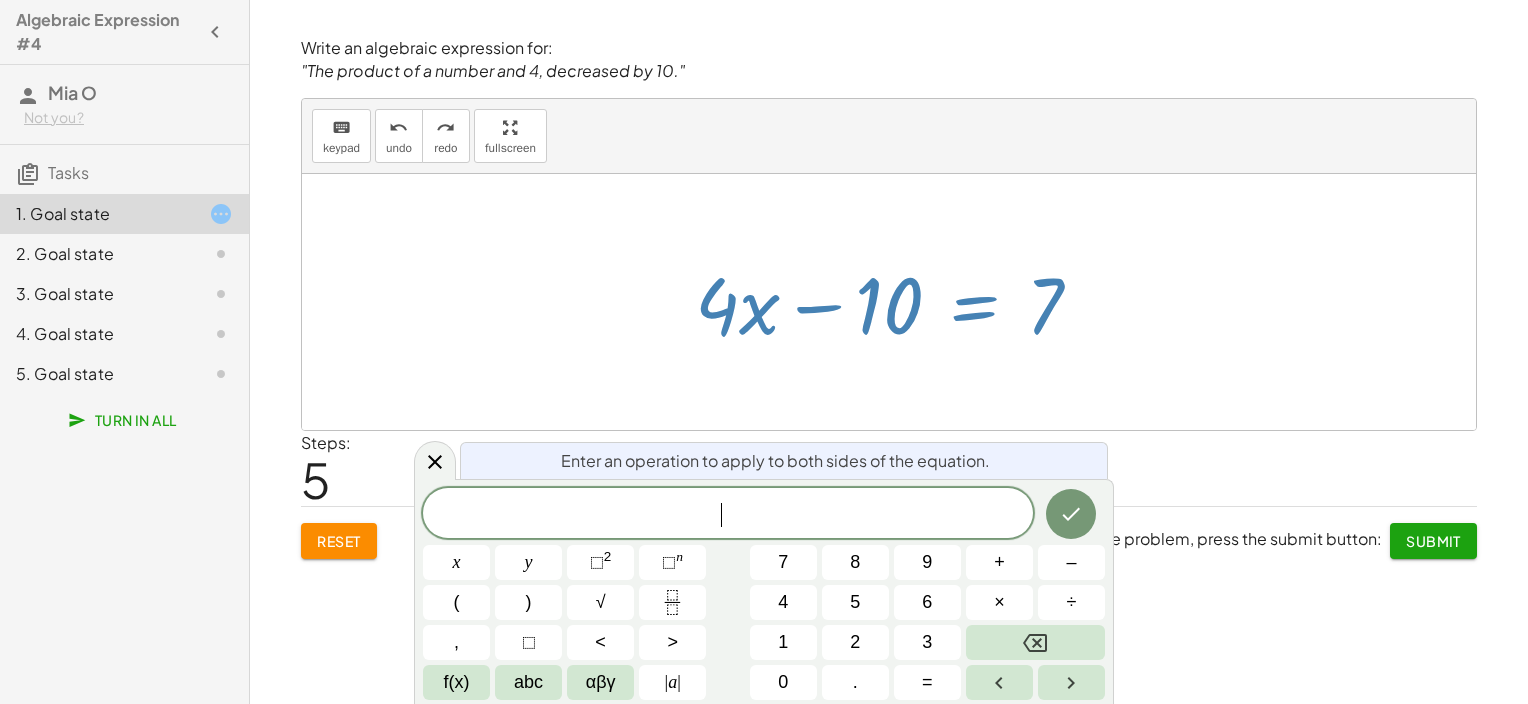 click at bounding box center [896, 302] 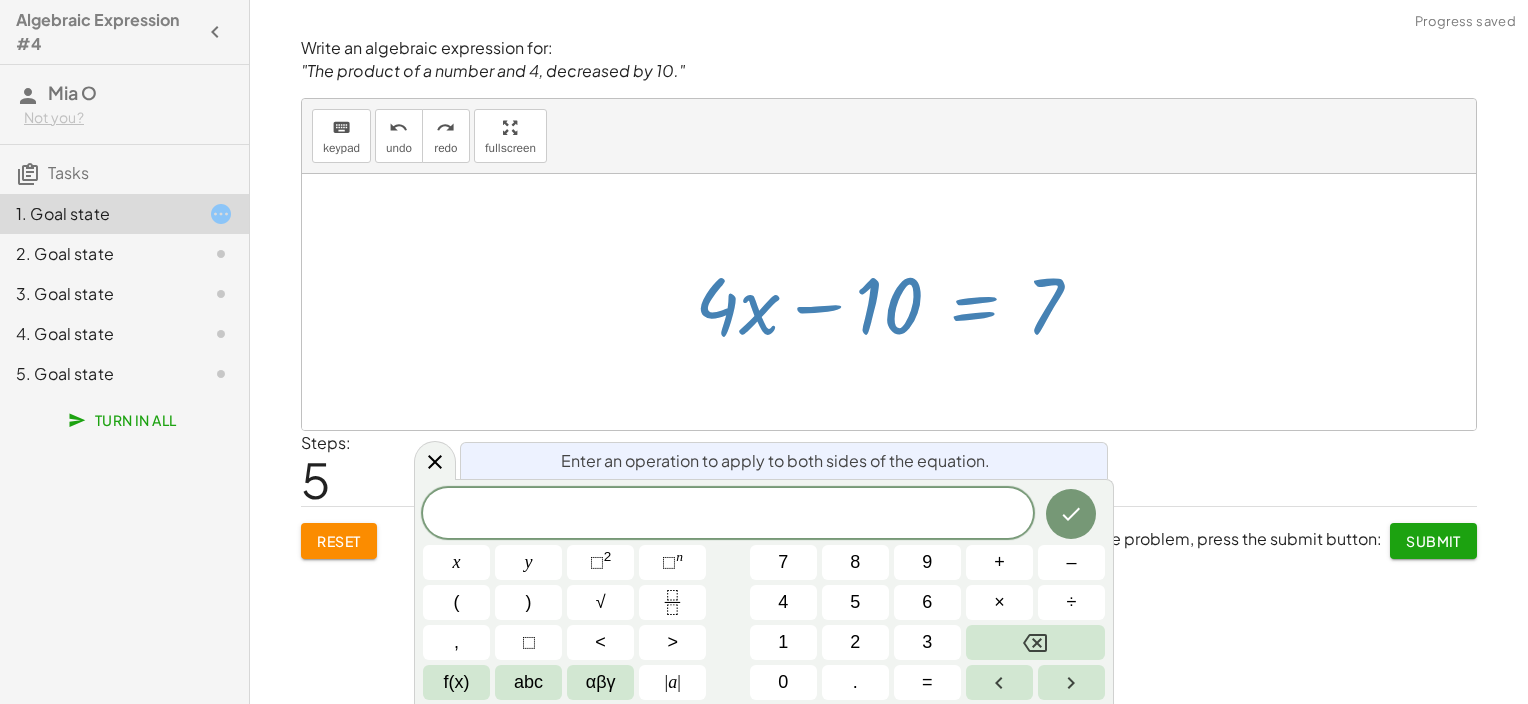drag, startPoint x: 1062, startPoint y: 286, endPoint x: 1049, endPoint y: 291, distance: 13.928389 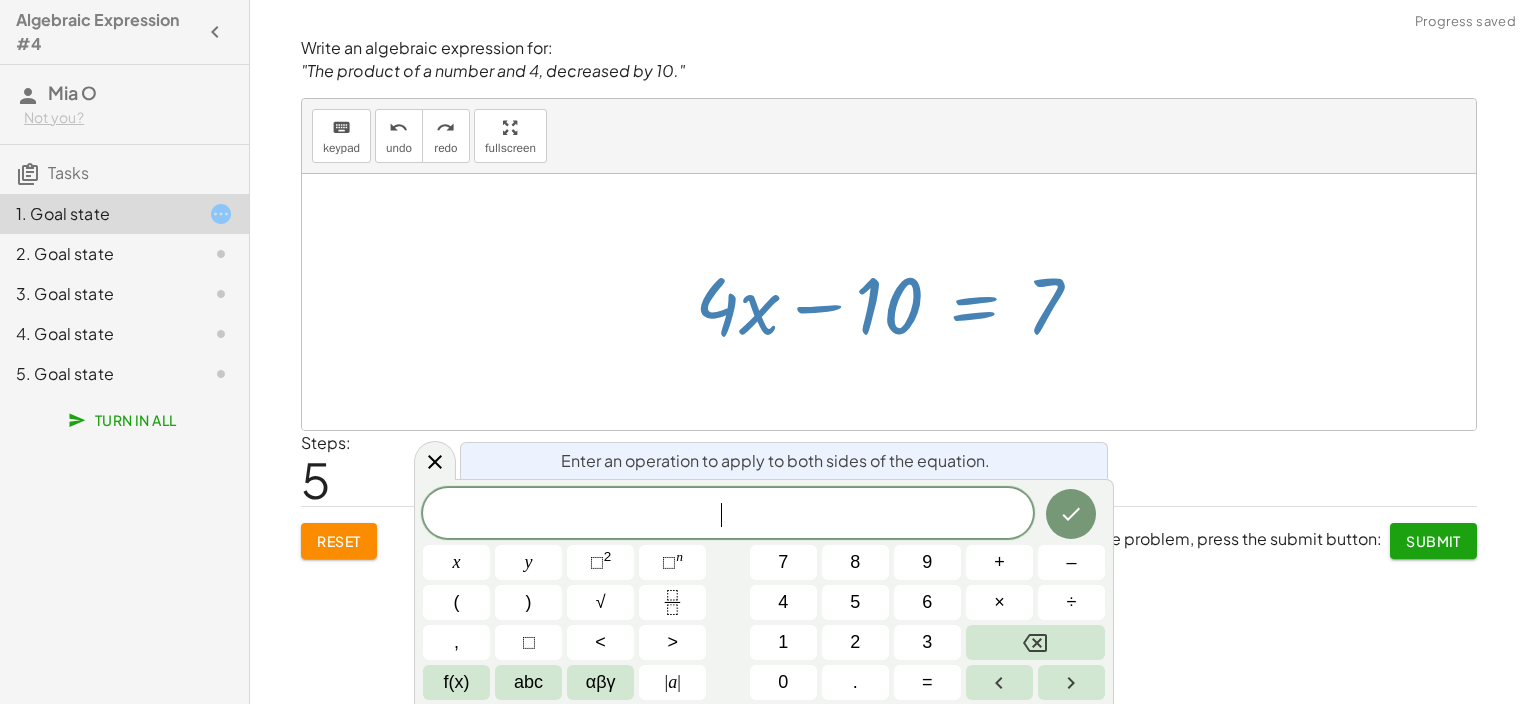 drag, startPoint x: 1049, startPoint y: 291, endPoint x: 1138, endPoint y: 315, distance: 92.17918 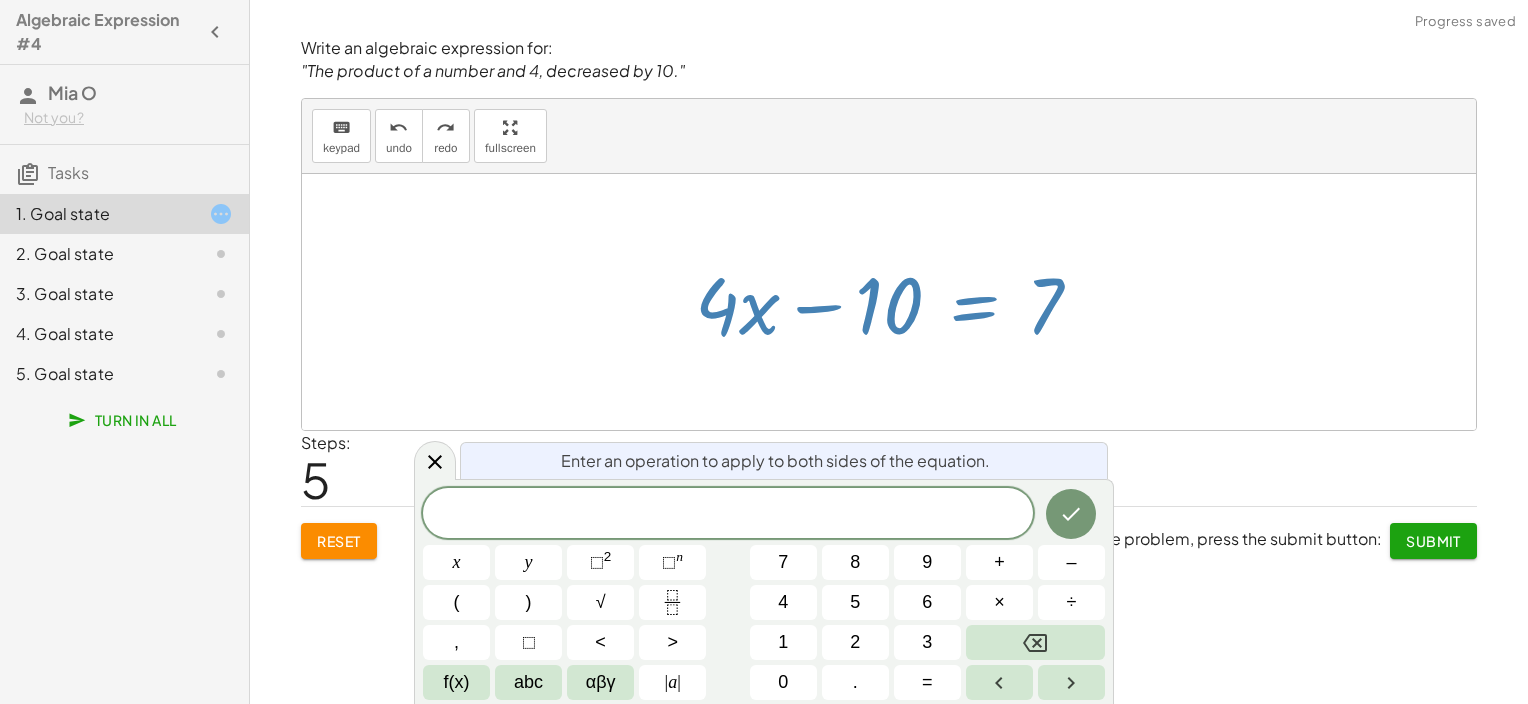 drag, startPoint x: 1138, startPoint y: 315, endPoint x: 836, endPoint y: 512, distance: 360.57315 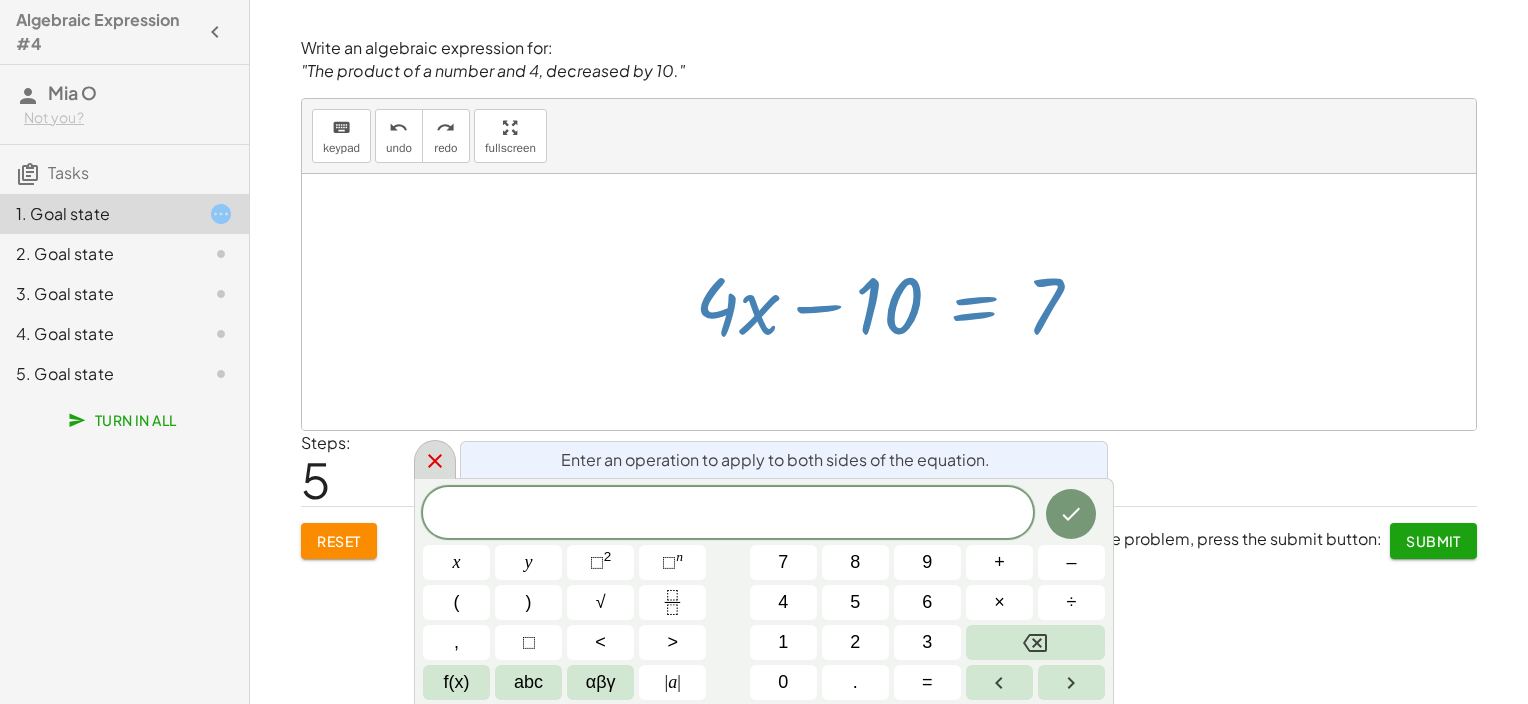 click 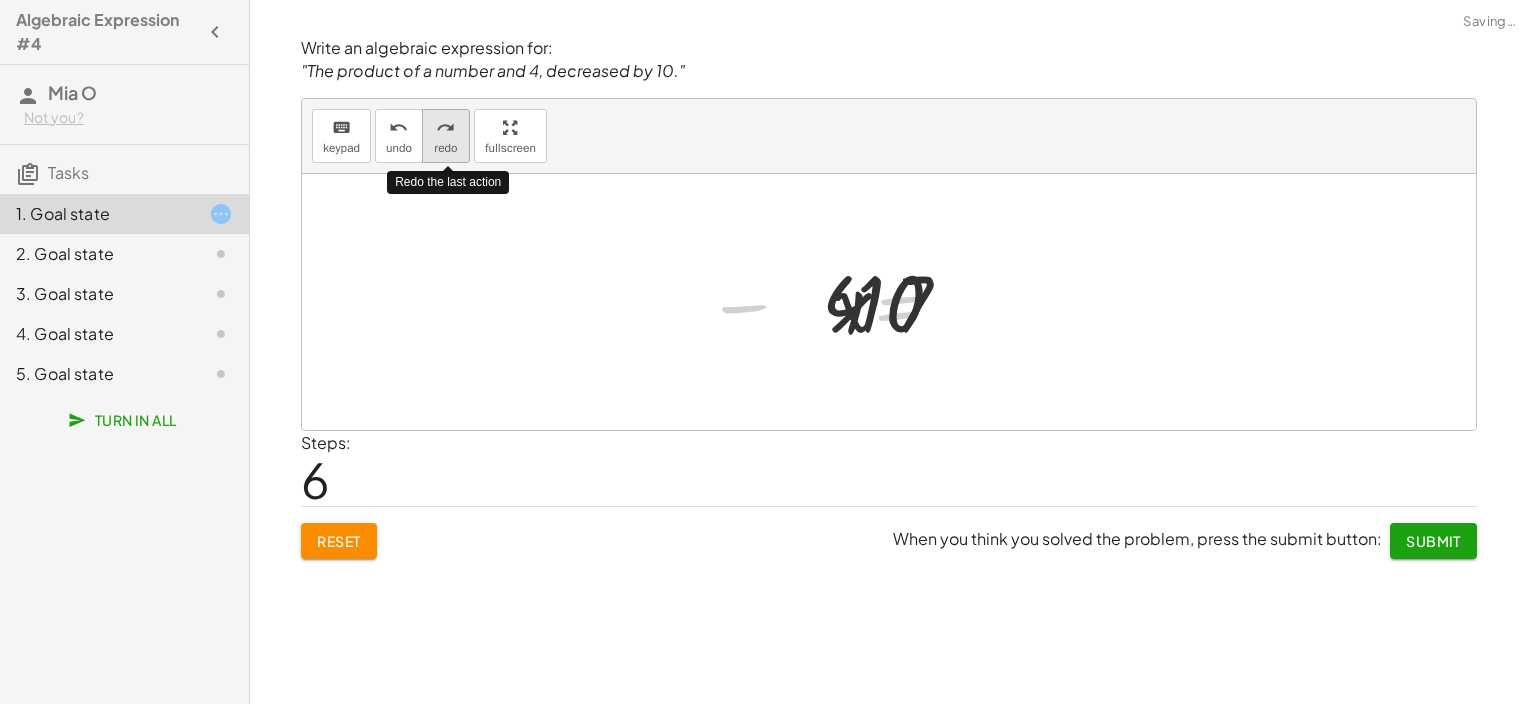 click on "redo redo" at bounding box center (446, 136) 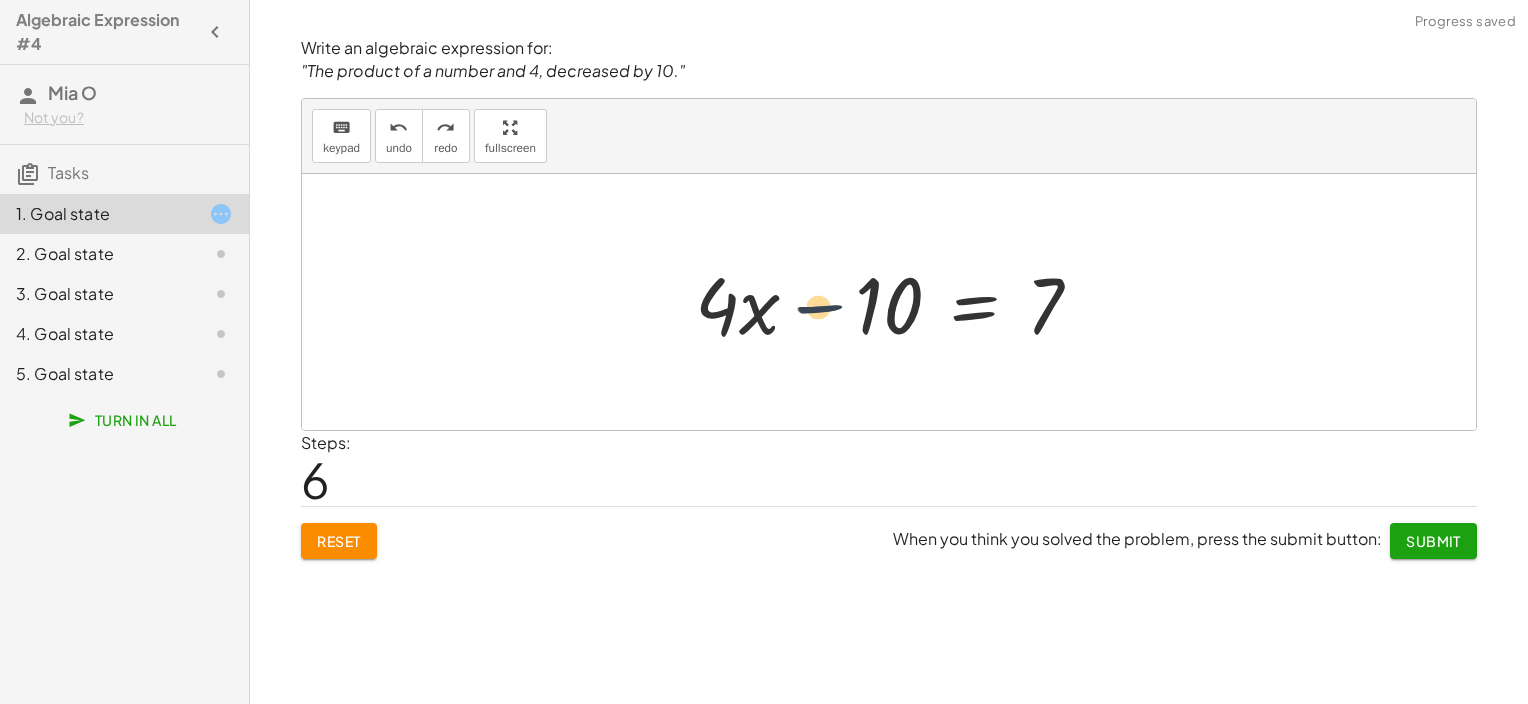 drag, startPoint x: 851, startPoint y: 312, endPoint x: 864, endPoint y: 313, distance: 13.038404 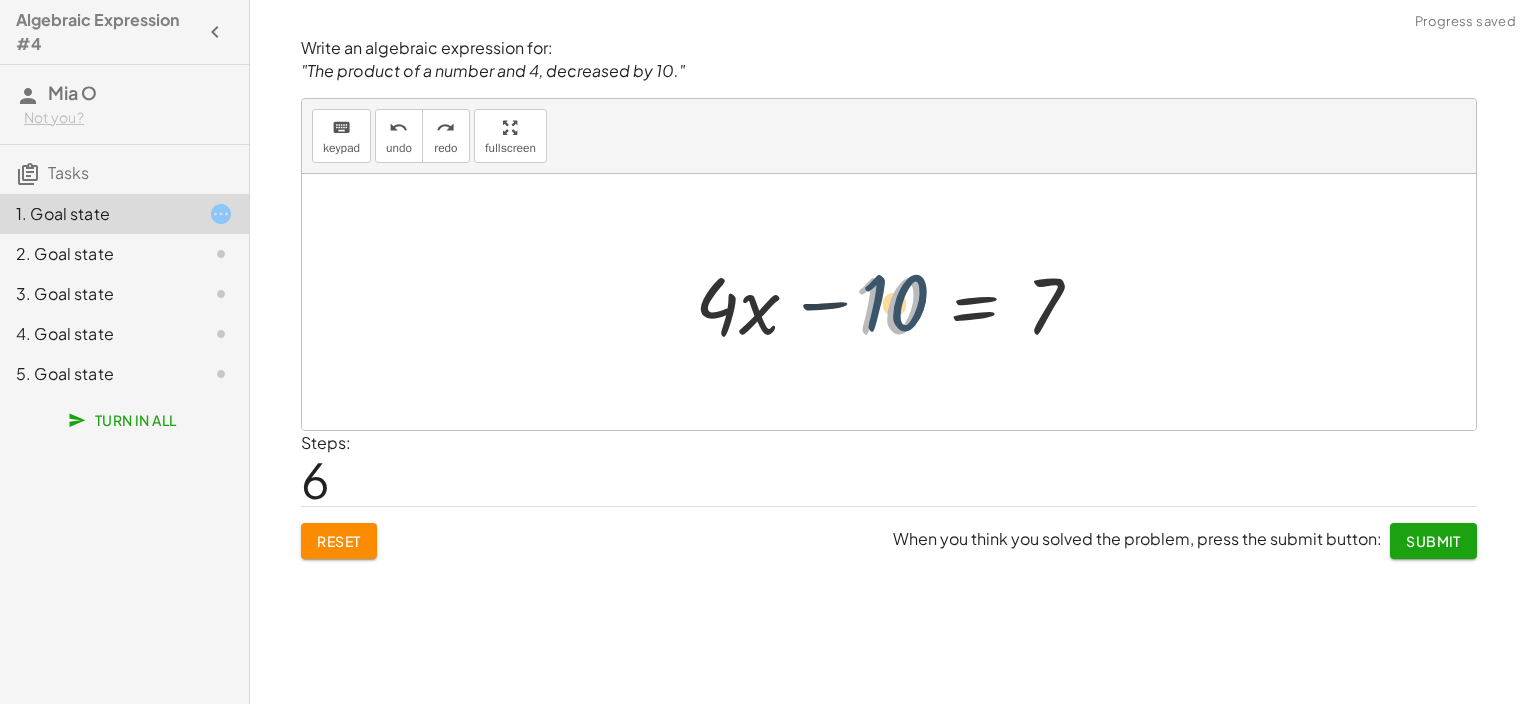 drag, startPoint x: 864, startPoint y: 313, endPoint x: 890, endPoint y: 301, distance: 28.635643 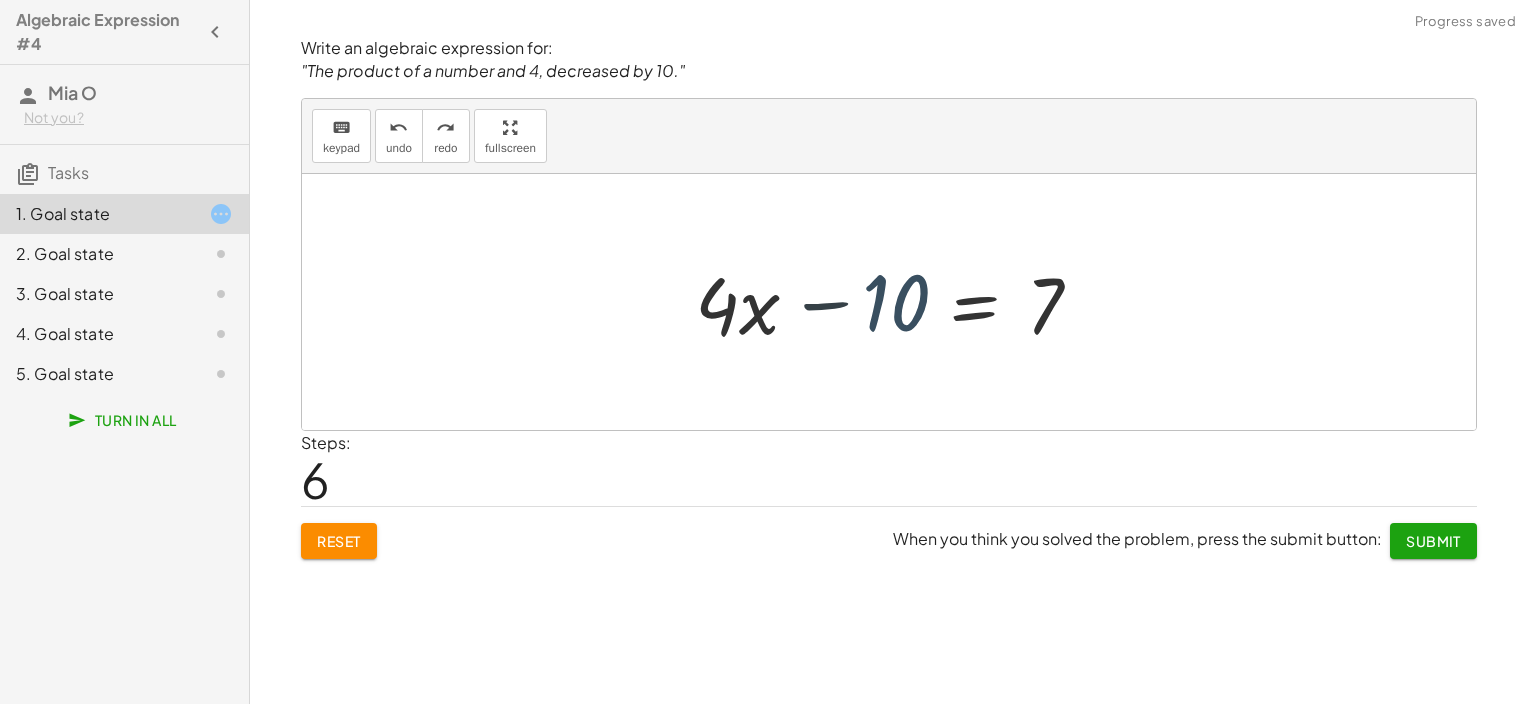 click at bounding box center (896, 302) 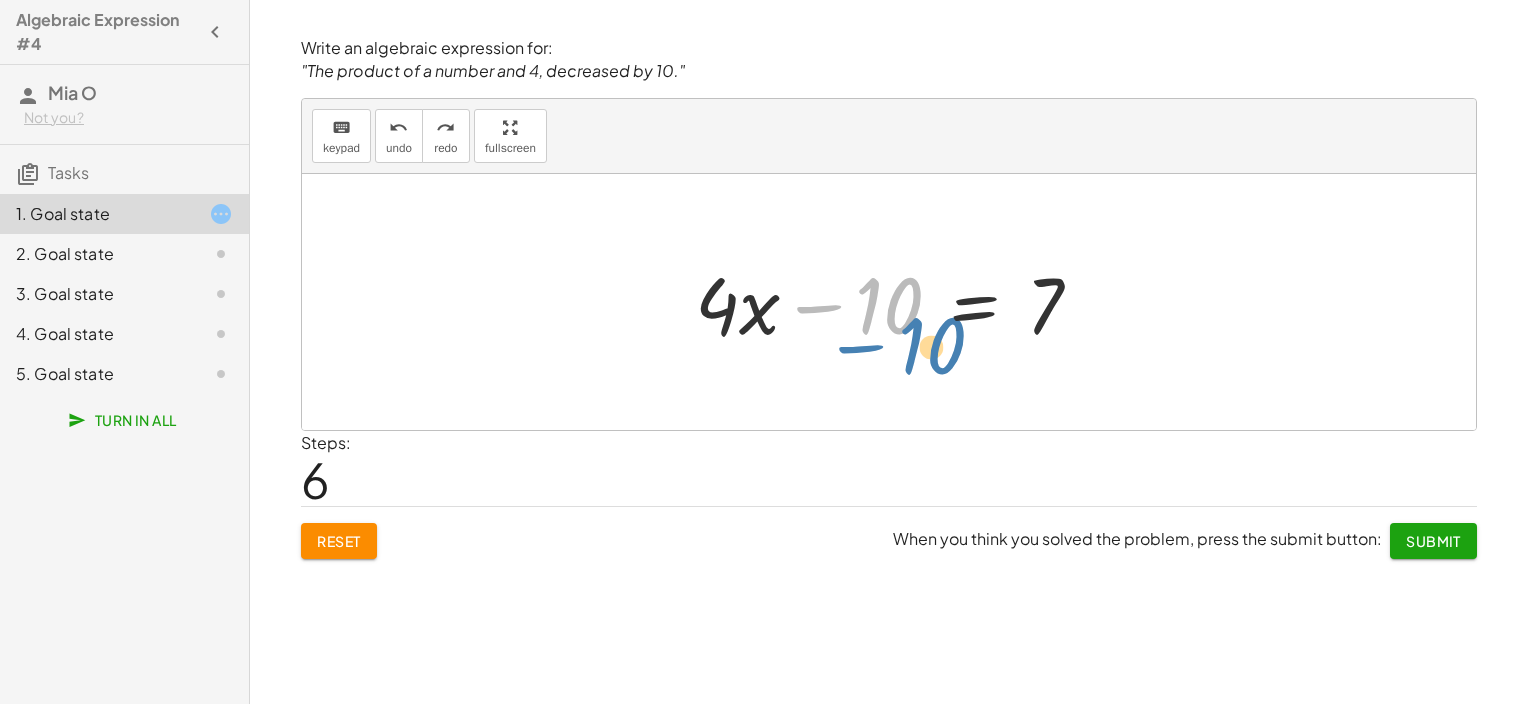 drag, startPoint x: 898, startPoint y: 330, endPoint x: 905, endPoint y: 348, distance: 19.313208 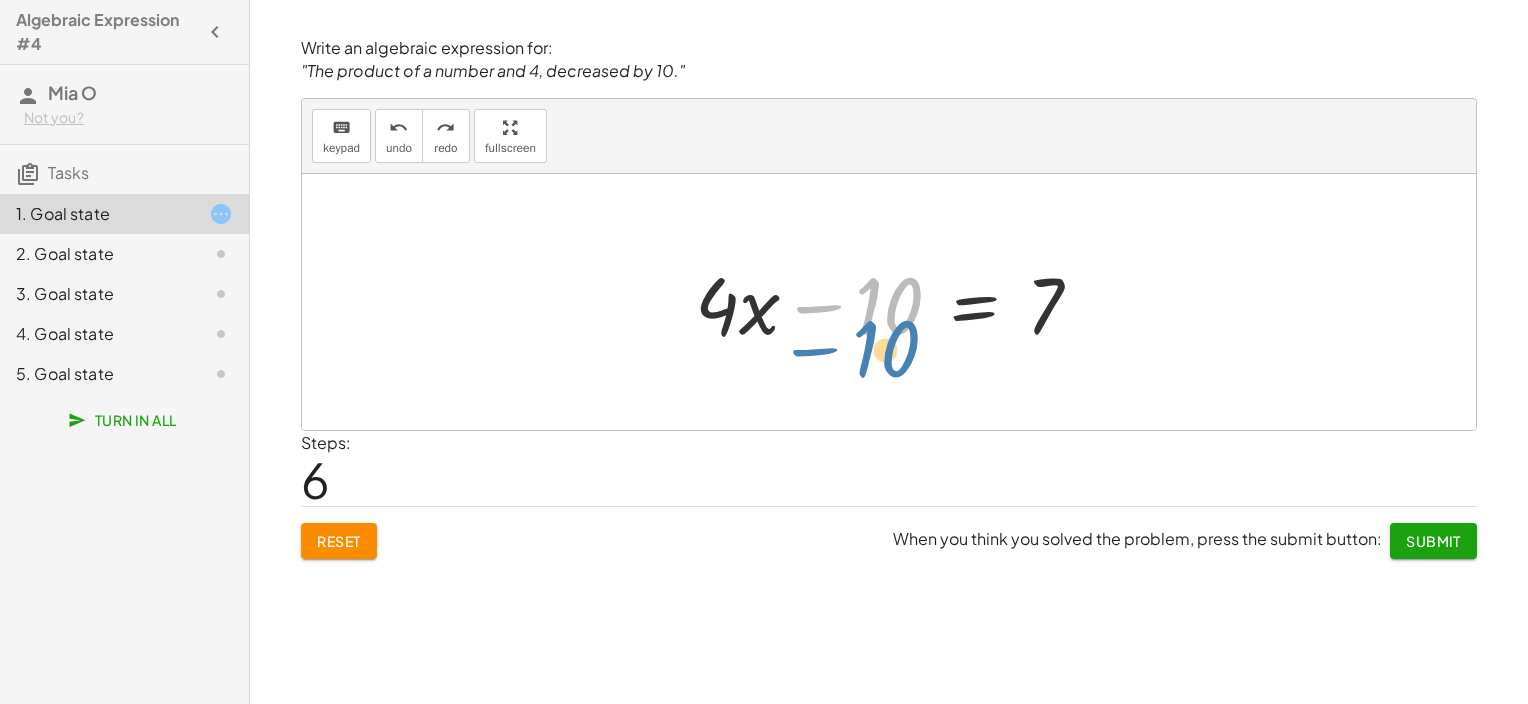 drag, startPoint x: 912, startPoint y: 319, endPoint x: 909, endPoint y: 361, distance: 42.107006 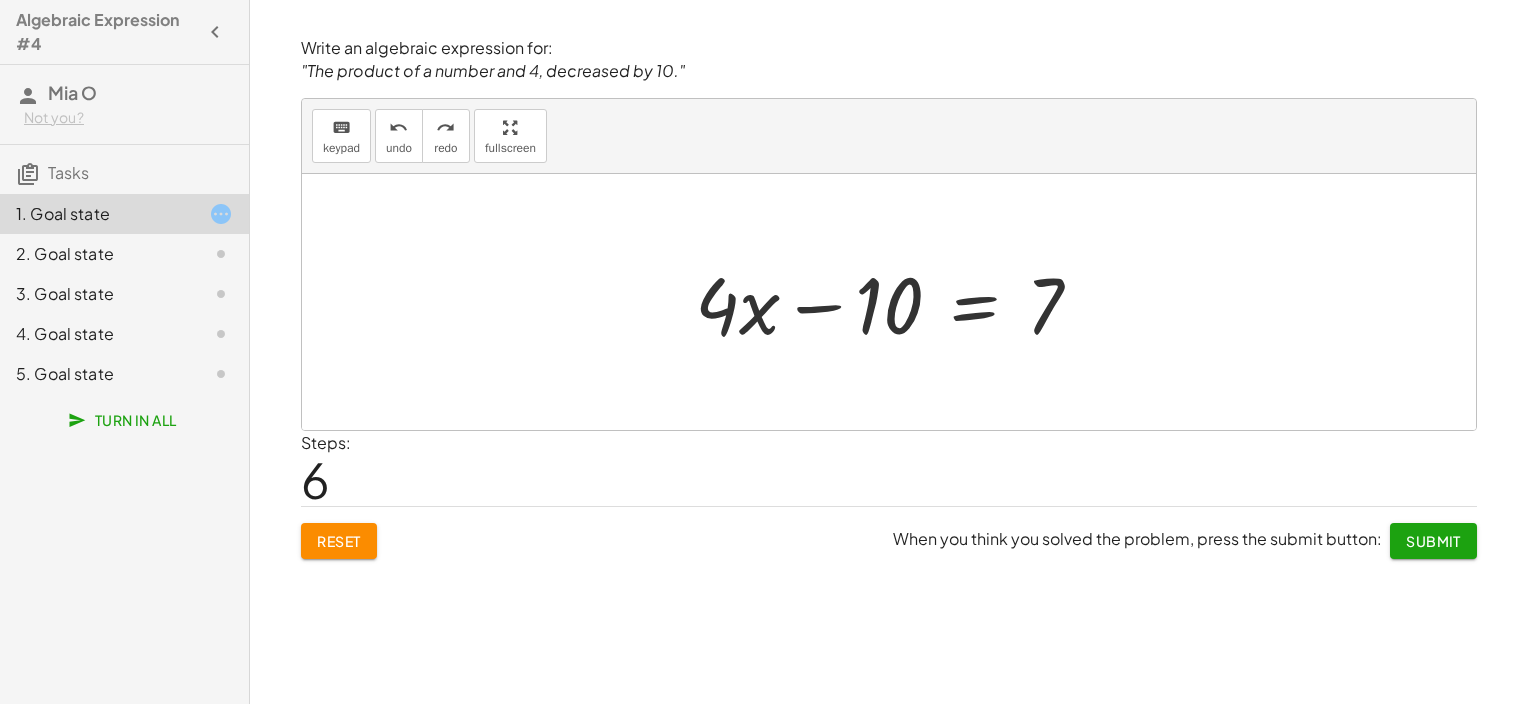 click at bounding box center (896, 302) 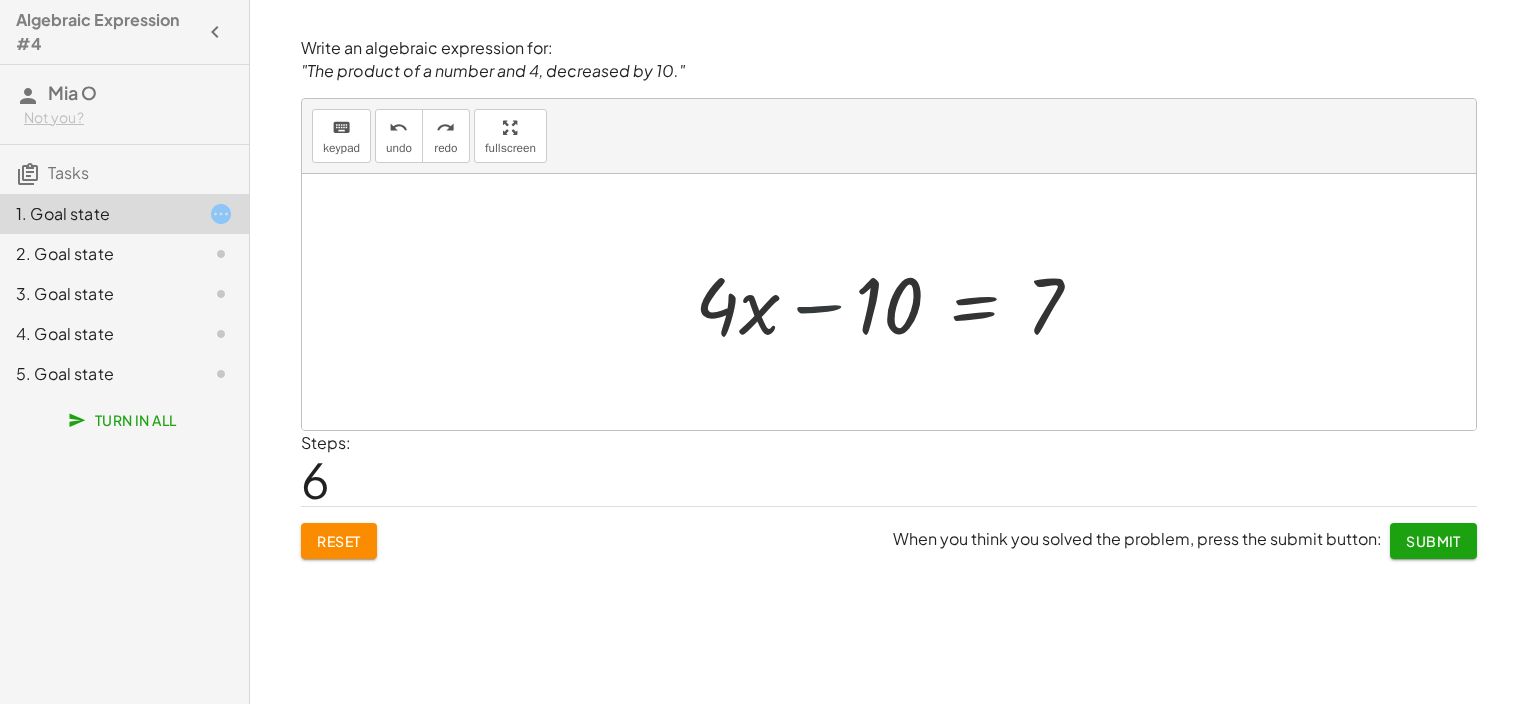 drag, startPoint x: 837, startPoint y: 315, endPoint x: 894, endPoint y: 311, distance: 57.14018 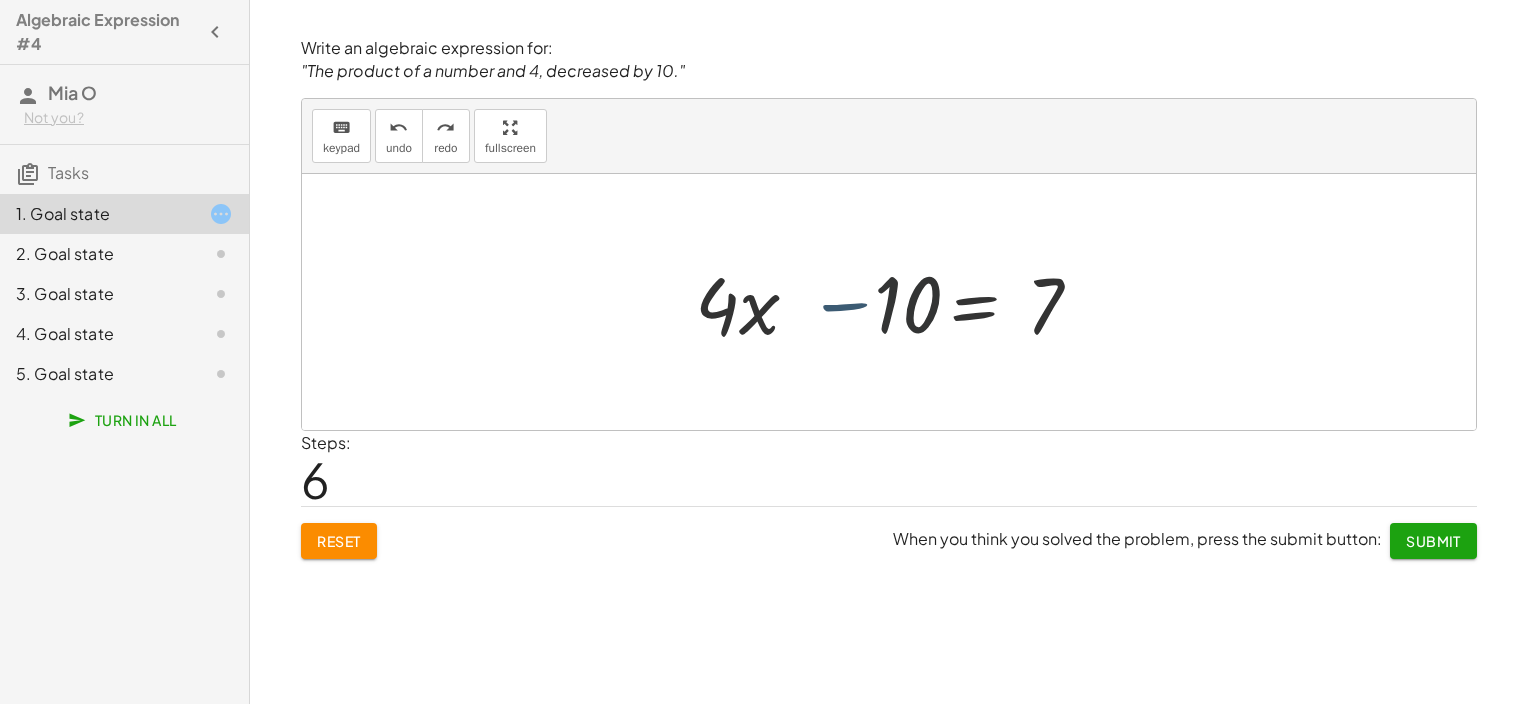 click at bounding box center [896, 302] 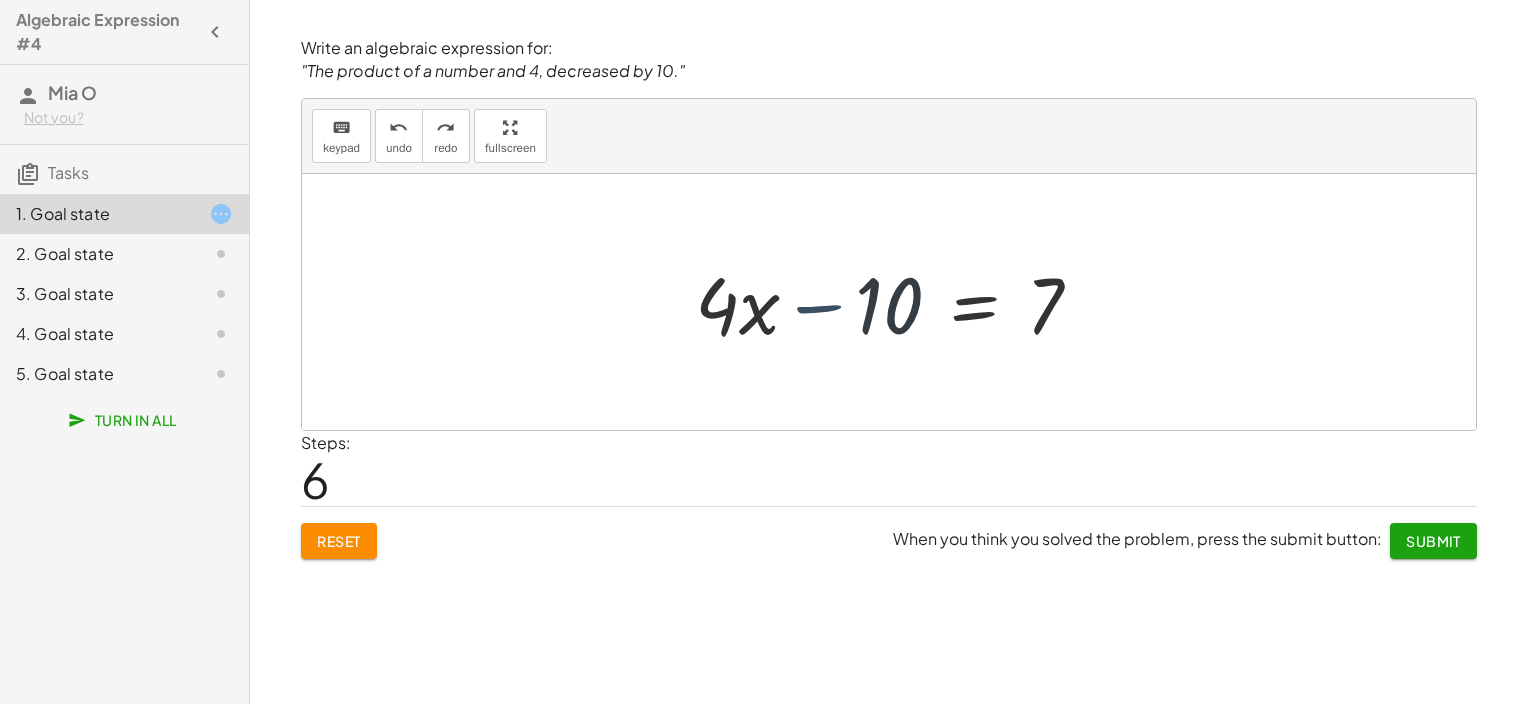 click at bounding box center (896, 302) 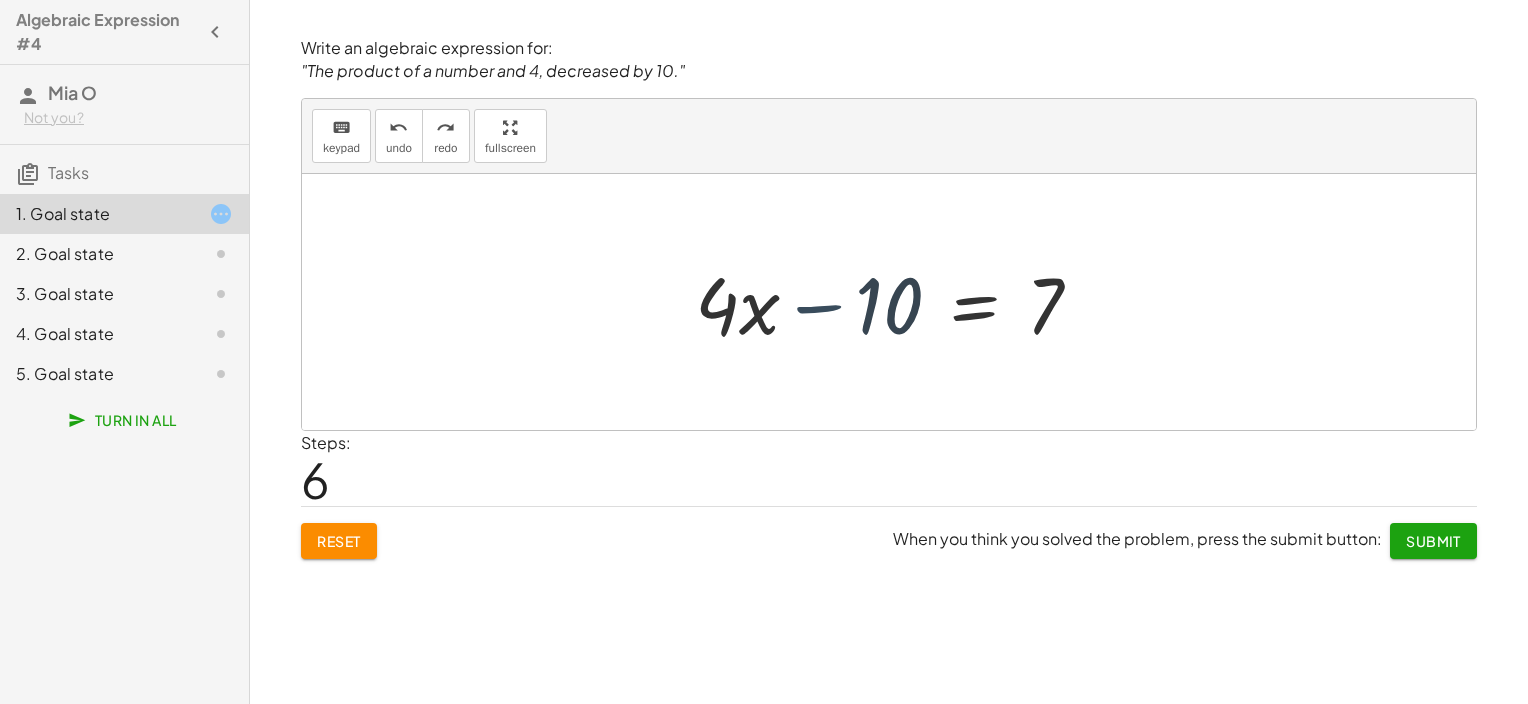 click at bounding box center [896, 302] 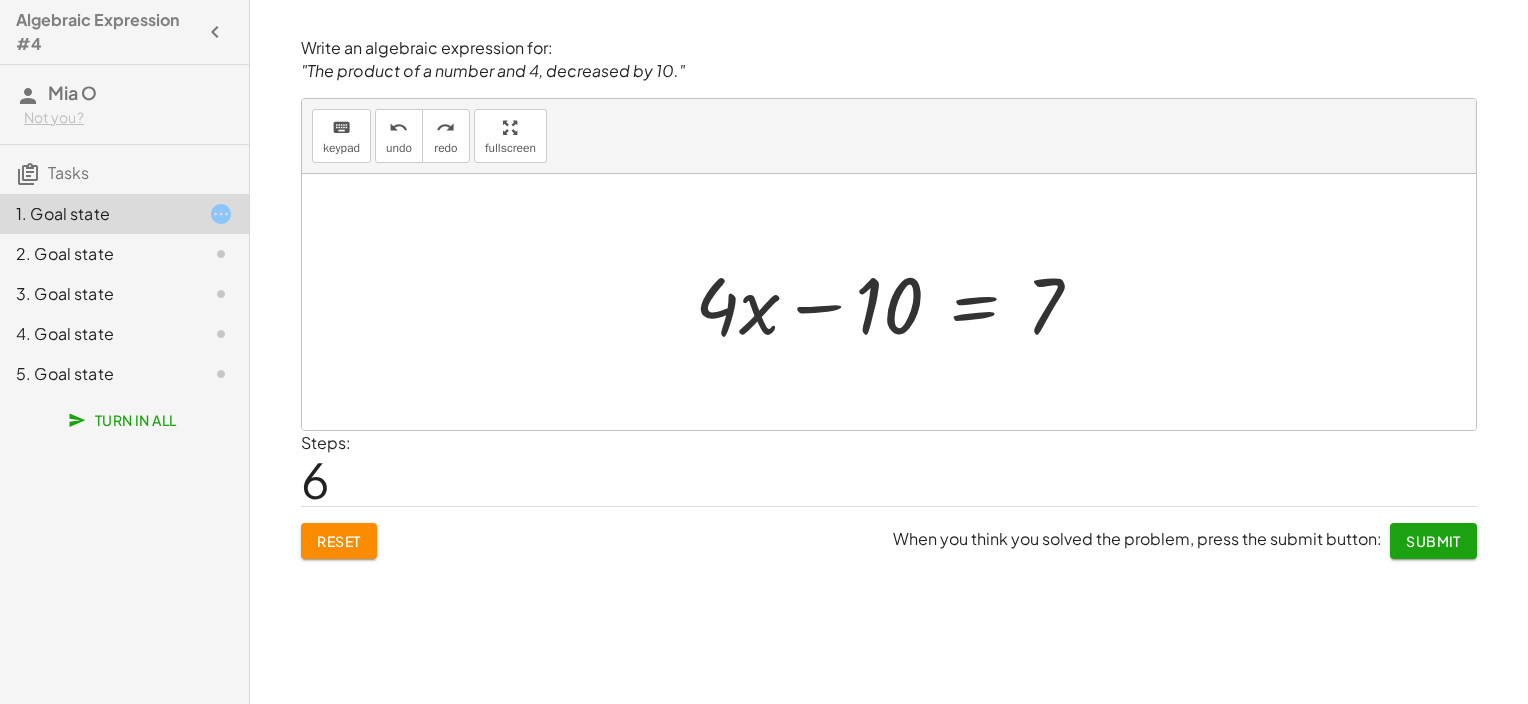 click at bounding box center (896, 302) 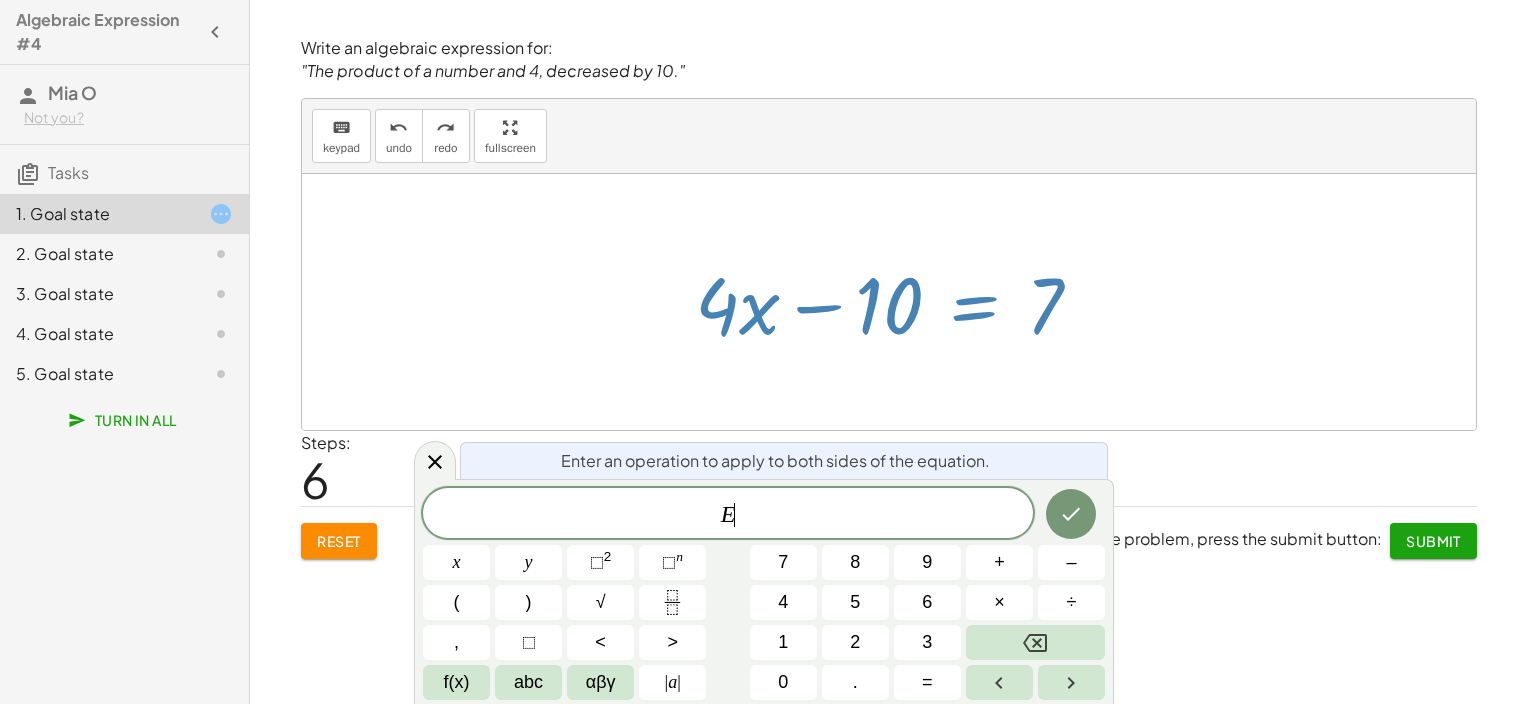 click at bounding box center (896, 302) 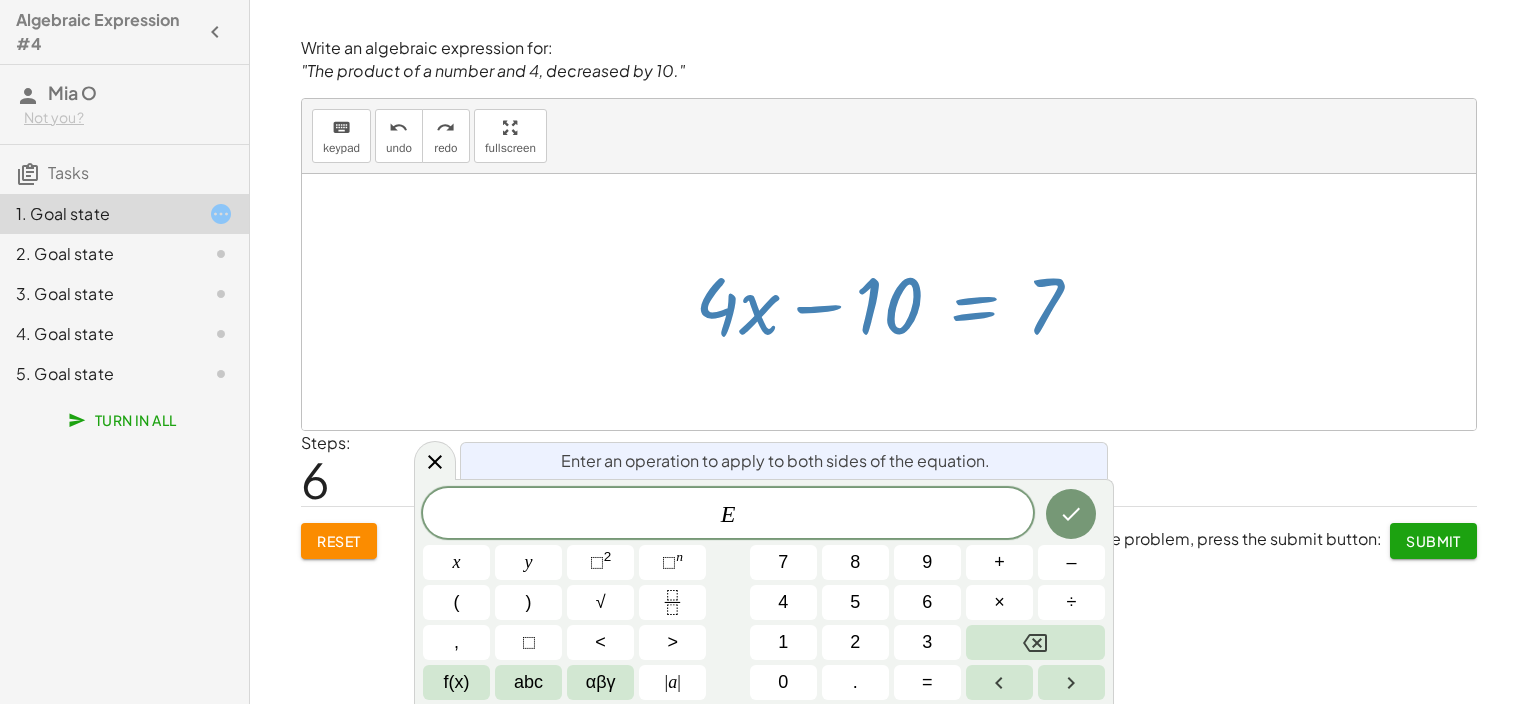 click at bounding box center [896, 302] 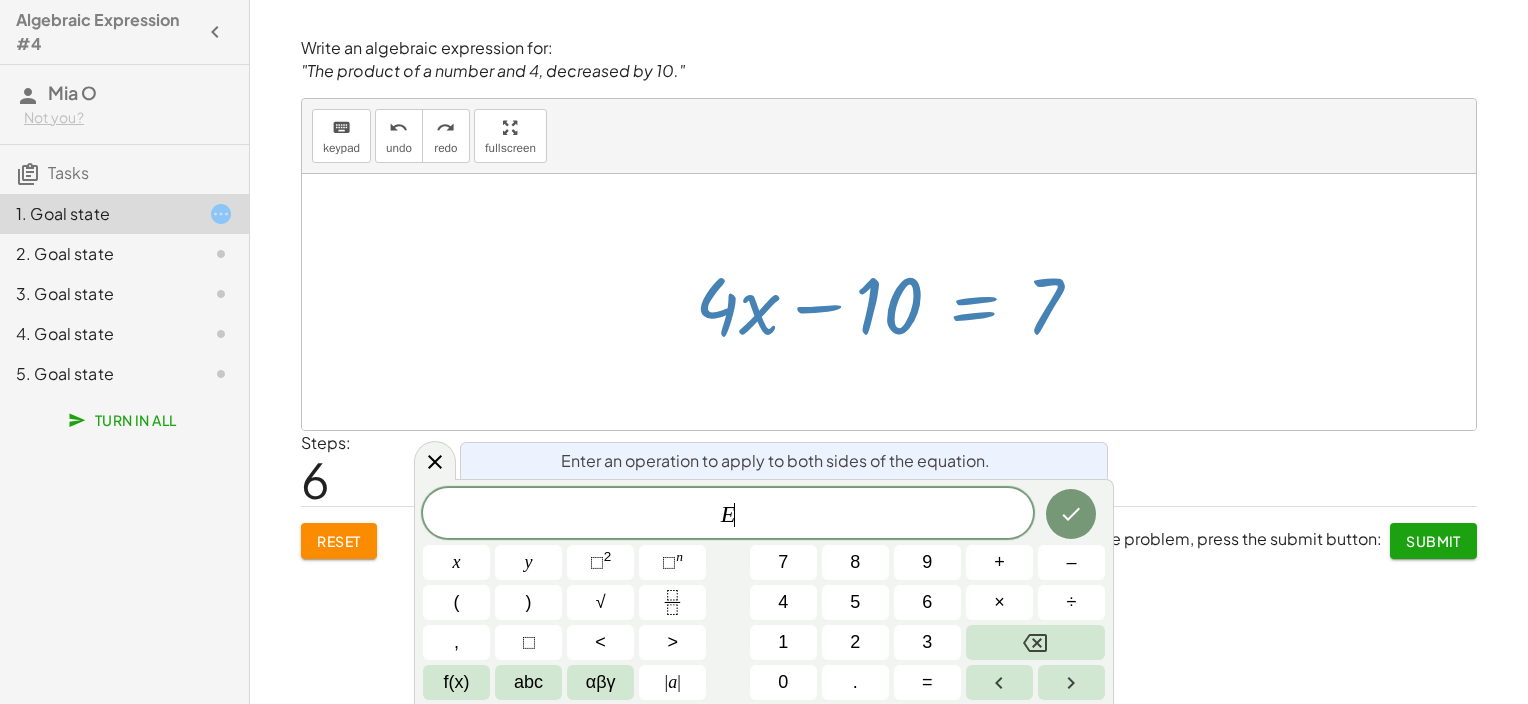 click at bounding box center (896, 302) 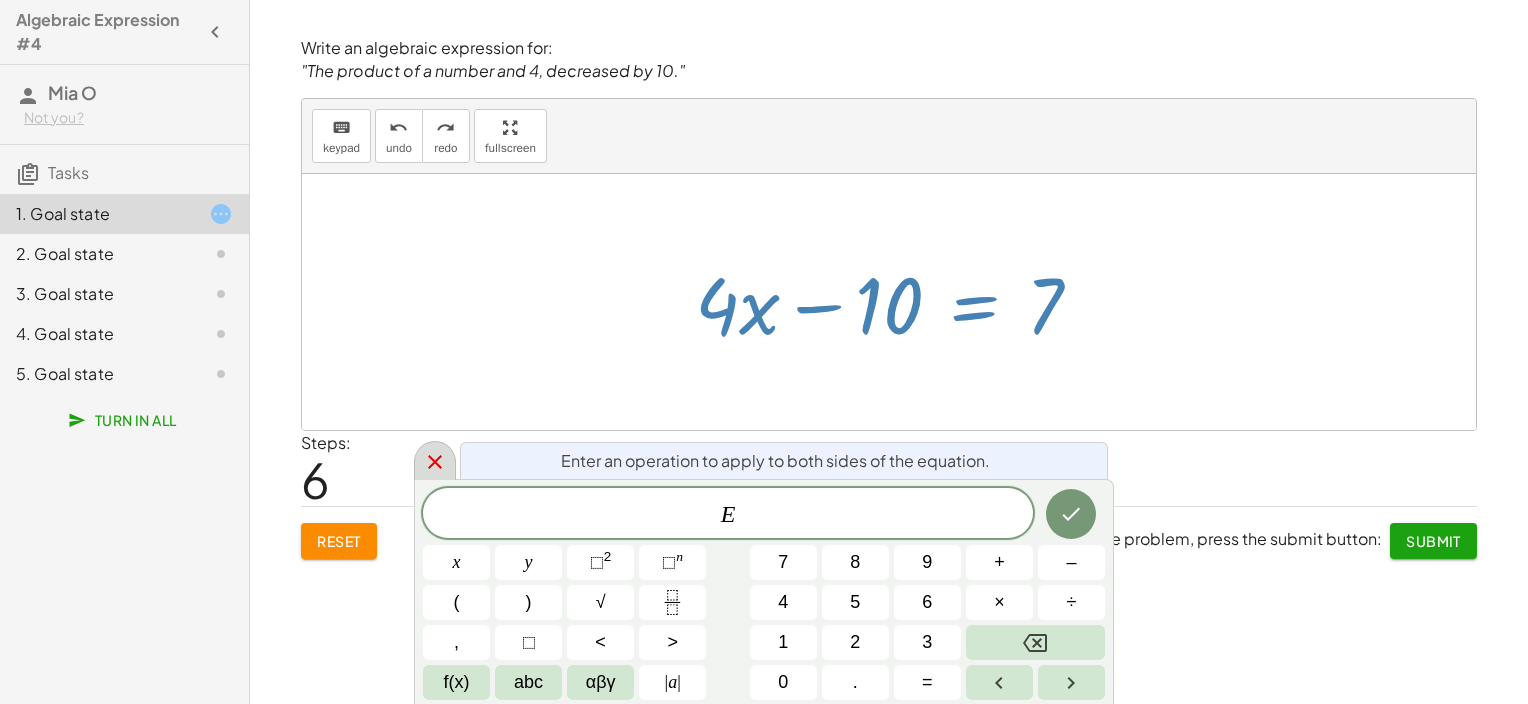 click at bounding box center [435, 460] 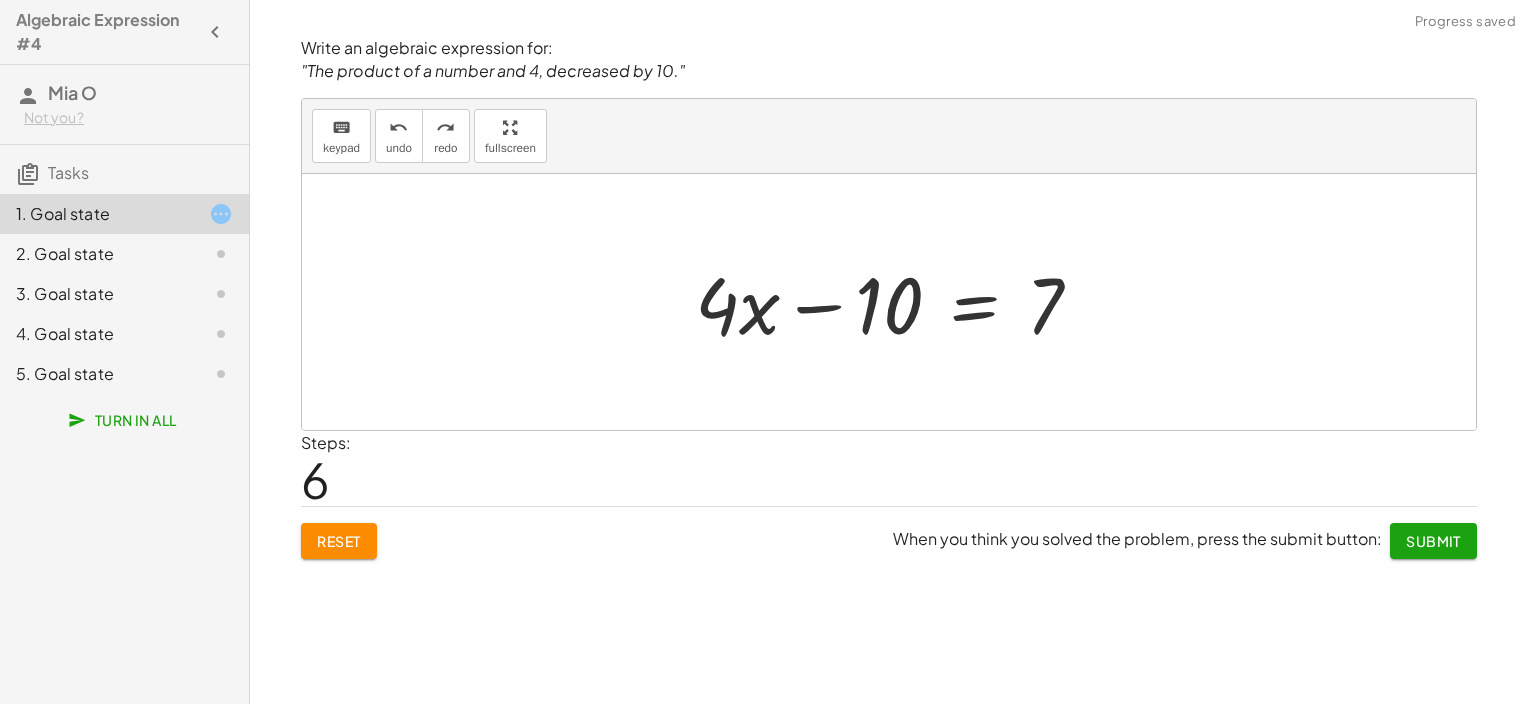 click at bounding box center (896, 302) 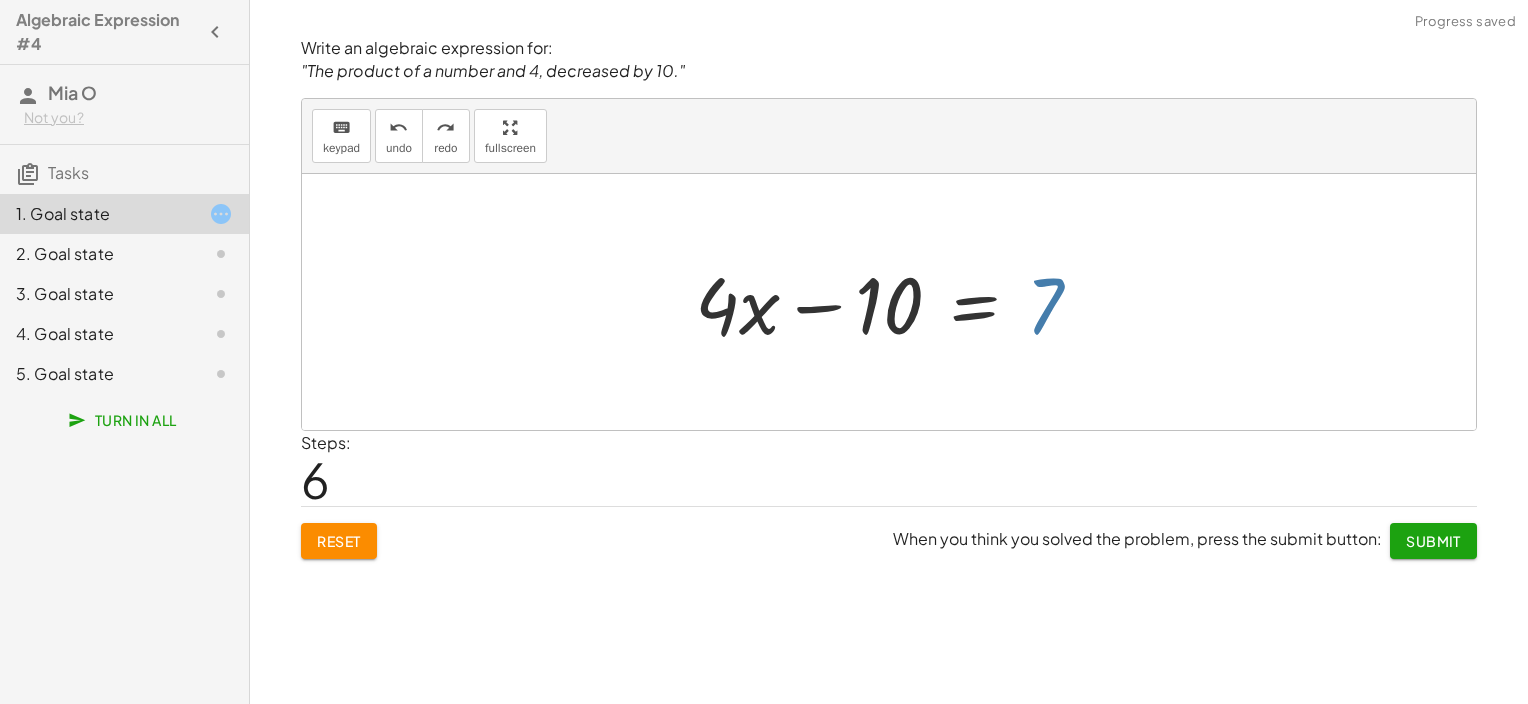 drag, startPoint x: 1056, startPoint y: 290, endPoint x: 1048, endPoint y: 297, distance: 10.630146 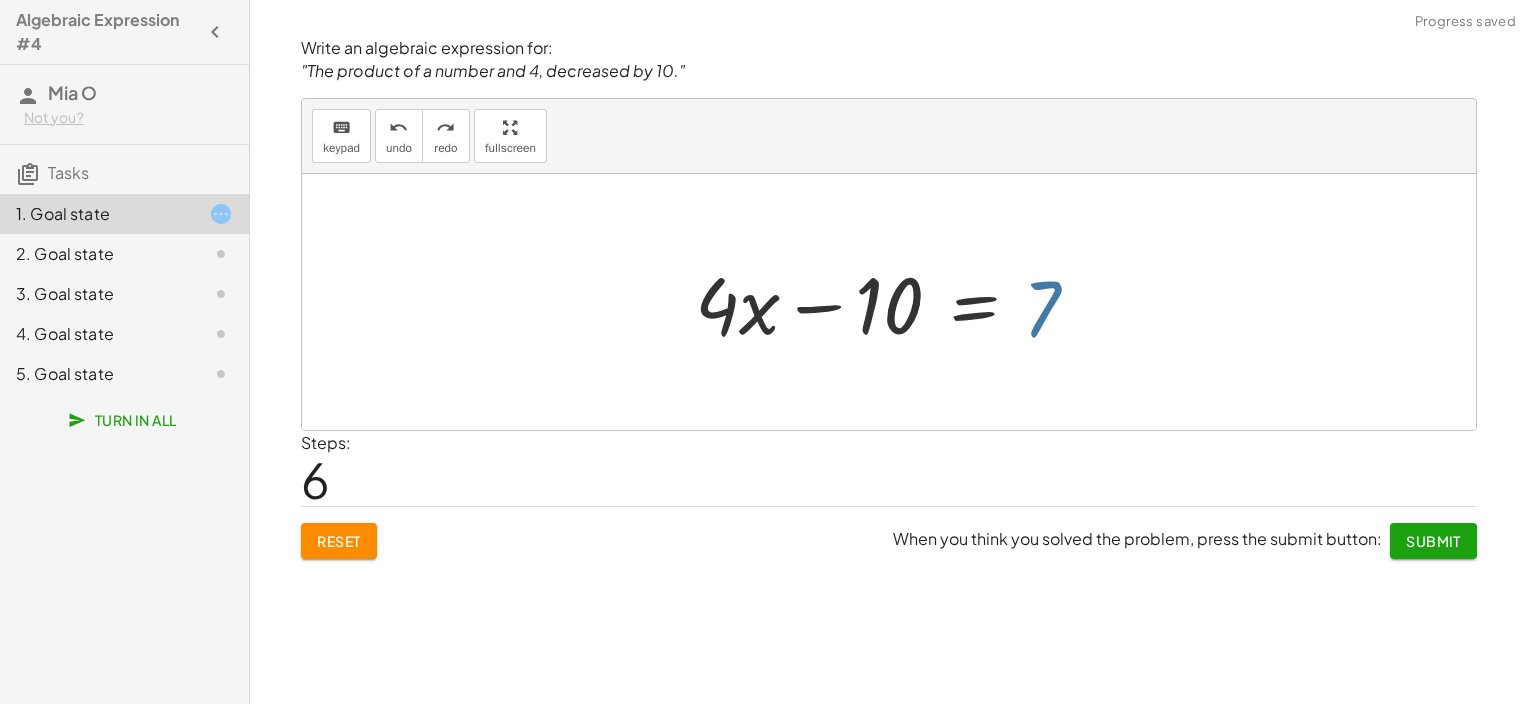 click at bounding box center [896, 302] 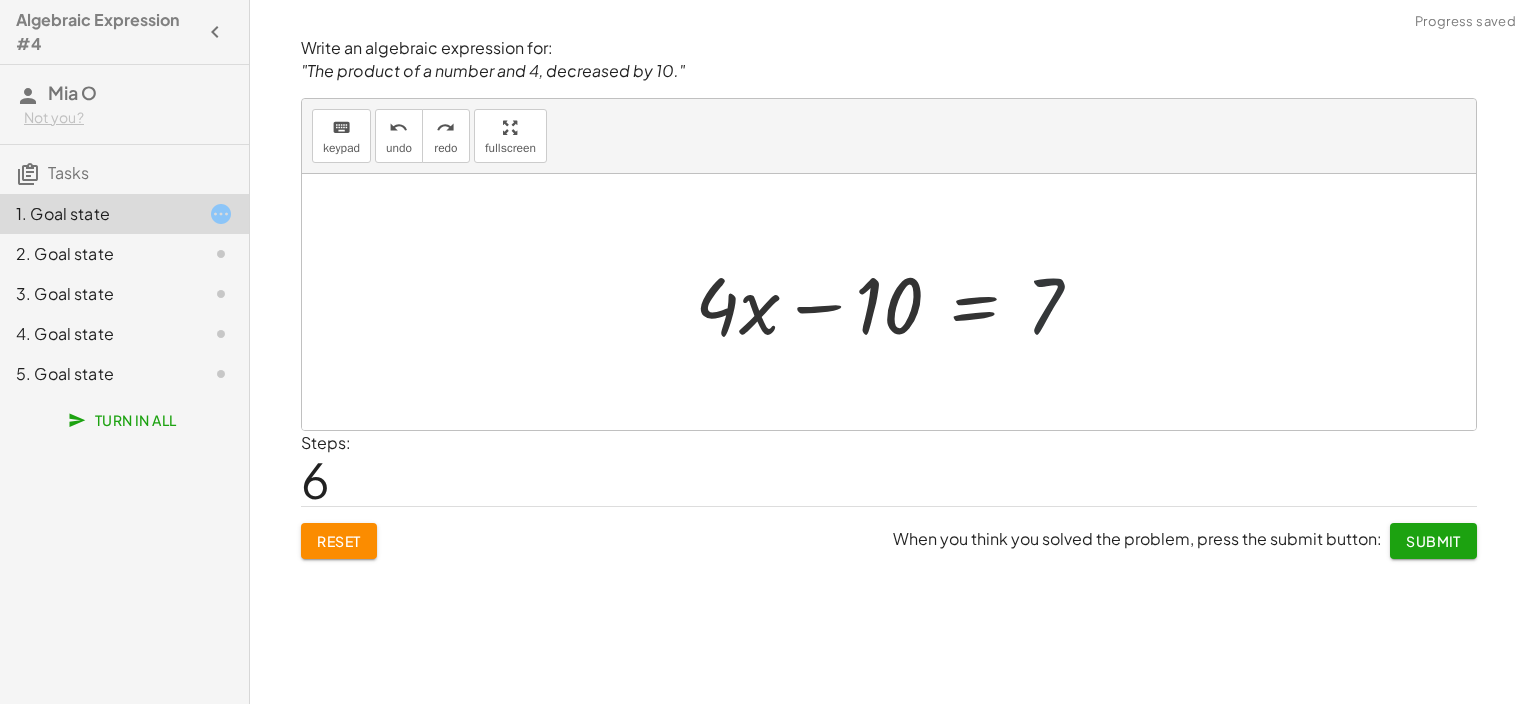 click at bounding box center (896, 302) 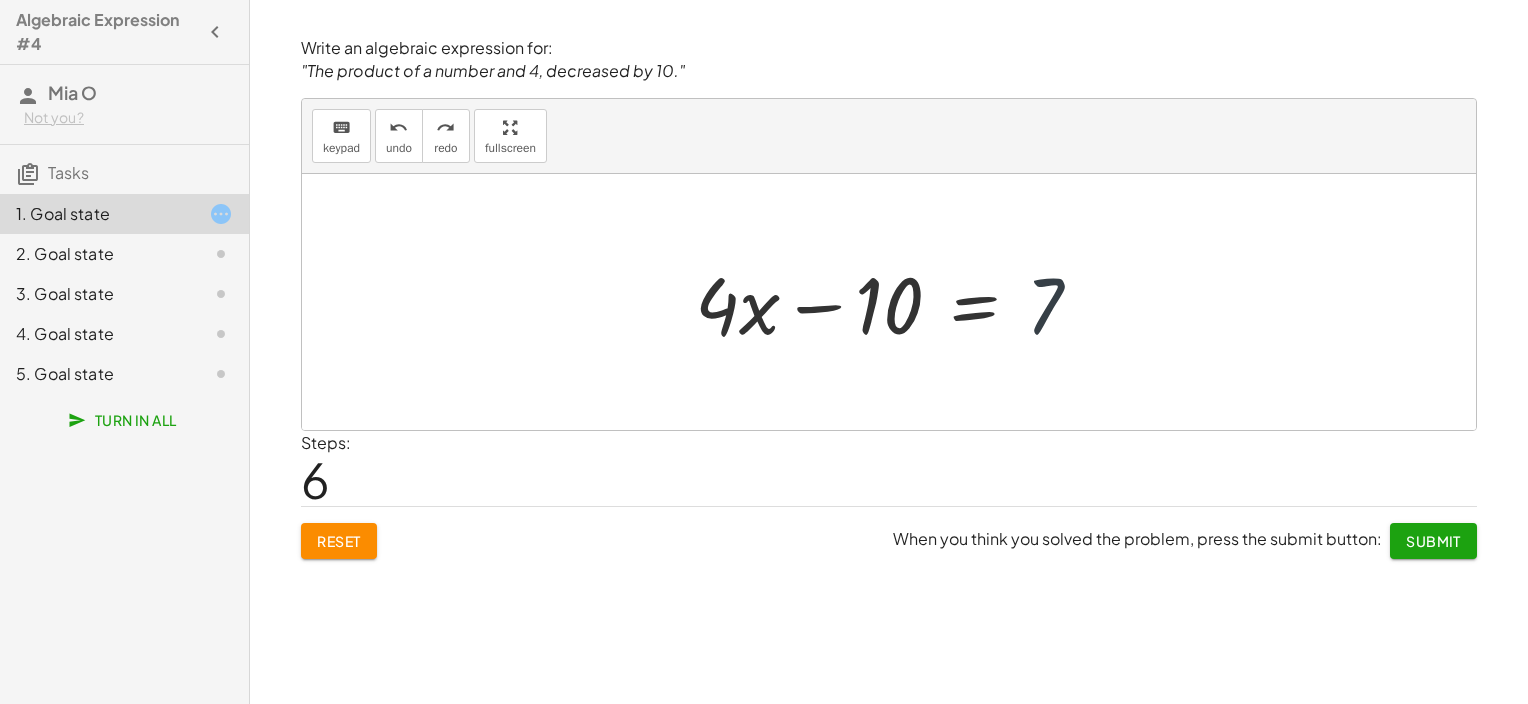 click at bounding box center (896, 302) 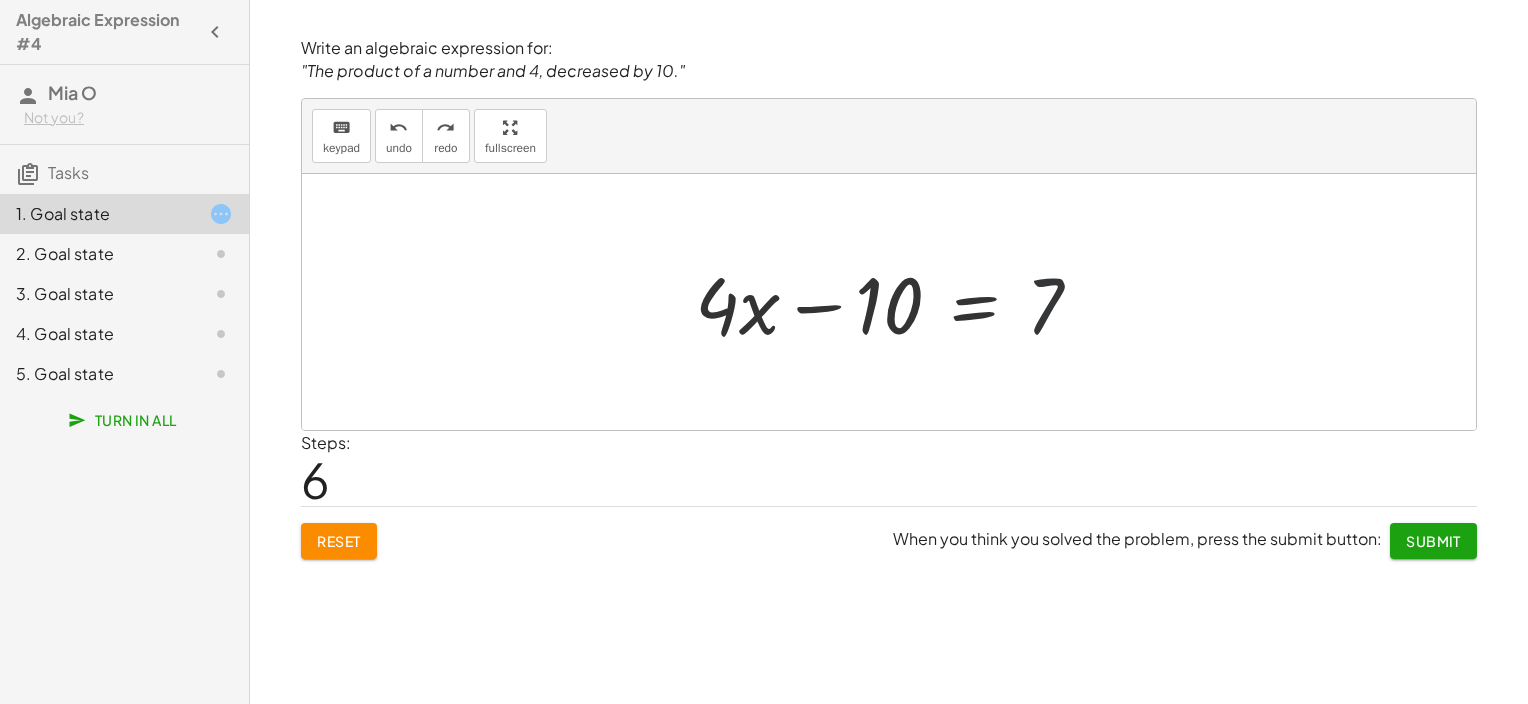 click at bounding box center (896, 302) 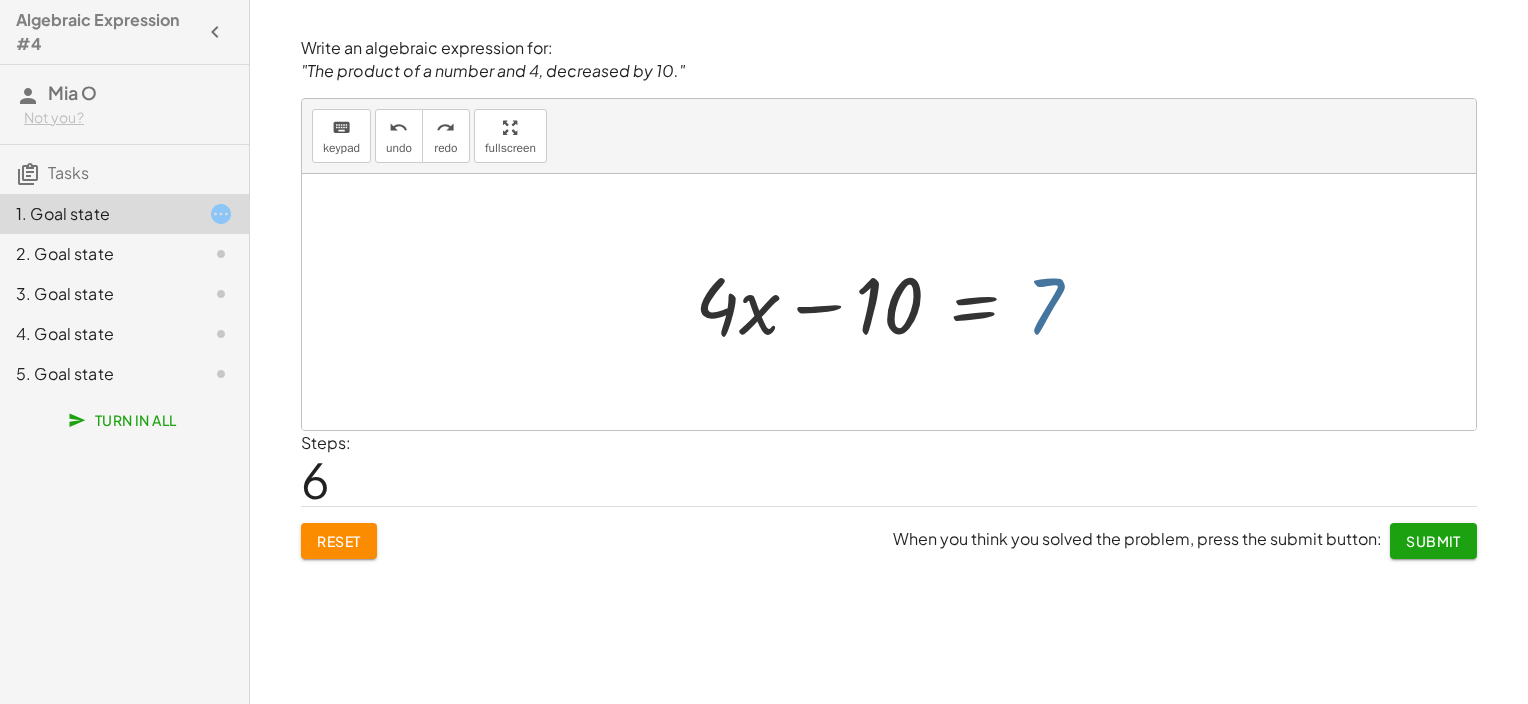 drag, startPoint x: 1046, startPoint y: 313, endPoint x: 1046, endPoint y: 301, distance: 12 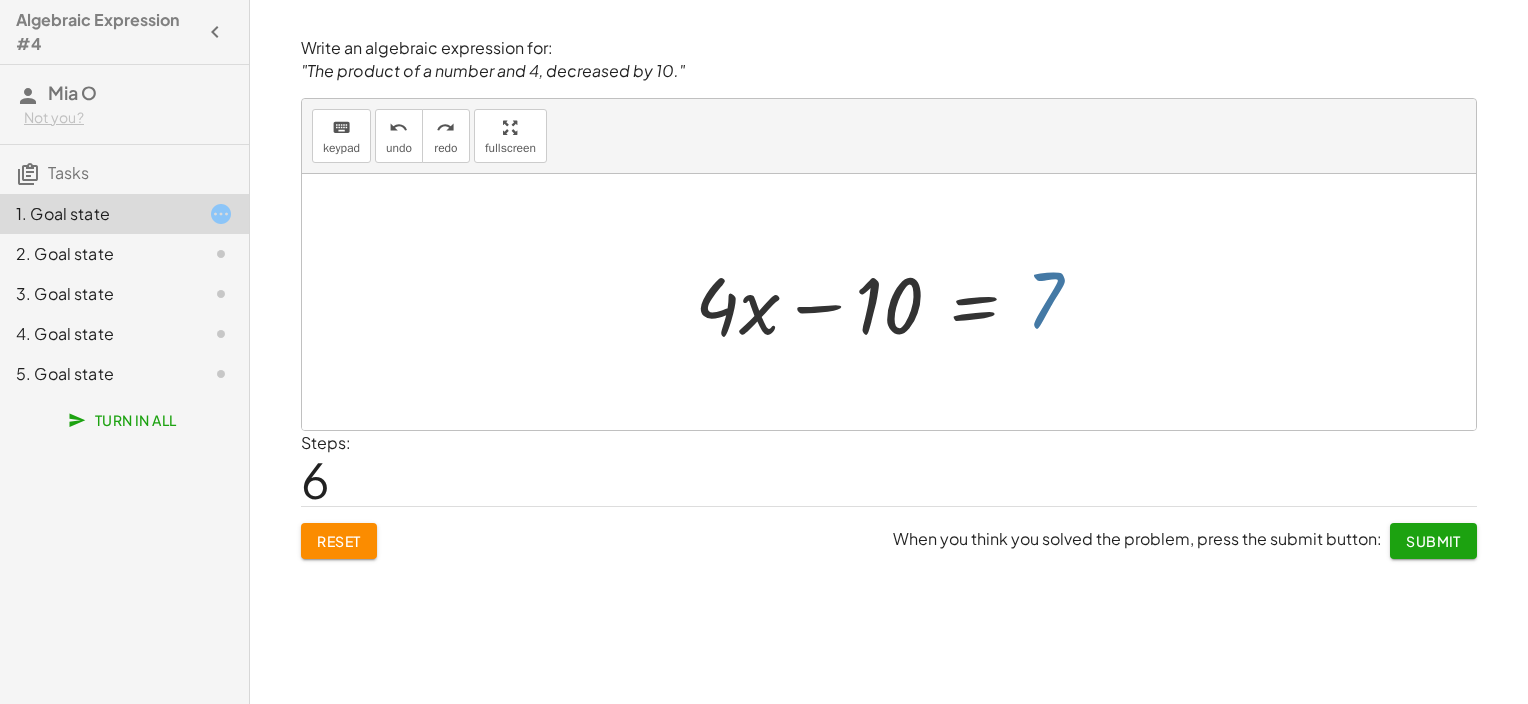 click at bounding box center (896, 302) 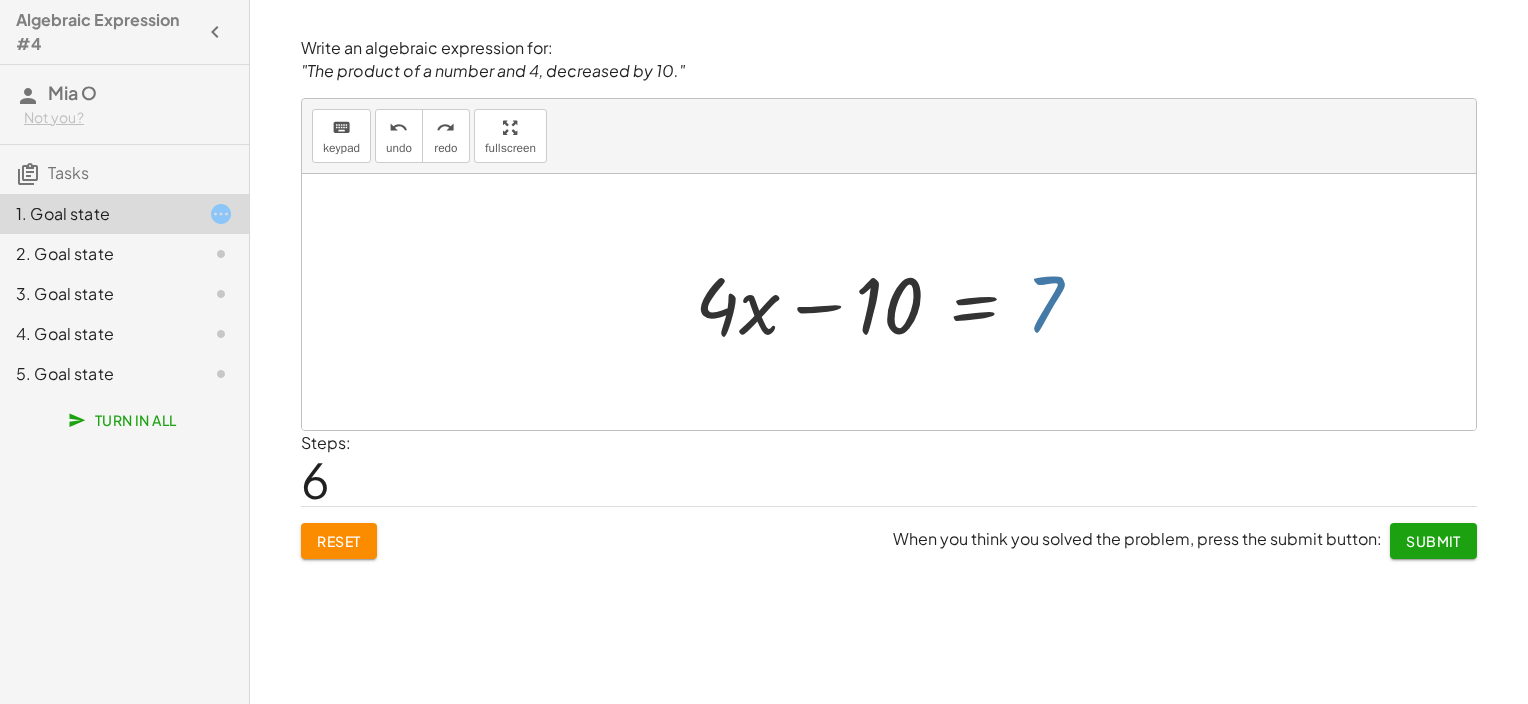 click at bounding box center [896, 302] 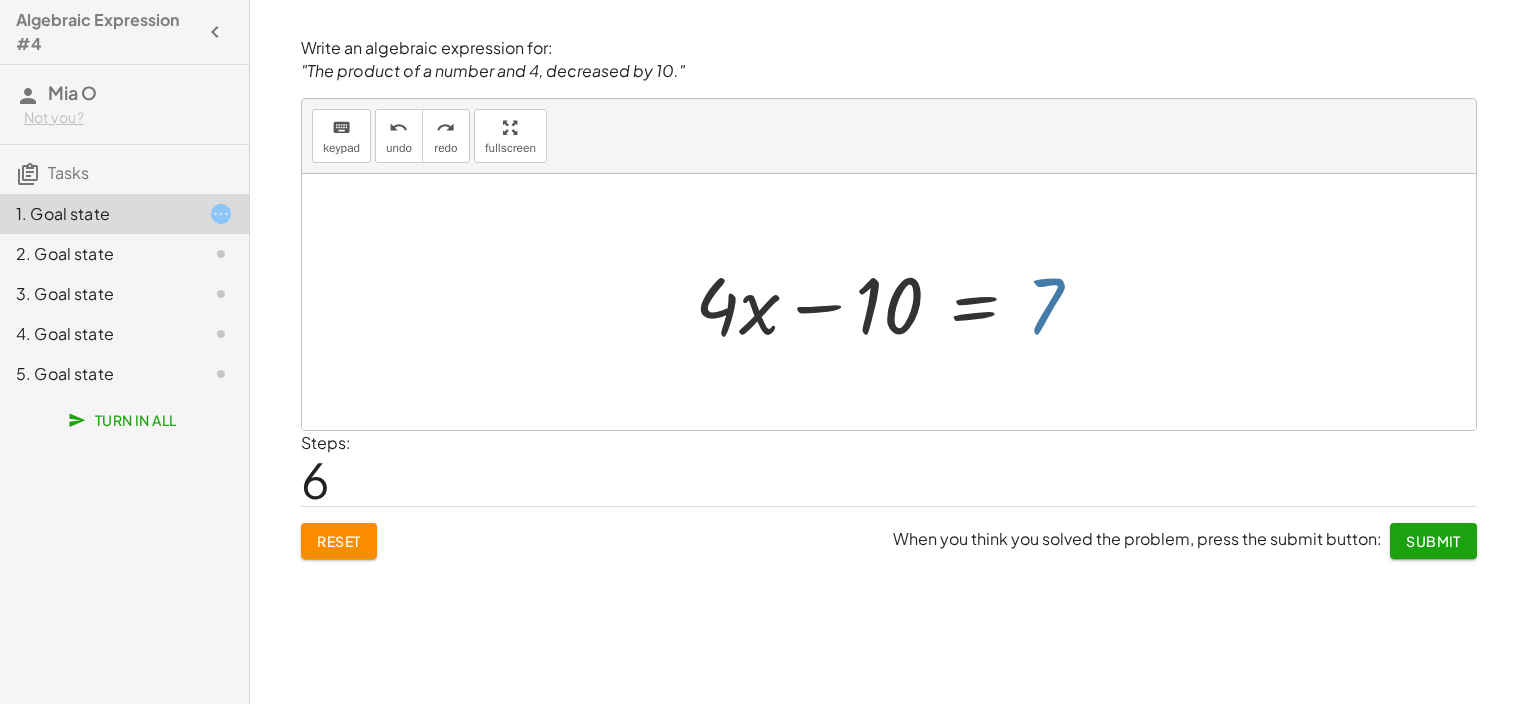 click at bounding box center (896, 302) 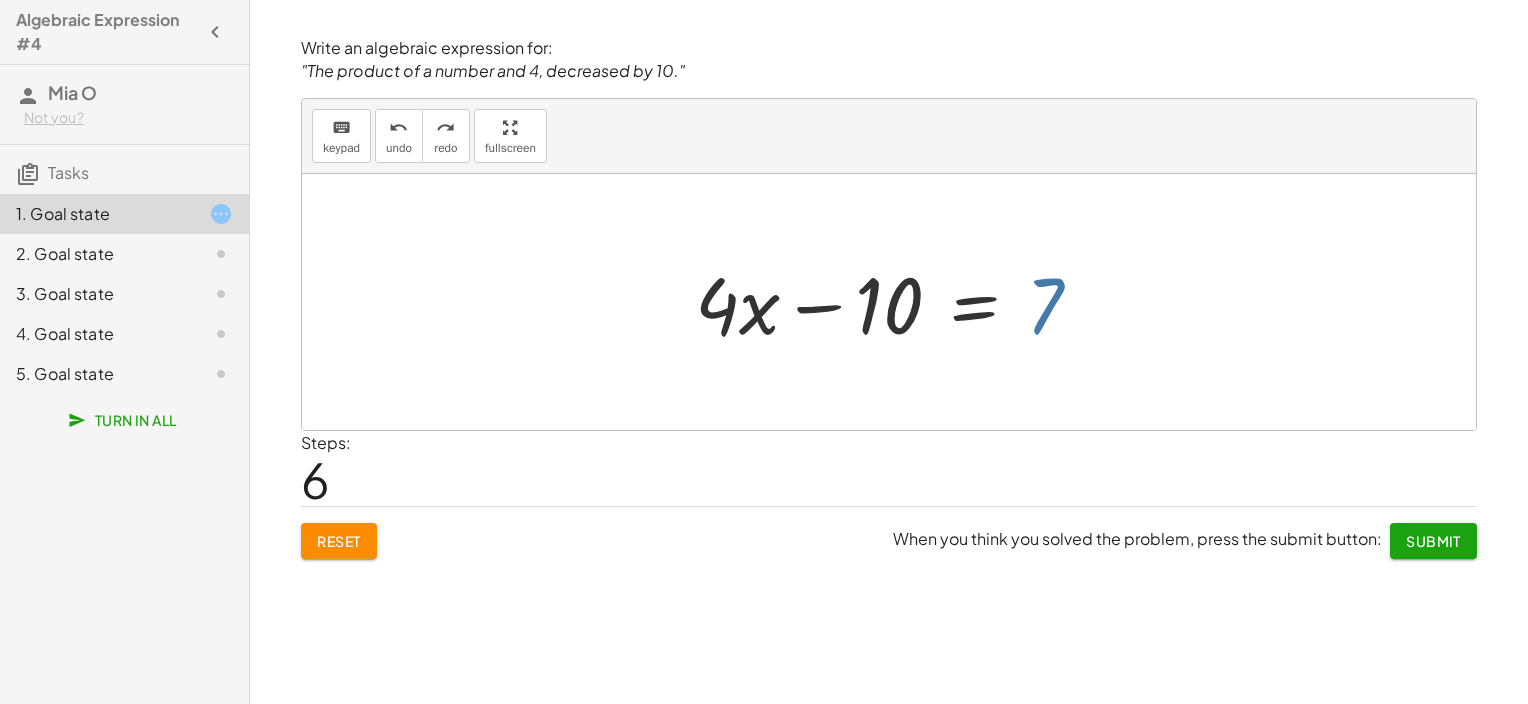 click at bounding box center [896, 302] 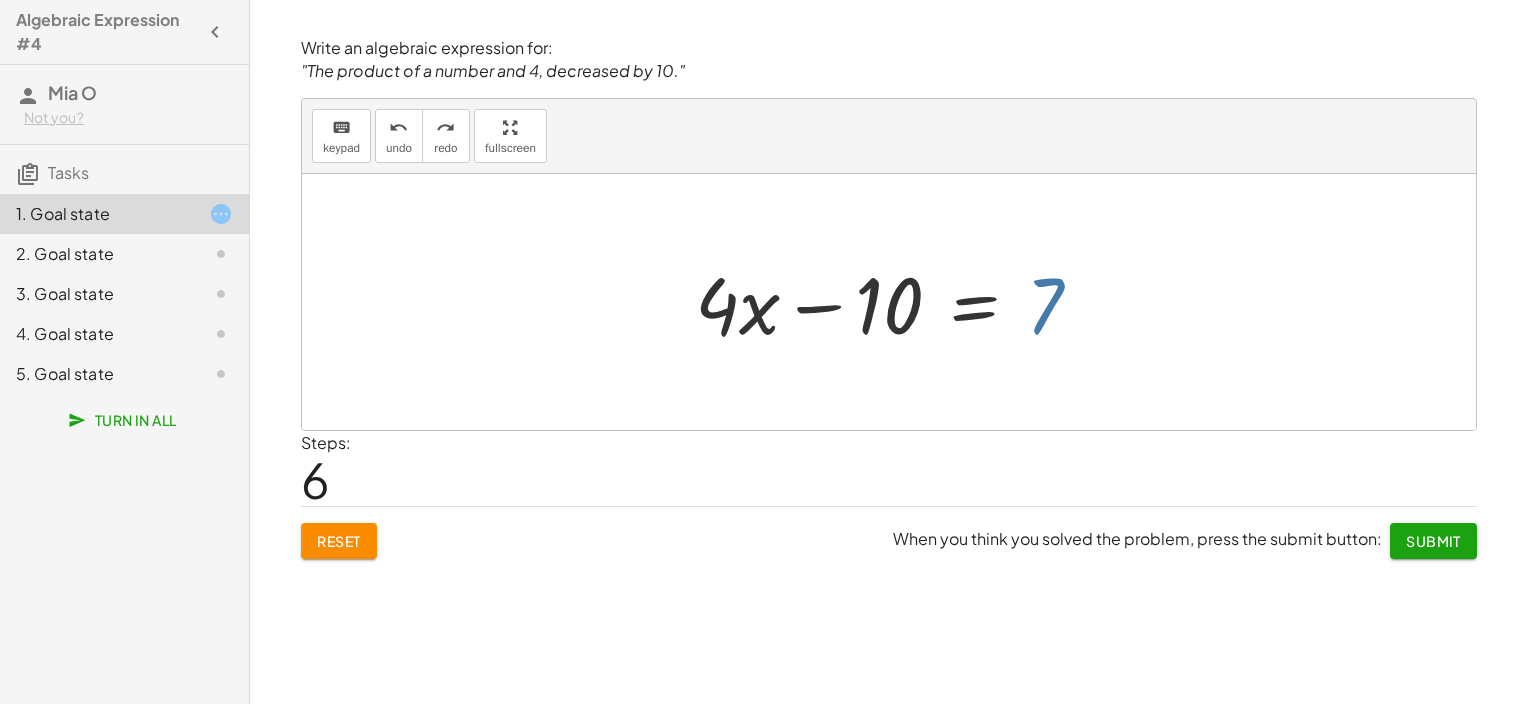 click at bounding box center (896, 302) 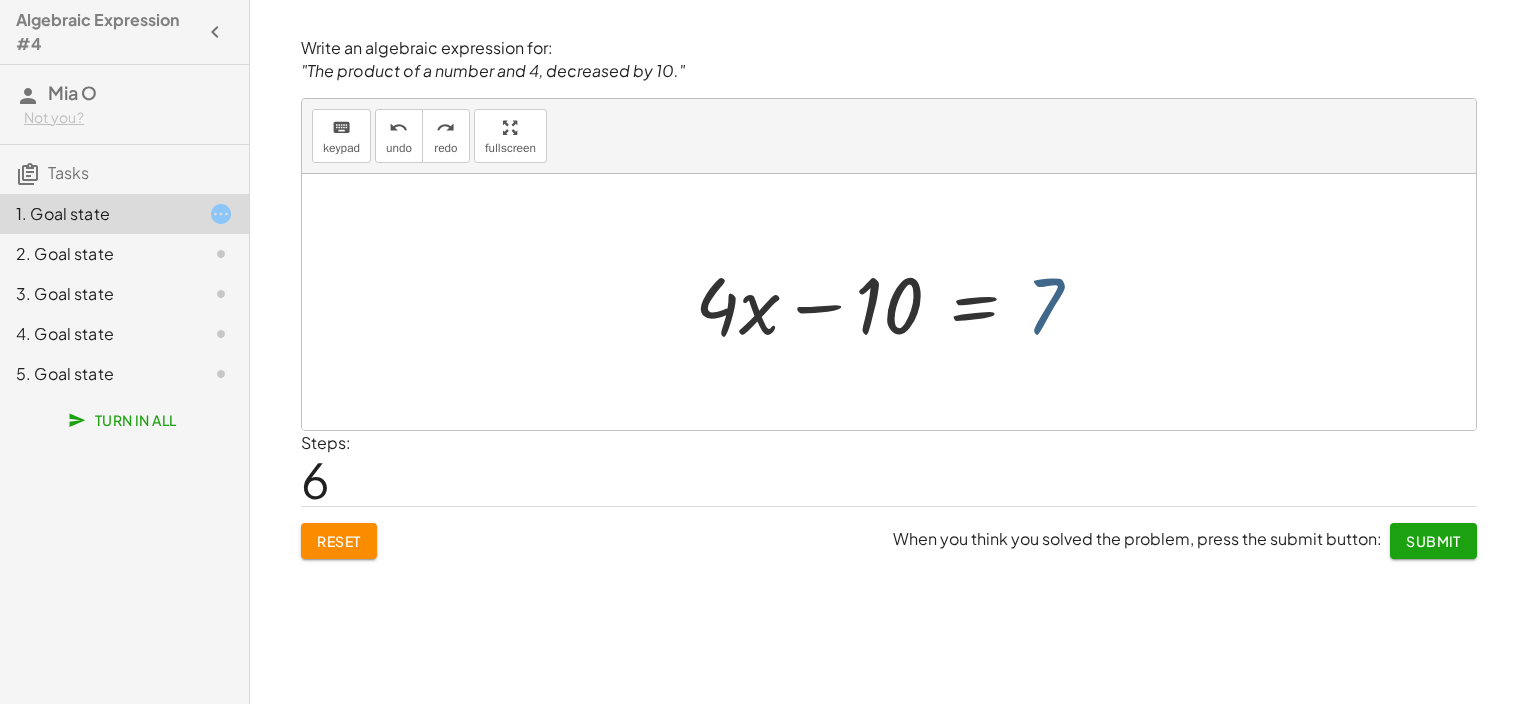 click at bounding box center [896, 302] 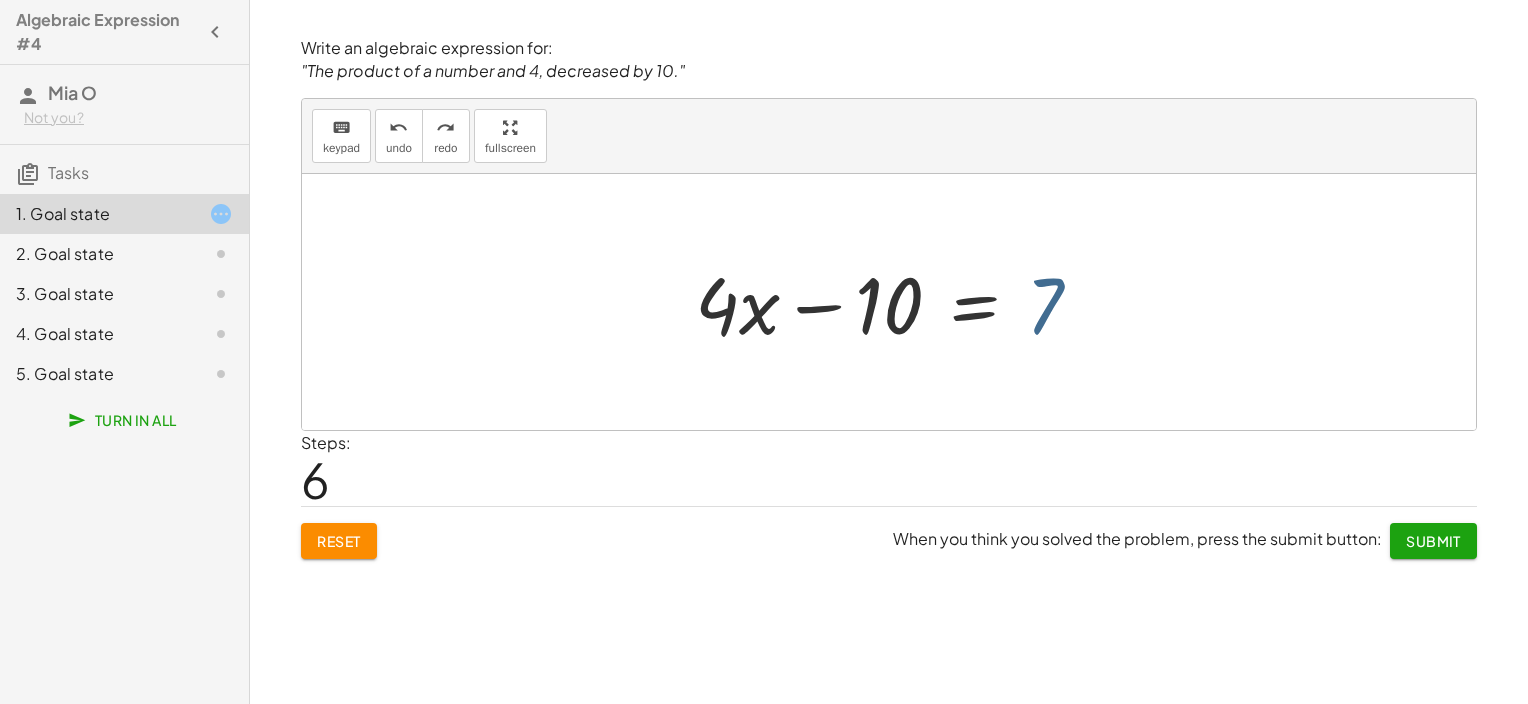 click at bounding box center (896, 302) 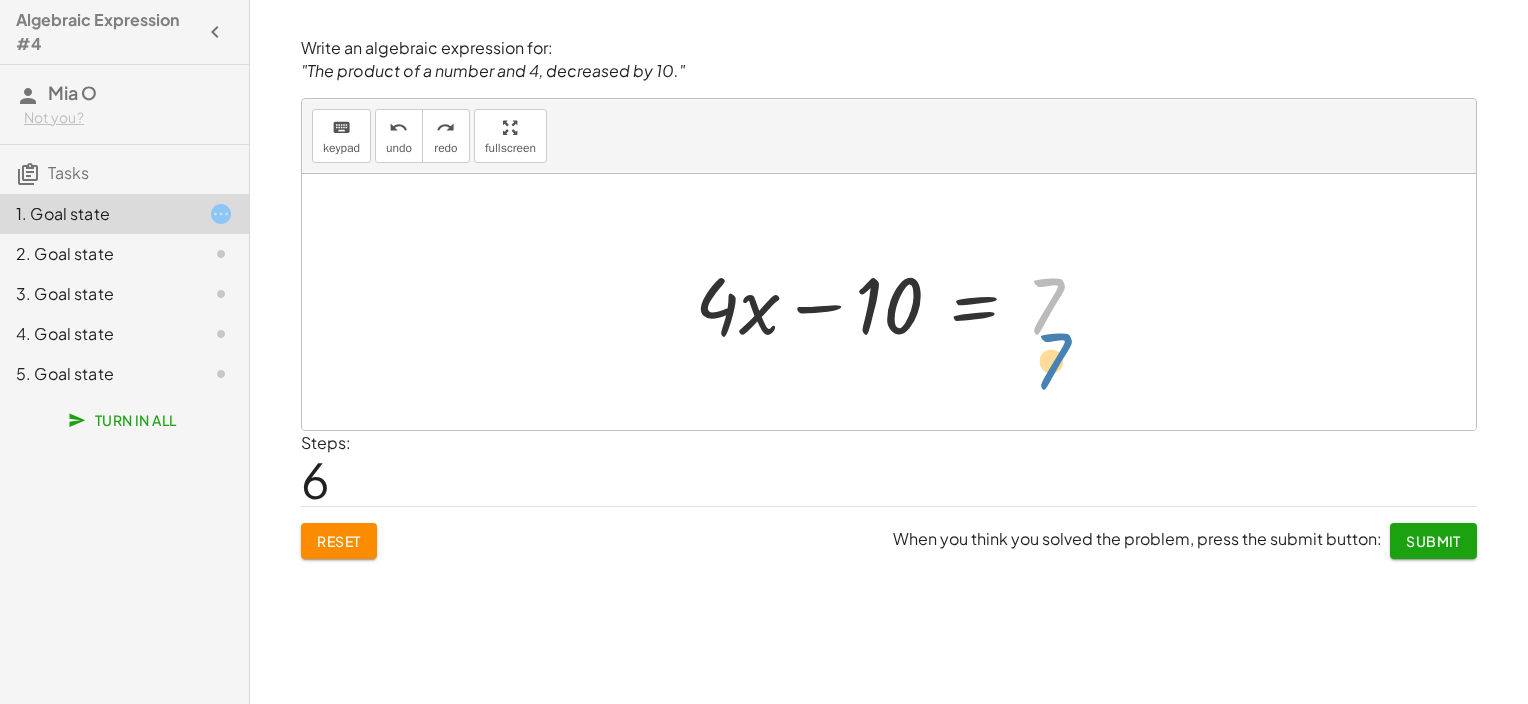 click at bounding box center (896, 302) 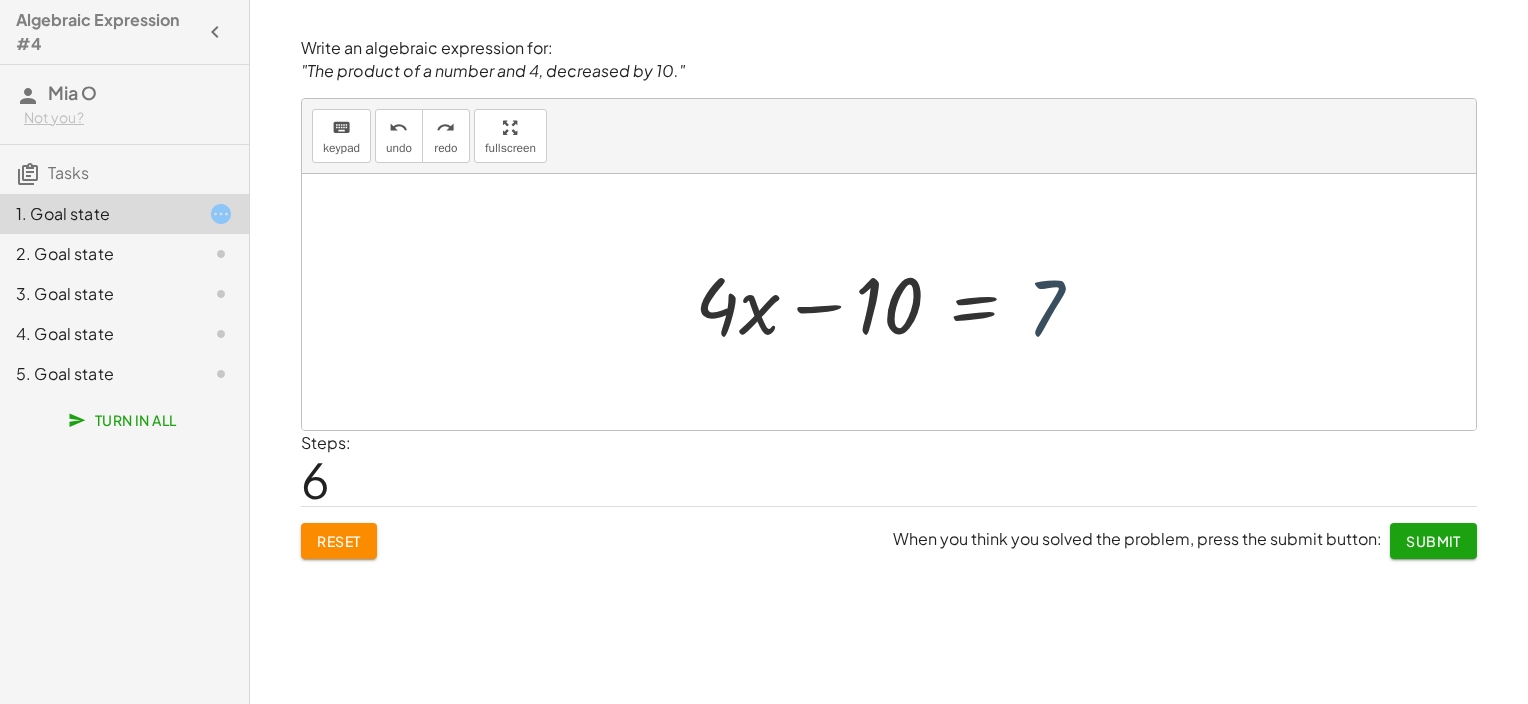 click at bounding box center [896, 302] 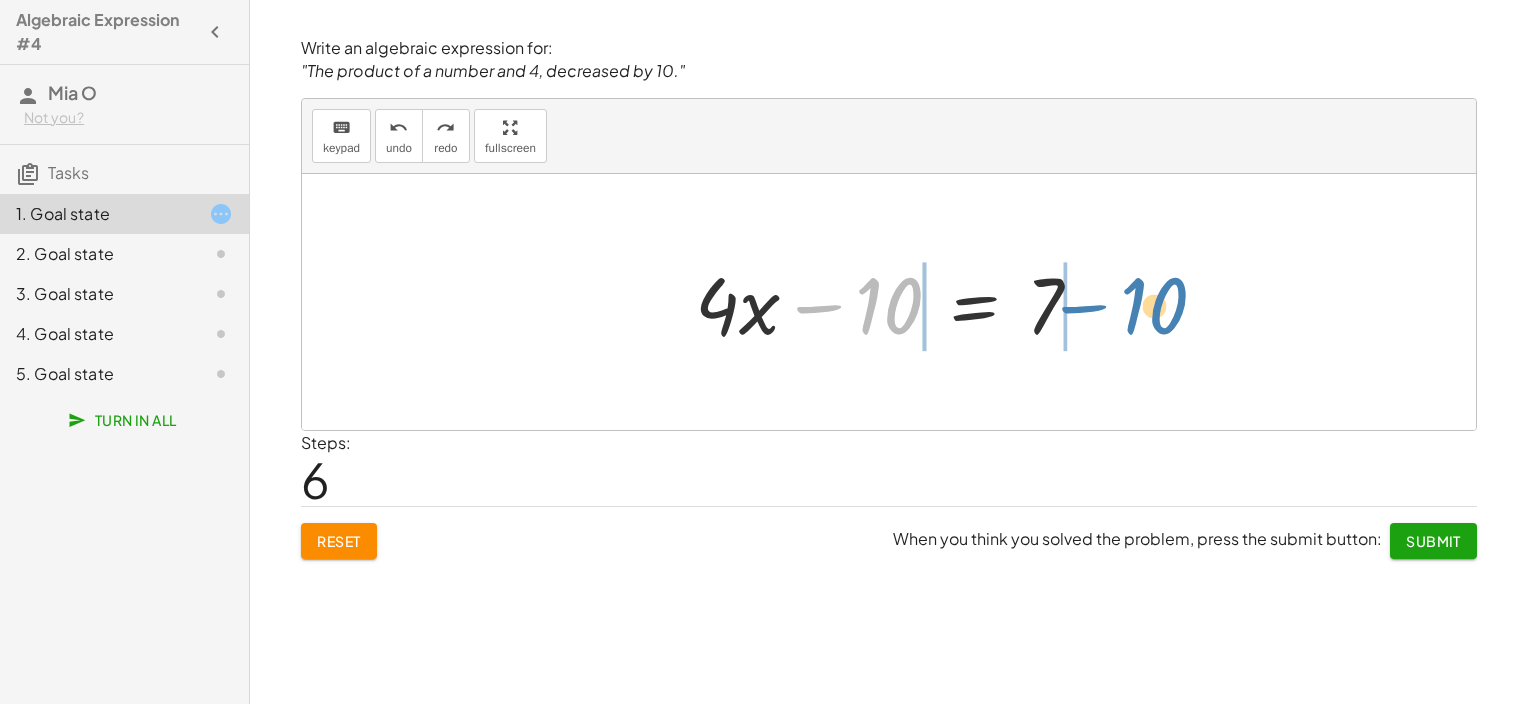 drag, startPoint x: 879, startPoint y: 295, endPoint x: 1151, endPoint y: 293, distance: 272.00735 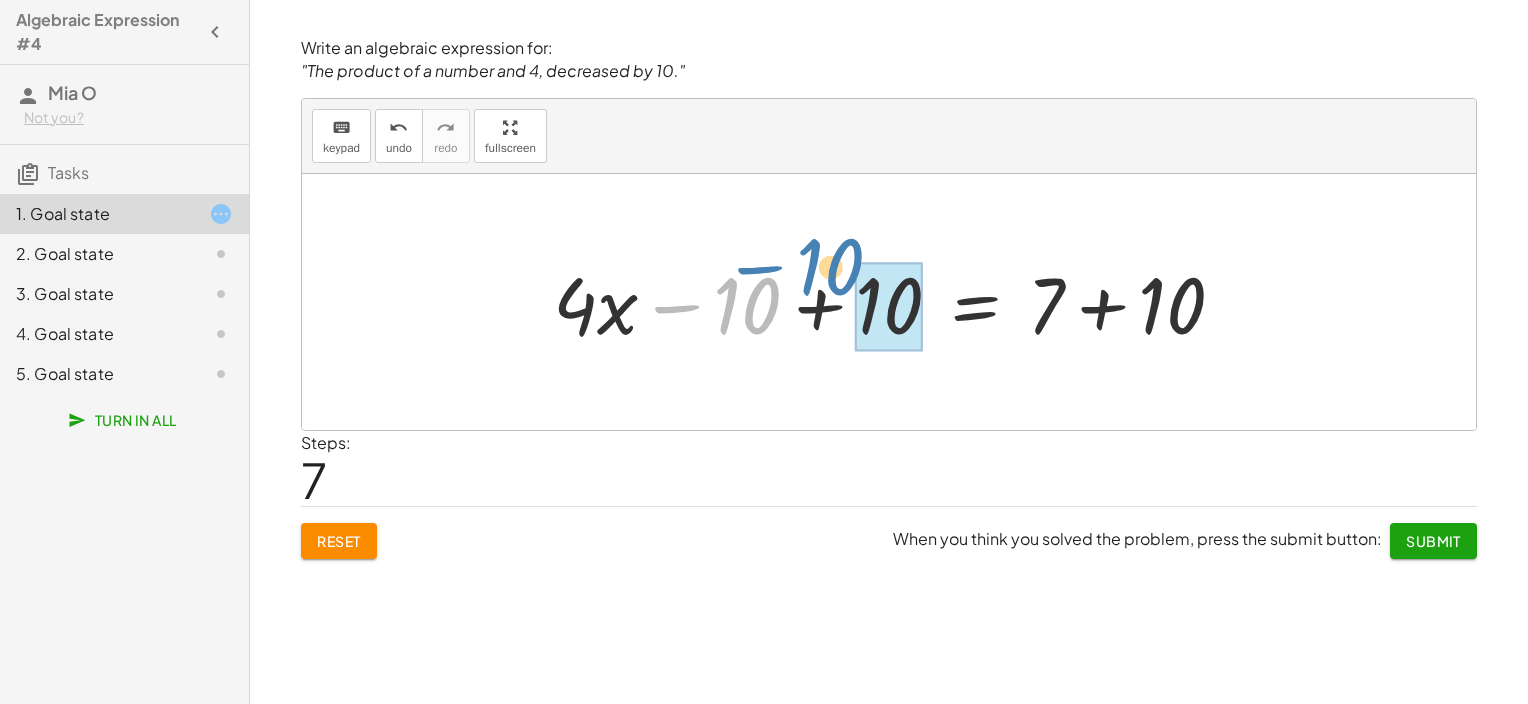 drag, startPoint x: 762, startPoint y: 320, endPoint x: 809, endPoint y: 320, distance: 47 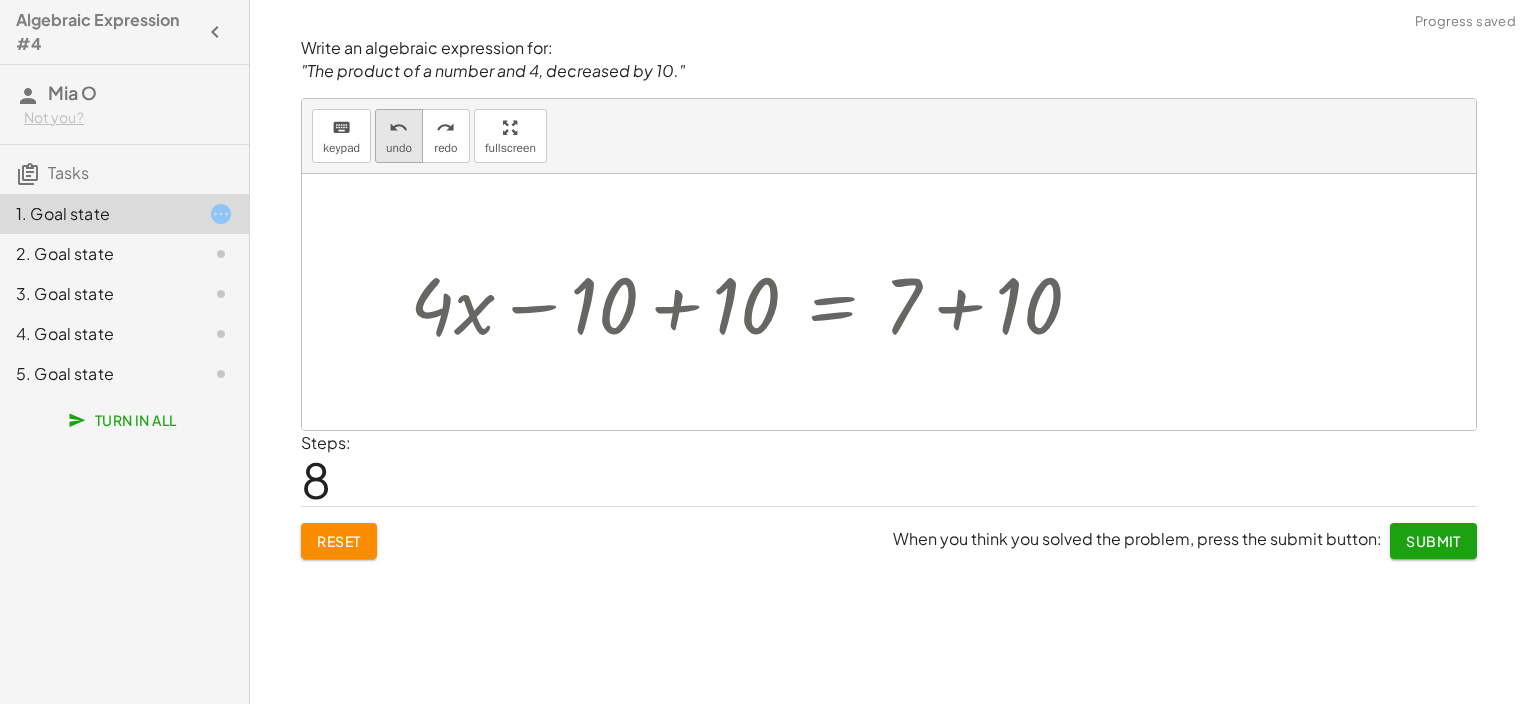 click on "undo" at bounding box center (399, 148) 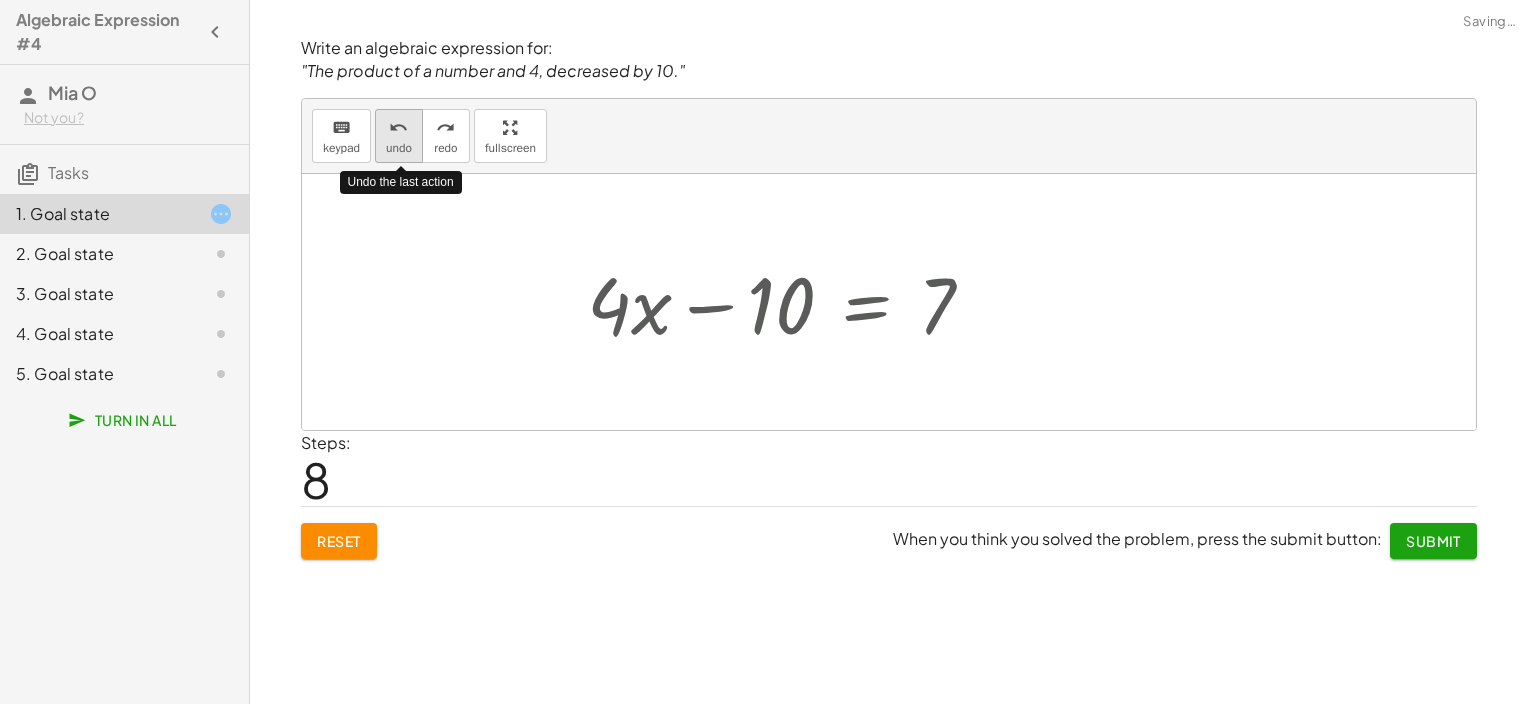 click on "undo" at bounding box center [399, 148] 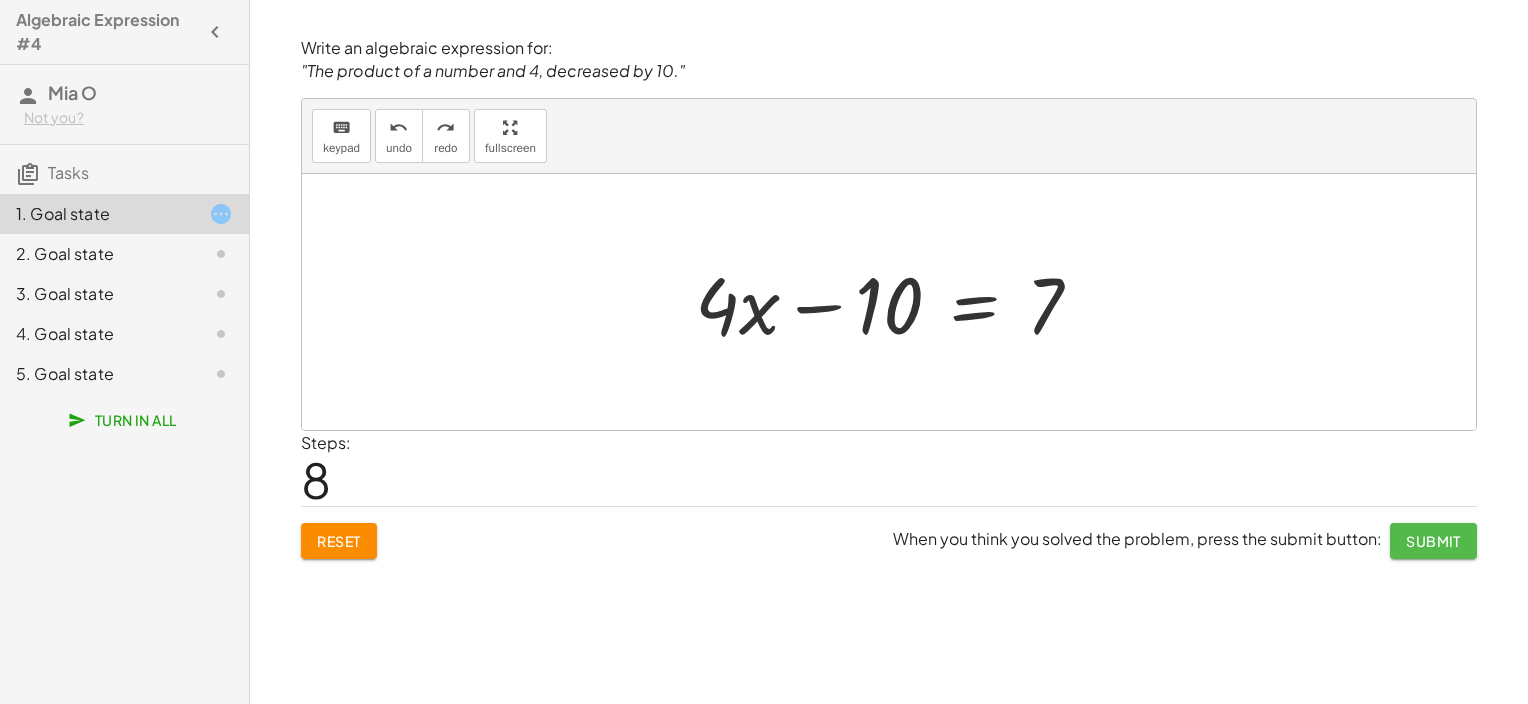 click on "Submit" at bounding box center (1433, 541) 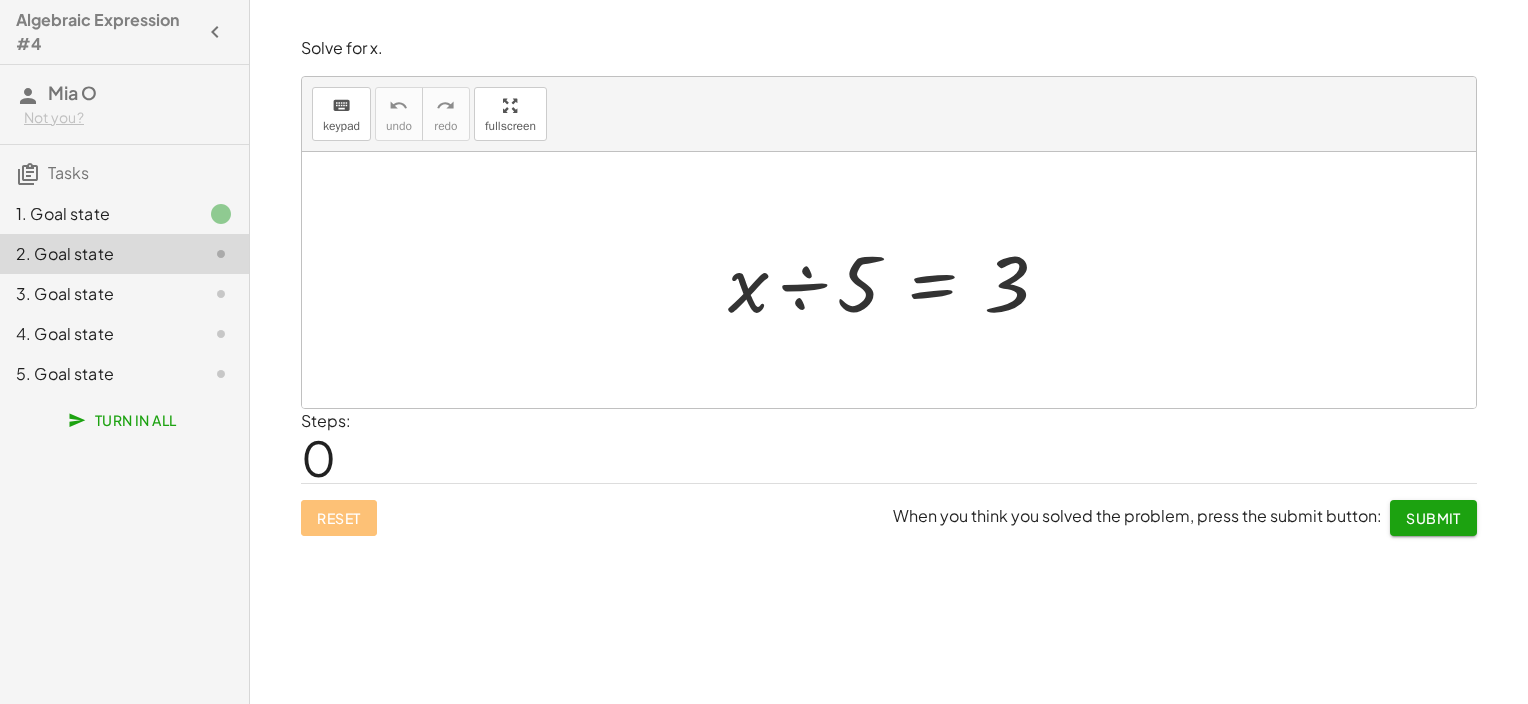 click at bounding box center (896, 280) 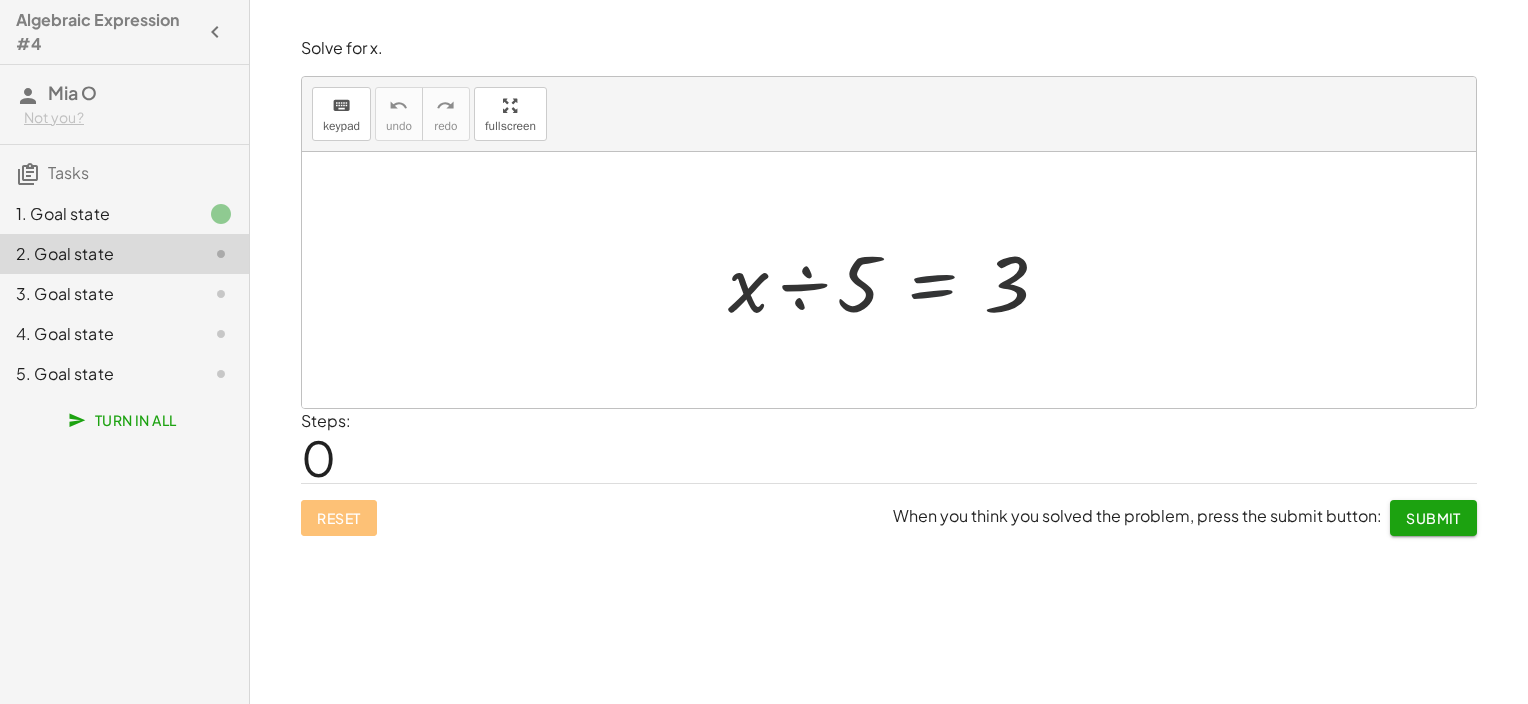 click at bounding box center [896, 280] 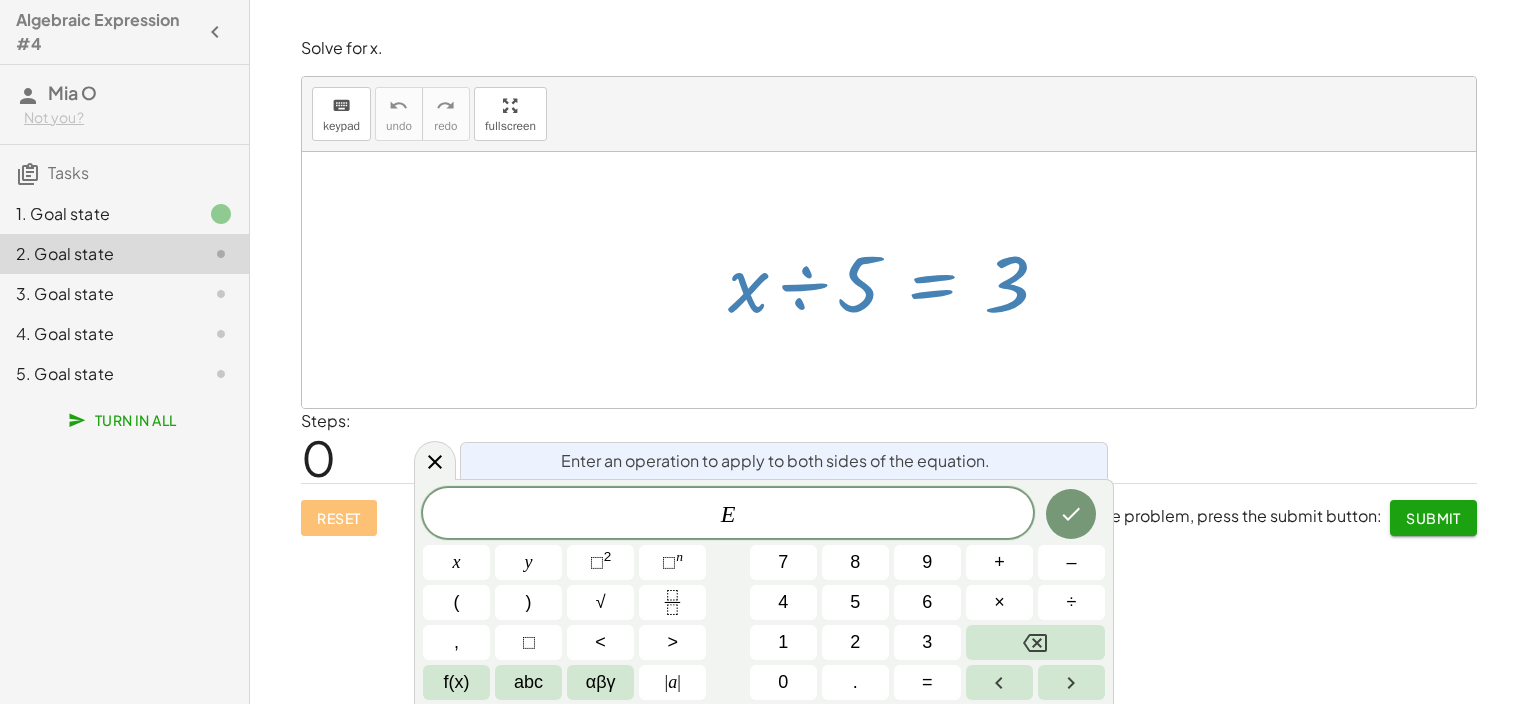 click at bounding box center [896, 280] 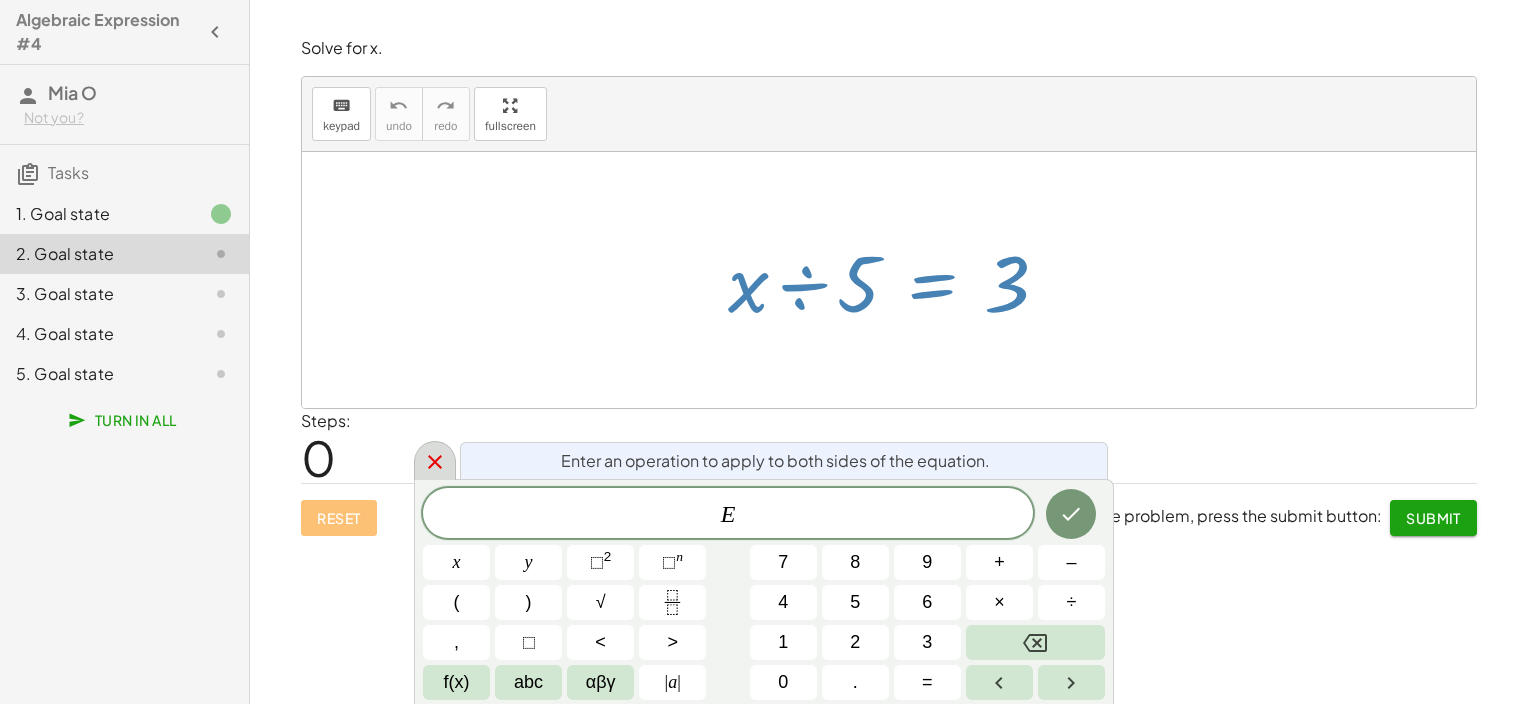 click 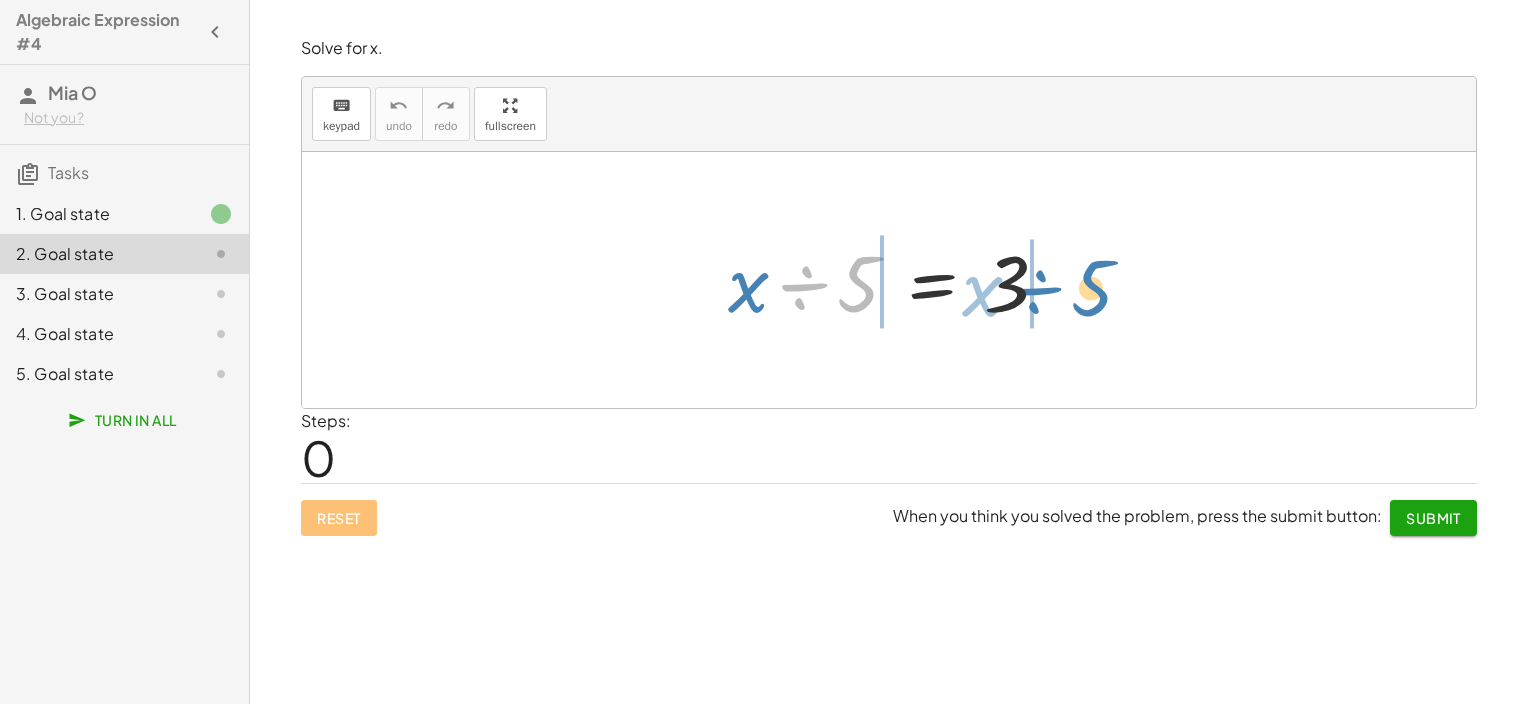drag, startPoint x: 864, startPoint y: 280, endPoint x: 1100, endPoint y: 280, distance: 236 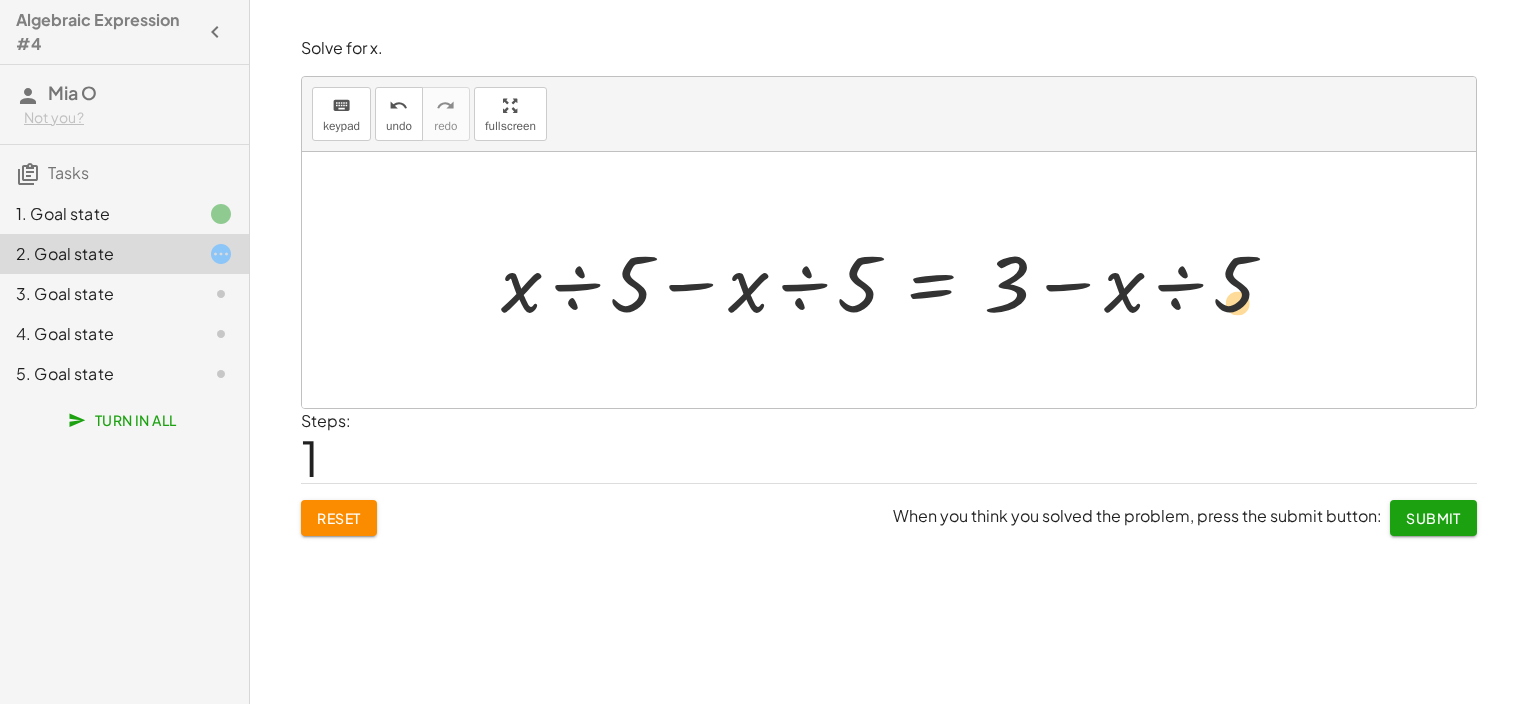 drag, startPoint x: 1064, startPoint y: 280, endPoint x: 1114, endPoint y: 296, distance: 52.49762 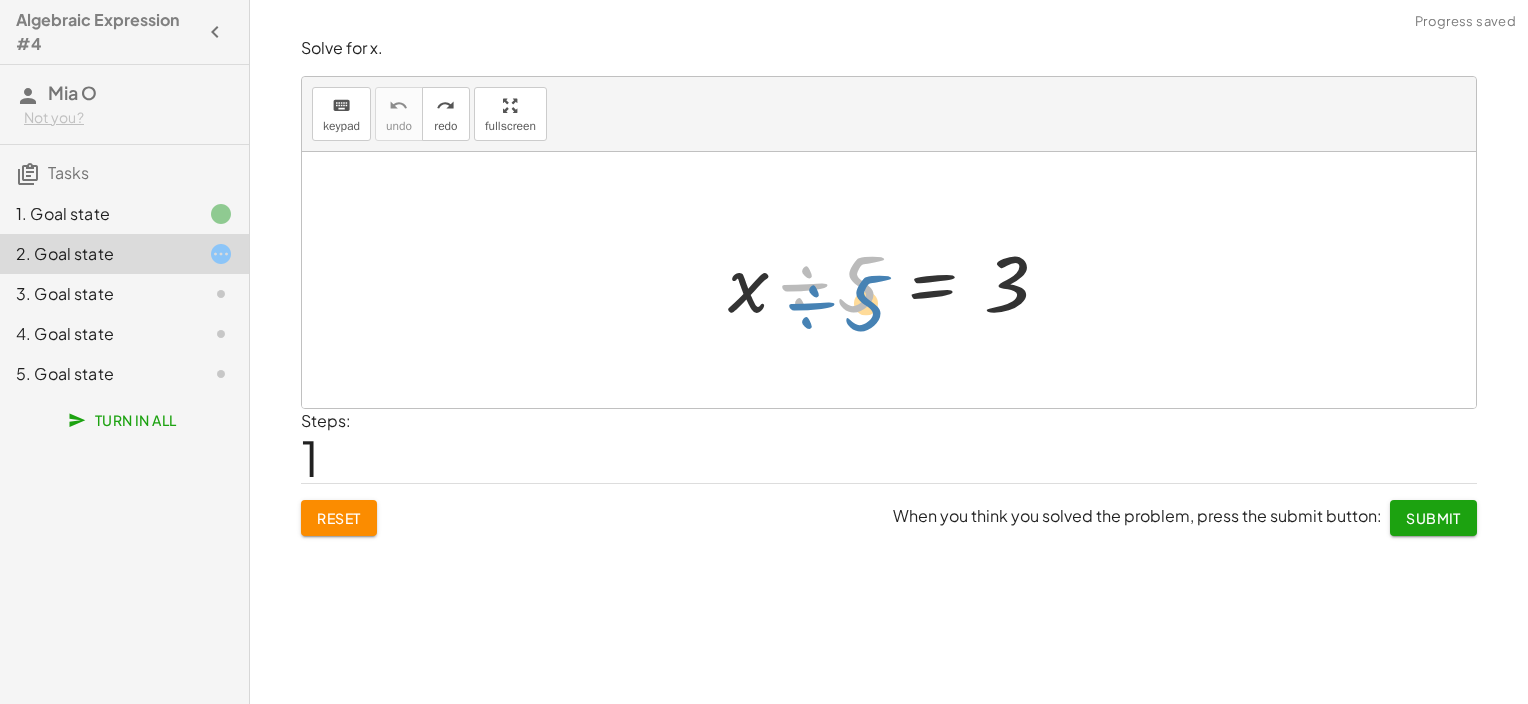 drag, startPoint x: 860, startPoint y: 283, endPoint x: 866, endPoint y: 300, distance: 18.027756 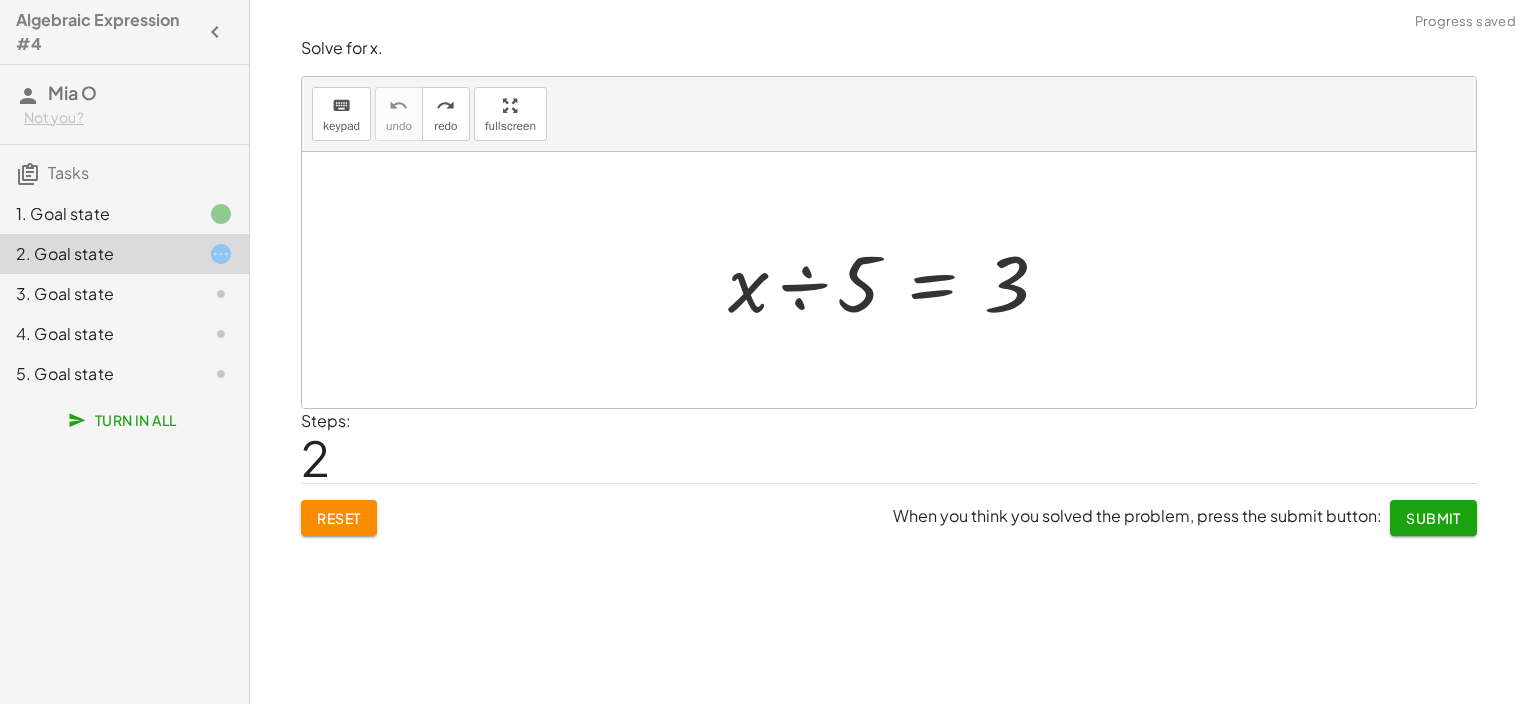 drag, startPoint x: 1028, startPoint y: 301, endPoint x: 1003, endPoint y: 275, distance: 36.069378 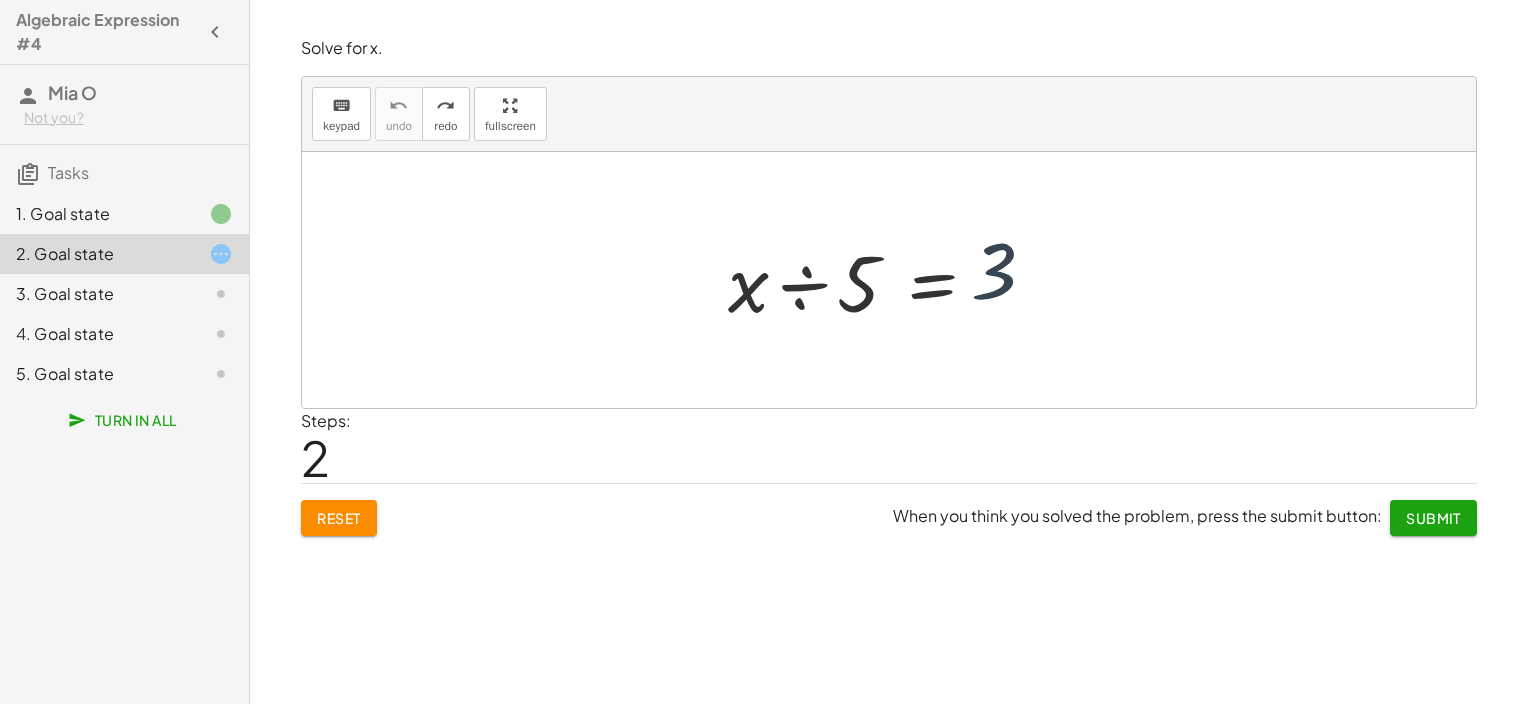 click at bounding box center [896, 280] 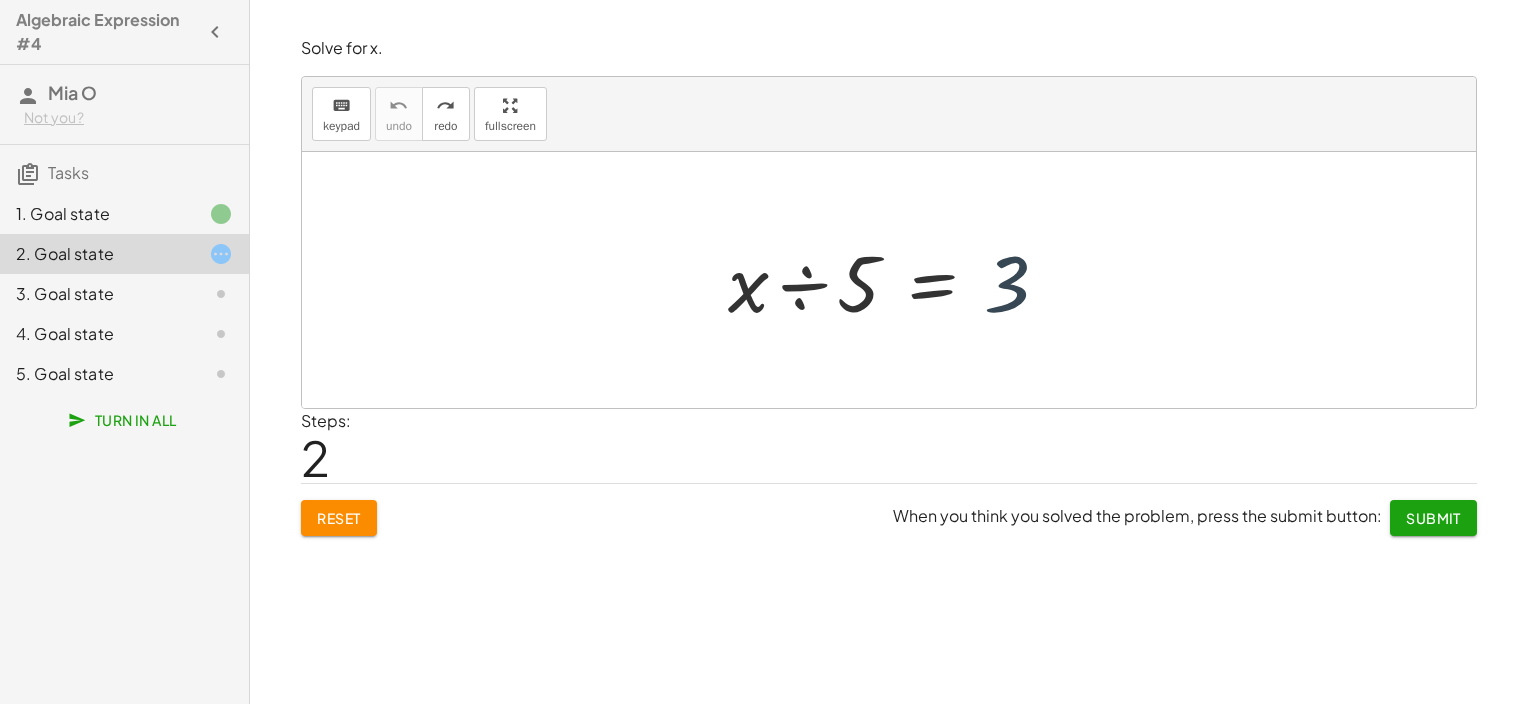 click at bounding box center [896, 280] 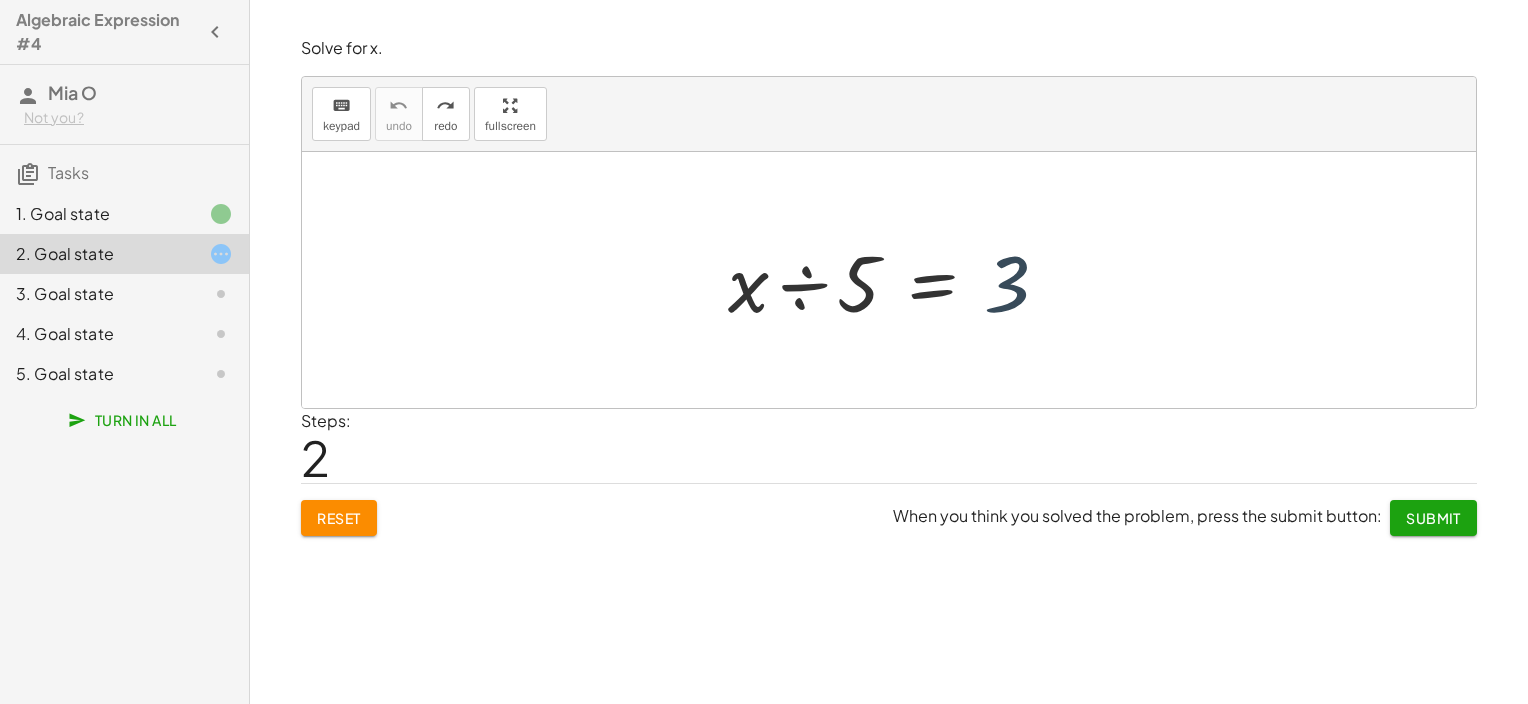 click at bounding box center (896, 280) 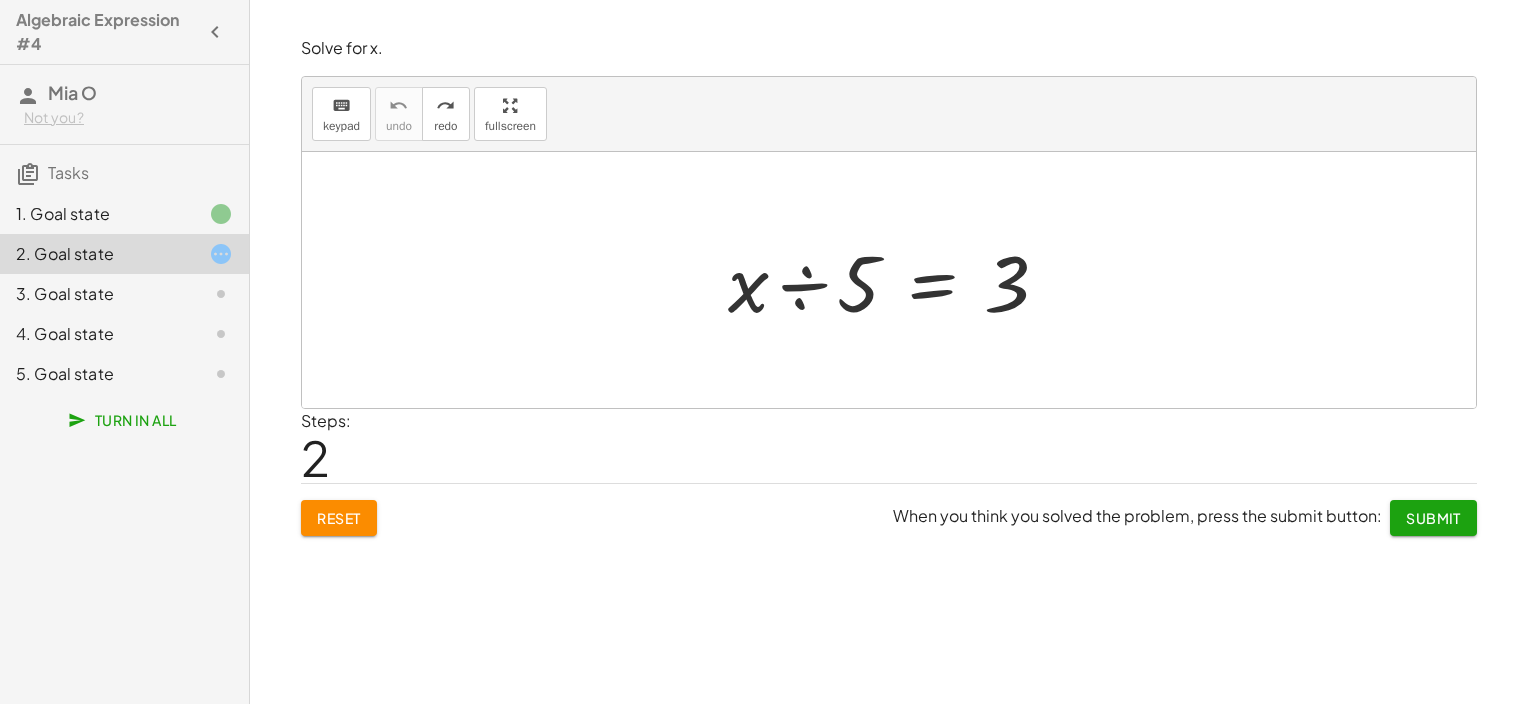 click at bounding box center (896, 280) 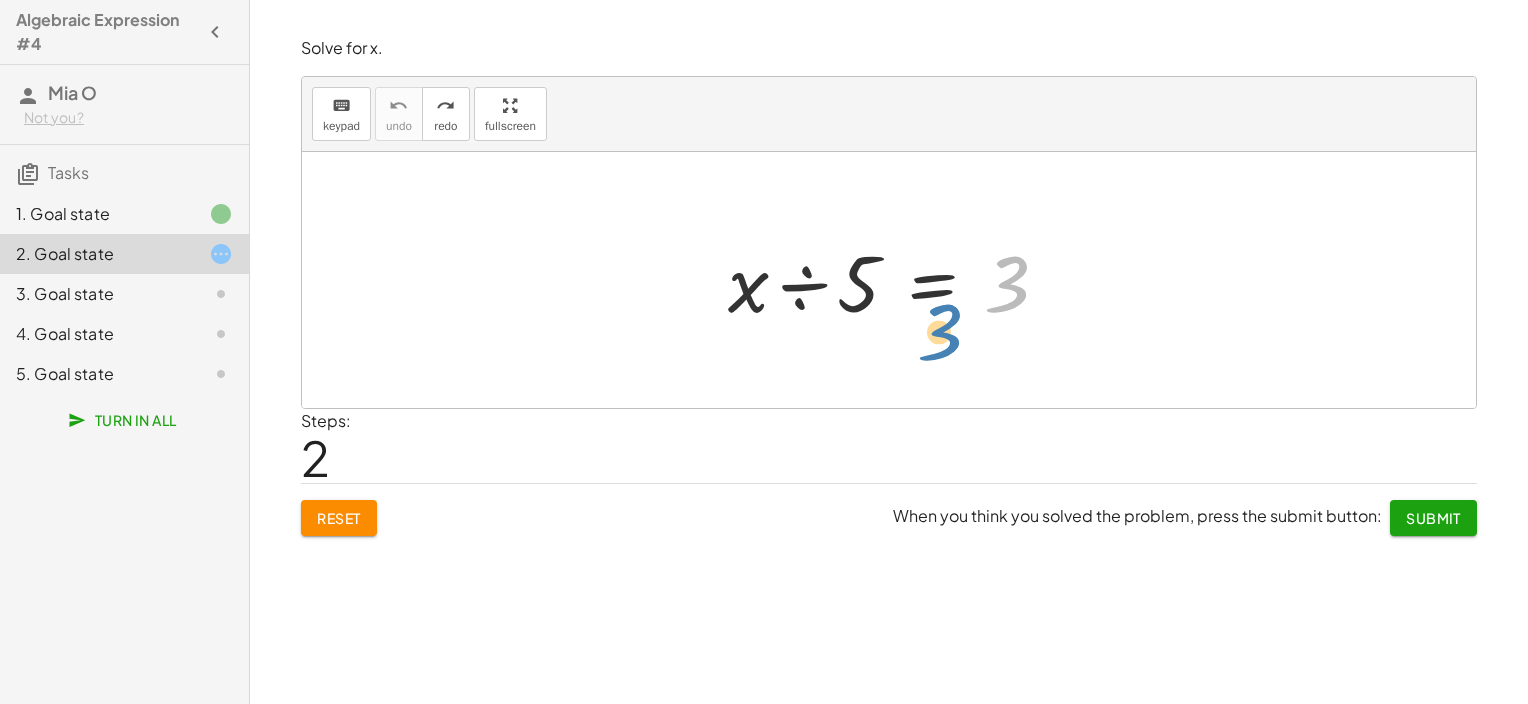 drag, startPoint x: 1008, startPoint y: 284, endPoint x: 948, endPoint y: 326, distance: 73.239334 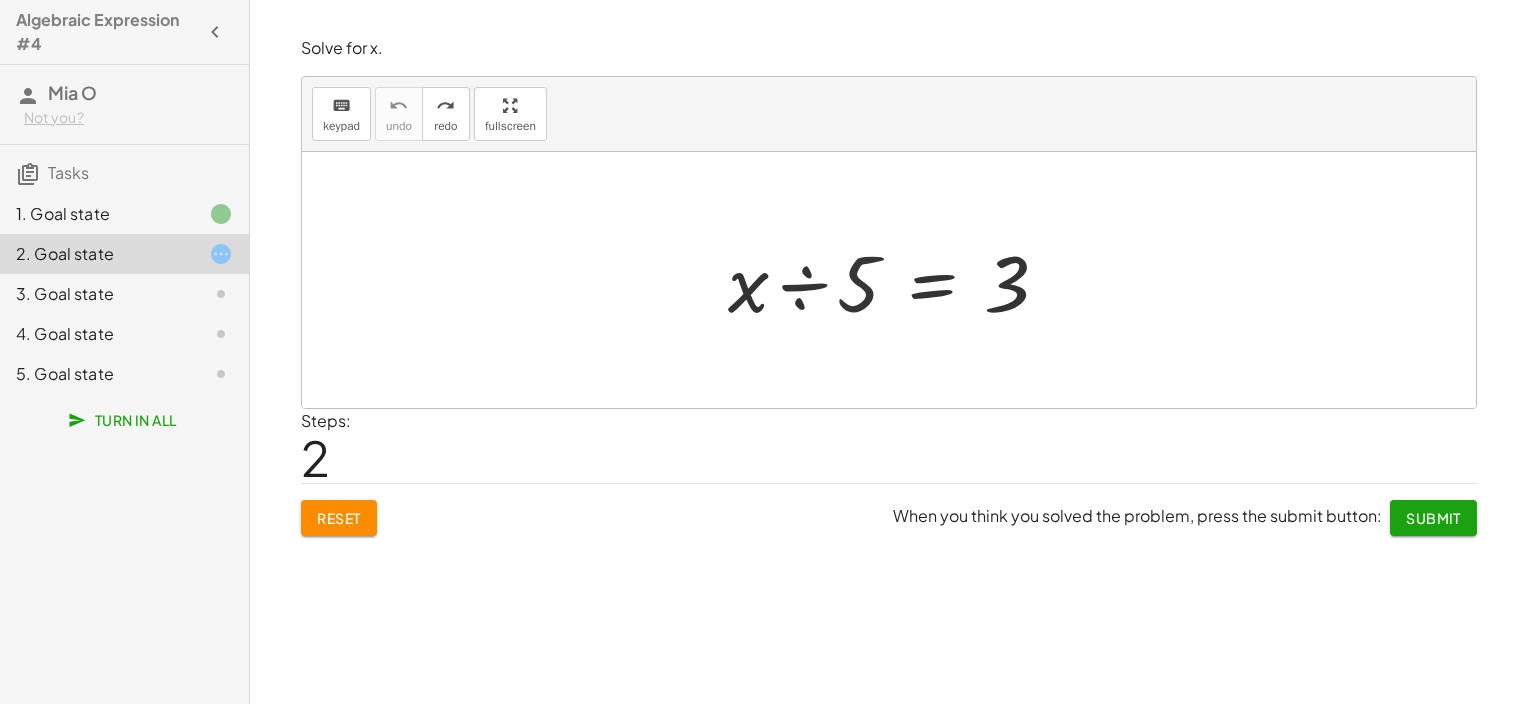 click at bounding box center [896, 280] 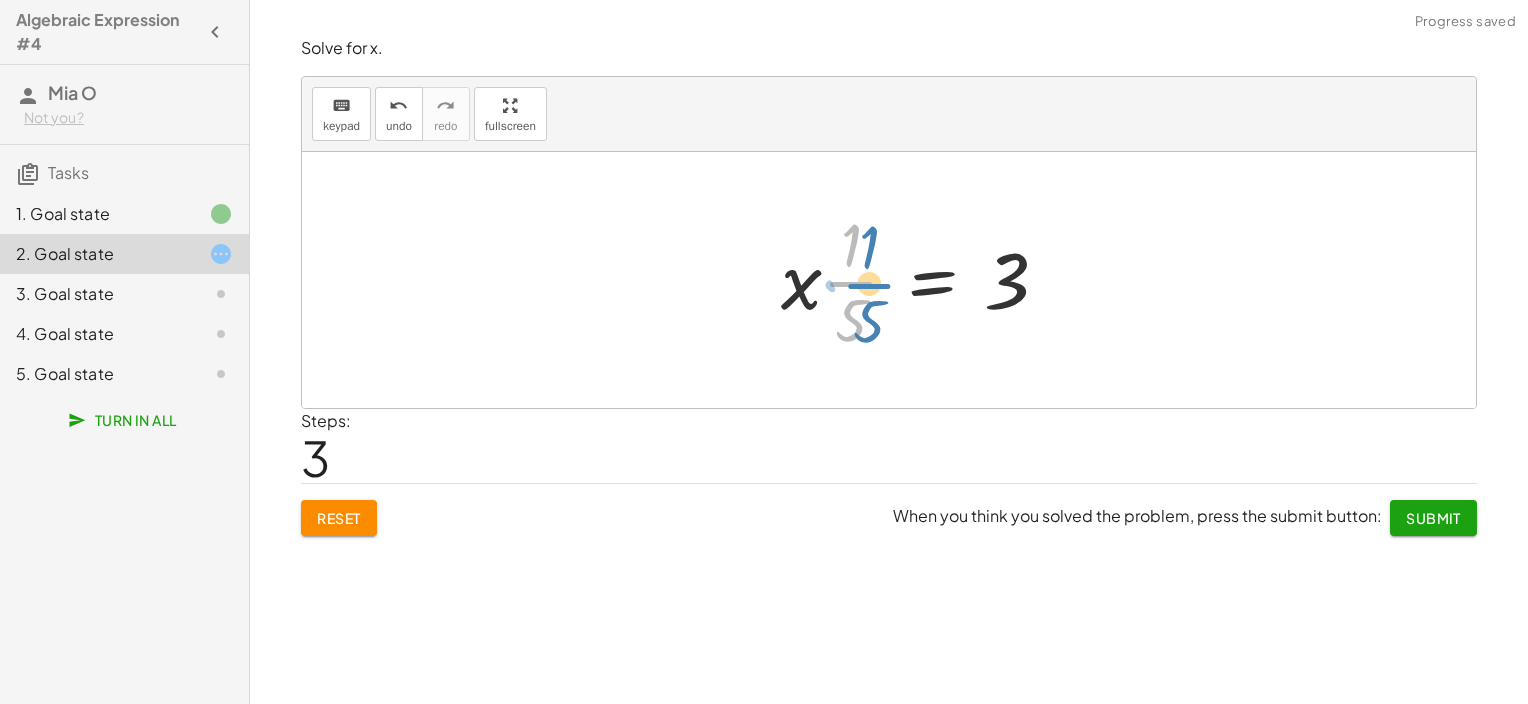 drag, startPoint x: 860, startPoint y: 279, endPoint x: 874, endPoint y: 283, distance: 14.56022 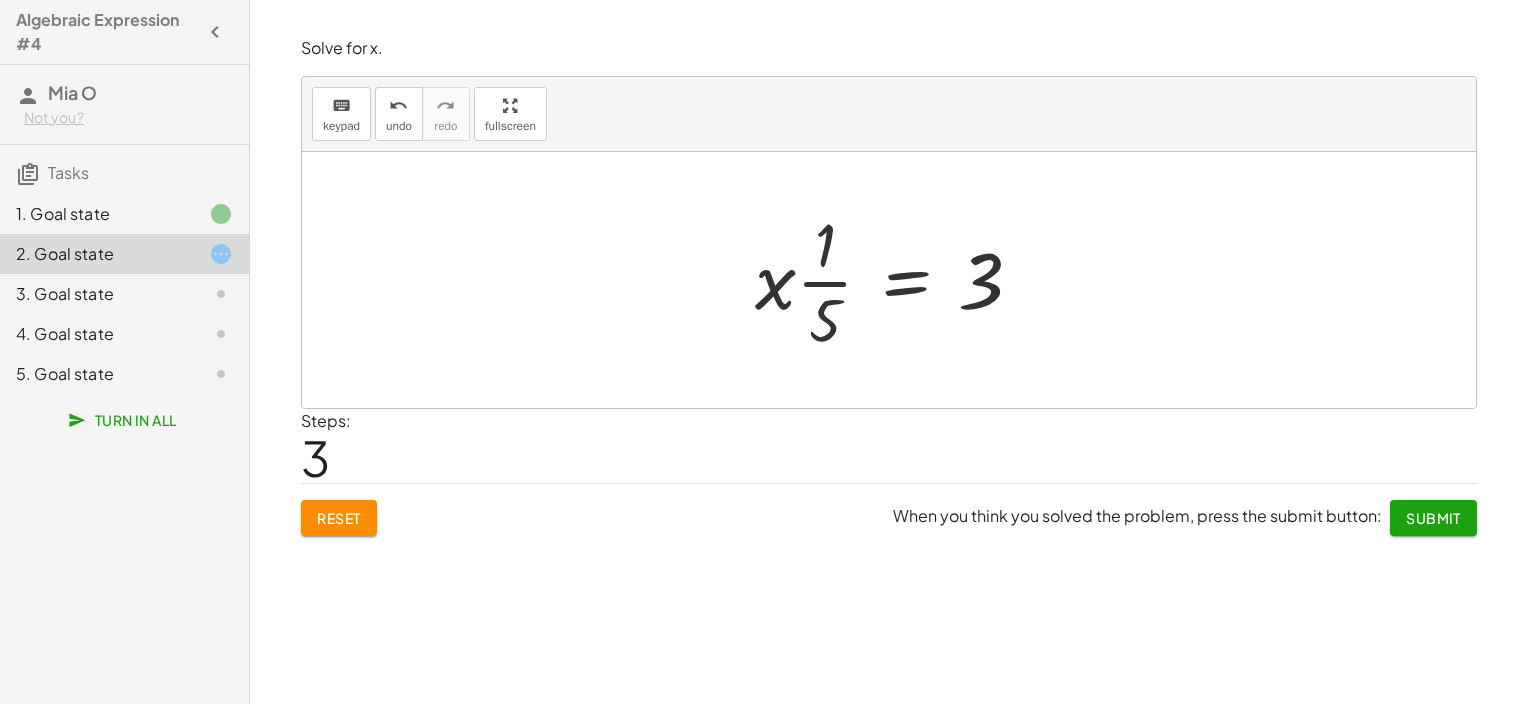click at bounding box center (897, 280) 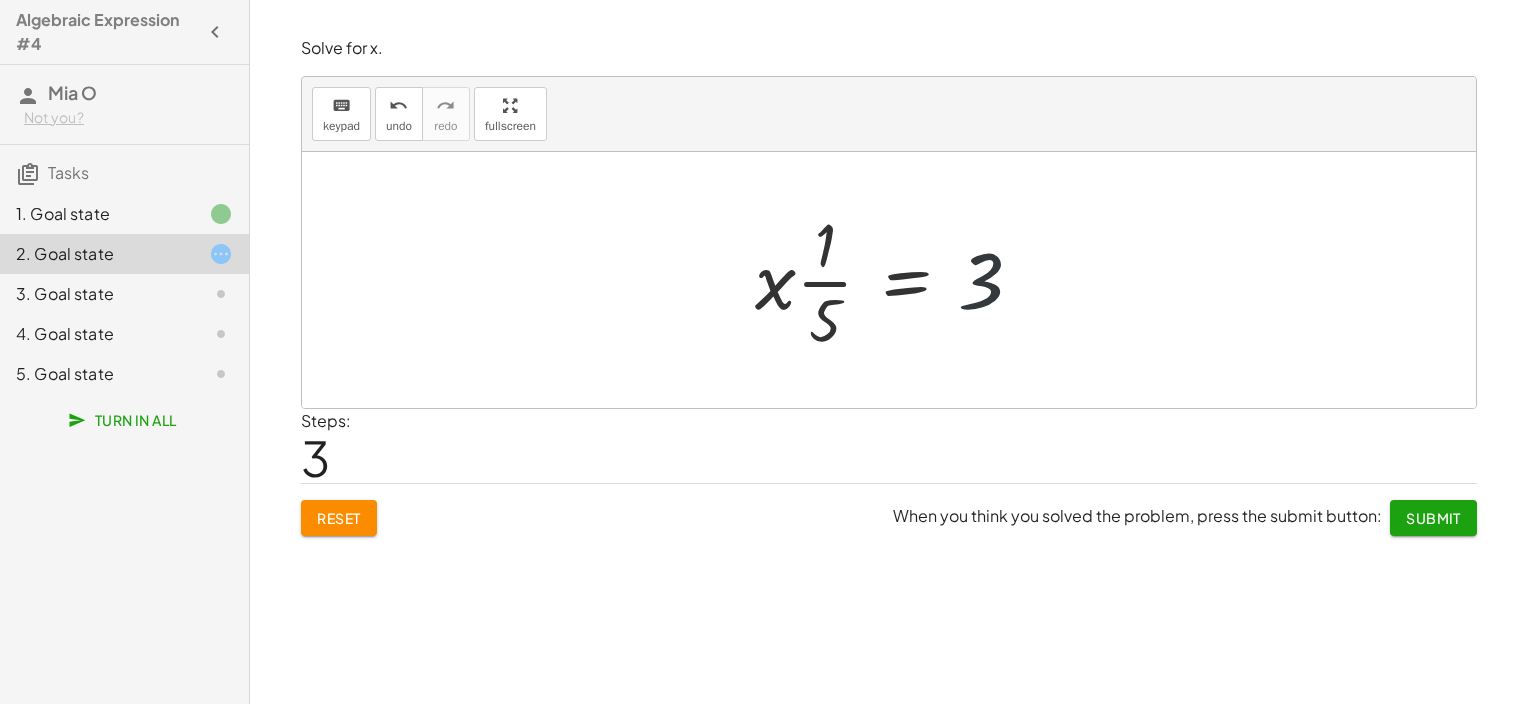 click at bounding box center [897, 280] 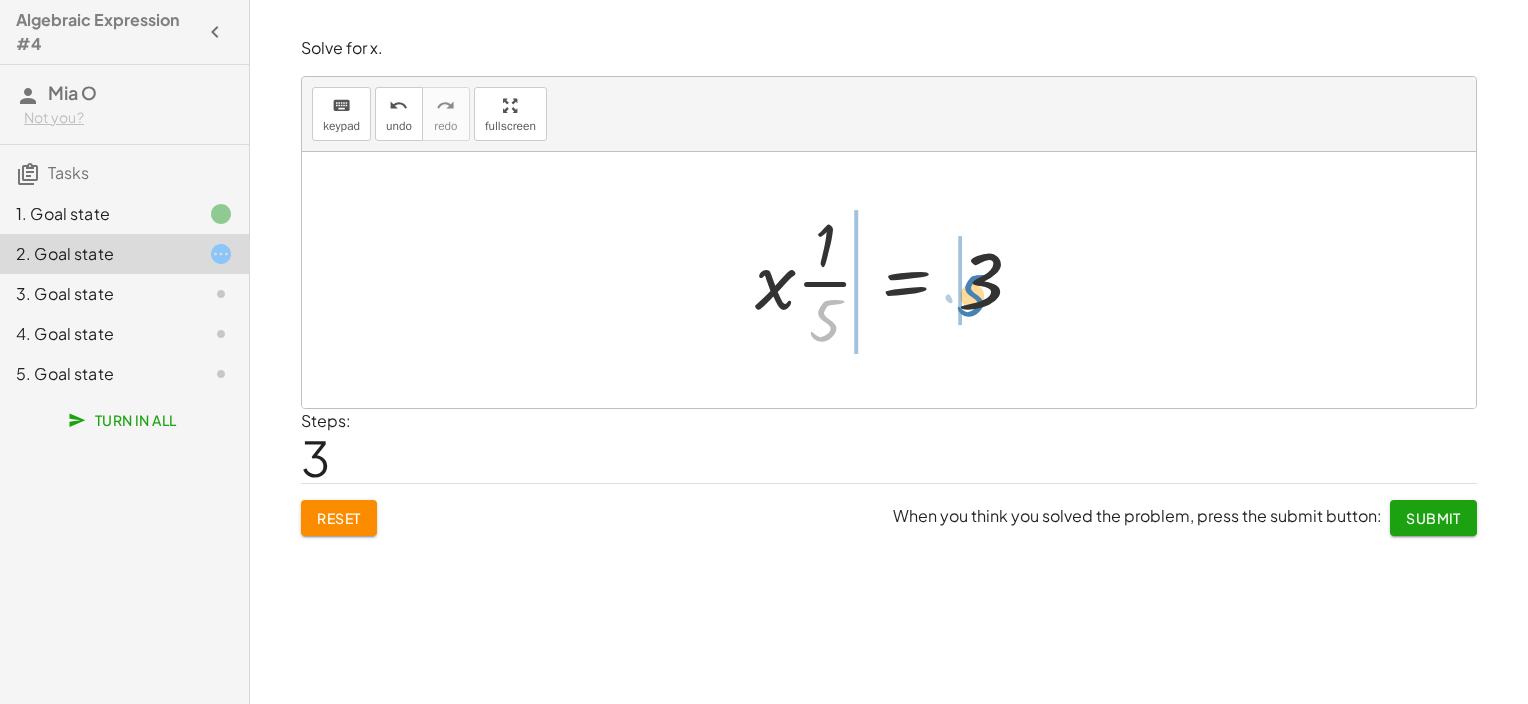 drag, startPoint x: 815, startPoint y: 320, endPoint x: 964, endPoint y: 292, distance: 151.60805 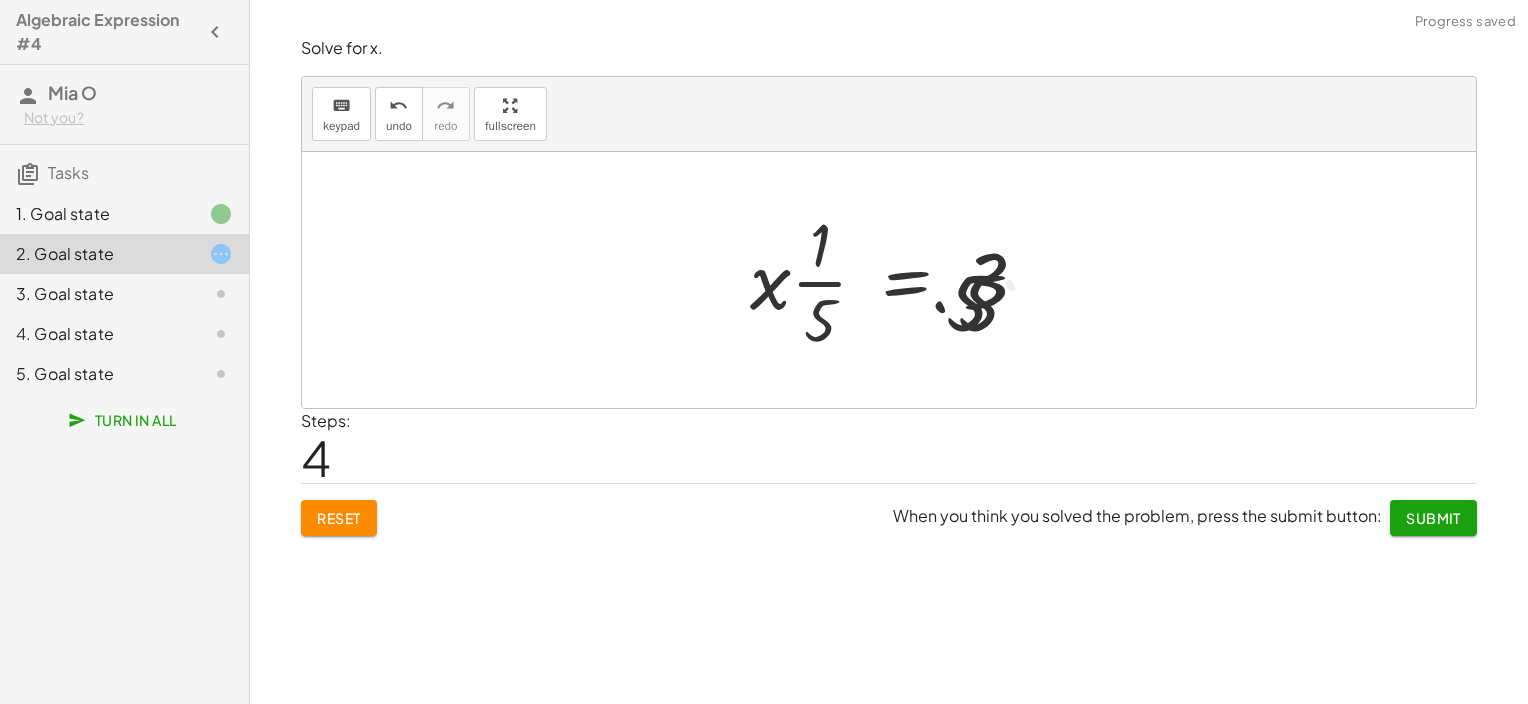 click at bounding box center [897, 280] 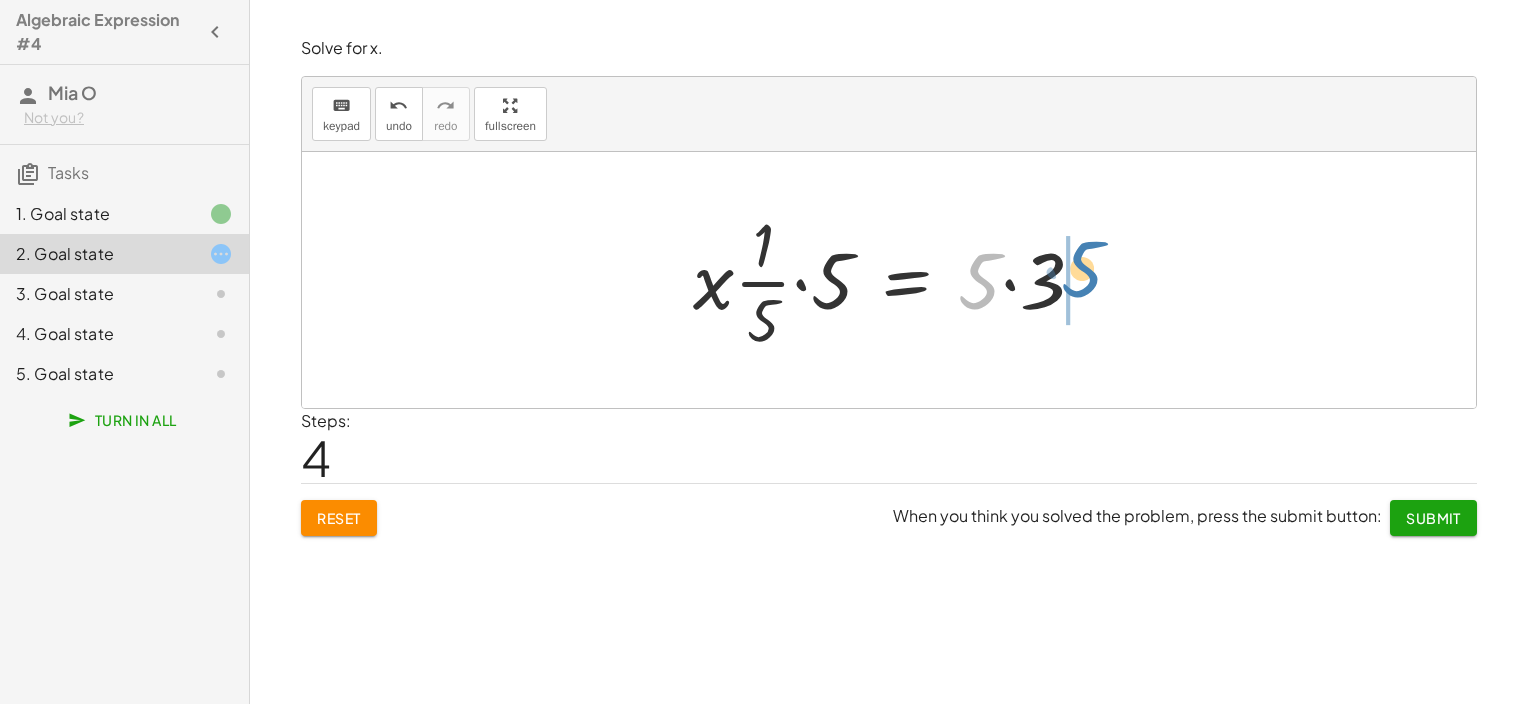 drag, startPoint x: 960, startPoint y: 287, endPoint x: 1072, endPoint y: 277, distance: 112.44554 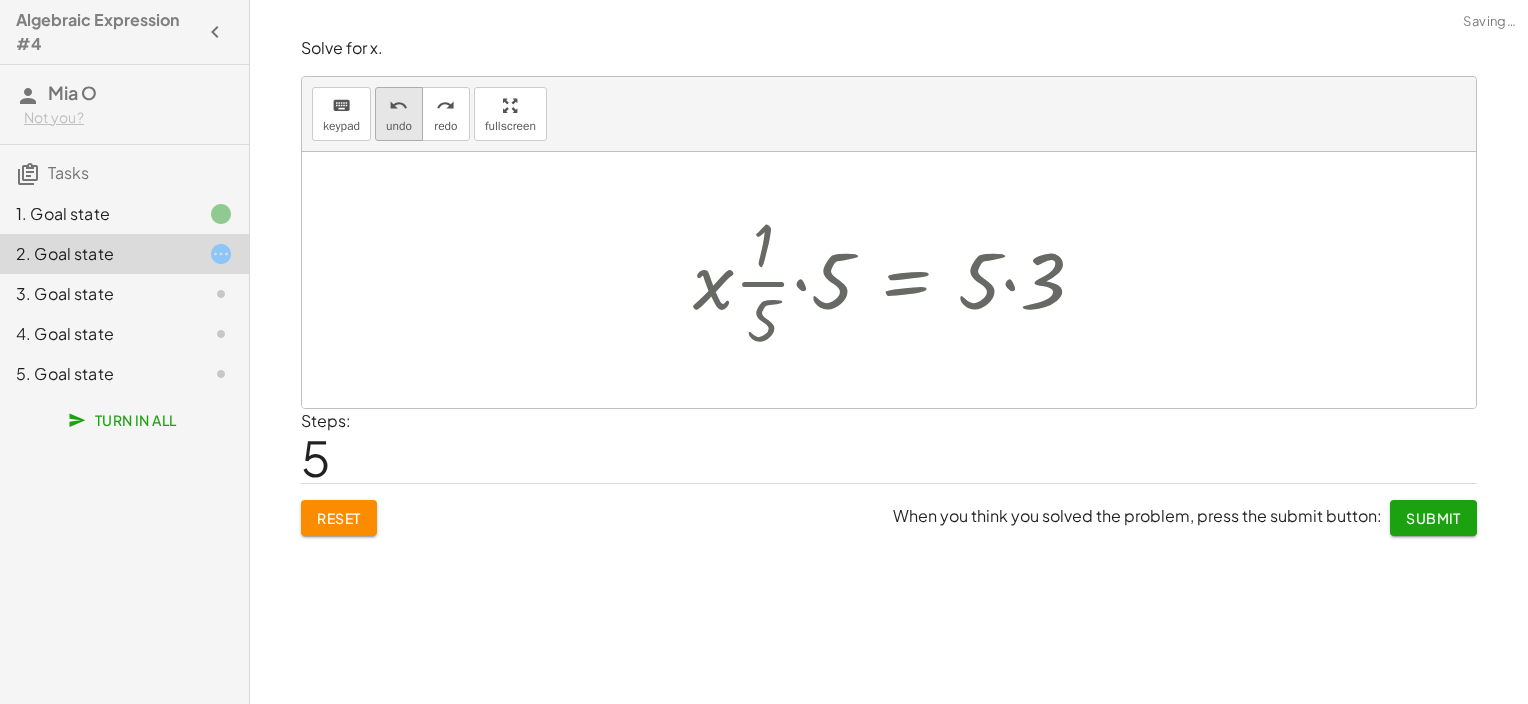 click on "undo" at bounding box center [399, 126] 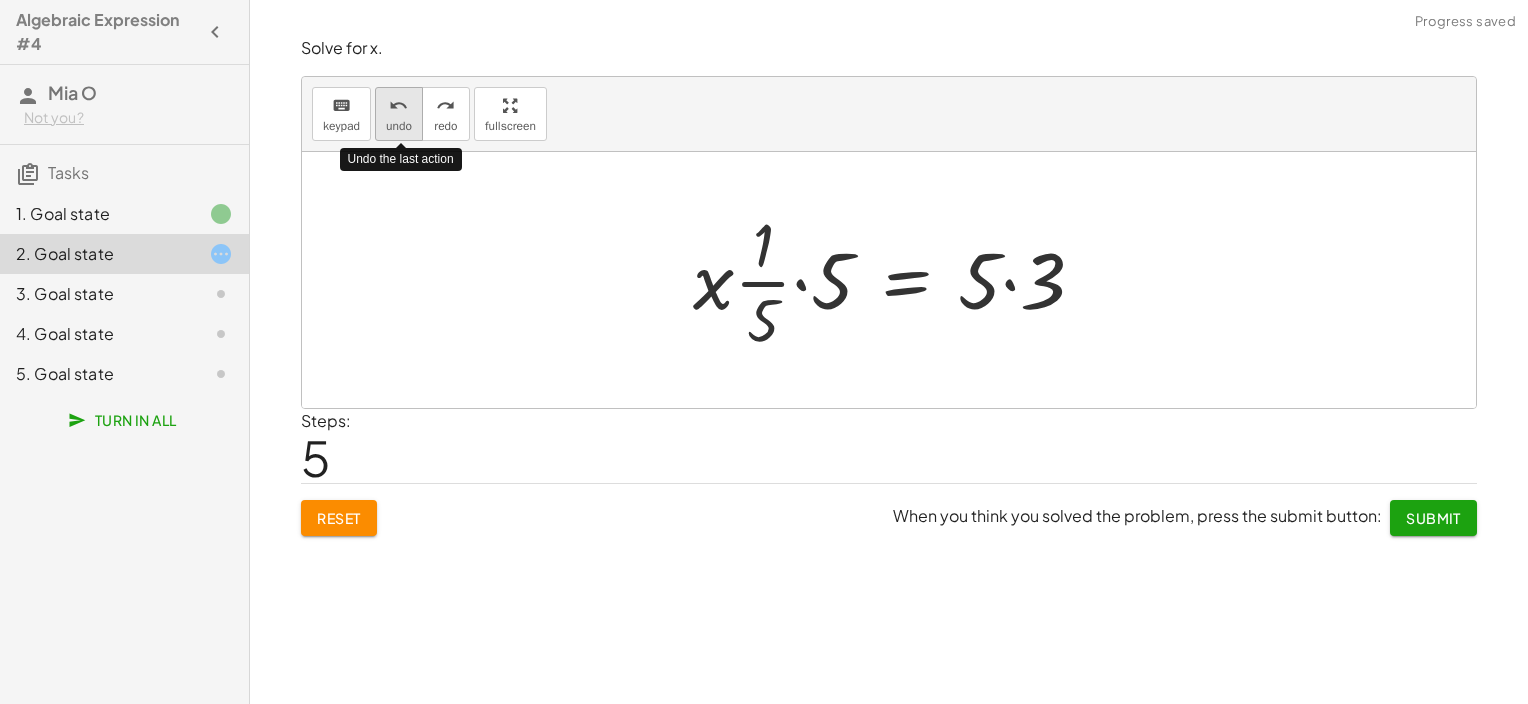 click on "undo" at bounding box center [399, 126] 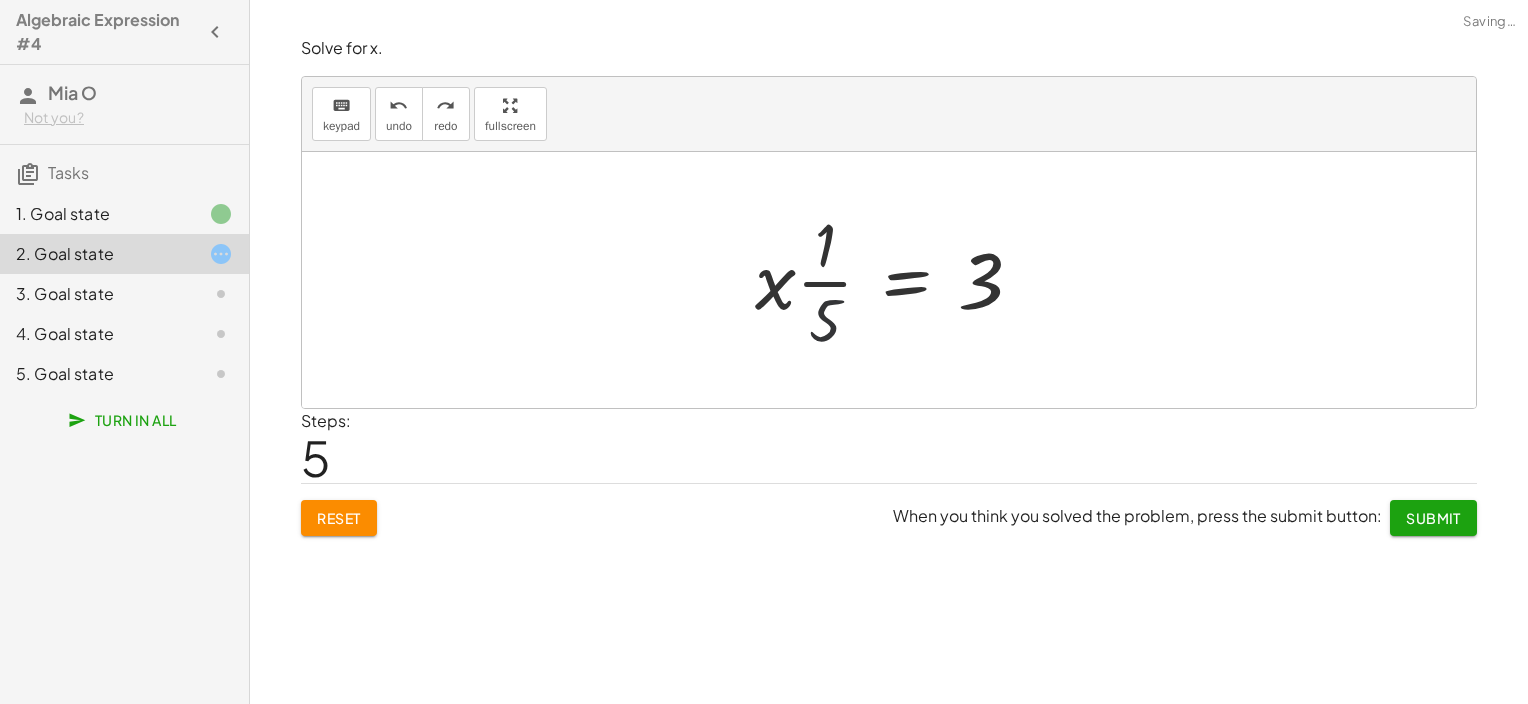 drag, startPoint x: 840, startPoint y: 323, endPoint x: 827, endPoint y: 327, distance: 13.601471 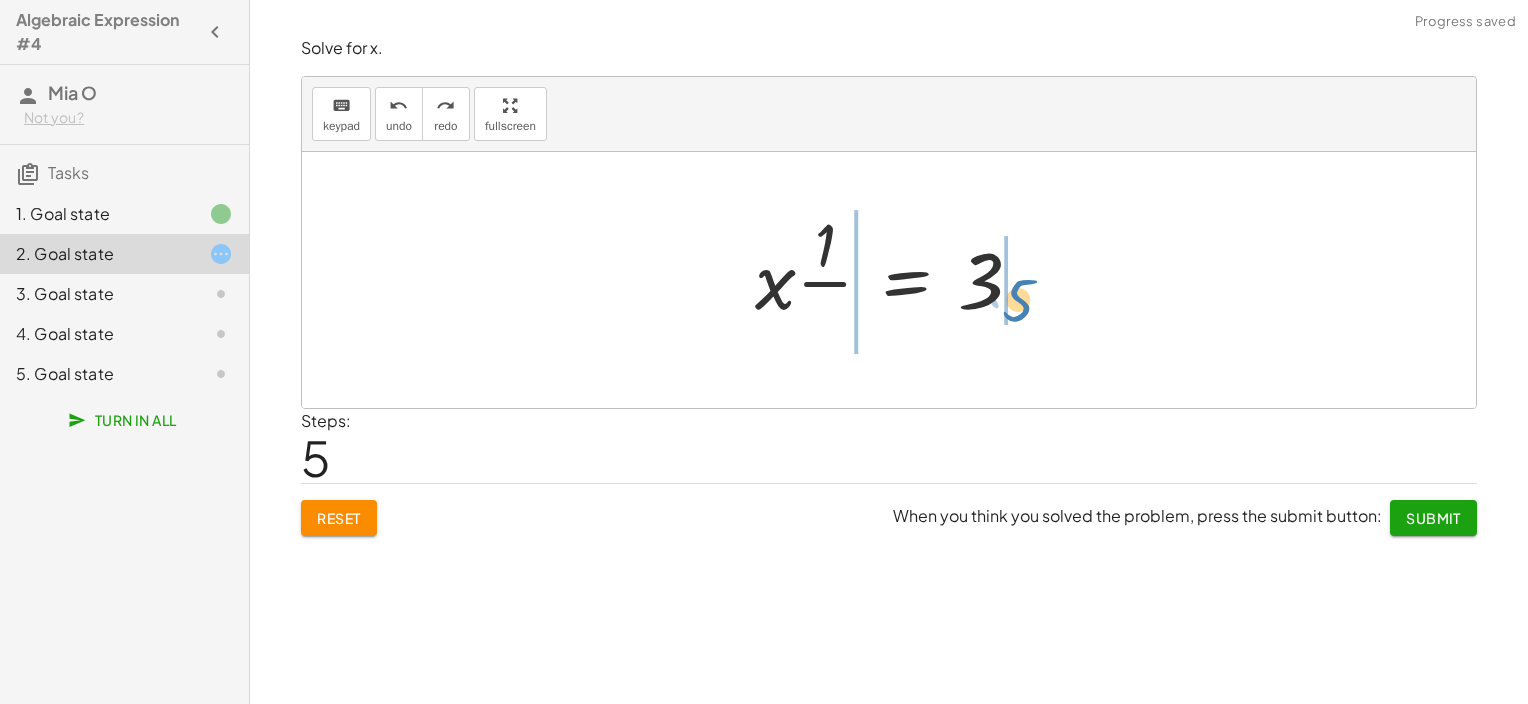 drag, startPoint x: 827, startPoint y: 327, endPoint x: 1020, endPoint y: 307, distance: 194.03351 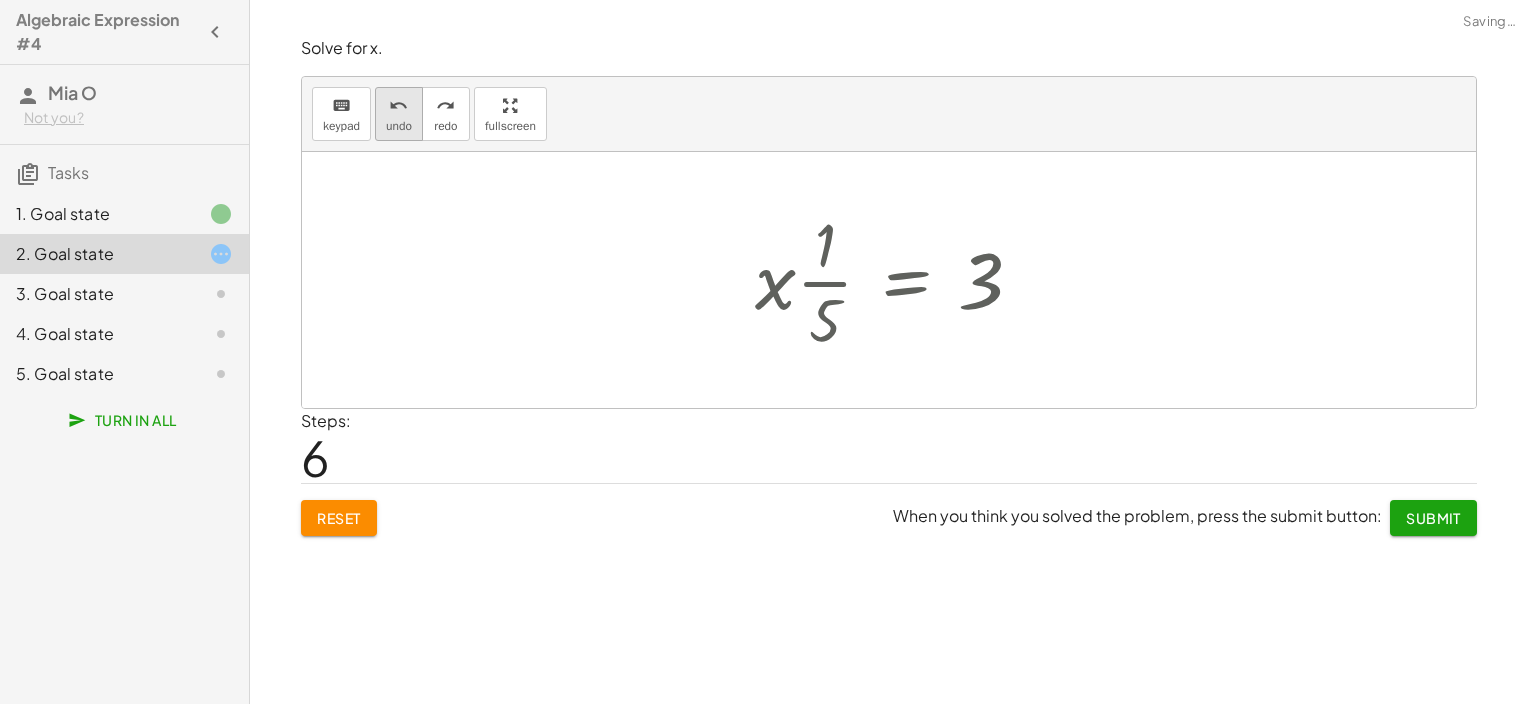 click on "undo" at bounding box center [398, 106] 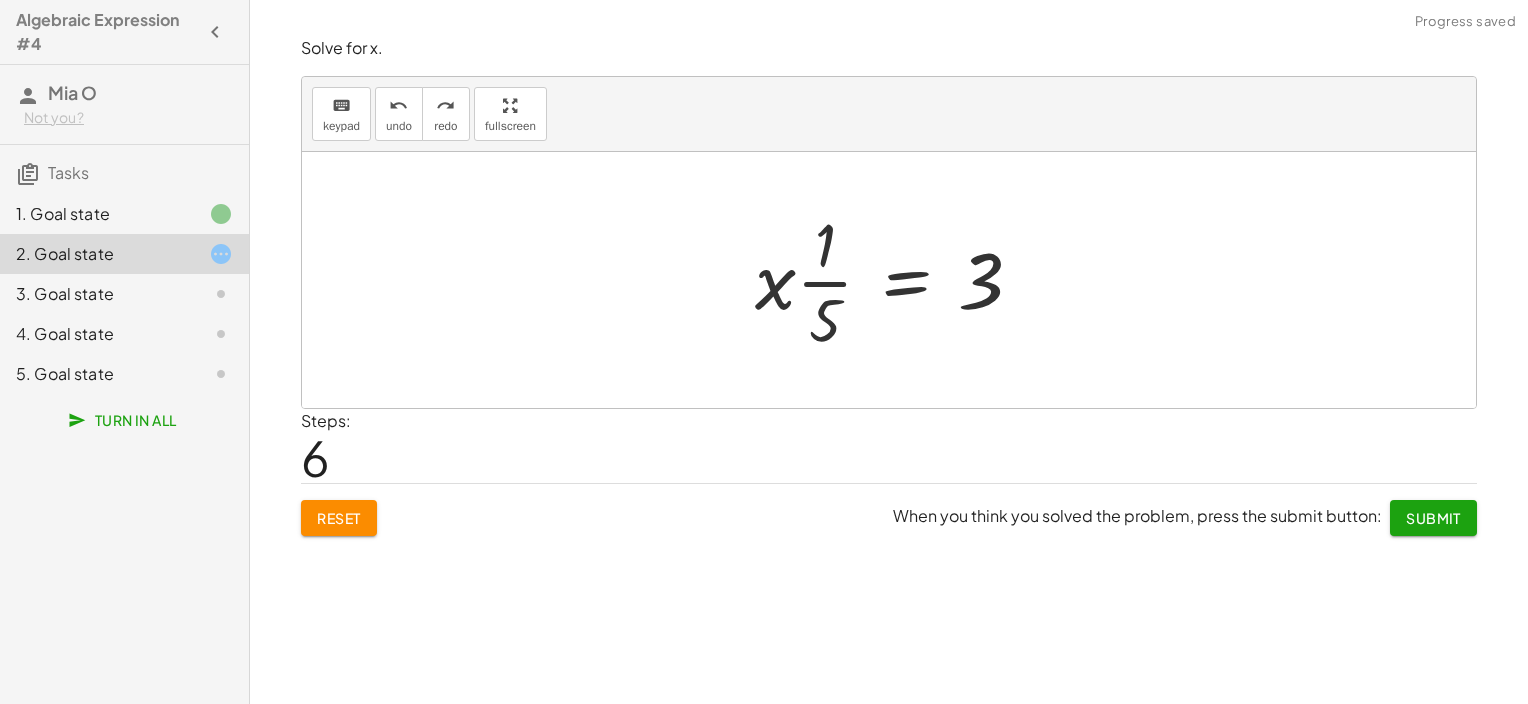 click at bounding box center [897, 280] 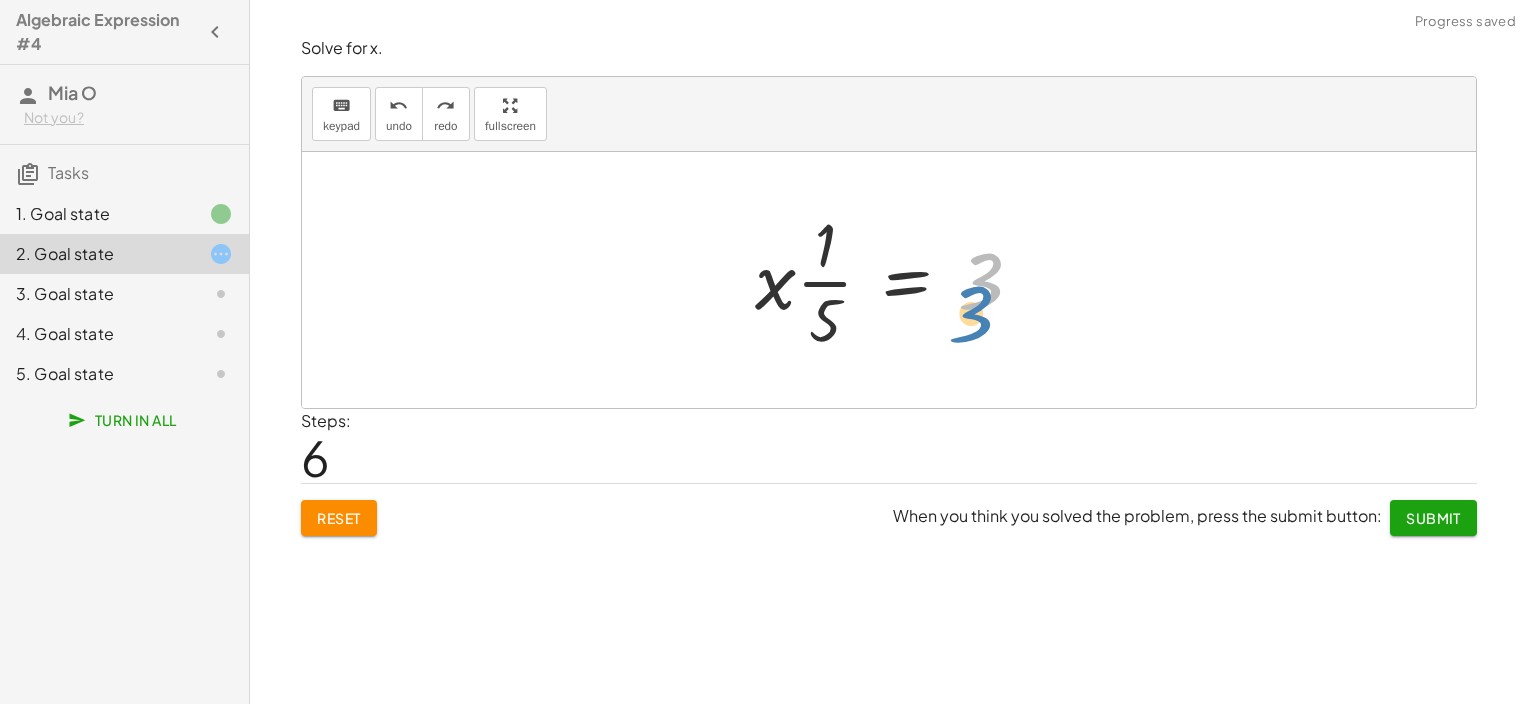 drag, startPoint x: 986, startPoint y: 272, endPoint x: 968, endPoint y: 304, distance: 36.71512 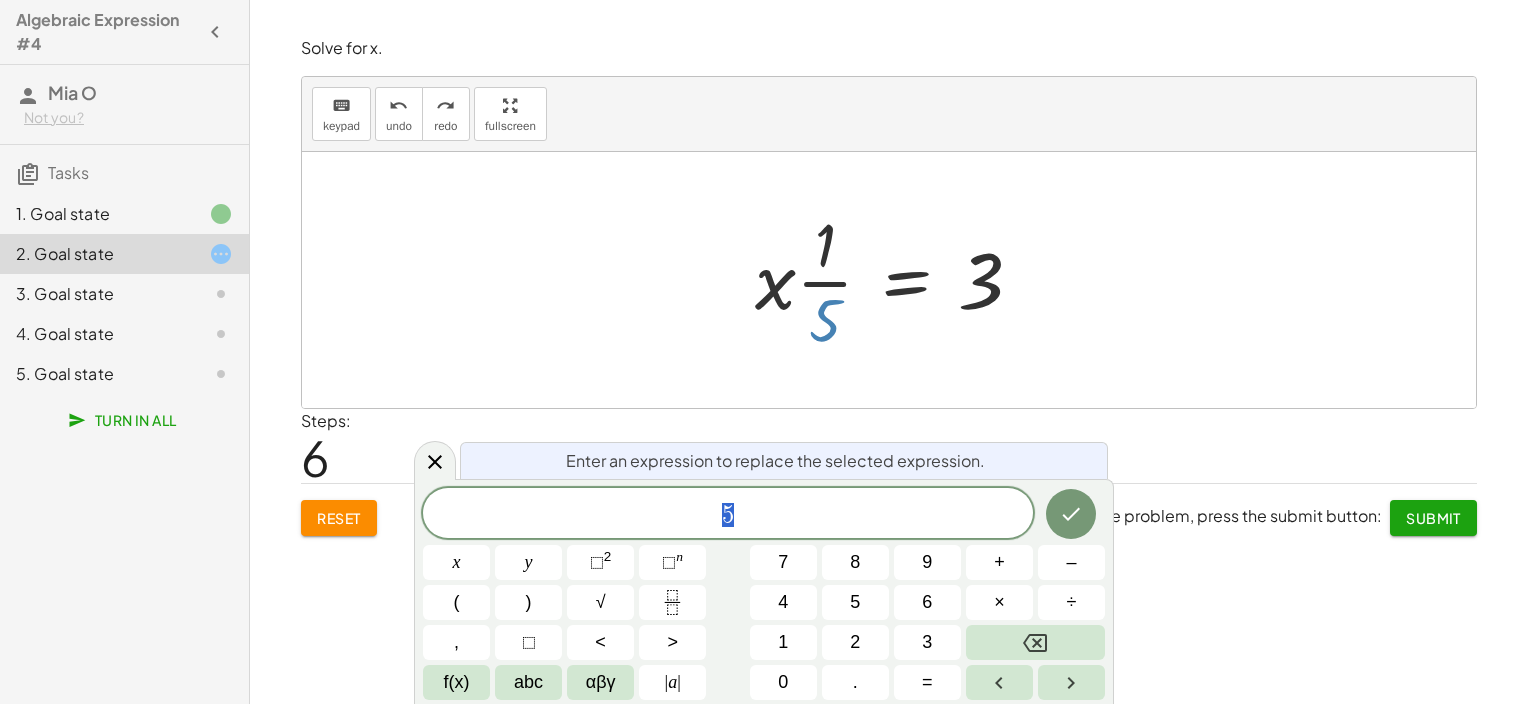 drag, startPoint x: 820, startPoint y: 308, endPoint x: 856, endPoint y: 348, distance: 53.814495 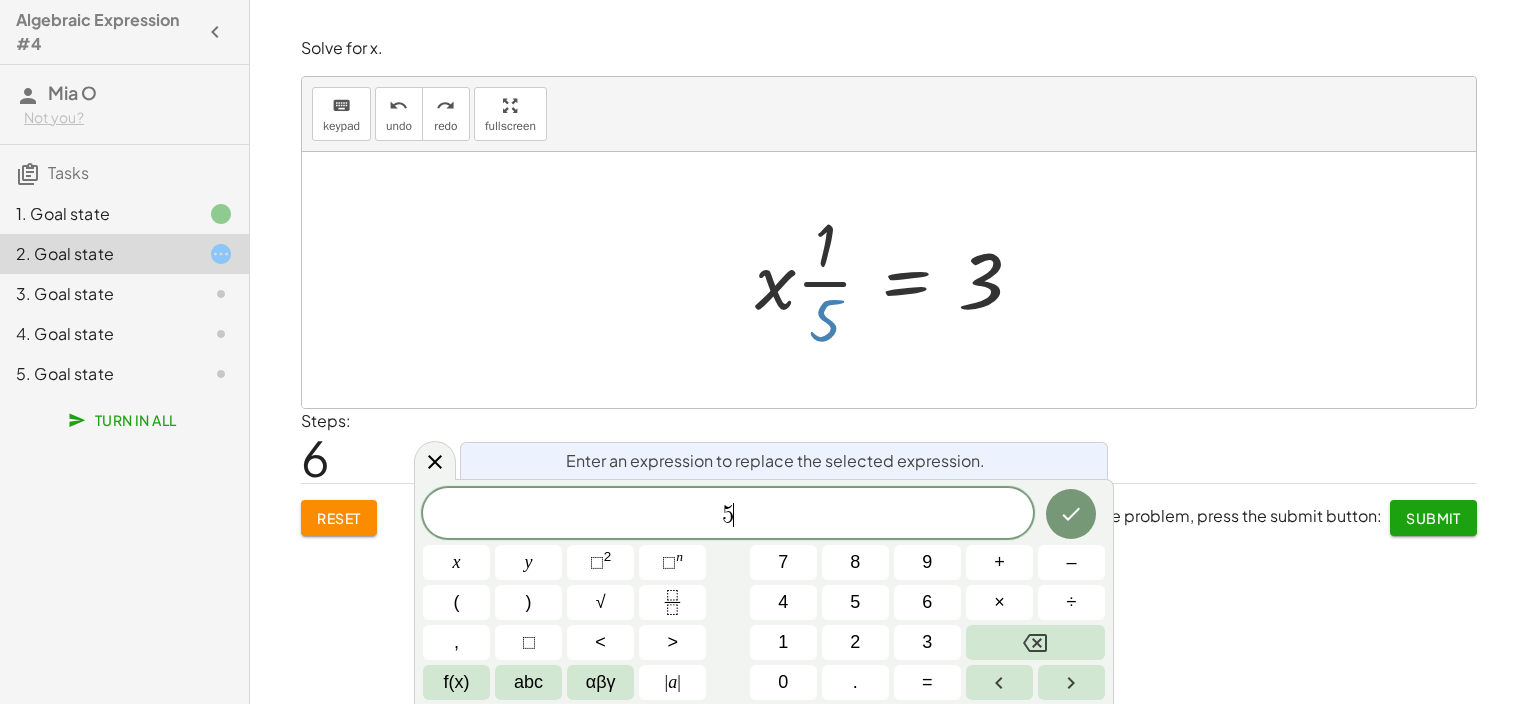 click on "5 ​" at bounding box center (728, 515) 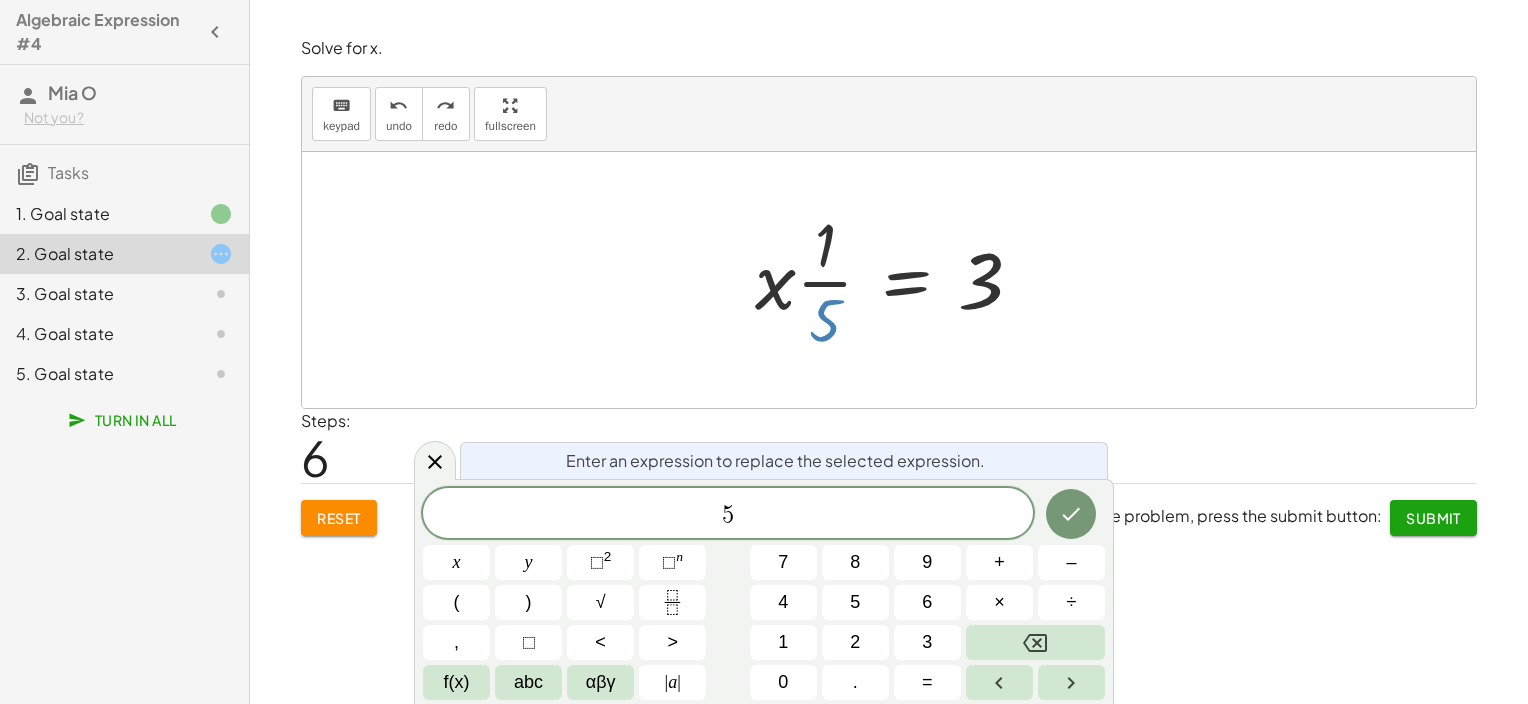 drag, startPoint x: 1000, startPoint y: 284, endPoint x: 977, endPoint y: 285, distance: 23.021729 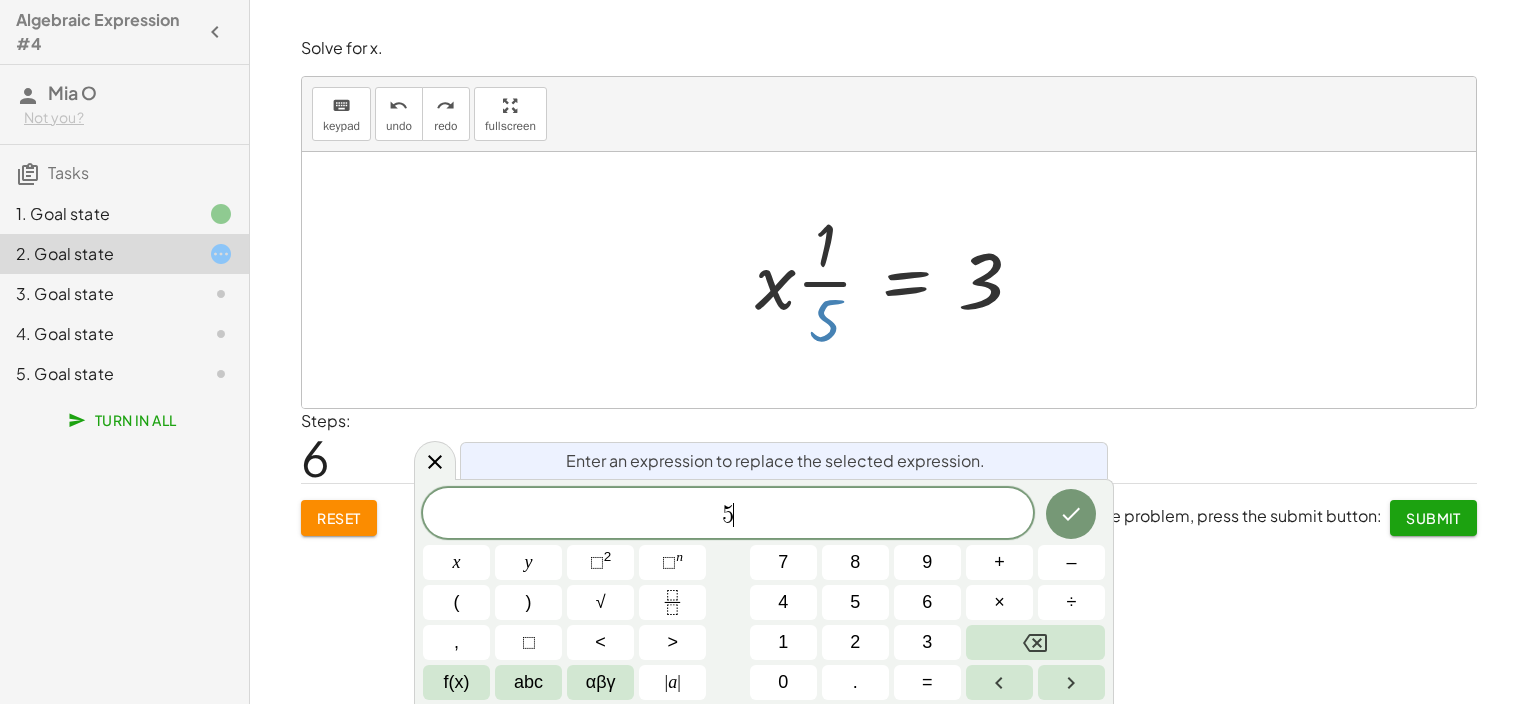 click at bounding box center [897, 280] 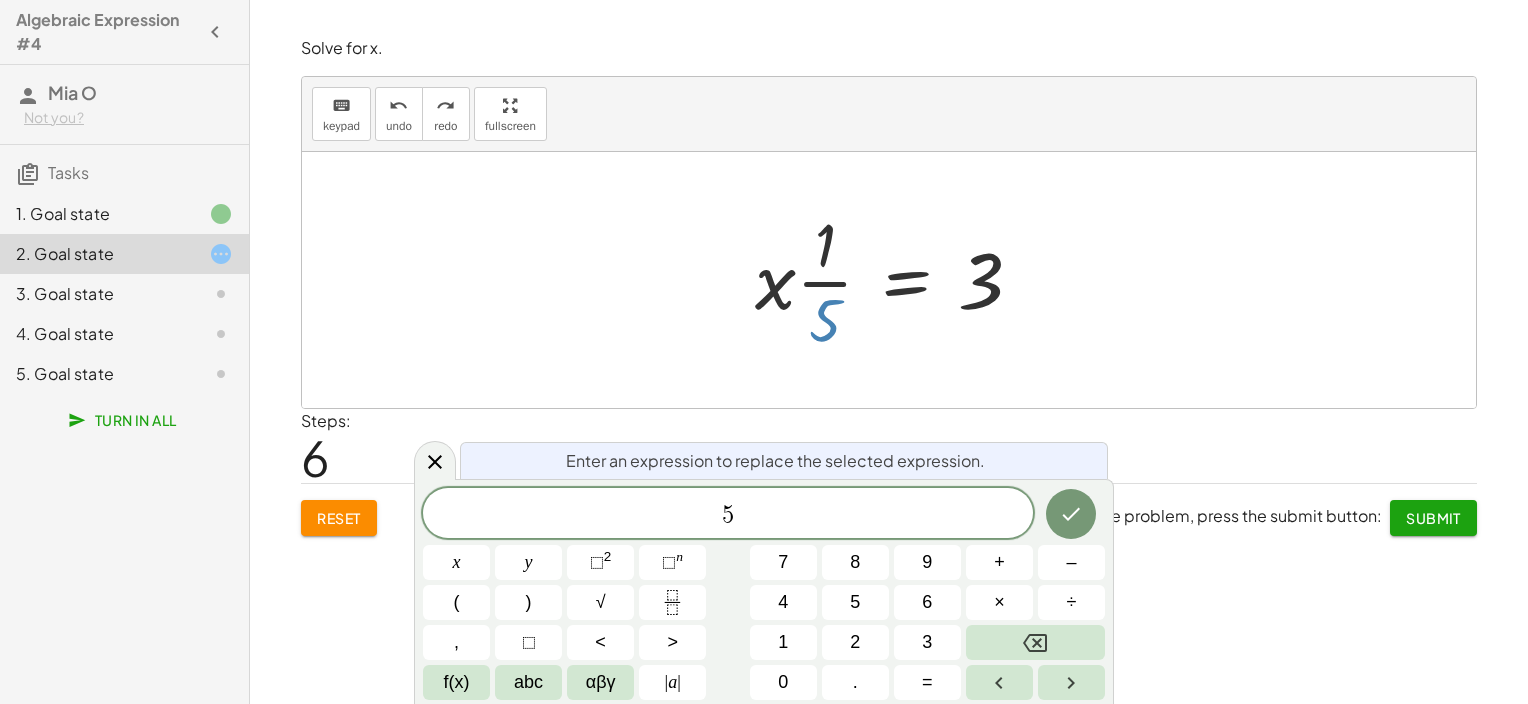 click at bounding box center [897, 280] 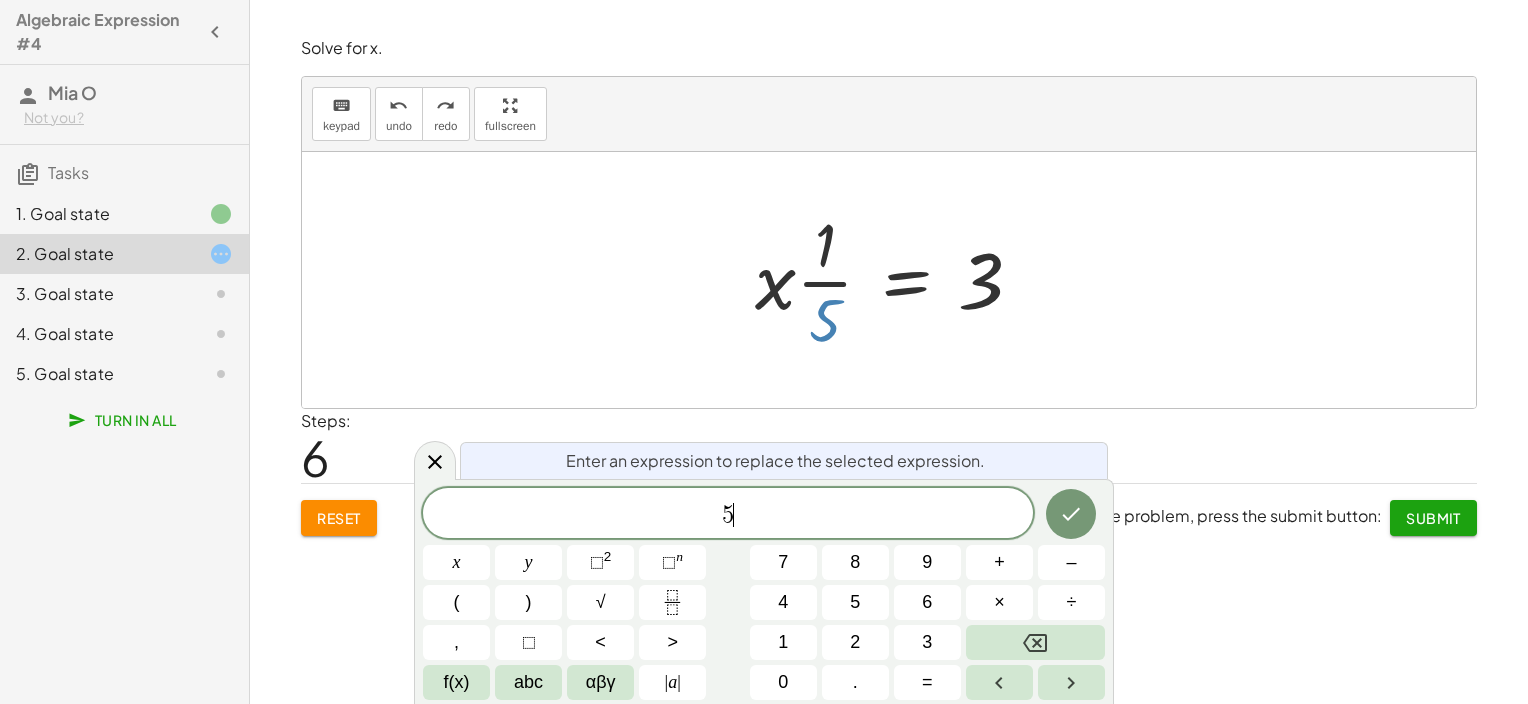 drag, startPoint x: 977, startPoint y: 285, endPoint x: 698, endPoint y: 372, distance: 292.24988 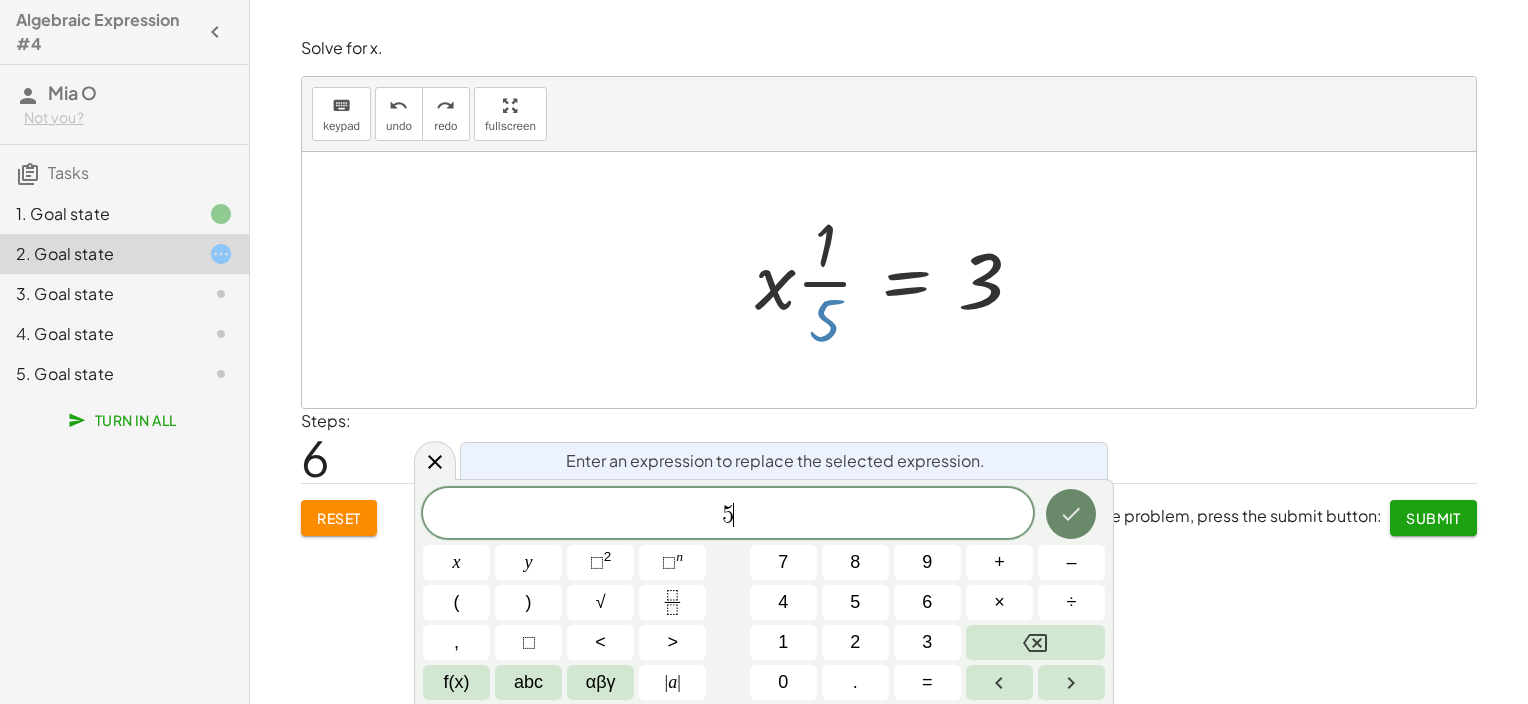 drag, startPoint x: 988, startPoint y: 348, endPoint x: 1071, endPoint y: 507, distance: 179.35997 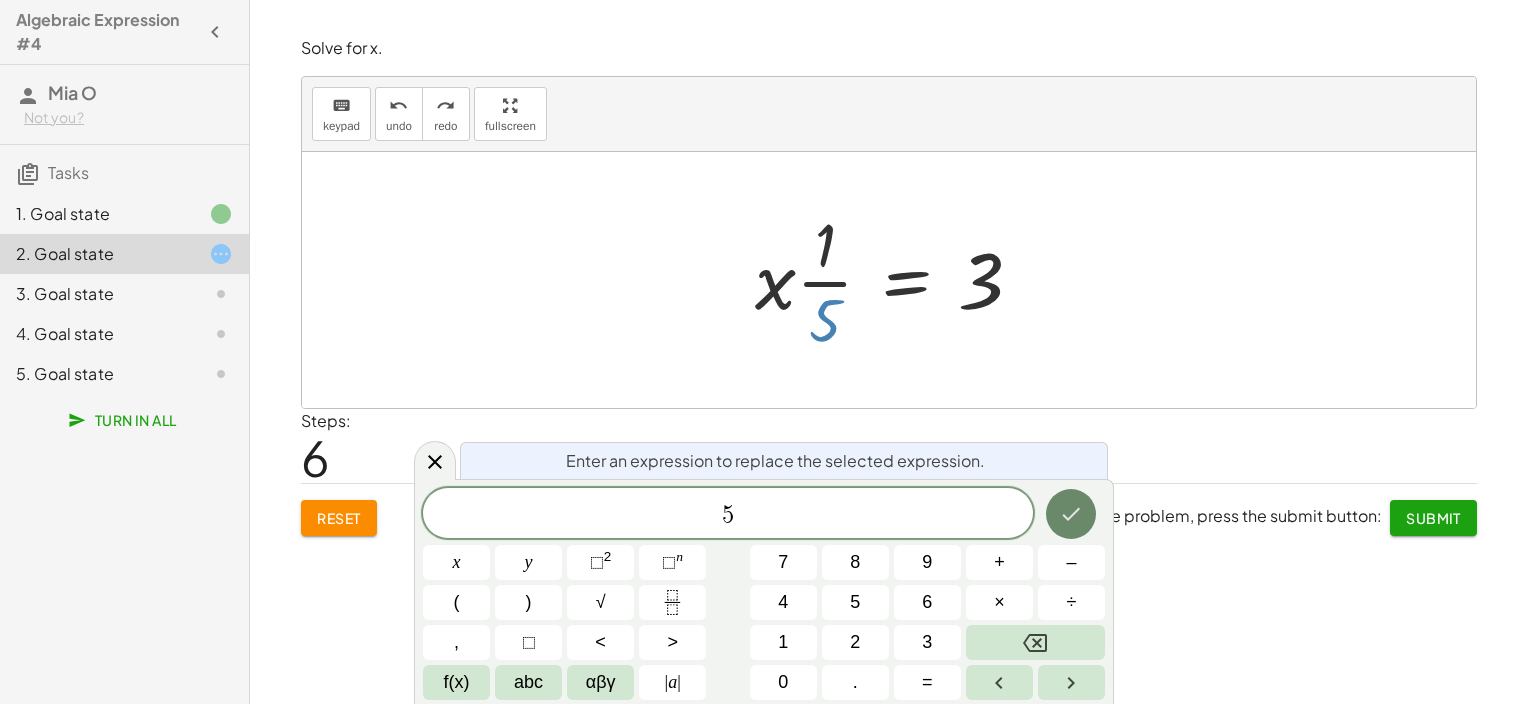 click 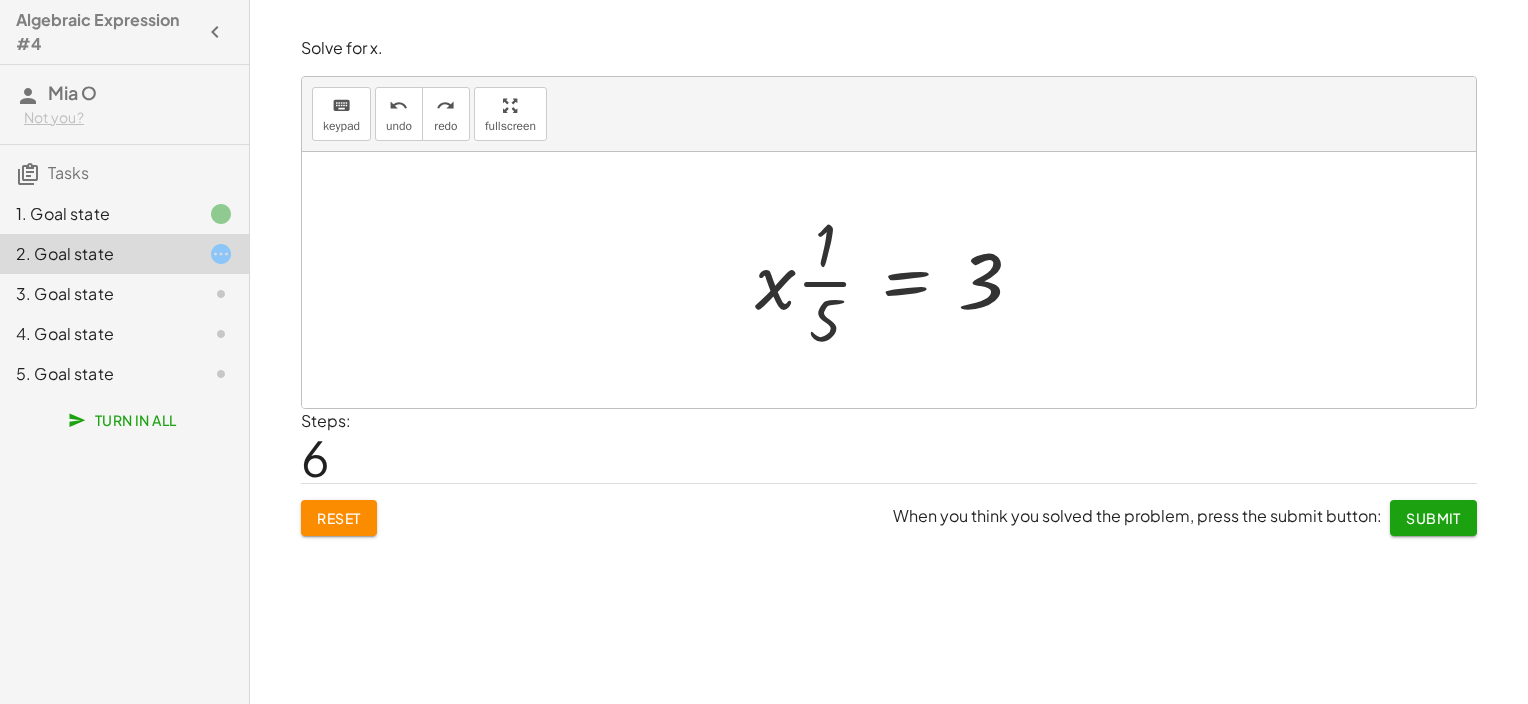 click at bounding box center [897, 280] 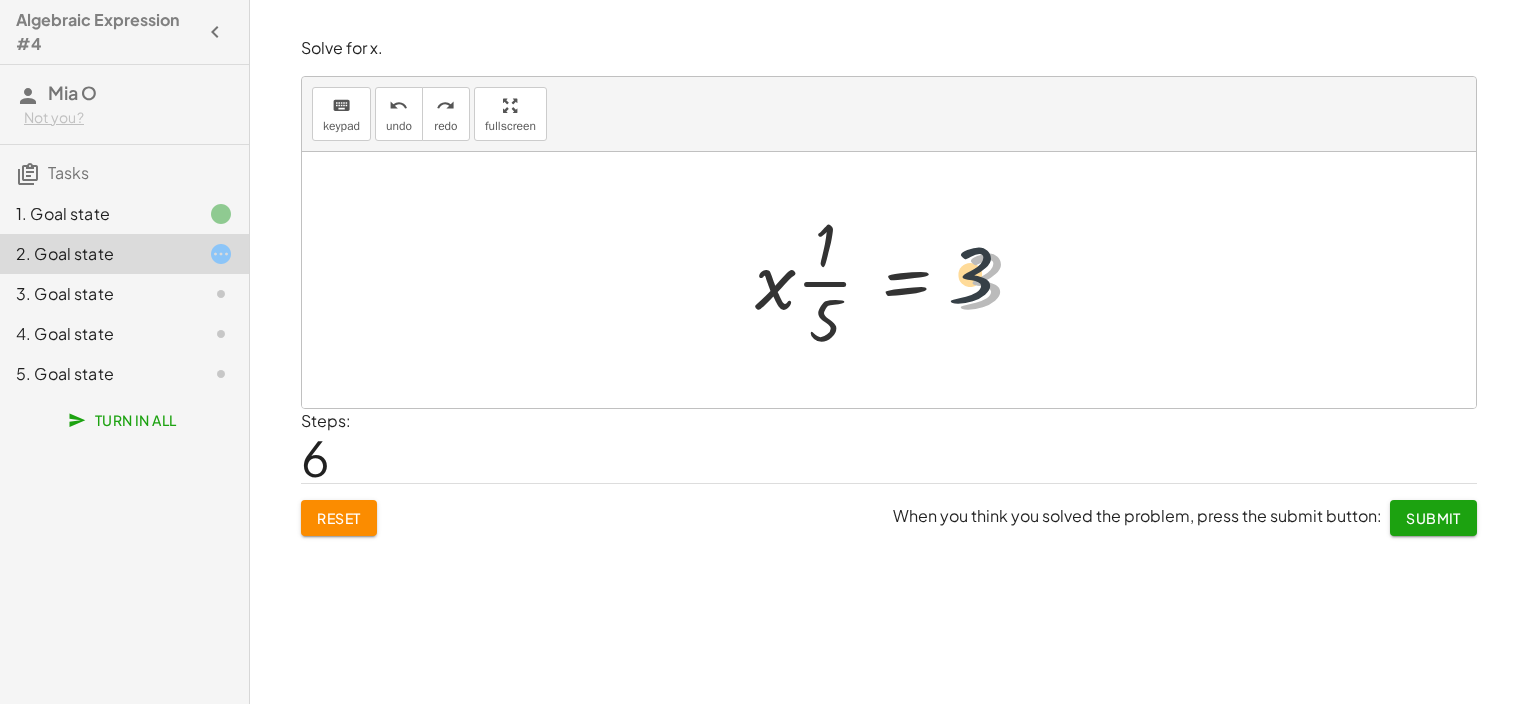 drag, startPoint x: 1011, startPoint y: 296, endPoint x: 986, endPoint y: 285, distance: 27.313 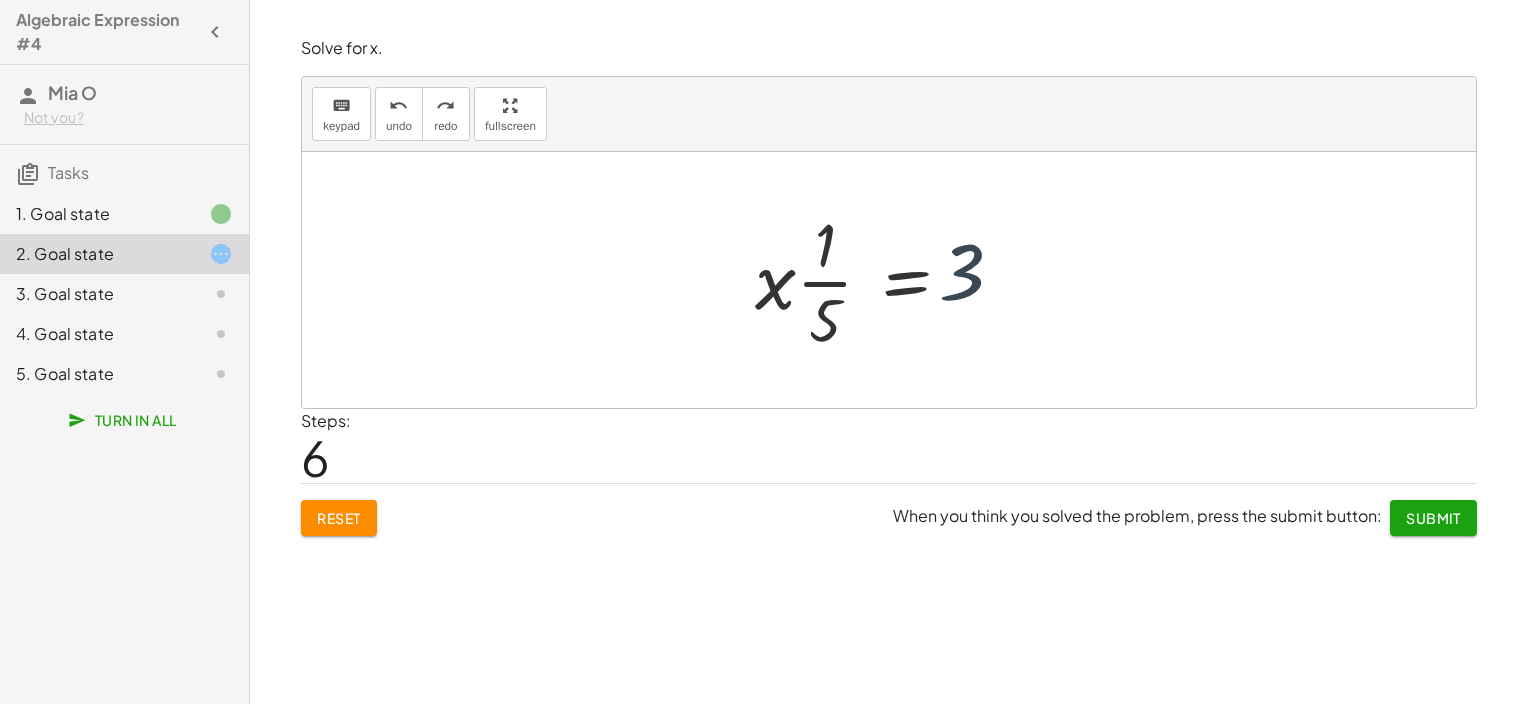 click at bounding box center [897, 280] 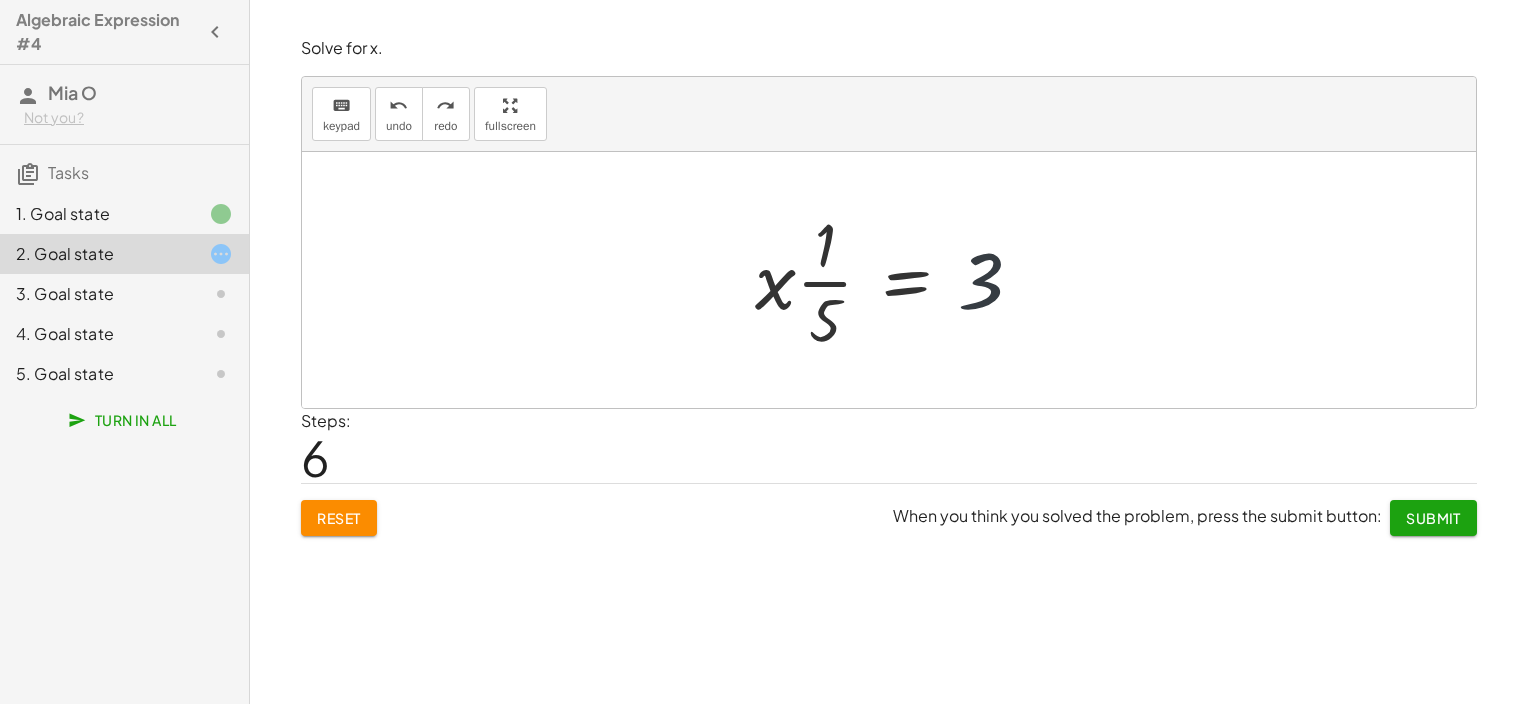 click at bounding box center [897, 280] 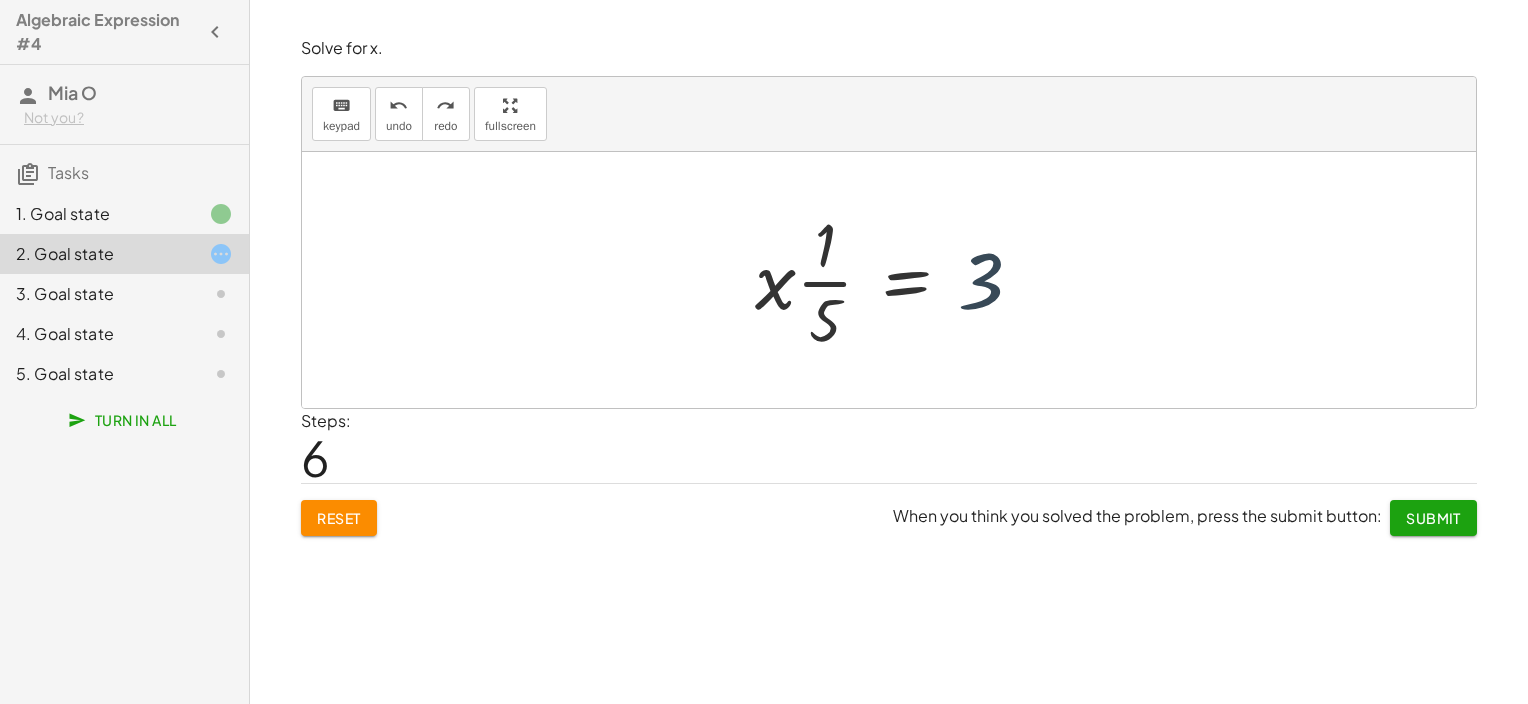 drag, startPoint x: 988, startPoint y: 291, endPoint x: 1041, endPoint y: 300, distance: 53.75872 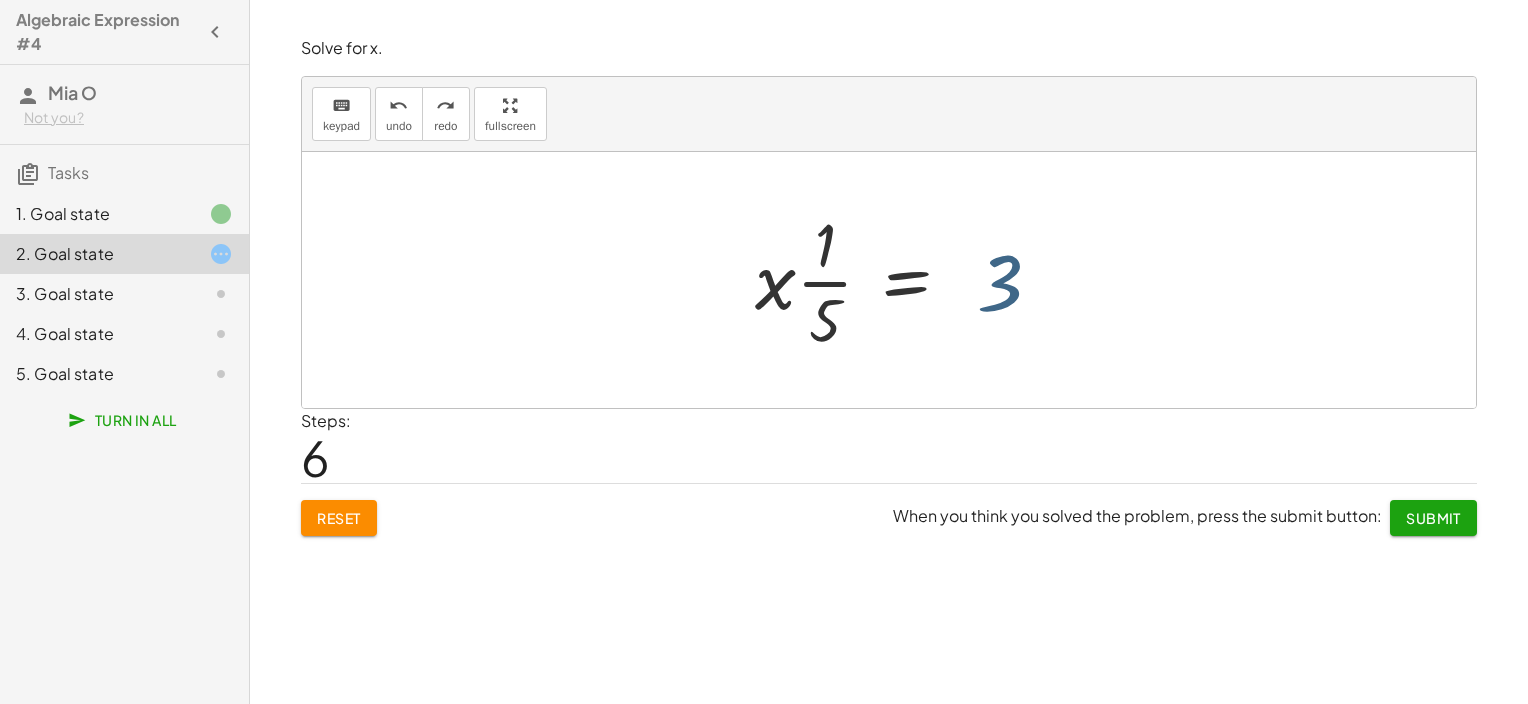 click at bounding box center [897, 280] 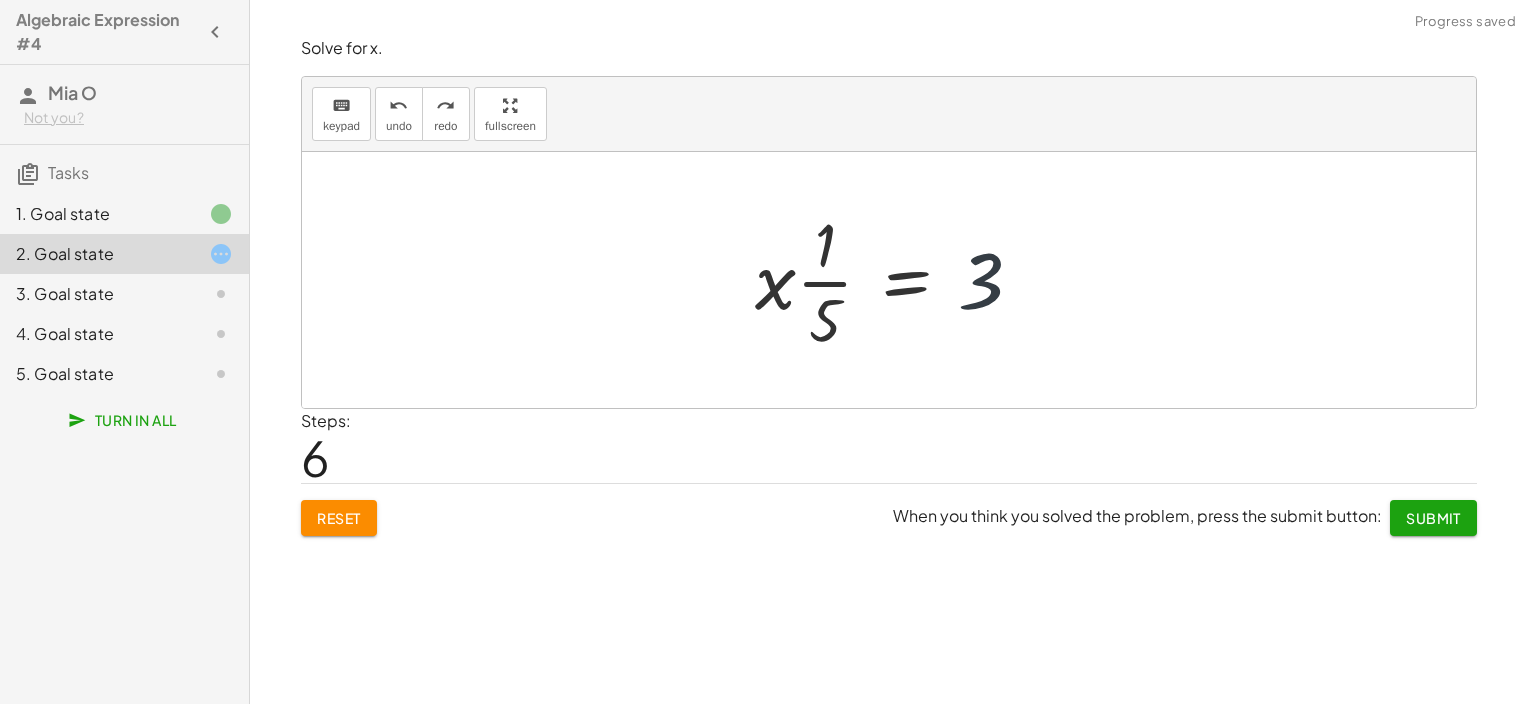 click at bounding box center [897, 280] 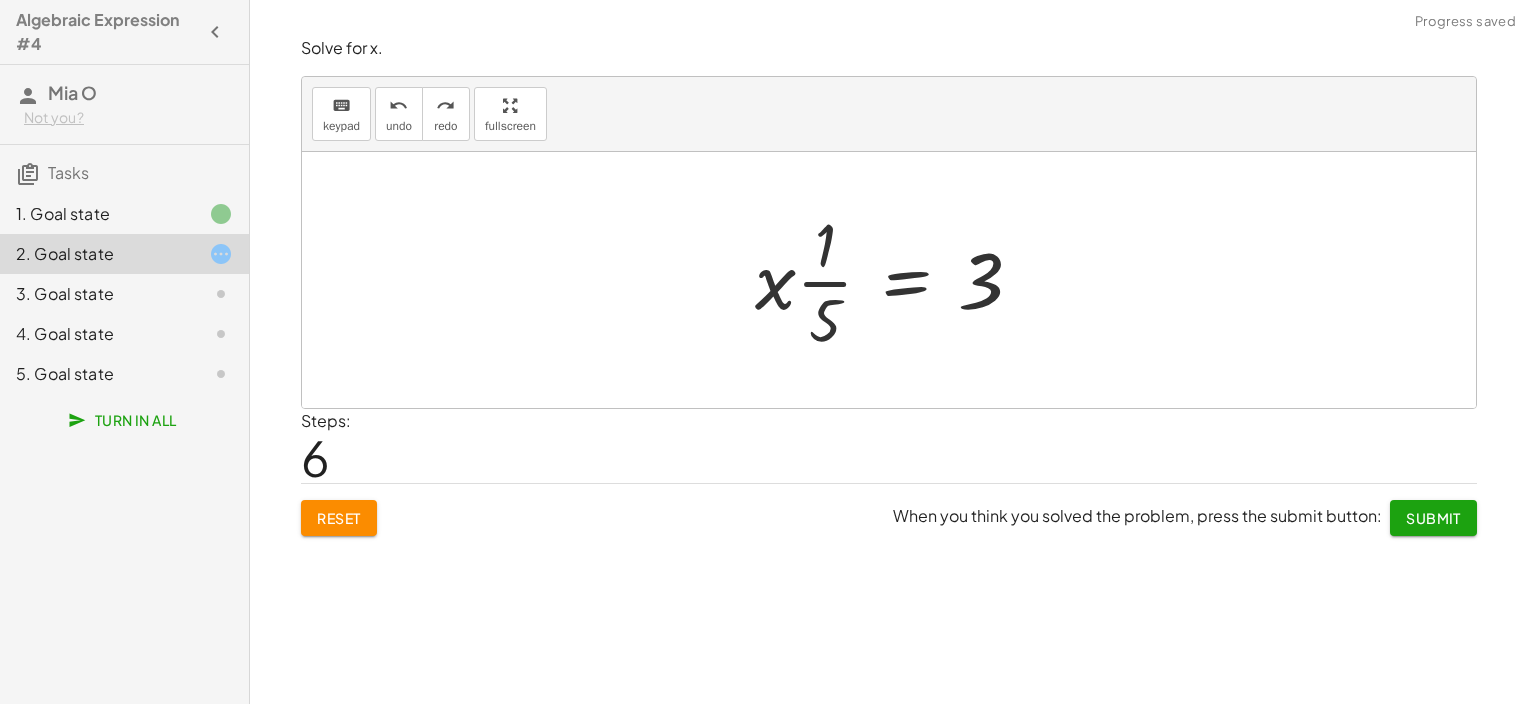 click at bounding box center (897, 280) 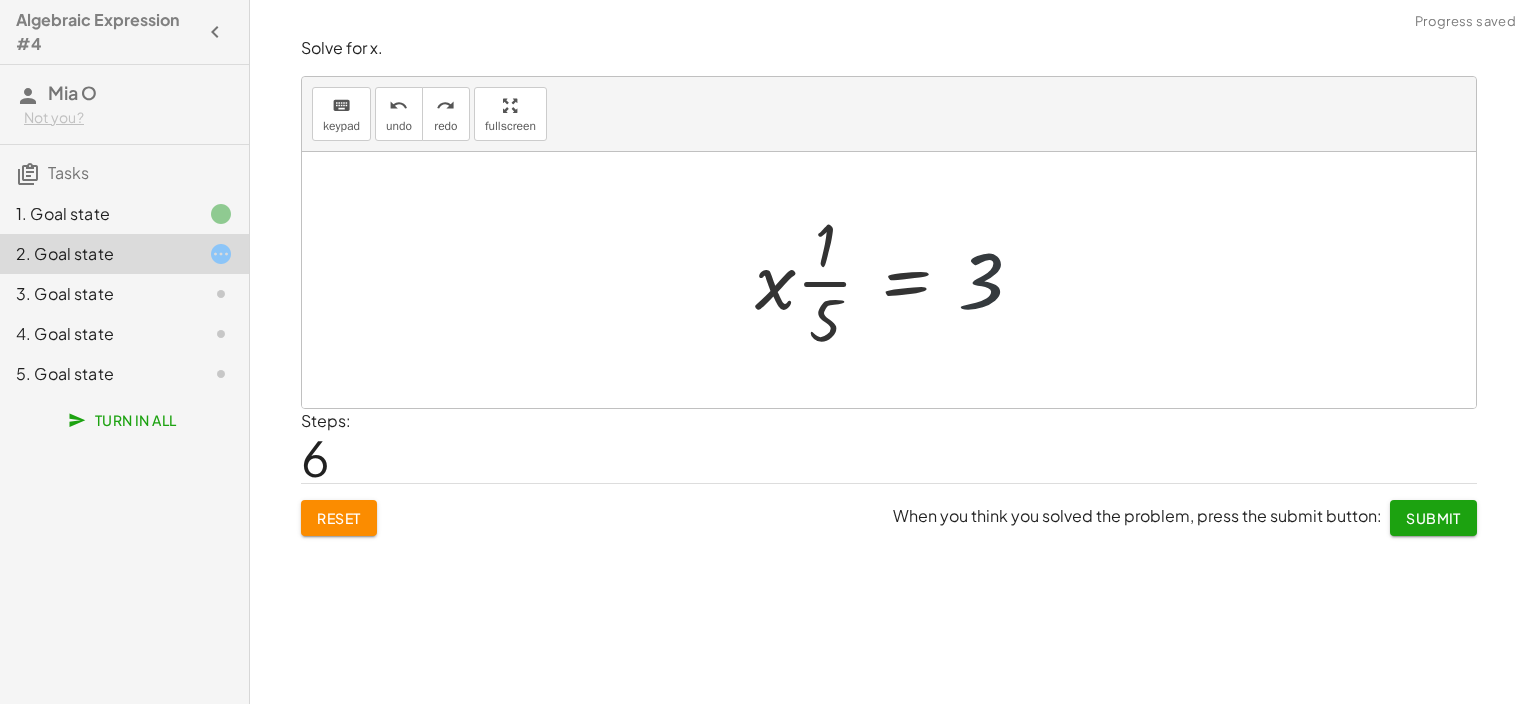 click at bounding box center [897, 280] 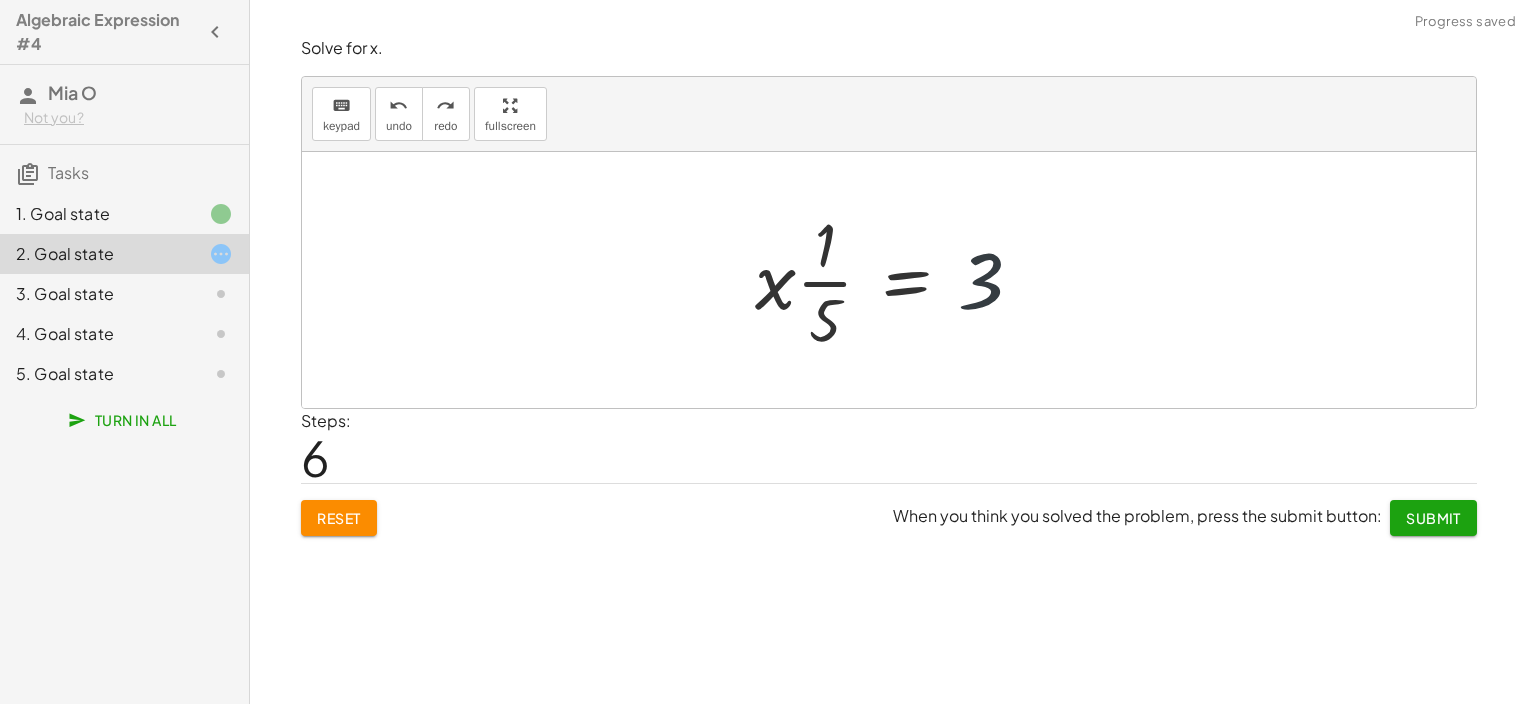click at bounding box center [897, 280] 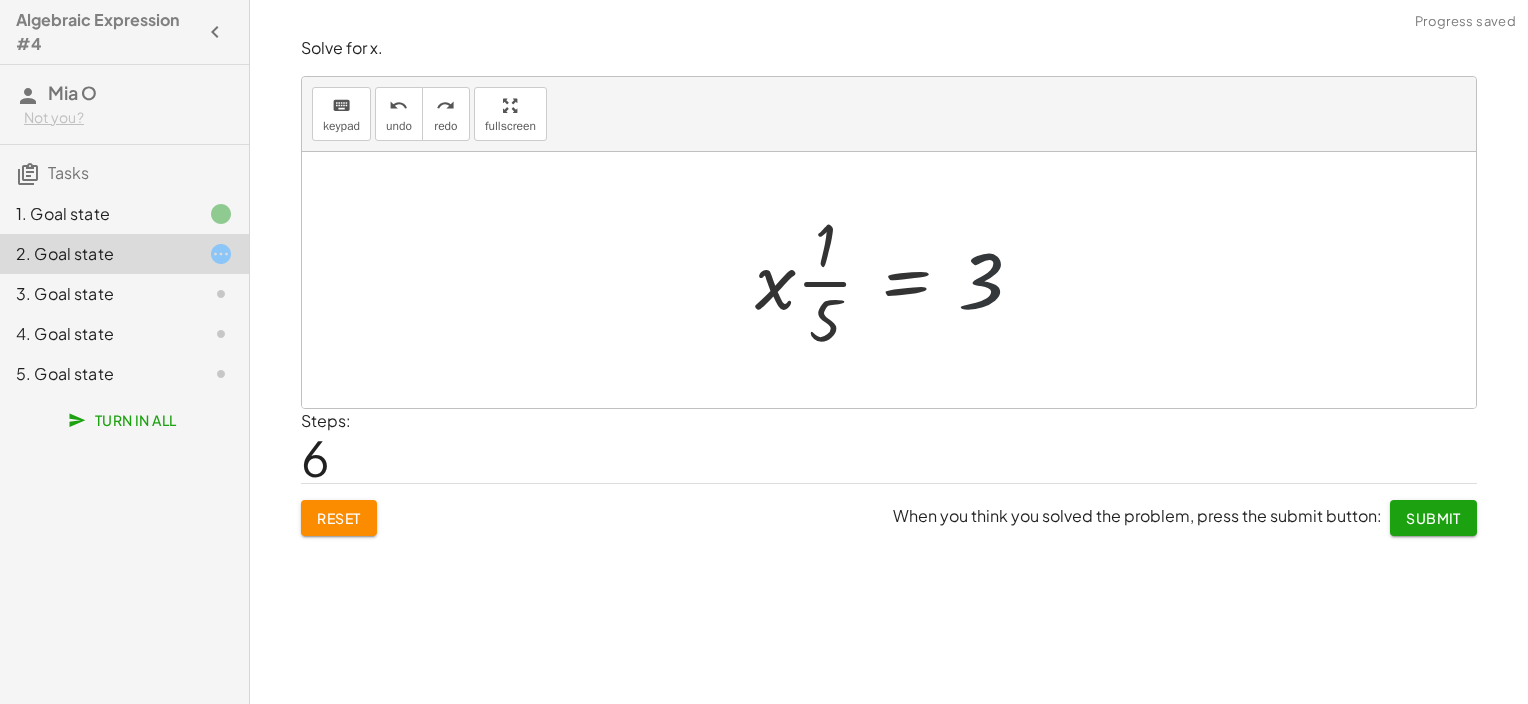 click at bounding box center (897, 280) 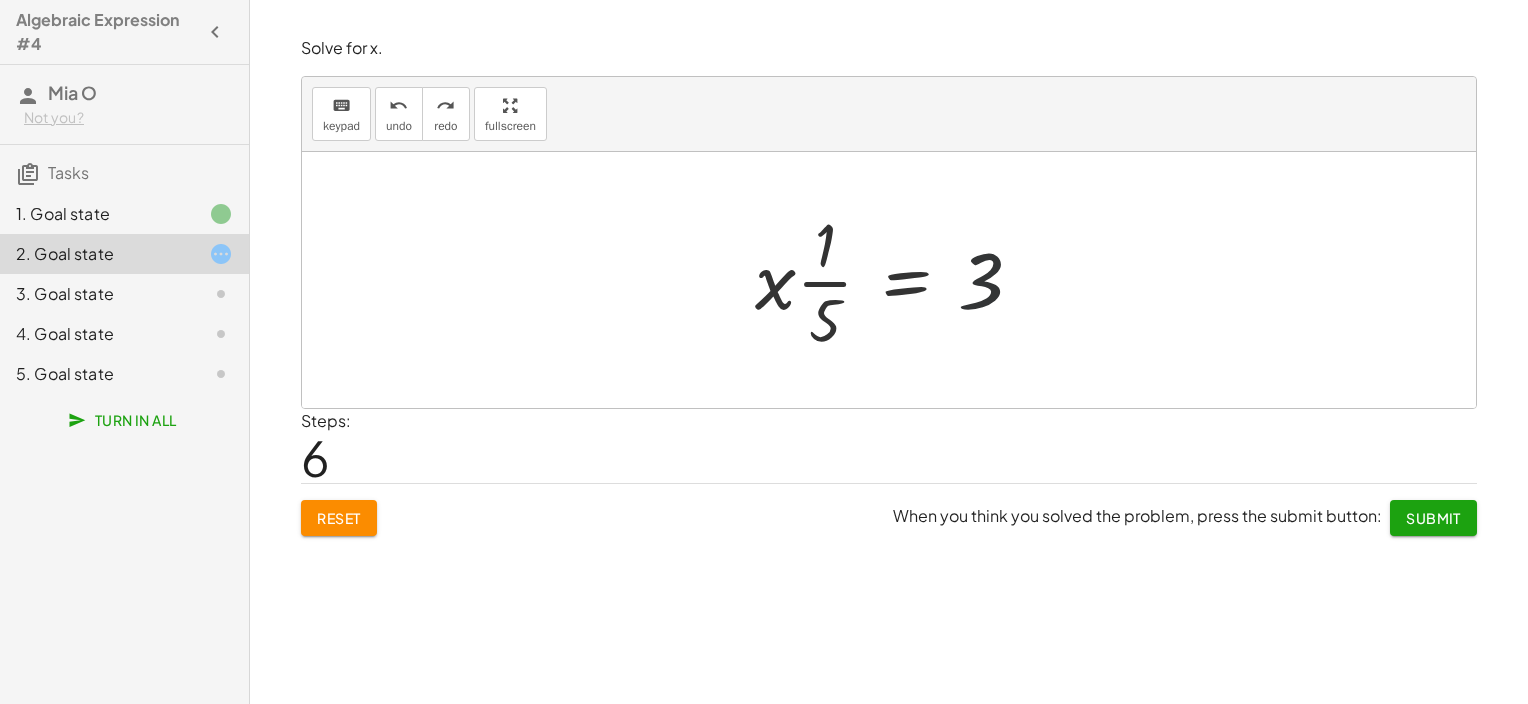 click at bounding box center [897, 280] 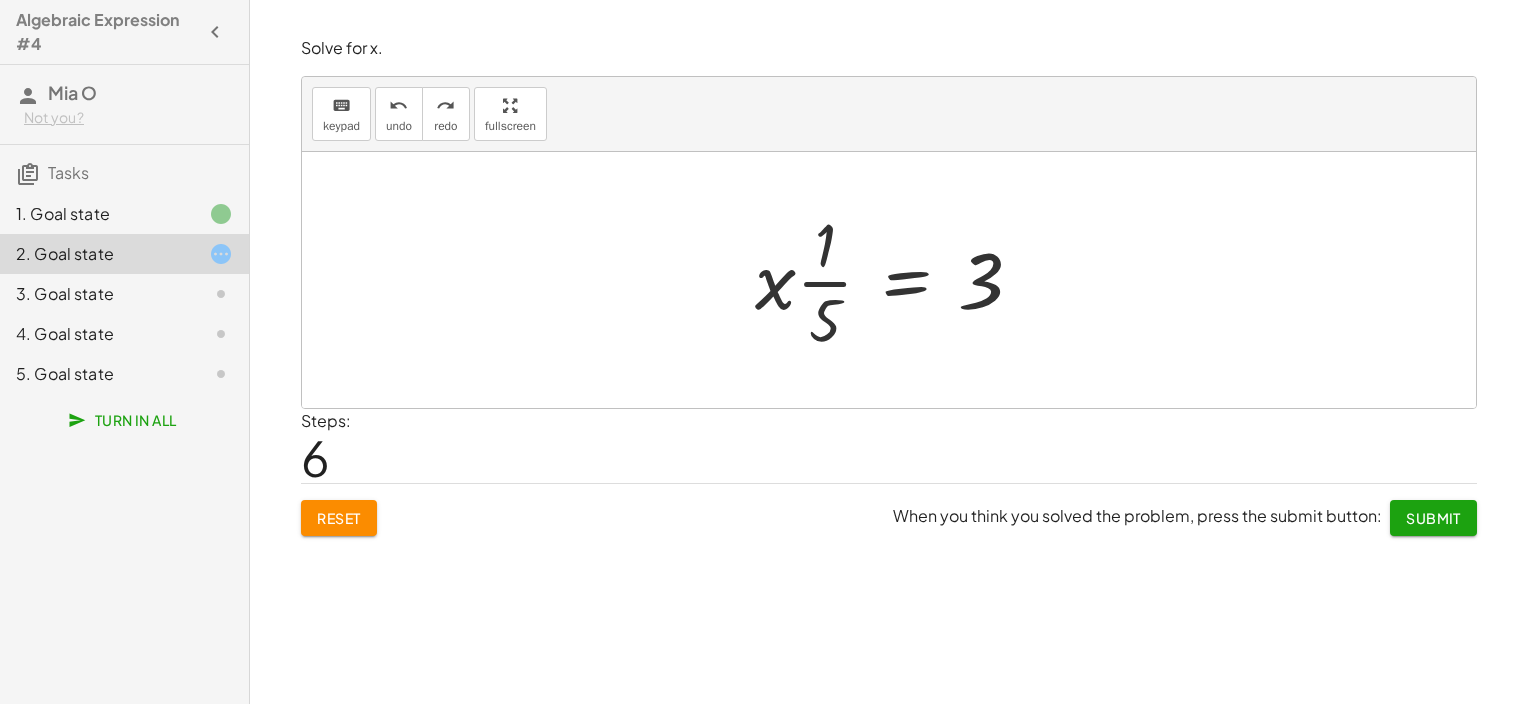 click on "keyboard keypad undo undo redo redo fullscreen" at bounding box center [889, 114] 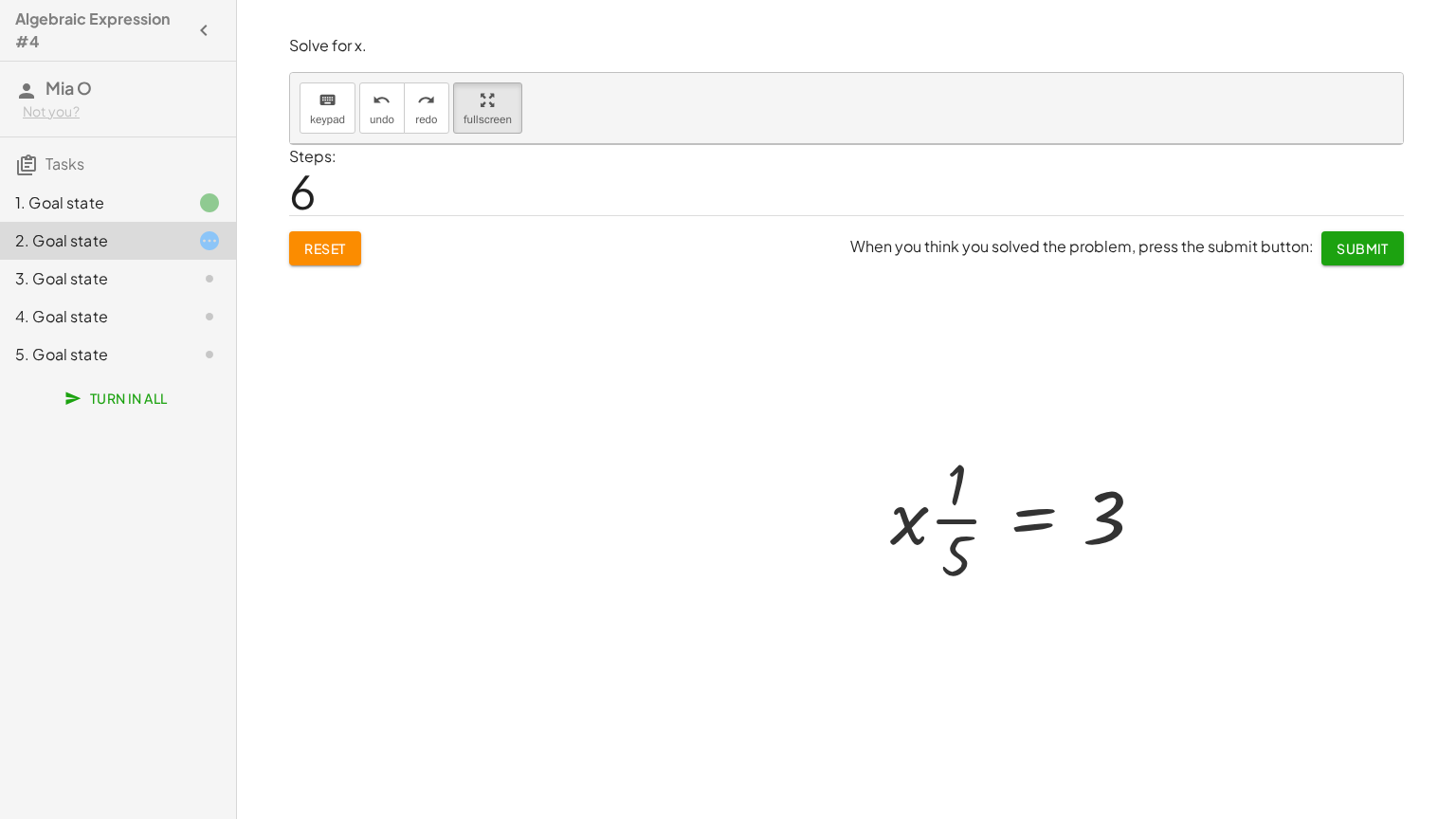 drag, startPoint x: 500, startPoint y: 121, endPoint x: 503, endPoint y: 224, distance: 103.04368 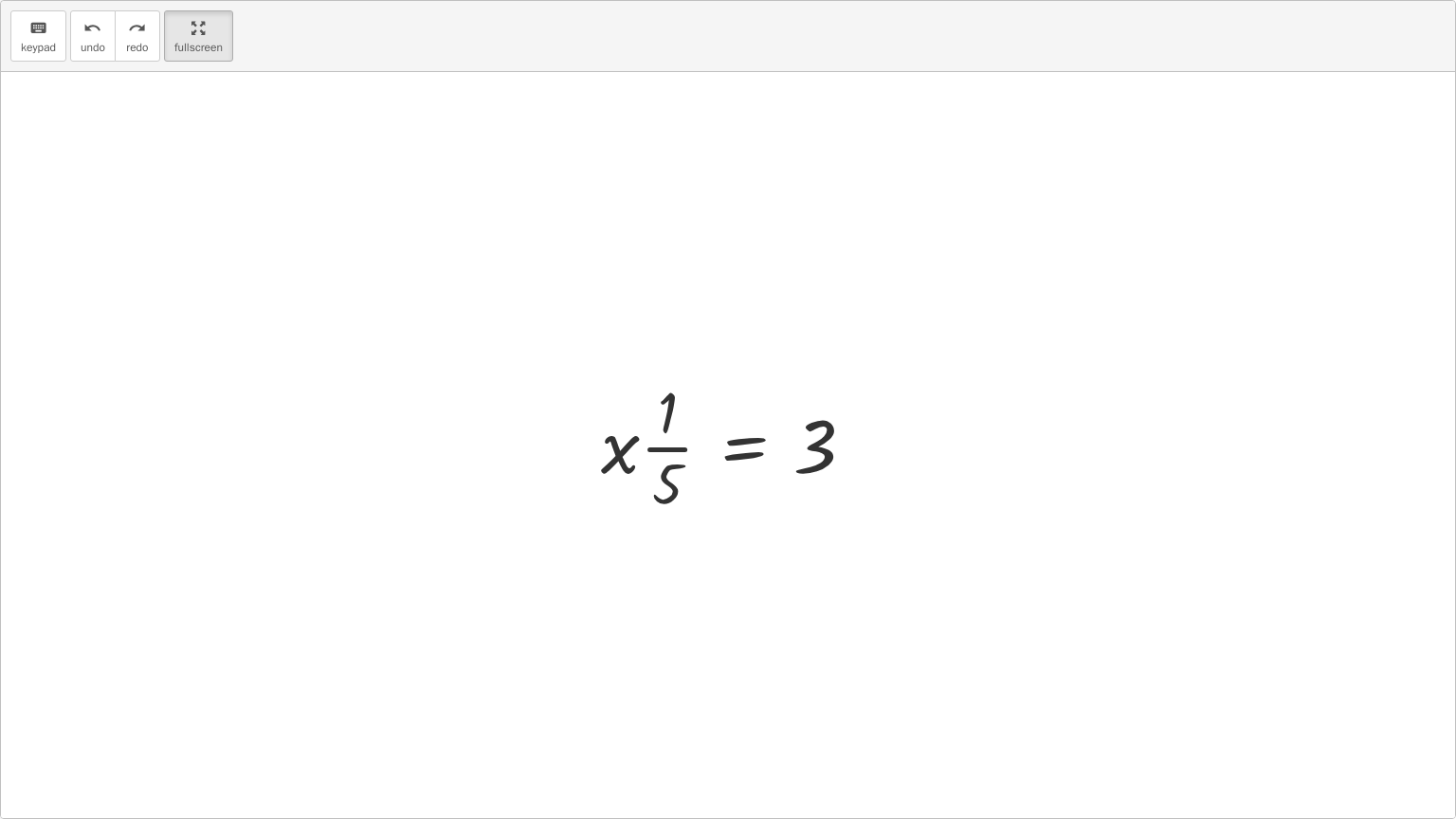 click on "keyboard keypad undo undo redo redo fullscreen · x ÷ 5 = 3 · x · · 1 · 5 = 3 ×" at bounding box center (728, 410) 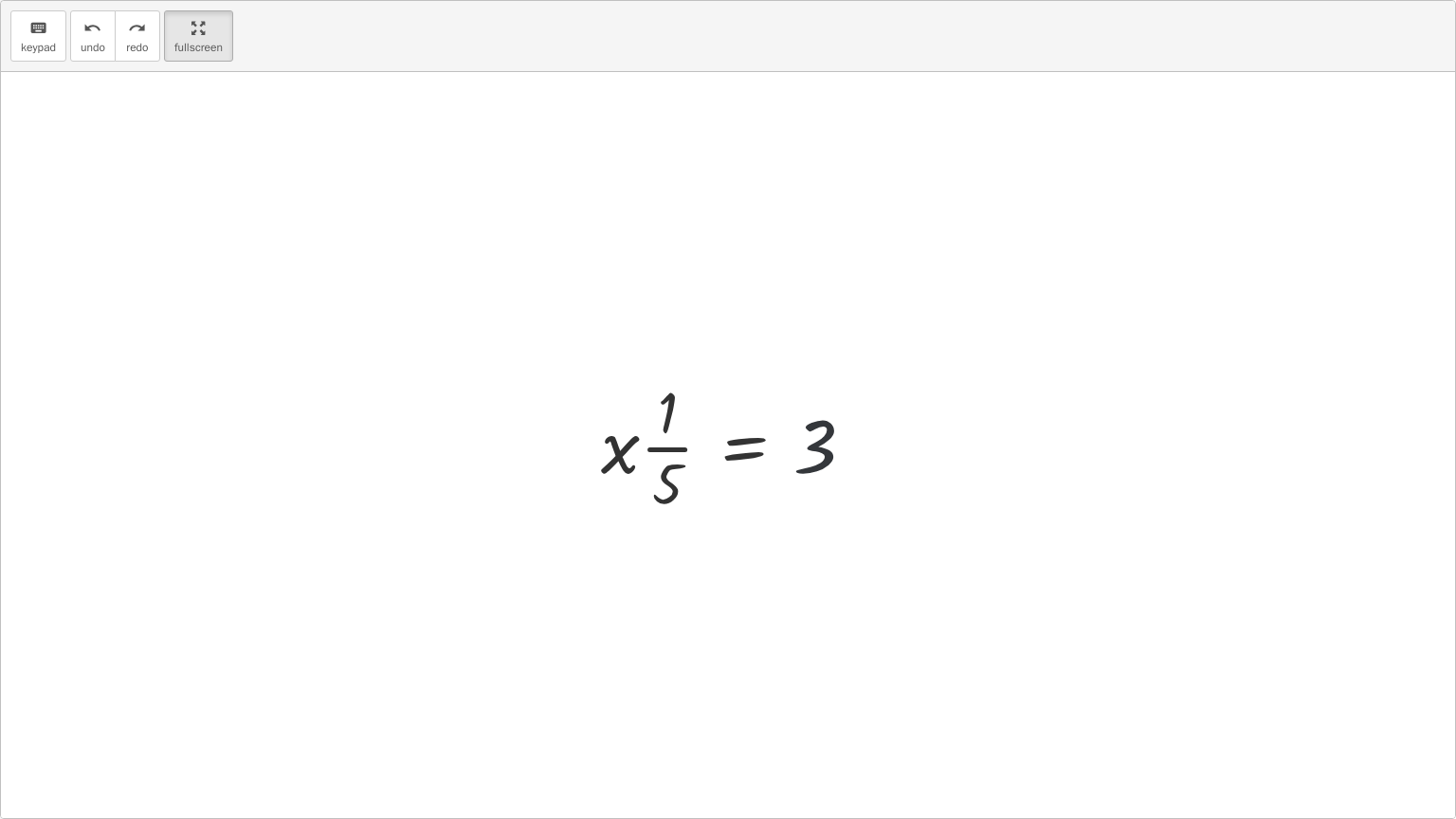 click at bounding box center [736, 446] 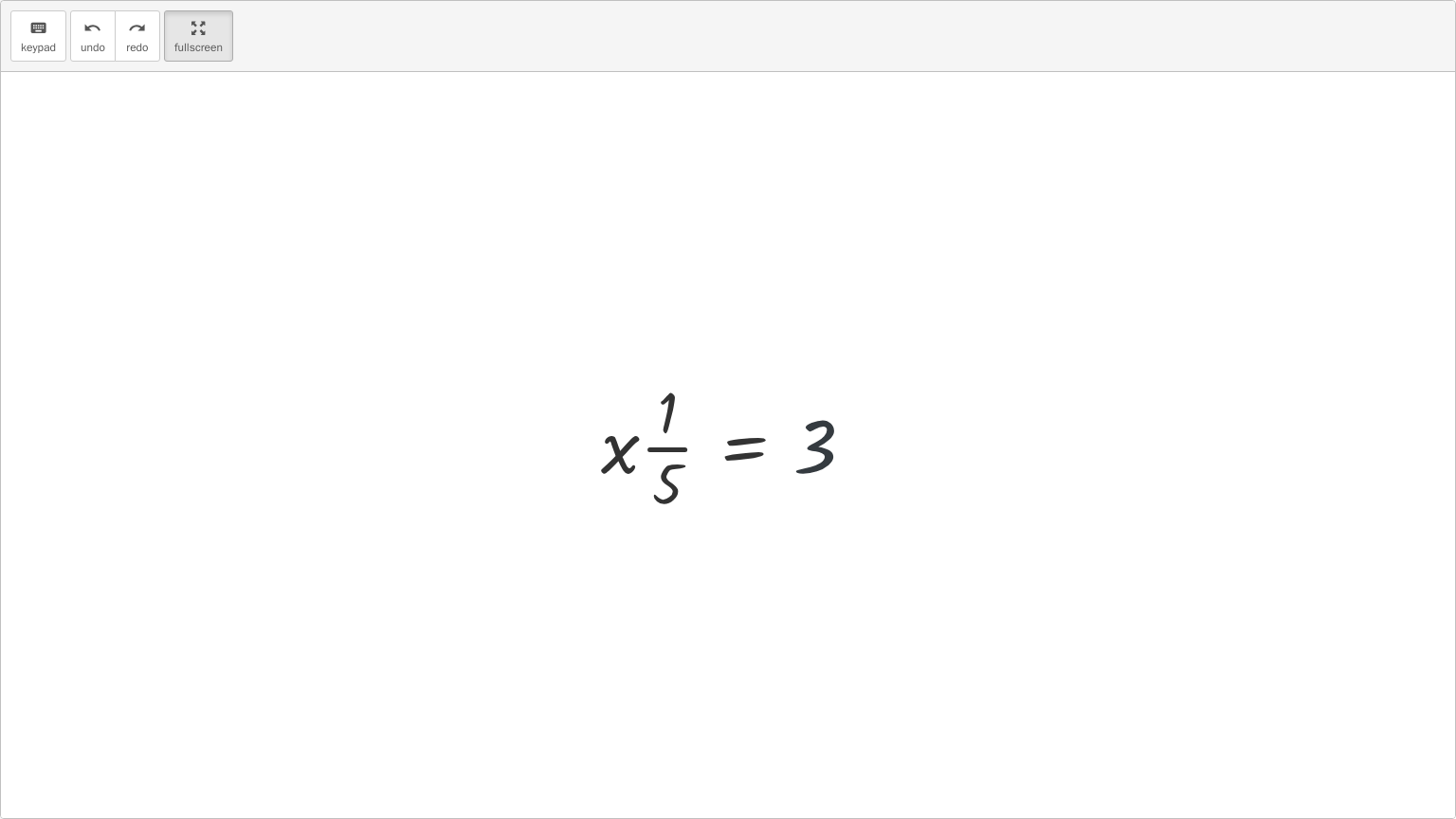 click at bounding box center [736, 446] 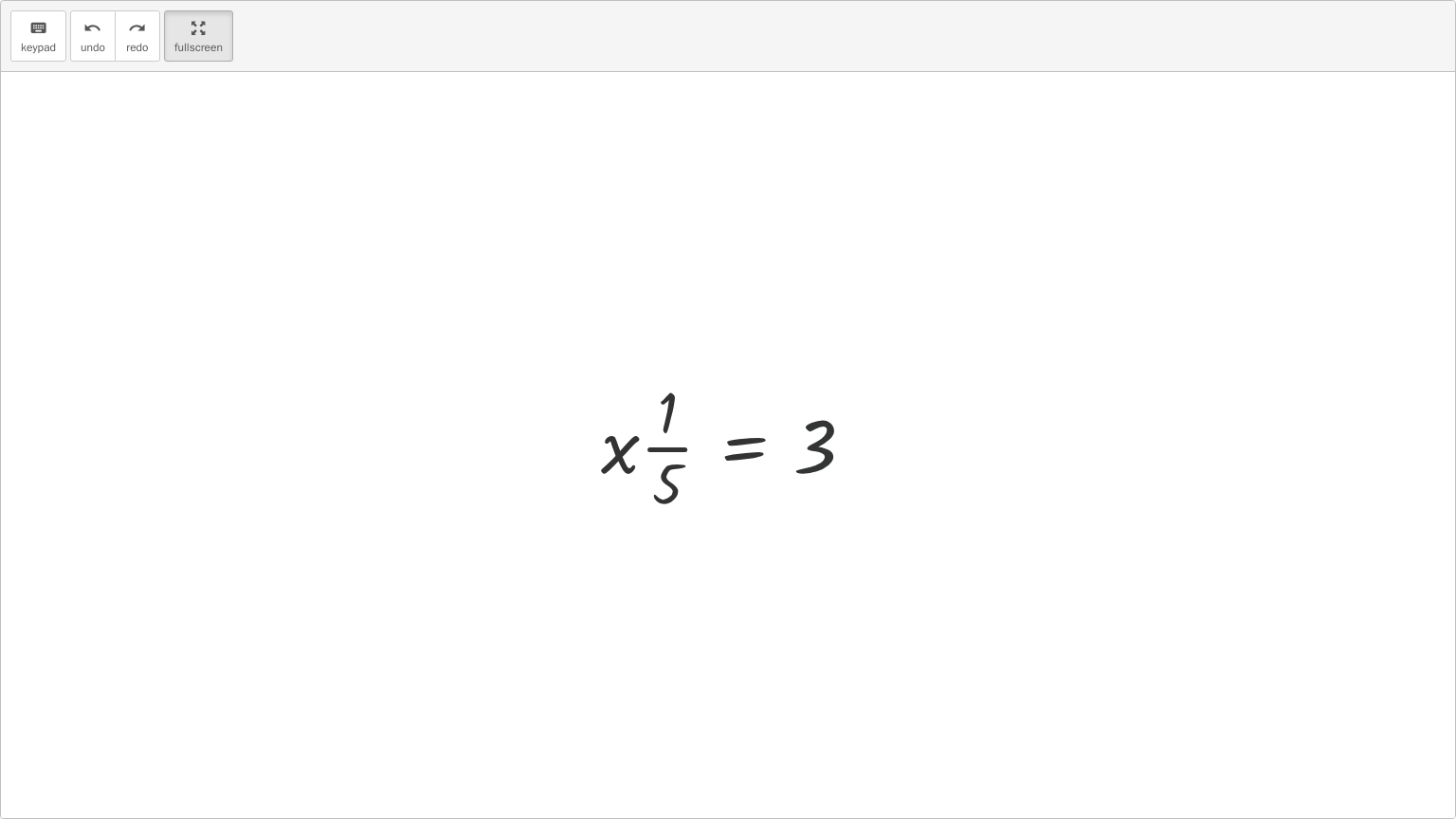 click at bounding box center [736, 446] 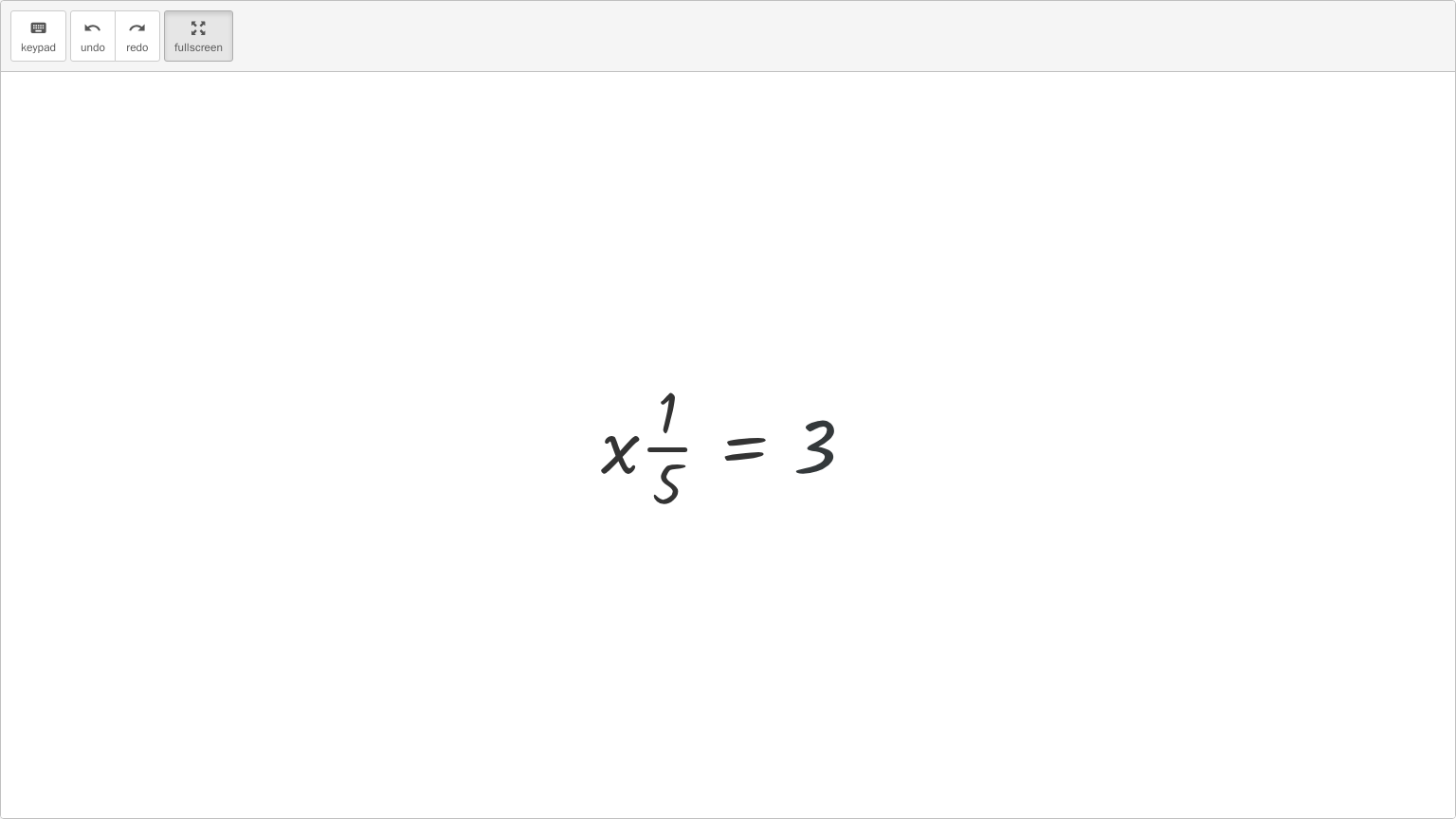 drag, startPoint x: 798, startPoint y: 436, endPoint x: 839, endPoint y: 437, distance: 41.012193 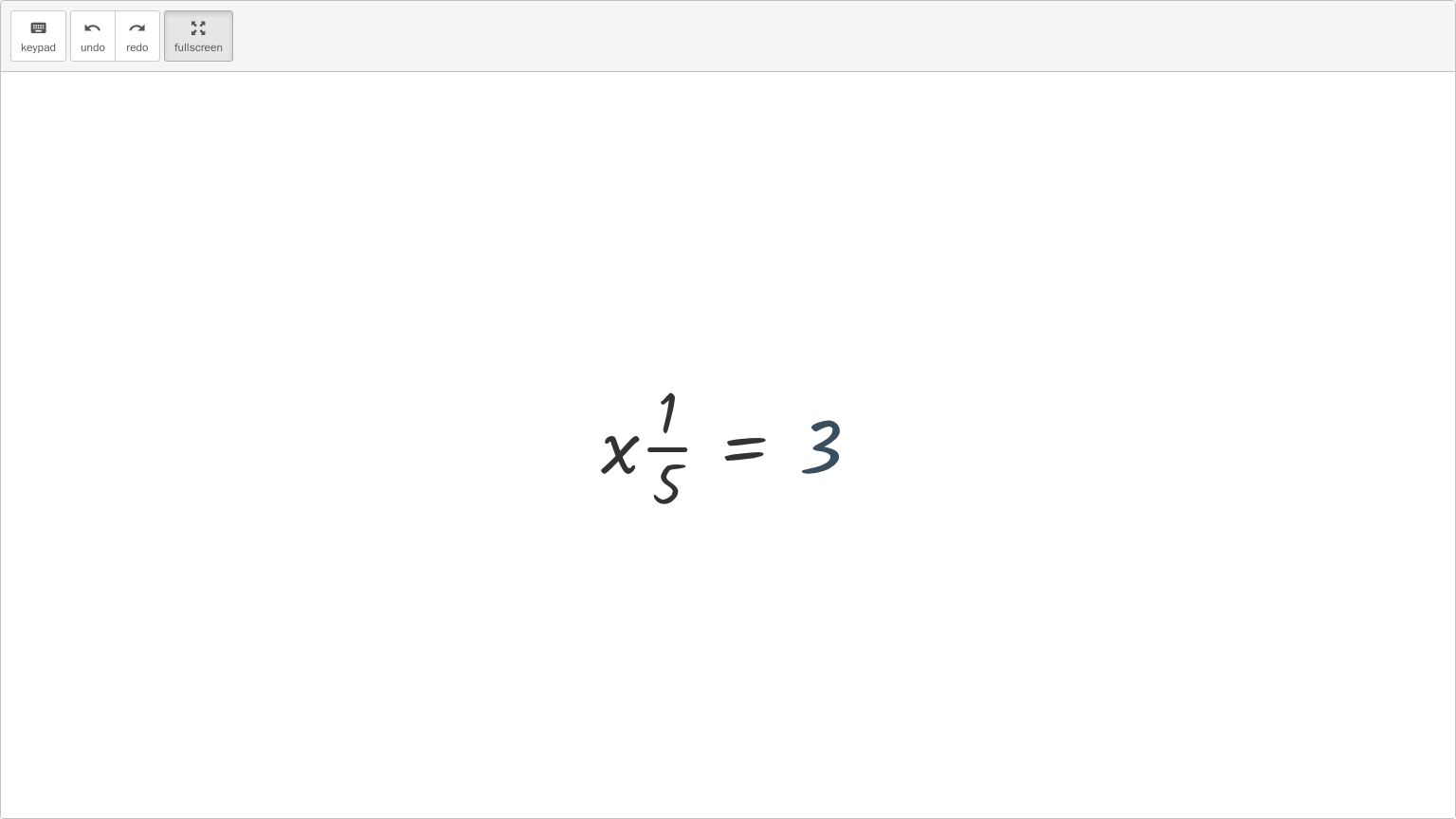 click at bounding box center (736, 446) 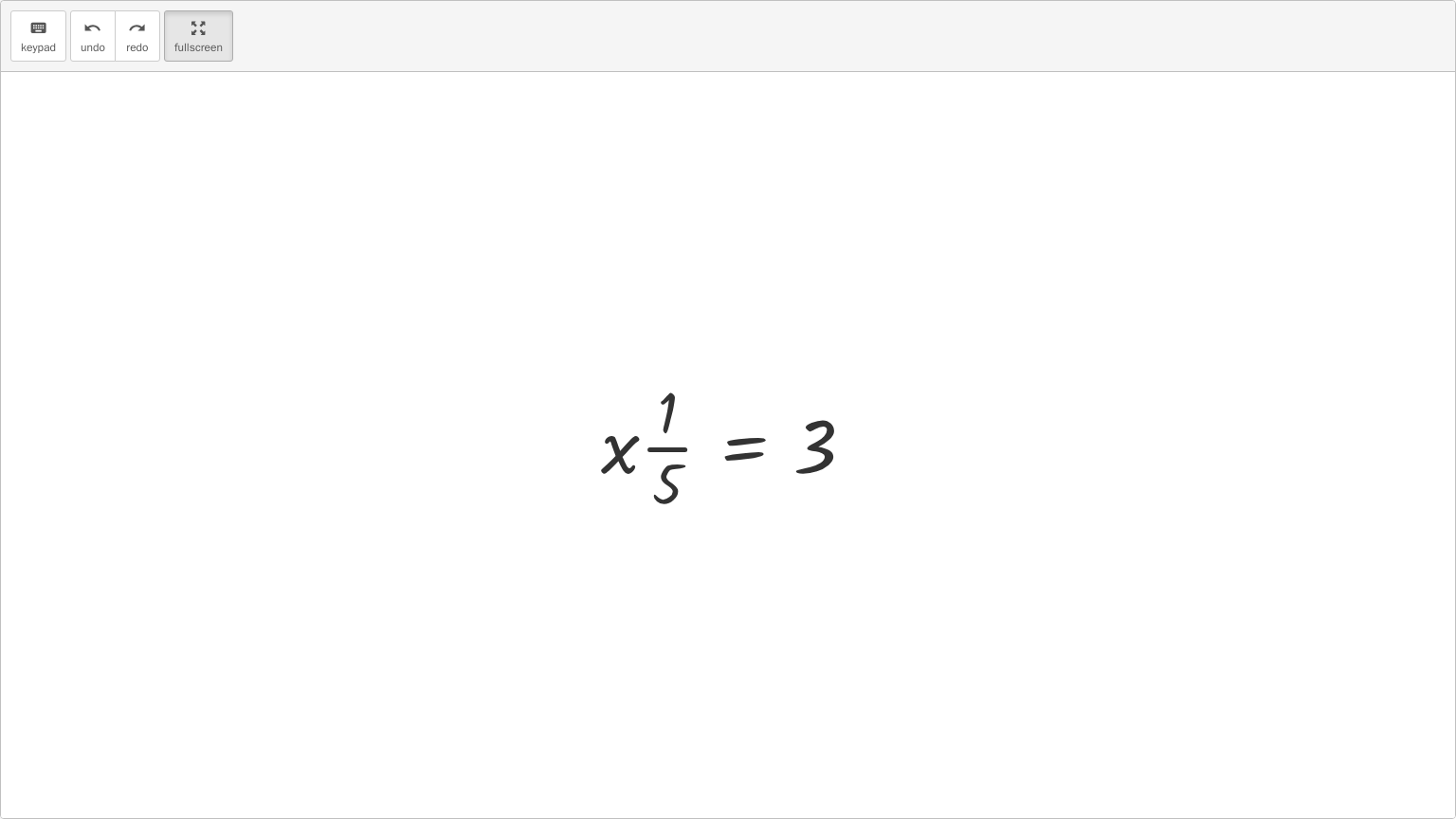 click at bounding box center [736, 446] 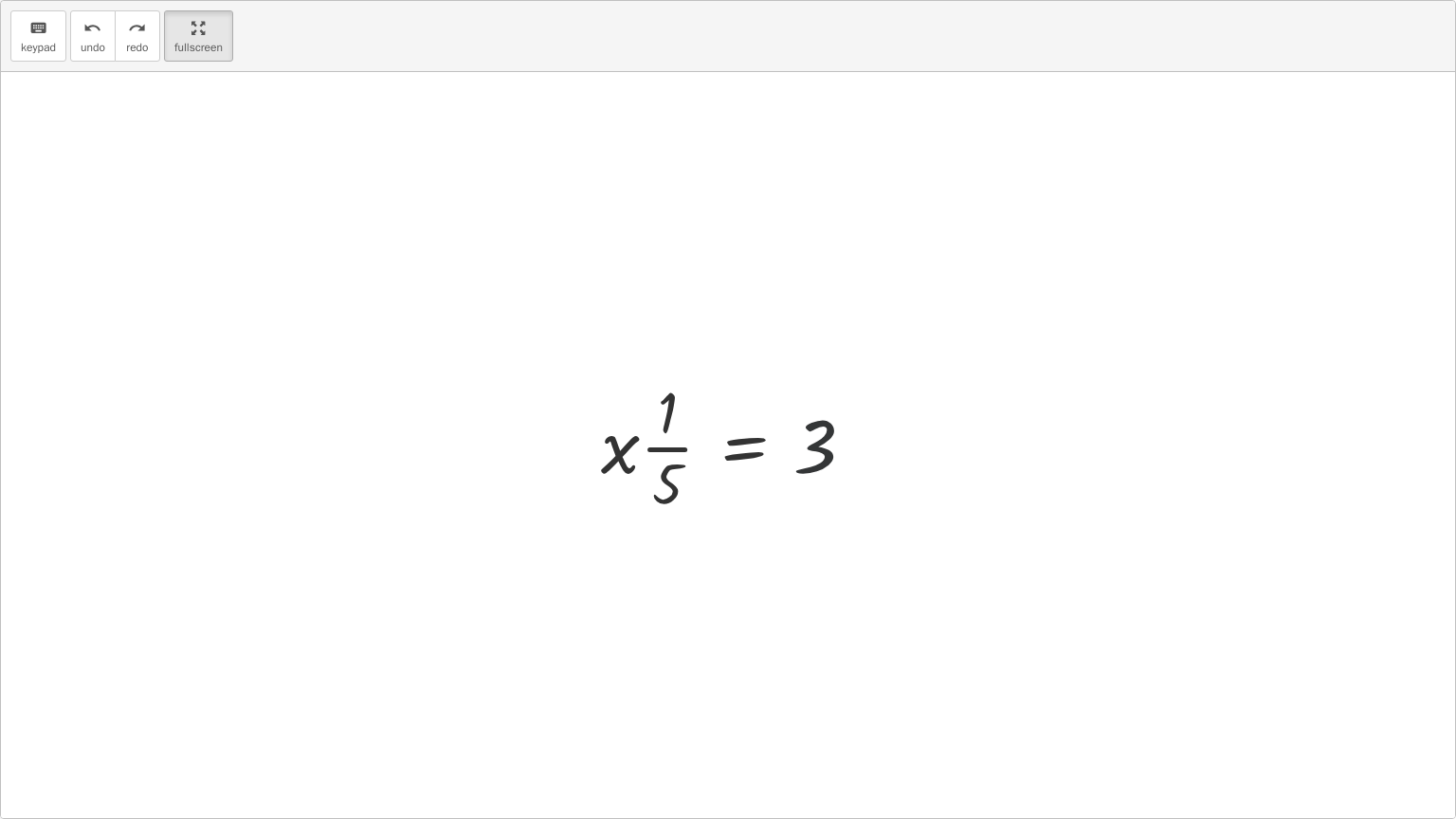 click at bounding box center [736, 446] 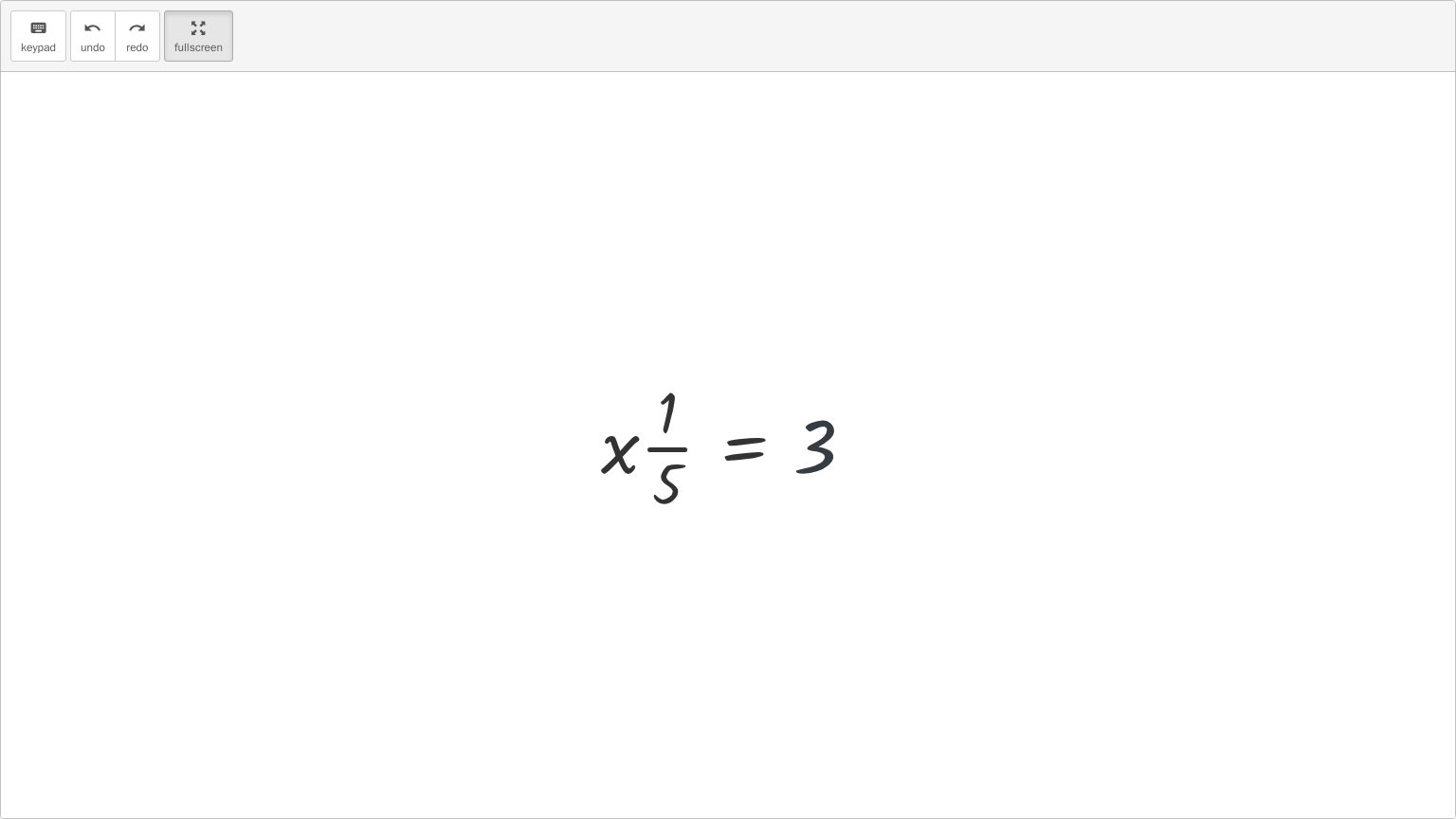 click at bounding box center (736, 446) 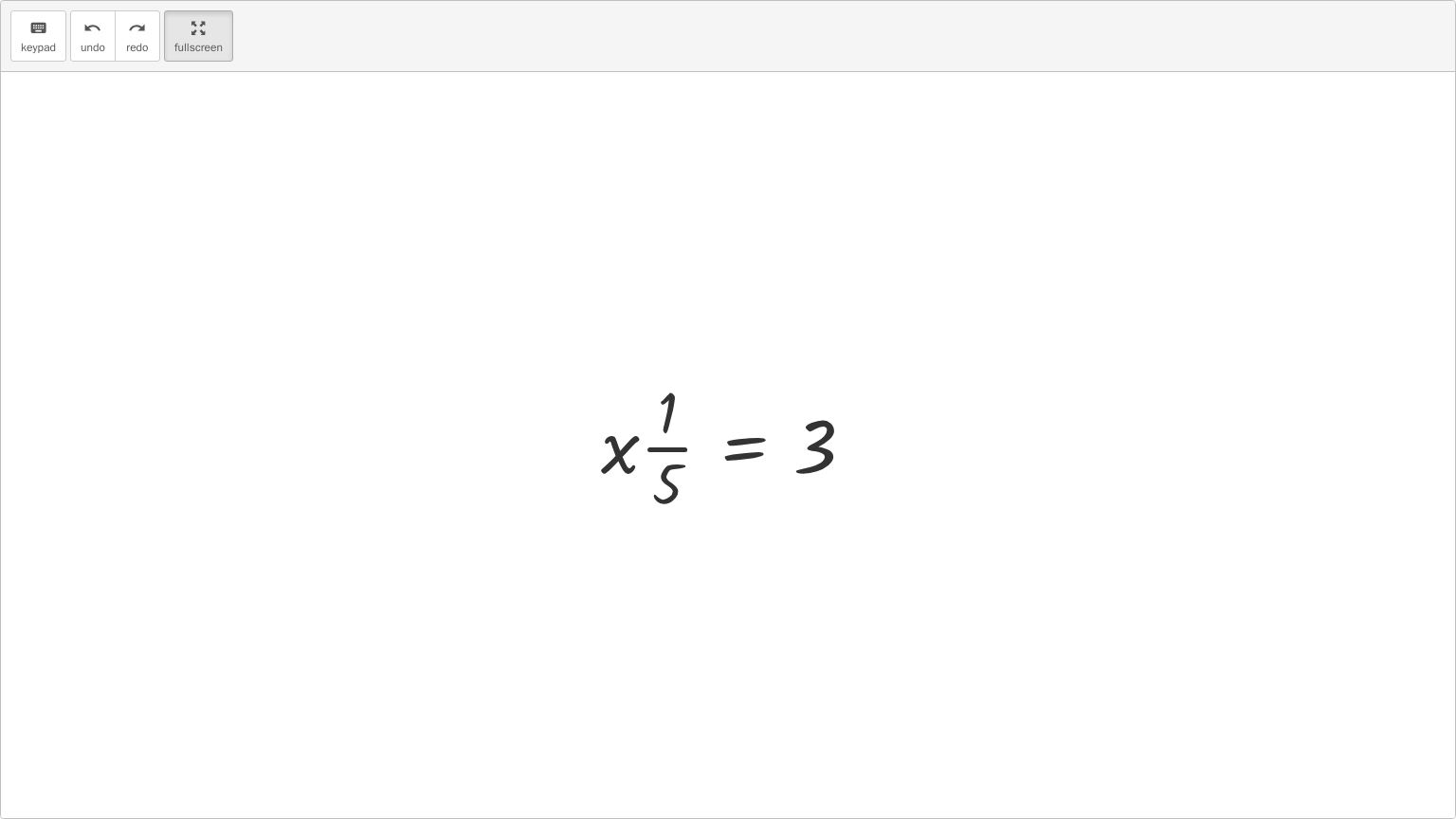 drag, startPoint x: 811, startPoint y: 440, endPoint x: 791, endPoint y: 472, distance: 37.735925 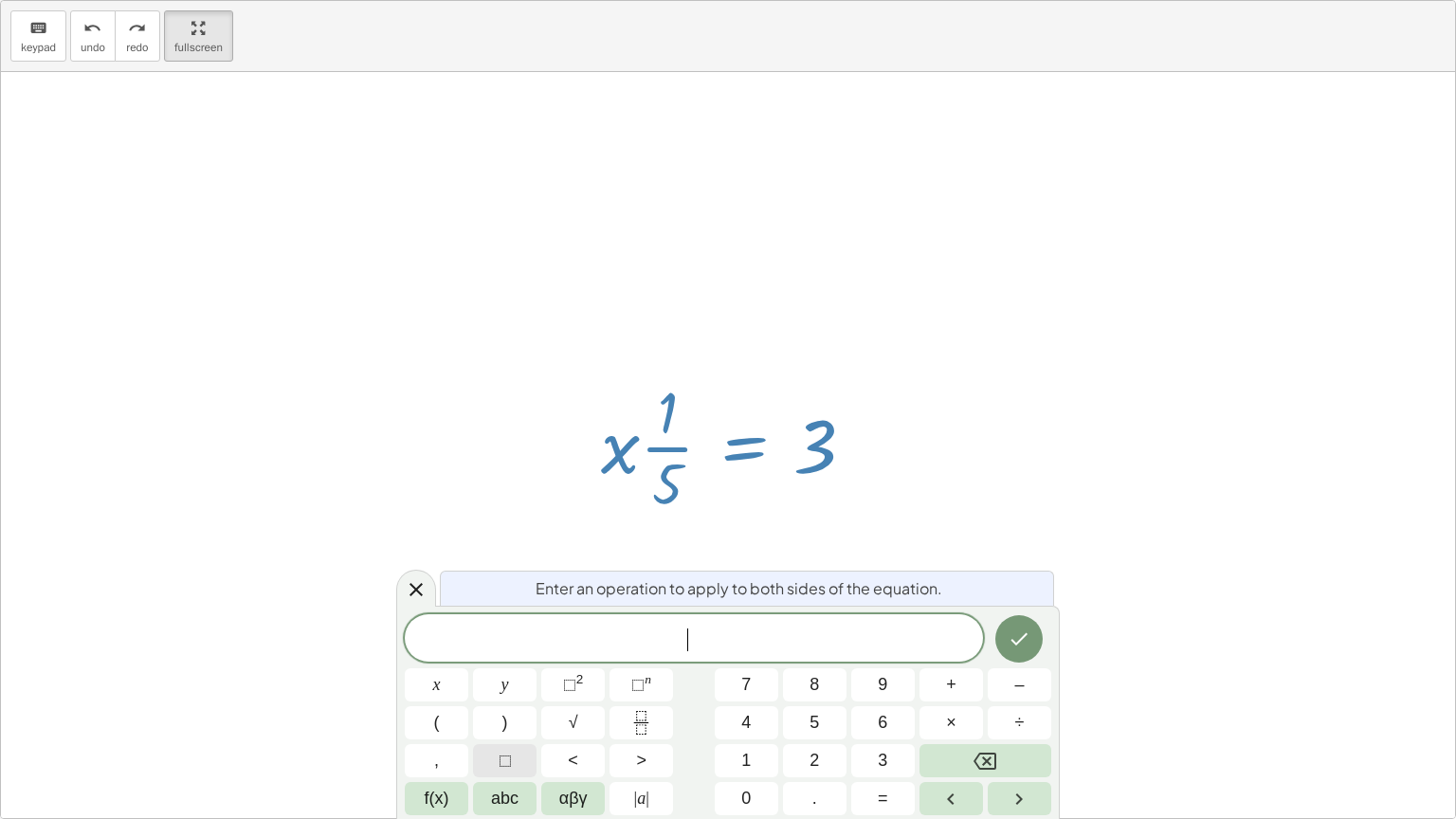 click on "⬚" at bounding box center [504, 760] 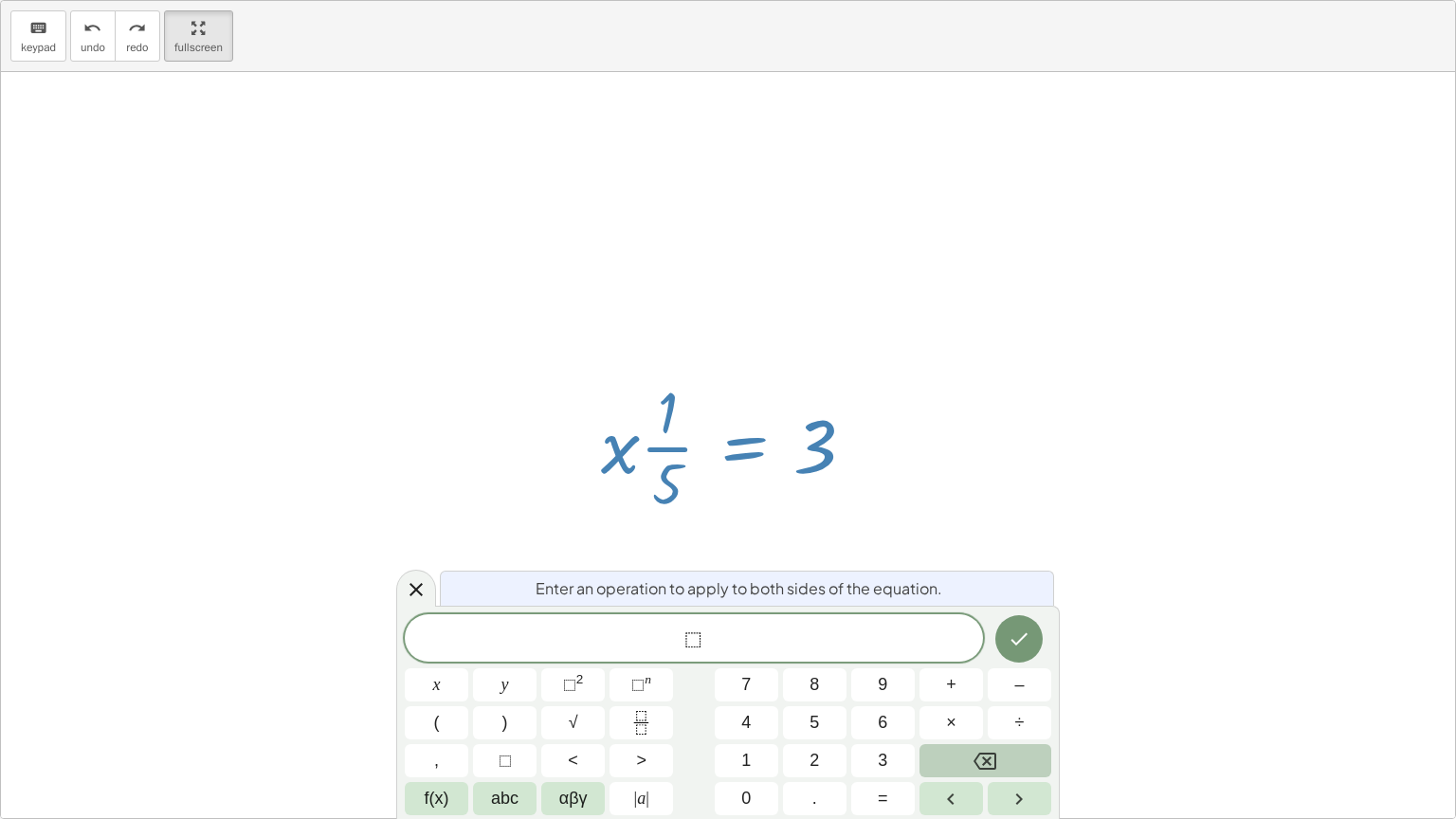 click at bounding box center [985, 760] 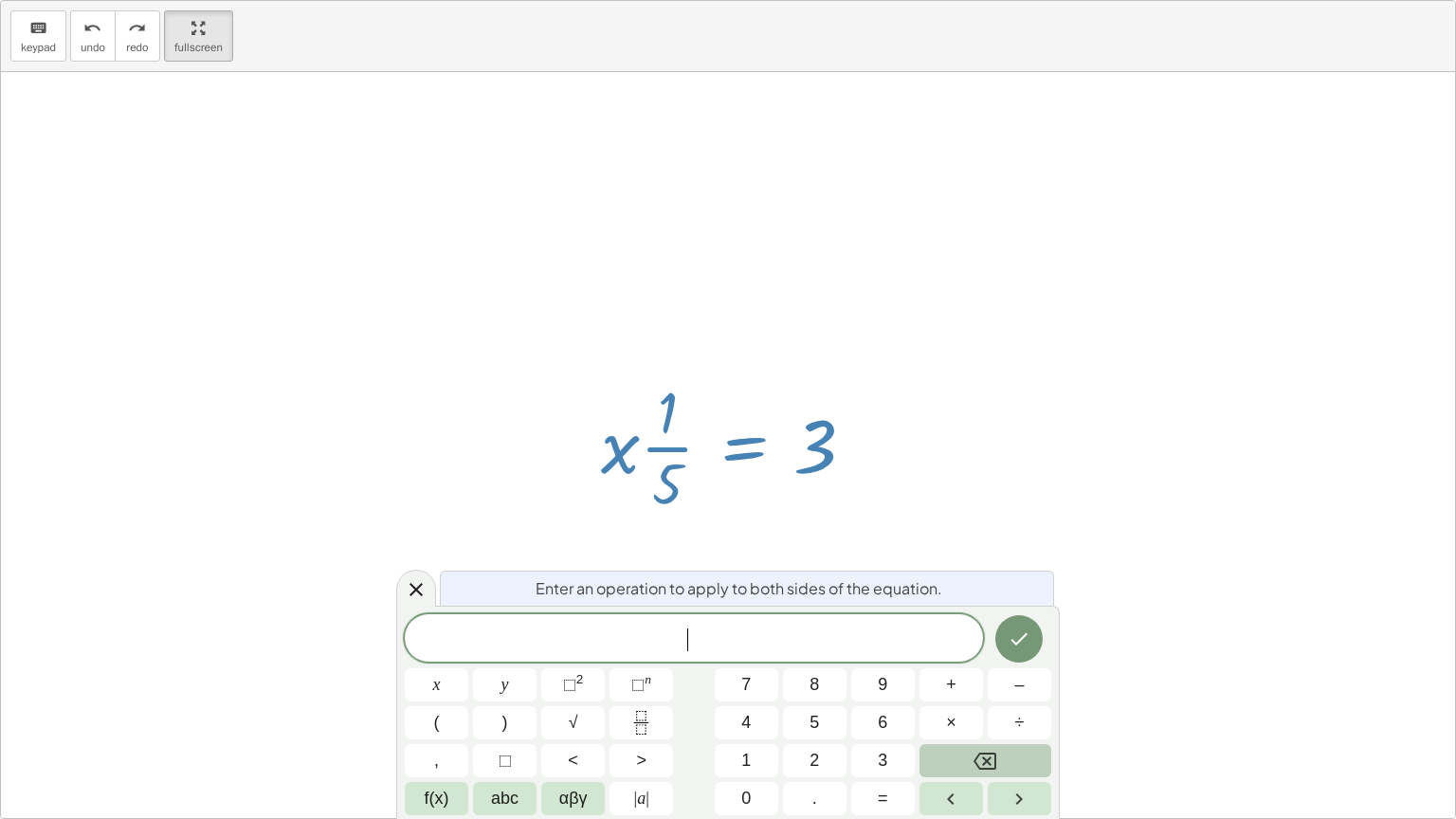 click 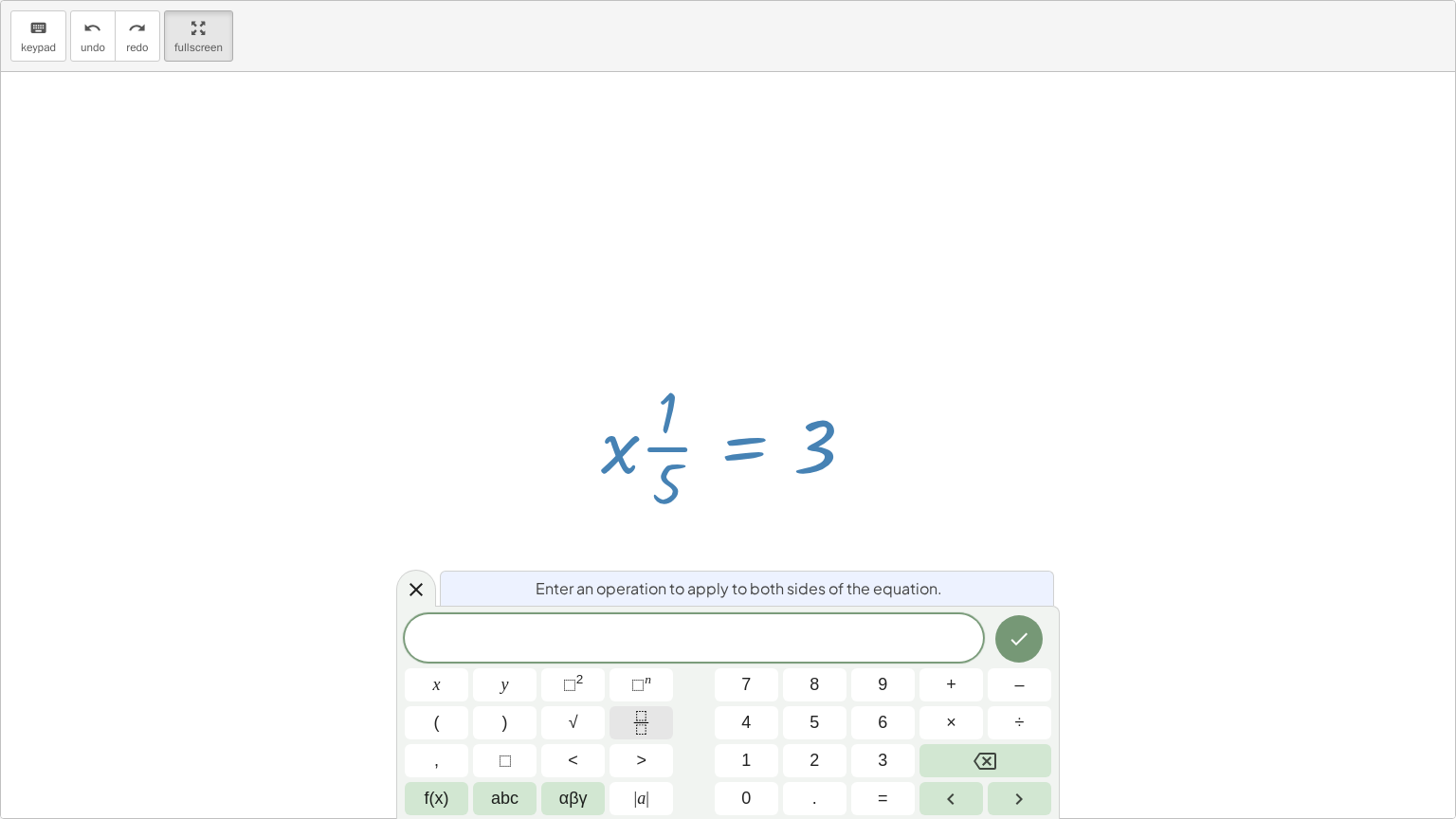 click 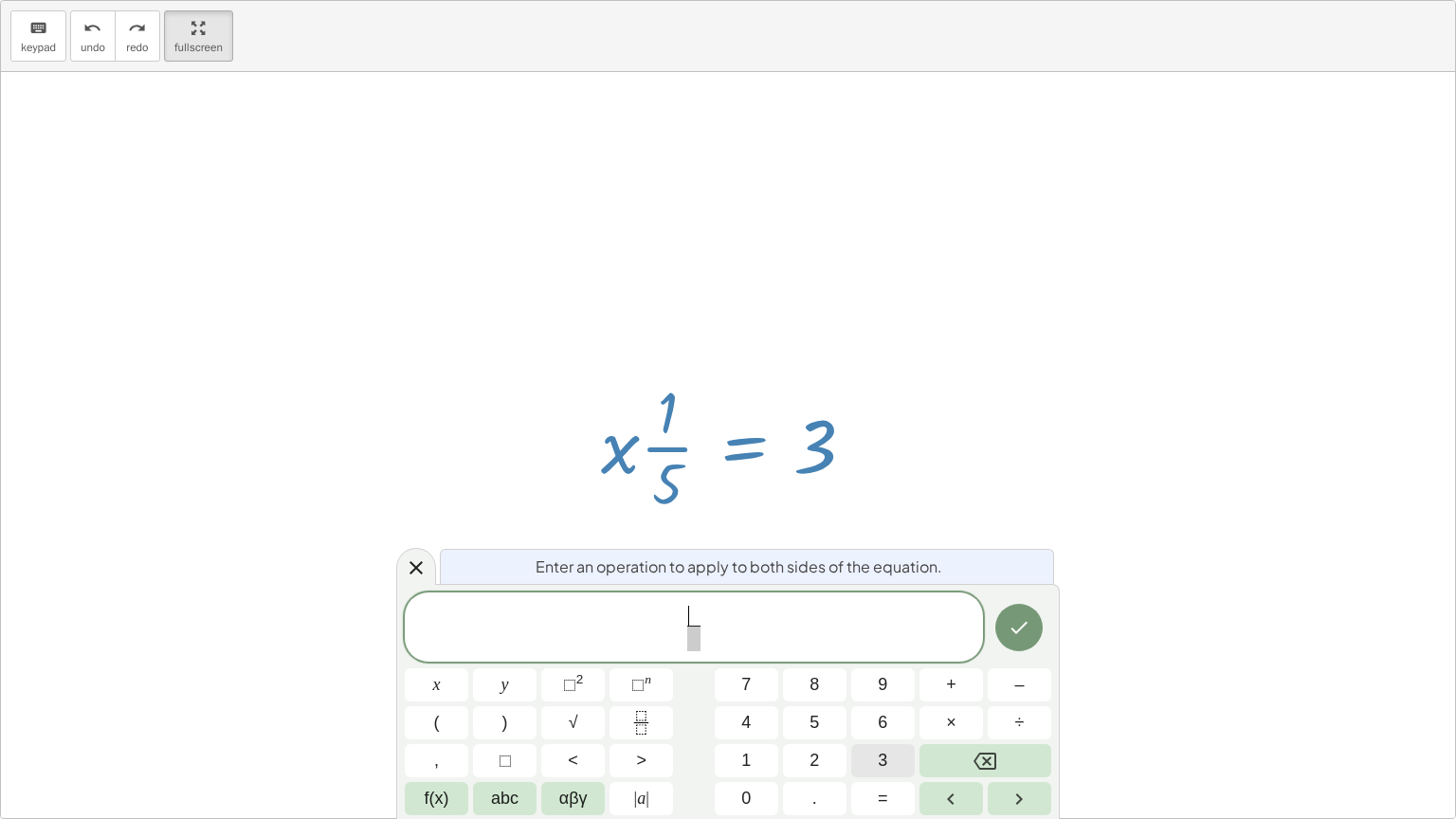 click on "3" at bounding box center (883, 760) 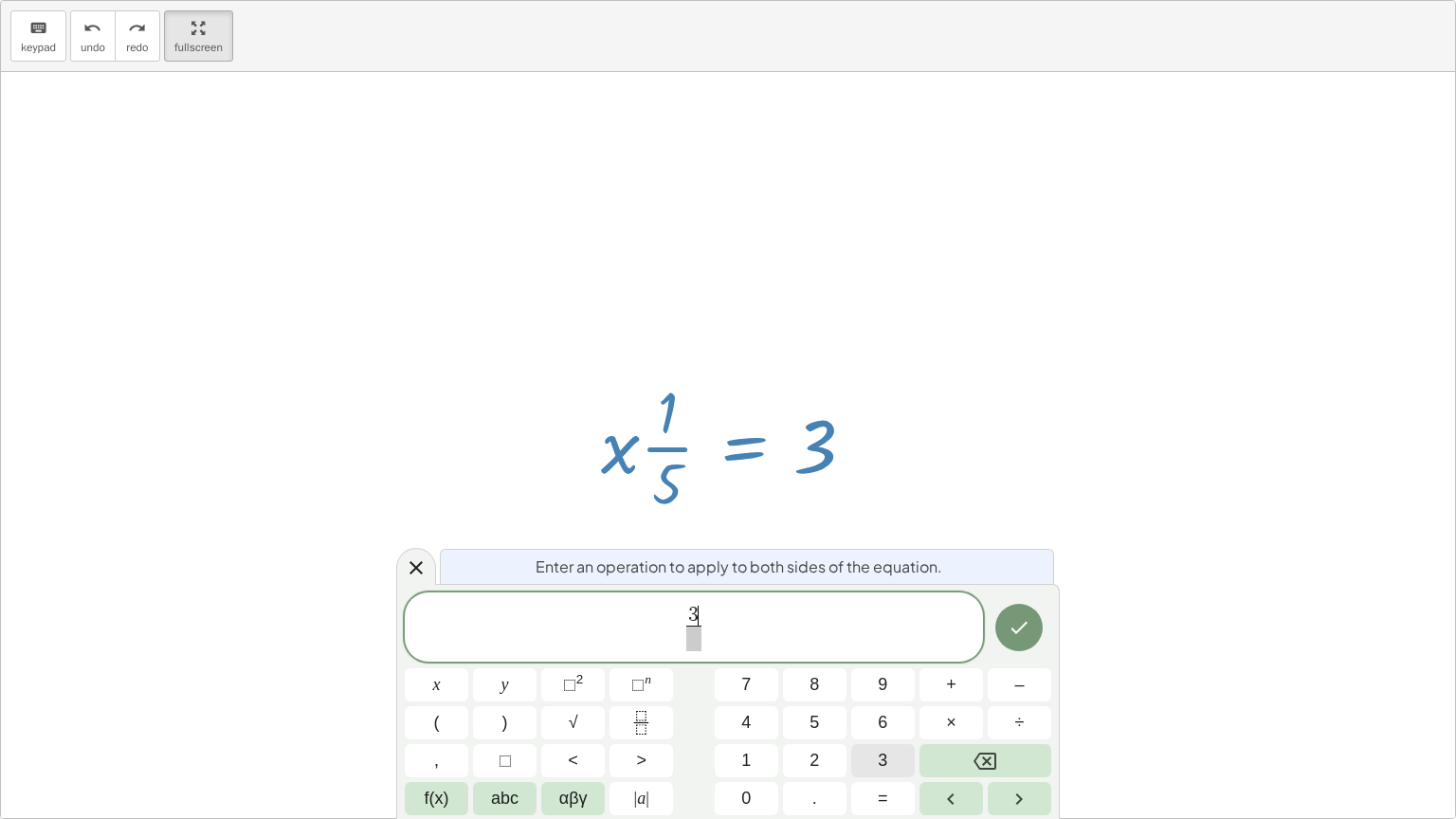 click on "3" at bounding box center [883, 760] 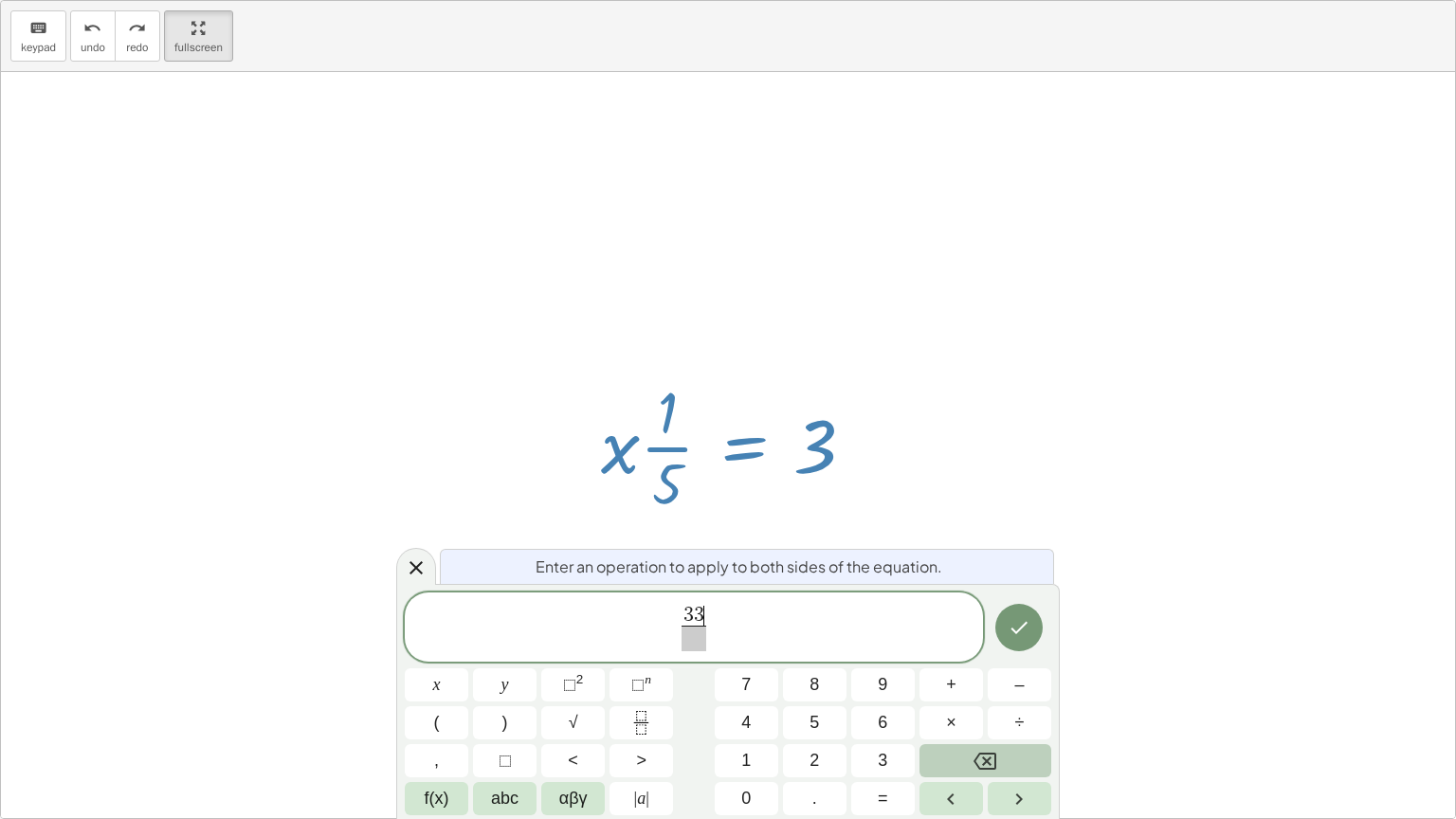 click at bounding box center (985, 760) 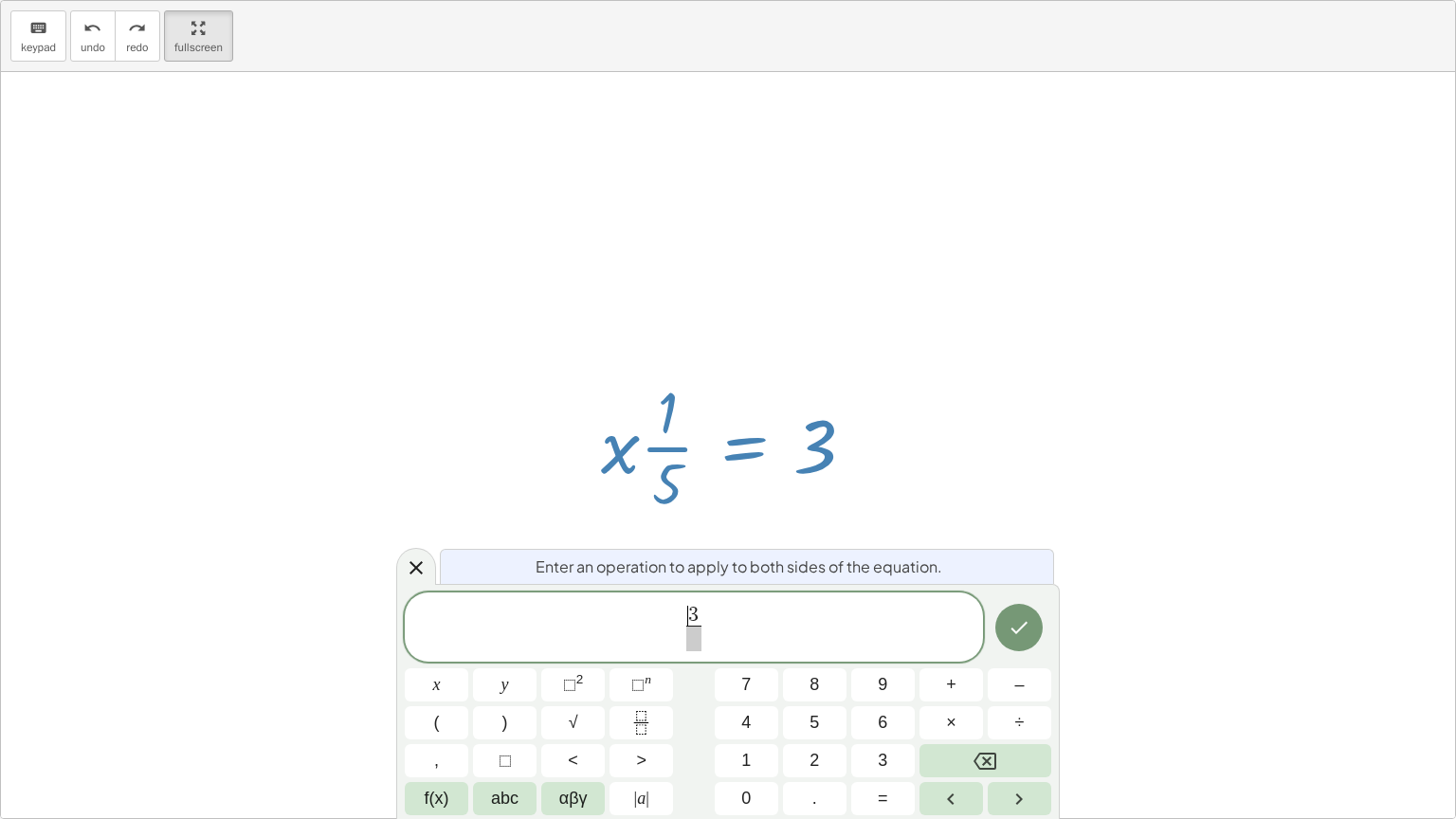 click on "​ 3 ​" at bounding box center (694, 628) 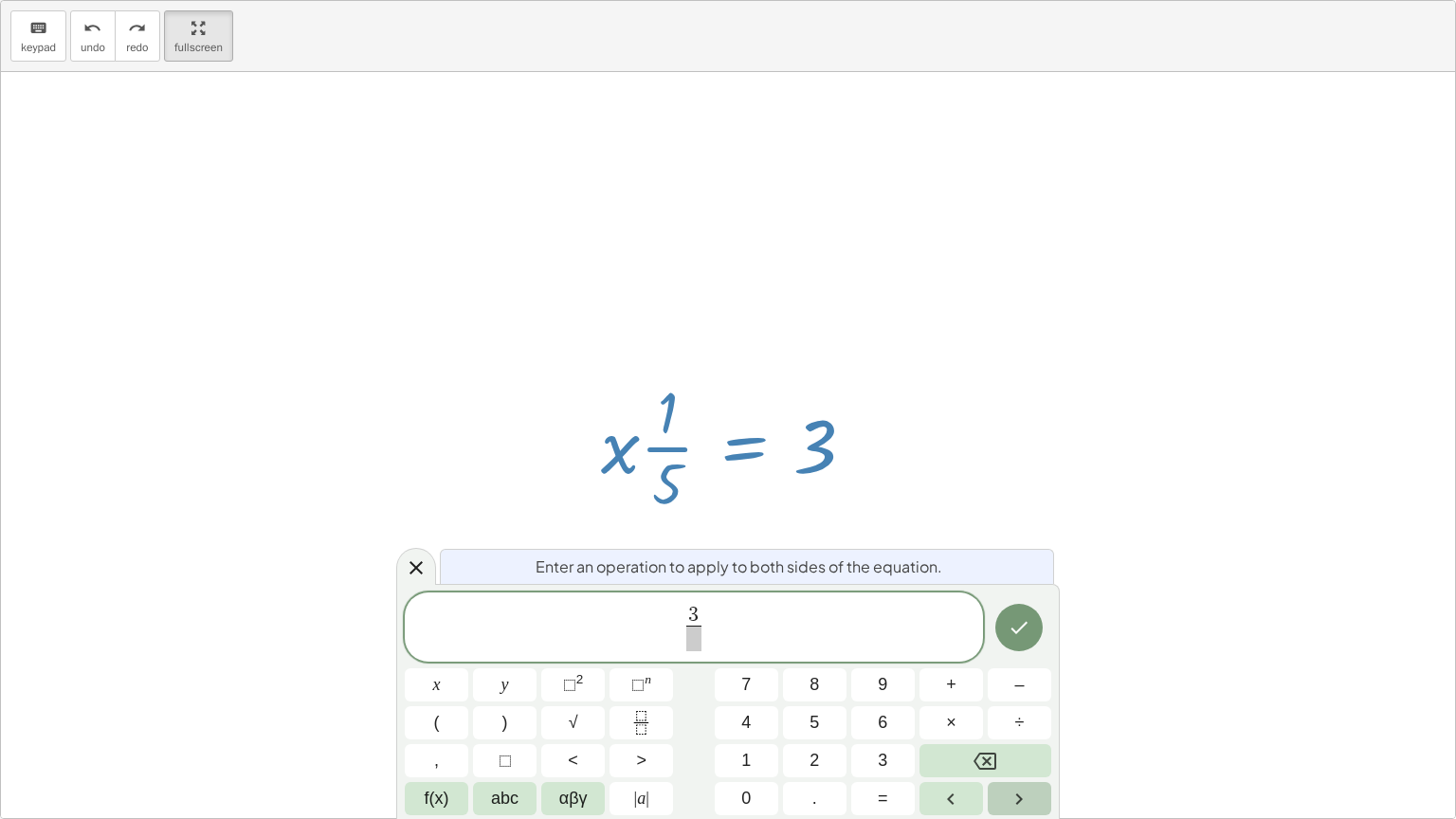 click at bounding box center (1019, 798) 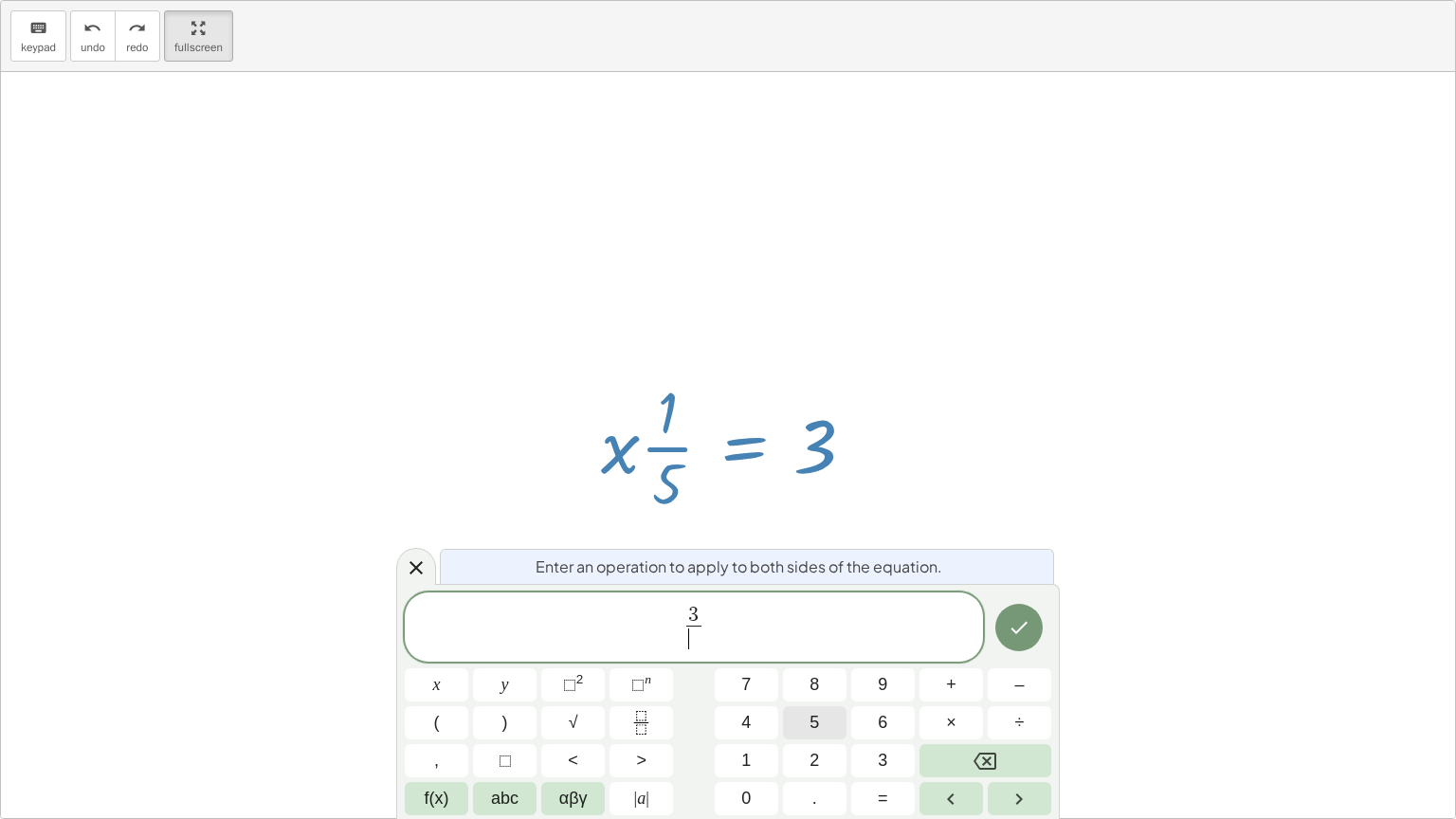 click on "5" at bounding box center (814, 722) 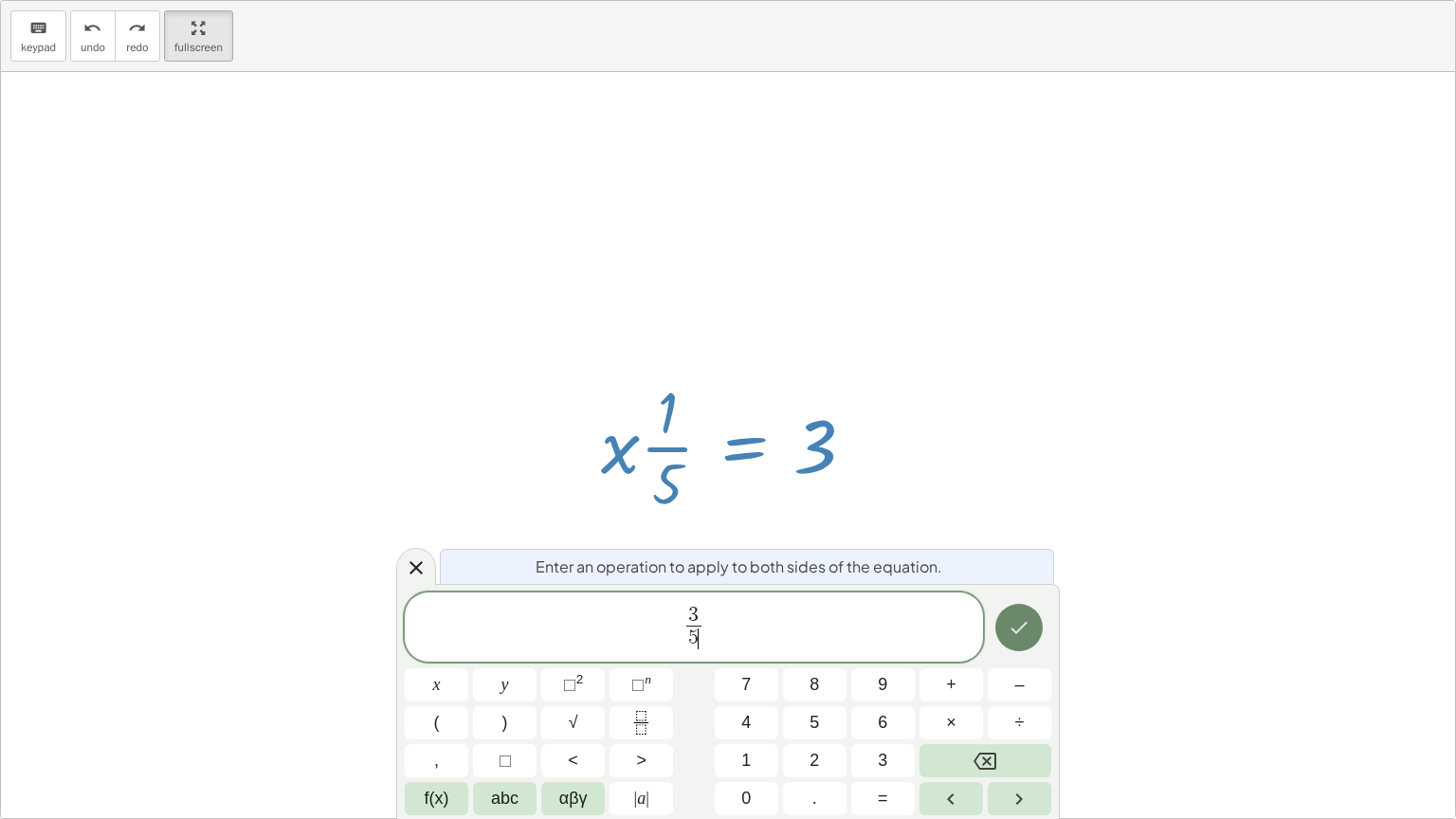 click 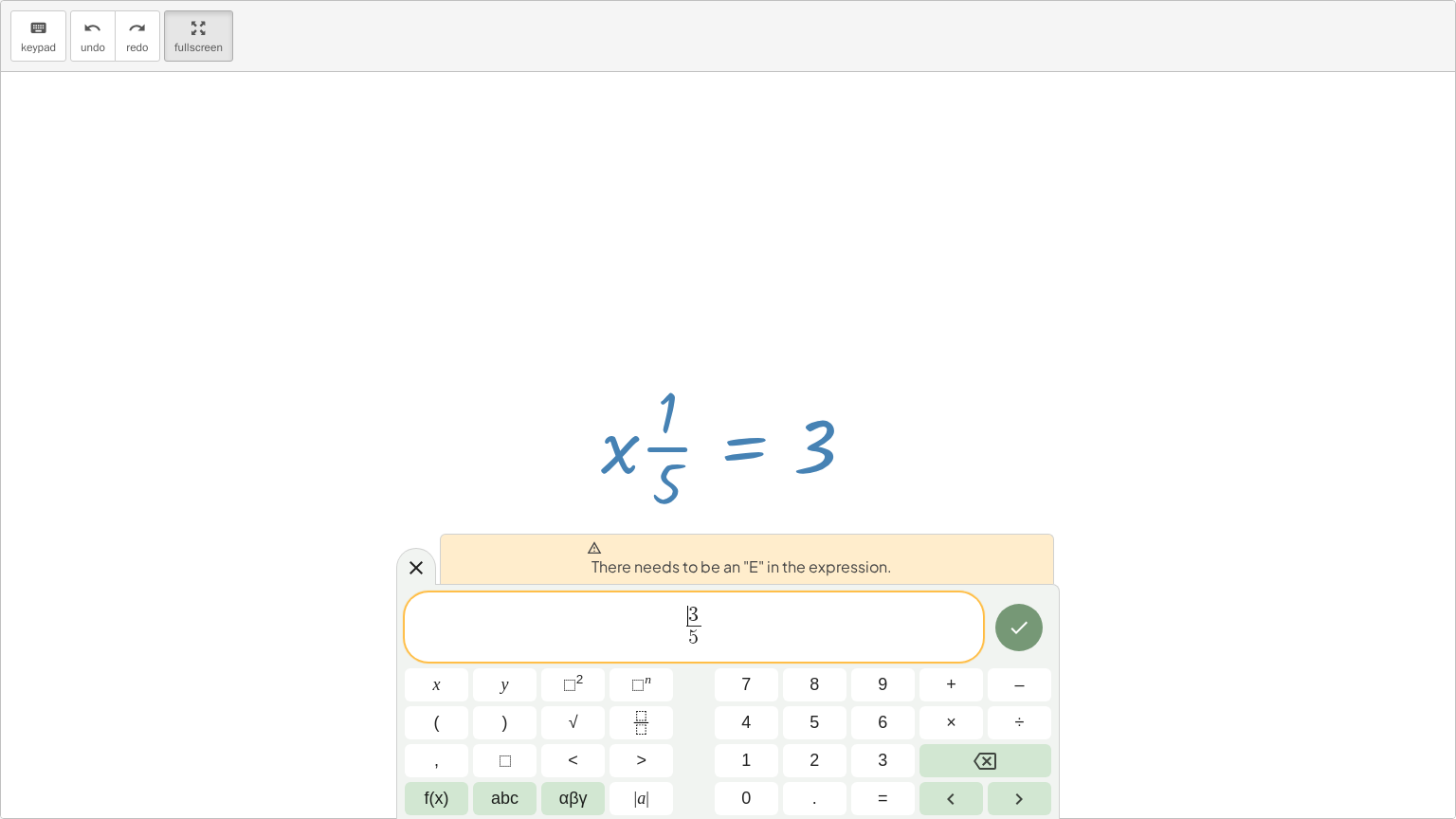 click on "3" at bounding box center [693, 615] 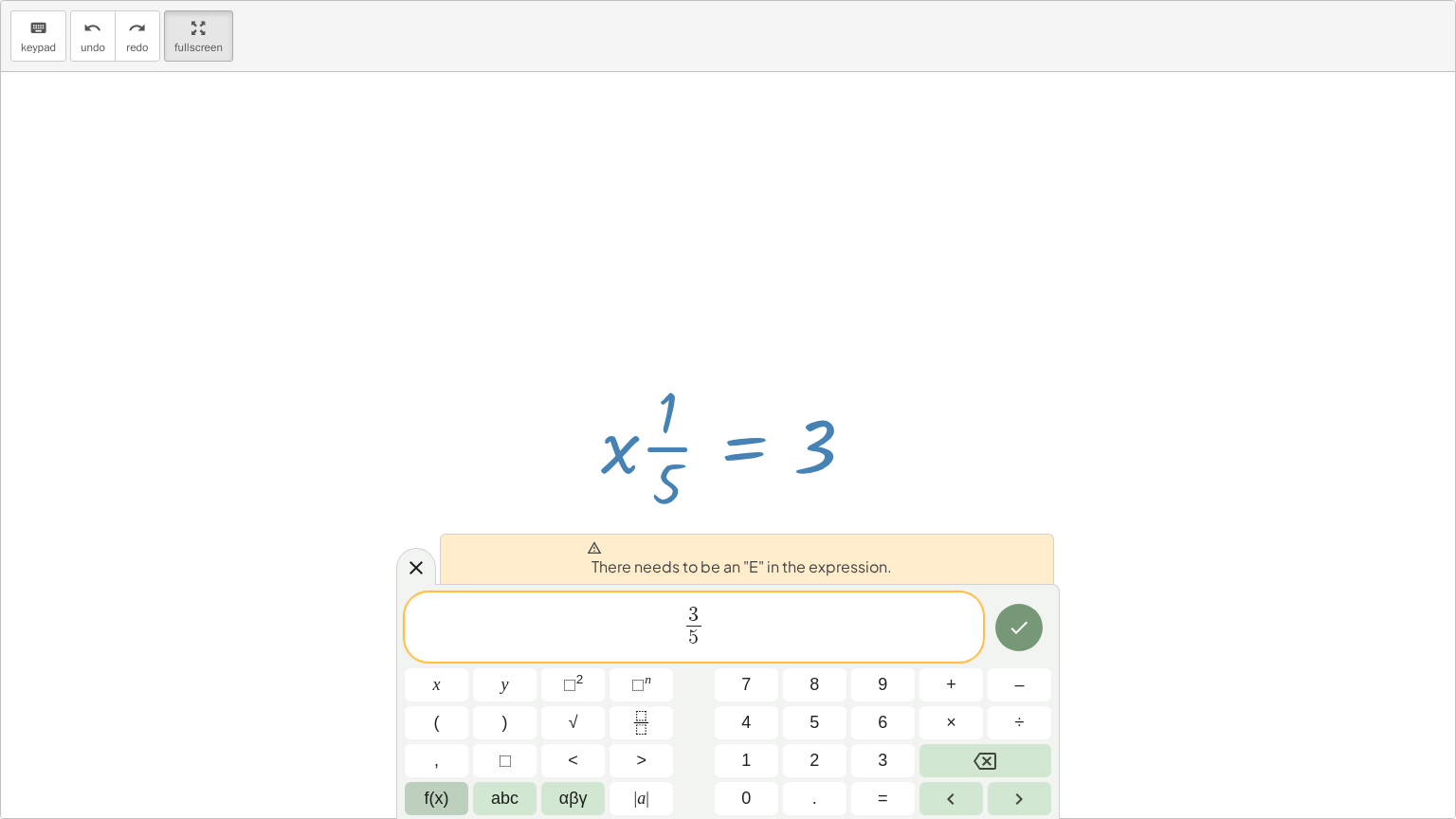 click on "f(x)" at bounding box center [436, 798] 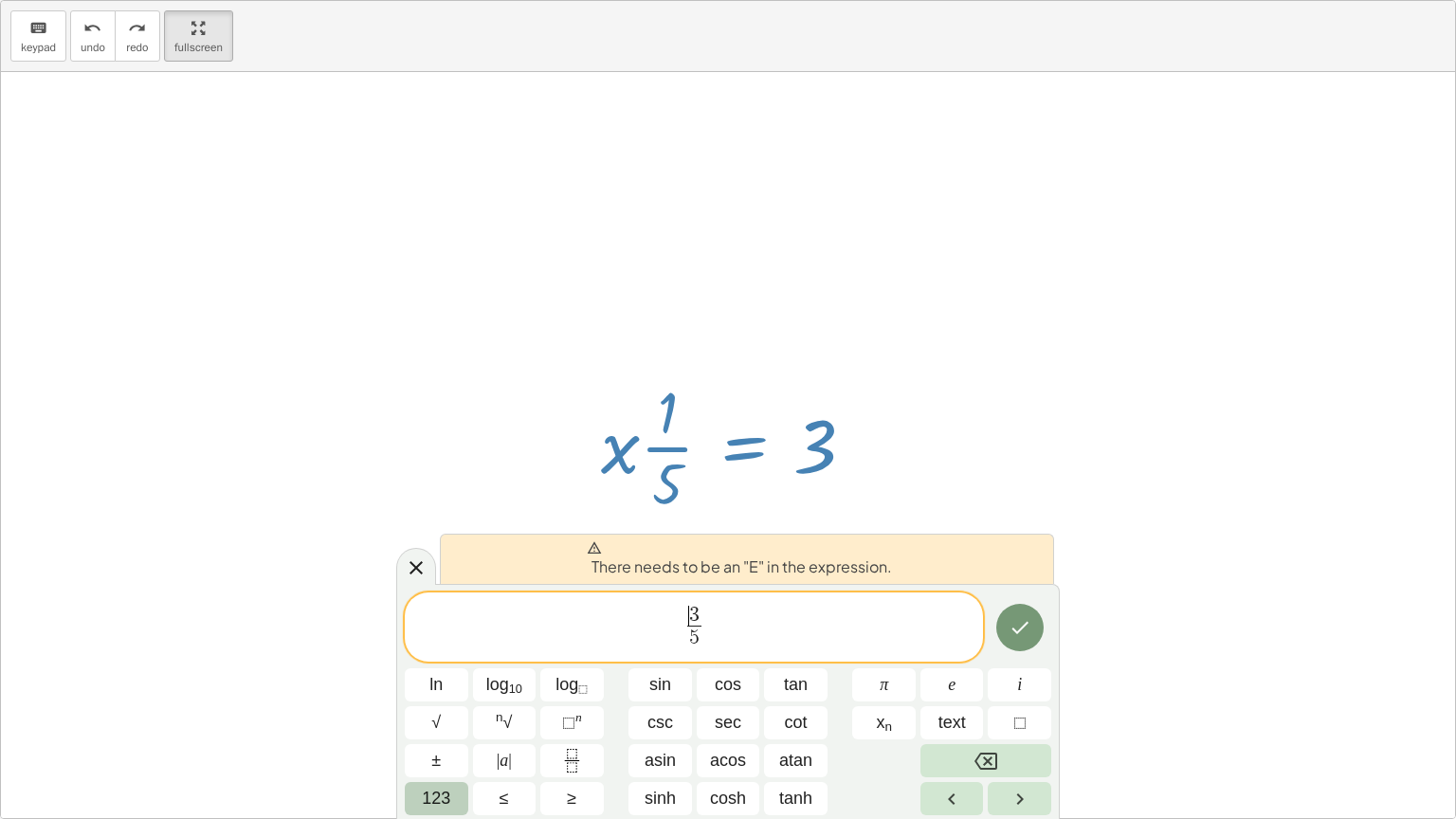 click on "123" at bounding box center [436, 798] 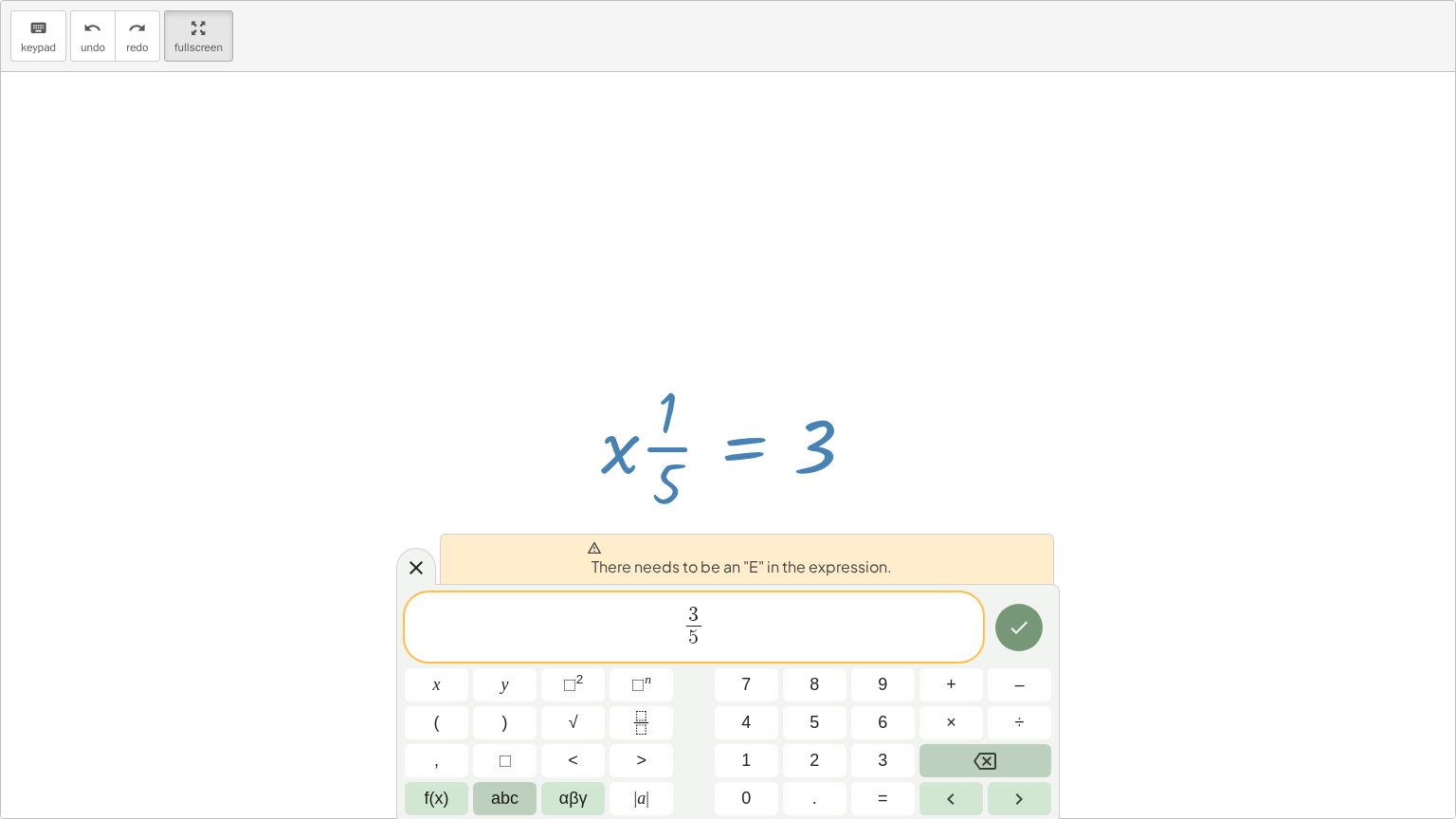click on "abc" at bounding box center [504, 798] 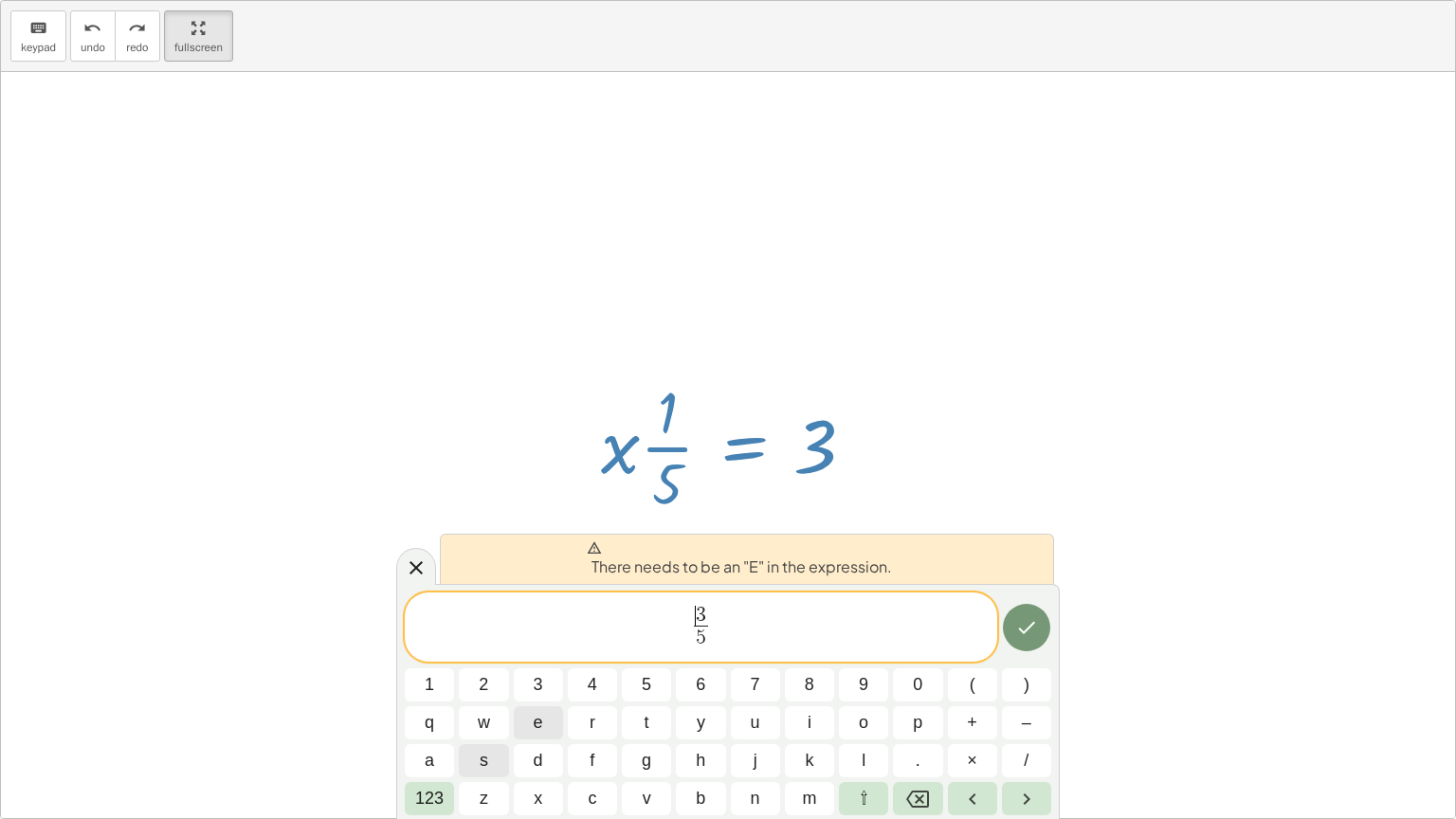 click on "e" at bounding box center [538, 722] 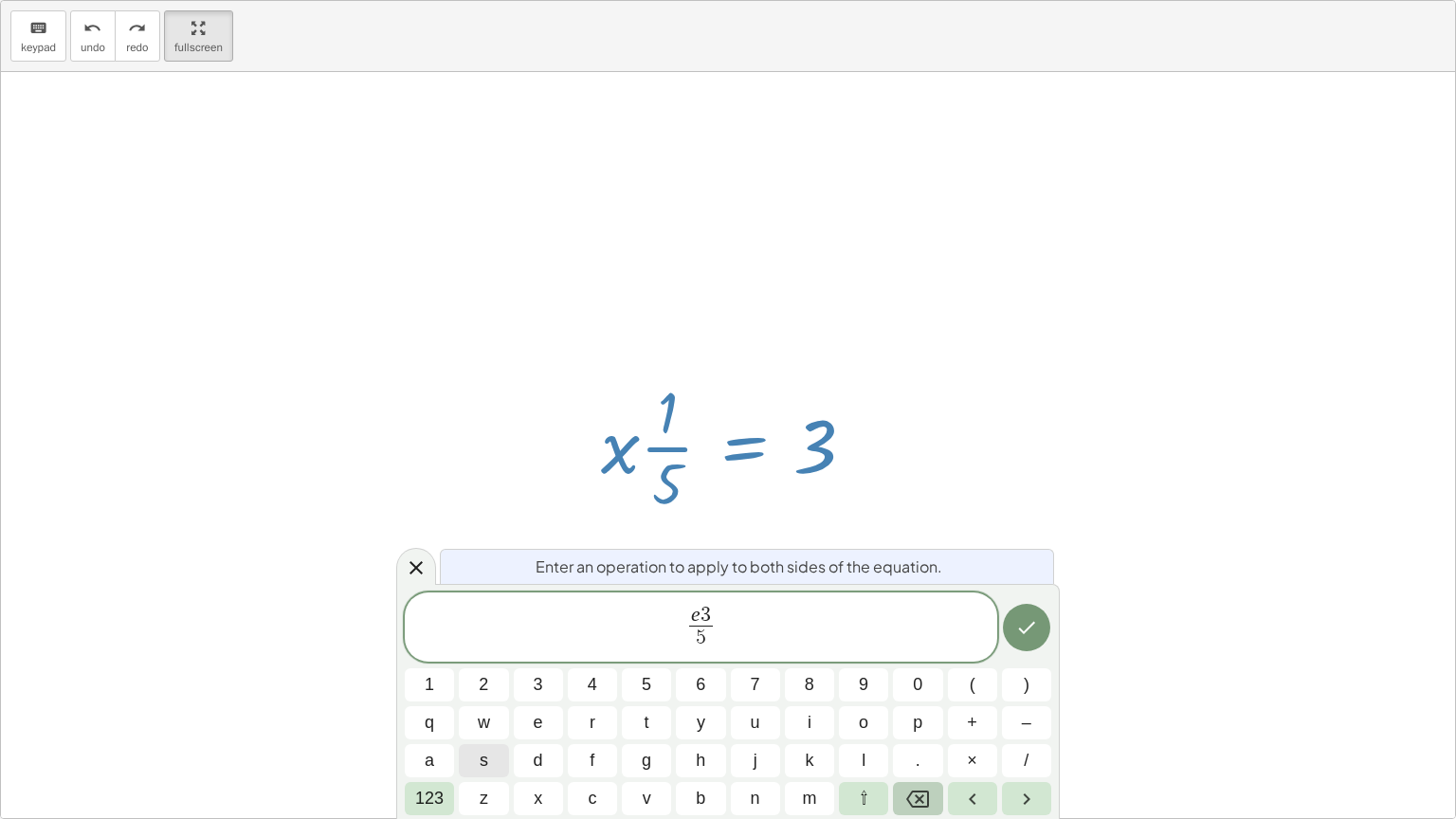 click 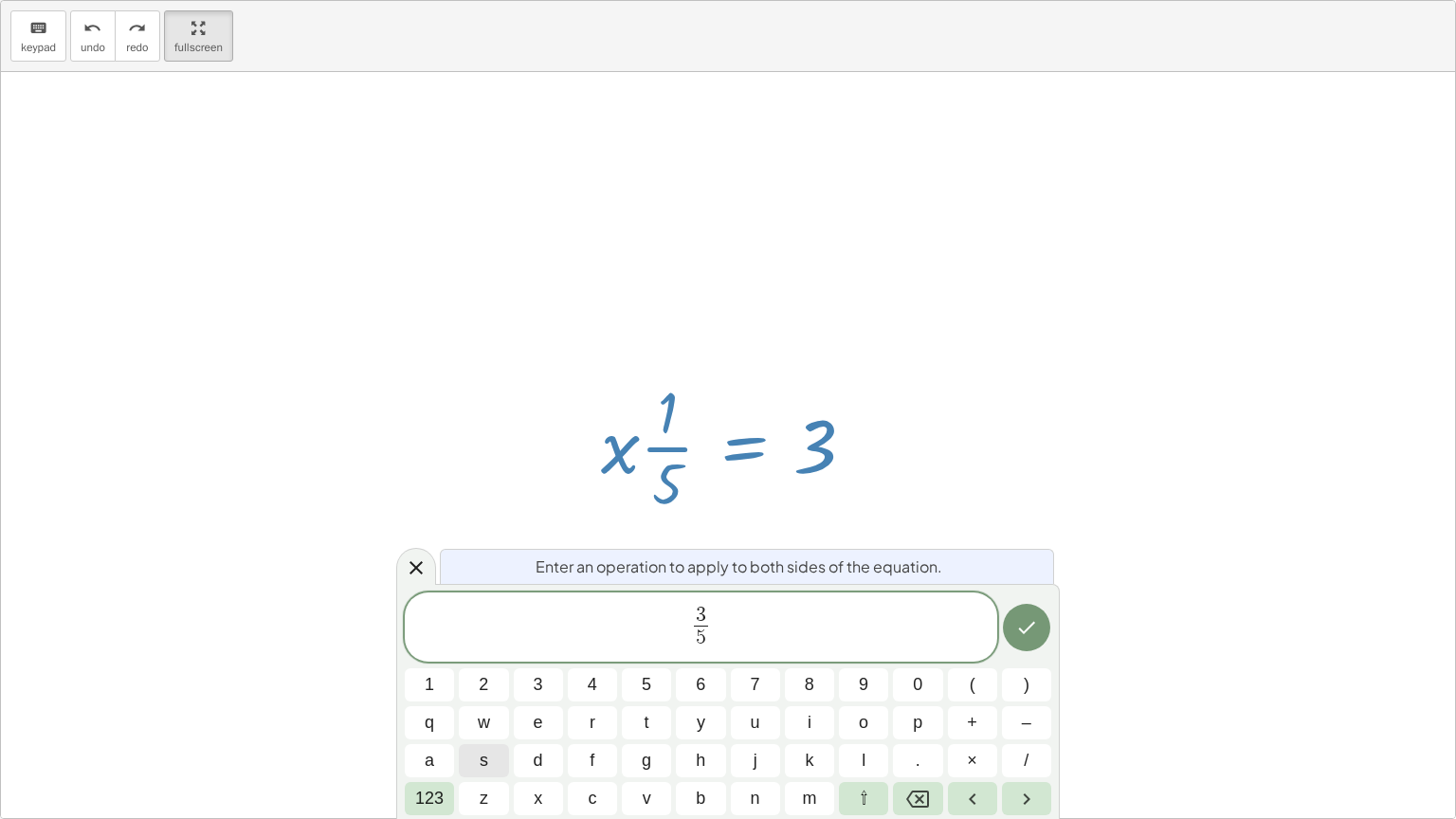 click on "Enter an operation to apply to both sides of the equation. 3 5 ​ 1 2 3 4 5 6 7 8 9 0 ( ) q w e r t y u i o p + – a s d f g h j k l . × / 123 z x c v b n m ⇧" at bounding box center (728, 701) 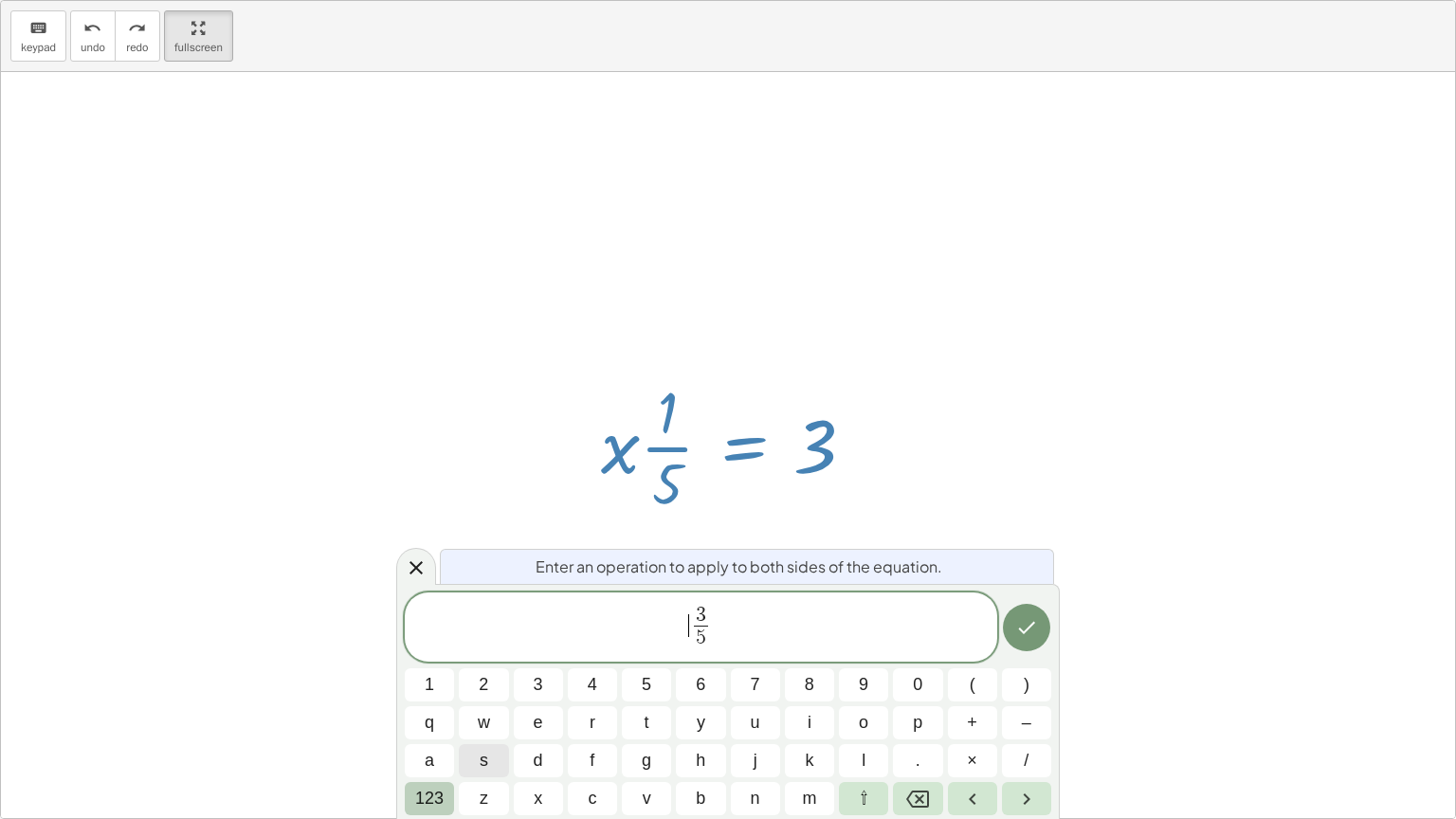 drag, startPoint x: 641, startPoint y: 638, endPoint x: 431, endPoint y: 797, distance: 263.40273 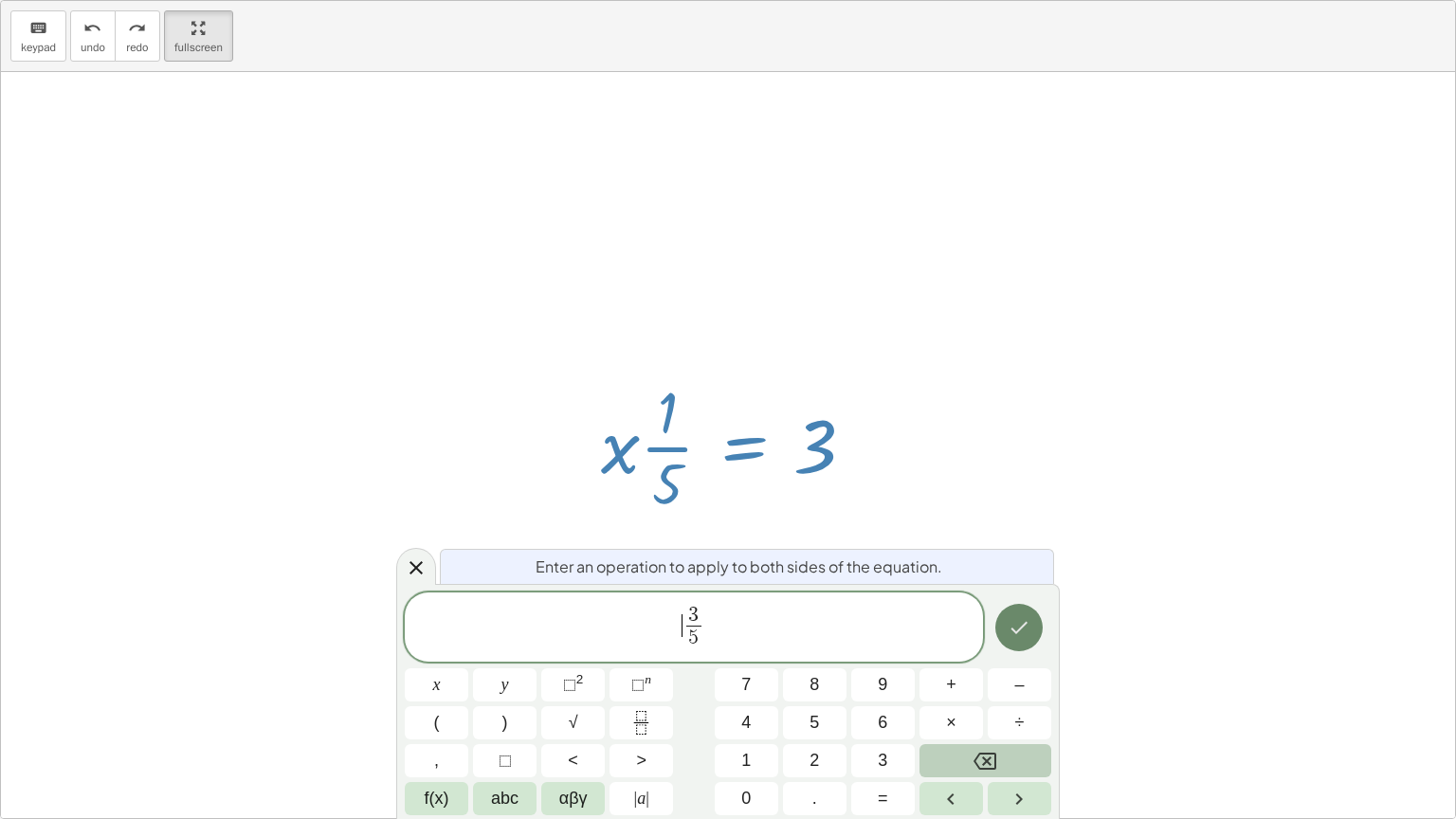 click 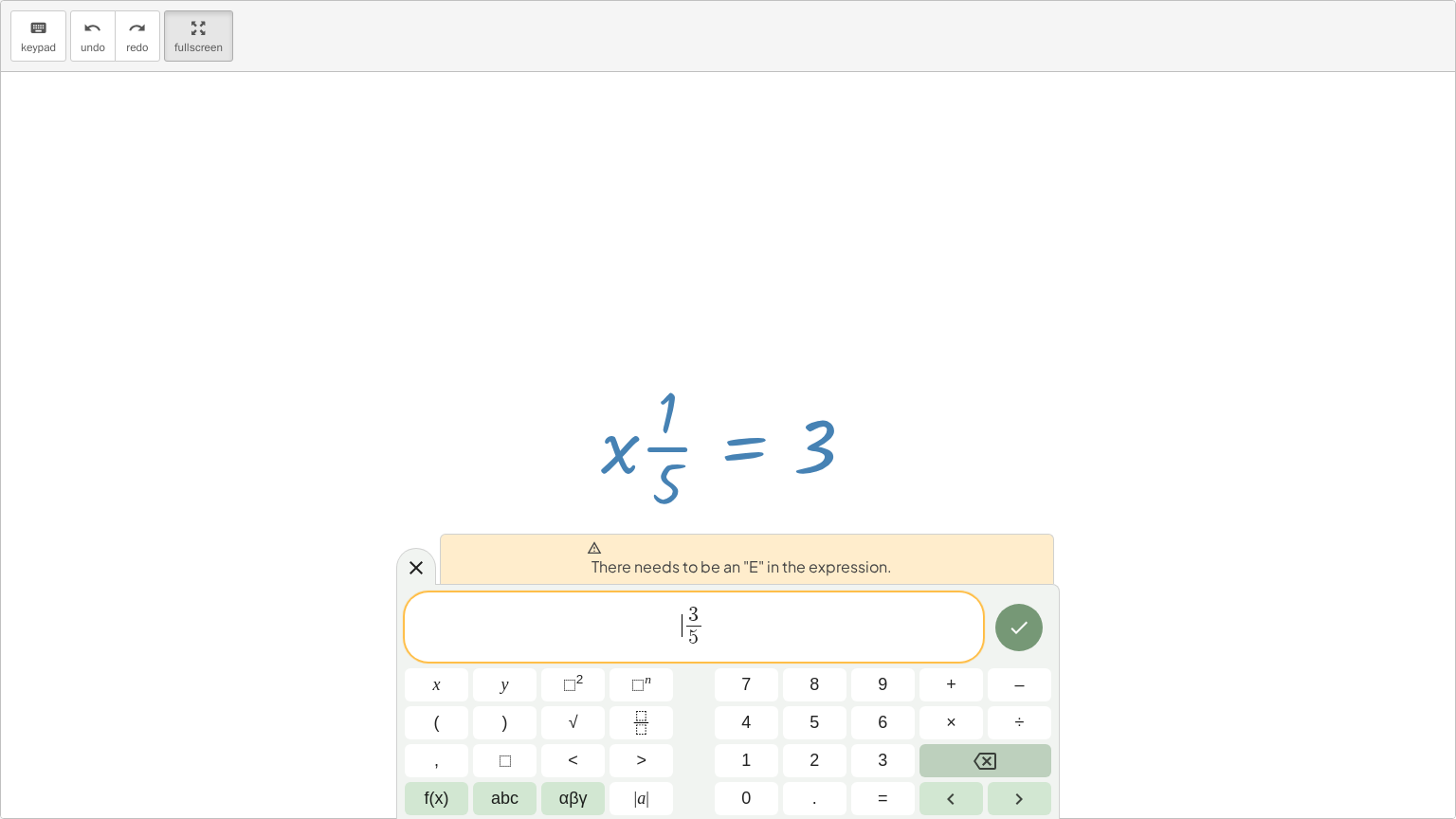 drag, startPoint x: 943, startPoint y: 482, endPoint x: 395, endPoint y: 590, distance: 558.54096 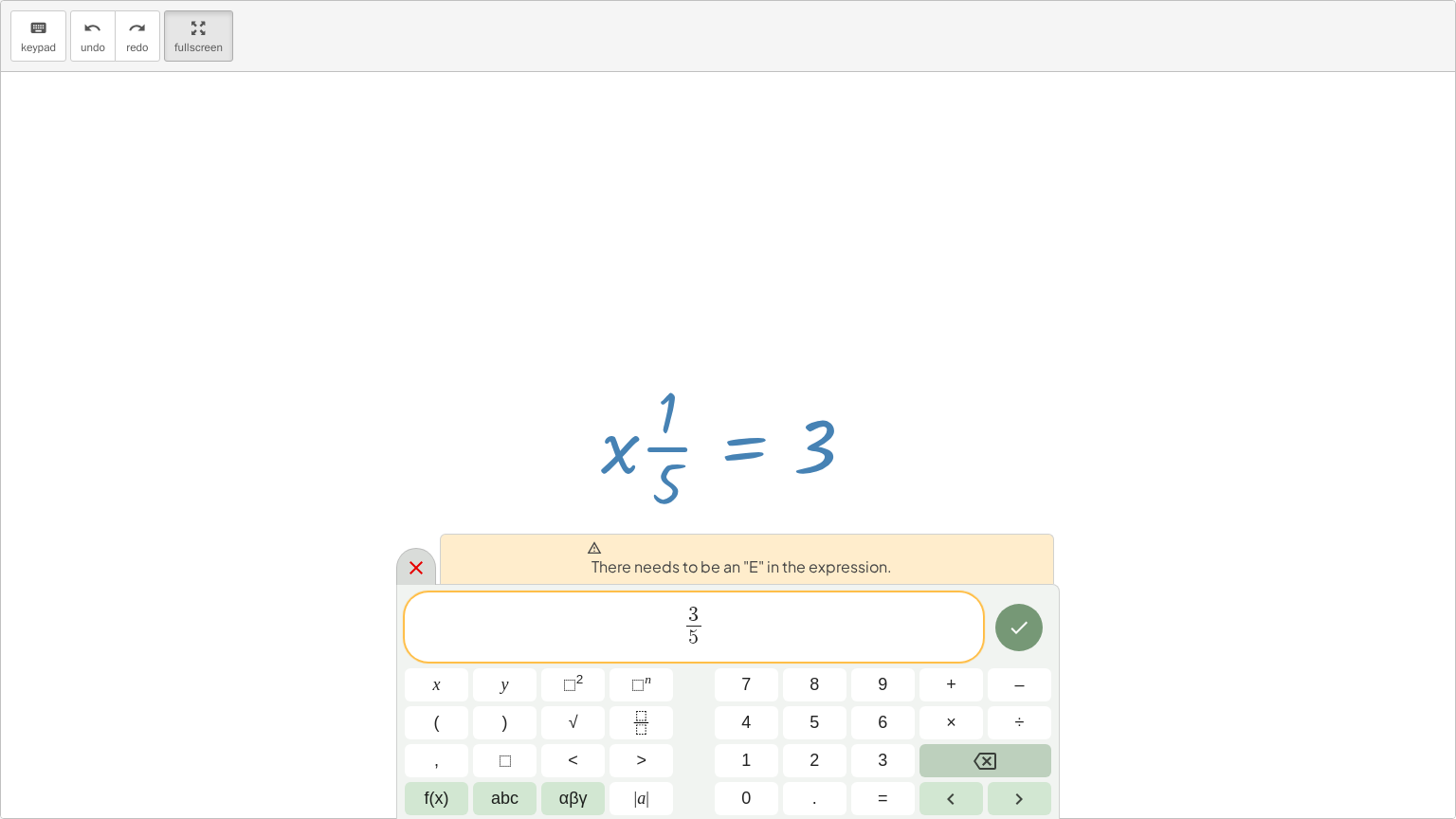 click at bounding box center (416, 566) 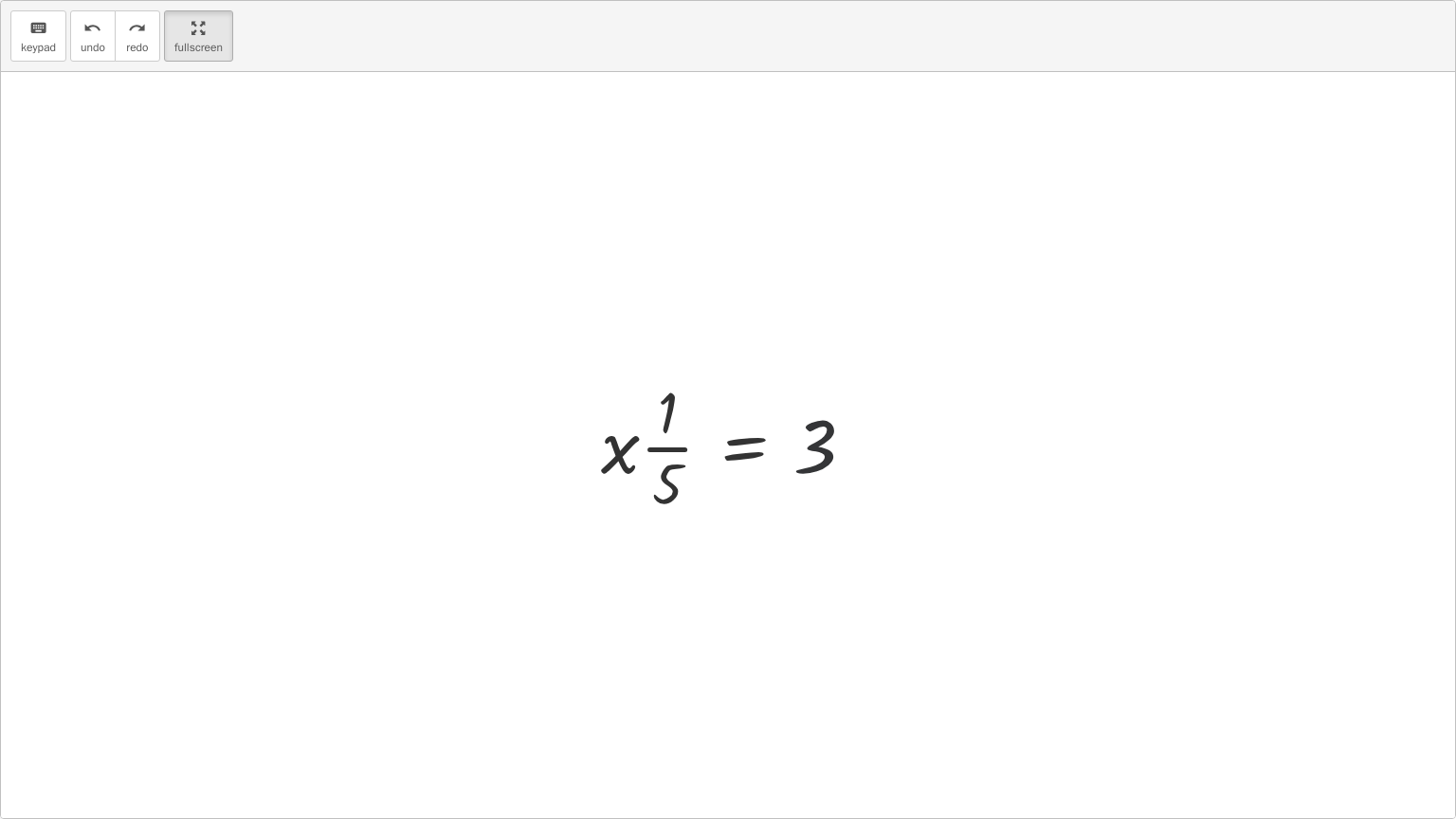 click at bounding box center (736, 446) 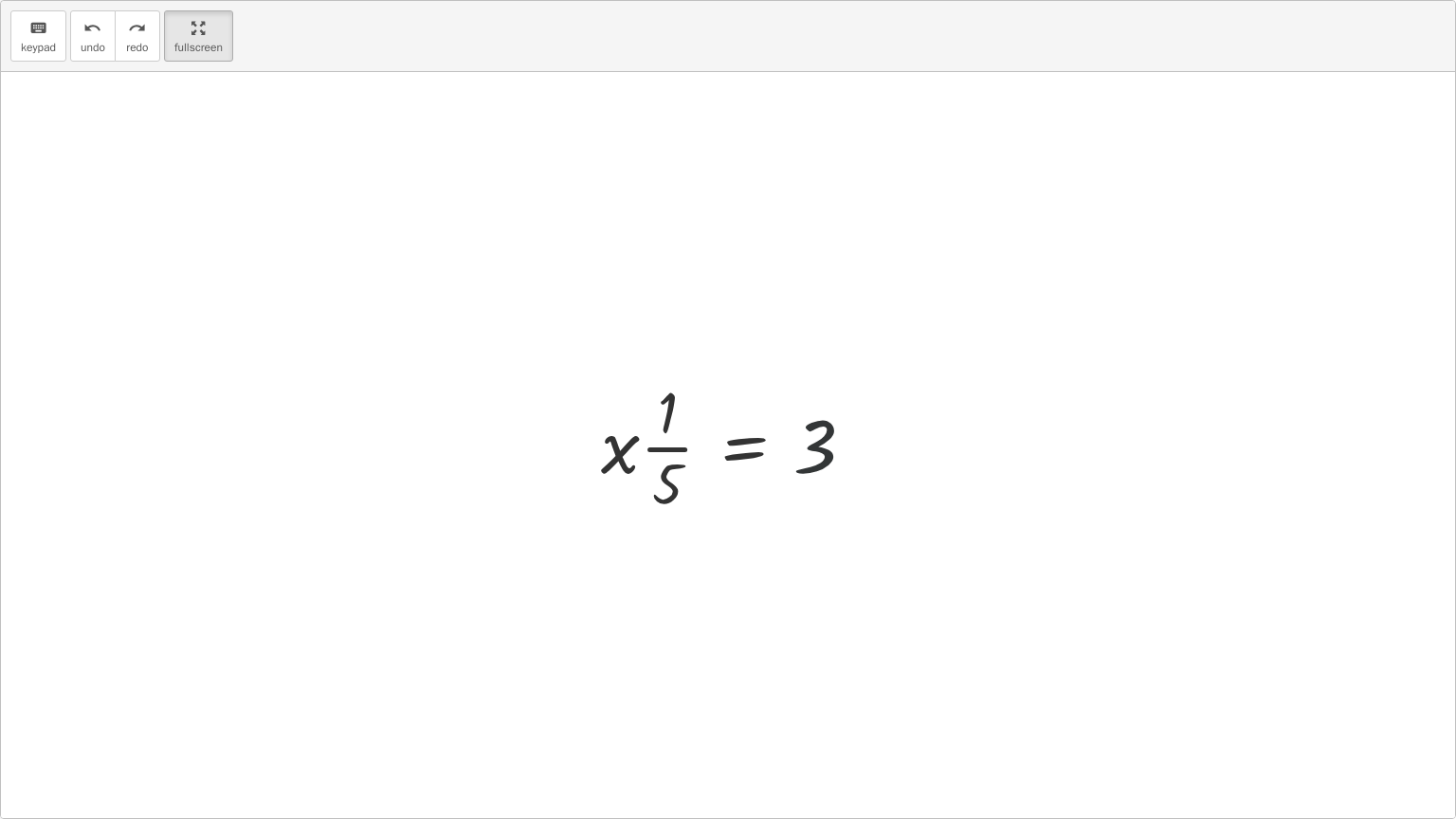 click at bounding box center [736, 446] 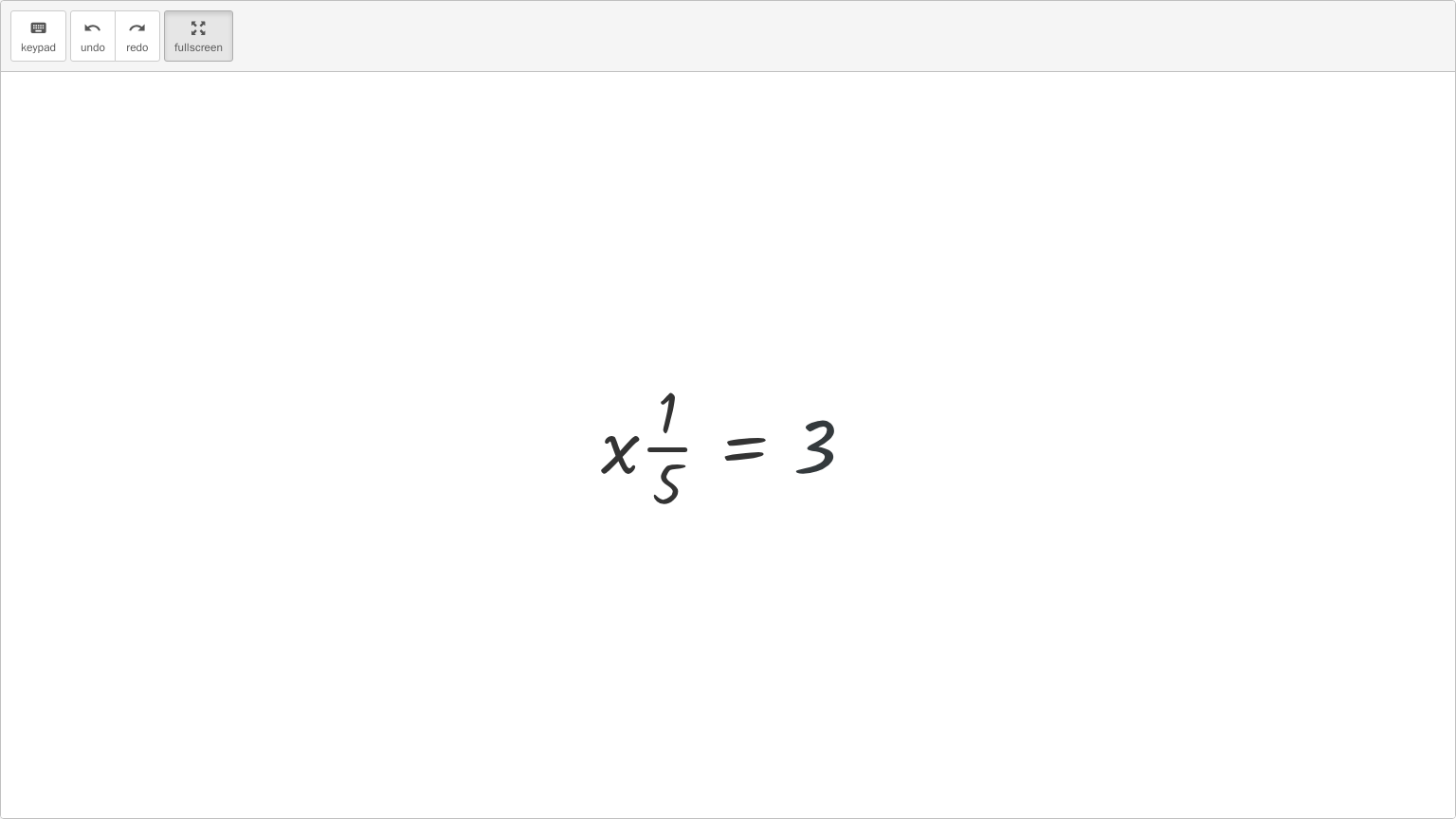 click at bounding box center (736, 446) 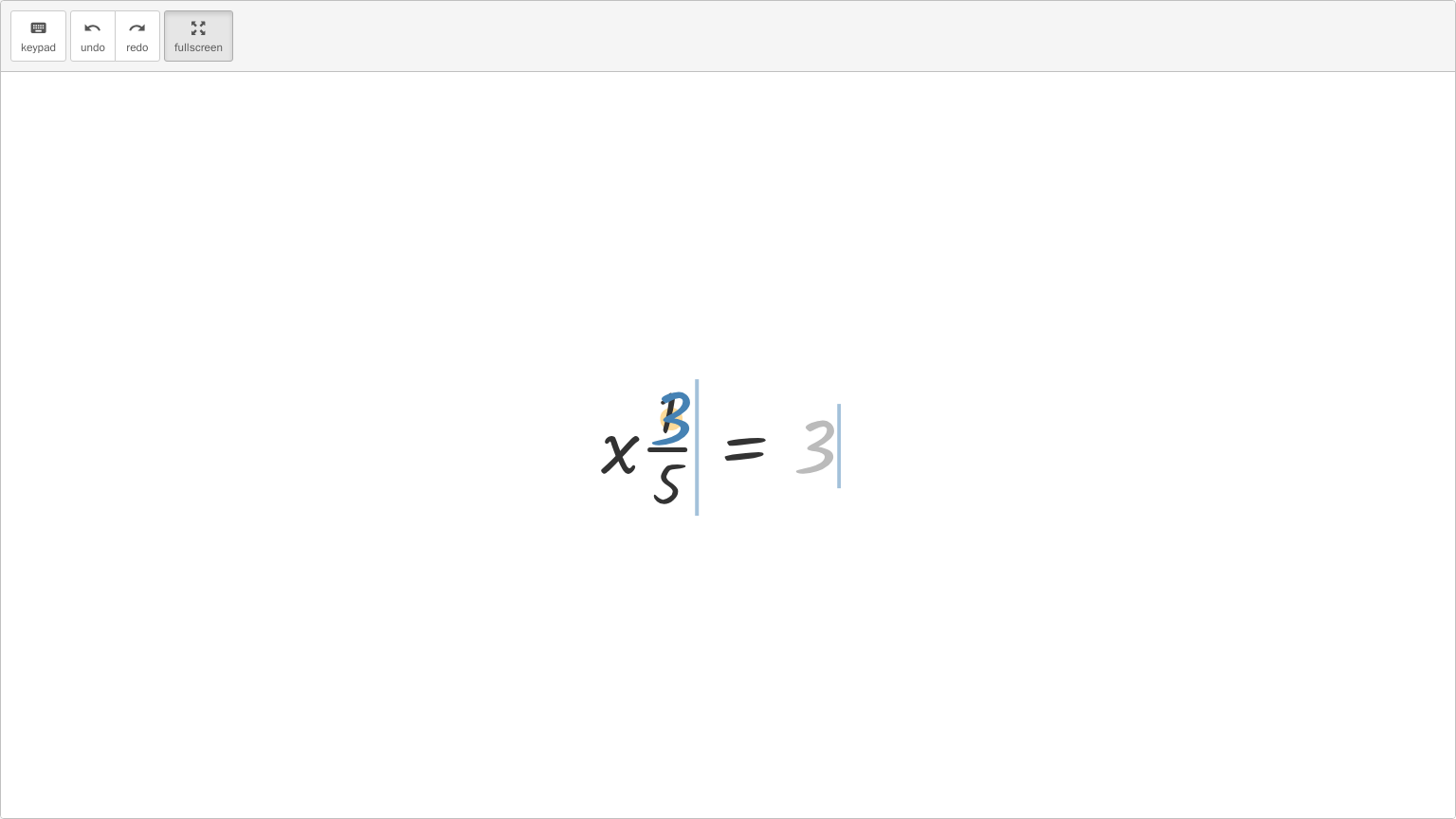 drag, startPoint x: 826, startPoint y: 435, endPoint x: 682, endPoint y: 406, distance: 146.89112 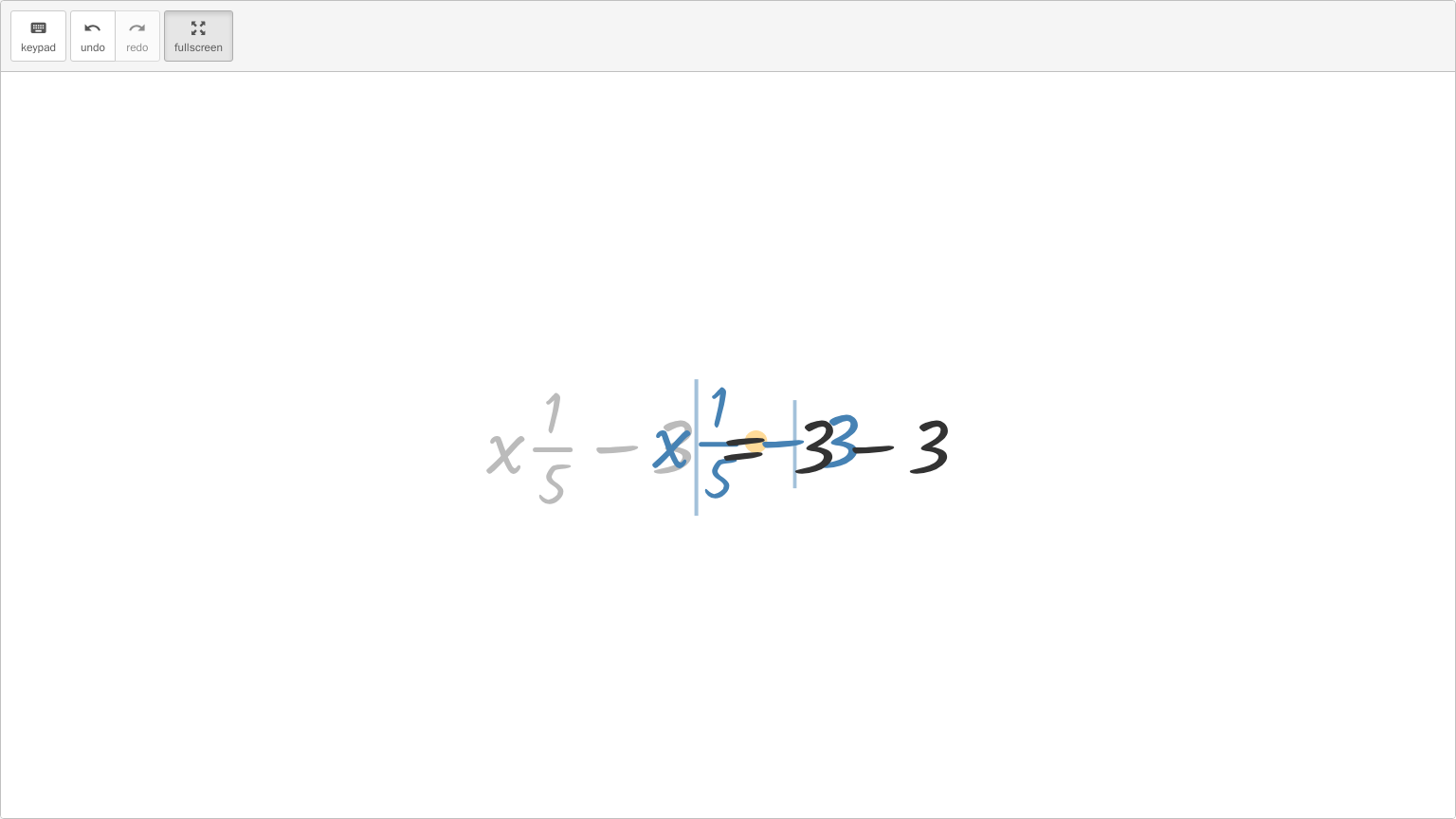 drag, startPoint x: 667, startPoint y: 447, endPoint x: 816, endPoint y: 440, distance: 149.16434 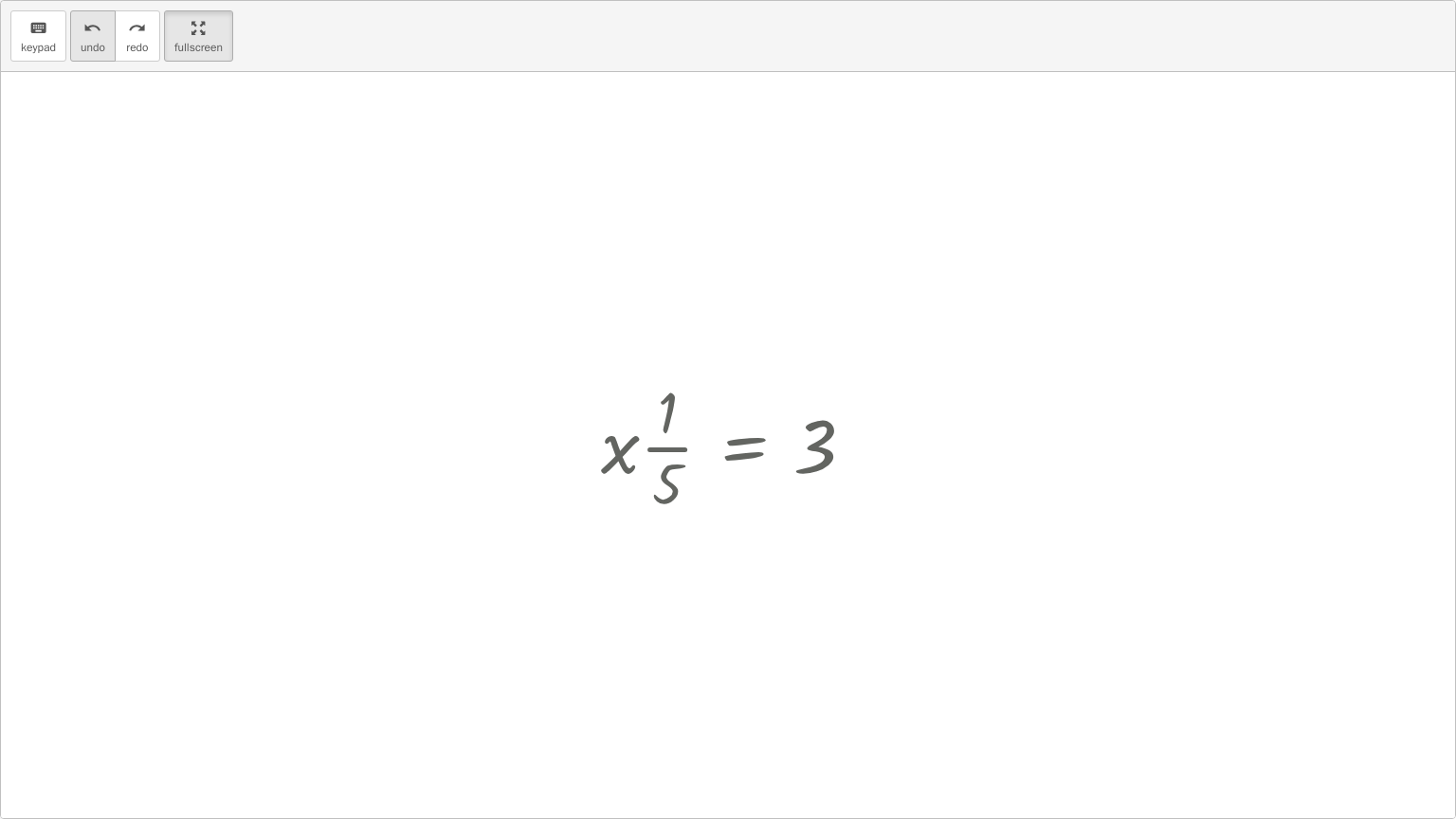 click on "undo" at bounding box center (93, 47) 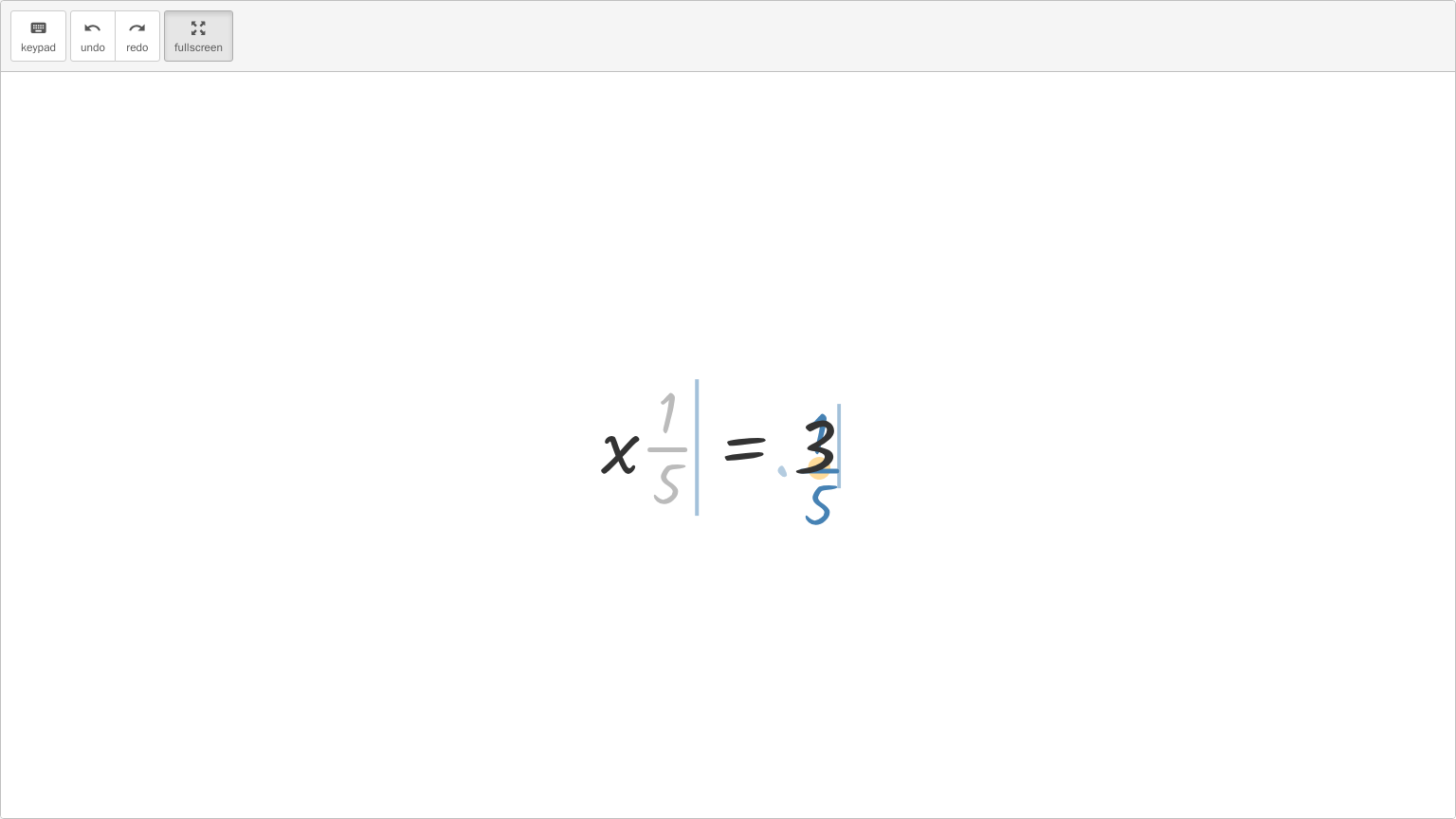 drag, startPoint x: 665, startPoint y: 440, endPoint x: 817, endPoint y: 459, distance: 153.1829 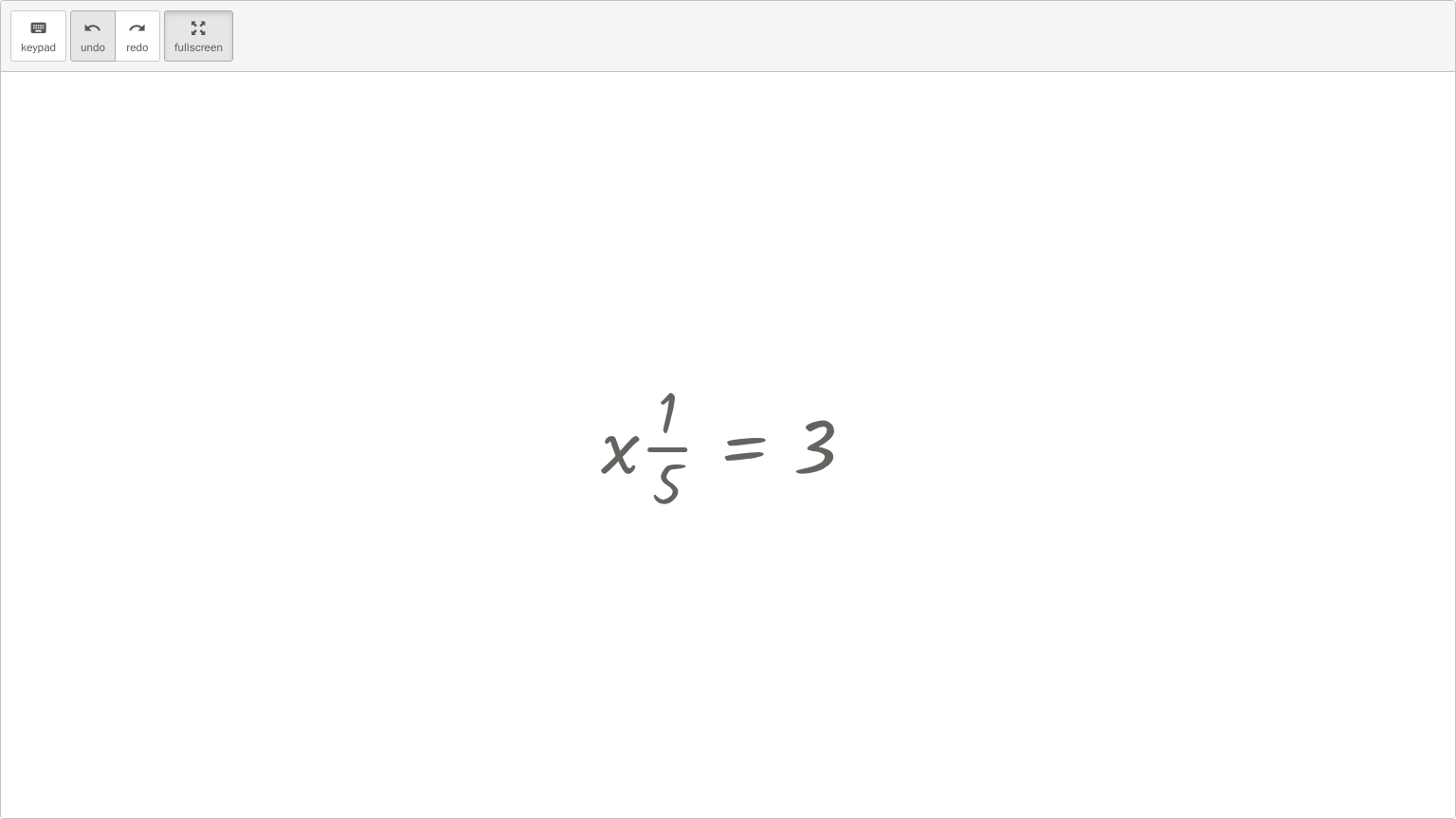 click on "undo" at bounding box center [92, 28] 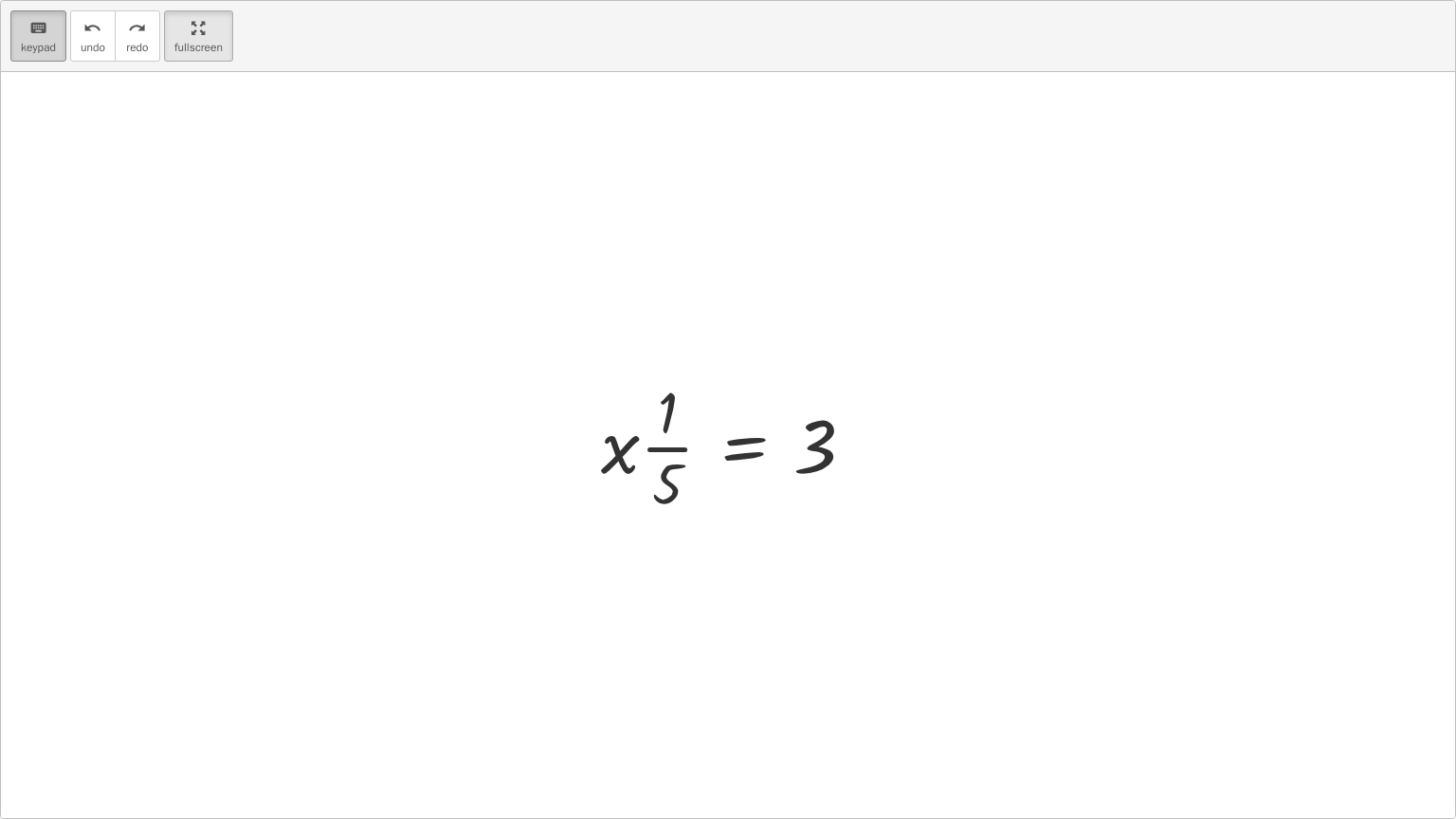 click on "keyboard" at bounding box center [38, 28] 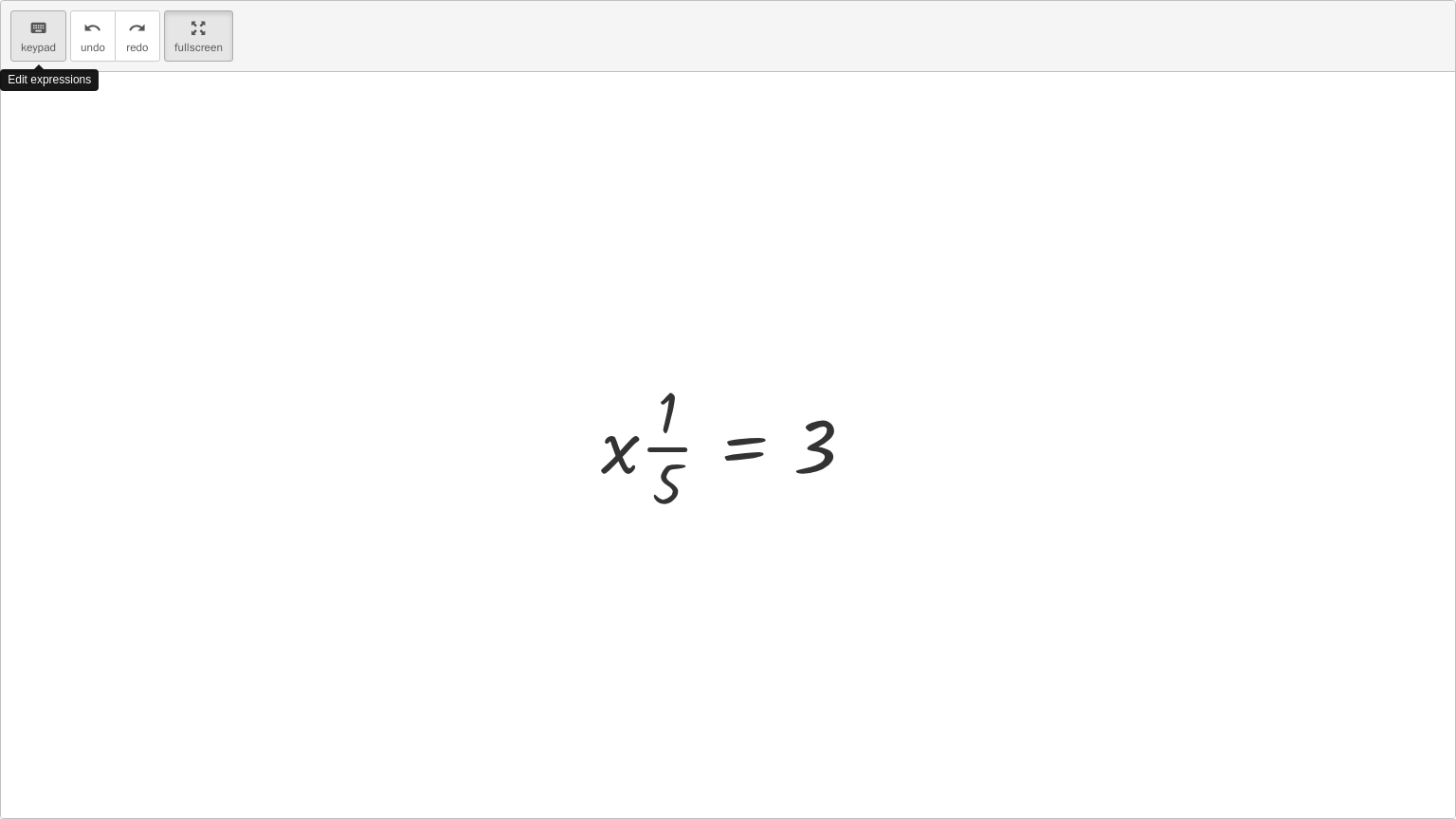 click on "keyboard" at bounding box center (38, 28) 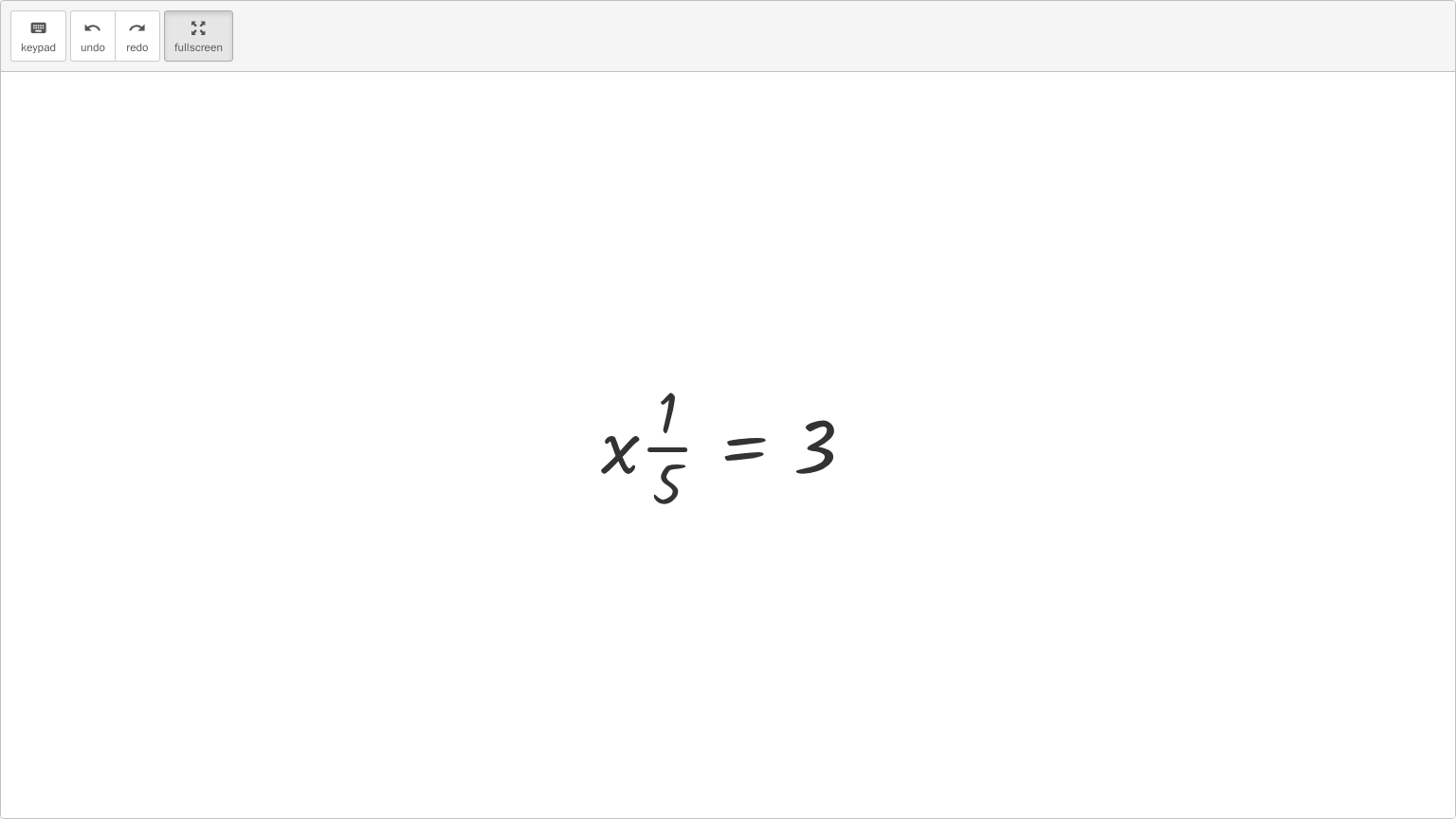 click on "keyboard keypad undo undo redo redo fullscreen" at bounding box center (728, 36) 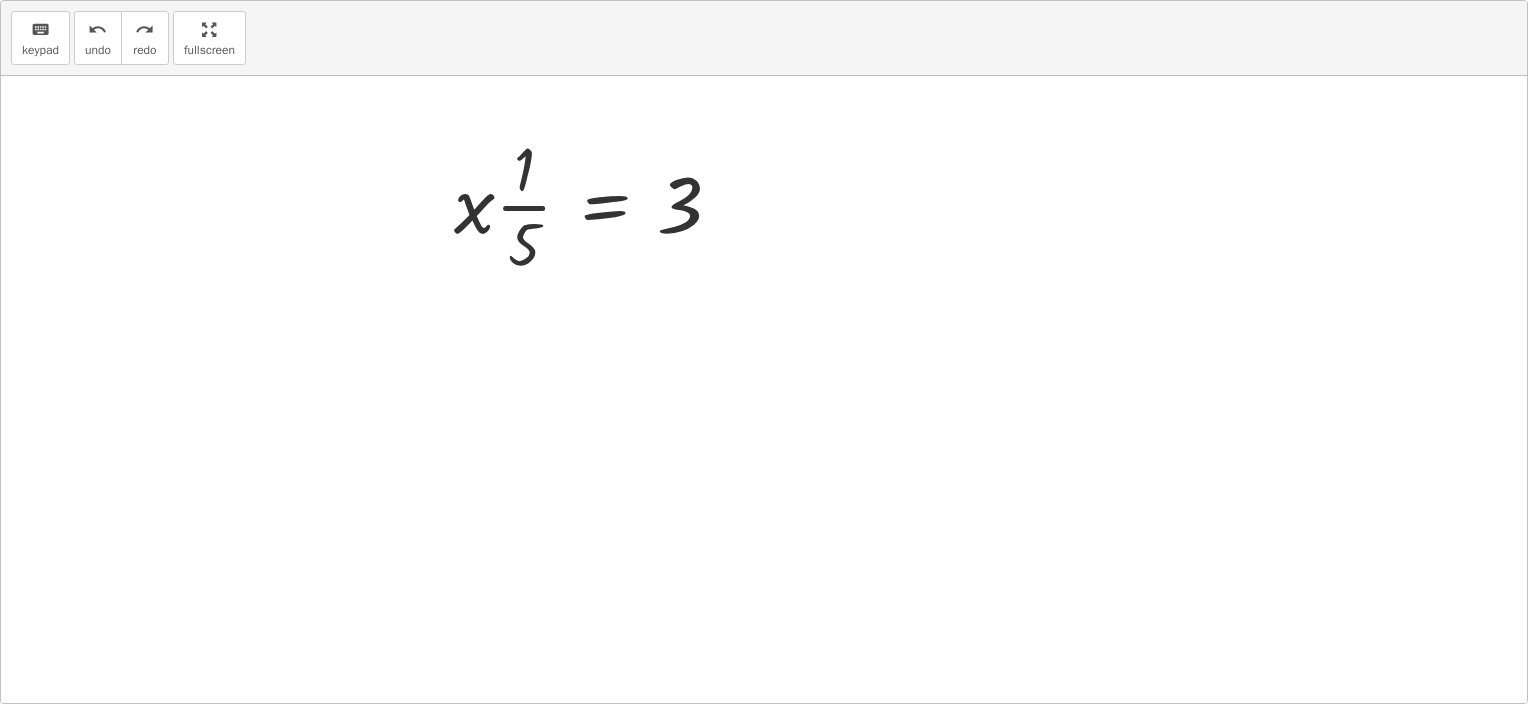 drag, startPoint x: 224, startPoint y: 23, endPoint x: 220, endPoint y: -85, distance: 108.07405 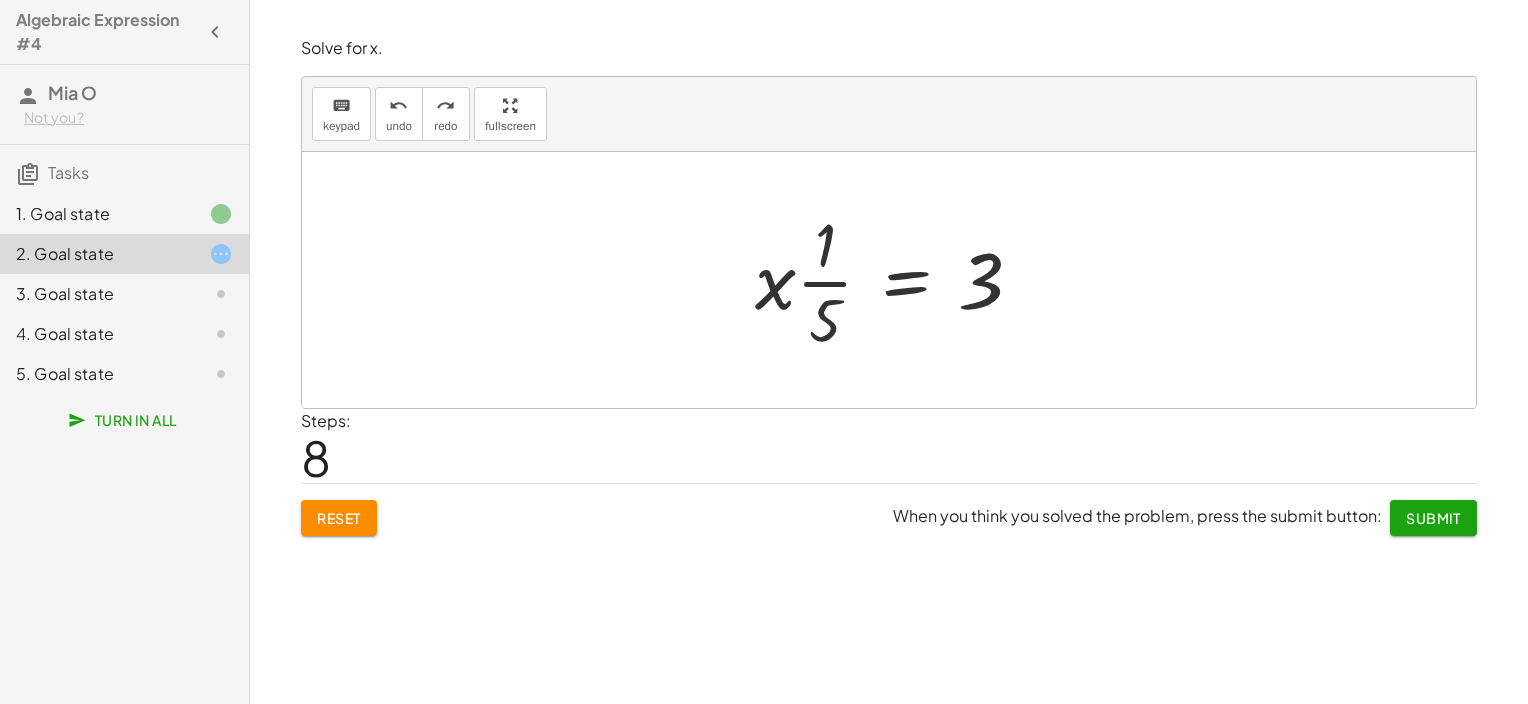 click on "Algebraic Expression #4 [PERSON] O Not you? Tasks 1. Goal state 2. Goal state 3. Goal state 4. Goal state 5. Goal state Turn In All Write an algebraic expression for: "The product of a number and 4, decreased by 10." keyboard keypad undo undo redo redo fullscreen x + · 4 · x − 10 = 7 × Steps: 8 Reset When you think you solved the problem, press the submit button: Continue Solve for x. keyboard keypad undo undo redo redo fullscreen · x ÷ 5 = 3 · x · · 1 · 5 = 3 × Steps: 8 Reset When you think you solved the problem, press the submit button: Submit Solve for x. keyboard keypad undo undo redo redo fullscreen × Steps: 0 Reset When you think you solved the problem, press the submit button: Continue Solve for x. keyboard keypad undo undo redo redo fullscreen × Steps: 0 Reset When you think you solved the problem, press the submit button: Continue keyboard keypad undo undo redo redo fullscreen × Steps: 0 Reset Continue Progress saved x y ⬚ 2 ⬚ n 7 8 9 + –" at bounding box center [764, 352] 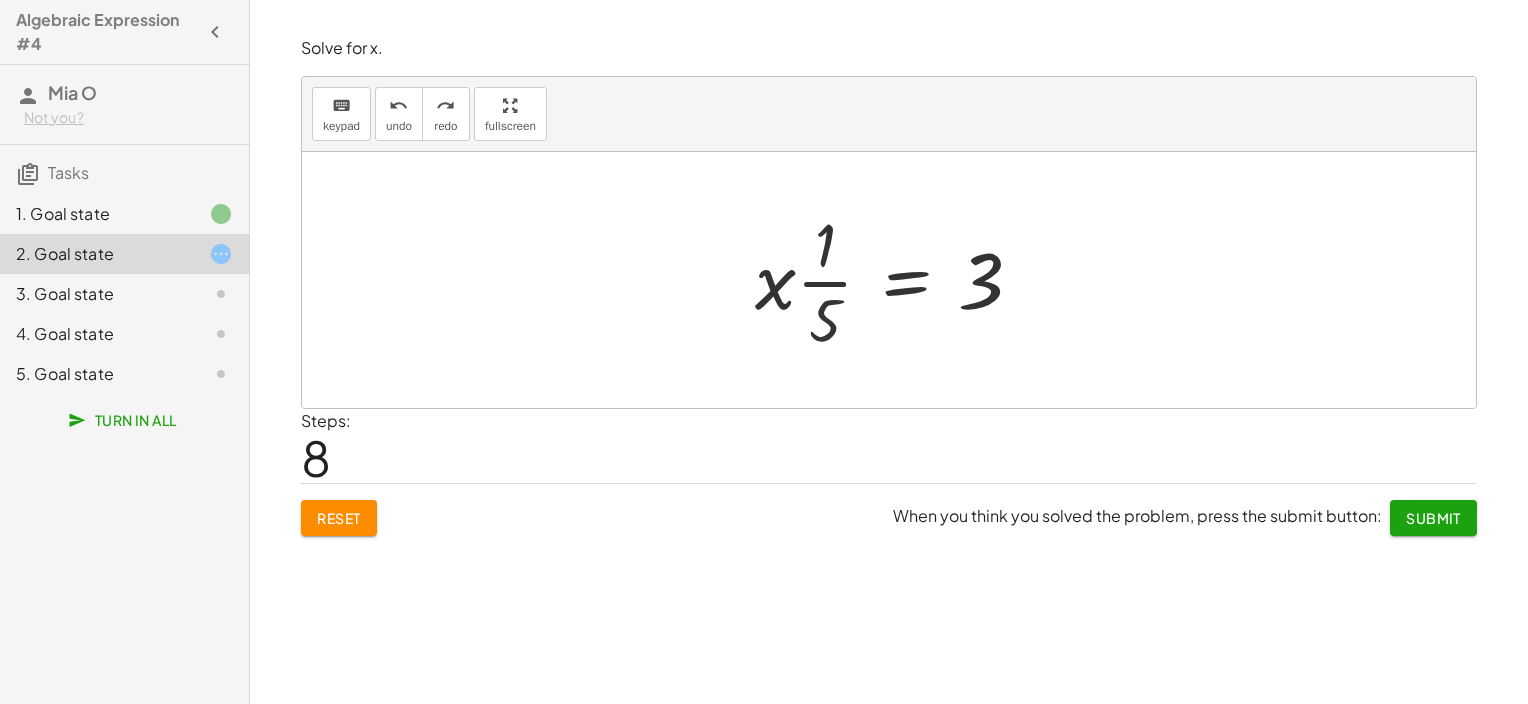 click at bounding box center [897, 280] 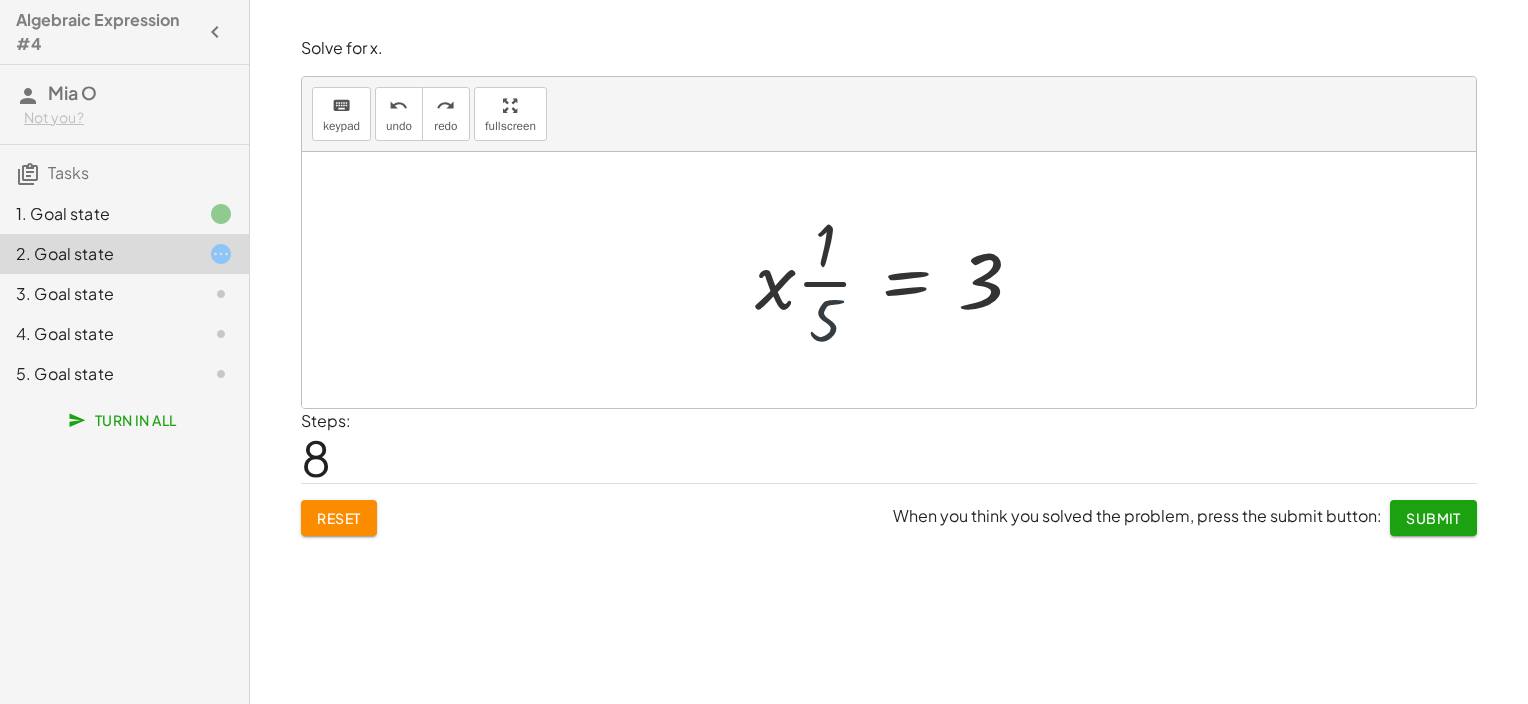 click at bounding box center (897, 280) 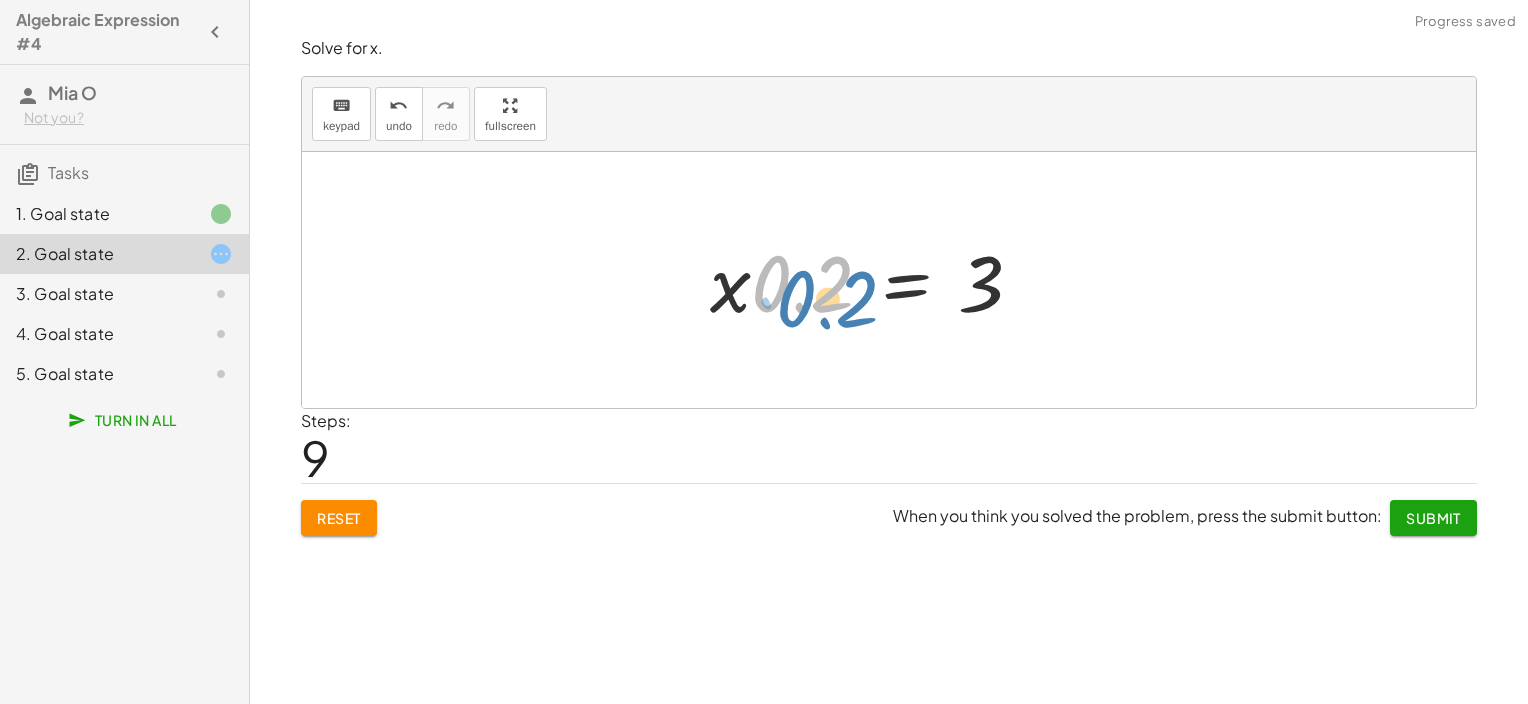 drag, startPoint x: 822, startPoint y: 310, endPoint x: 837, endPoint y: 321, distance: 18.601076 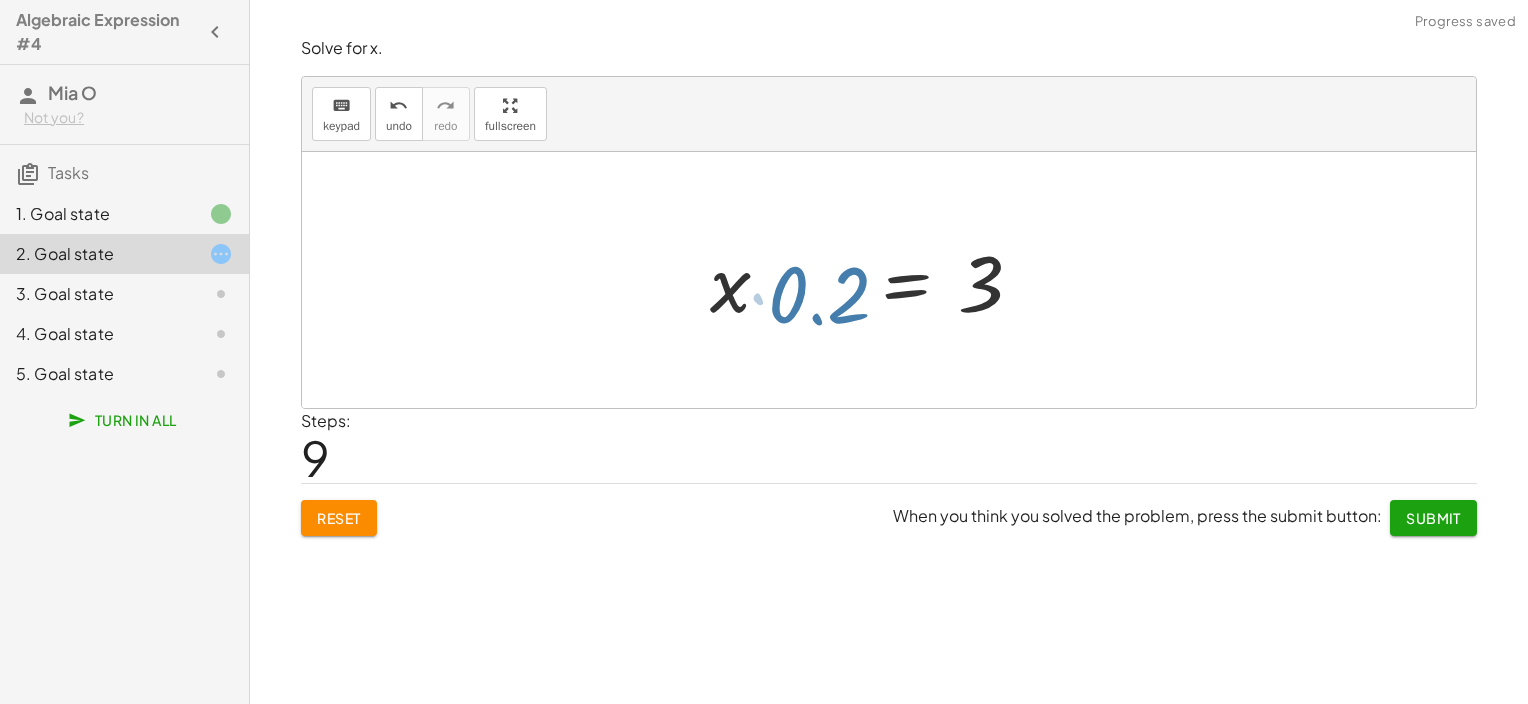 click at bounding box center [874, 280] 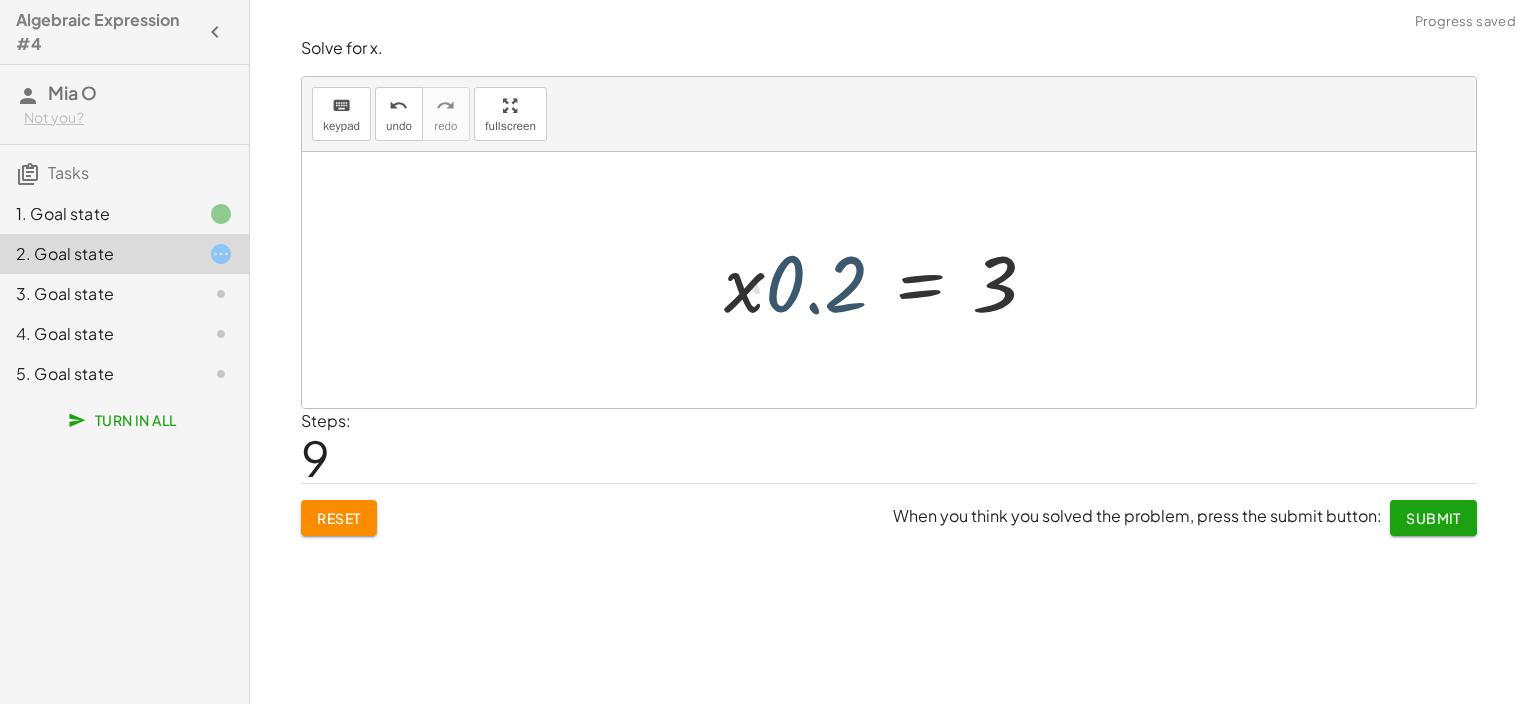 click at bounding box center (888, 280) 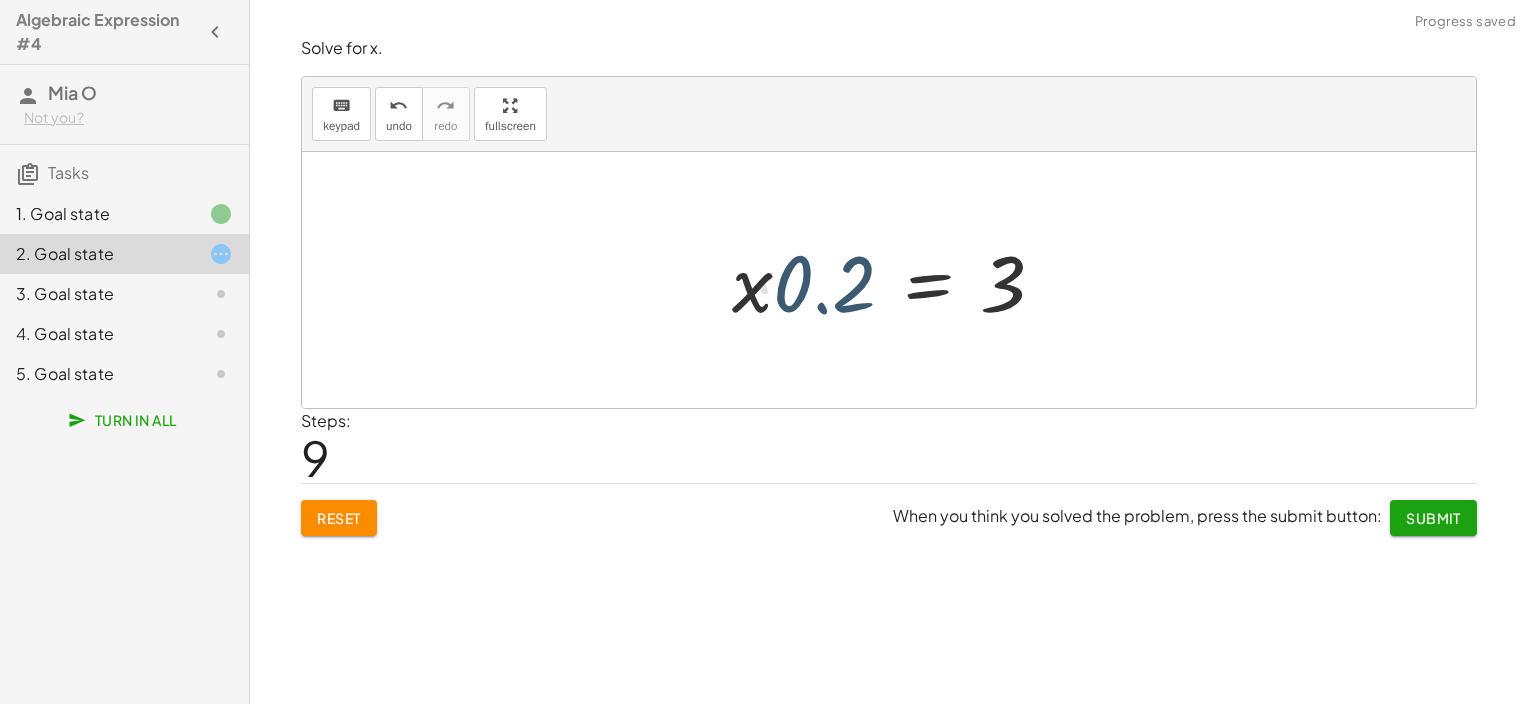 click at bounding box center [896, 280] 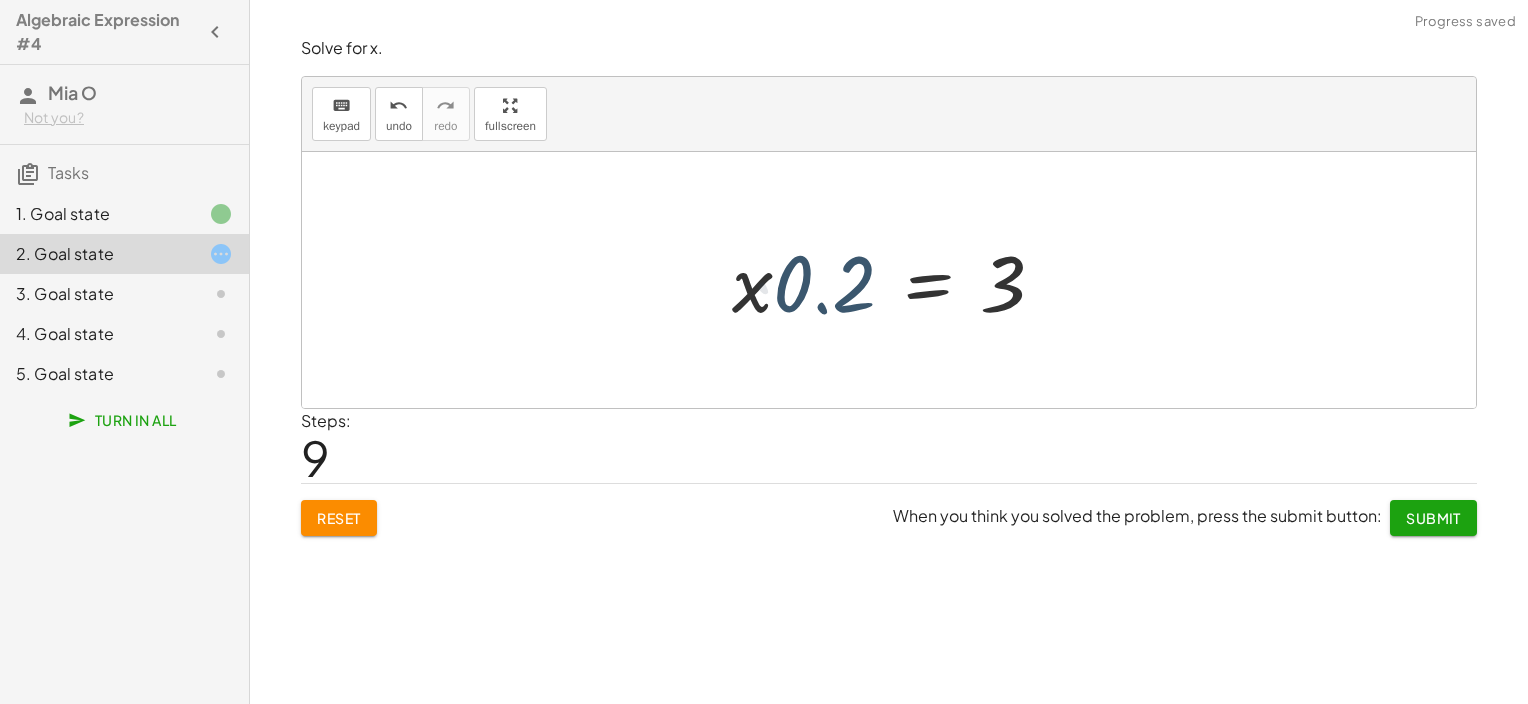 click at bounding box center (896, 280) 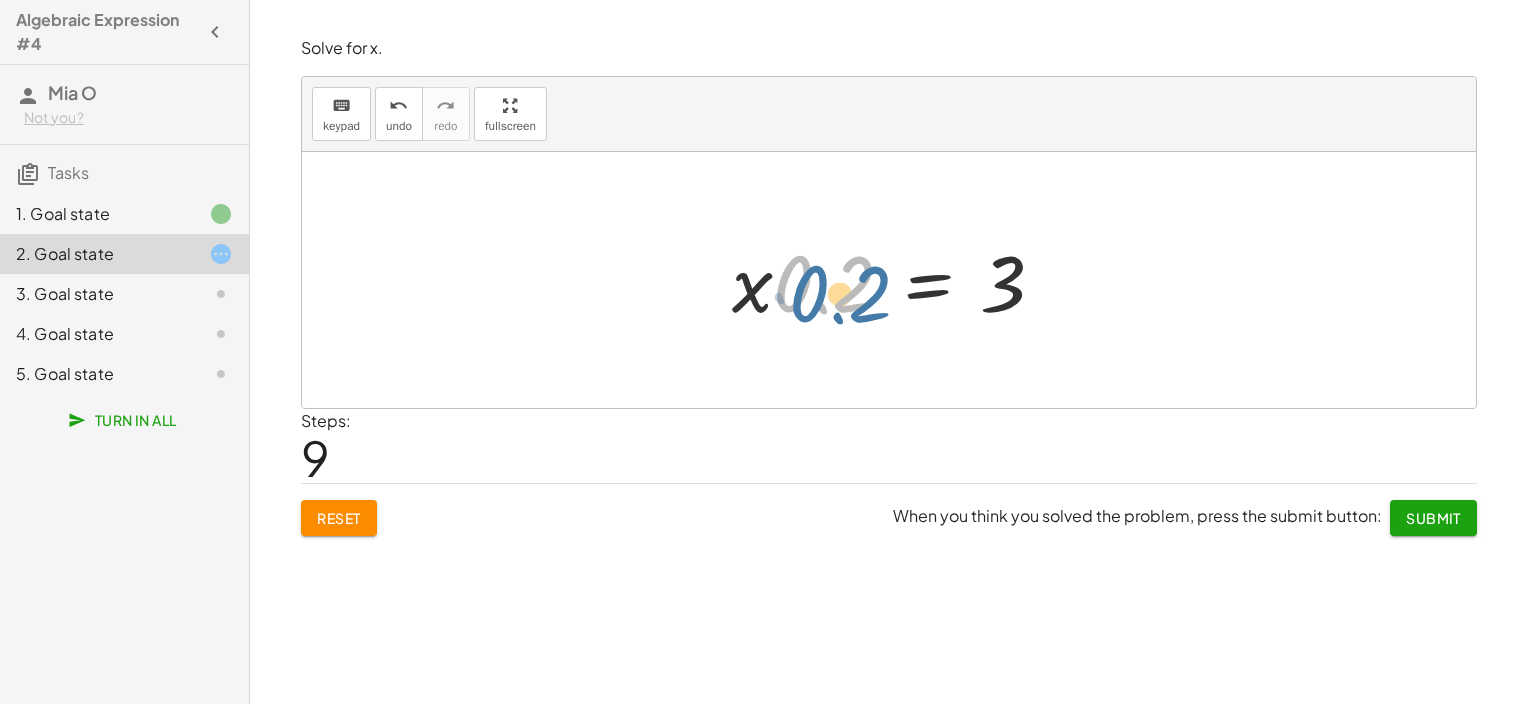 click at bounding box center [896, 280] 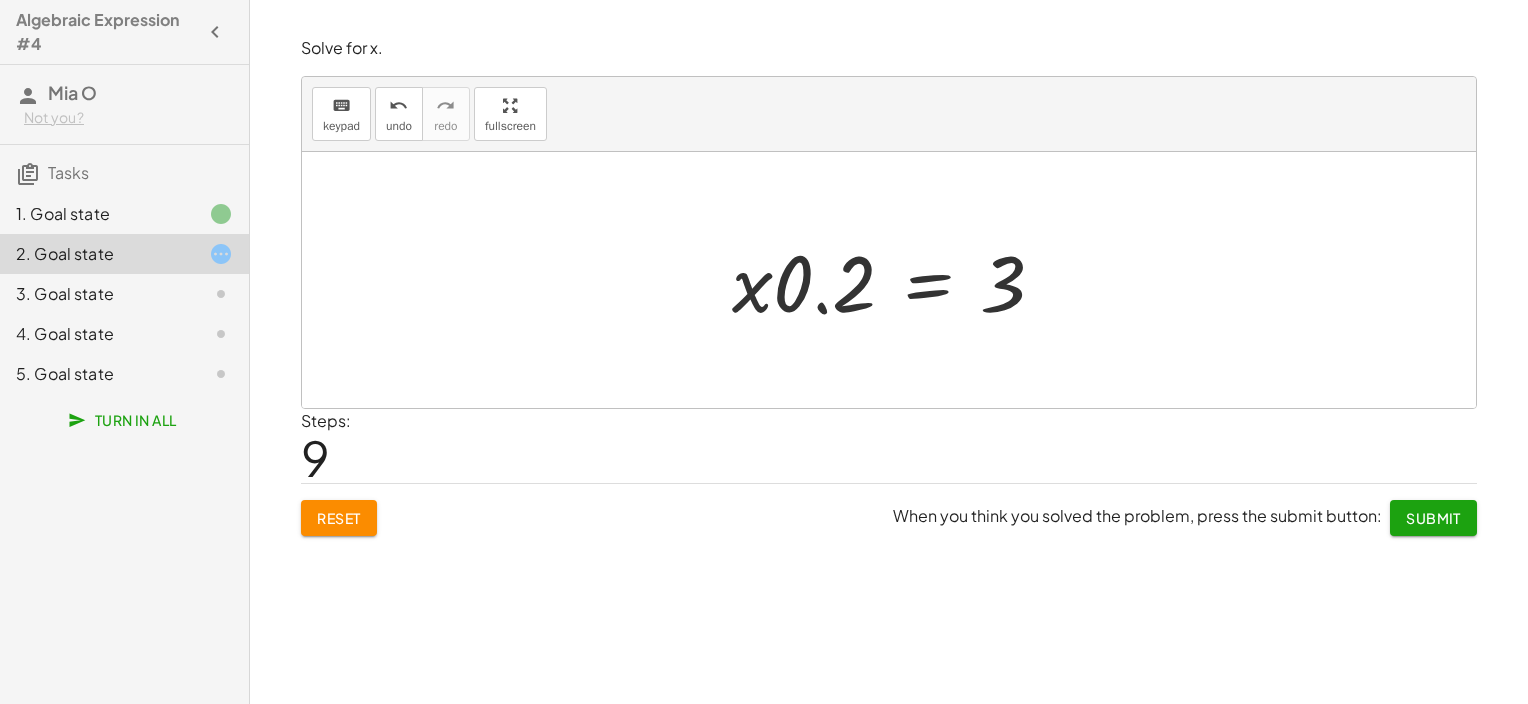 click at bounding box center (896, 280) 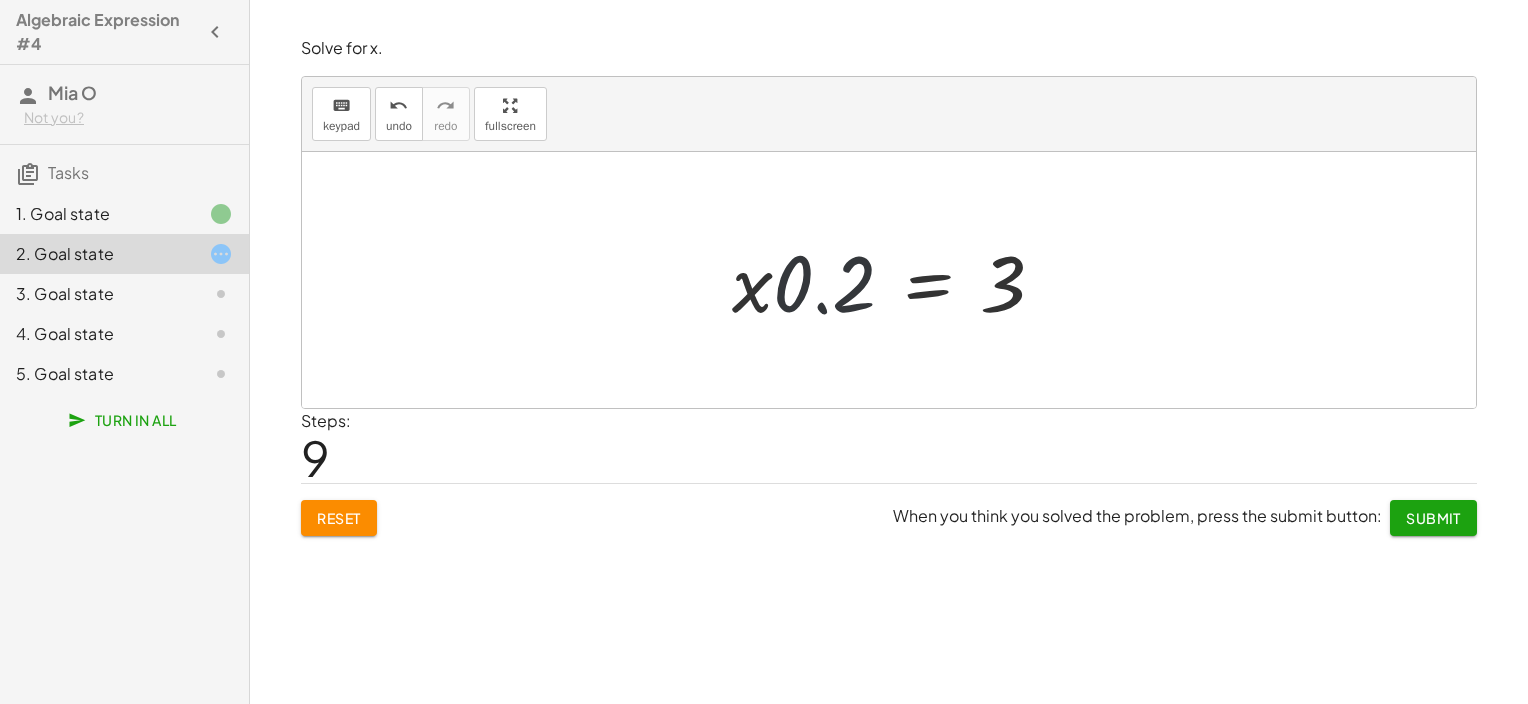 click at bounding box center [896, 280] 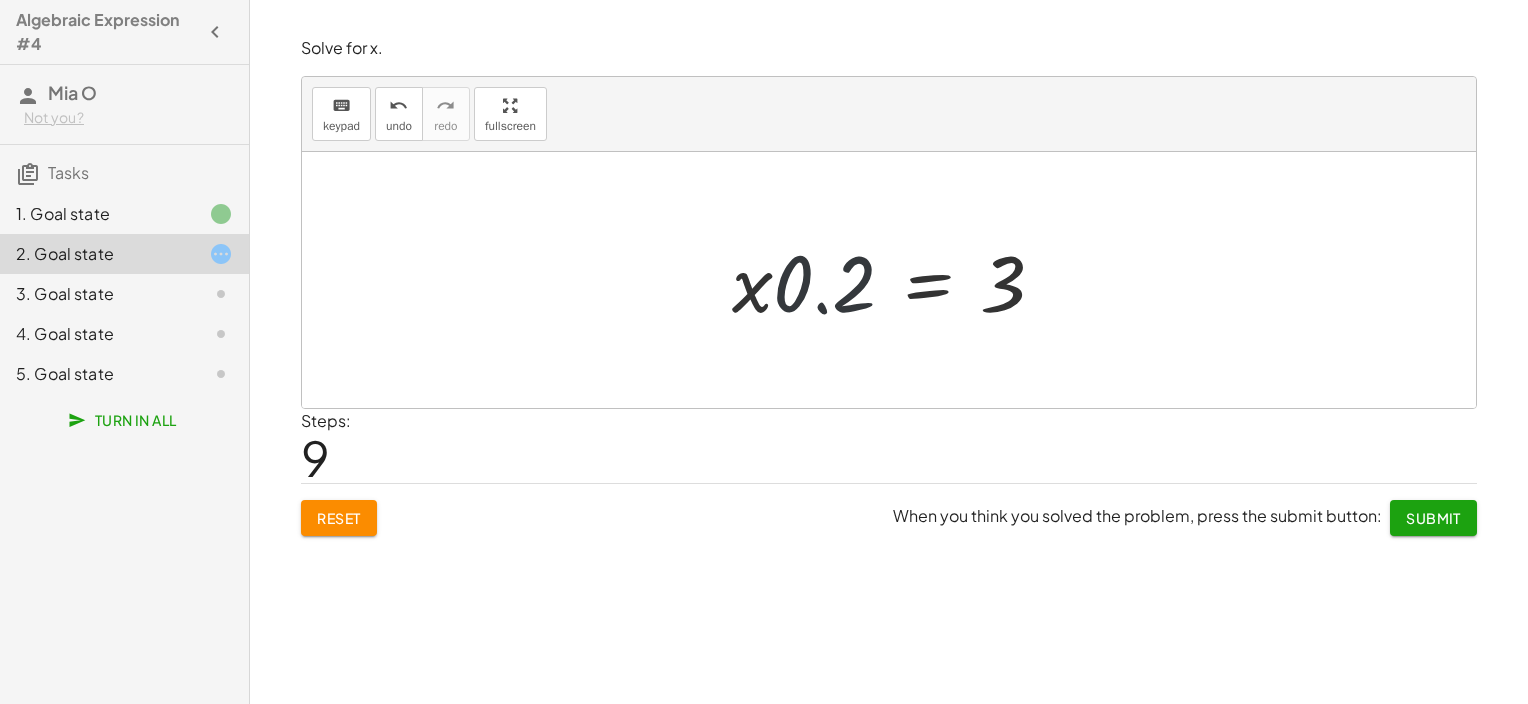click at bounding box center [896, 280] 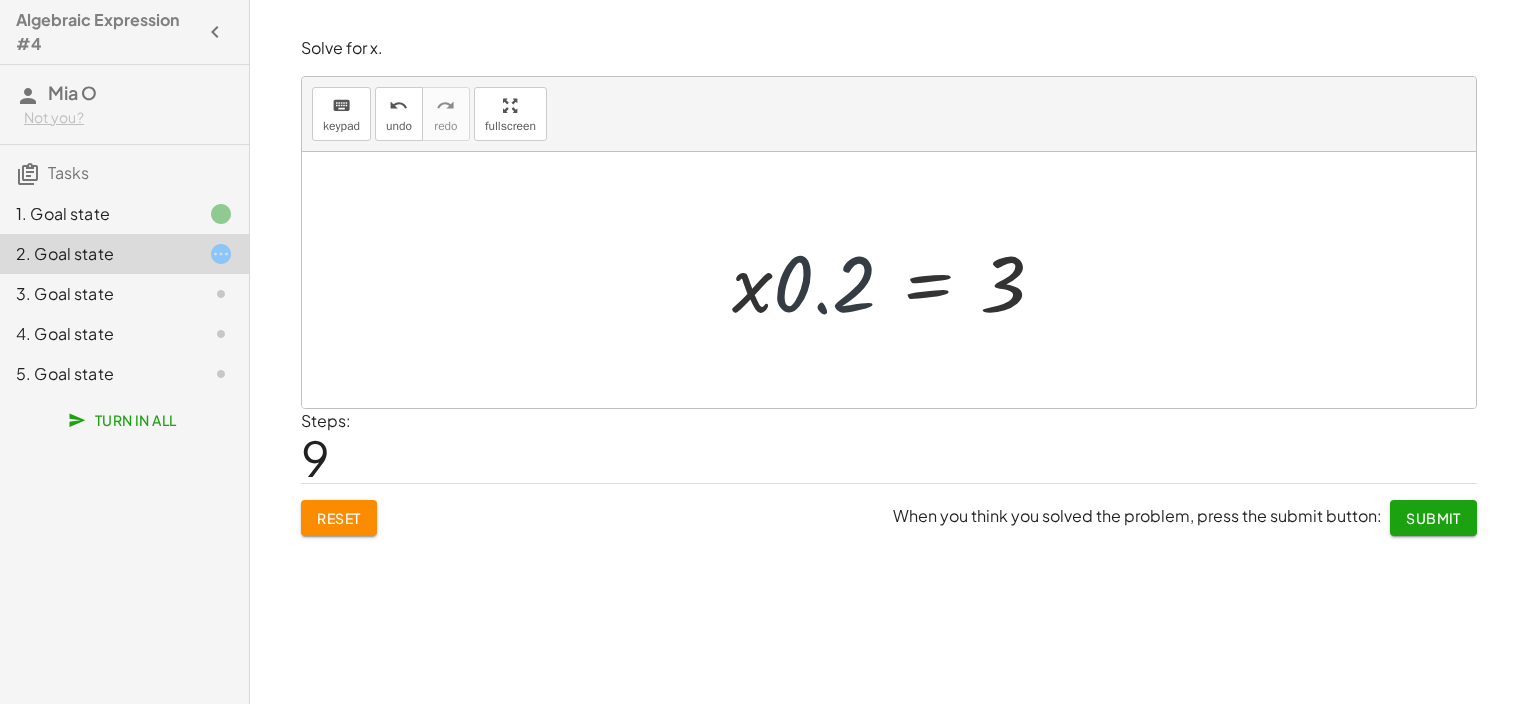 click at bounding box center [896, 280] 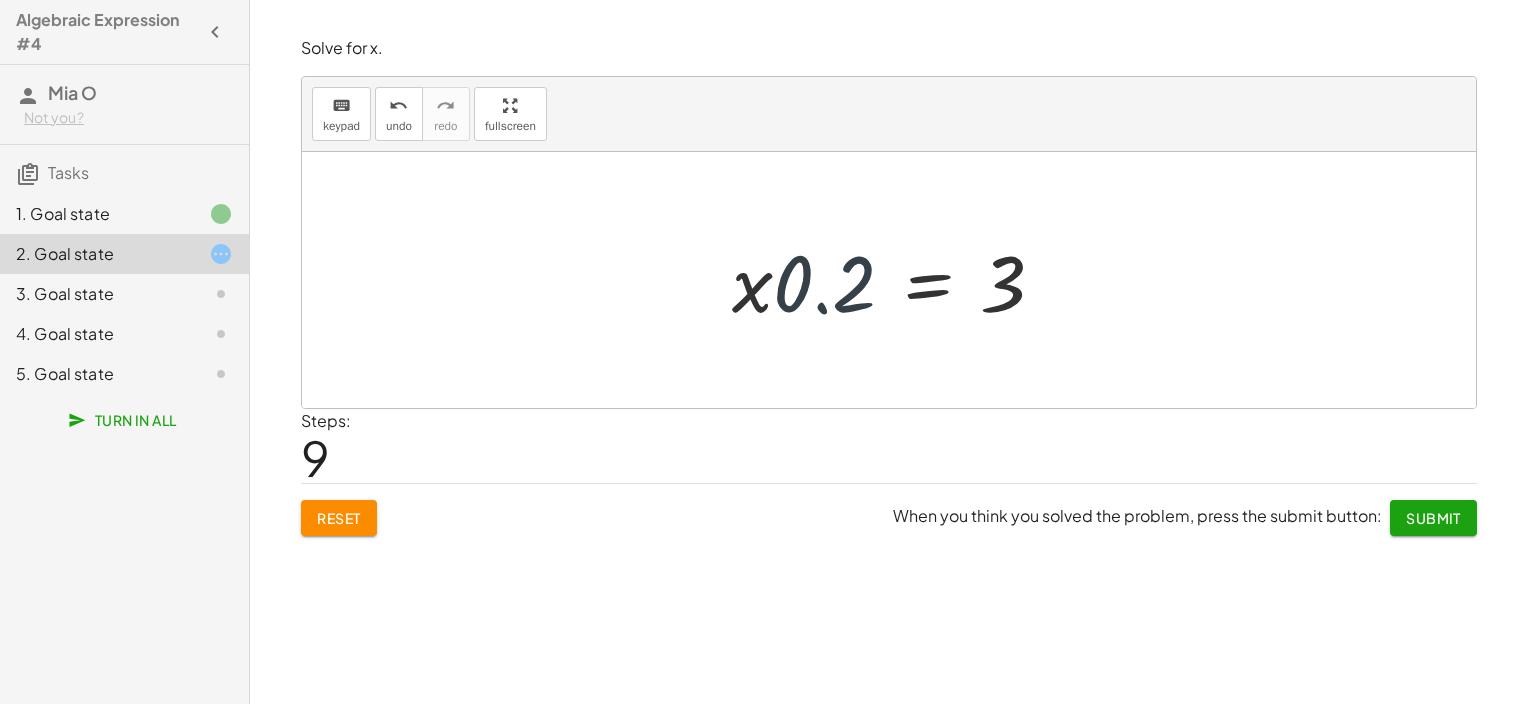 drag, startPoint x: 820, startPoint y: 305, endPoint x: 782, endPoint y: 255, distance: 62.801273 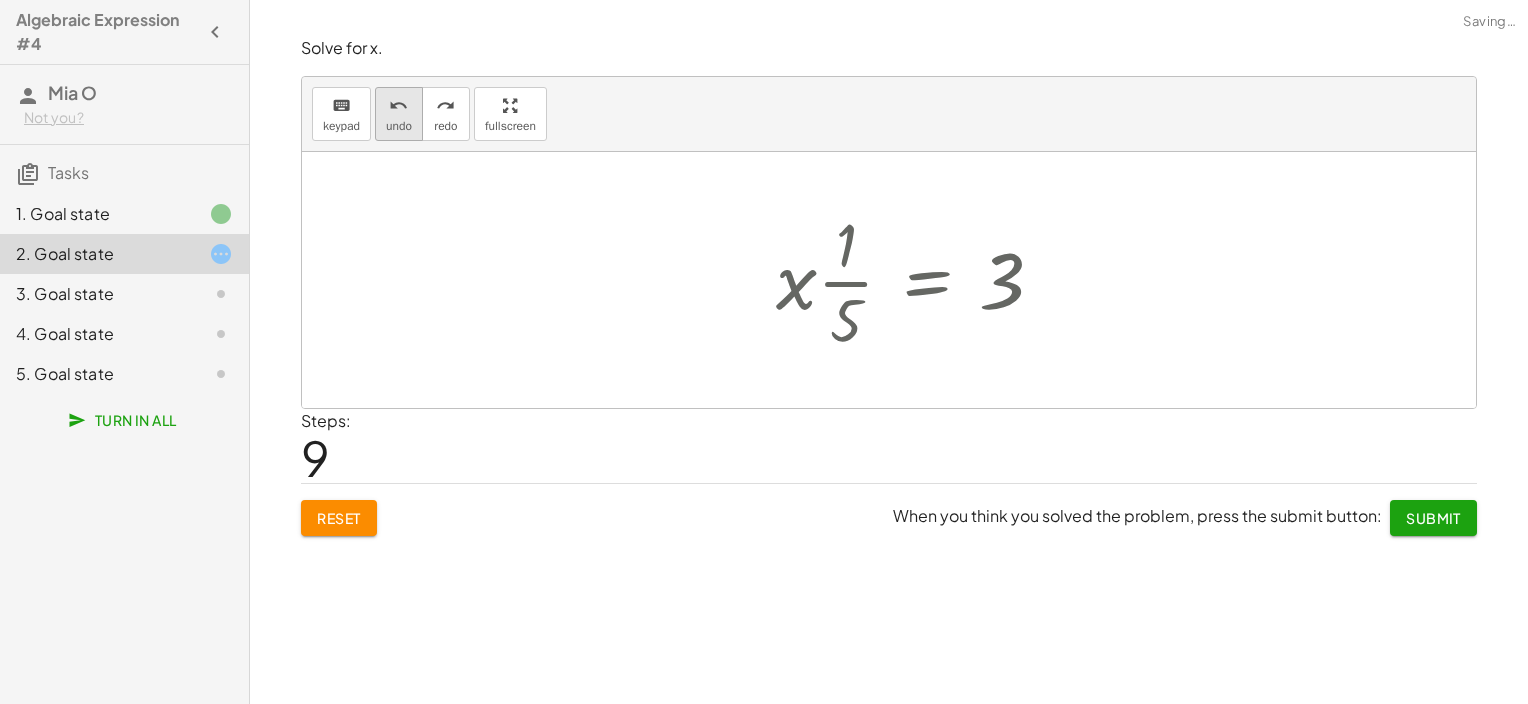 click on "undo" at bounding box center [399, 126] 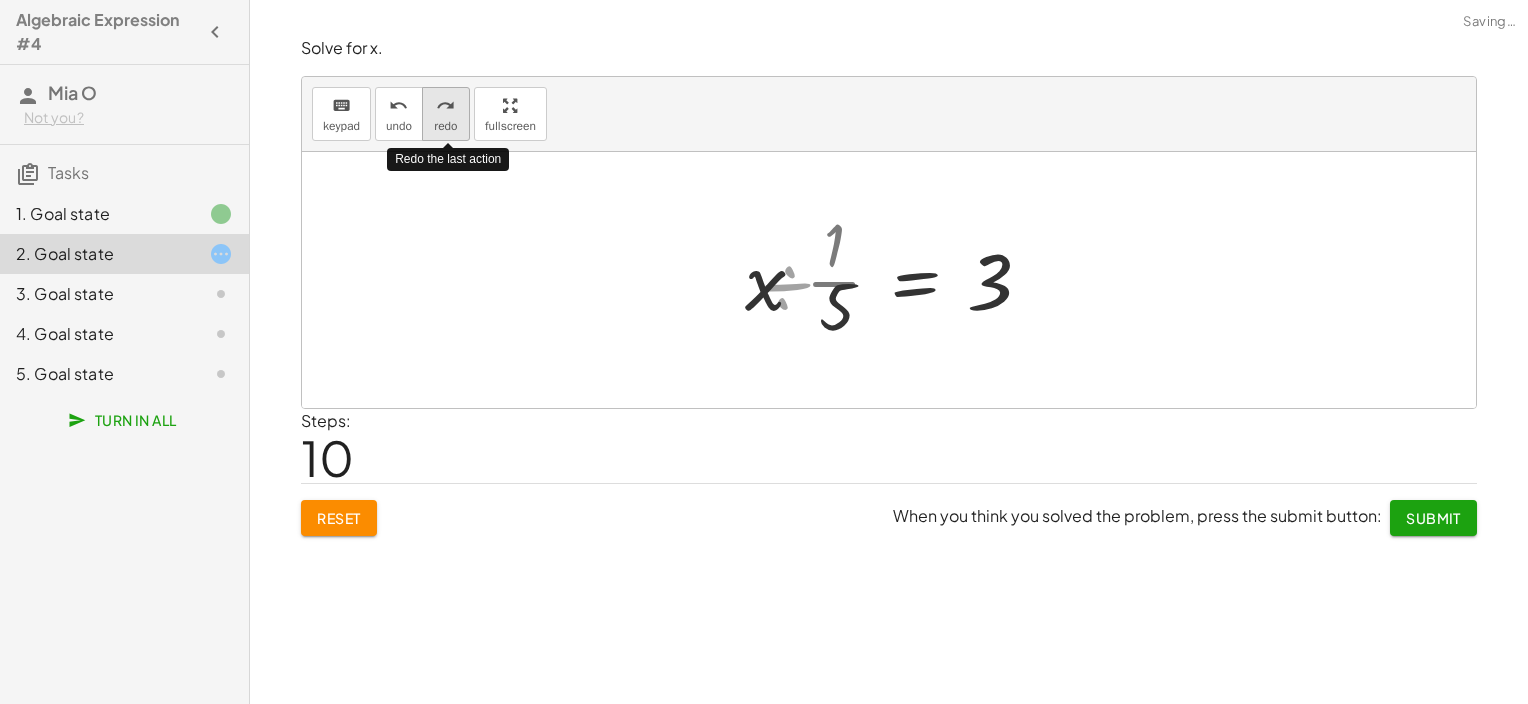 click on "redo" at bounding box center [445, 126] 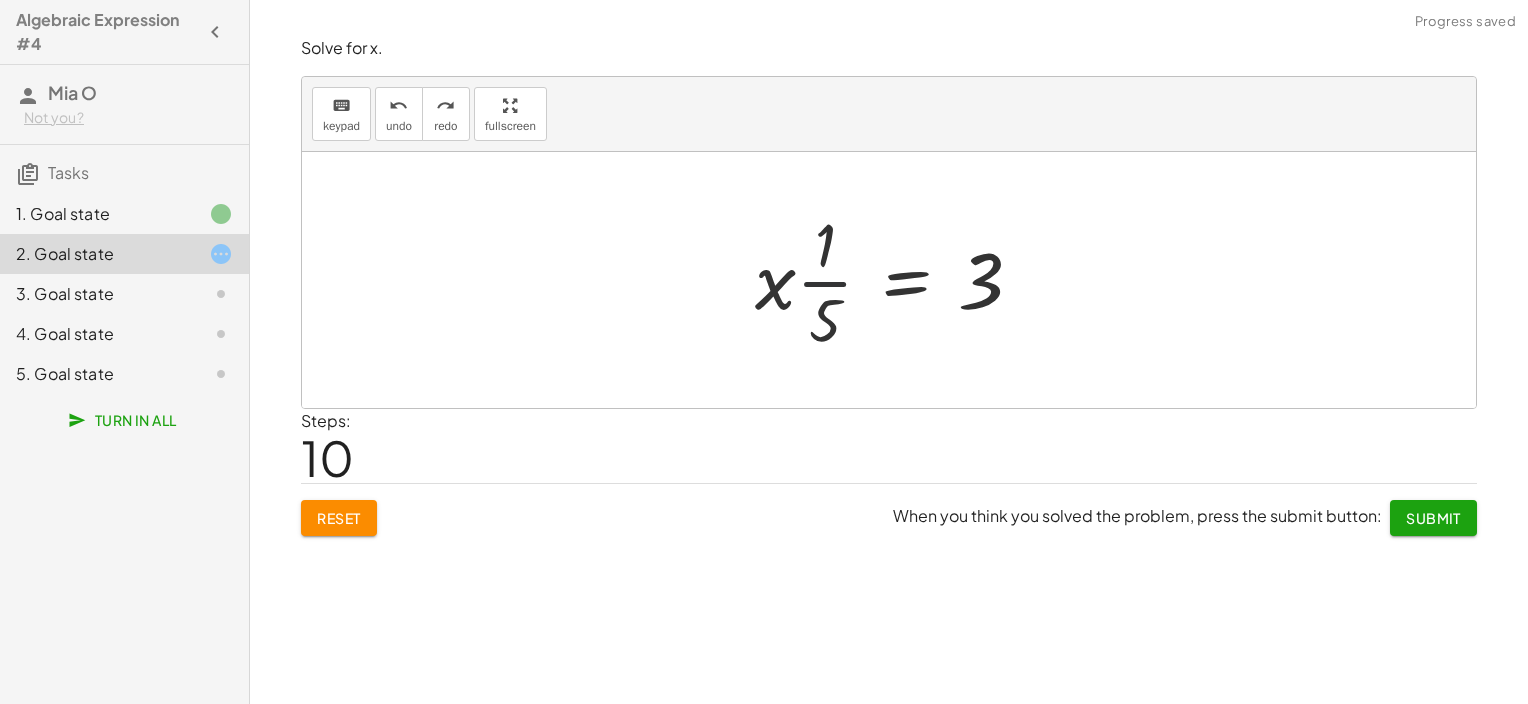 click at bounding box center (897, 280) 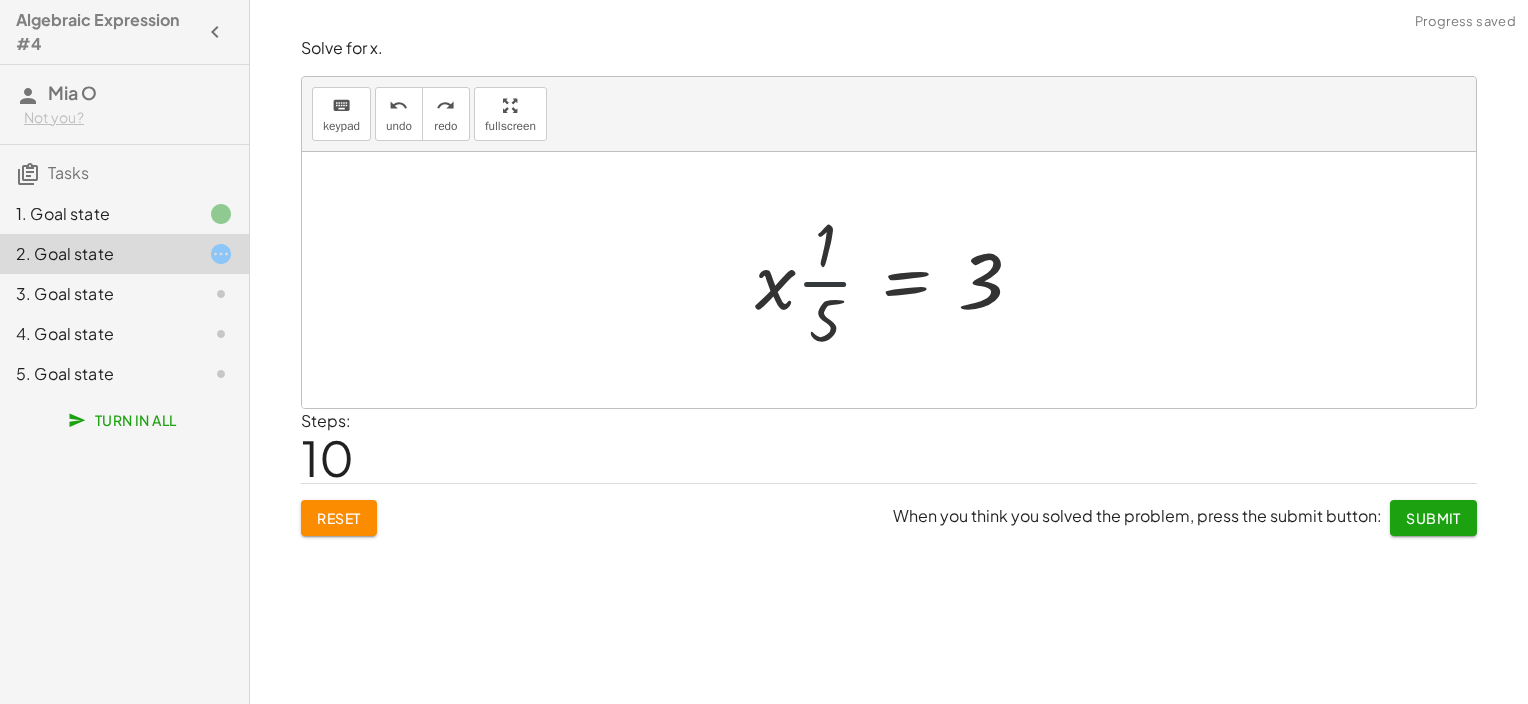 click at bounding box center (897, 280) 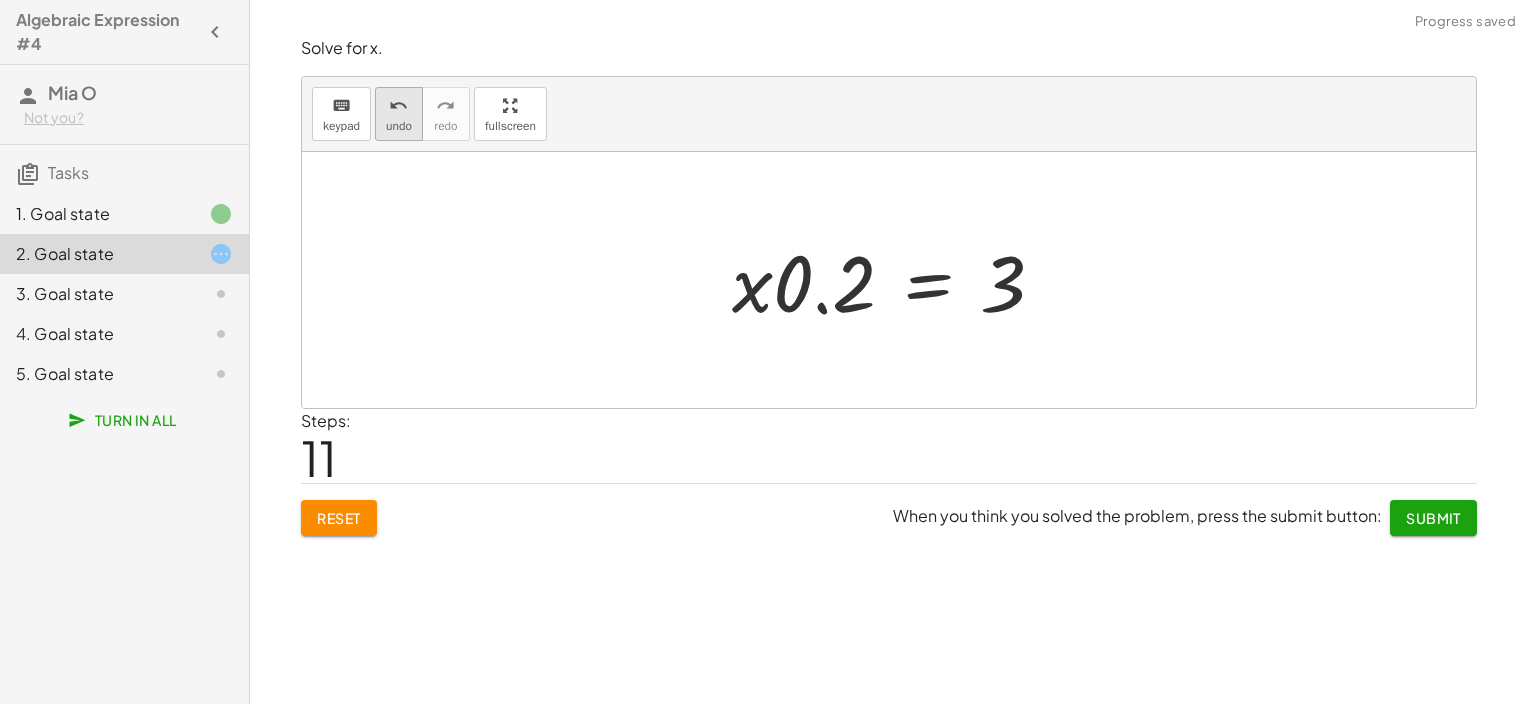 click on "undo" at bounding box center (398, 106) 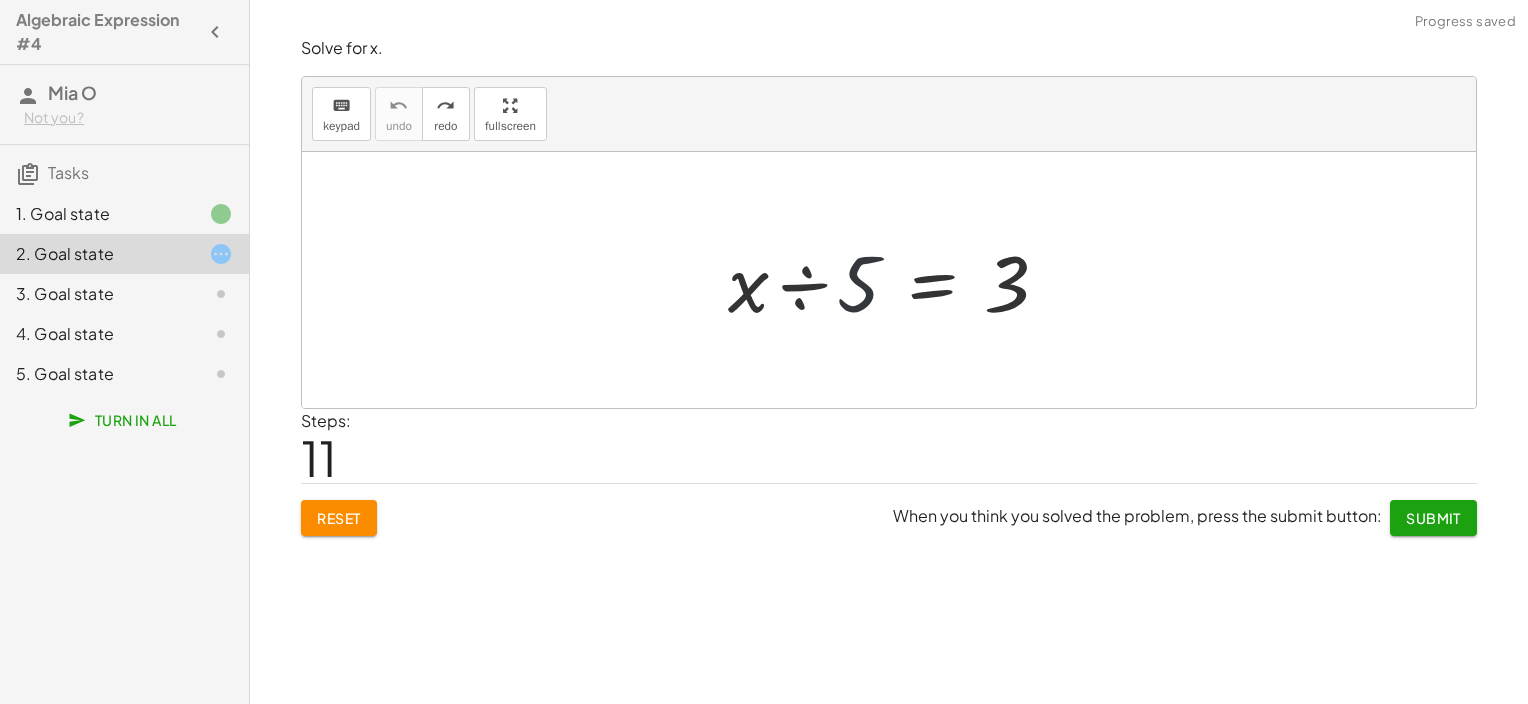 click at bounding box center [896, 280] 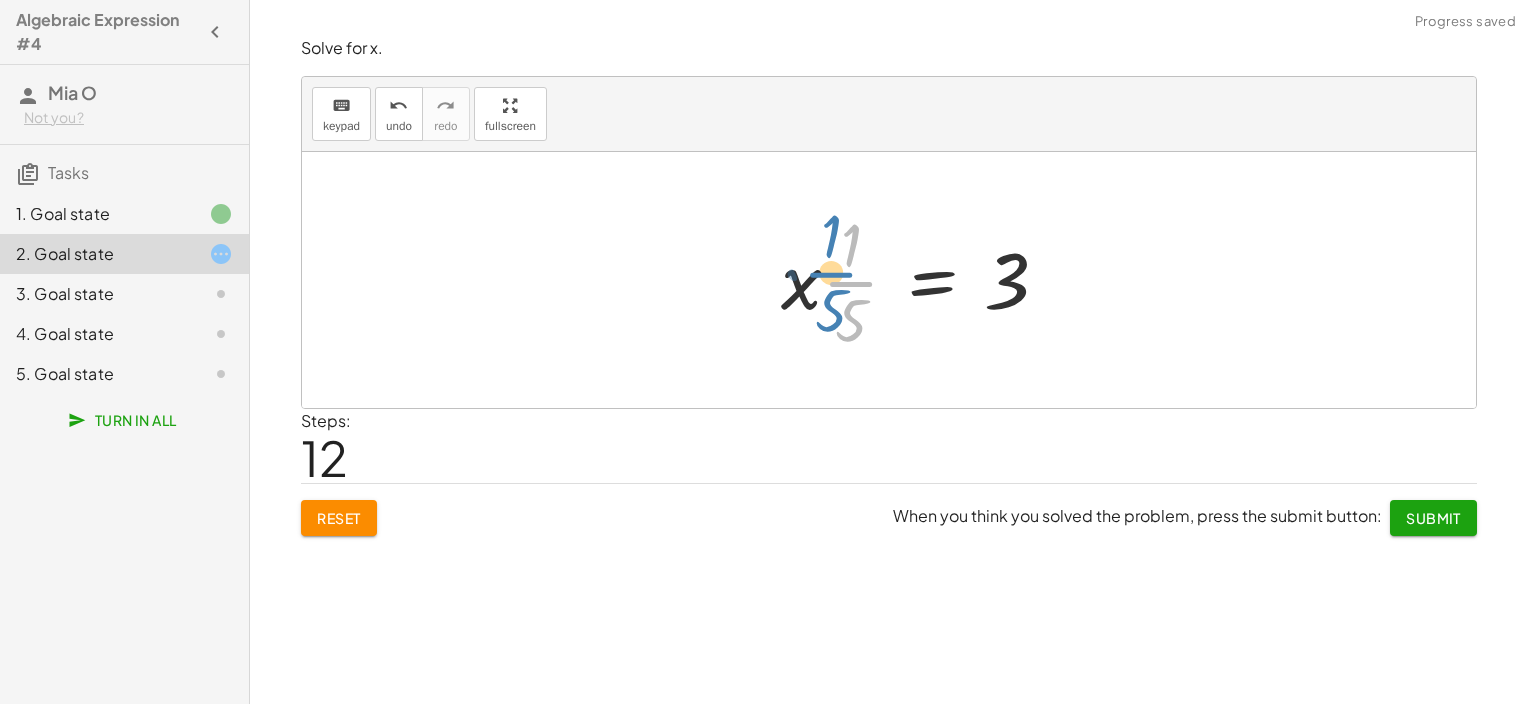 click at bounding box center [923, 280] 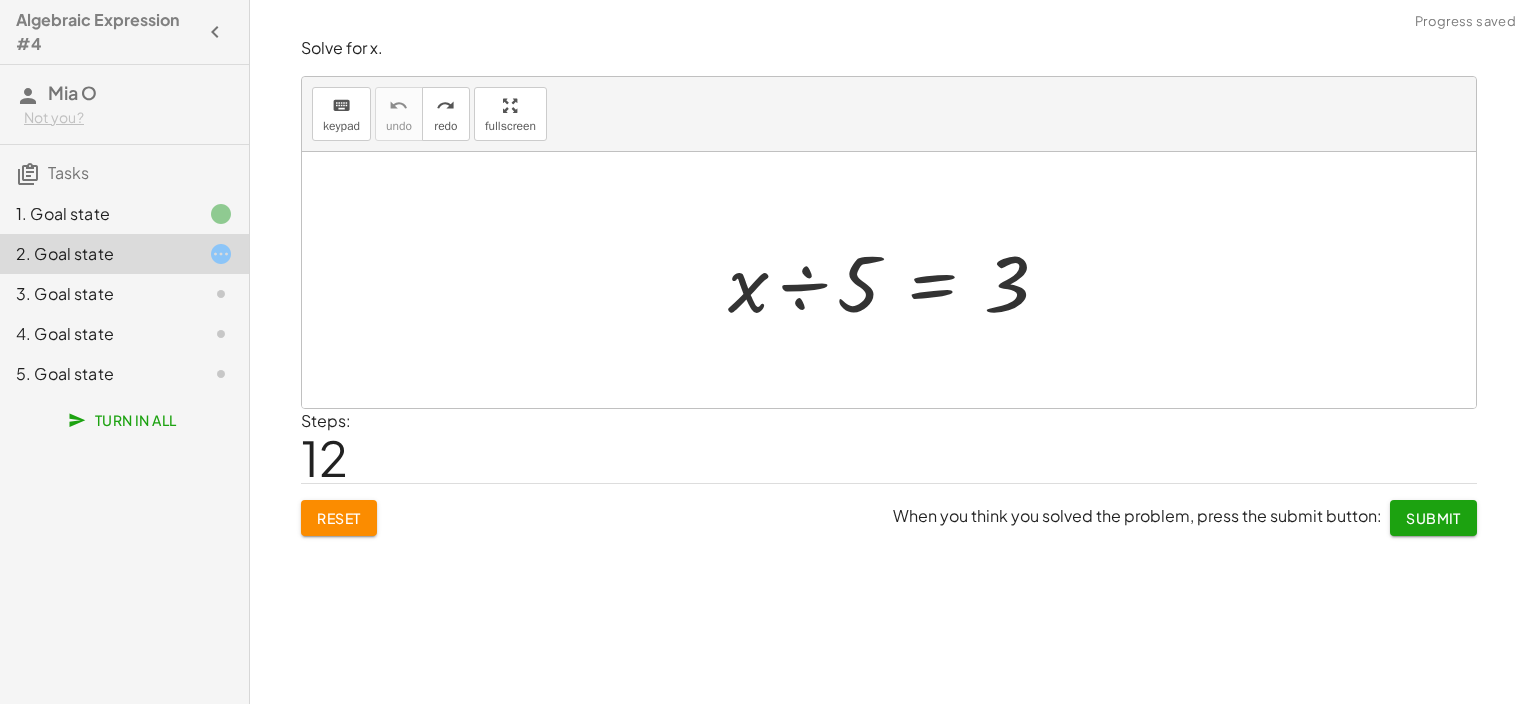 click at bounding box center [896, 280] 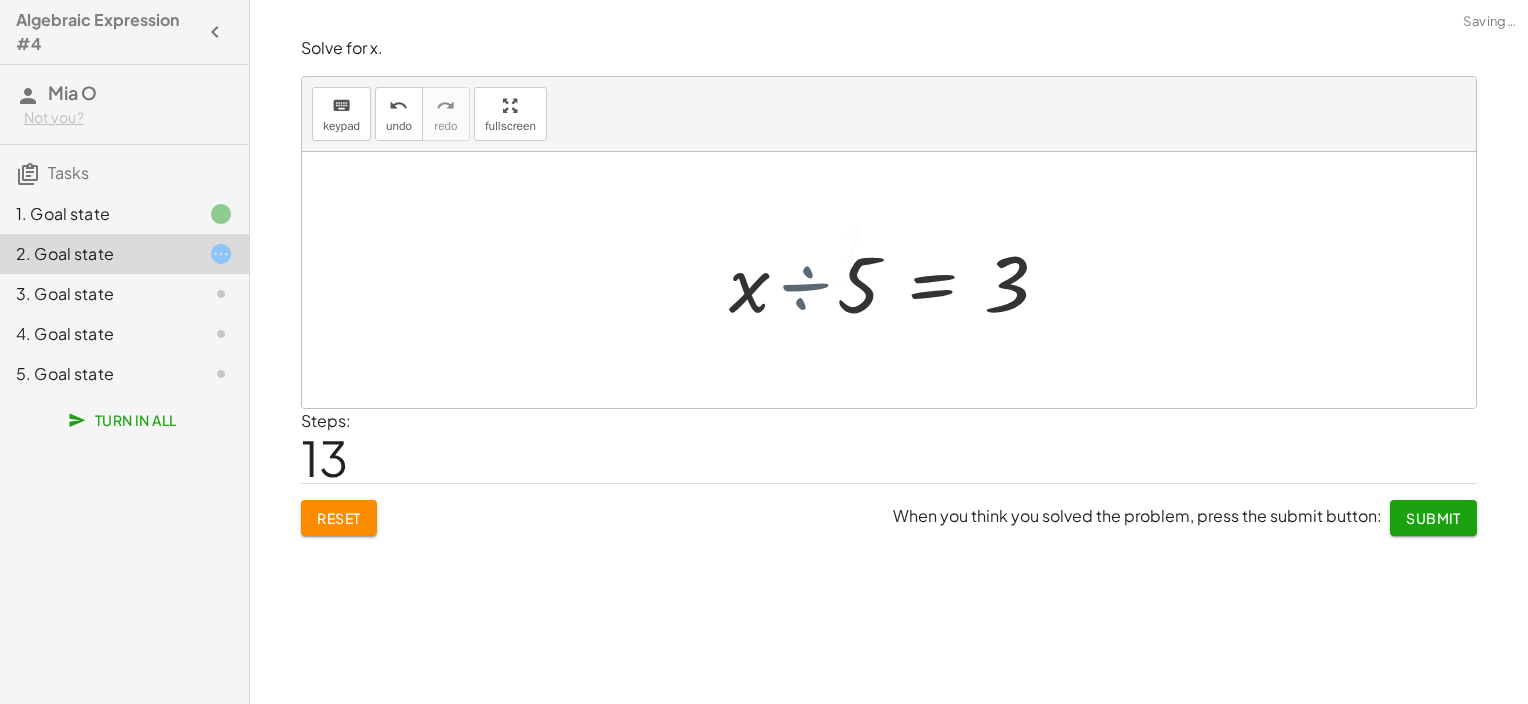 click at bounding box center [923, 280] 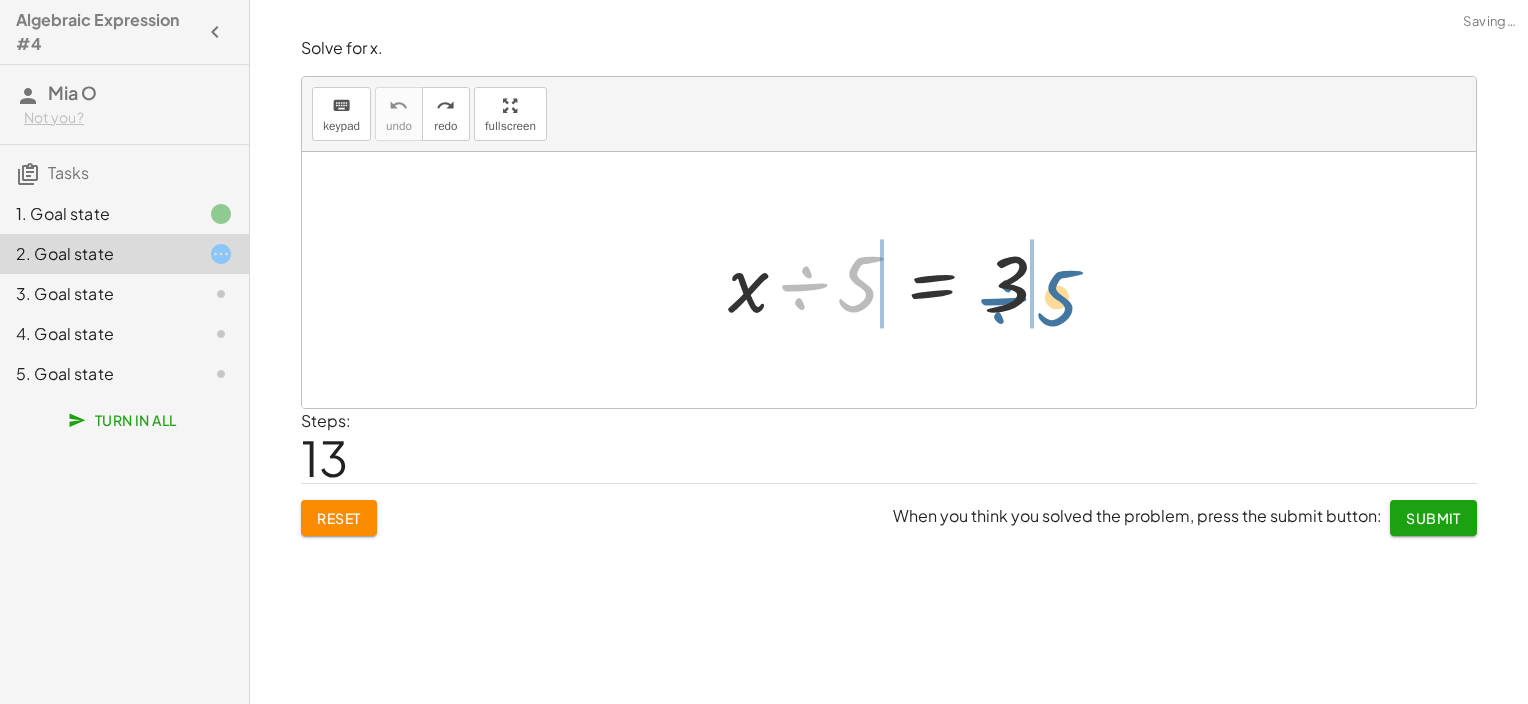 drag, startPoint x: 819, startPoint y: 281, endPoint x: 1050, endPoint y: 274, distance: 231.10603 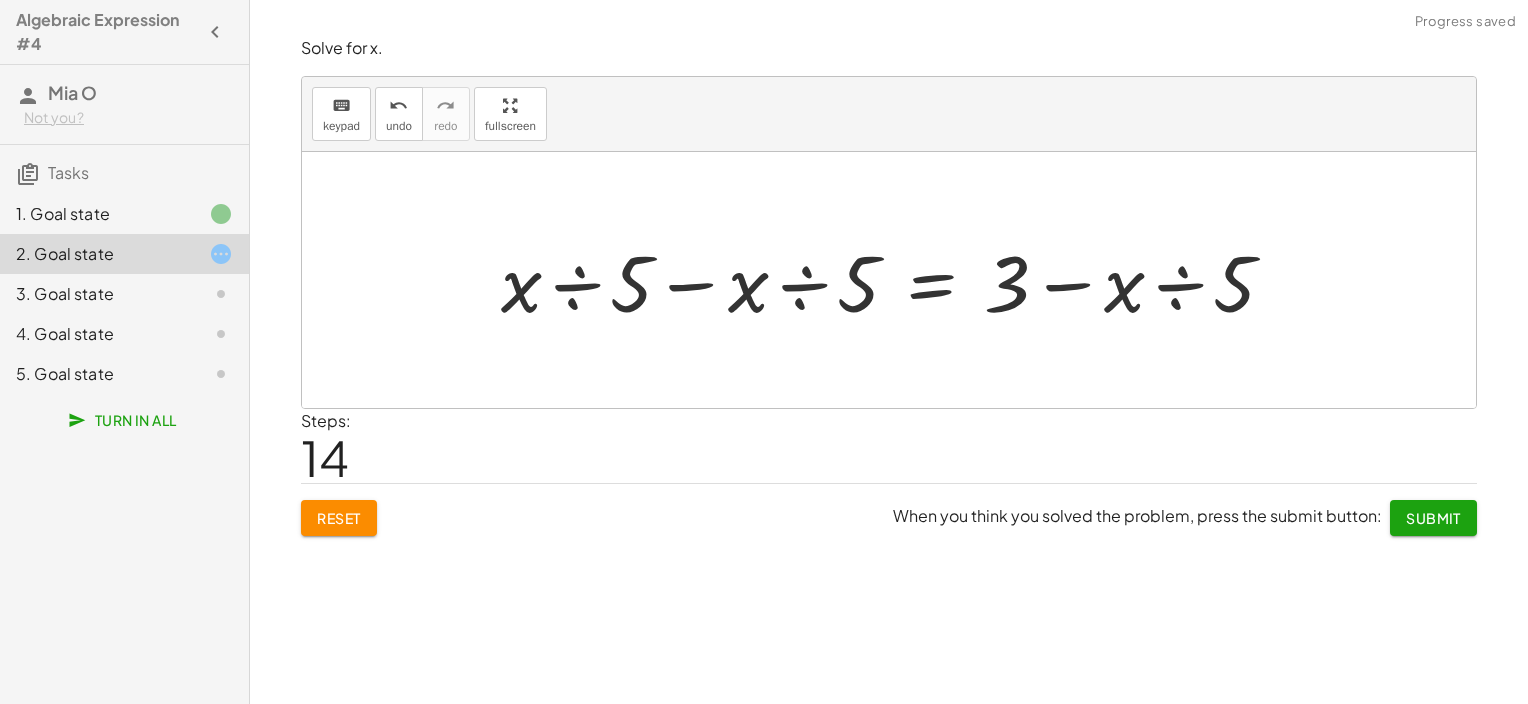 click at bounding box center [896, 280] 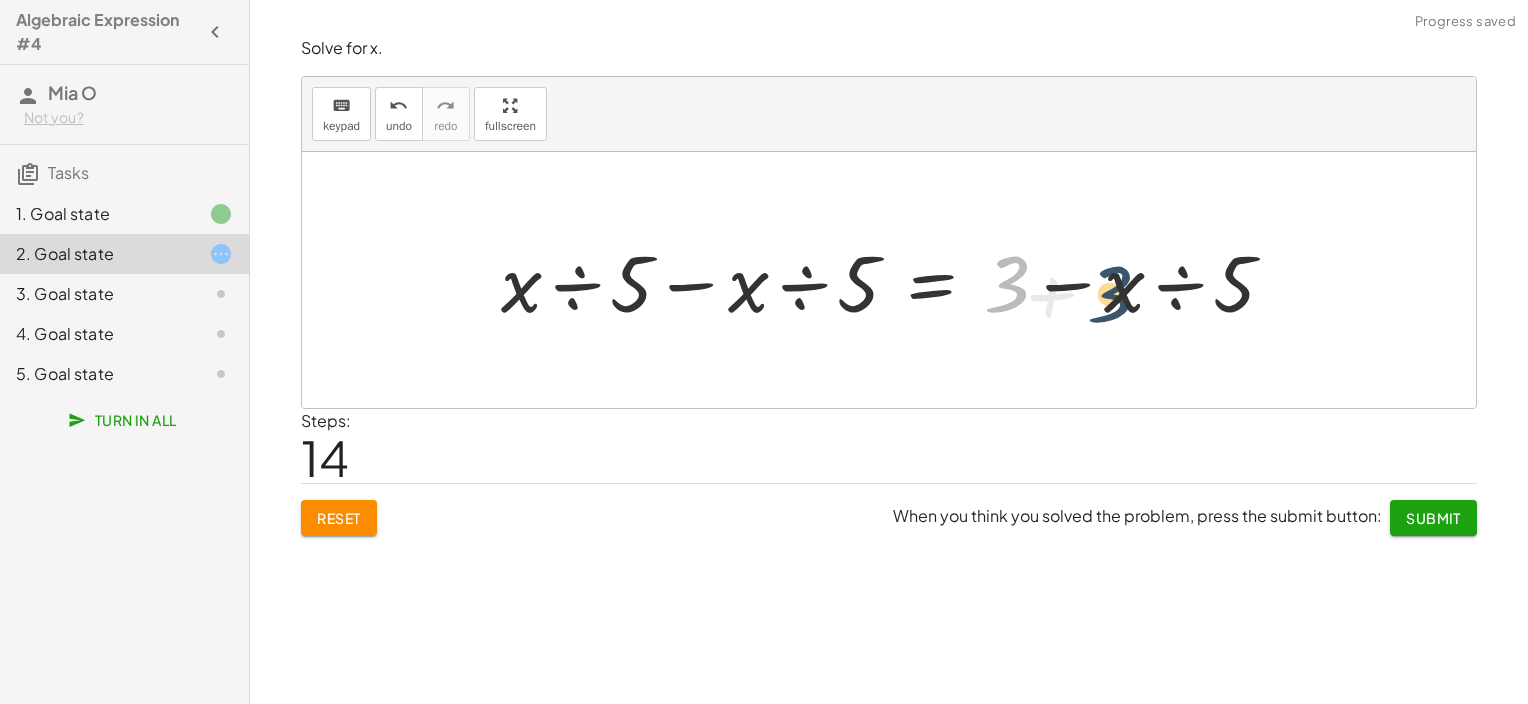 drag, startPoint x: 1016, startPoint y: 283, endPoint x: 1057, endPoint y: 283, distance: 41 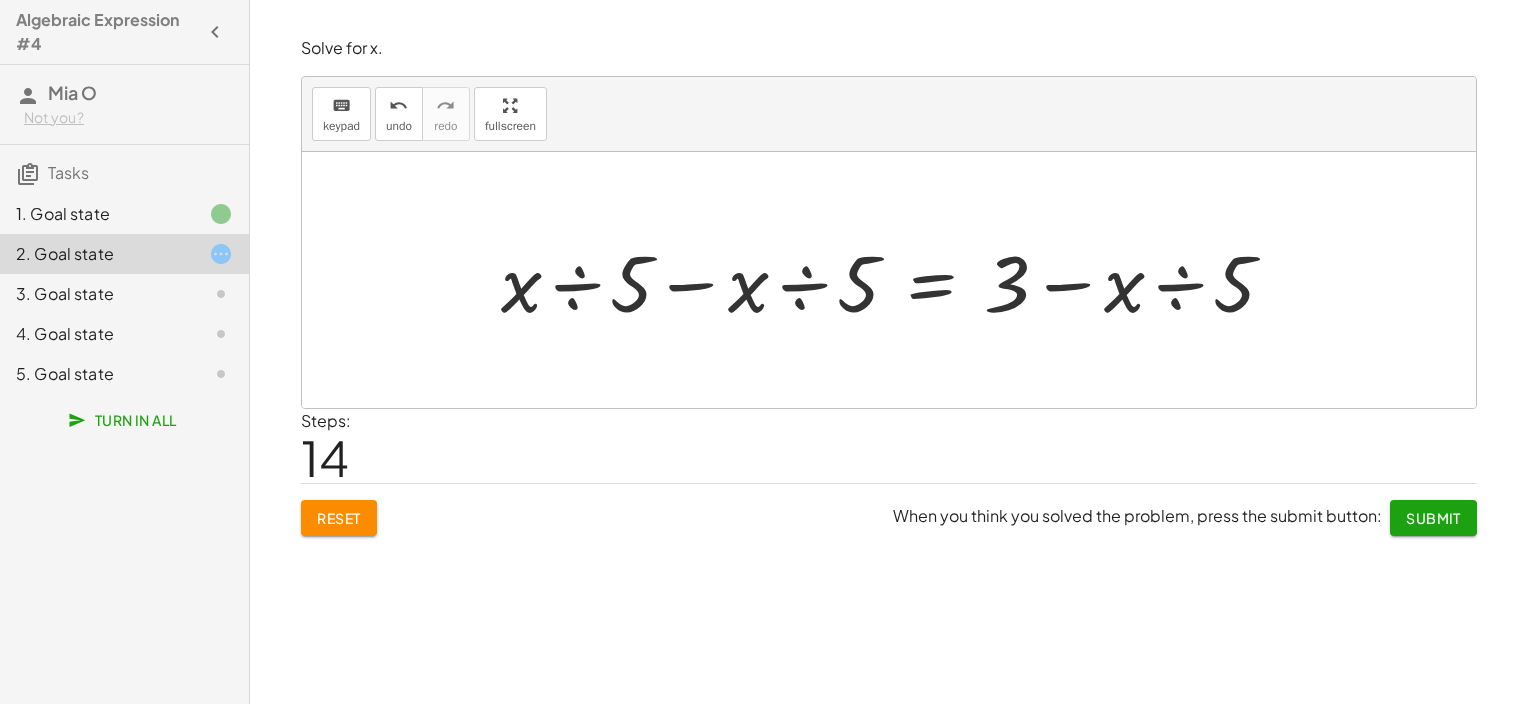click at bounding box center (896, 280) 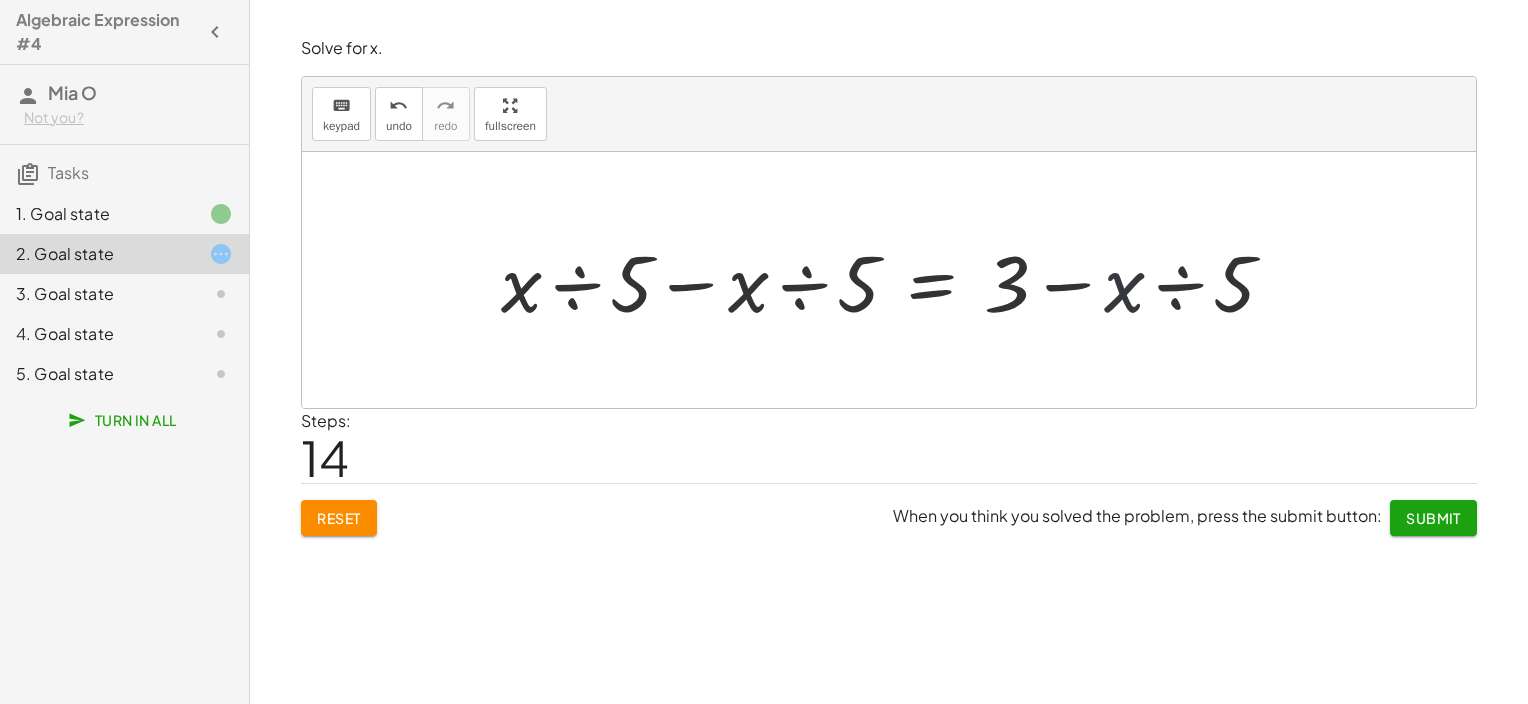 click at bounding box center (896, 280) 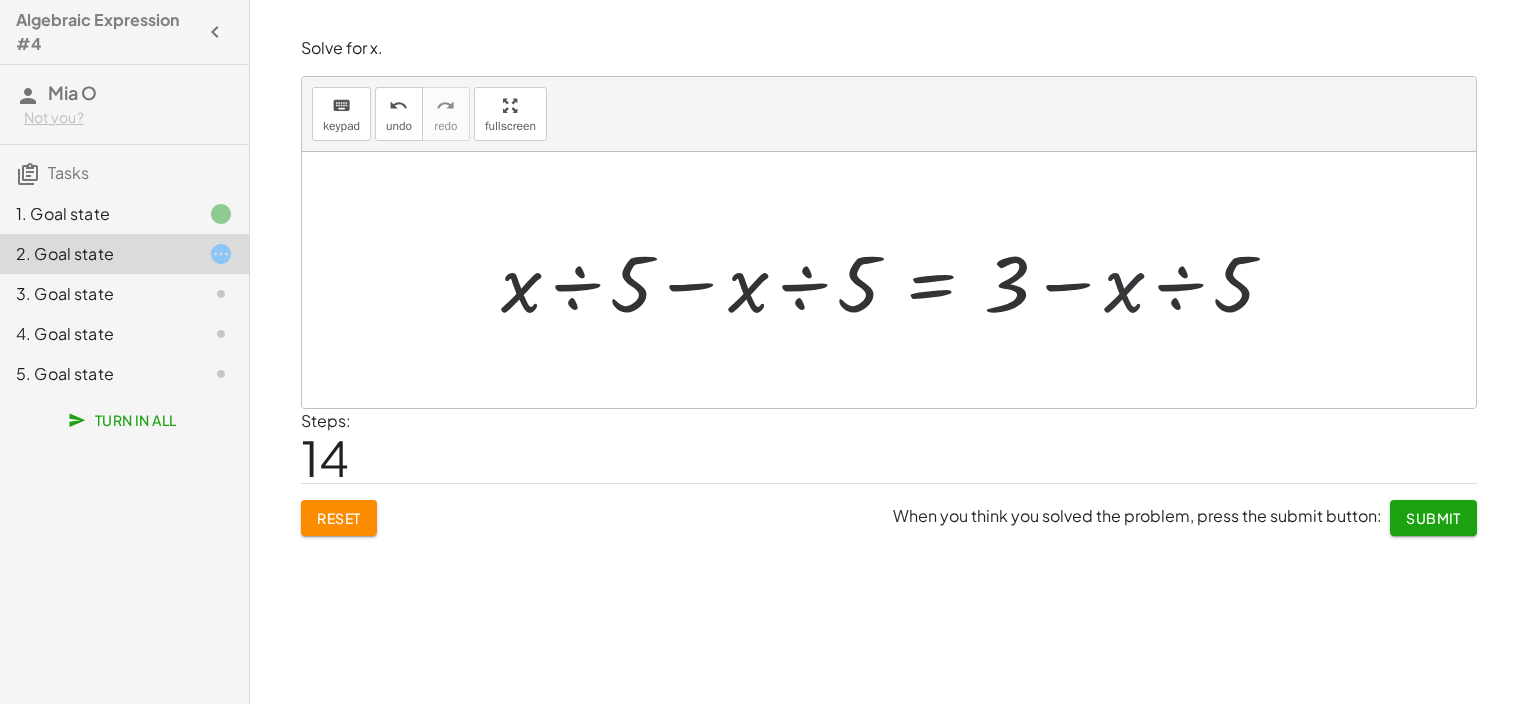 click at bounding box center (896, 280) 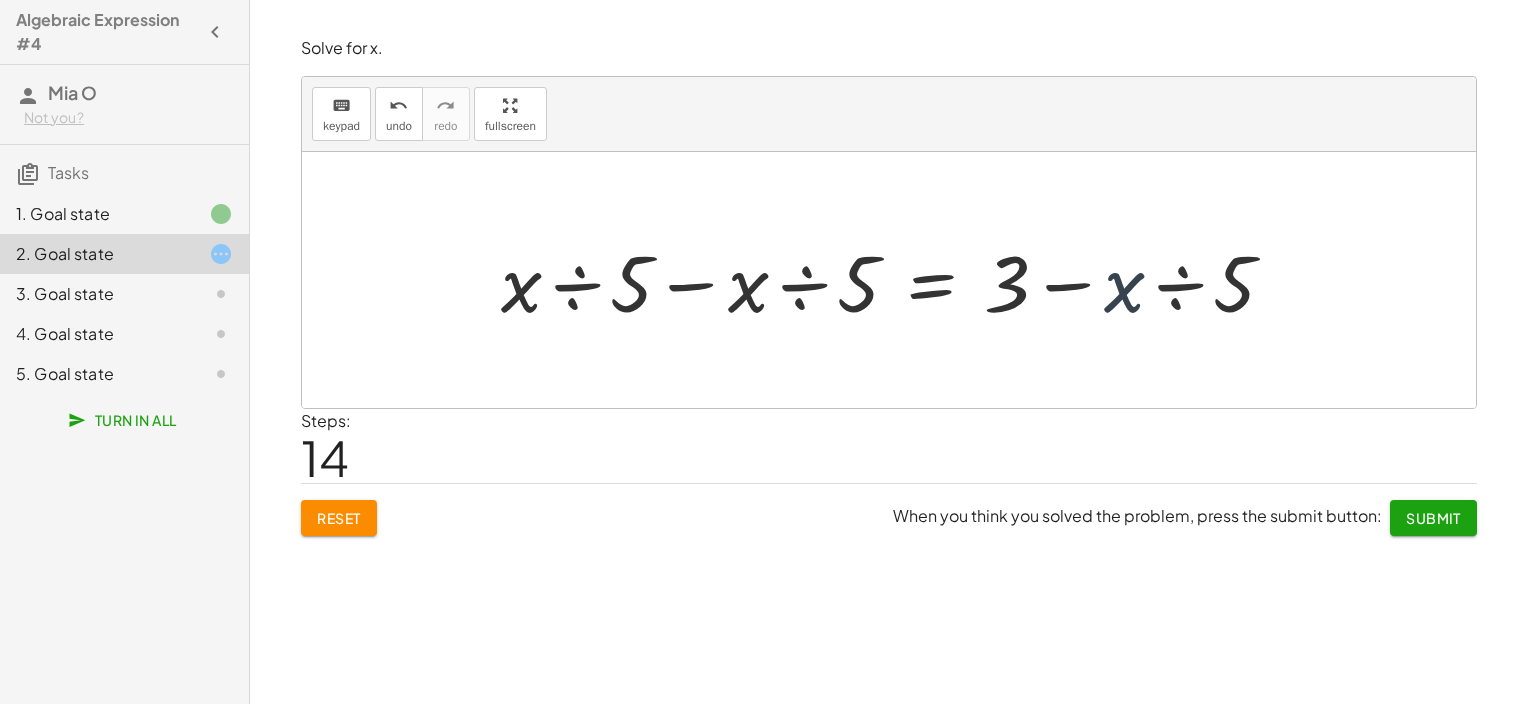 drag, startPoint x: 1123, startPoint y: 293, endPoint x: 1167, endPoint y: 295, distance: 44.04543 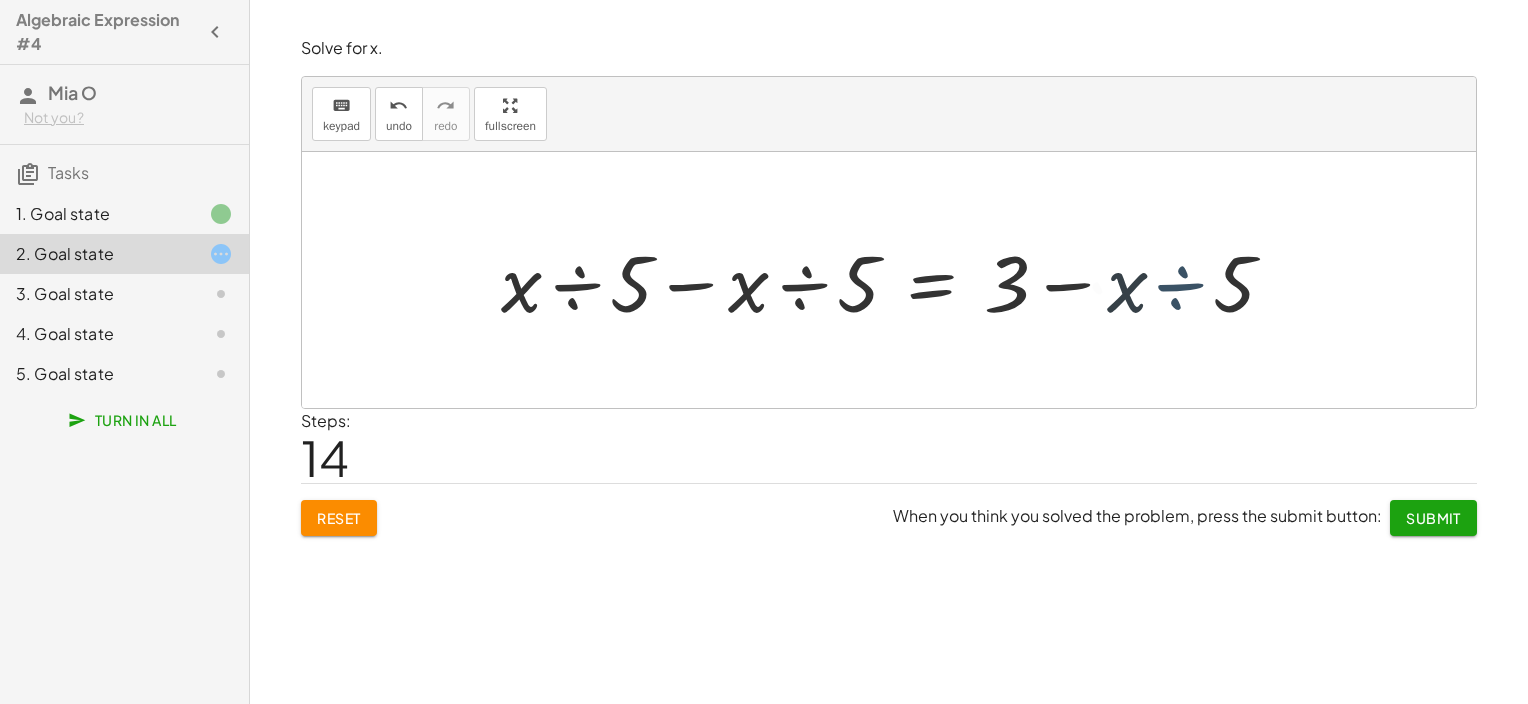 click at bounding box center (896, 280) 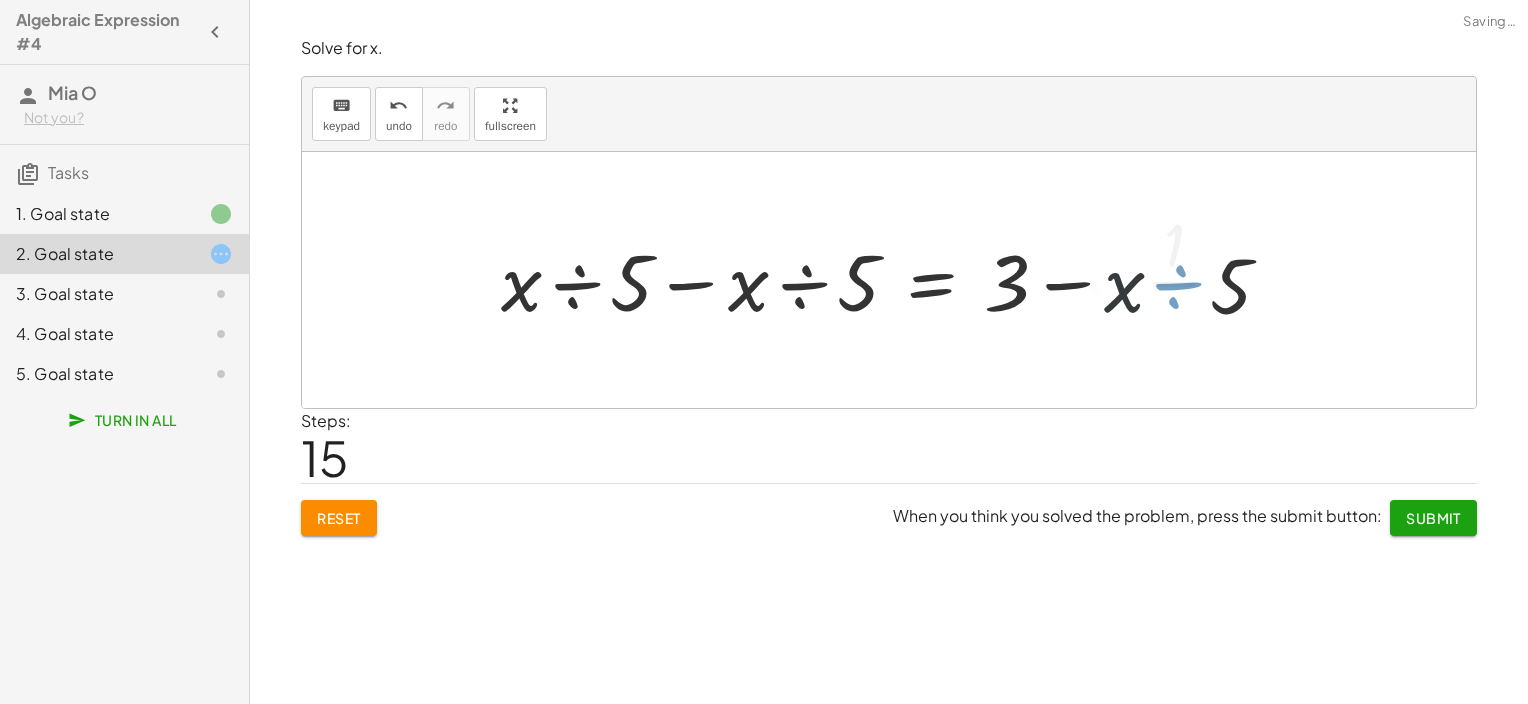 click at bounding box center (869, 280) 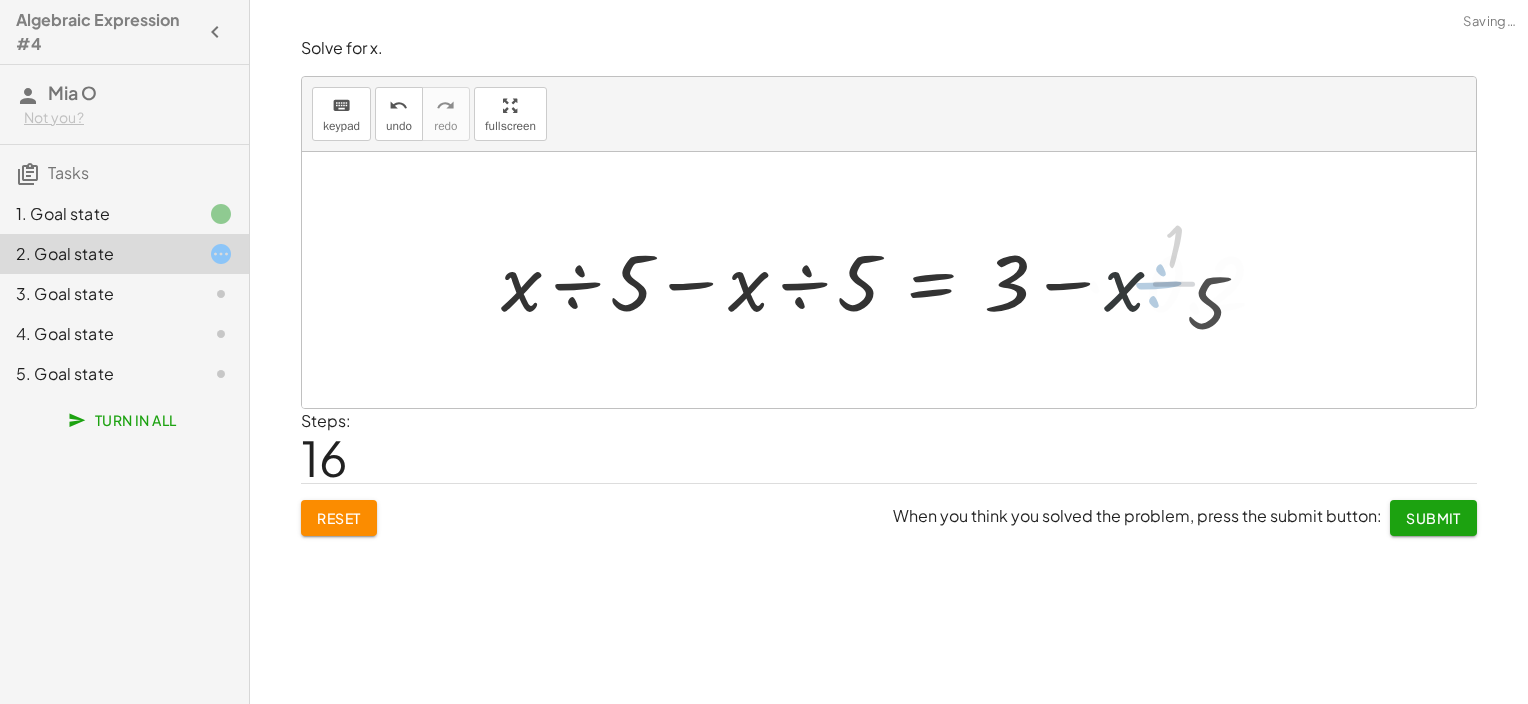 click at bounding box center (892, 280) 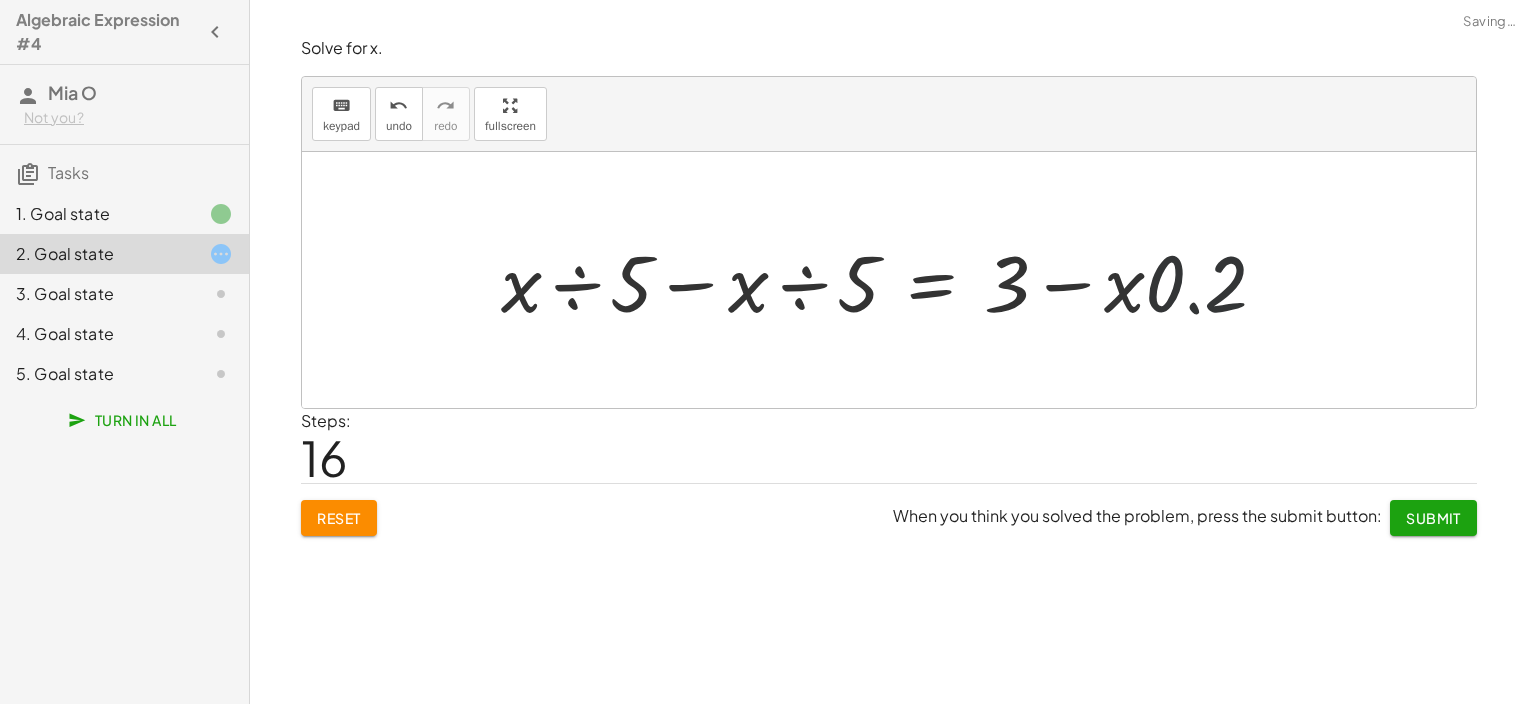 click at bounding box center (892, 280) 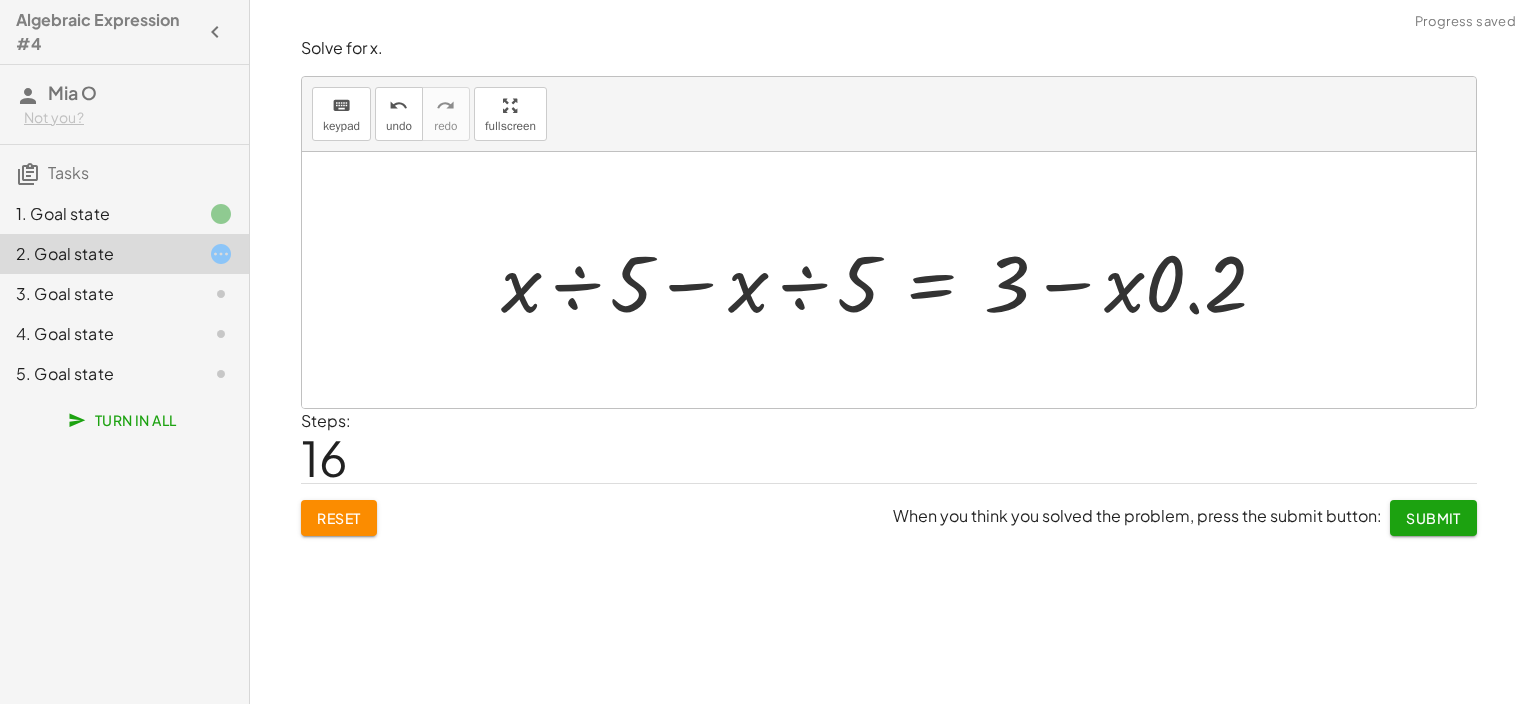 click at bounding box center (892, 280) 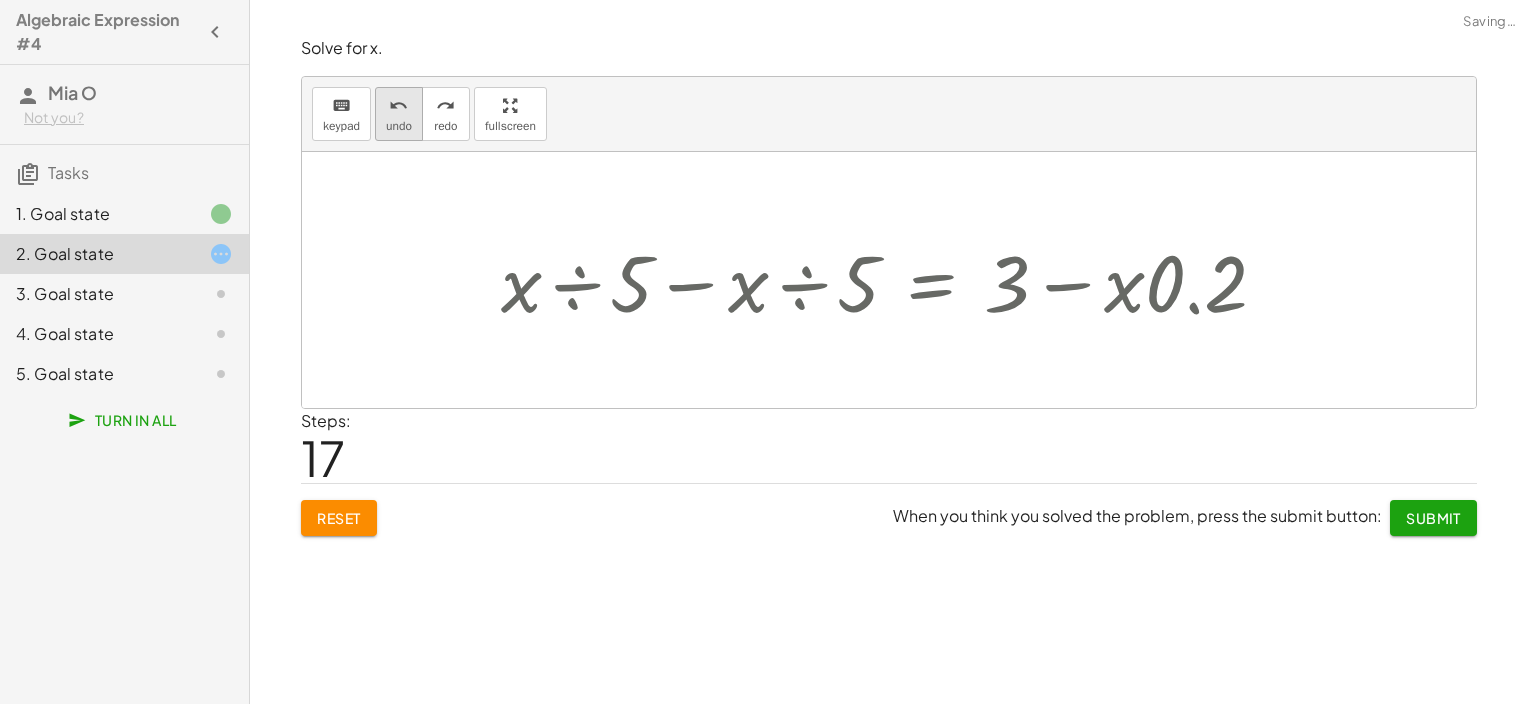 click on "undo undo" at bounding box center (399, 114) 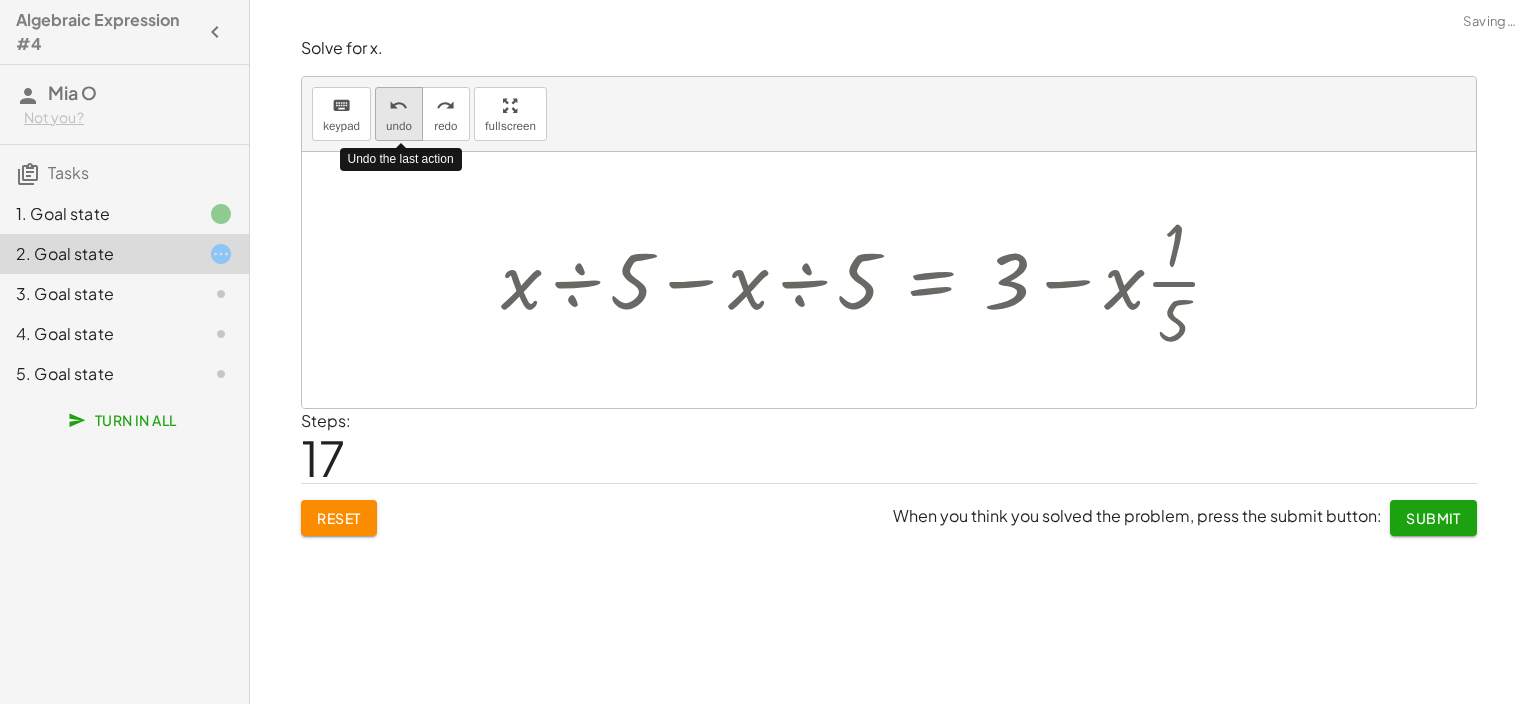 click on "undo undo" at bounding box center (399, 114) 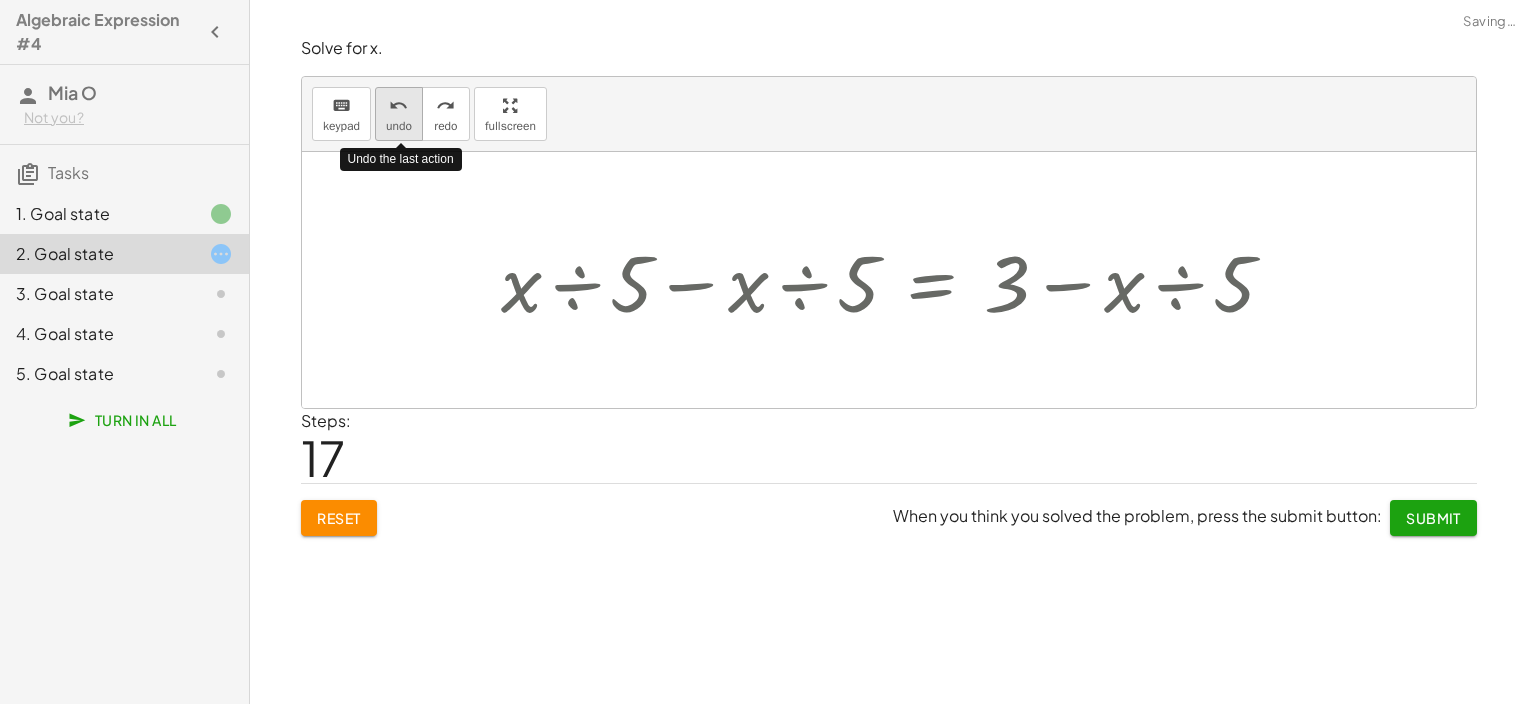 click on "undo undo" at bounding box center (399, 114) 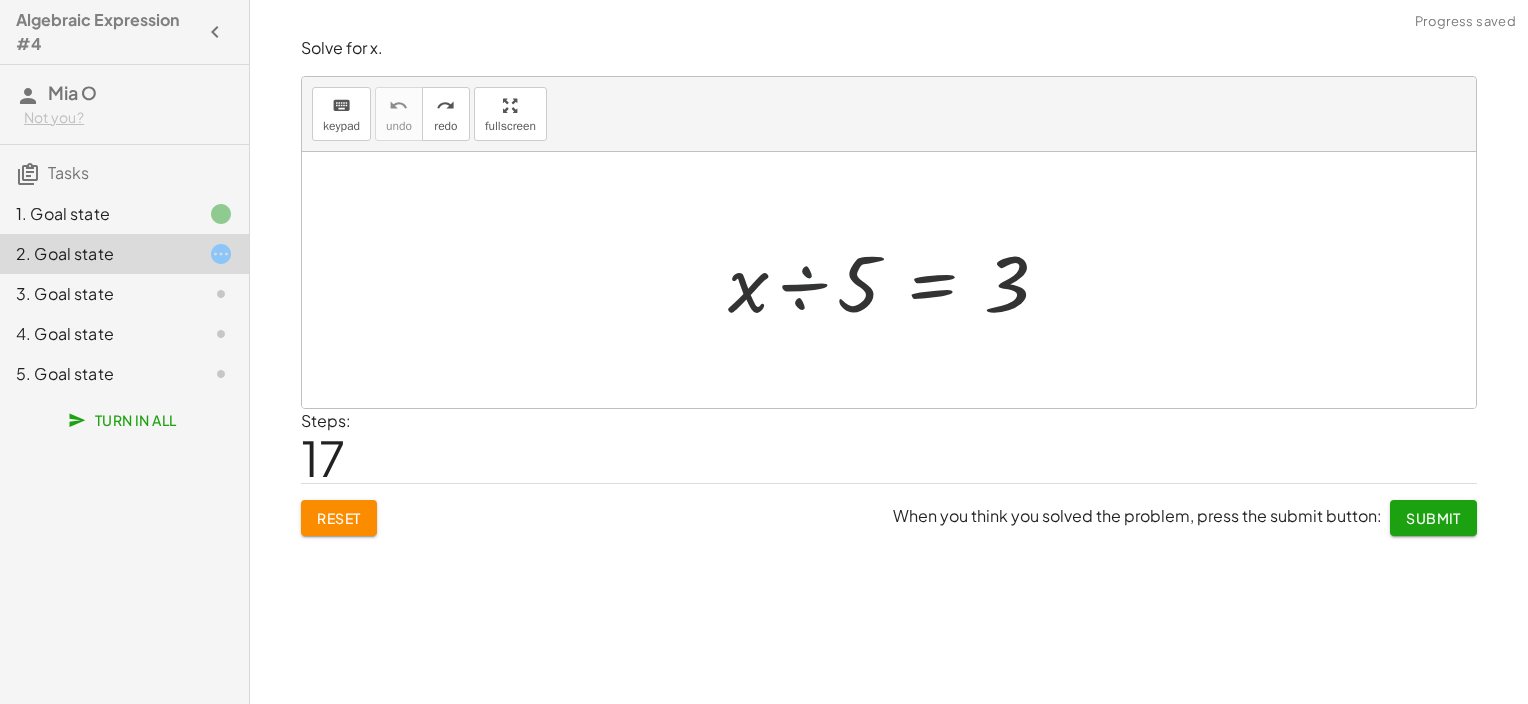 click at bounding box center [896, 280] 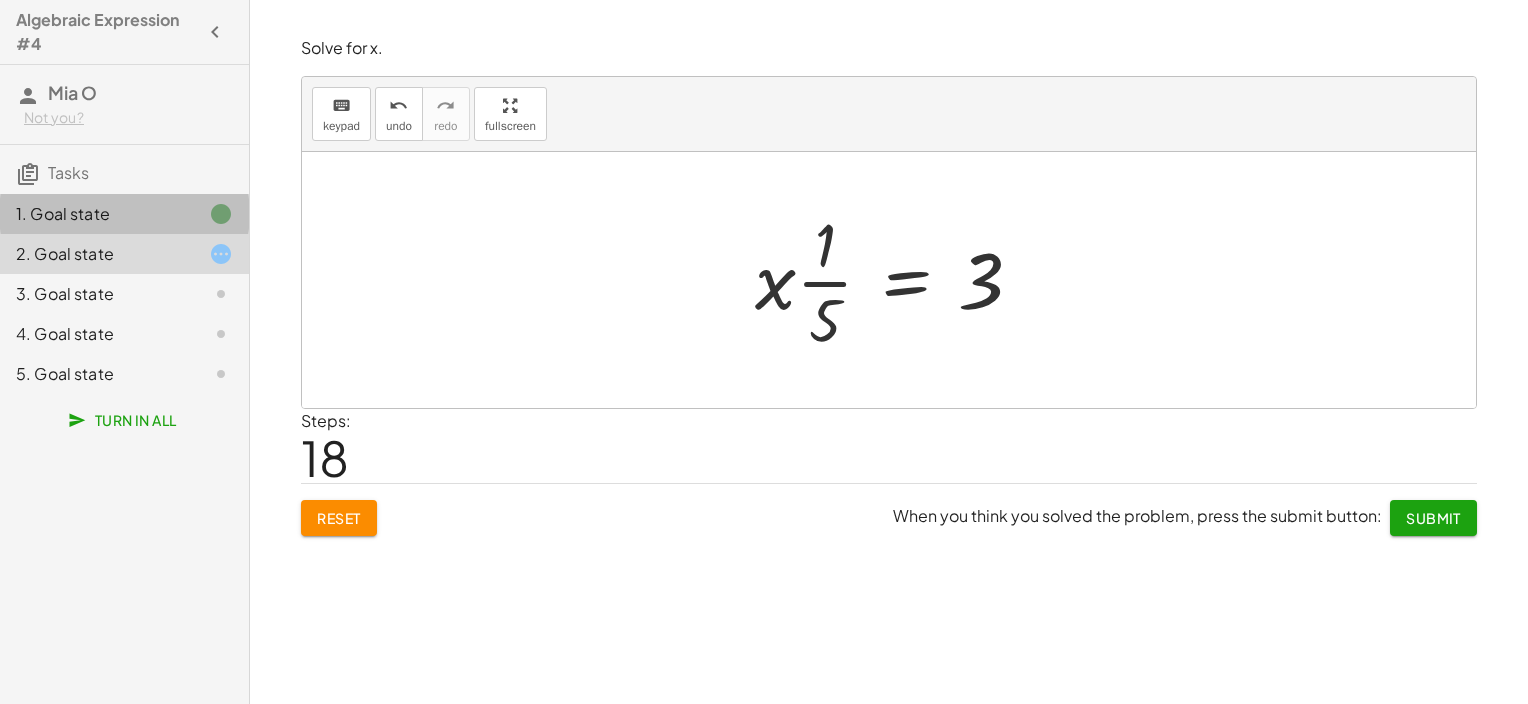 click 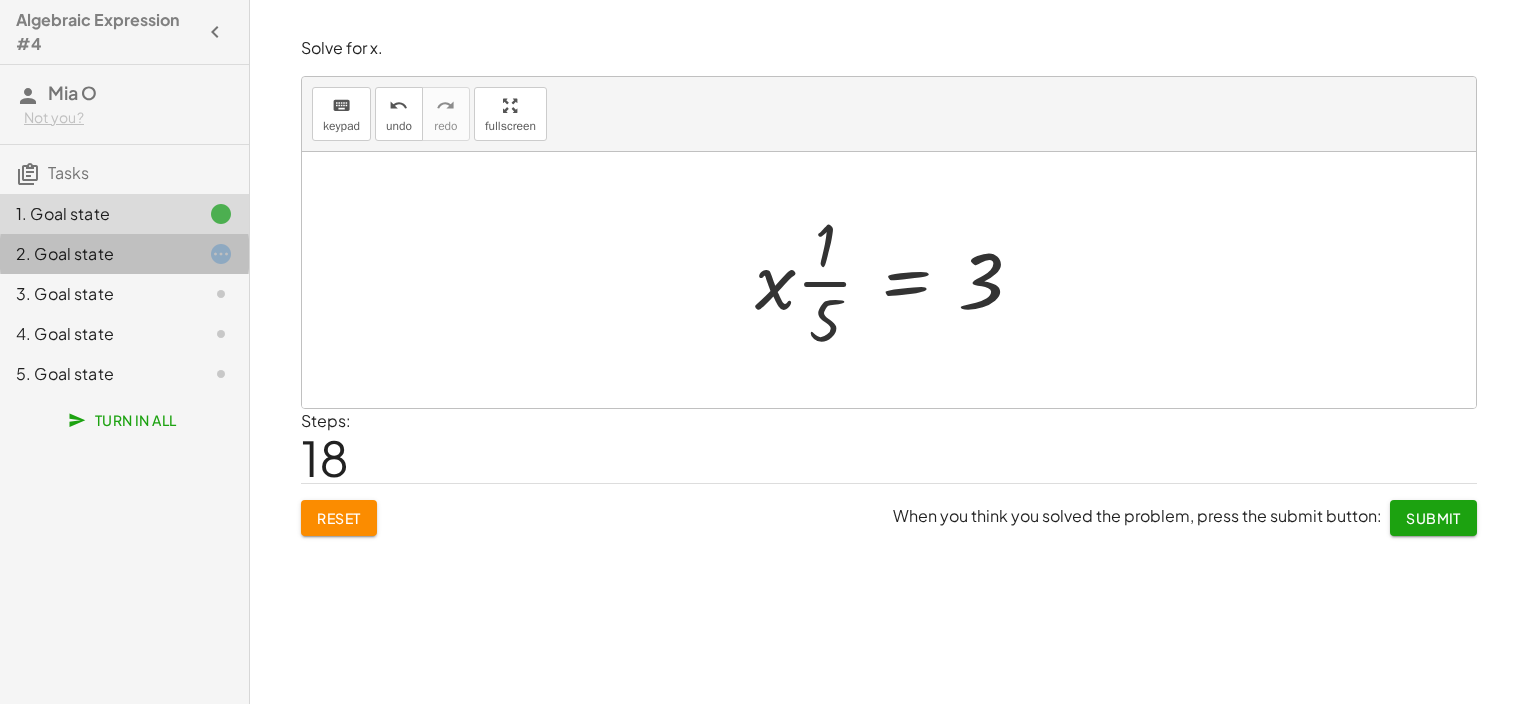 click on "2. Goal state" 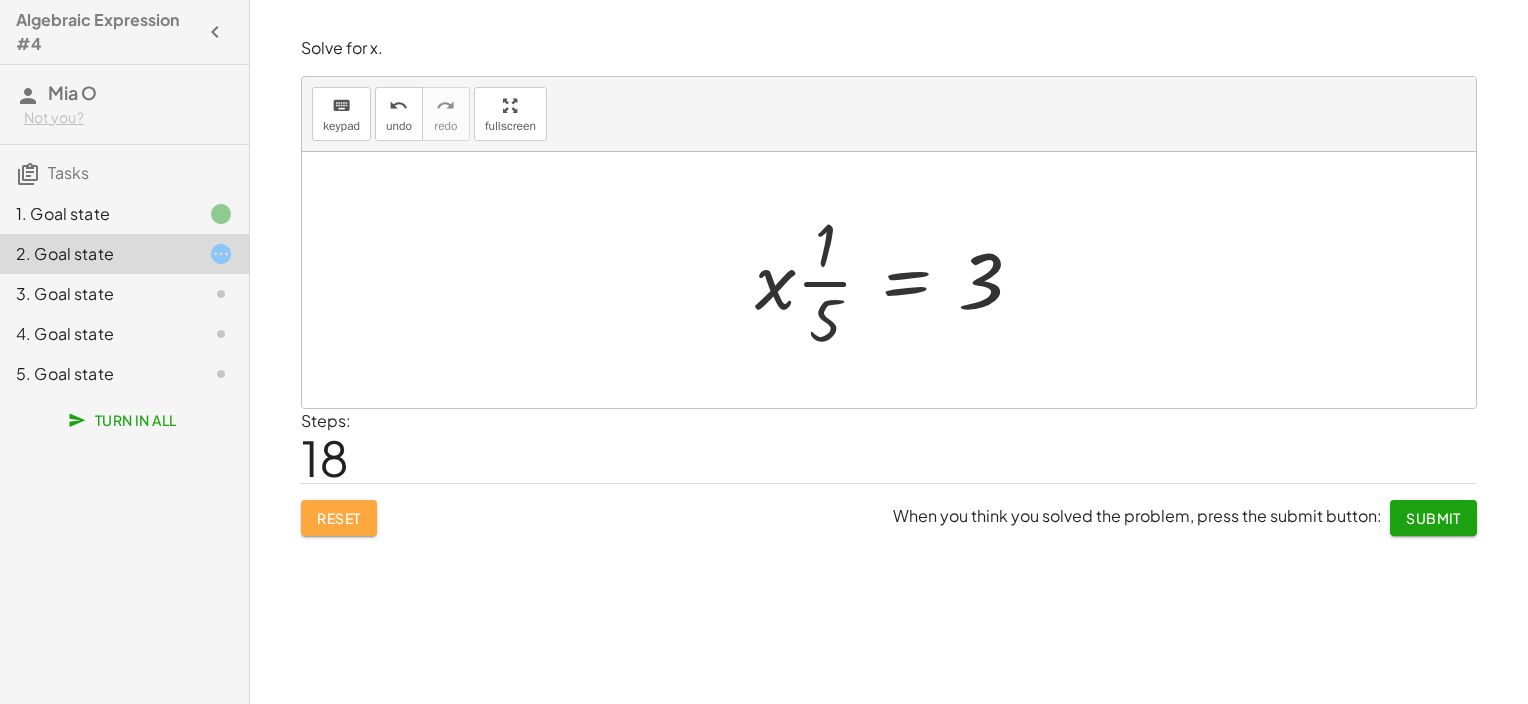 click on "Reset" at bounding box center [339, 518] 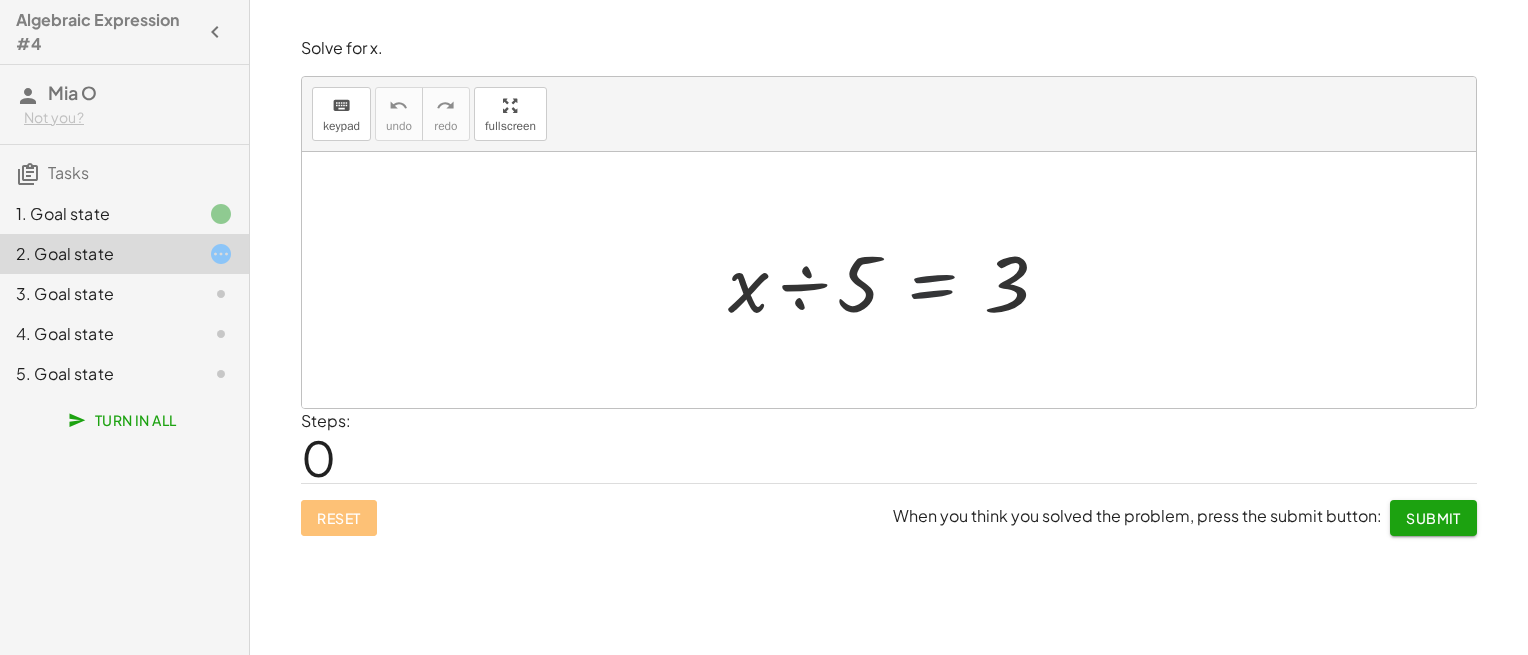 click at bounding box center [896, 280] 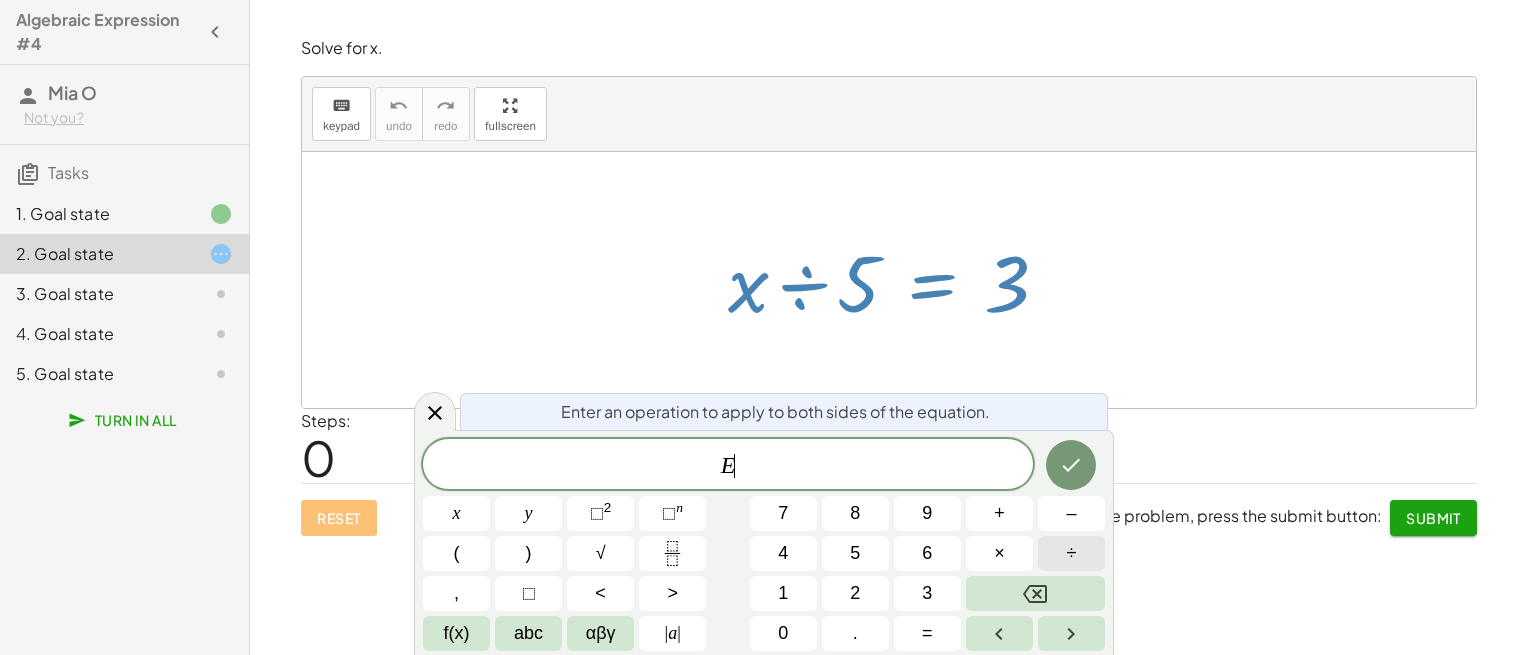 click on "÷" at bounding box center [1071, 553] 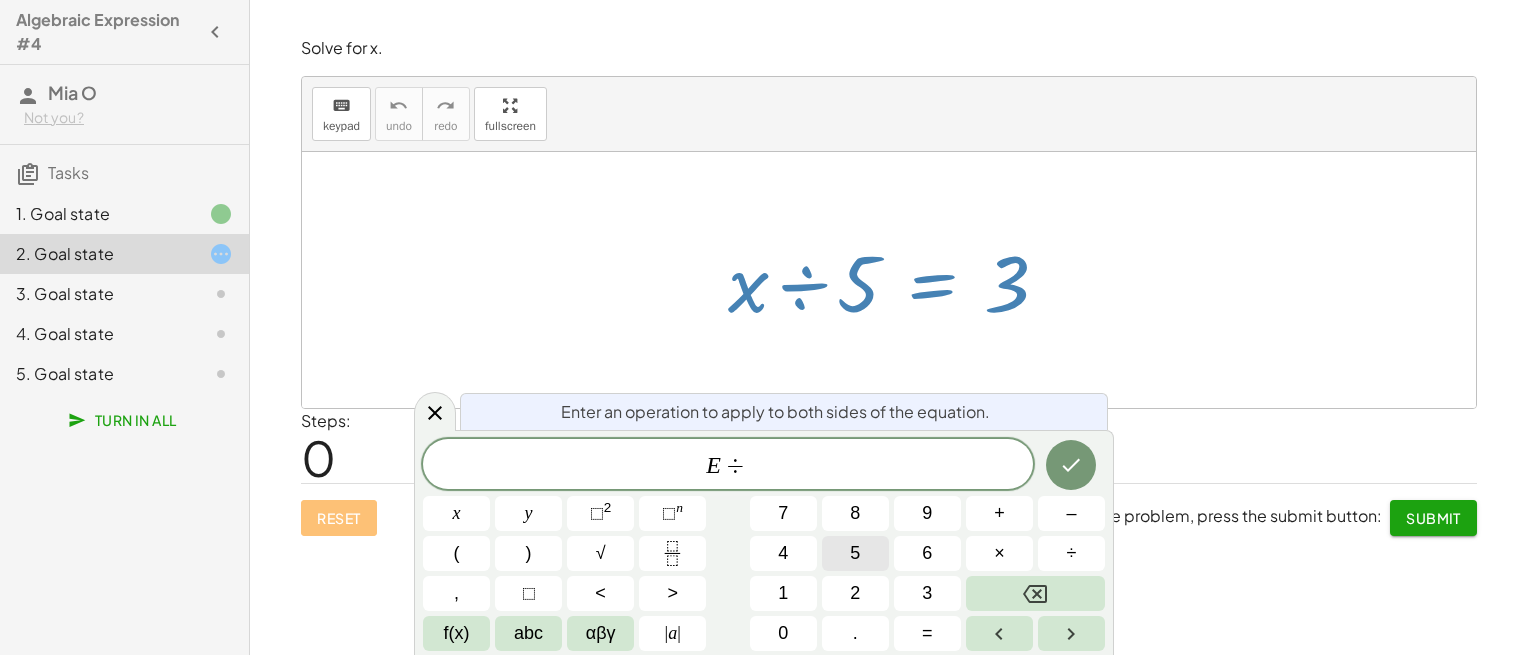 click on "5" at bounding box center [855, 553] 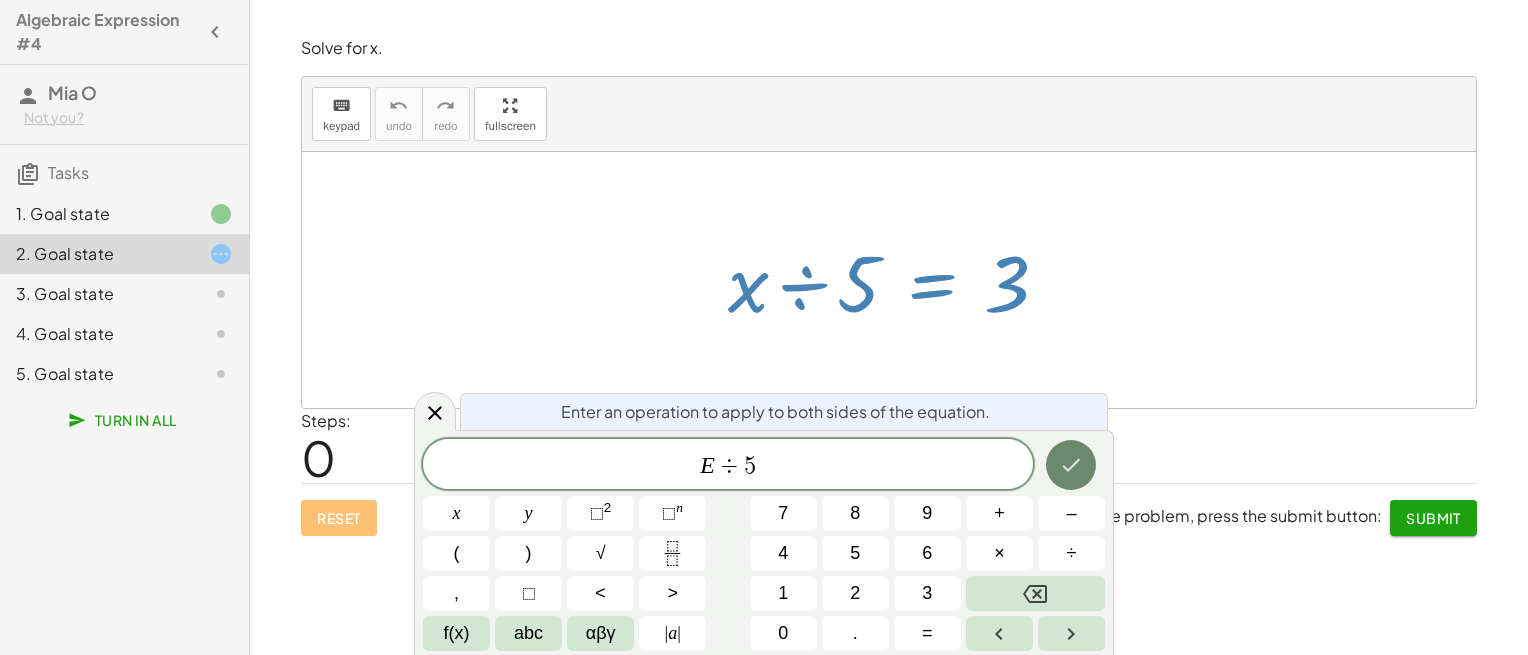 click at bounding box center (1071, 465) 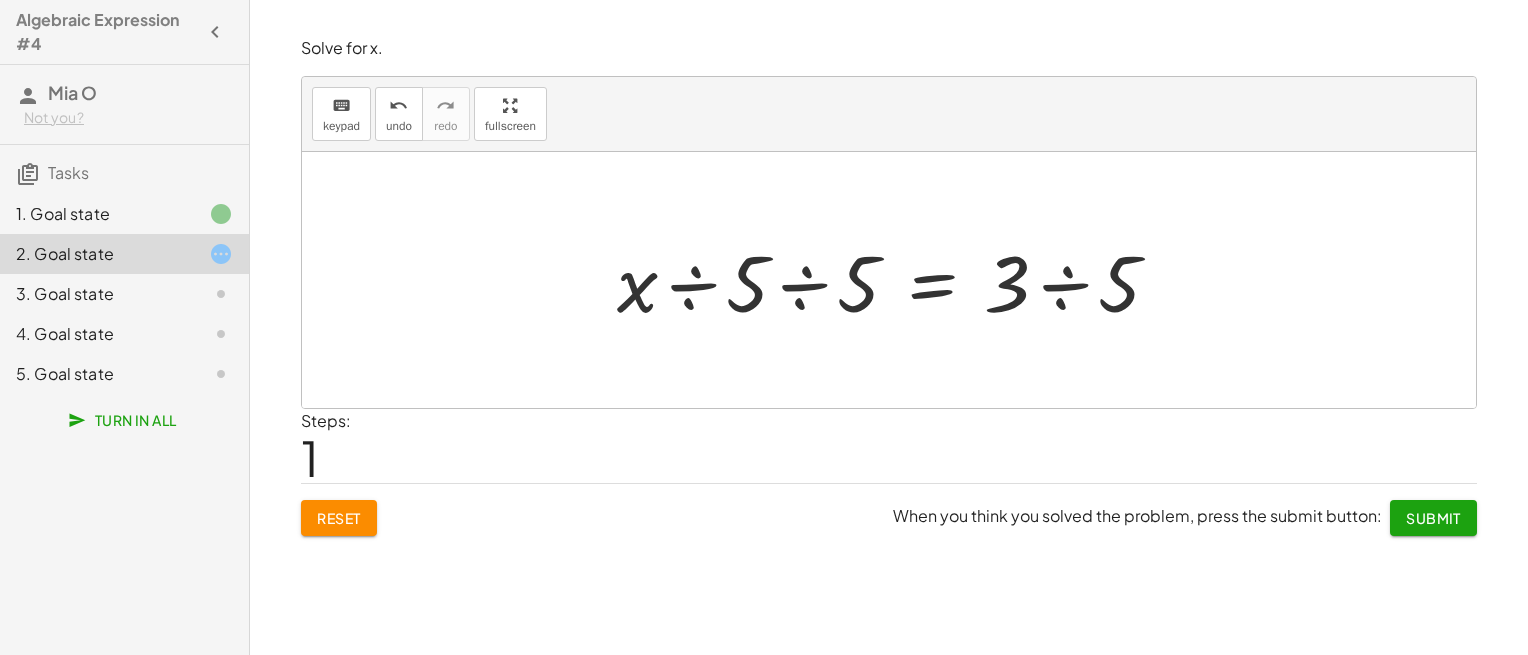 click at bounding box center [896, 280] 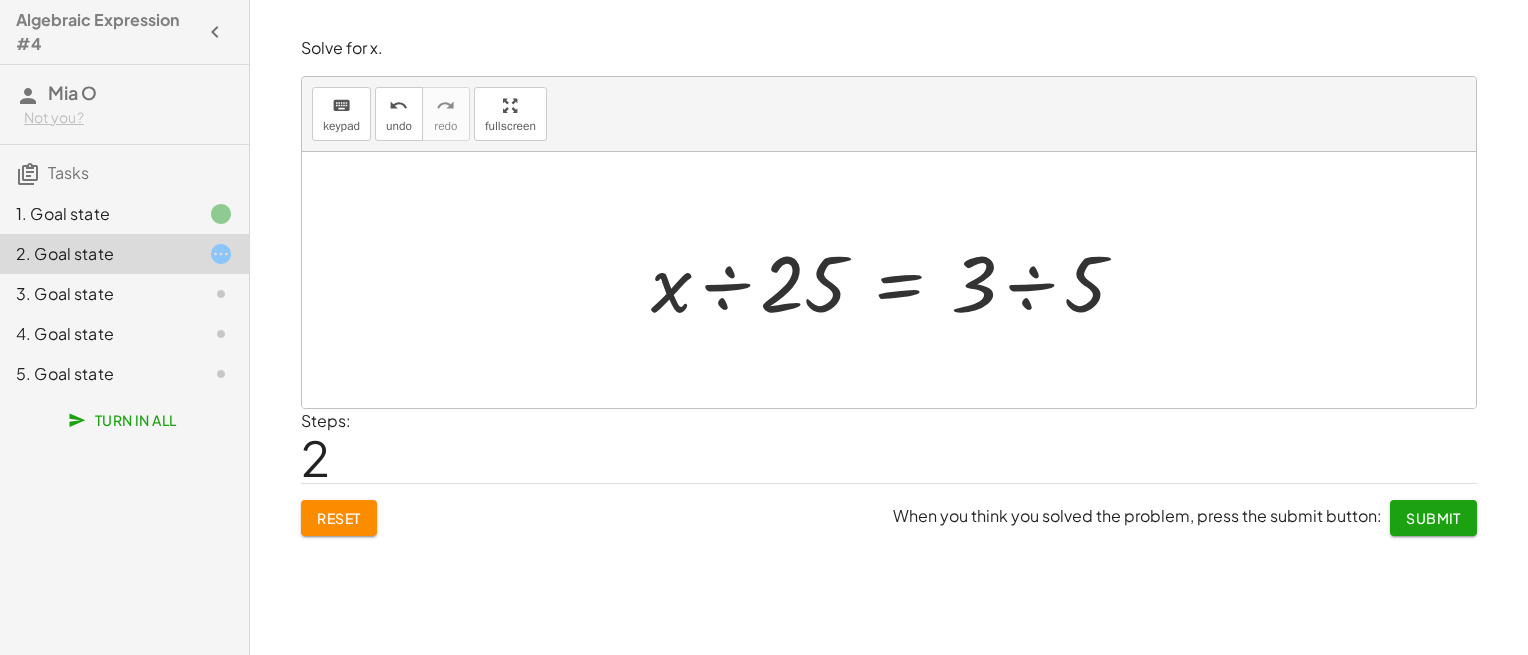 click at bounding box center [896, 280] 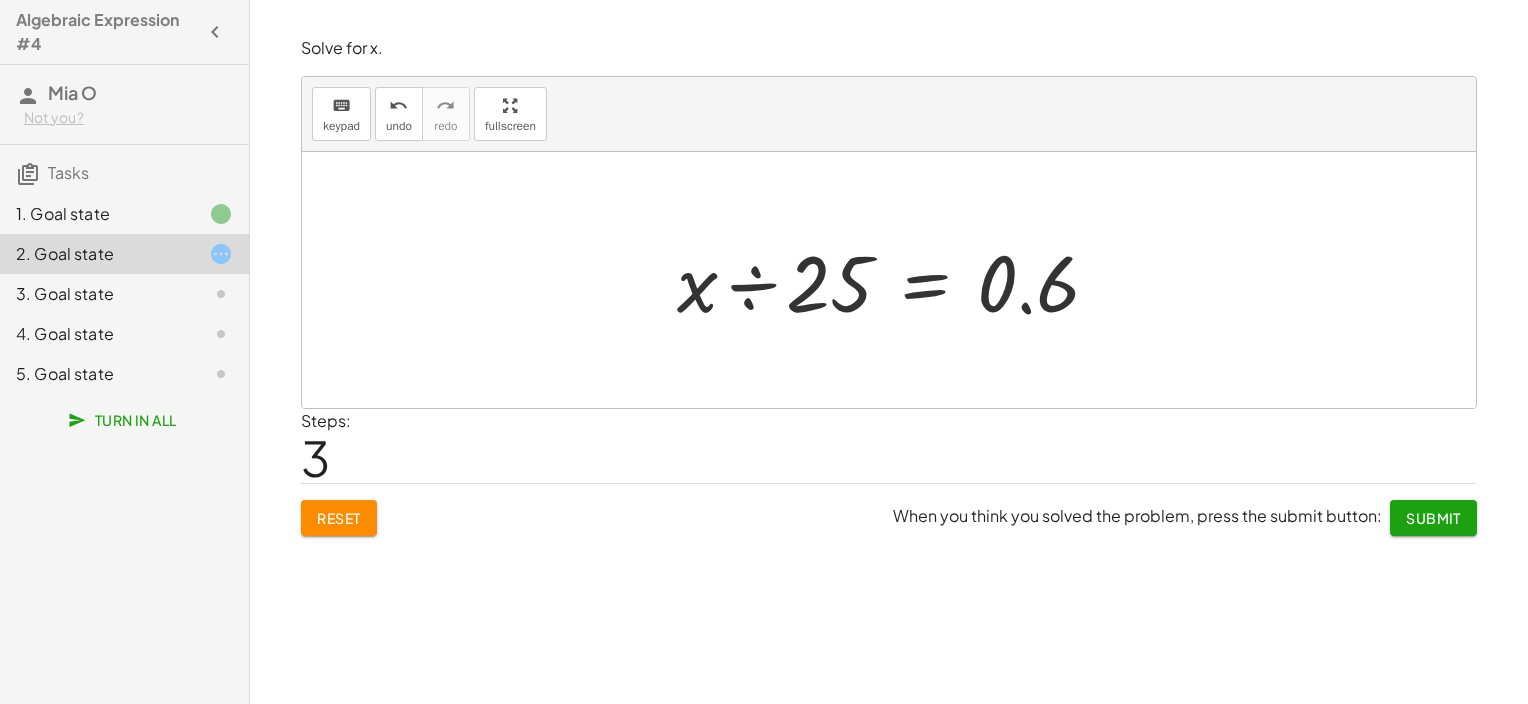 drag, startPoint x: 985, startPoint y: 271, endPoint x: 1019, endPoint y: 297, distance: 42.80187 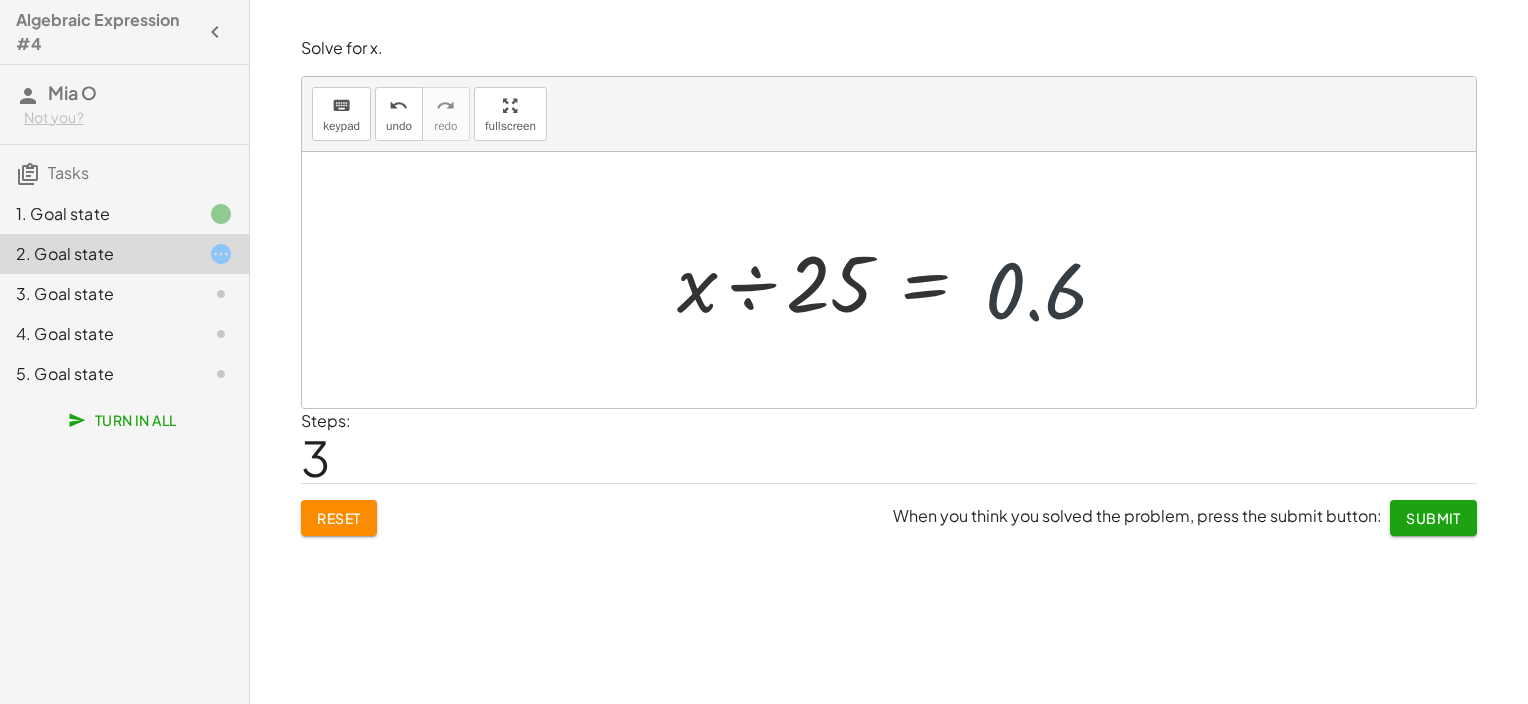 click at bounding box center (896, 280) 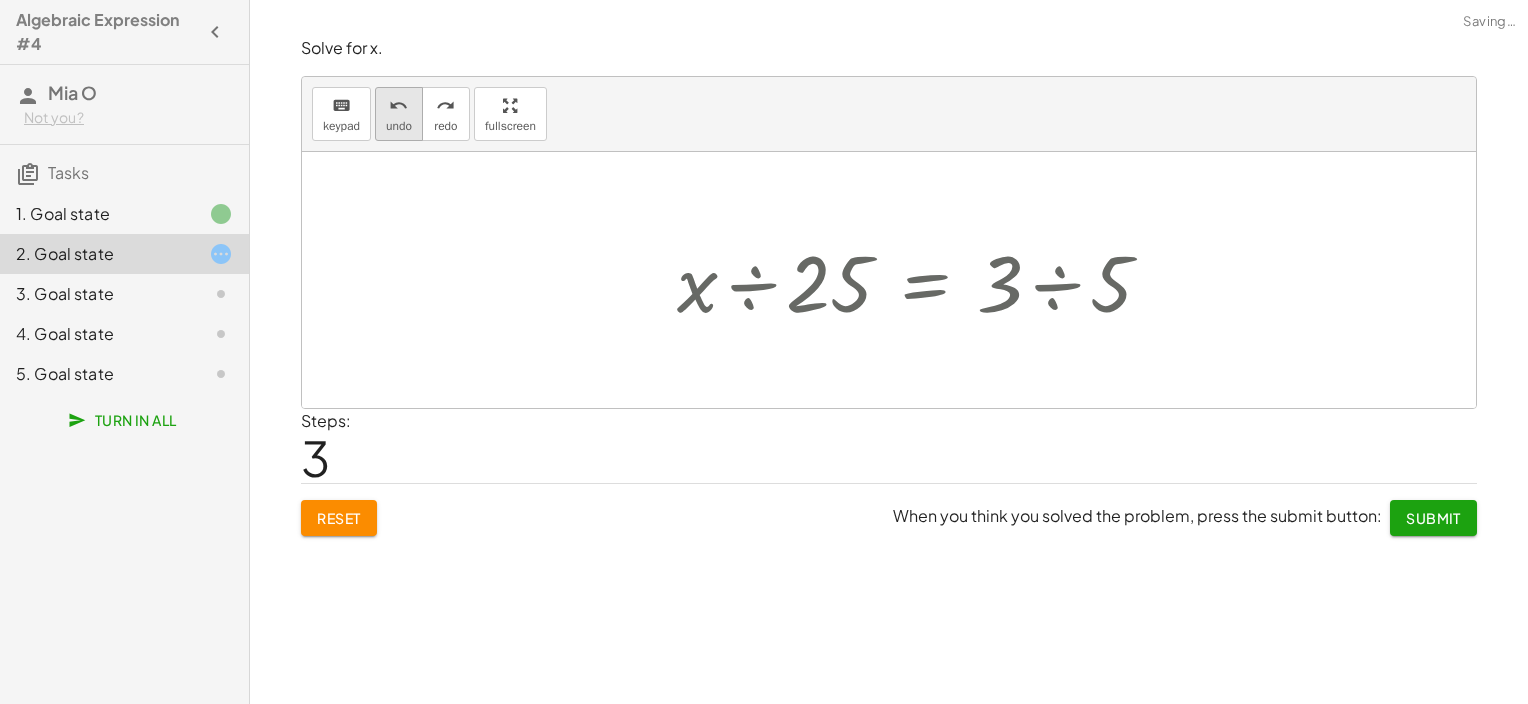 click on "undo undo" at bounding box center (399, 114) 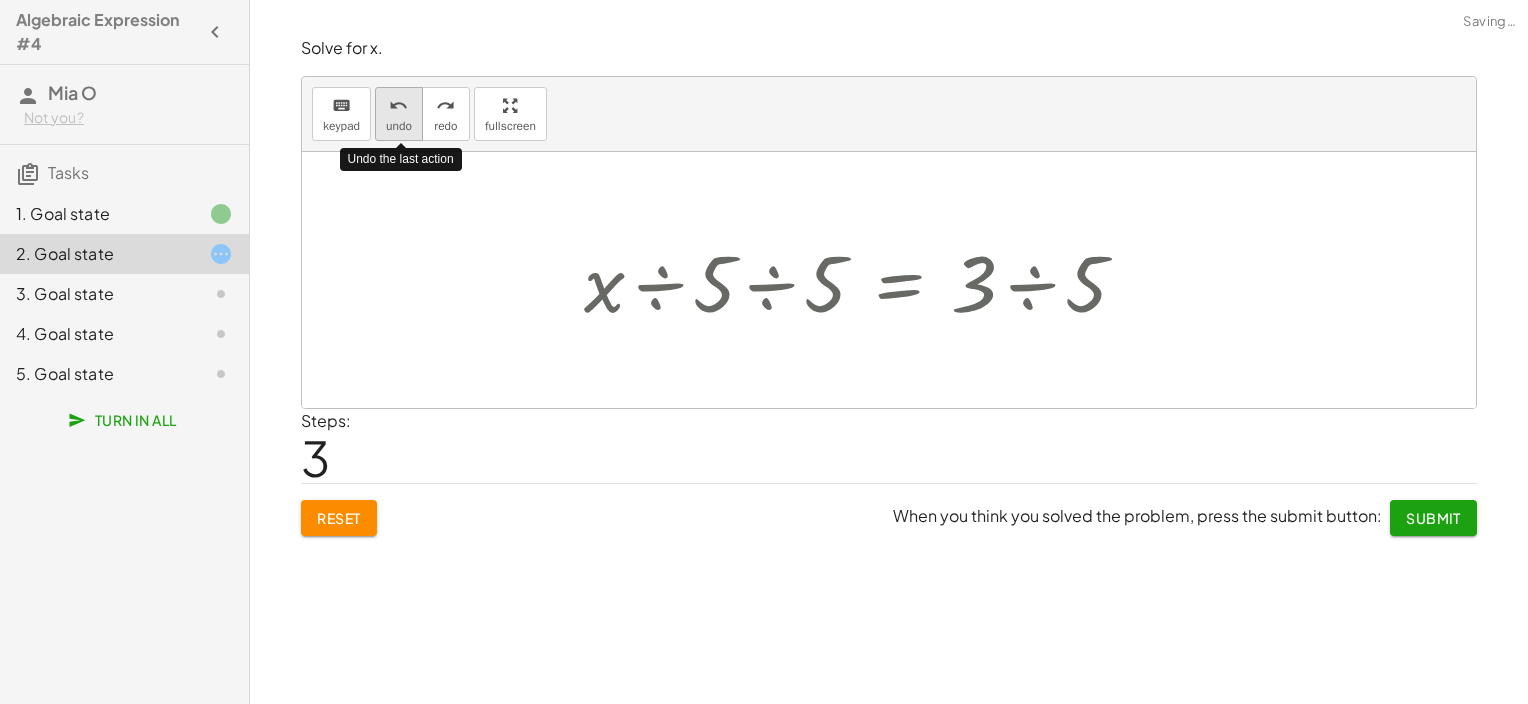click on "undo undo" at bounding box center (399, 114) 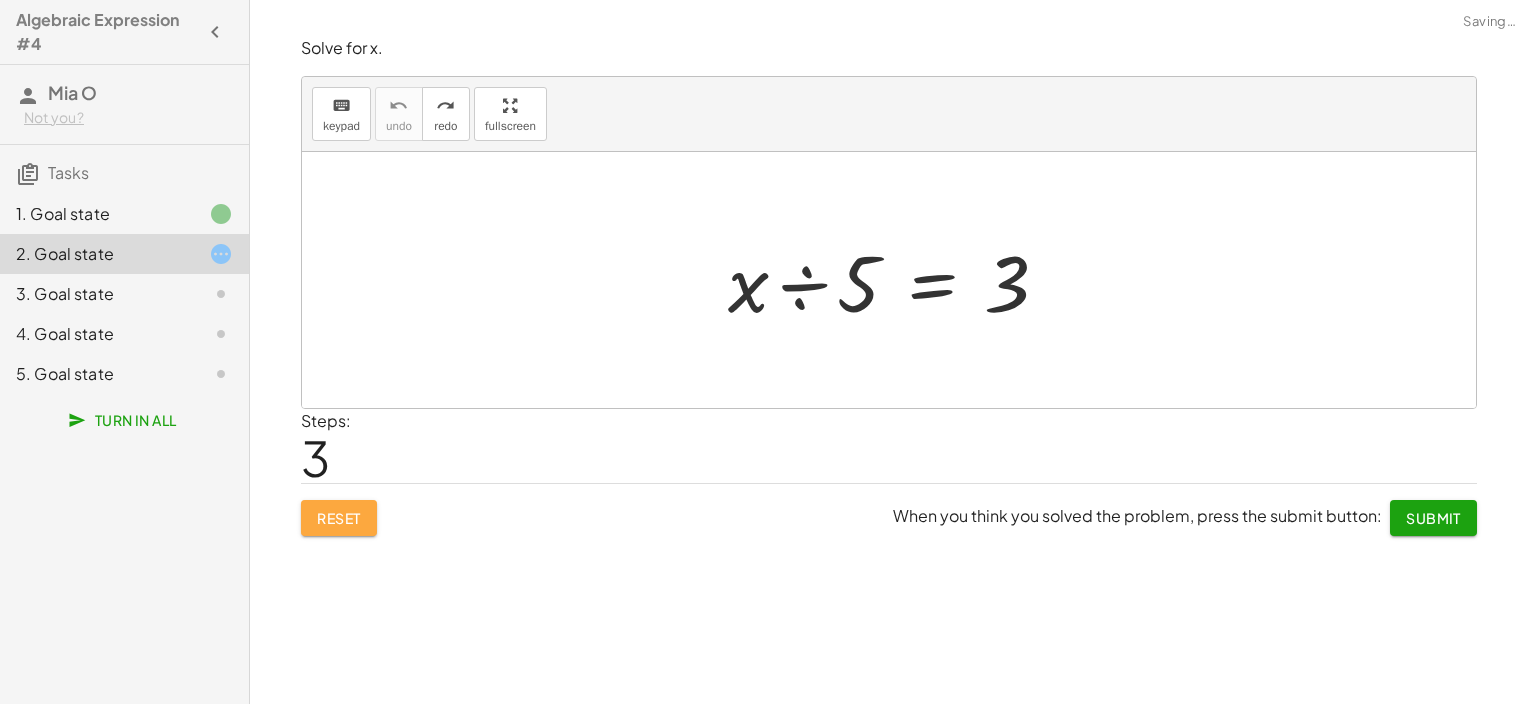 click on "Reset" at bounding box center [339, 518] 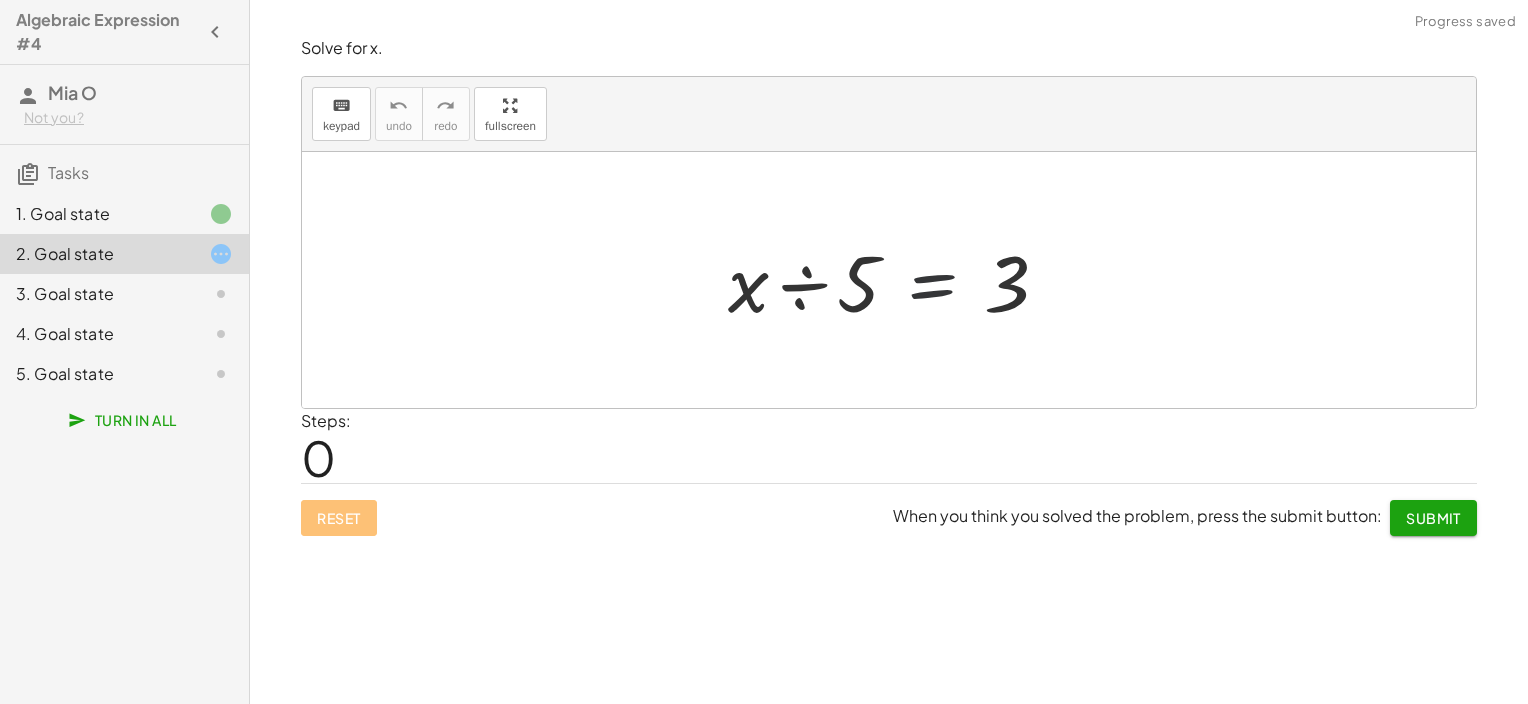 click at bounding box center [896, 280] 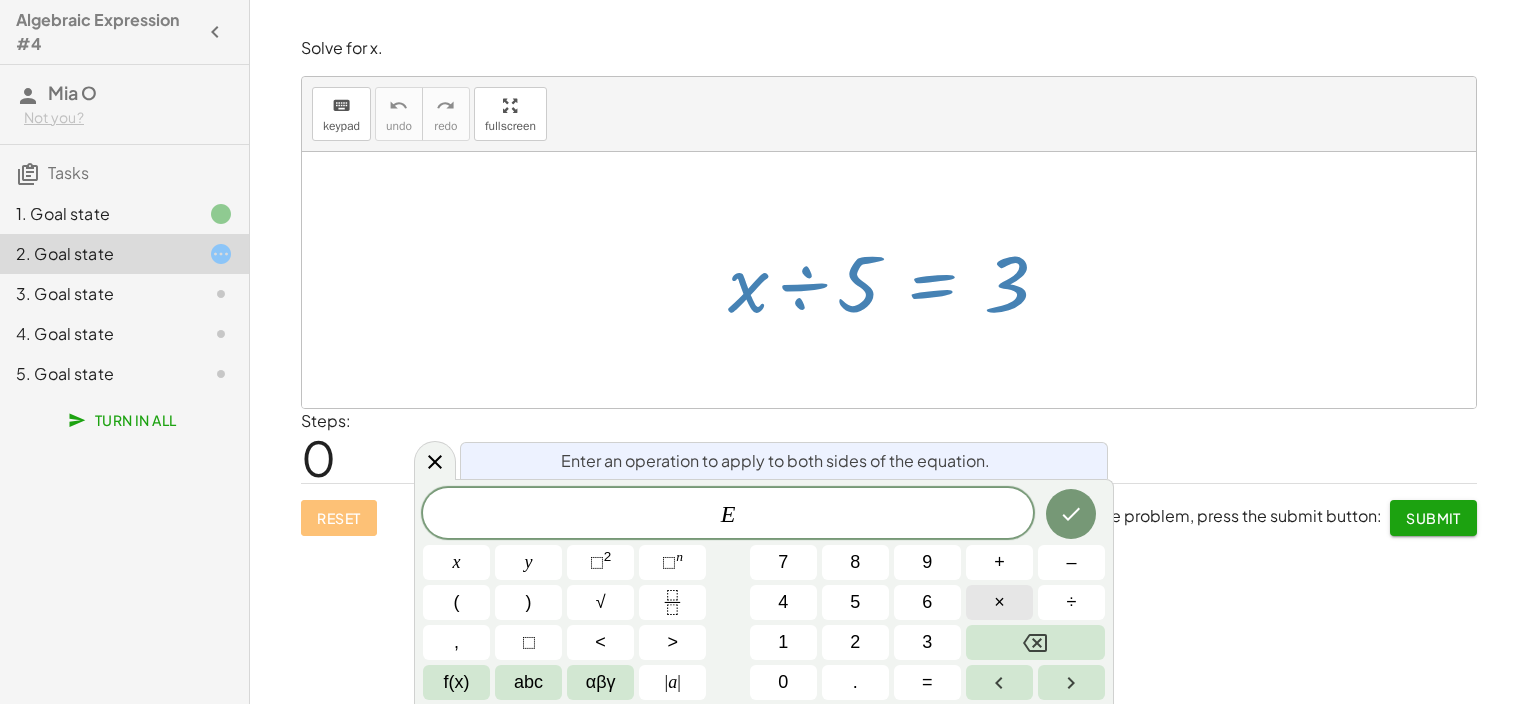 click on "×" at bounding box center (999, 602) 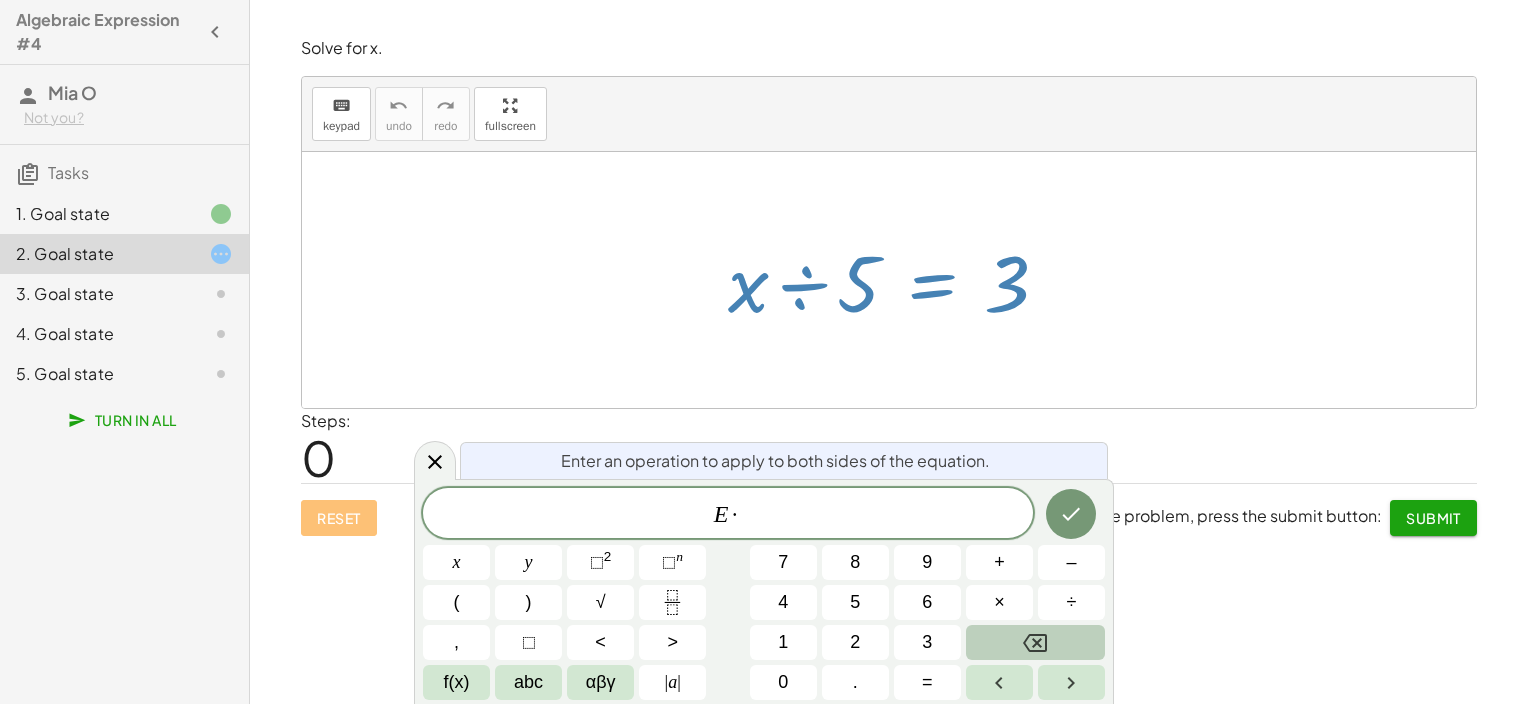click on "E · ​ x y ⬚ 2 ⬚ n 7 8 9 + – ( ) √ 4 5 6 × ÷ , ⬚ < > 1 2 3 f(x) abc αβγ | a | 0 . =" at bounding box center (764, 594) 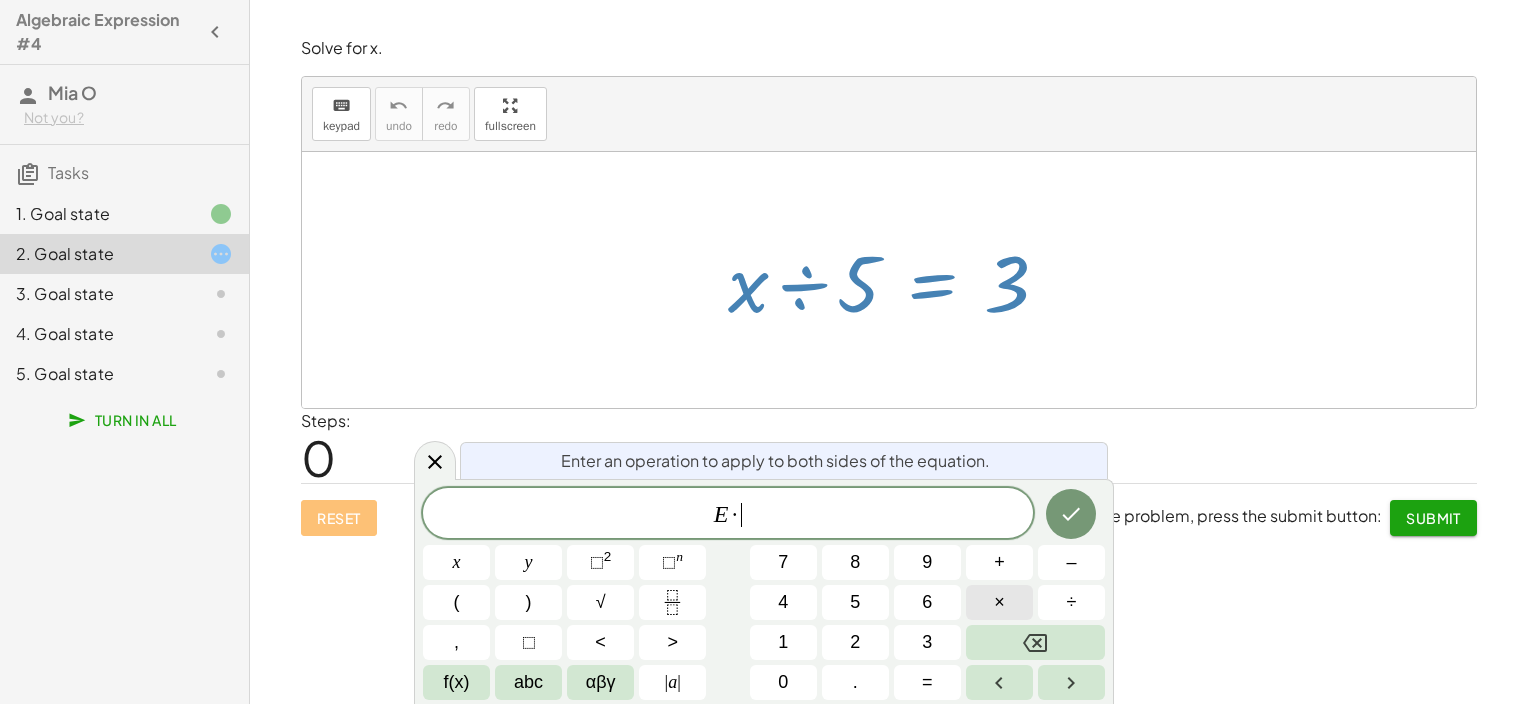 click on "×" at bounding box center (999, 602) 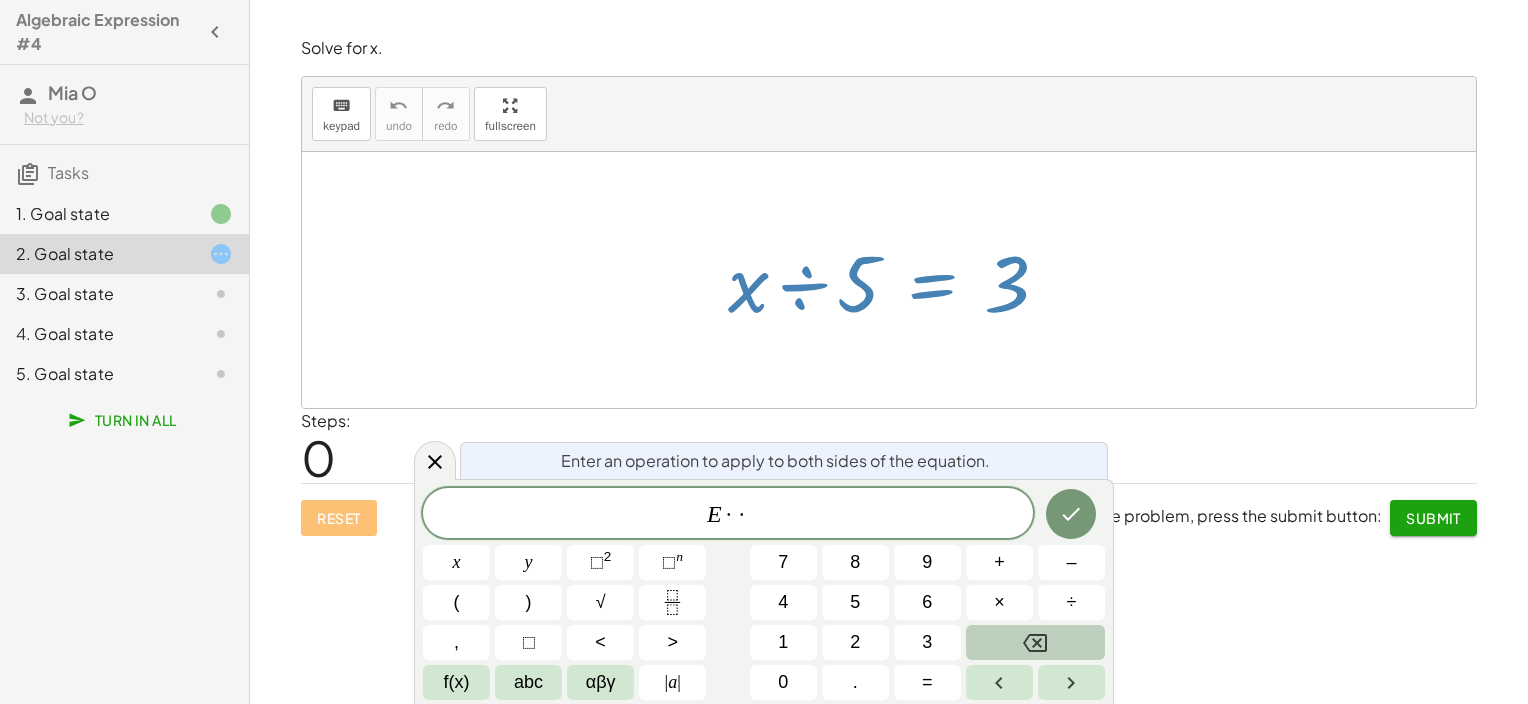 click 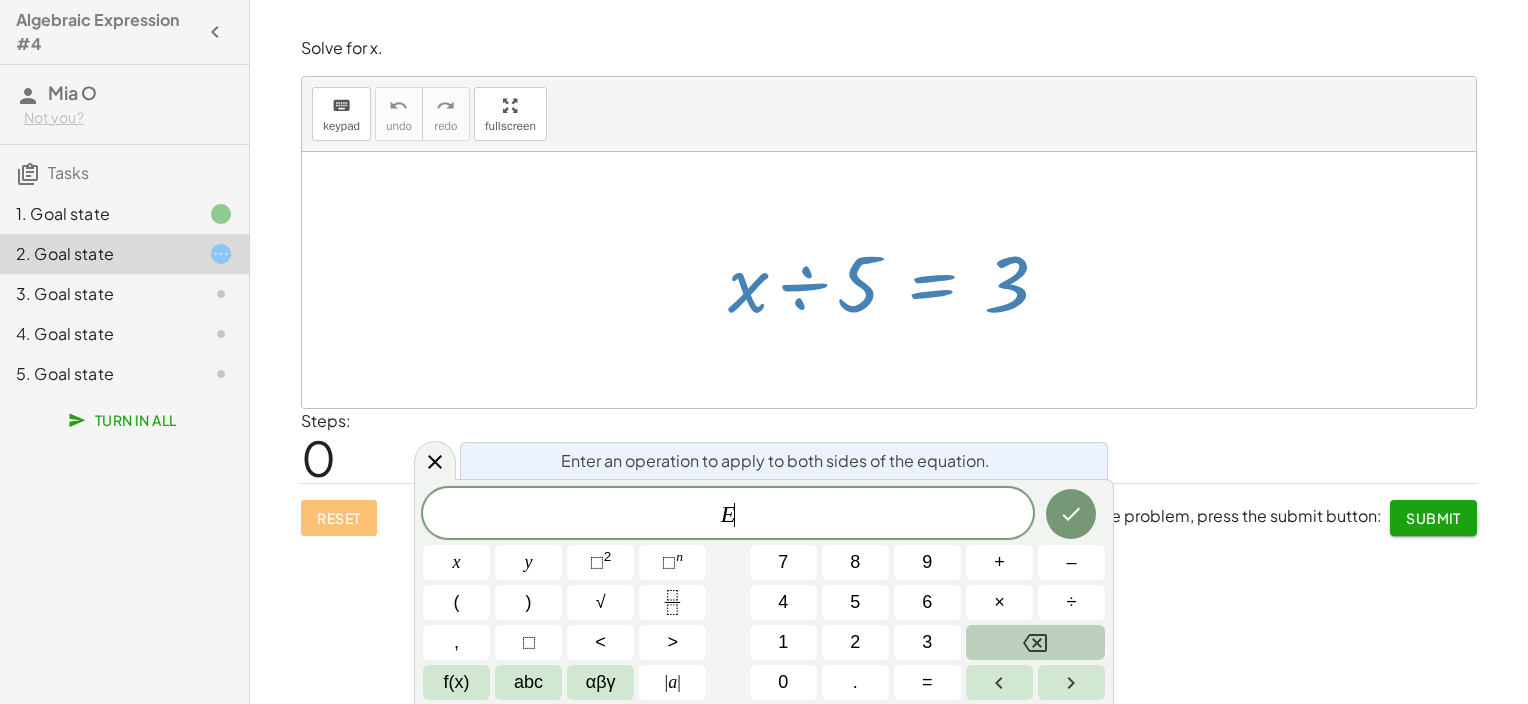 click 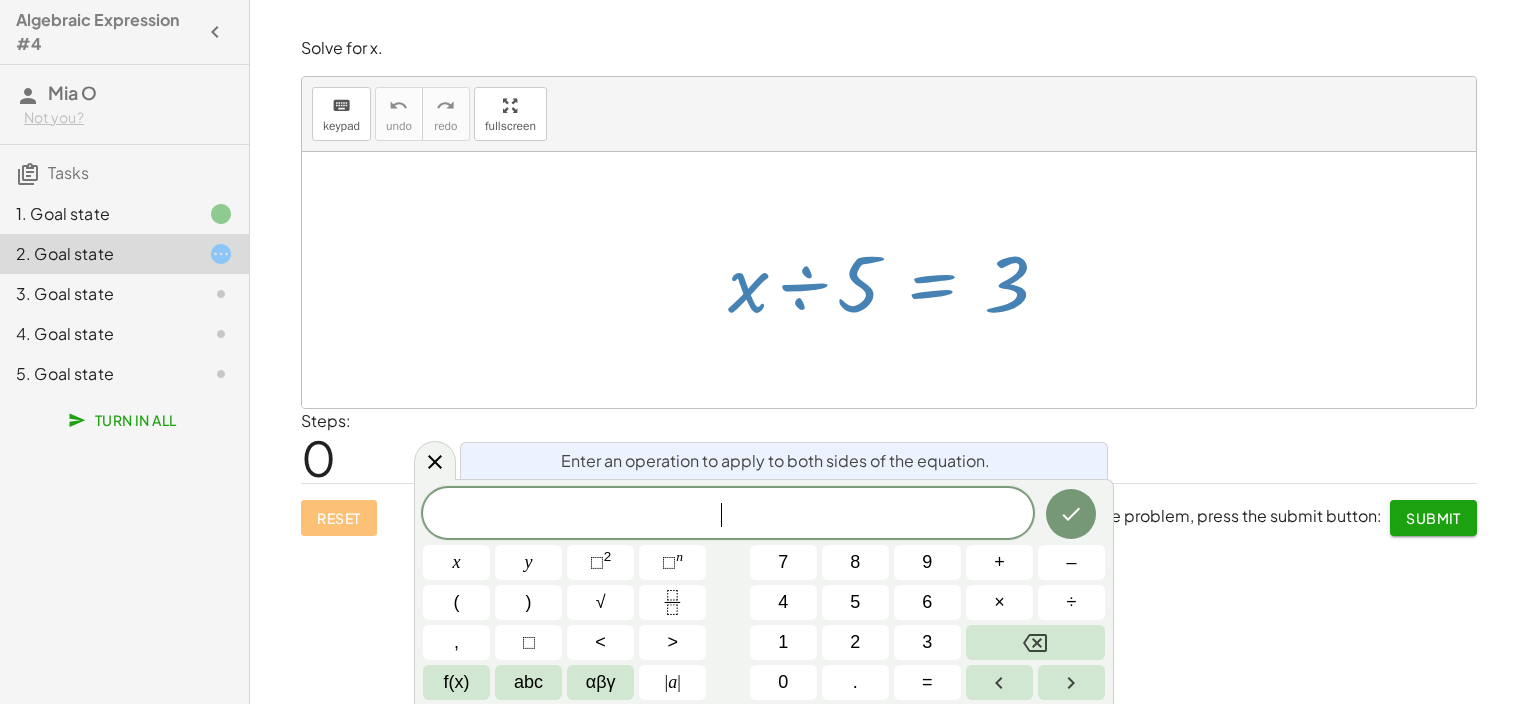 click at bounding box center [889, 280] 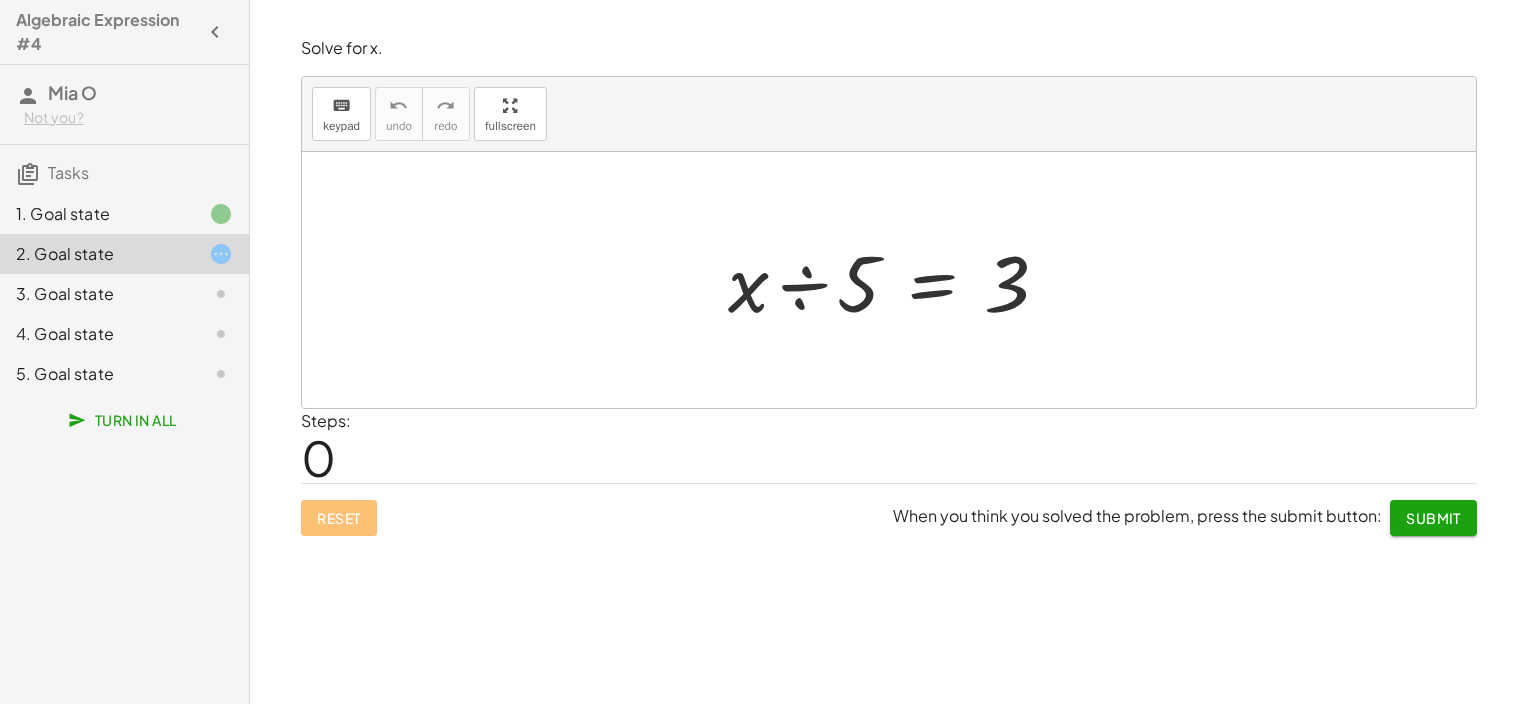 click at bounding box center (896, 280) 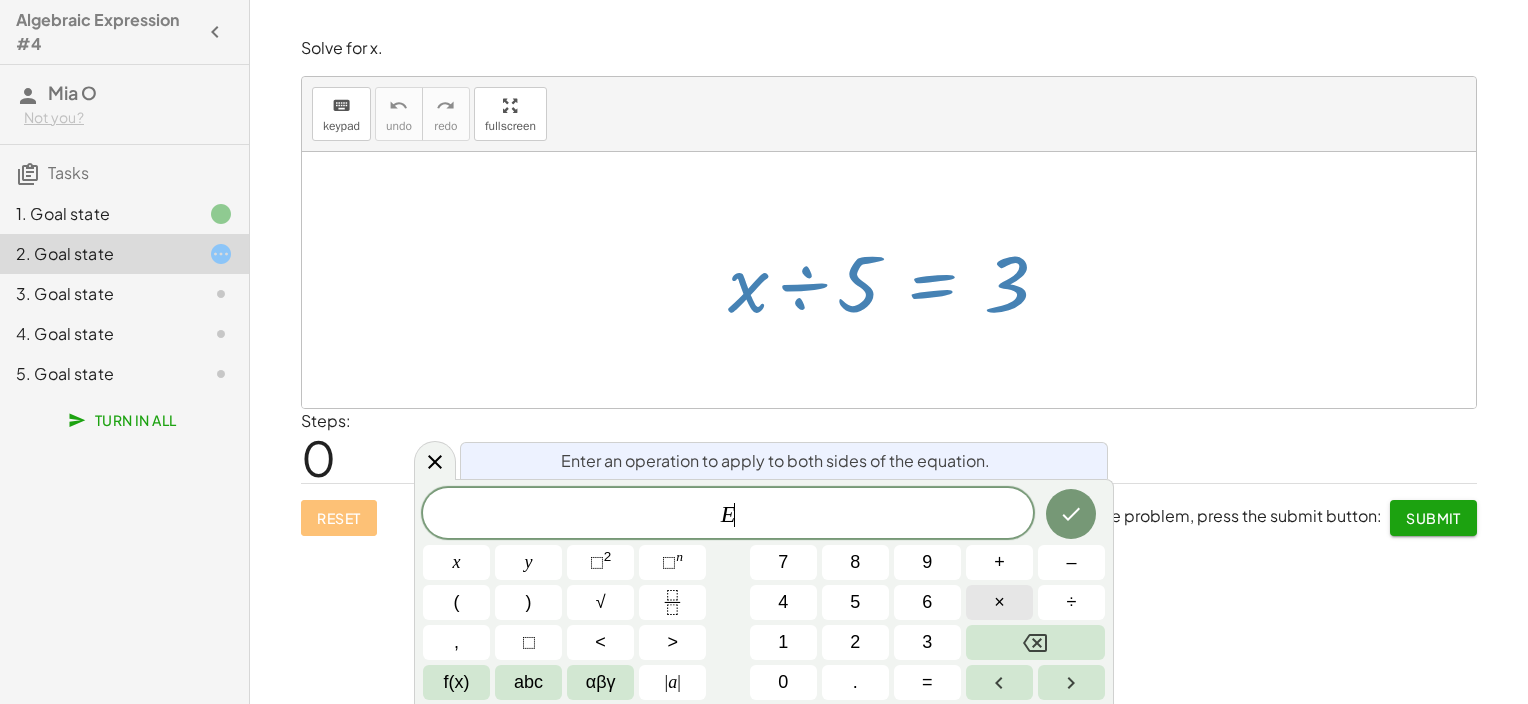 click on "×" at bounding box center [999, 602] 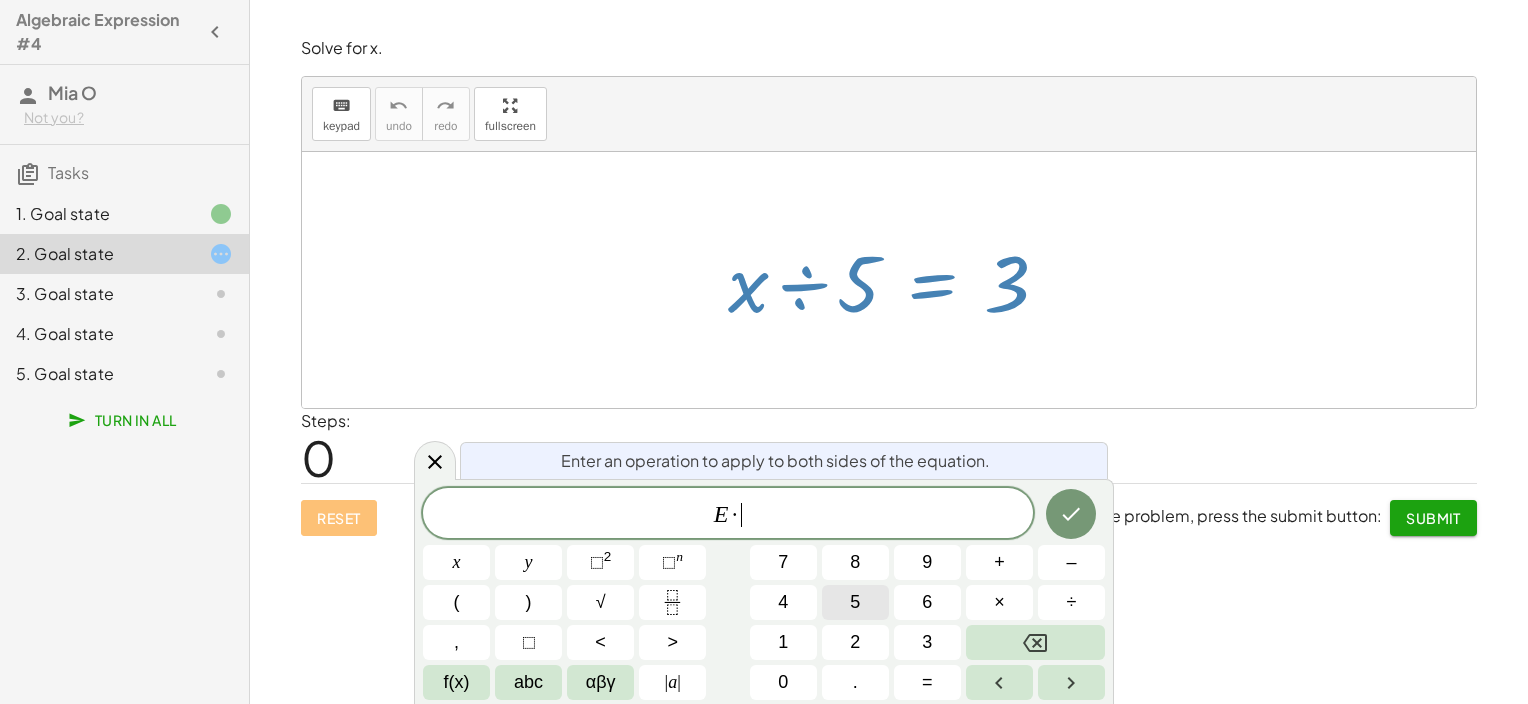 click on "5" at bounding box center [855, 602] 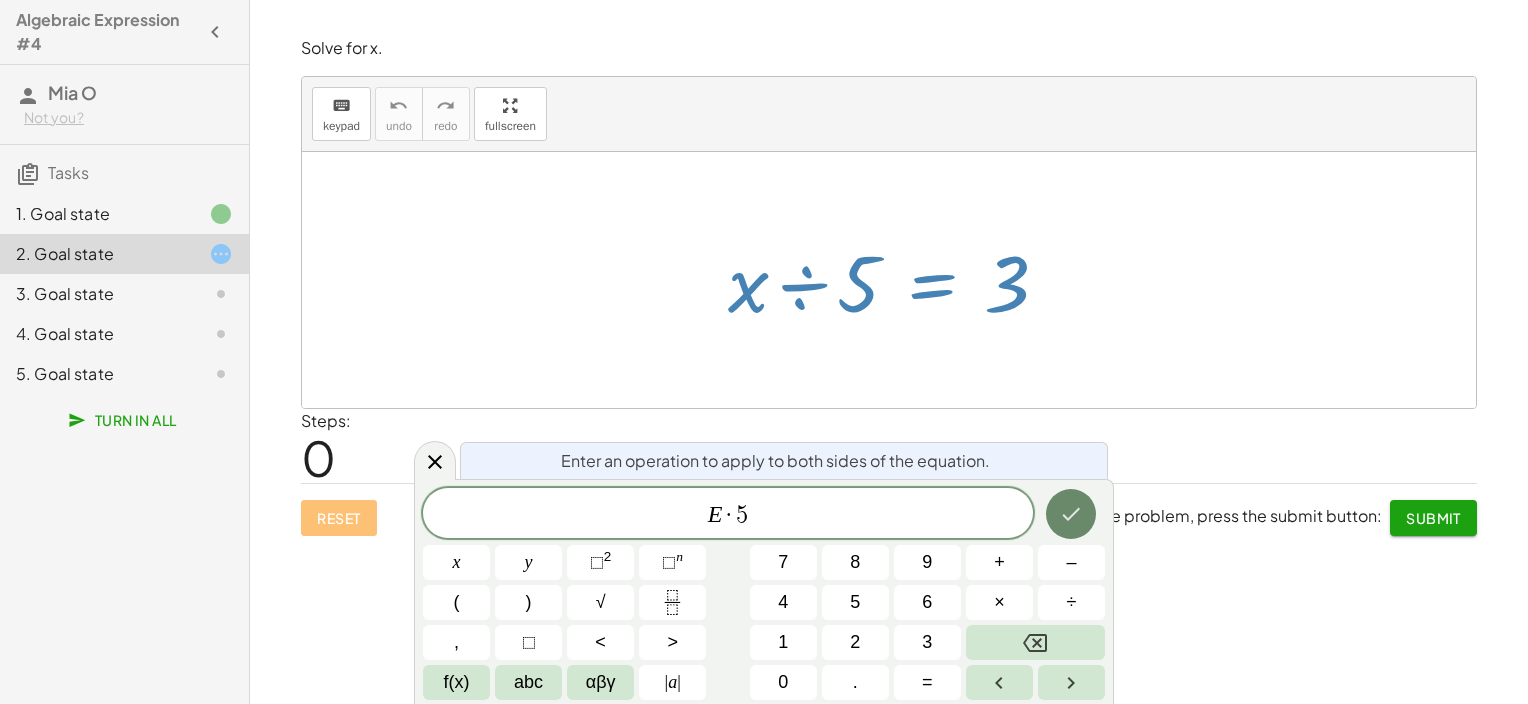 click at bounding box center (1071, 514) 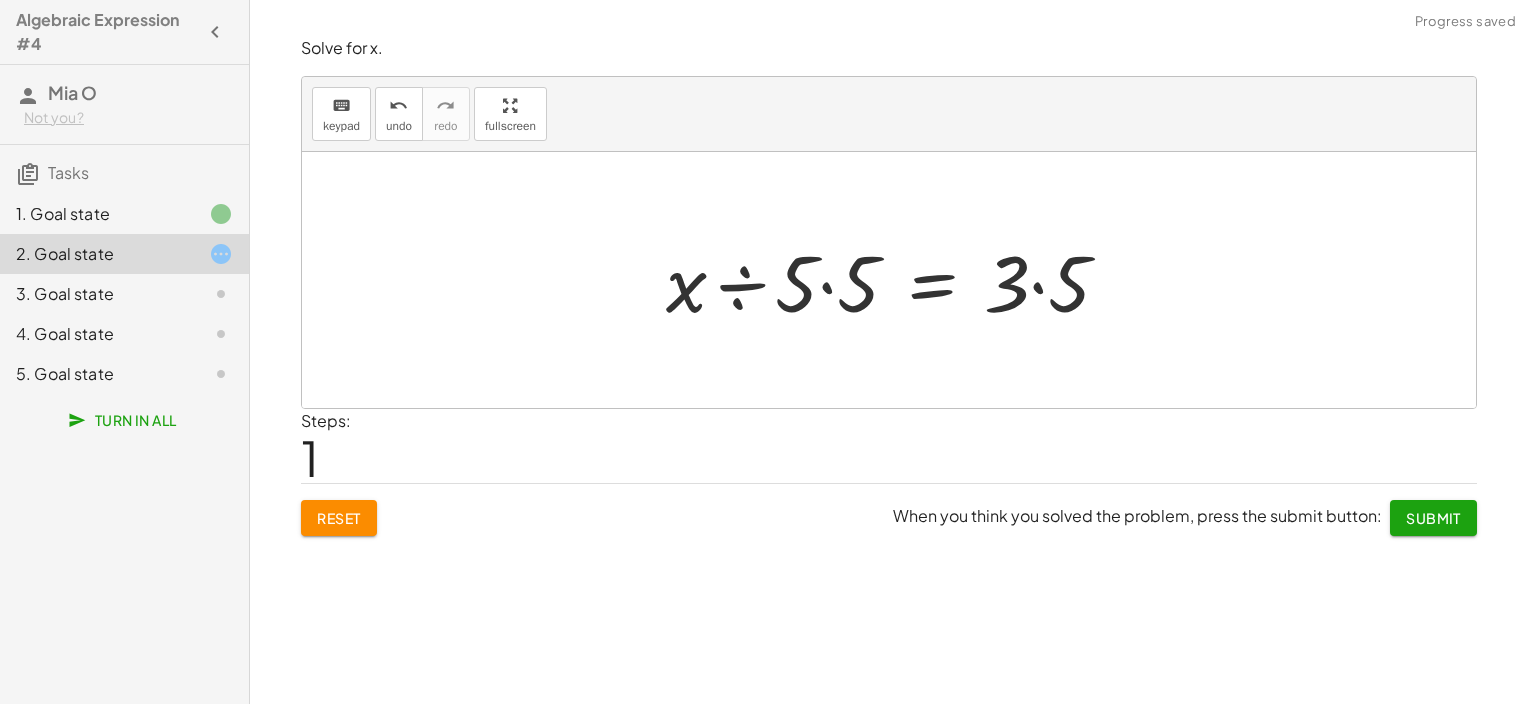 click at bounding box center (896, 280) 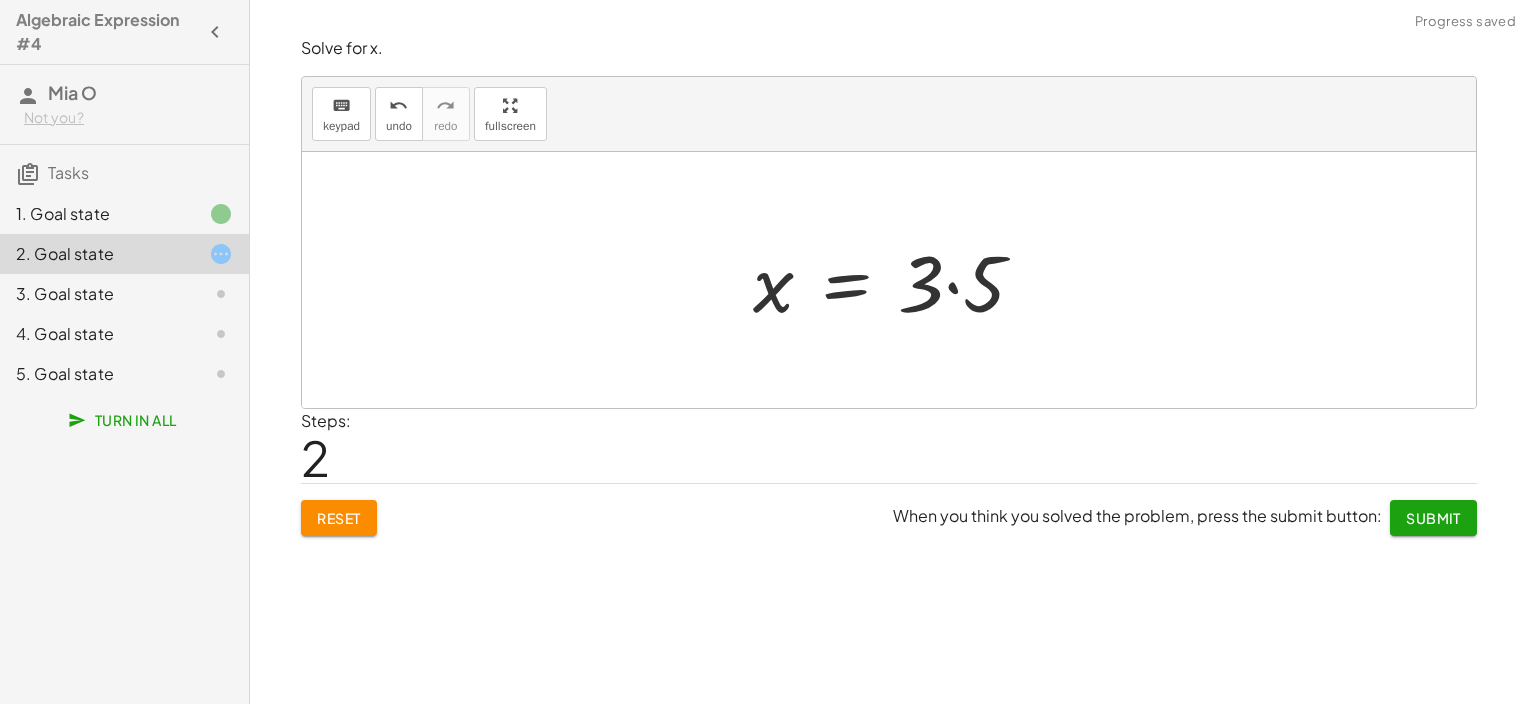 click at bounding box center [897, 280] 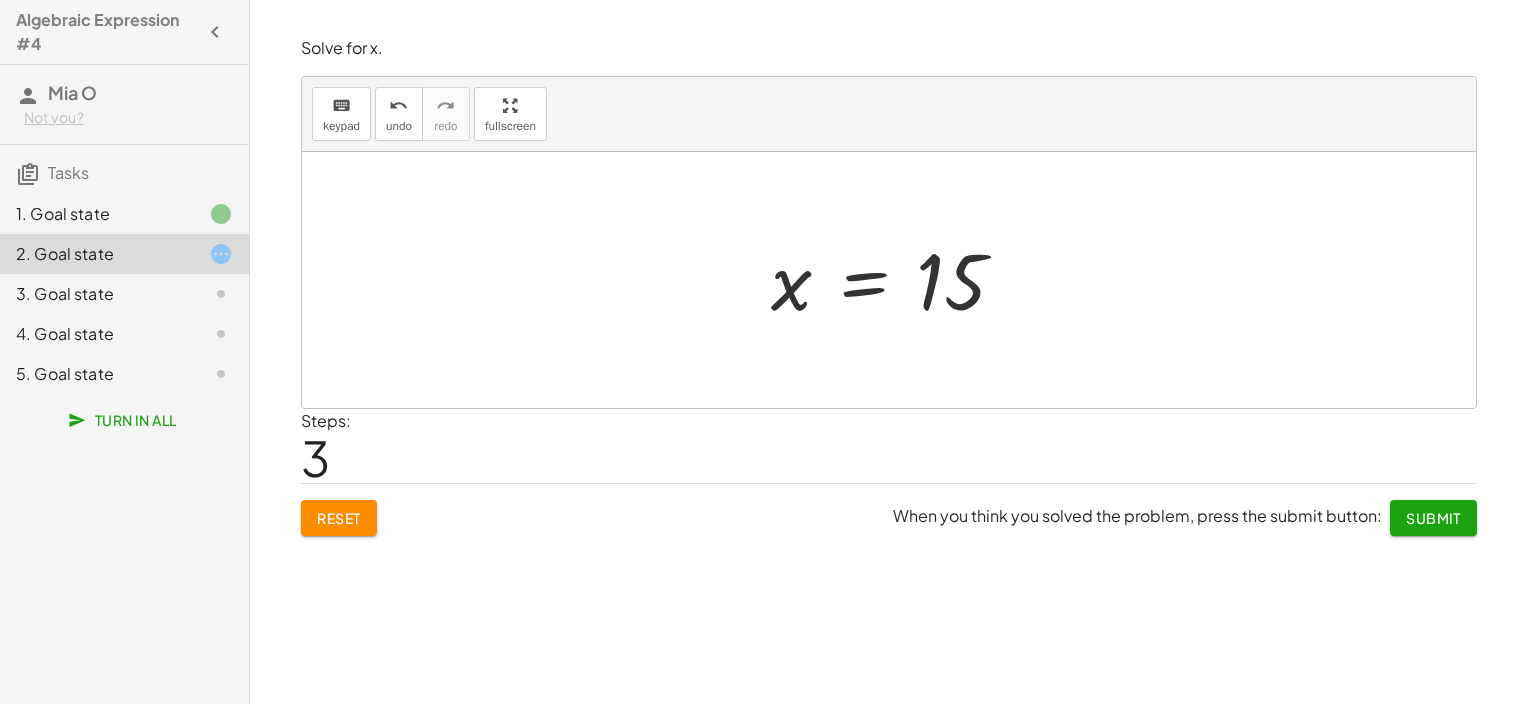 click on "Steps:  3" at bounding box center [889, 446] 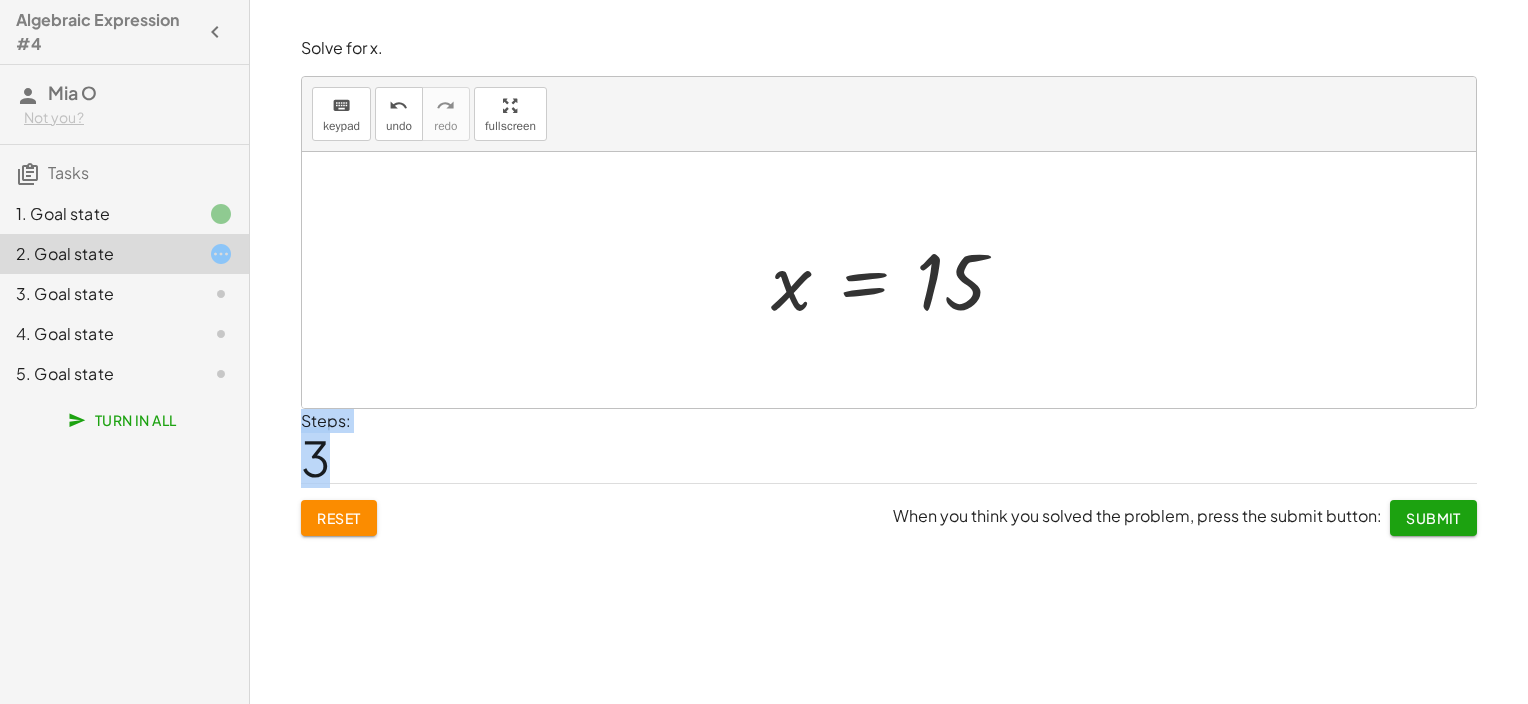 drag, startPoint x: 1305, startPoint y: 422, endPoint x: 1252, endPoint y: 477, distance: 76.38062 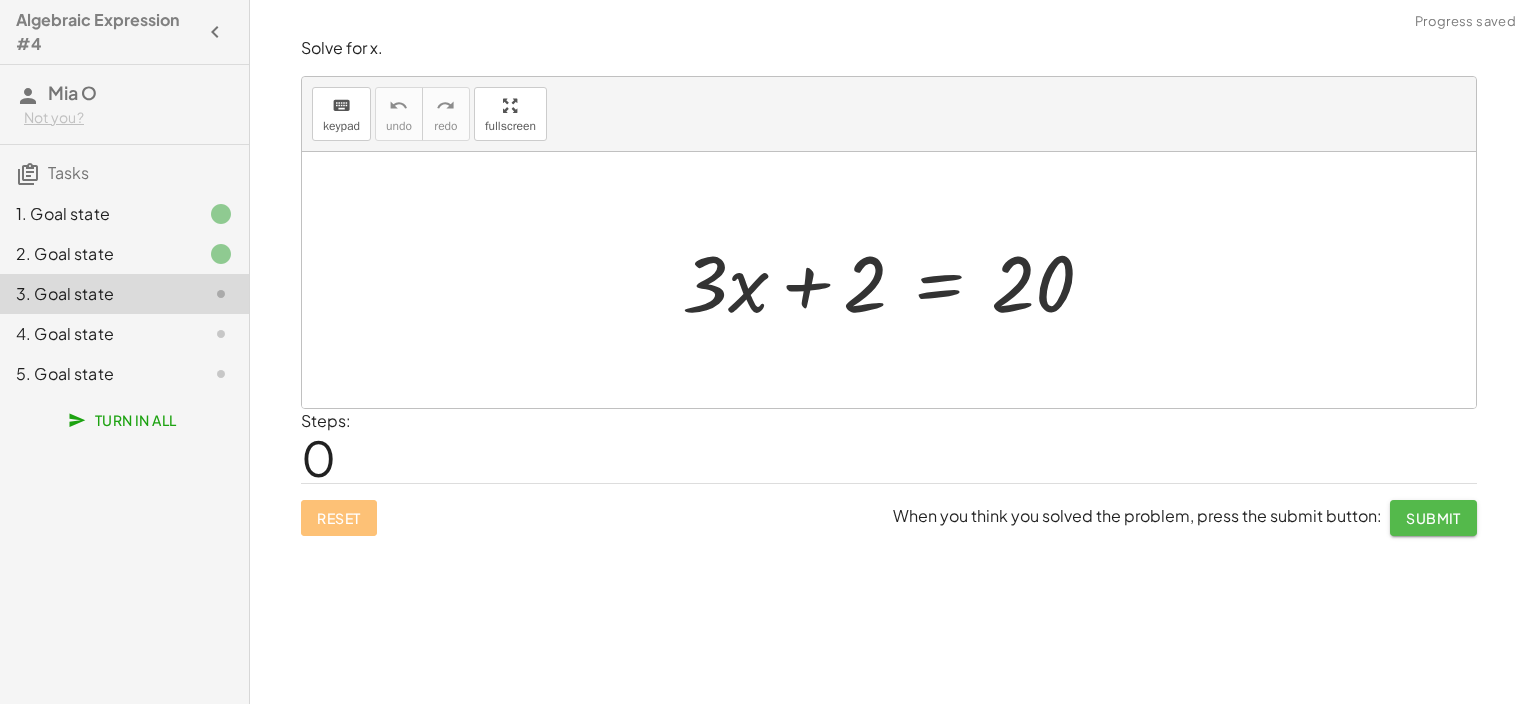 click on "Submit" at bounding box center [1433, 518] 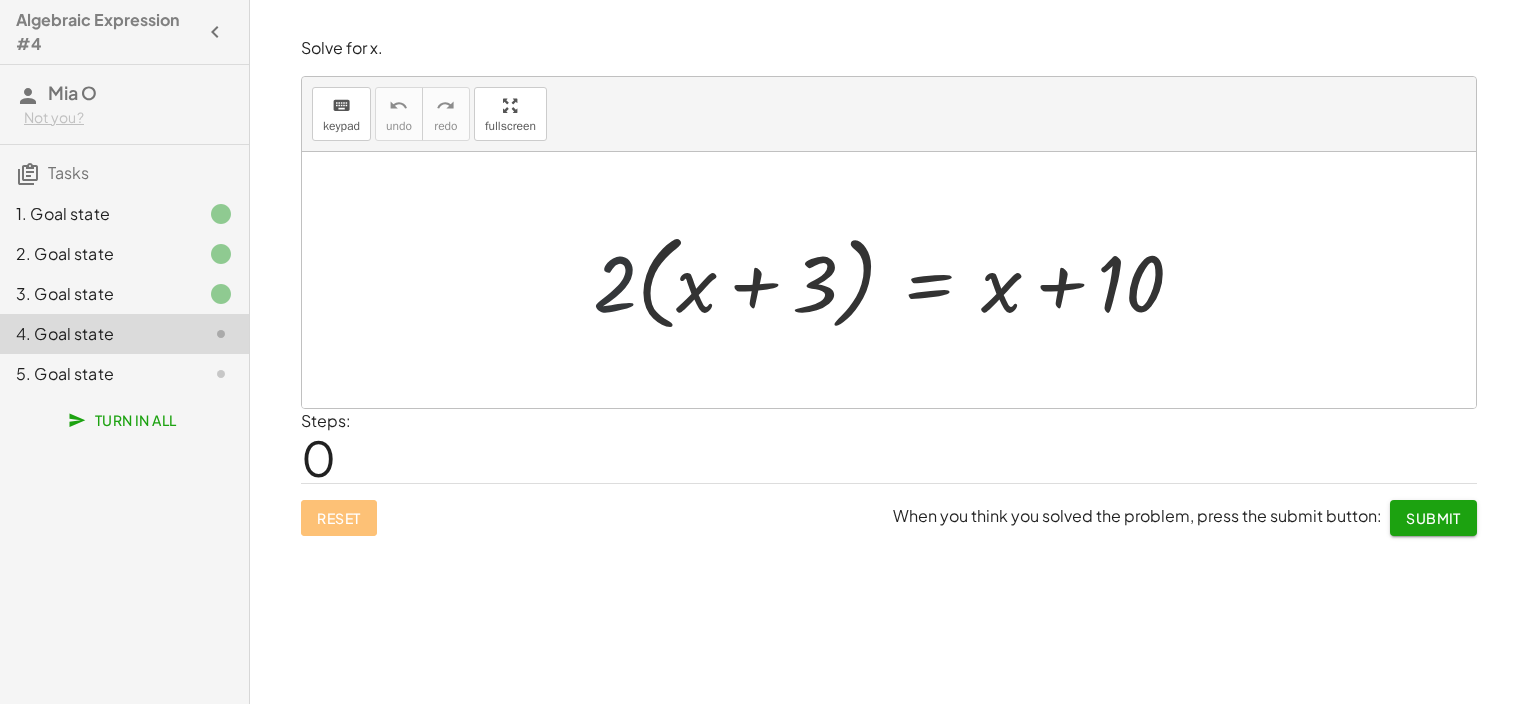 click at bounding box center [896, 280] 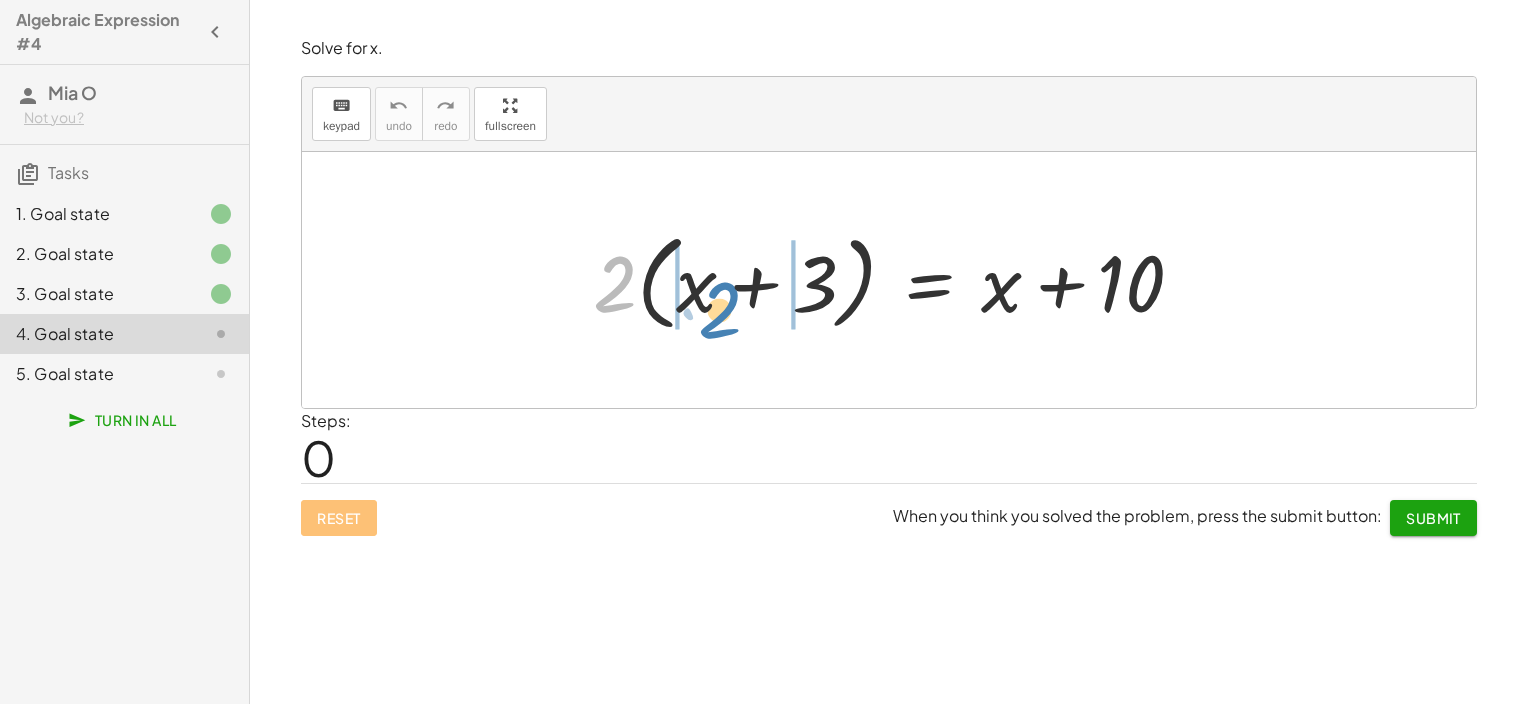 drag, startPoint x: 615, startPoint y: 283, endPoint x: 719, endPoint y: 307, distance: 106.733315 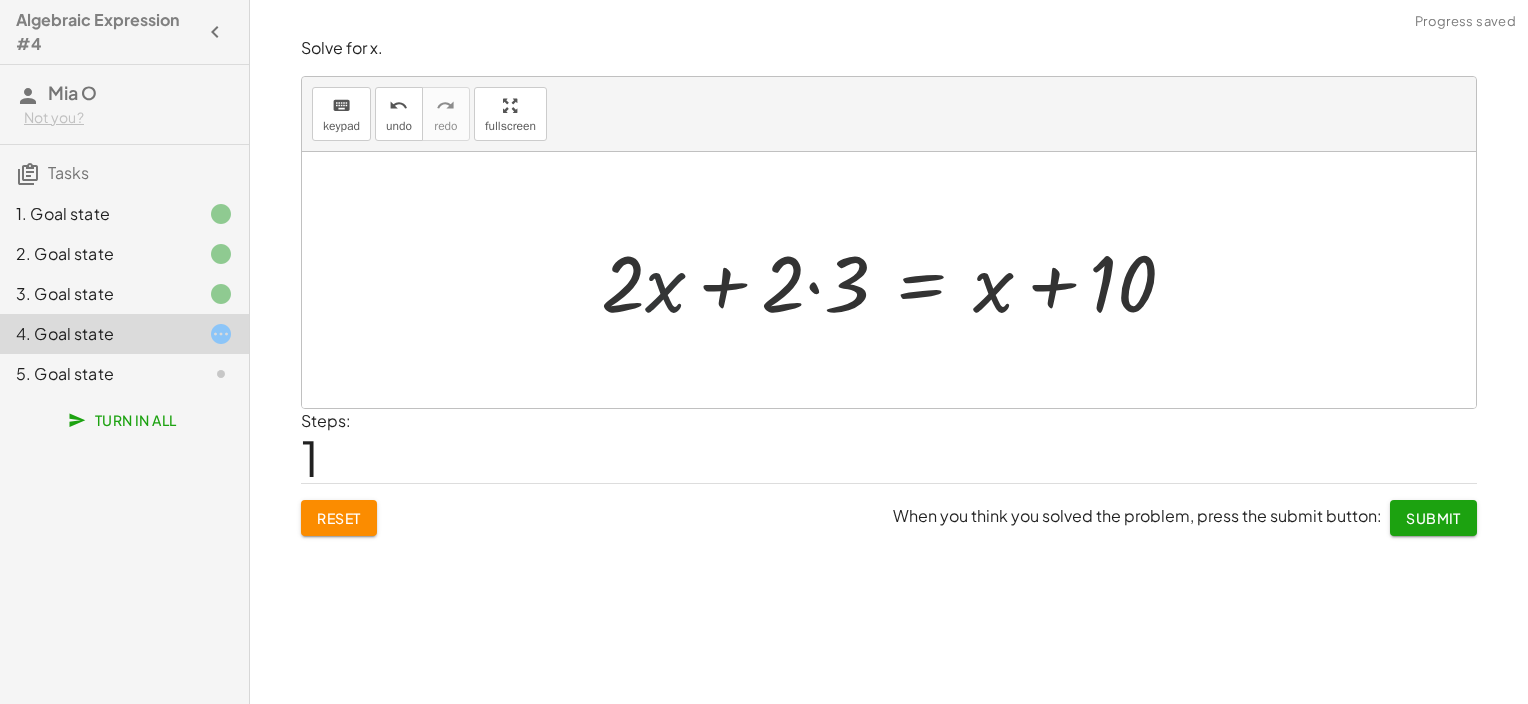 click at bounding box center (896, 280) 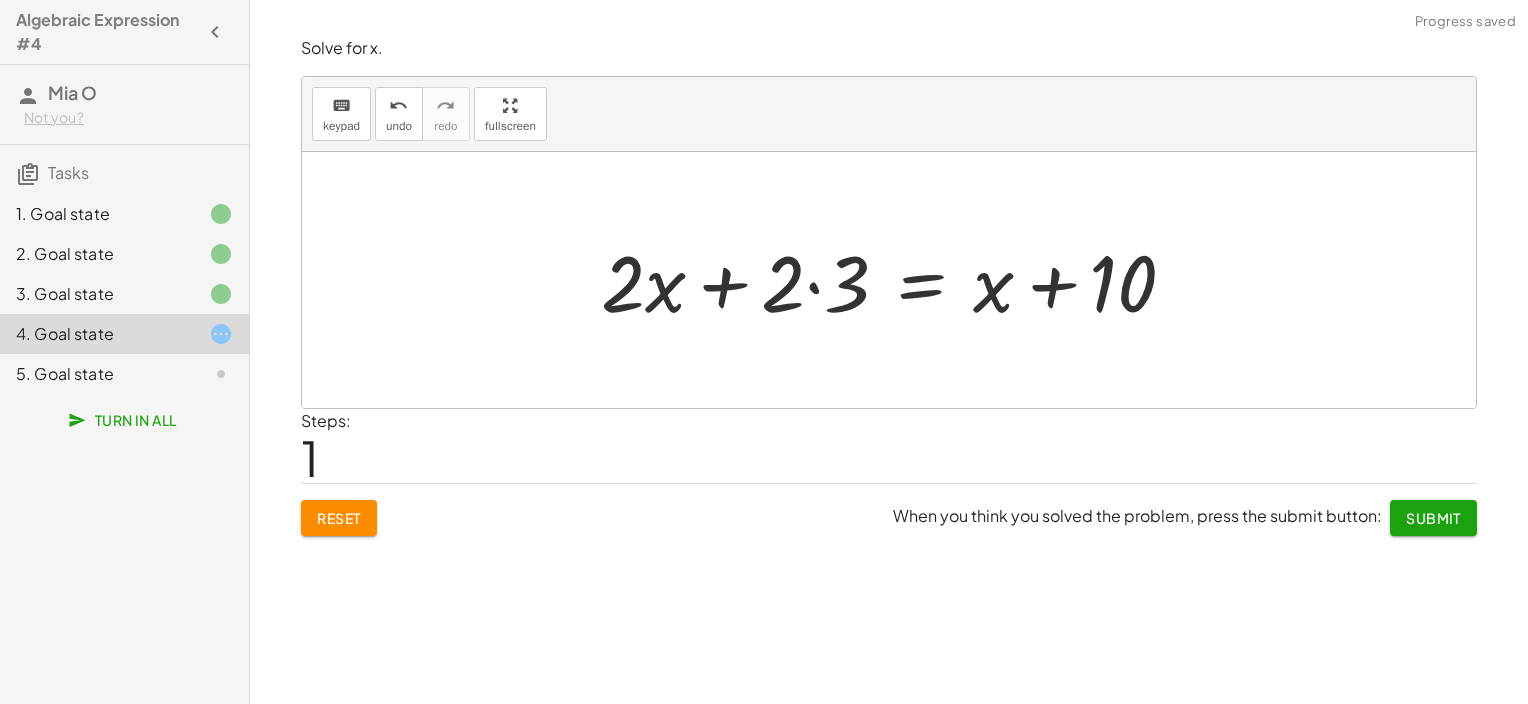 click at bounding box center (896, 280) 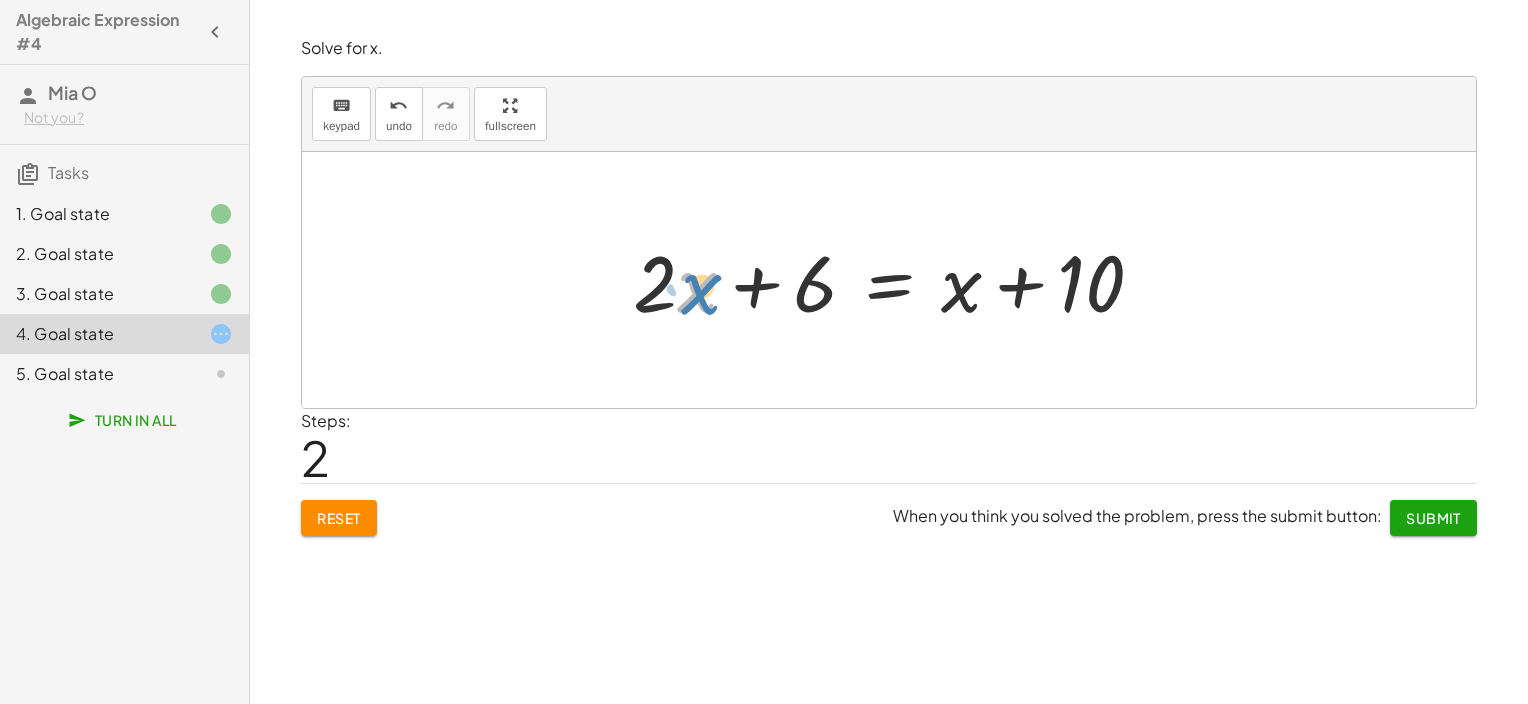 drag, startPoint x: 680, startPoint y: 298, endPoint x: 656, endPoint y: 299, distance: 24.020824 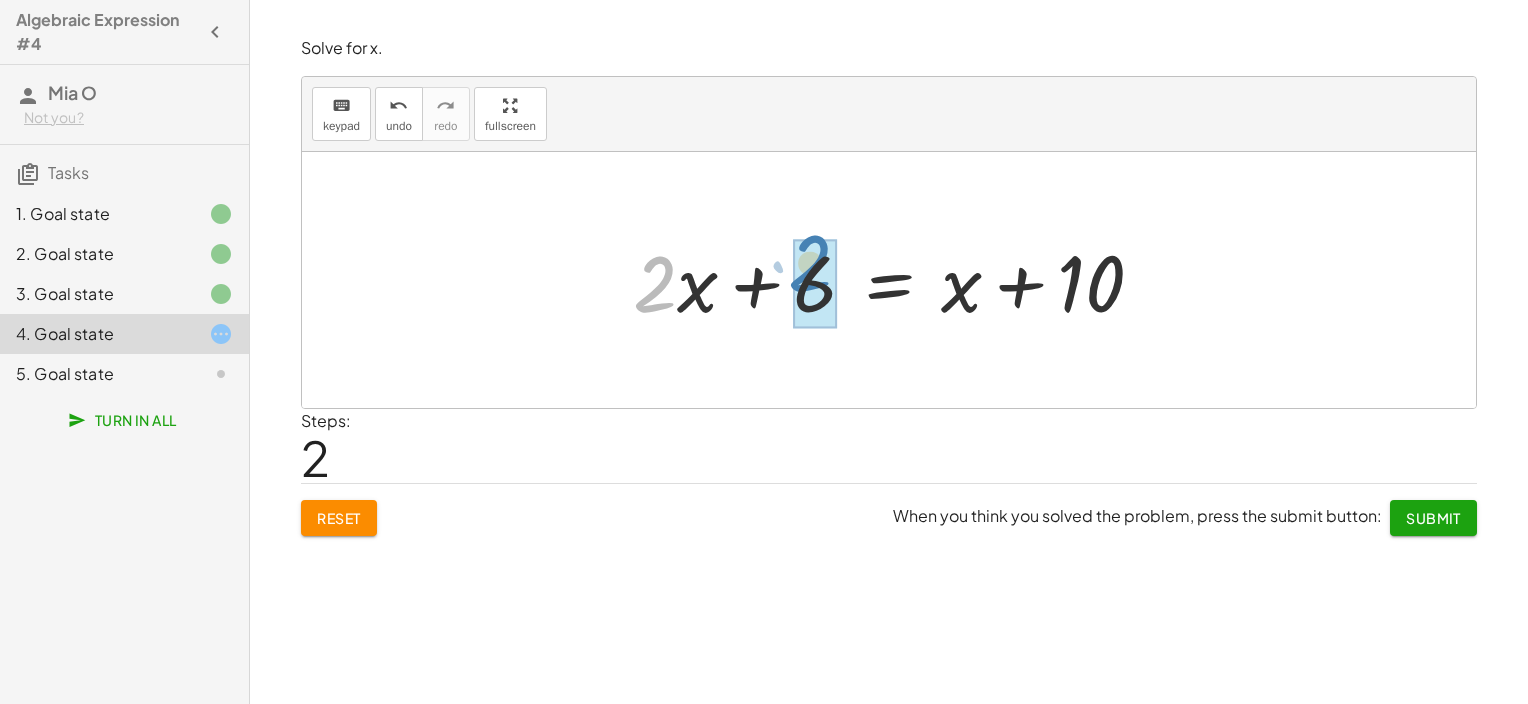drag, startPoint x: 645, startPoint y: 296, endPoint x: 800, endPoint y: 275, distance: 156.4161 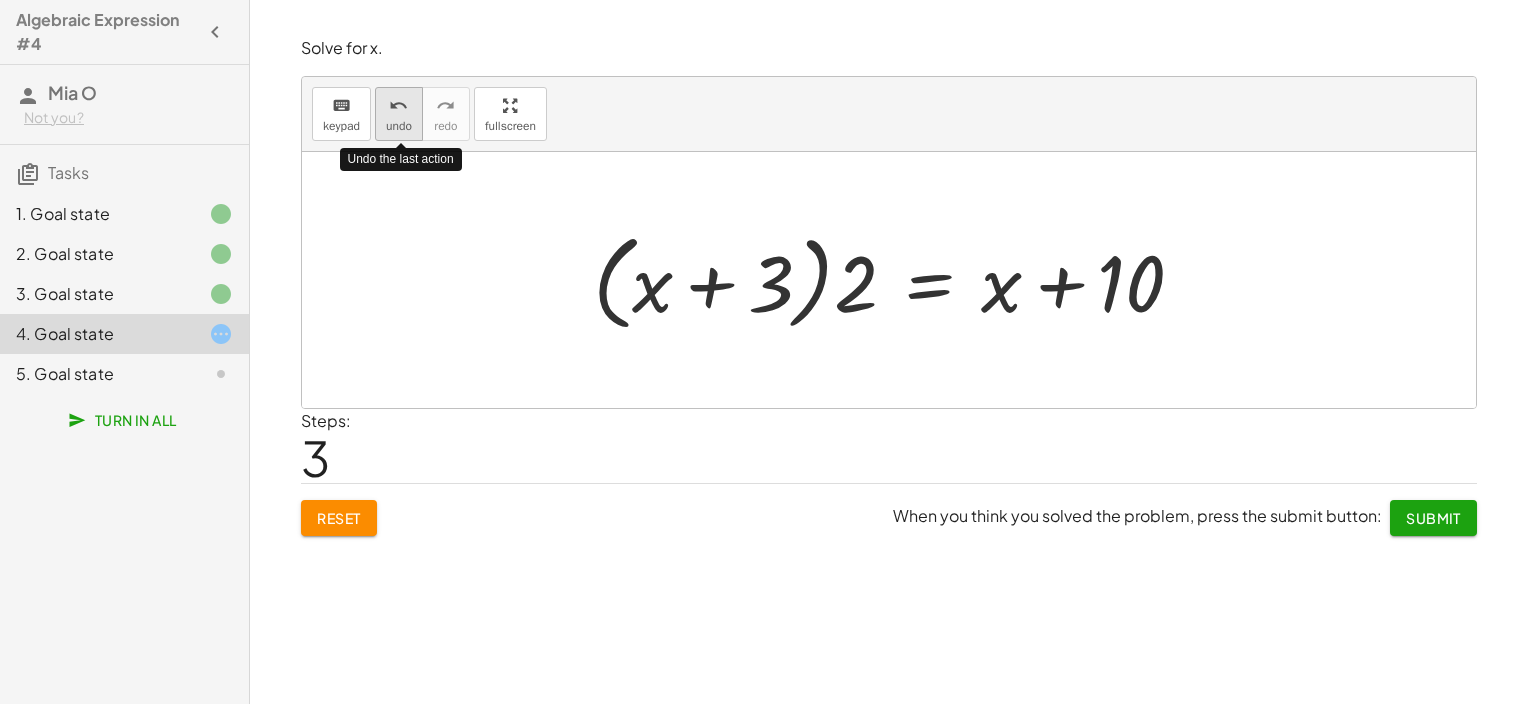 click on "undo" at bounding box center [398, 106] 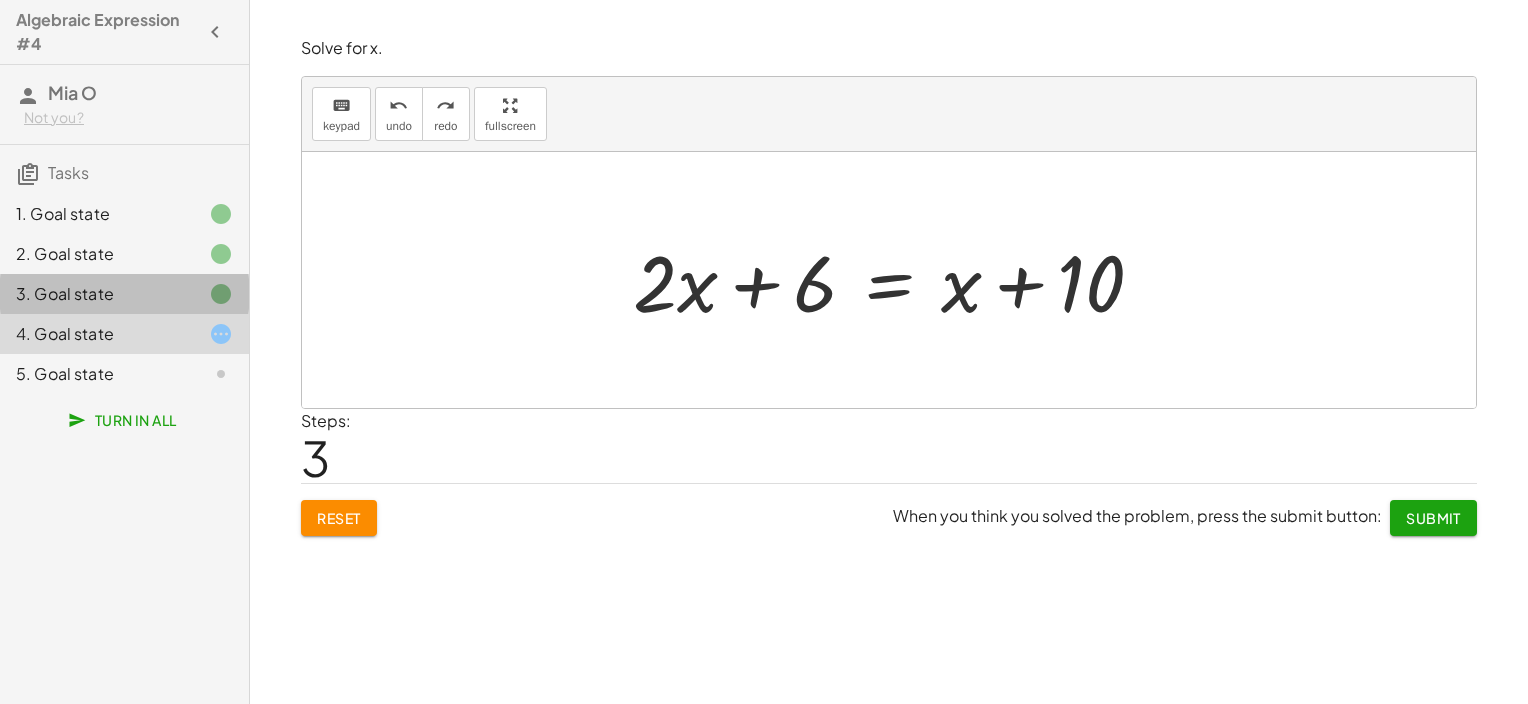 click 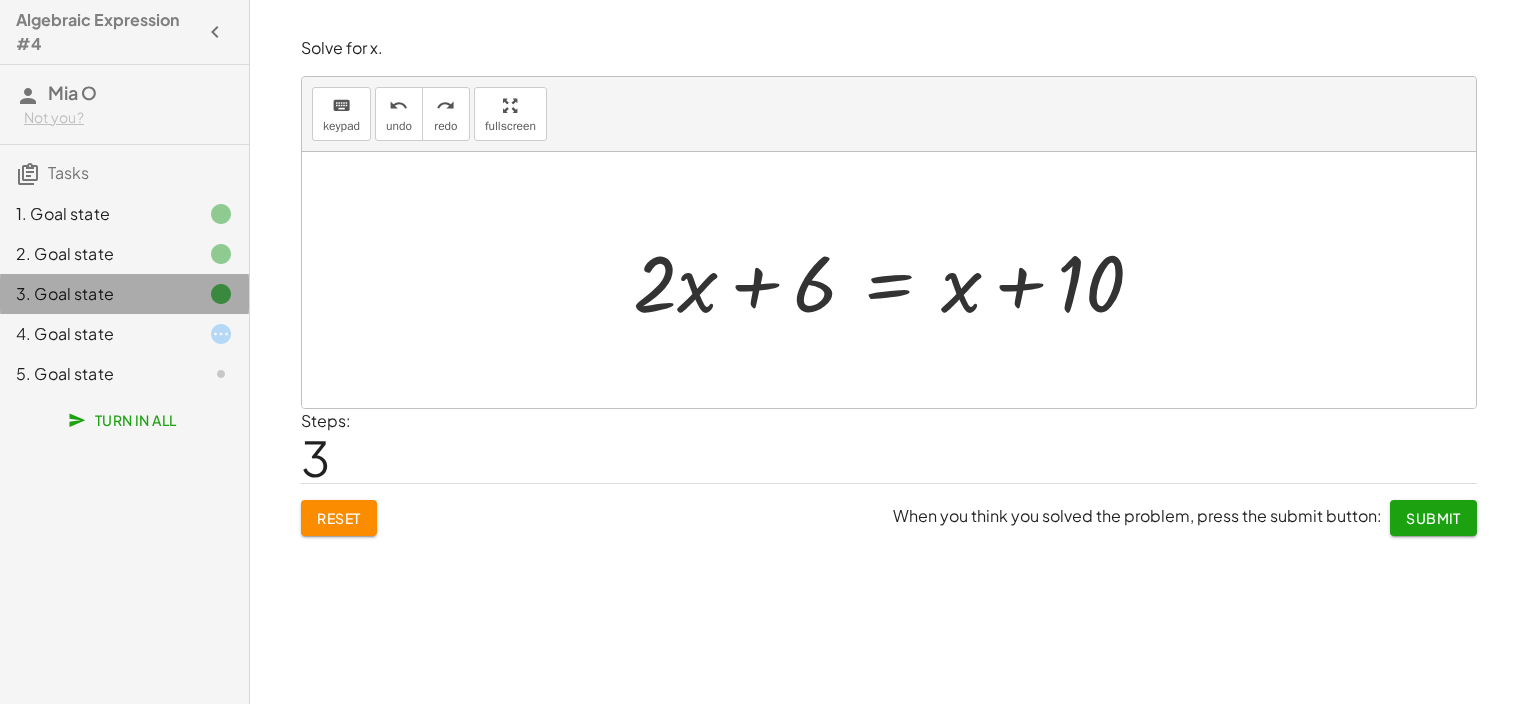 click 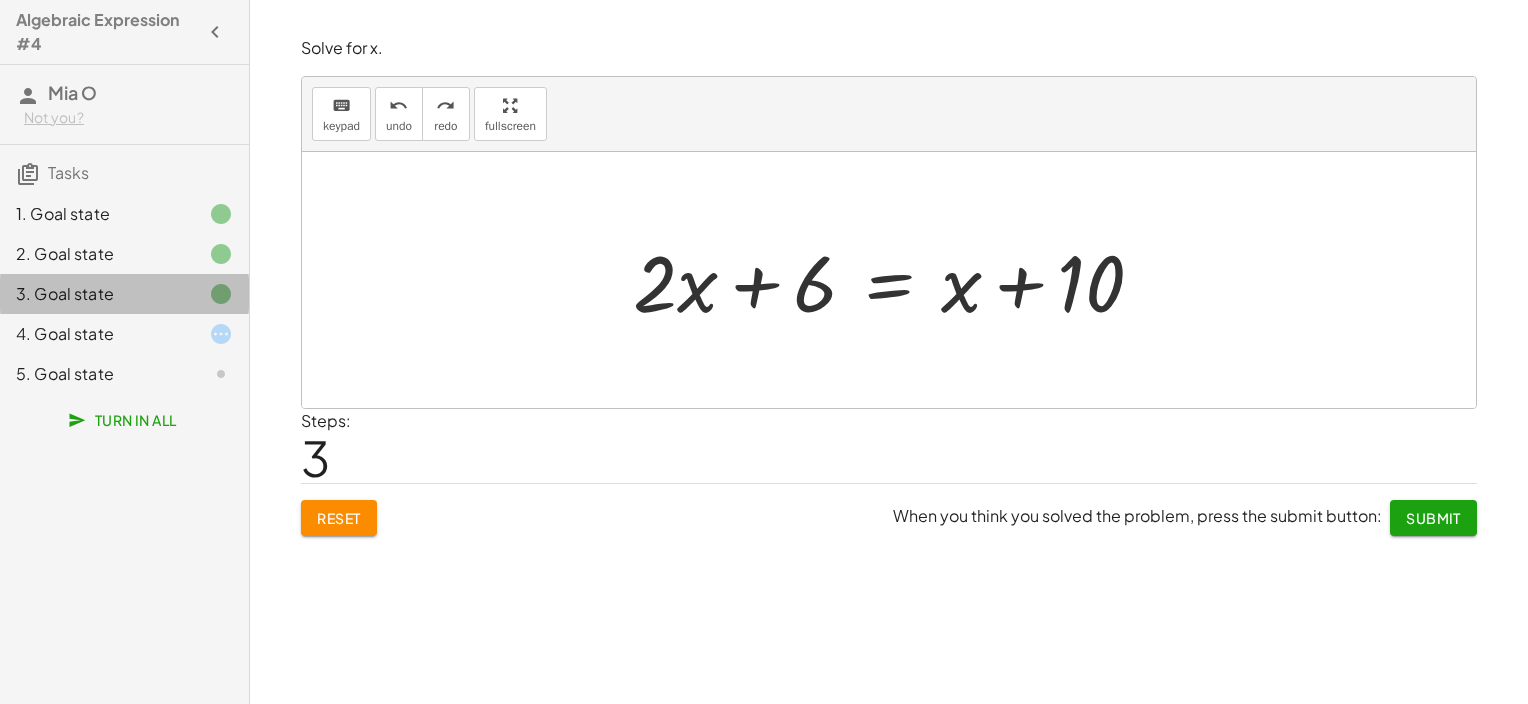 click 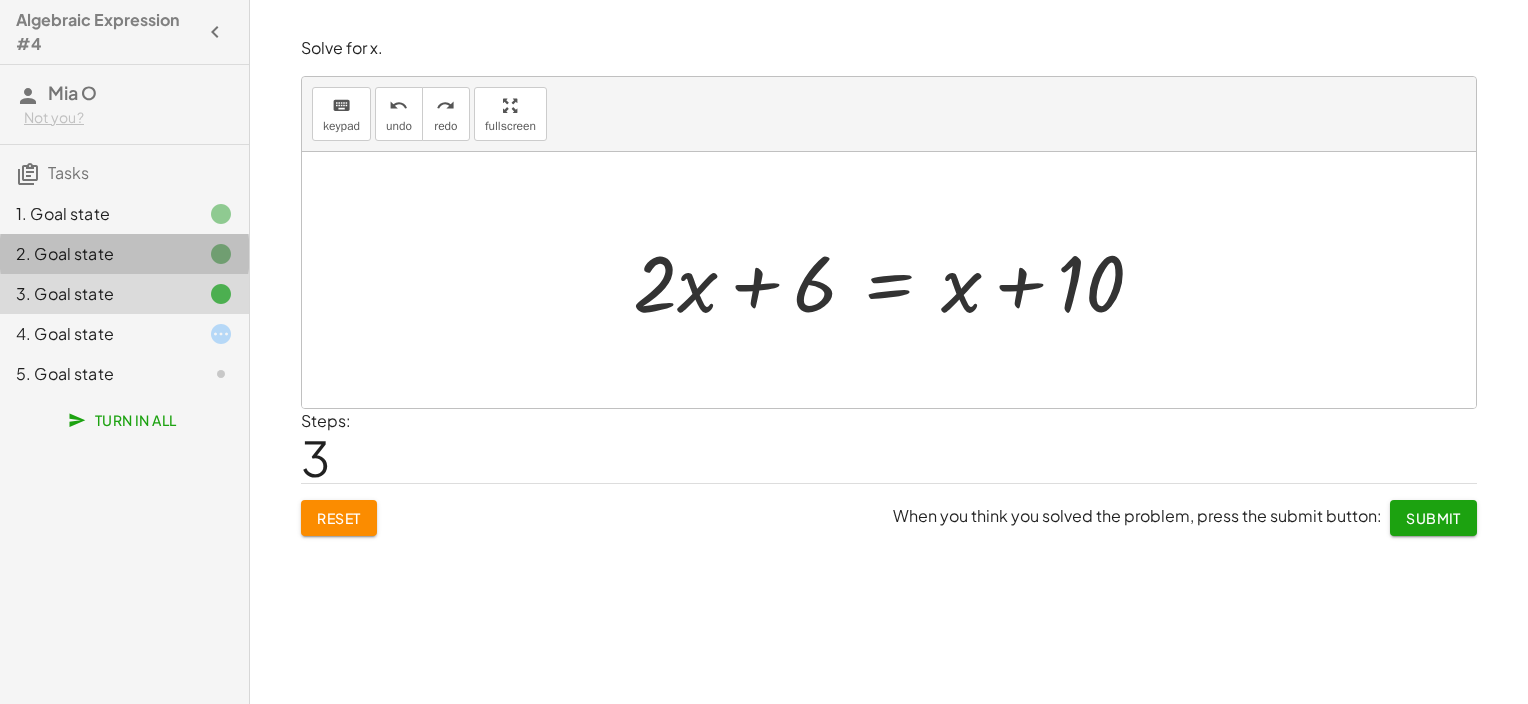 click on "2. Goal state" 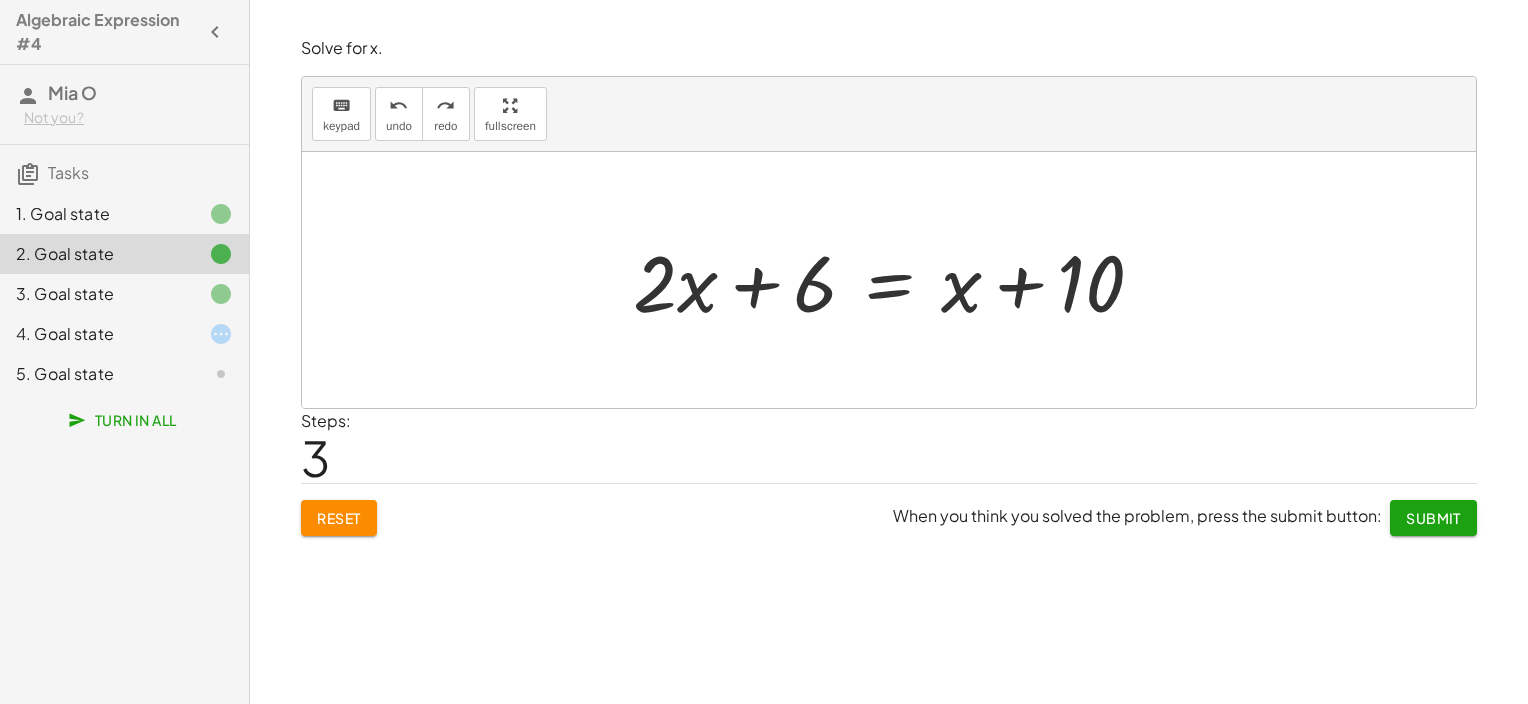 click on "1. Goal state 2. Goal state 3. Goal state 4. Goal state 5. Goal state" 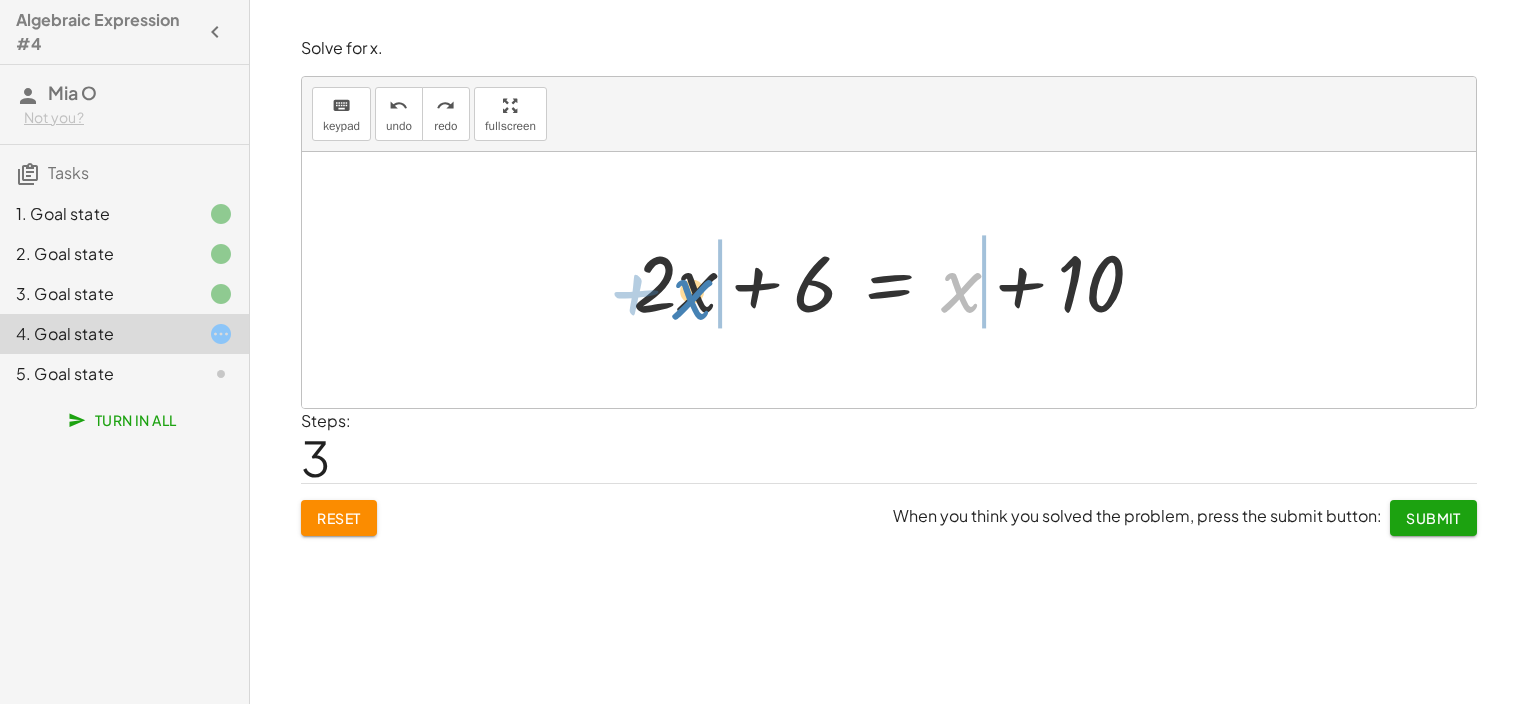 drag, startPoint x: 948, startPoint y: 292, endPoint x: 678, endPoint y: 299, distance: 270.09073 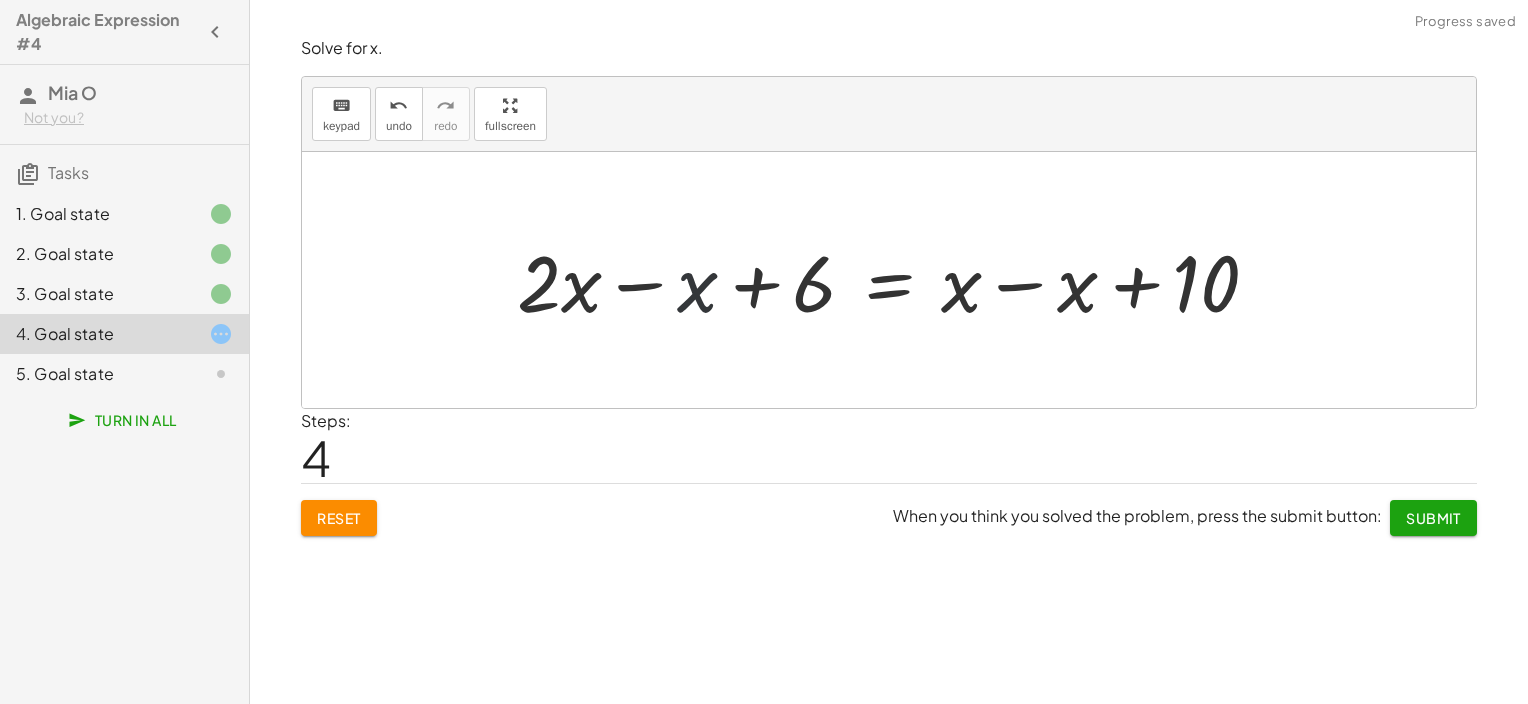click at bounding box center [896, 280] 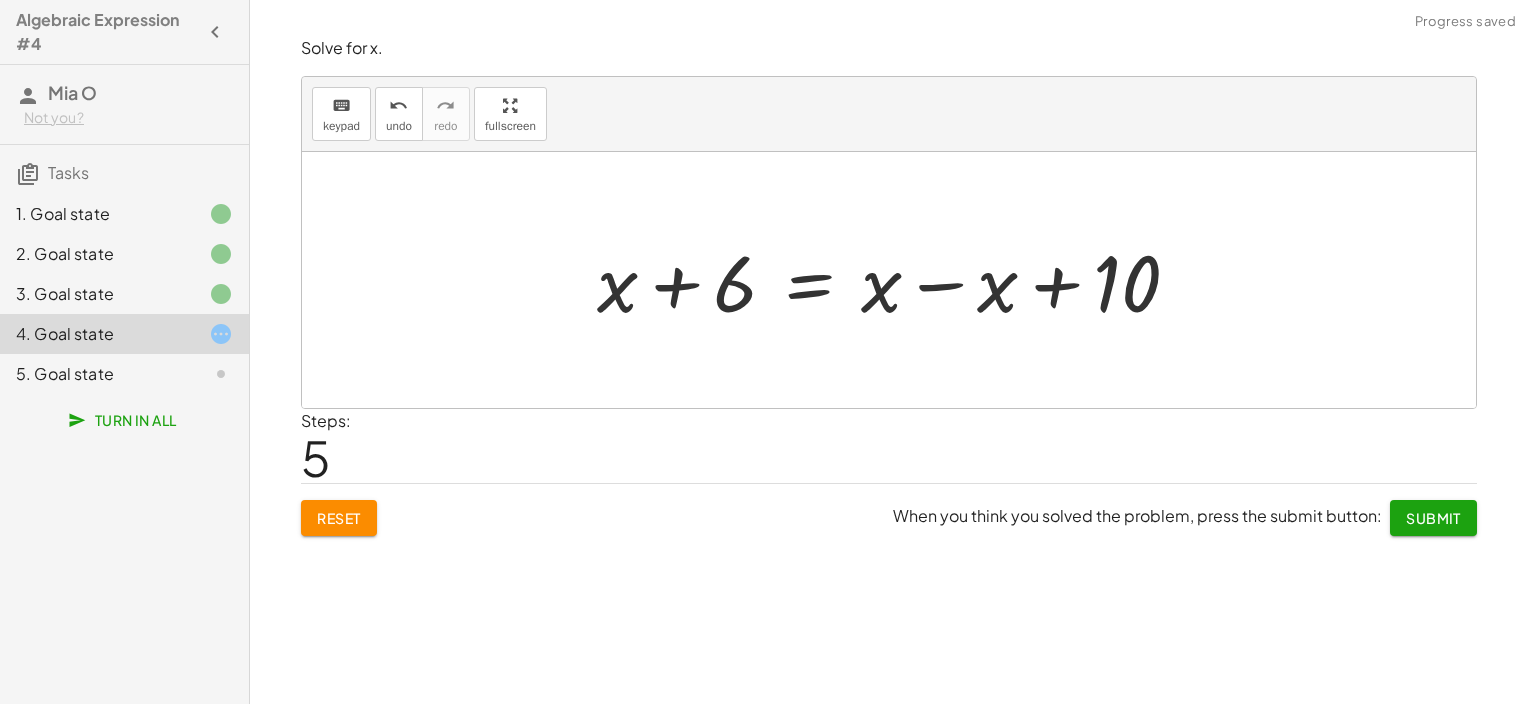 click at bounding box center (896, 280) 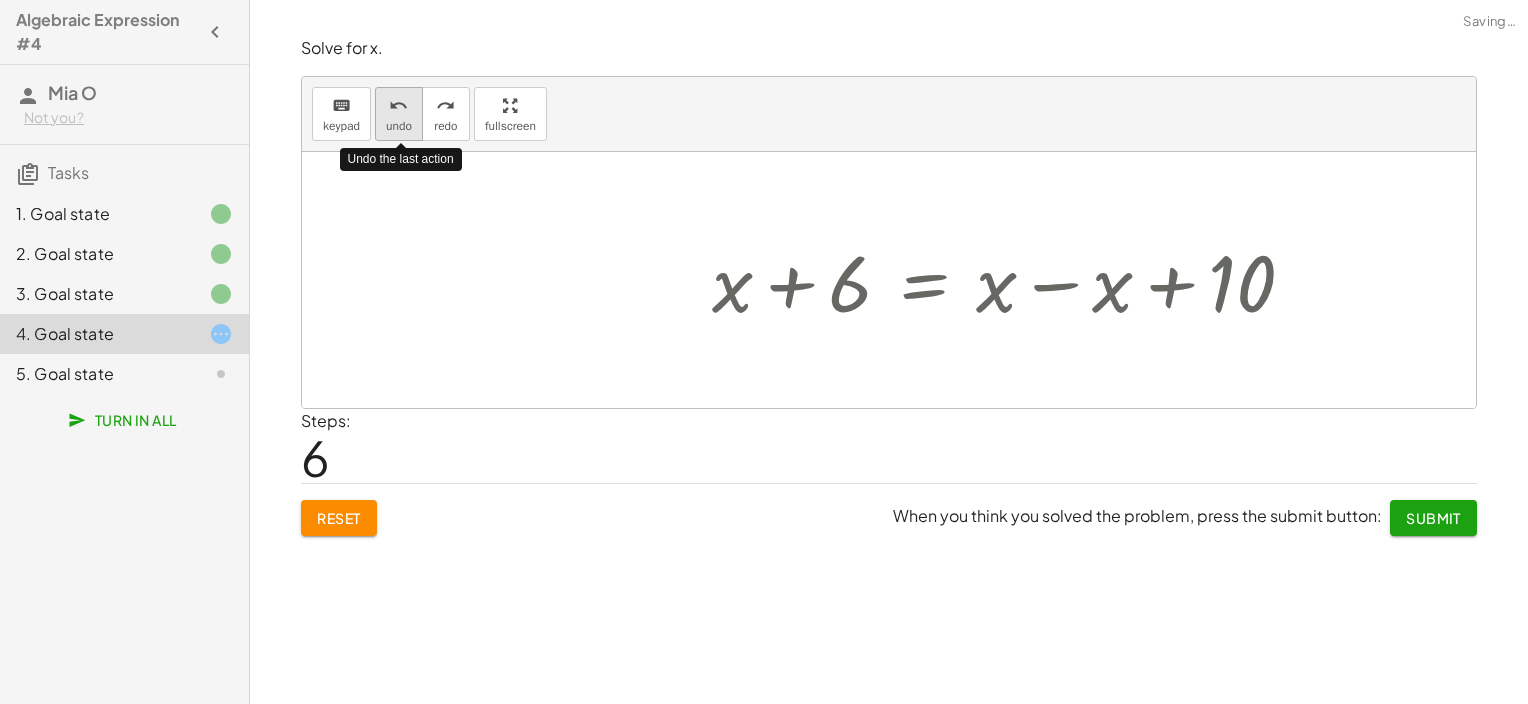 click on "undo" at bounding box center [398, 106] 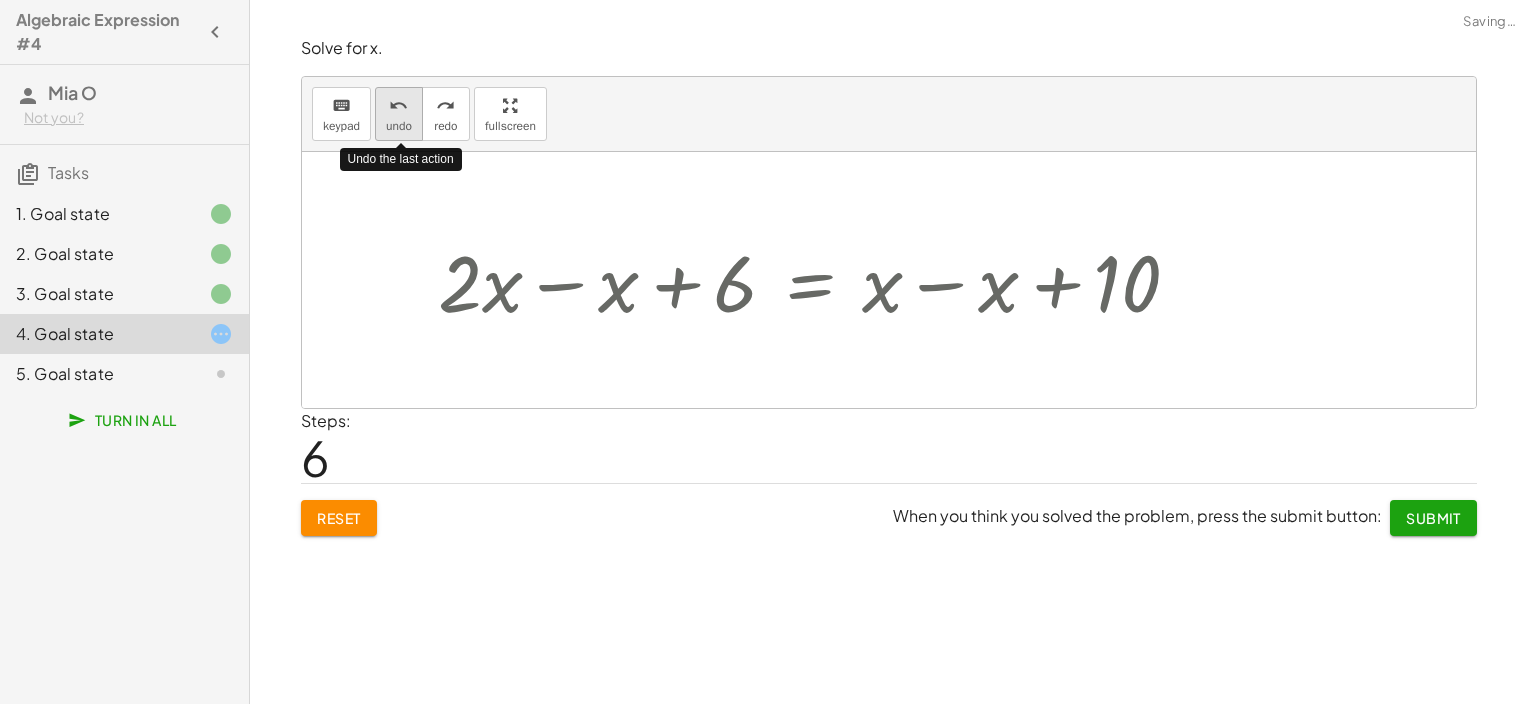 click on "undo" at bounding box center (398, 106) 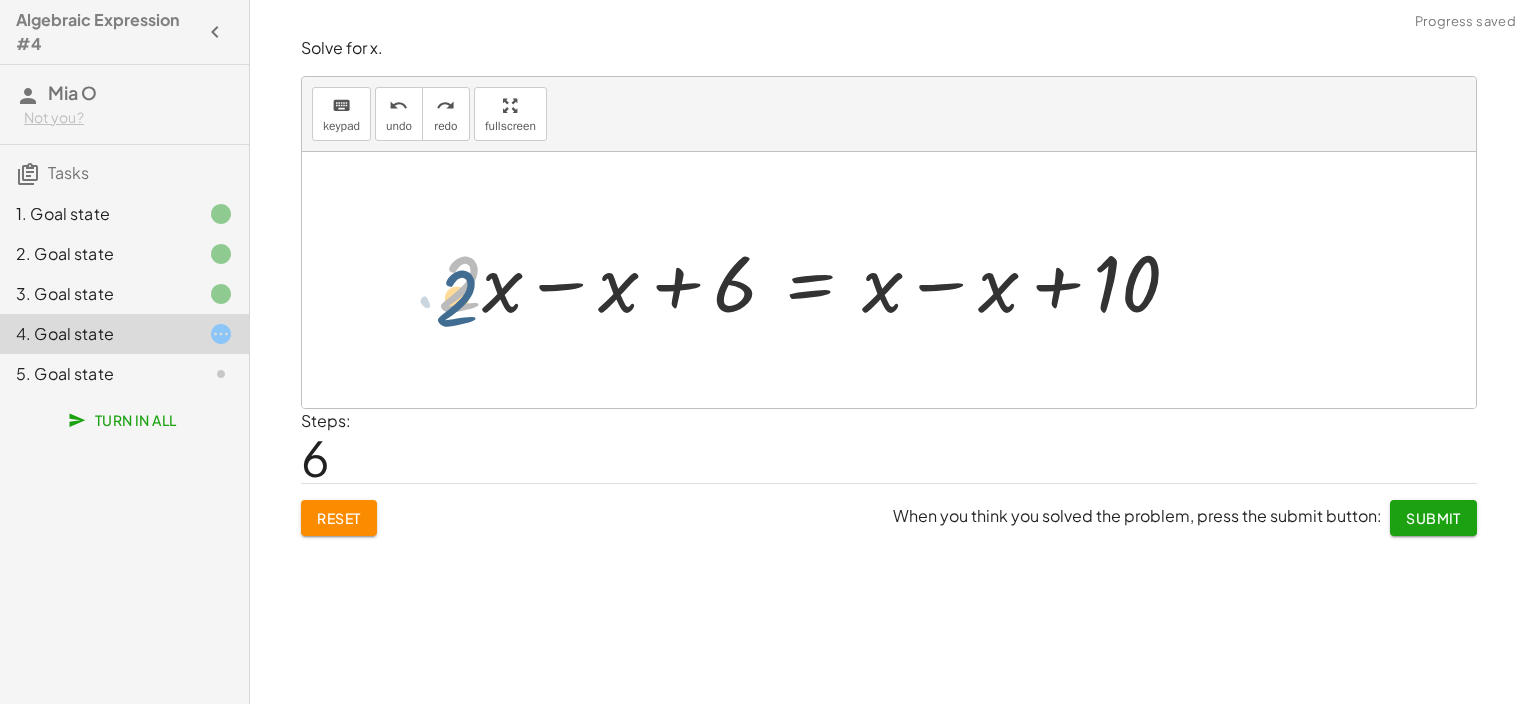 drag, startPoint x: 469, startPoint y: 301, endPoint x: 467, endPoint y: 313, distance: 12.165525 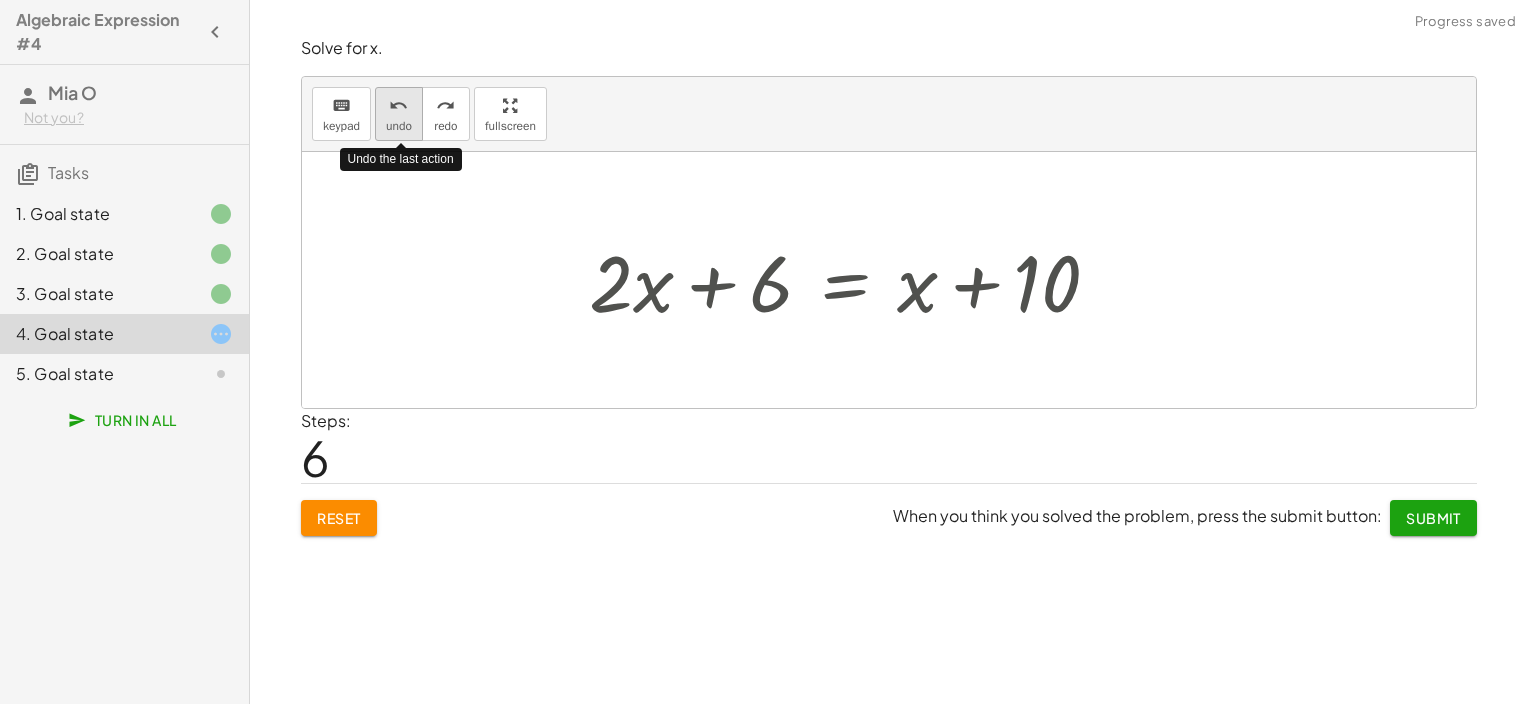 click on "undo undo" at bounding box center [399, 114] 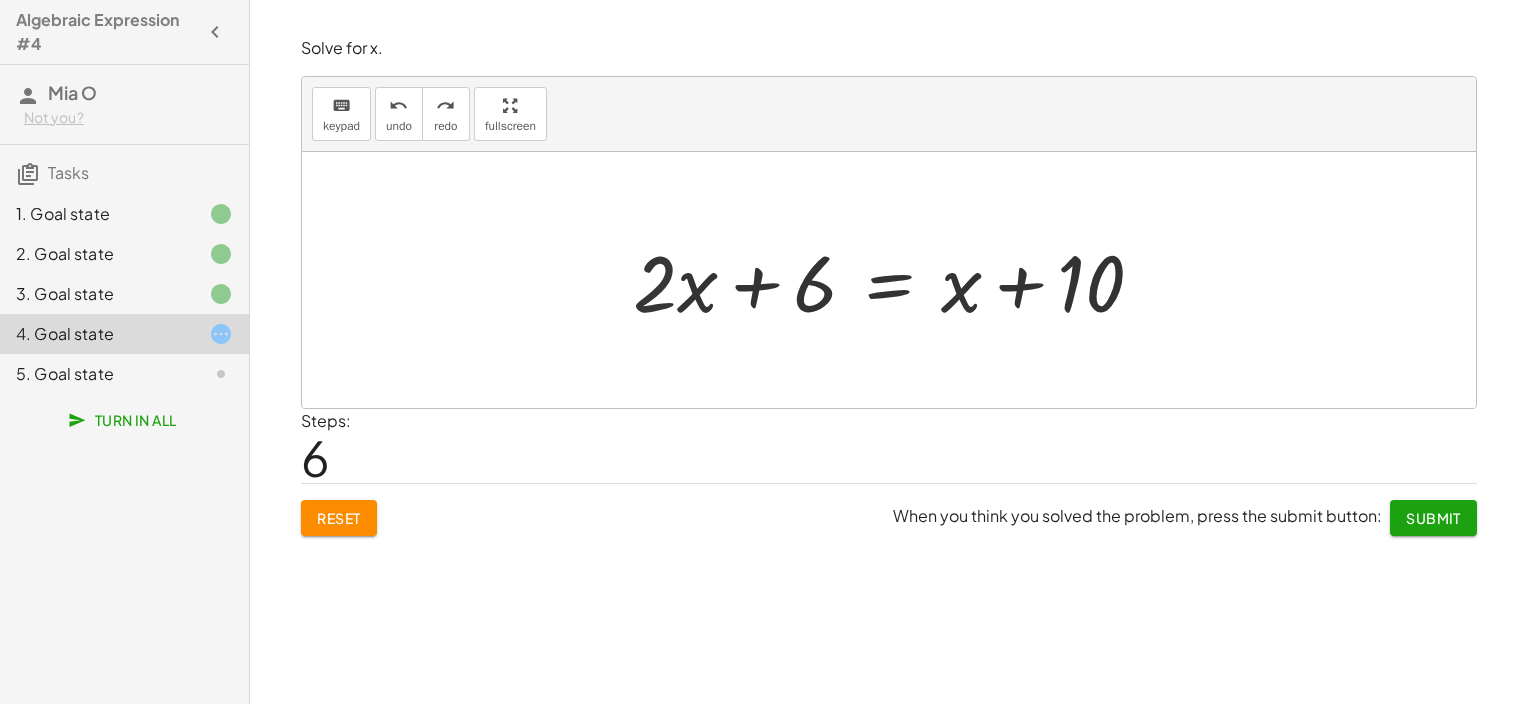 click at bounding box center [896, 280] 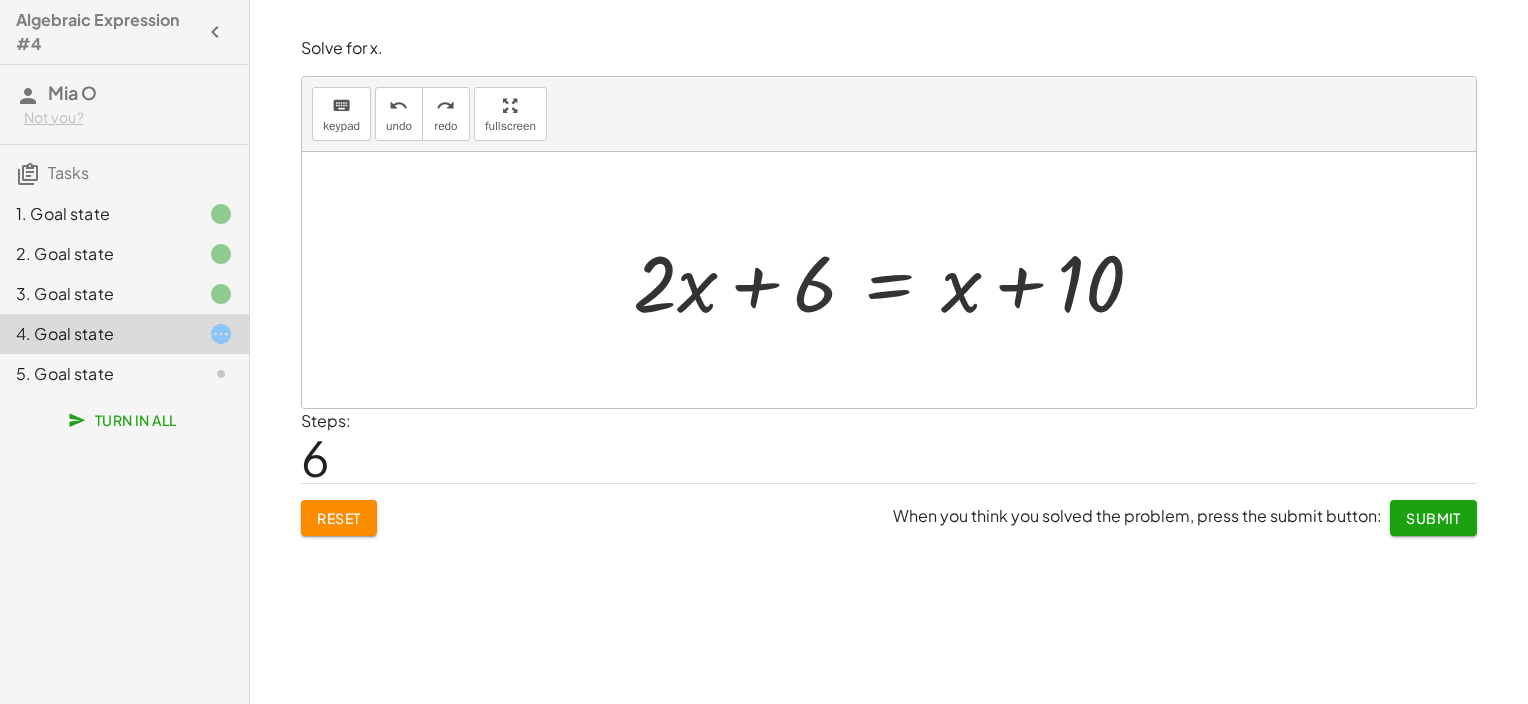 click at bounding box center [896, 280] 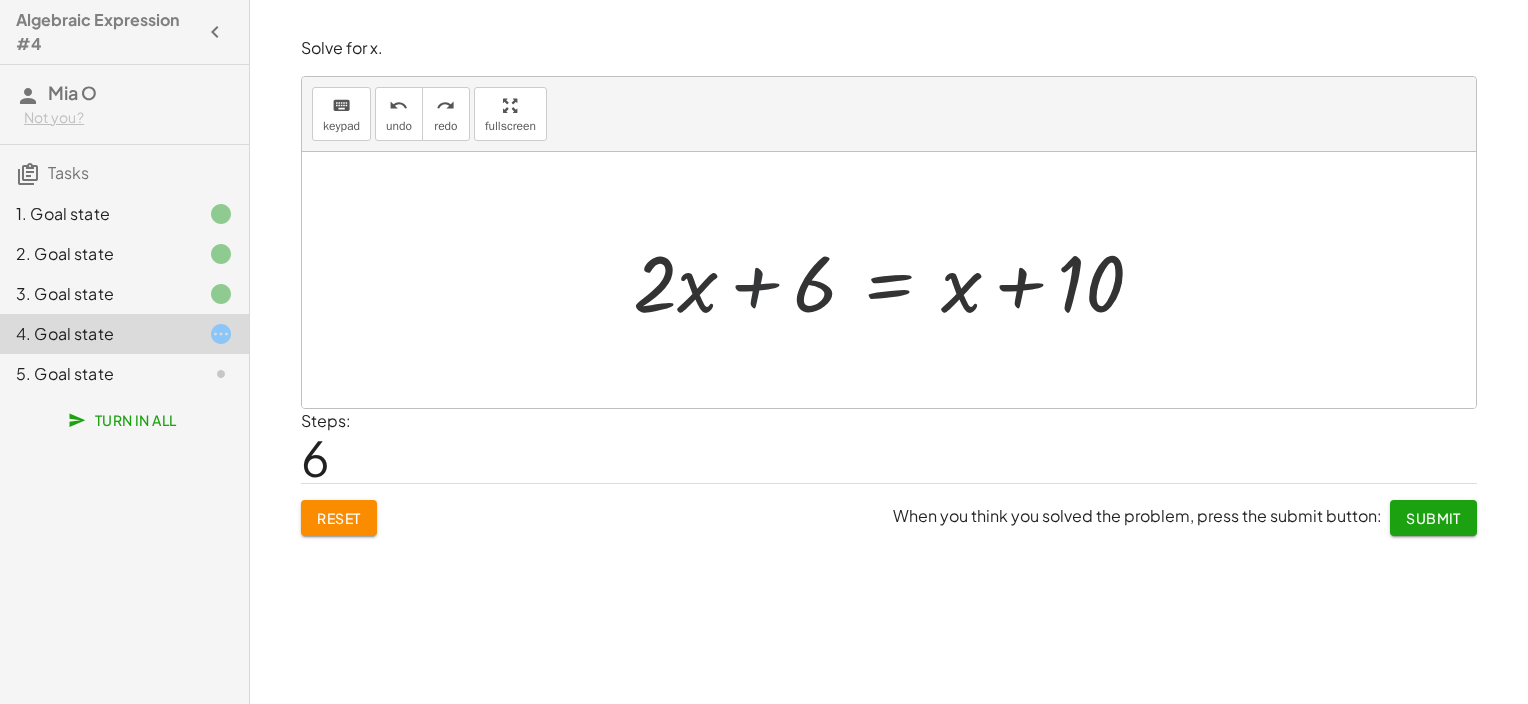 drag, startPoint x: 788, startPoint y: 292, endPoint x: 723, endPoint y: 281, distance: 65.9242 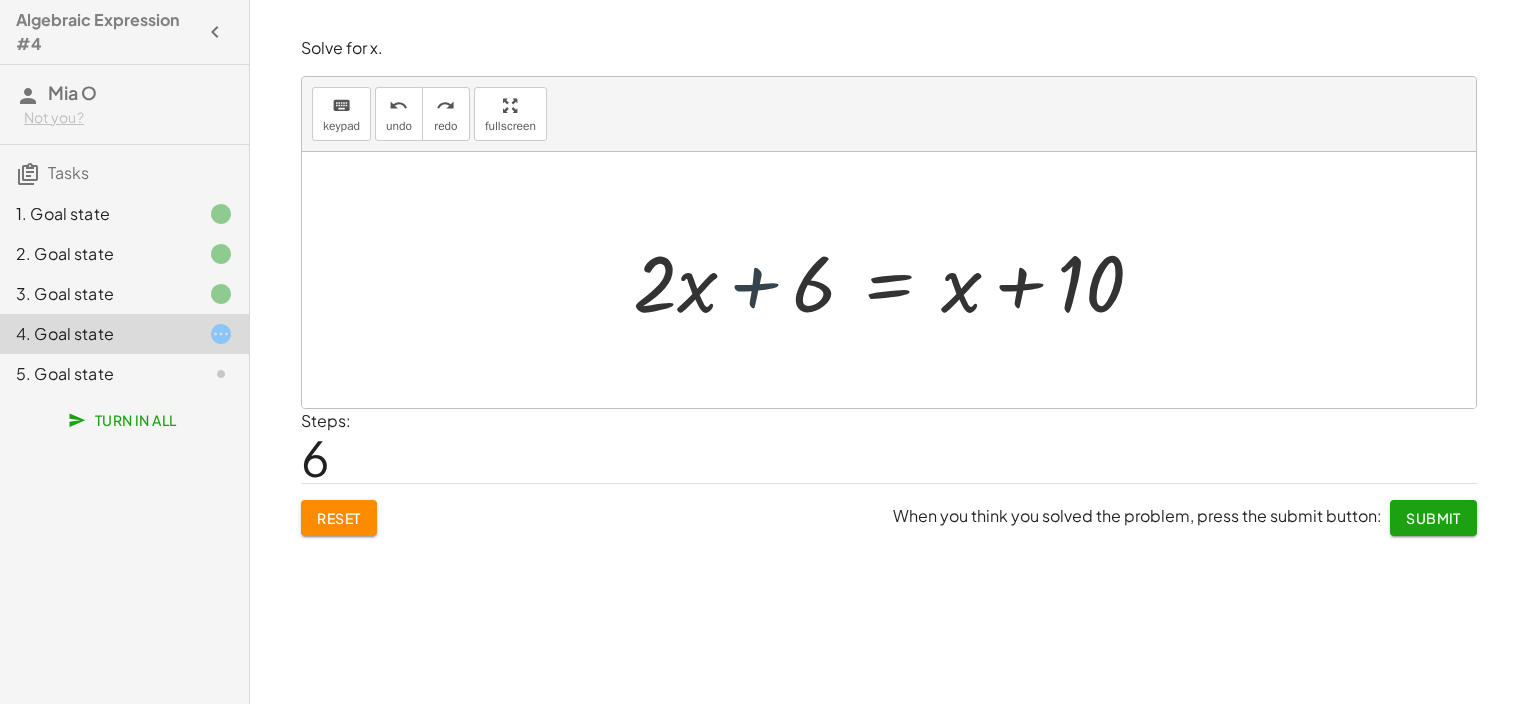 drag, startPoint x: 723, startPoint y: 281, endPoint x: 768, endPoint y: 300, distance: 48.8467 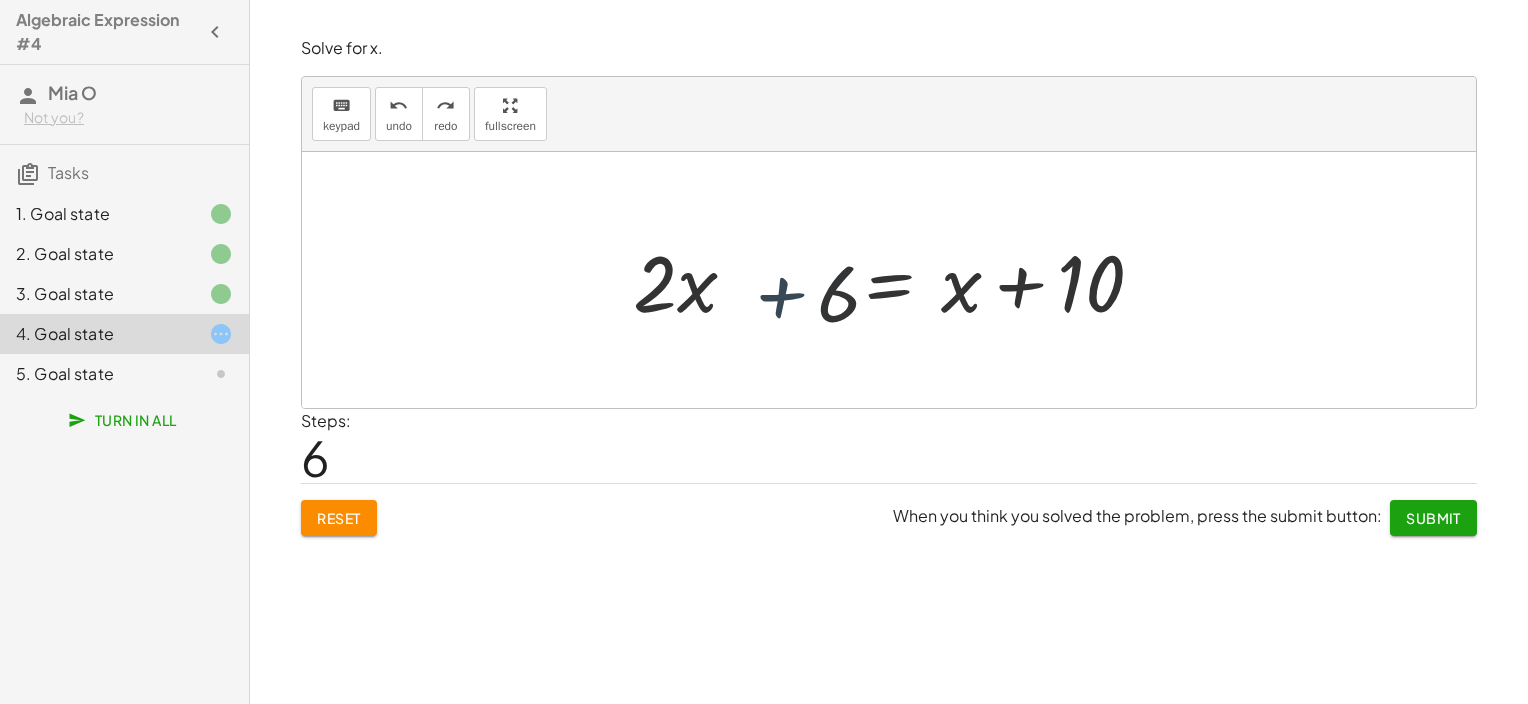 click at bounding box center [896, 280] 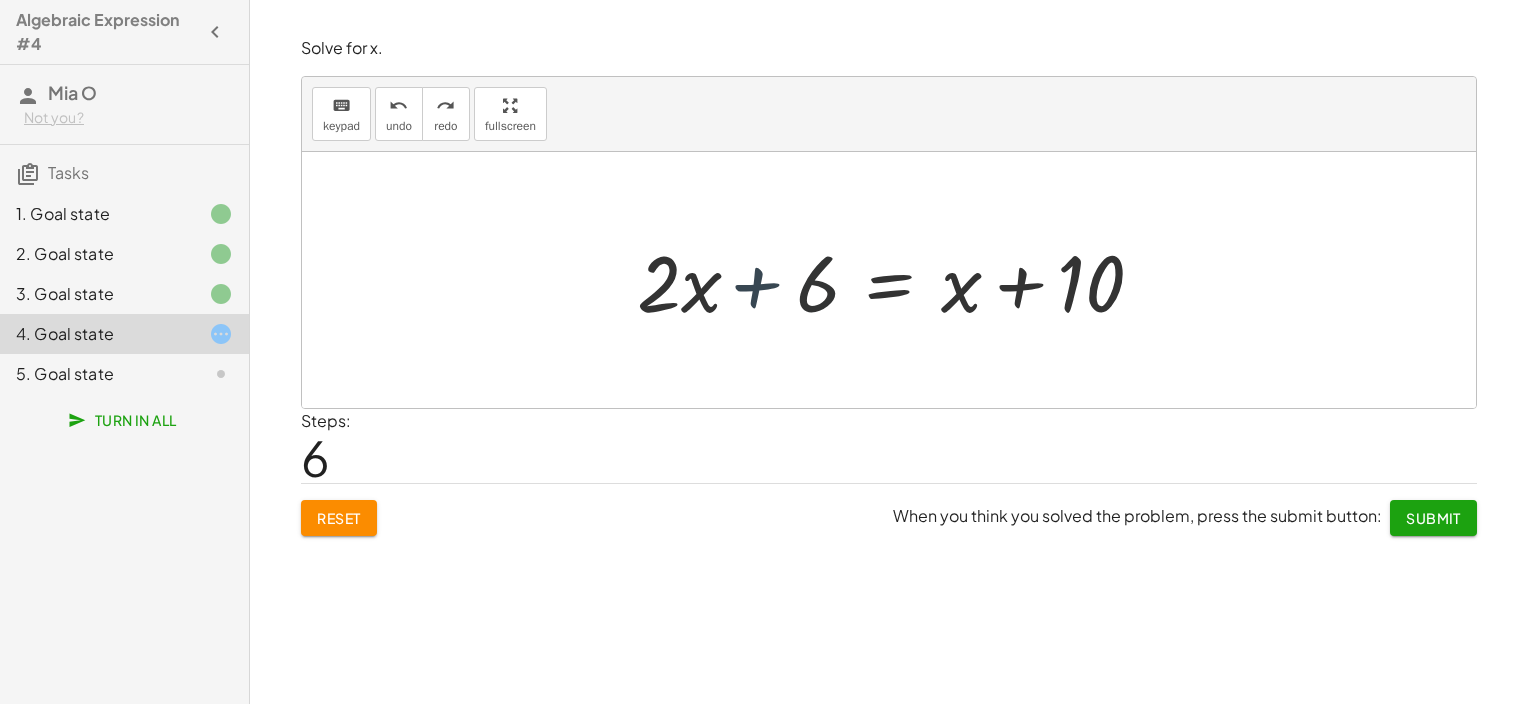 click at bounding box center (896, 280) 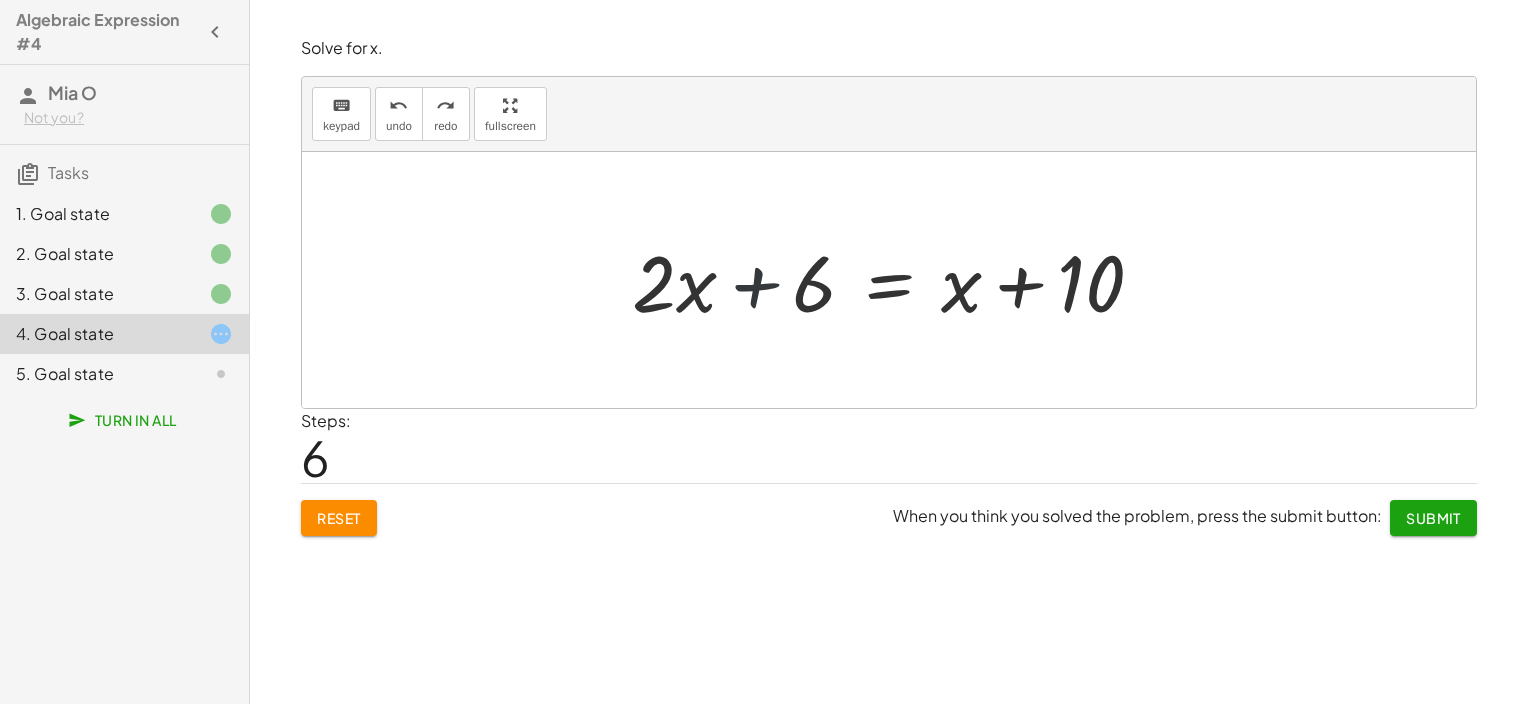click at bounding box center [896, 280] 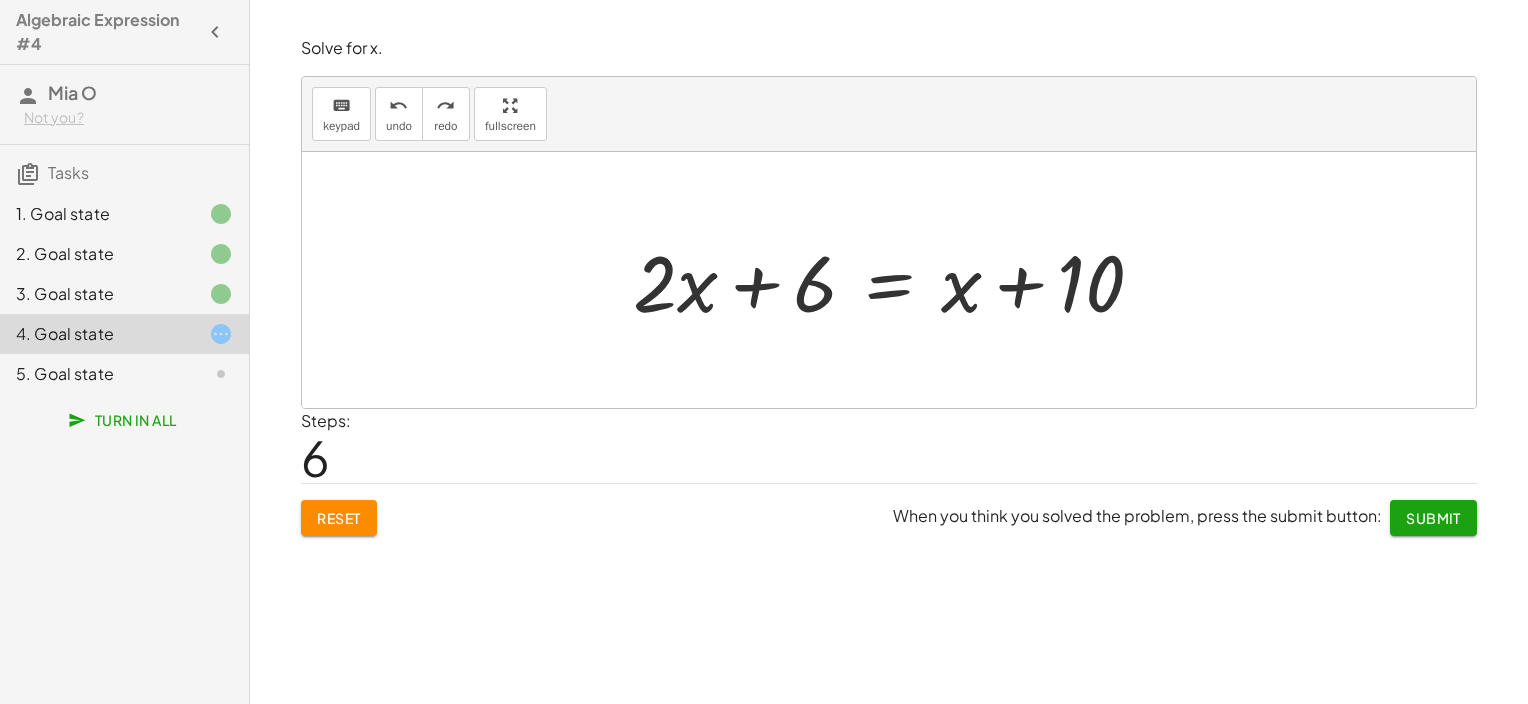 click at bounding box center [896, 280] 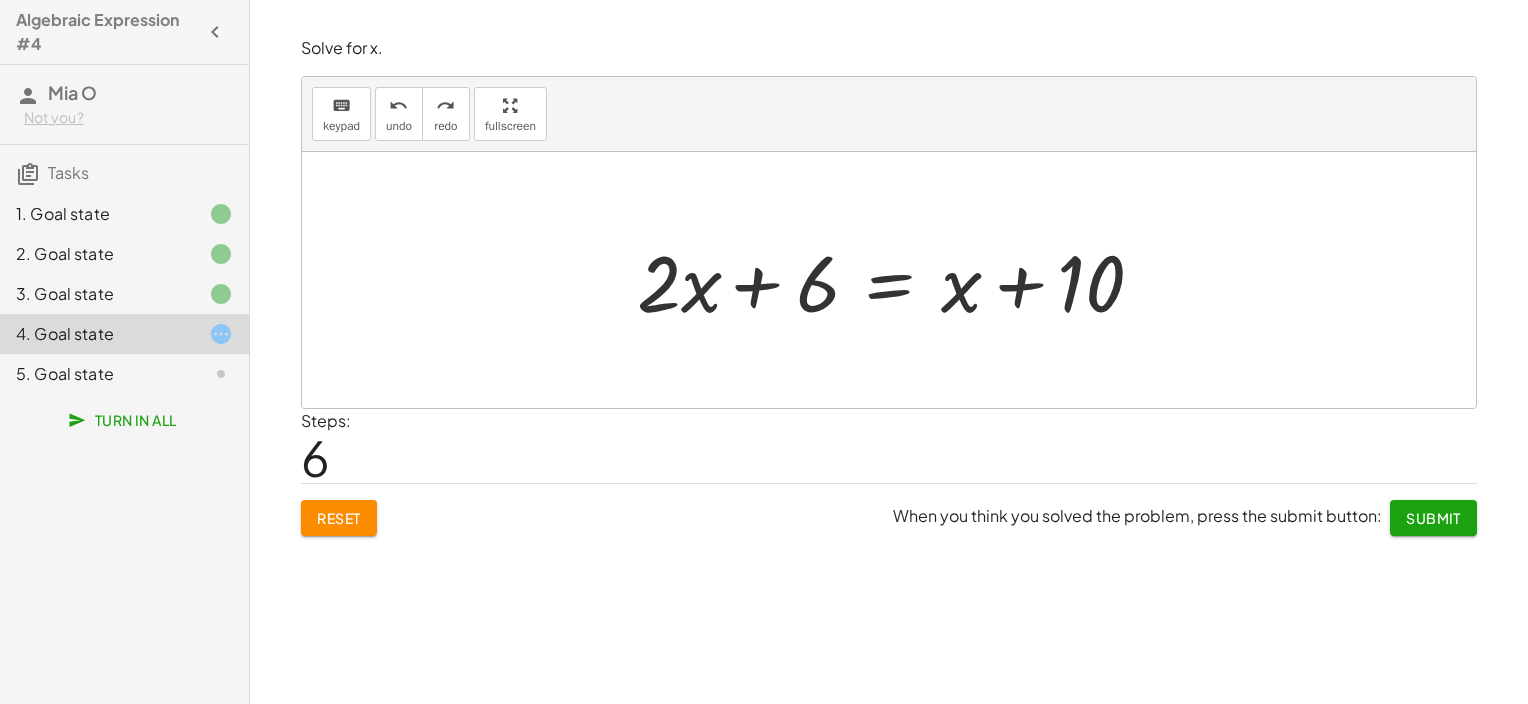 click at bounding box center [896, 280] 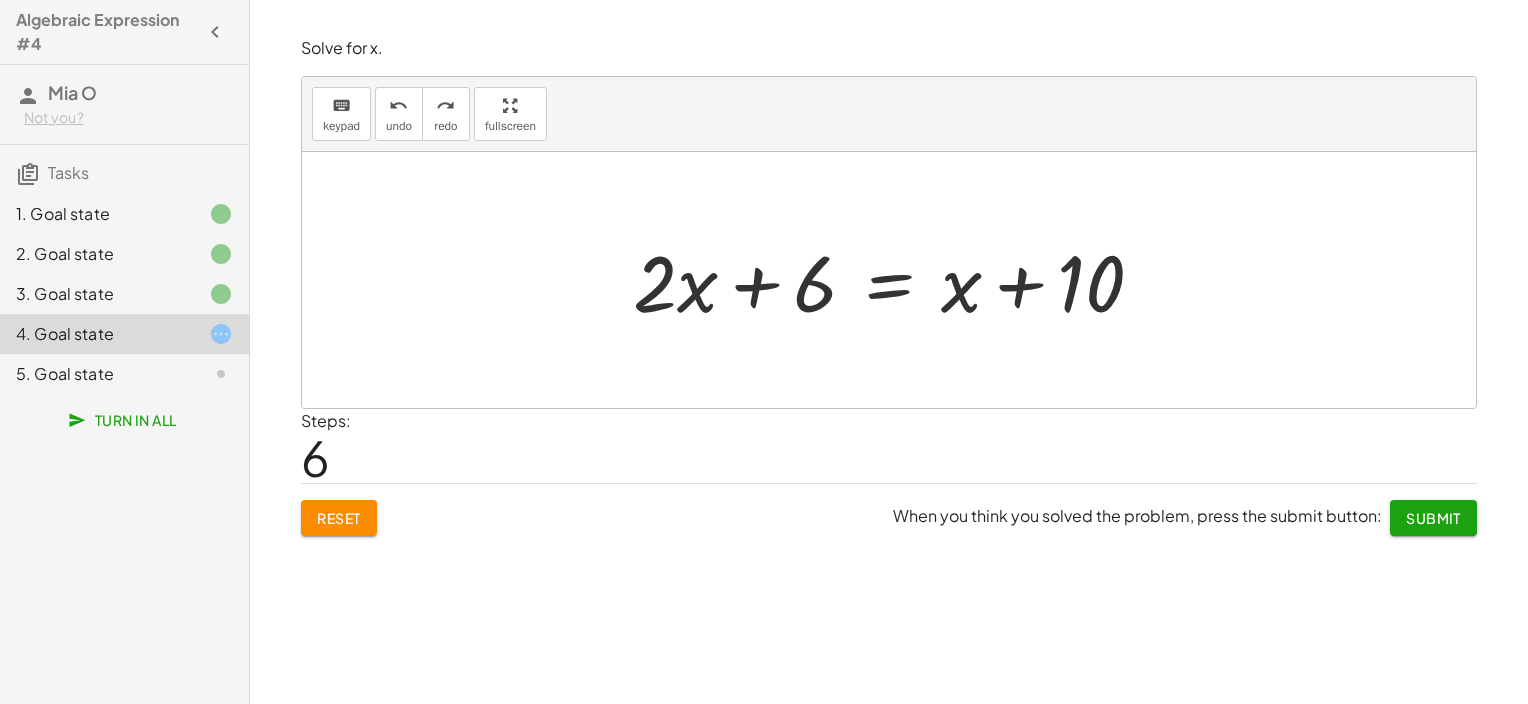 click at bounding box center [896, 280] 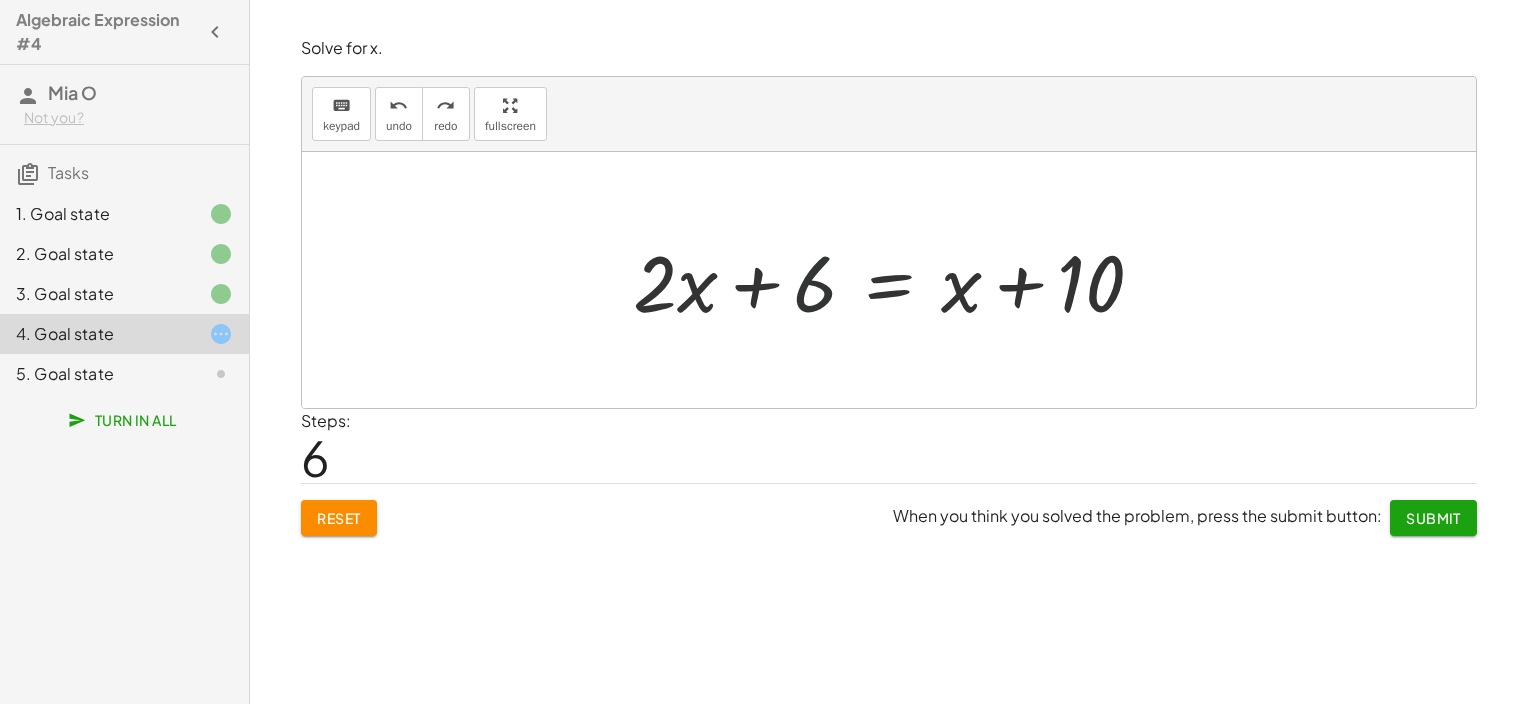 click at bounding box center [896, 280] 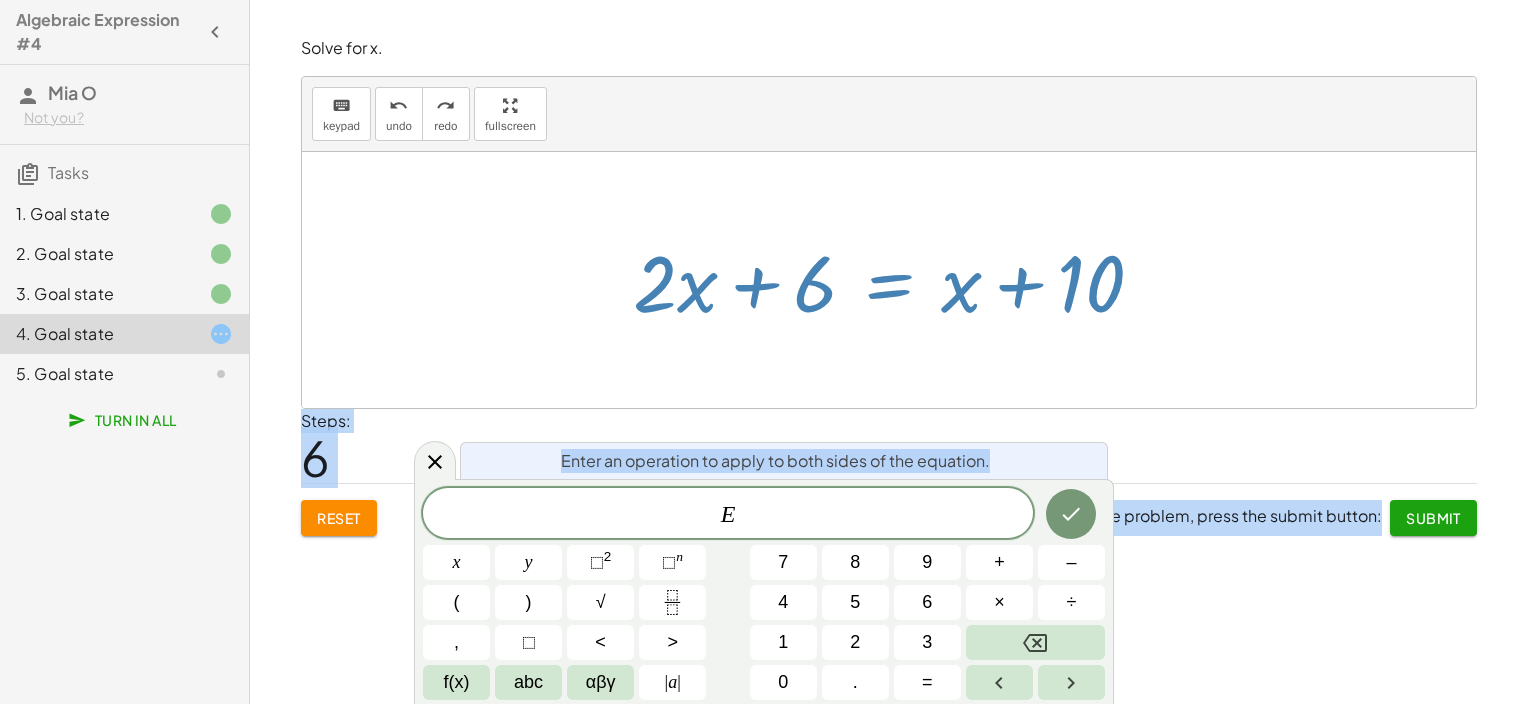 drag, startPoint x: 827, startPoint y: 417, endPoint x: 556, endPoint y: 492, distance: 281.18677 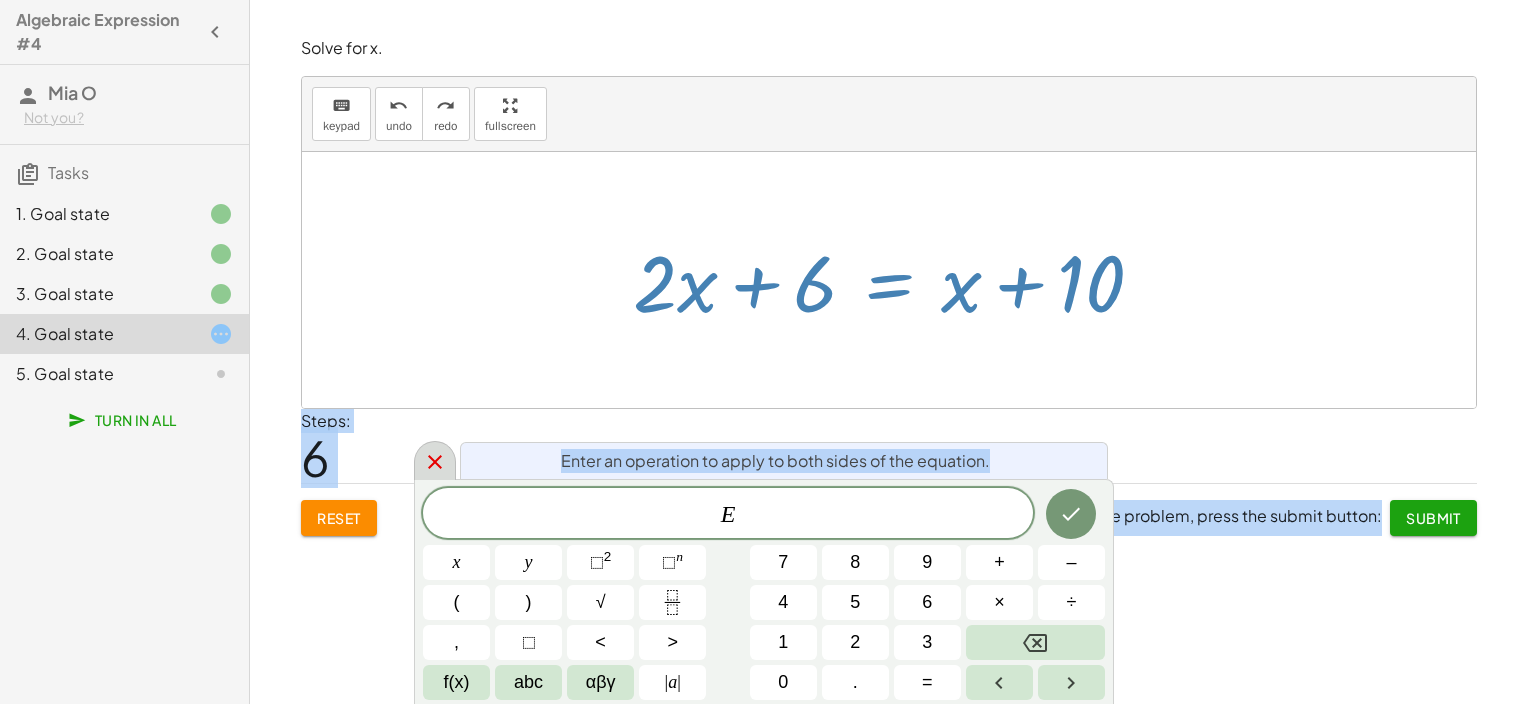 click 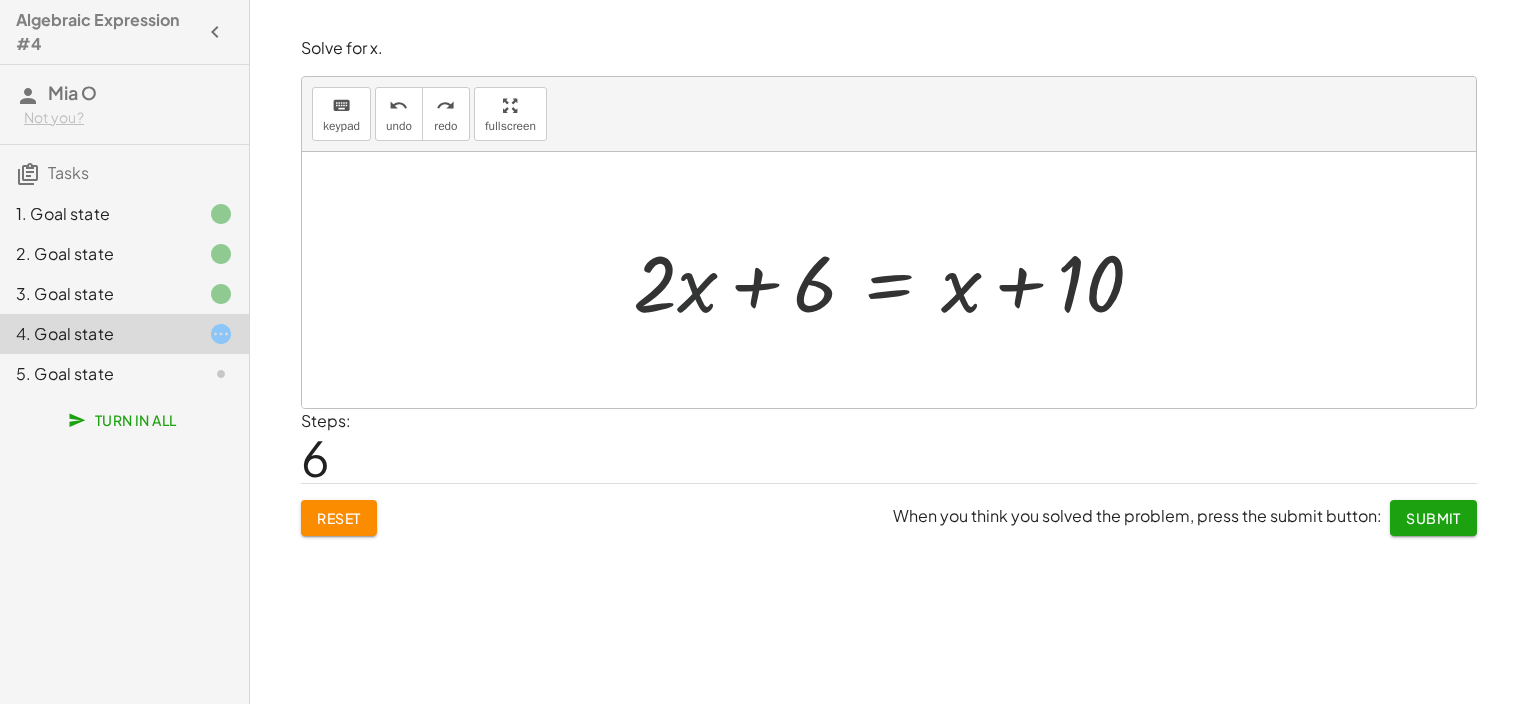 click at bounding box center (896, 280) 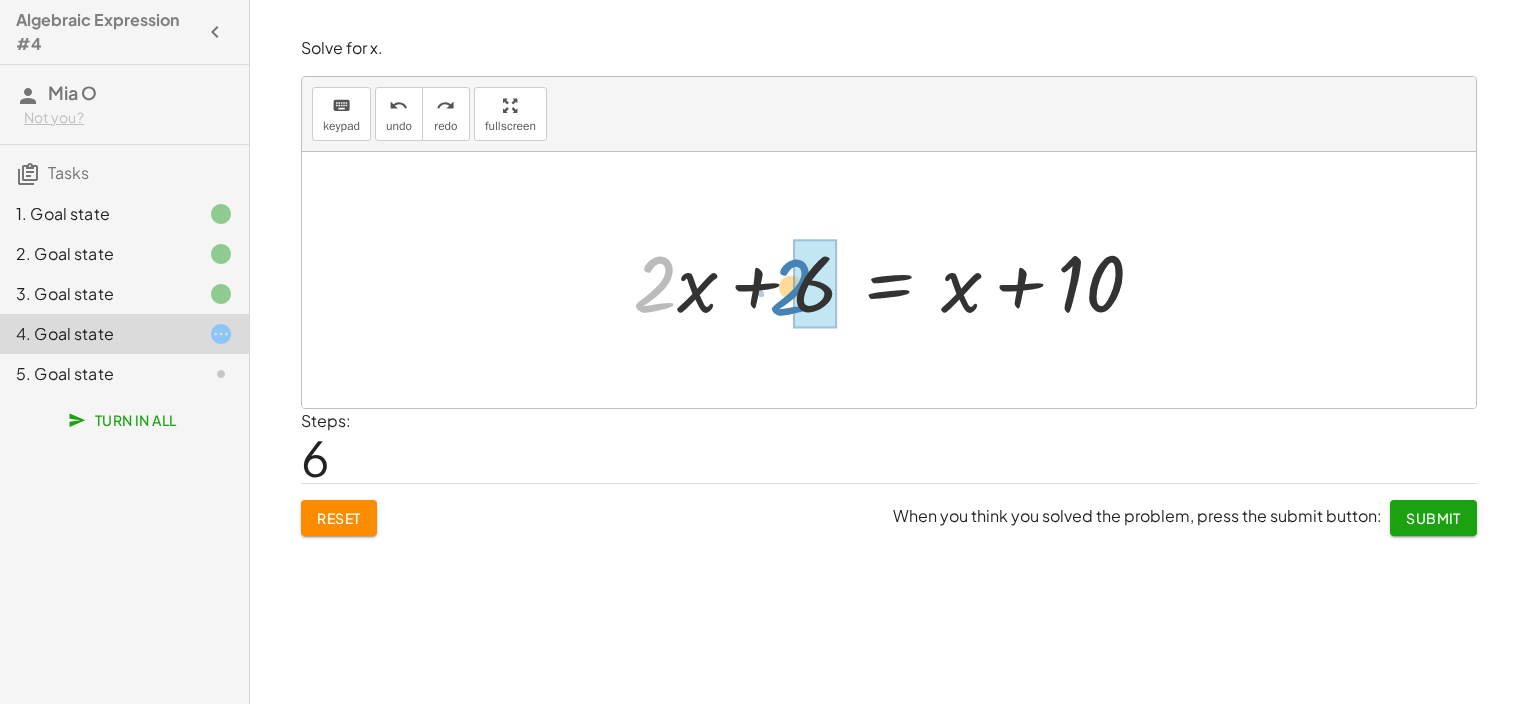 drag, startPoint x: 664, startPoint y: 300, endPoint x: 800, endPoint y: 303, distance: 136.03308 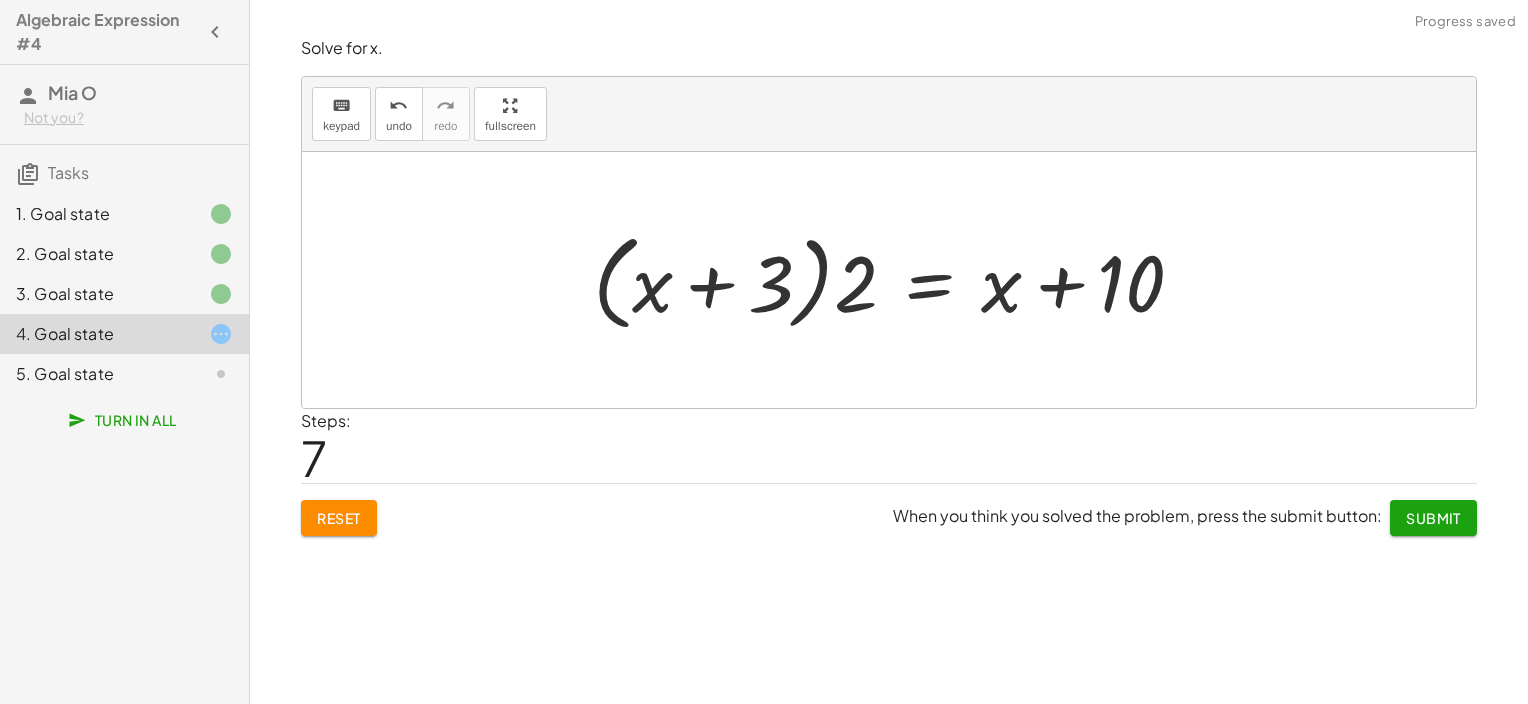 click at bounding box center [896, 280] 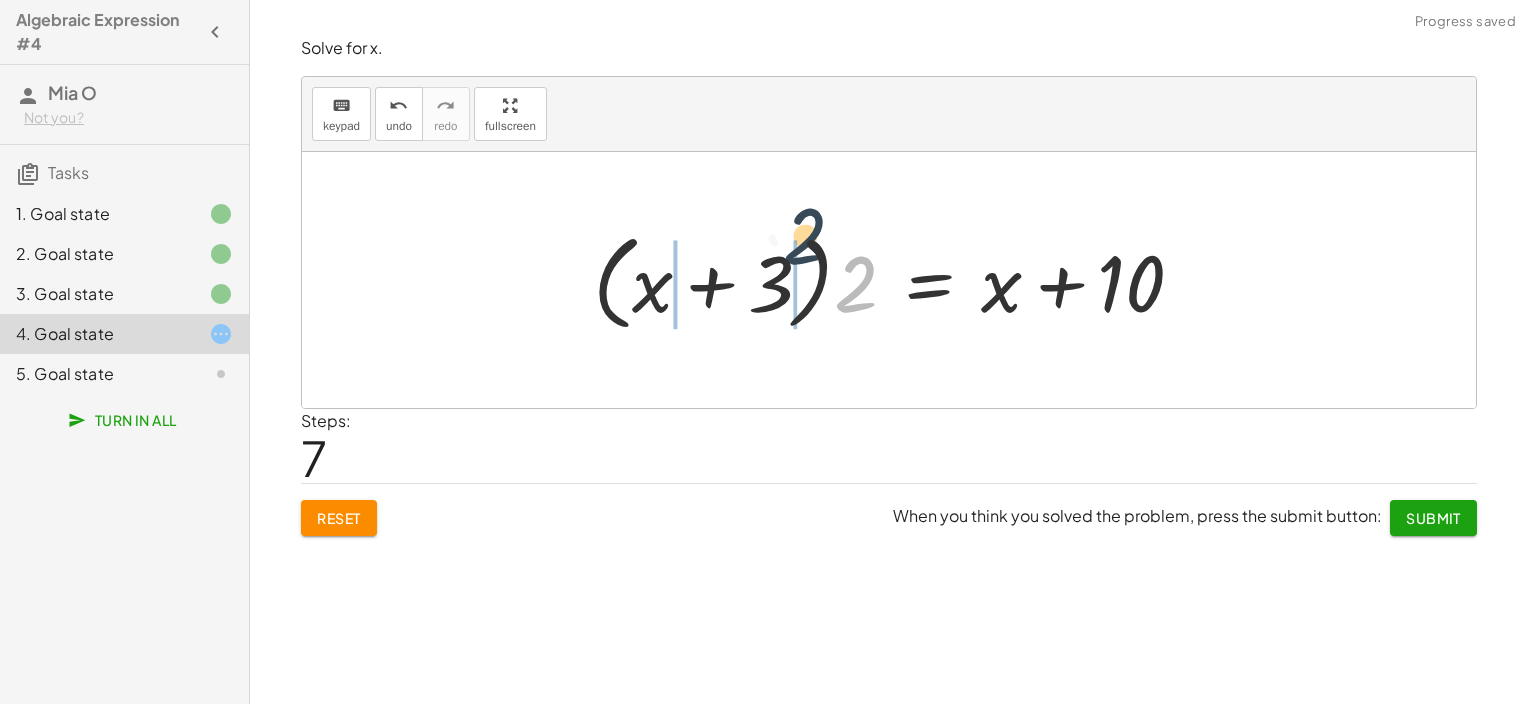 drag, startPoint x: 851, startPoint y: 287, endPoint x: 767, endPoint y: 278, distance: 84.48077 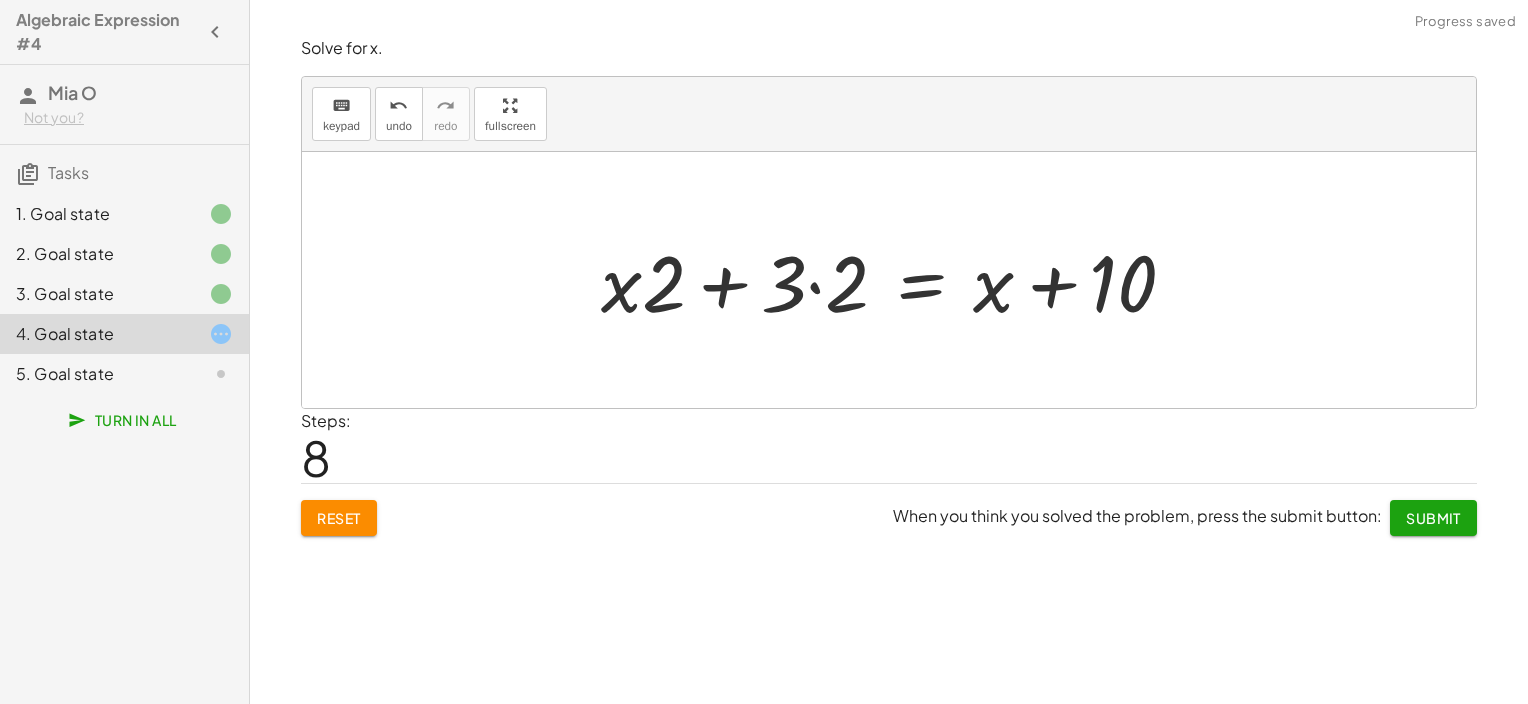 click at bounding box center [896, 280] 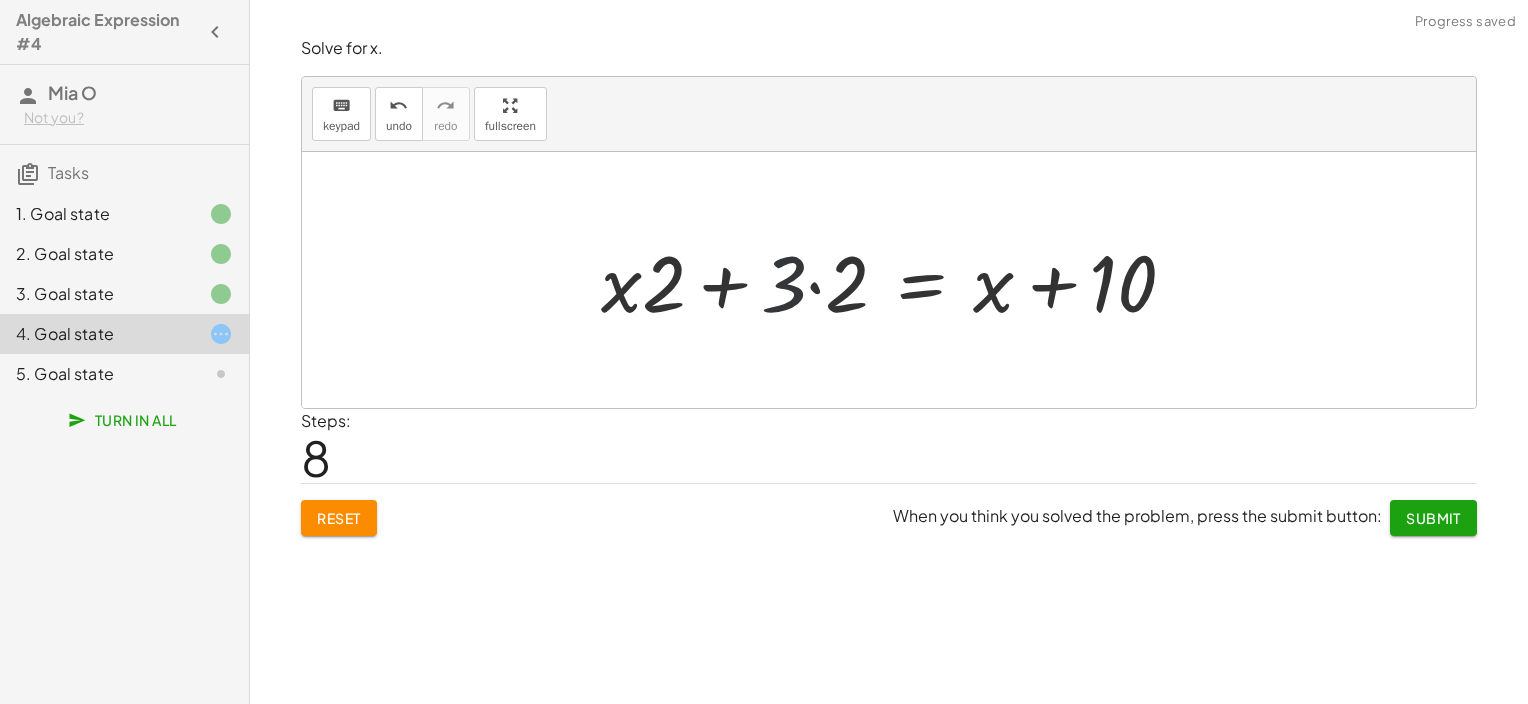 click at bounding box center (896, 280) 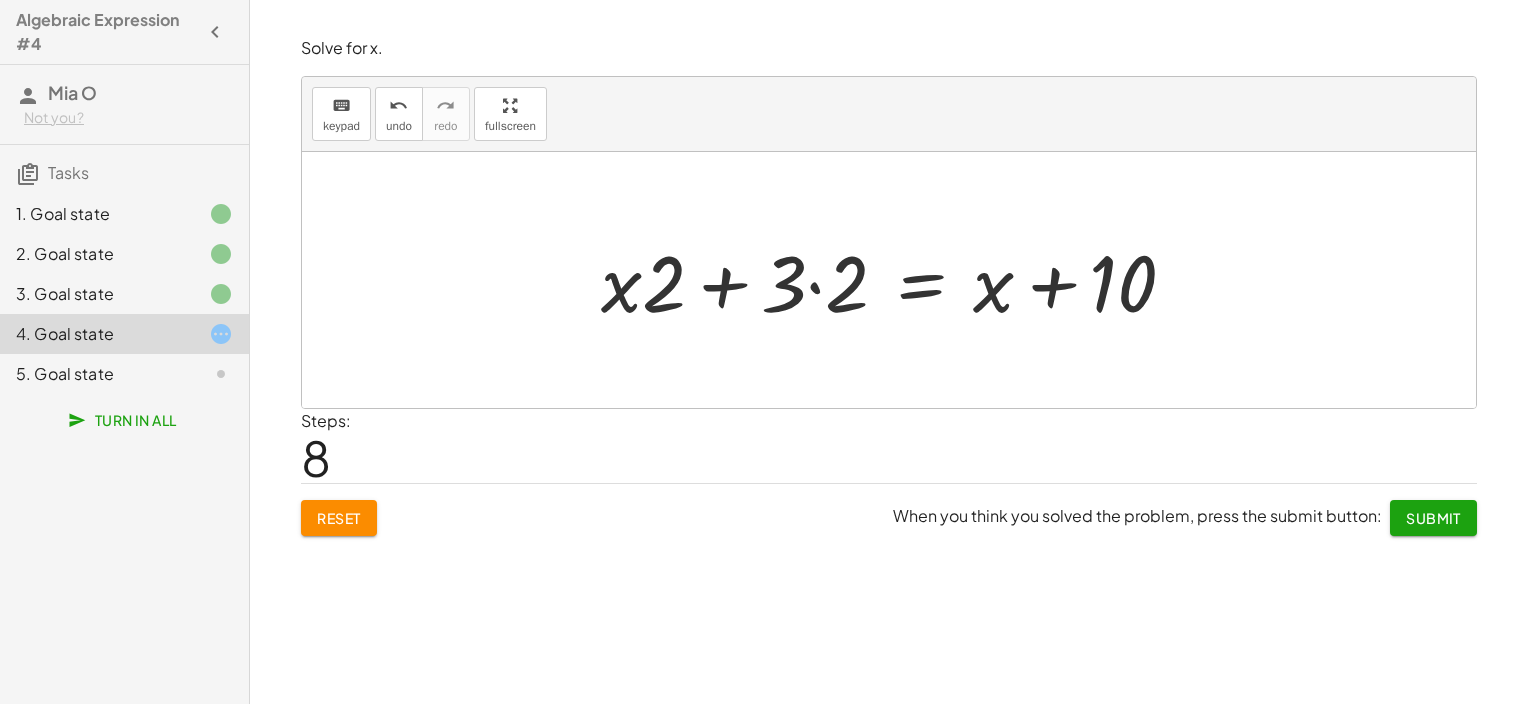 click at bounding box center [896, 280] 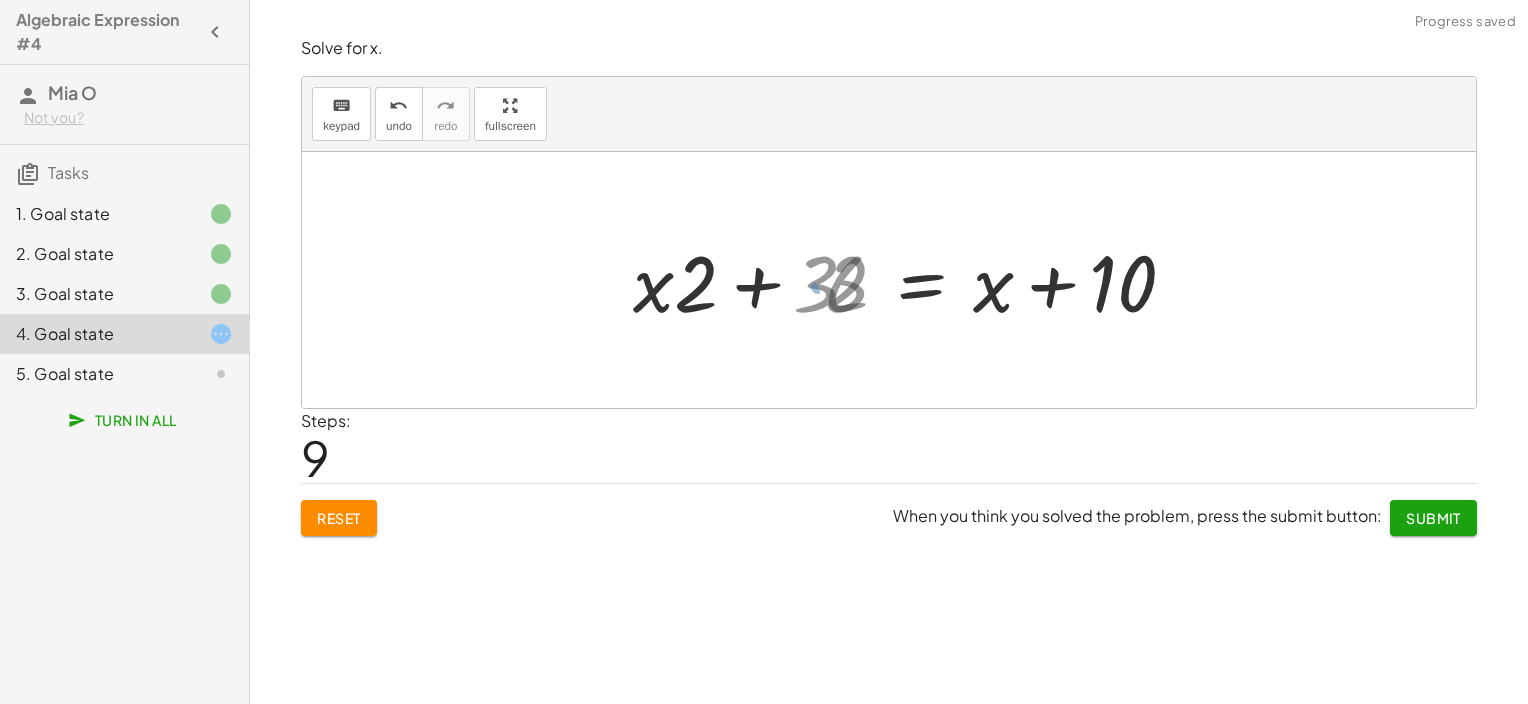 click at bounding box center [928, 280] 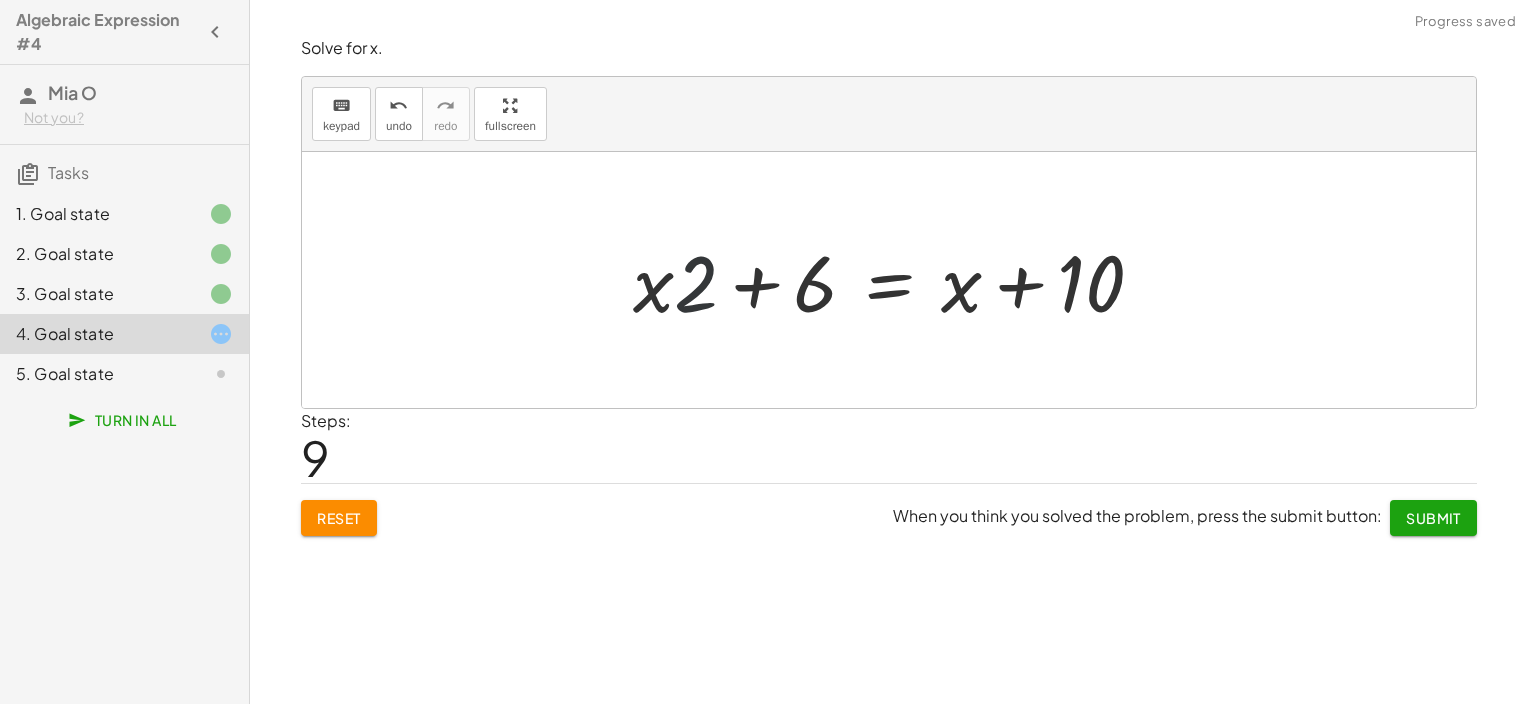 click at bounding box center (896, 280) 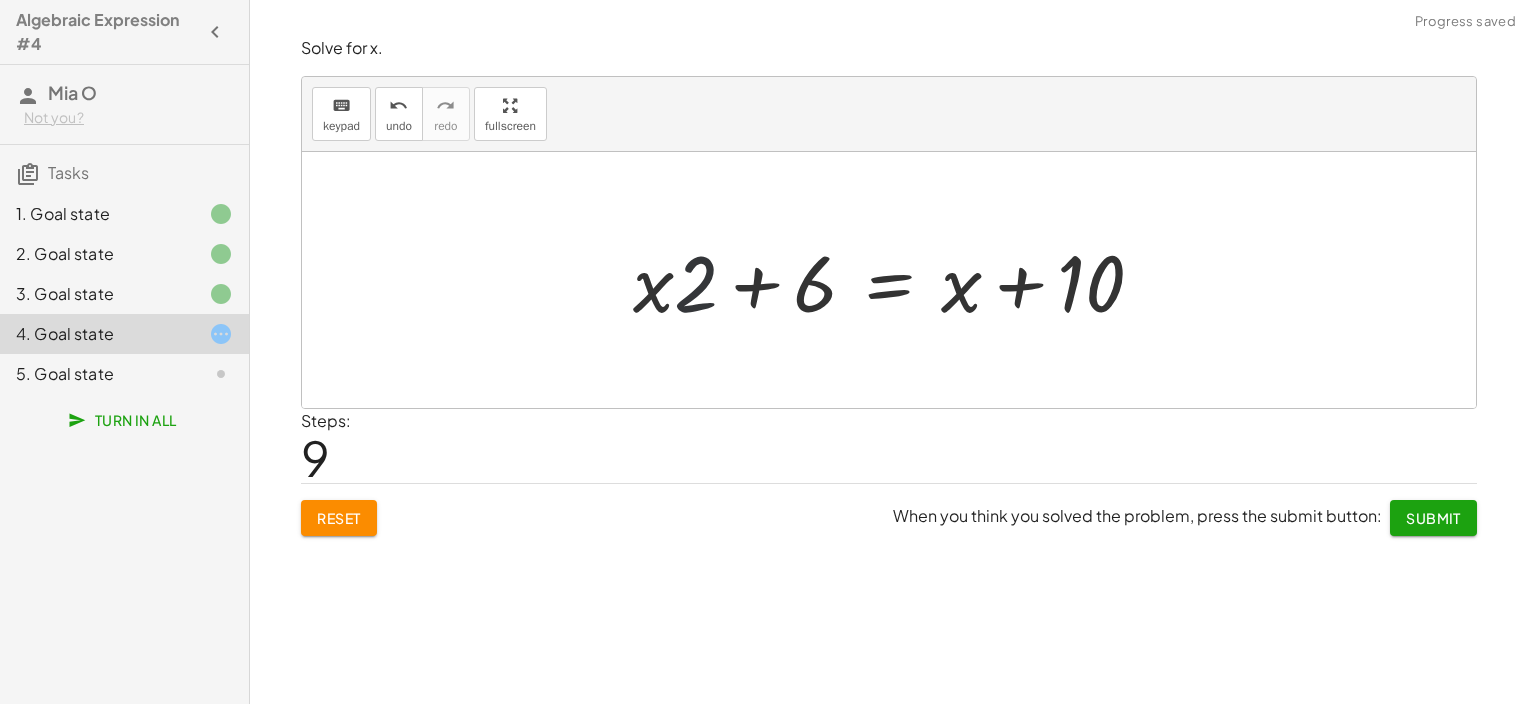 click at bounding box center [896, 280] 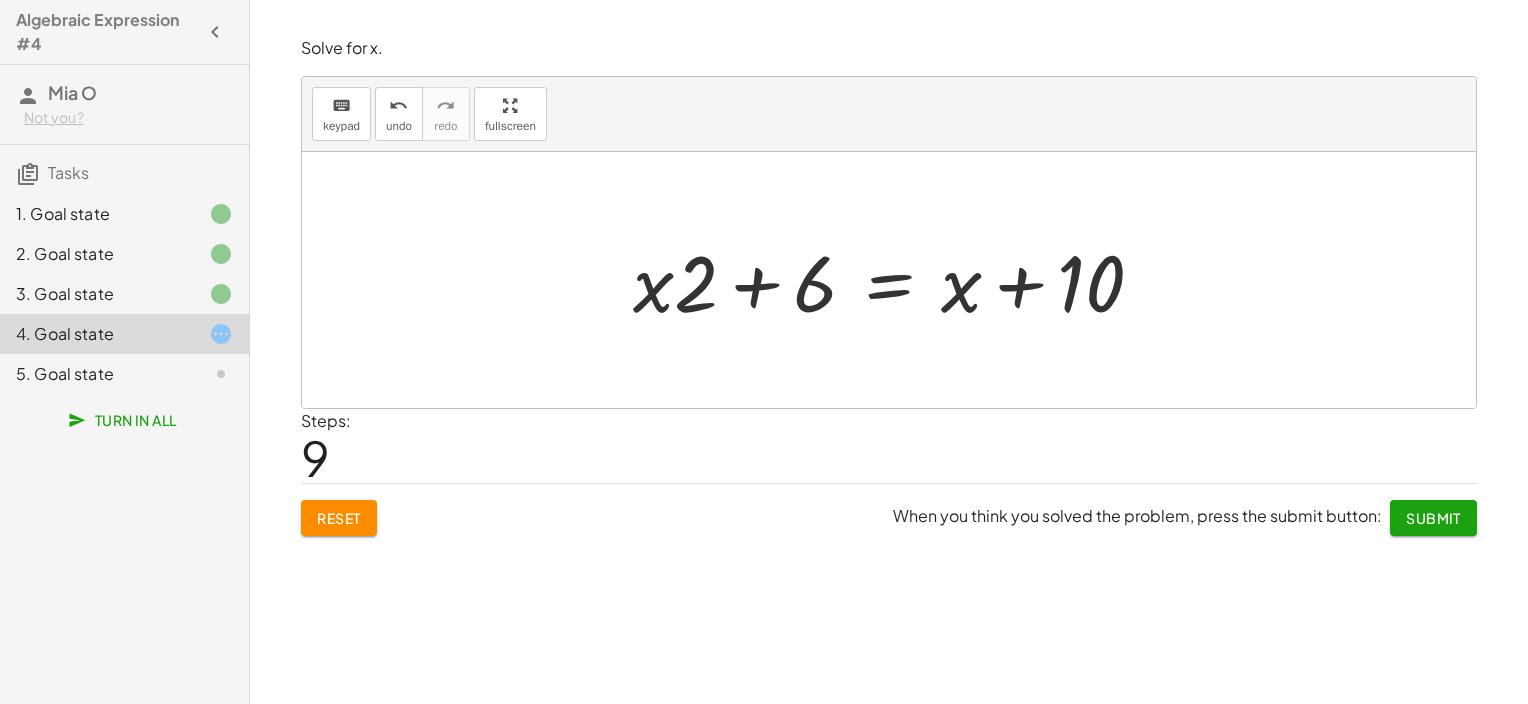click at bounding box center (896, 280) 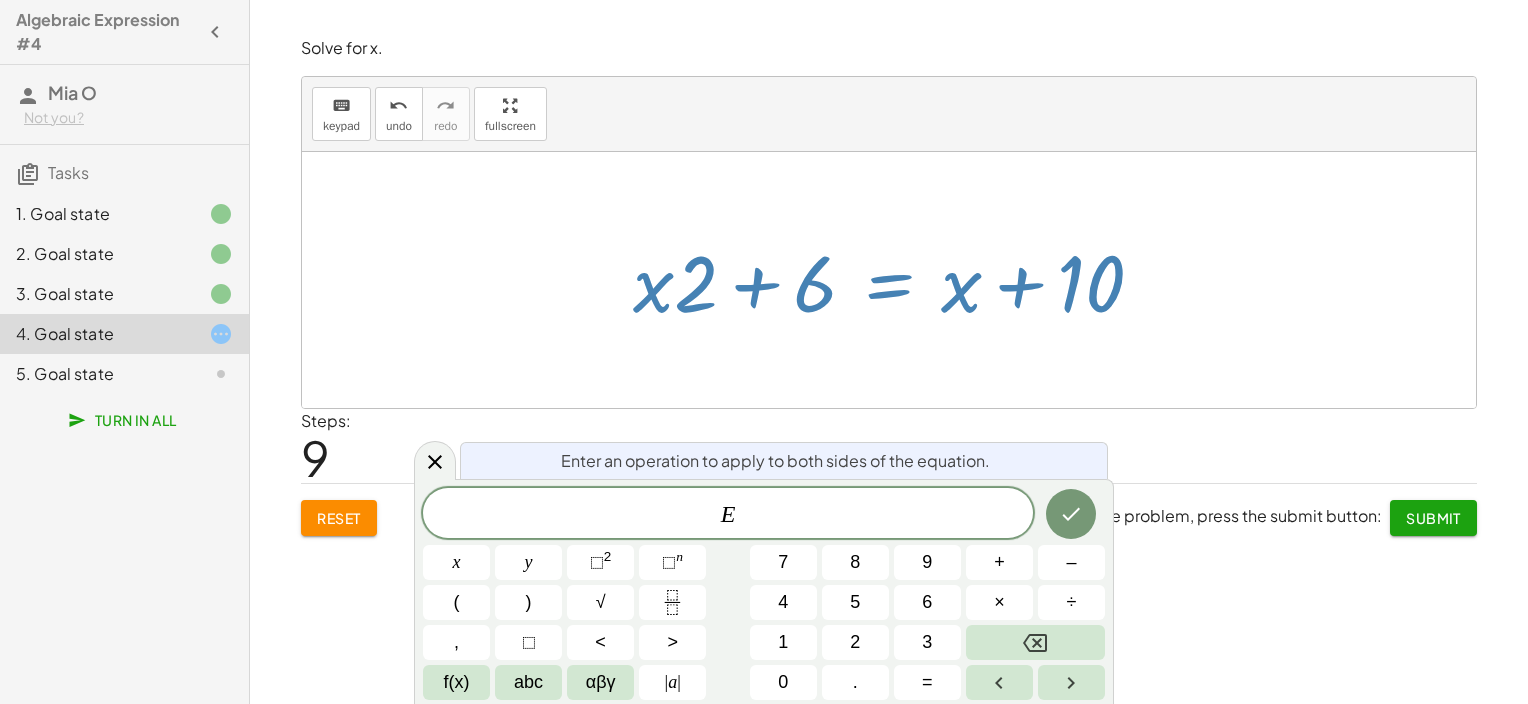 click at bounding box center [889, 280] 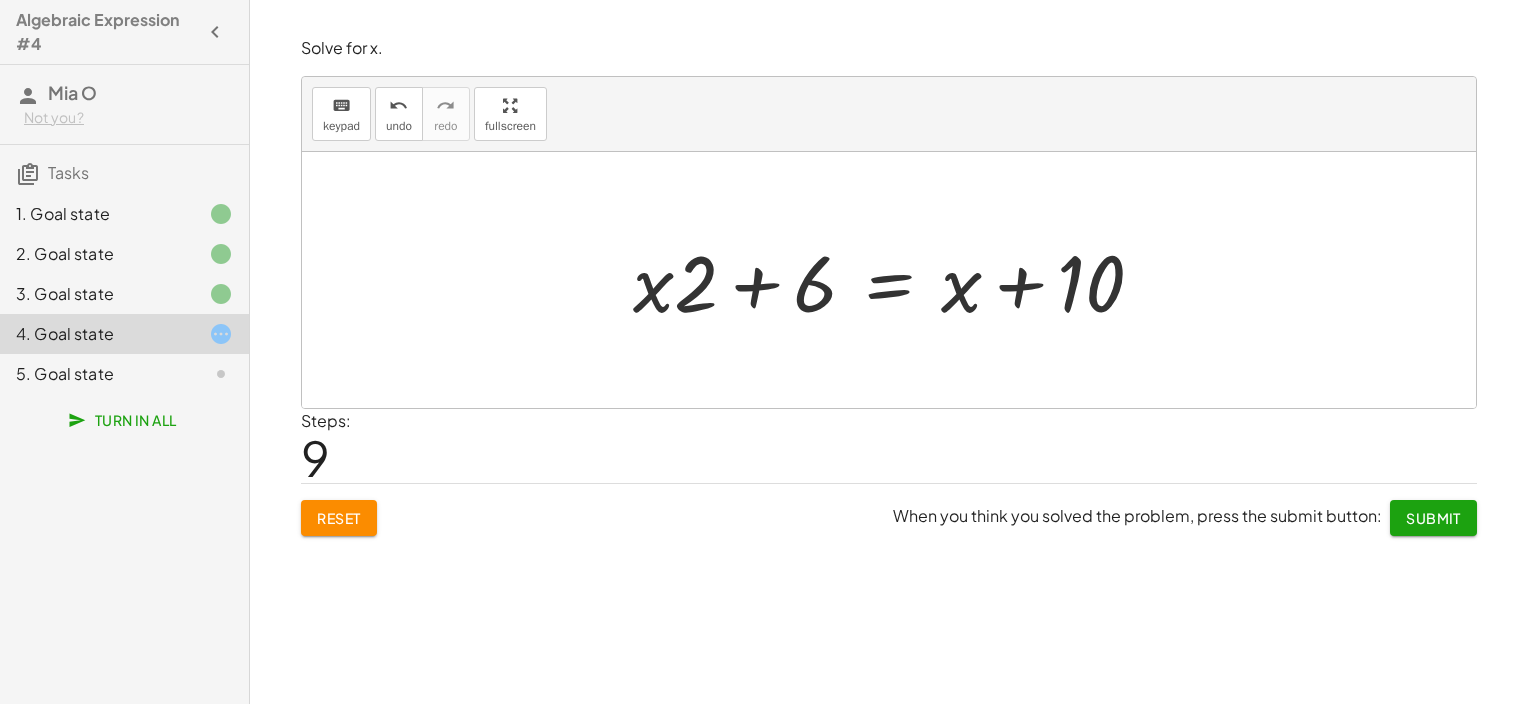 click on "Write an algebraic expression for: "The product of a number and 4, decreased by 10." keyboard keypad undo undo redo redo fullscreen x + · 4 · x − 10 = 7 × Steps: 8 Reset When you think you solved the problem, press the submit button: Continue Solve for x. keyboard keypad undo undo redo redo fullscreen · x ÷ 5 = 3 · x ÷ 5 · 5 = · 3 · 5 x = · 3 · 5 x = 15 × Steps: 3 Reset When you think you solved the problem, press the submit button: Continue Solve for x. keyboard keypad undo undo redo redo fullscreen + · 3 · x + 2 = 20 × Steps: 0 Reset When you think you solved the problem, press the submit button: Continue Solve for x. keyboard keypad undo undo redo redo fullscreen · 2 · ( + x + 3 ) = + x + 10 + · 2 · x + · 2 · 3 = + x + 10 + · 2 · x + 6 = + x + 10 · ( + x + 3 ) · 2 = + x + 10 + · x · 2 + · 3 · 2 = + x + 10 + x + = + x + 10 · · 2 6 × Steps: 9 Reset When you think you solved the problem, press the submit button: Submit ×" 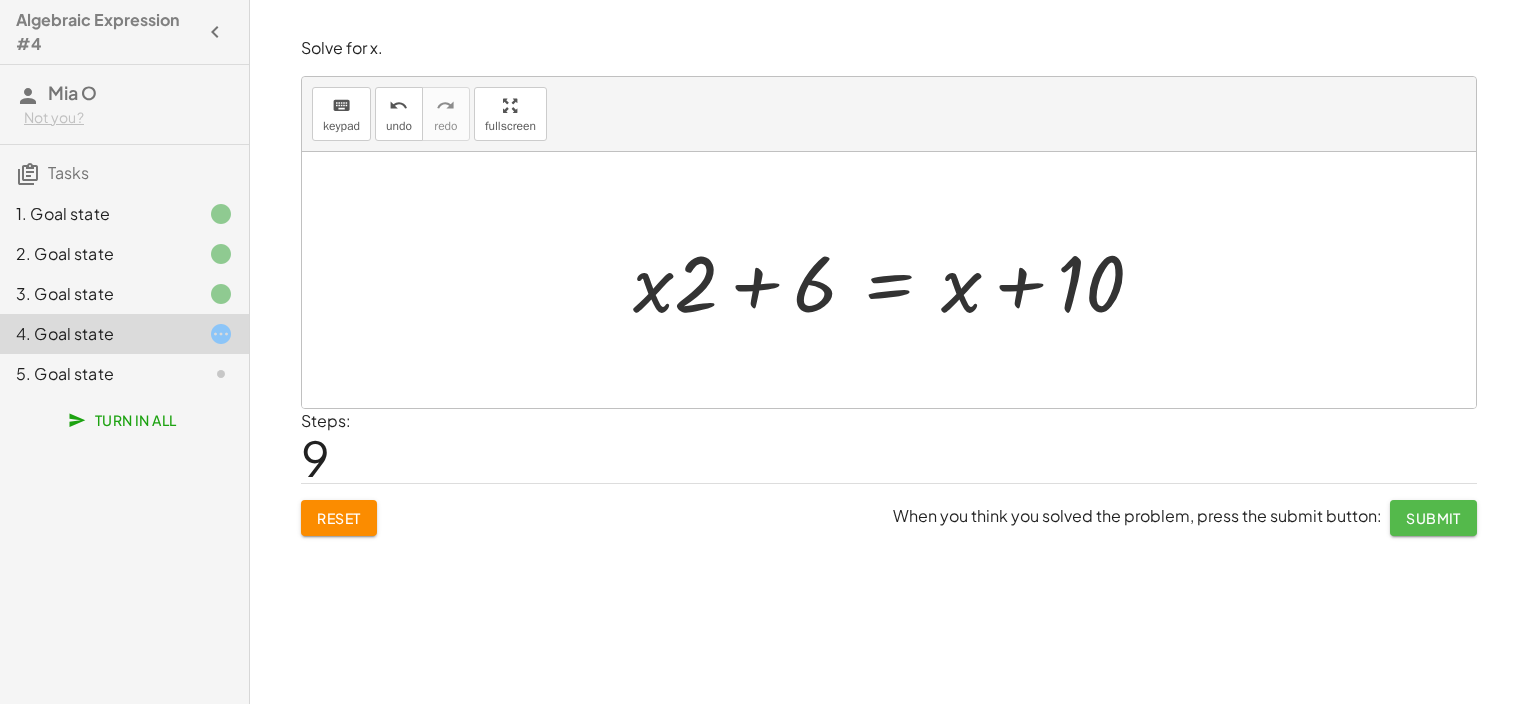click on "Submit" 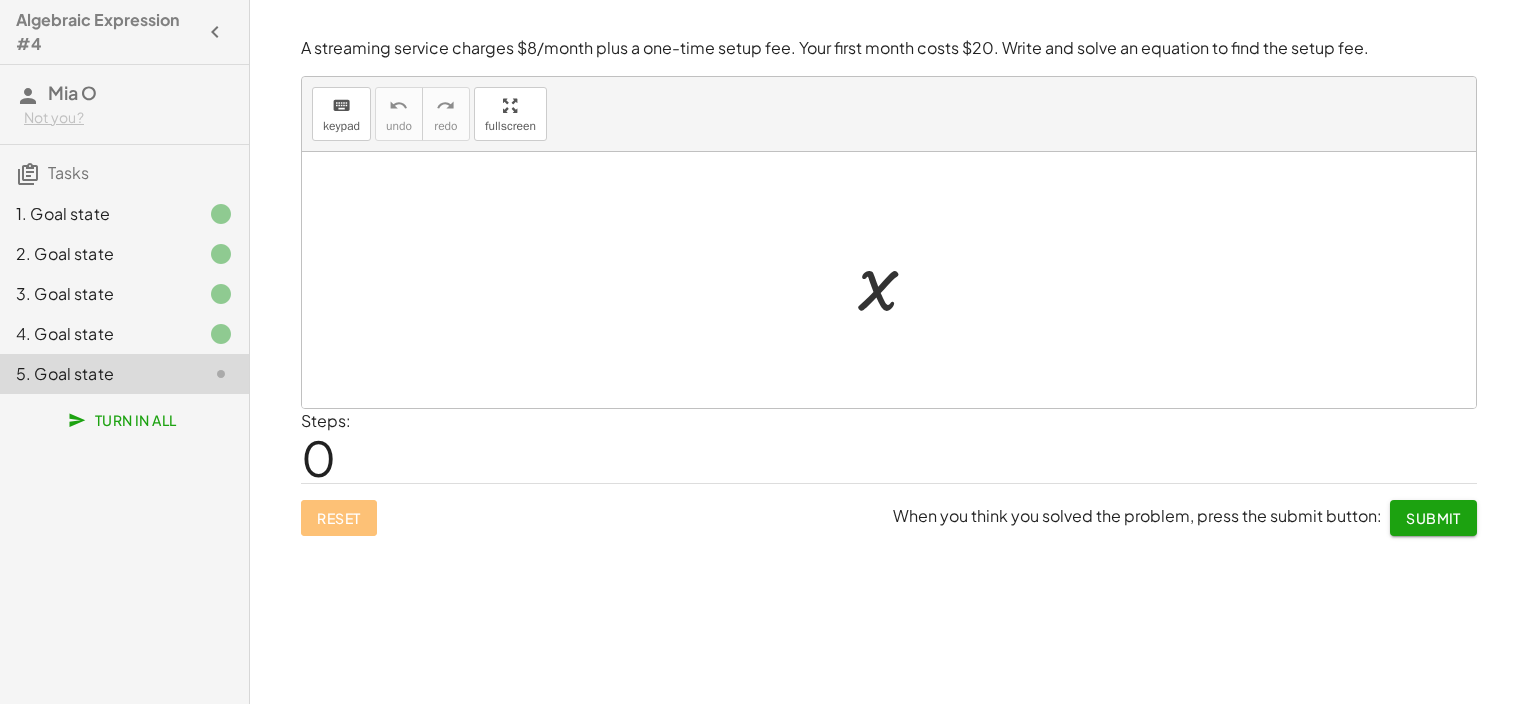 click at bounding box center [896, 280] 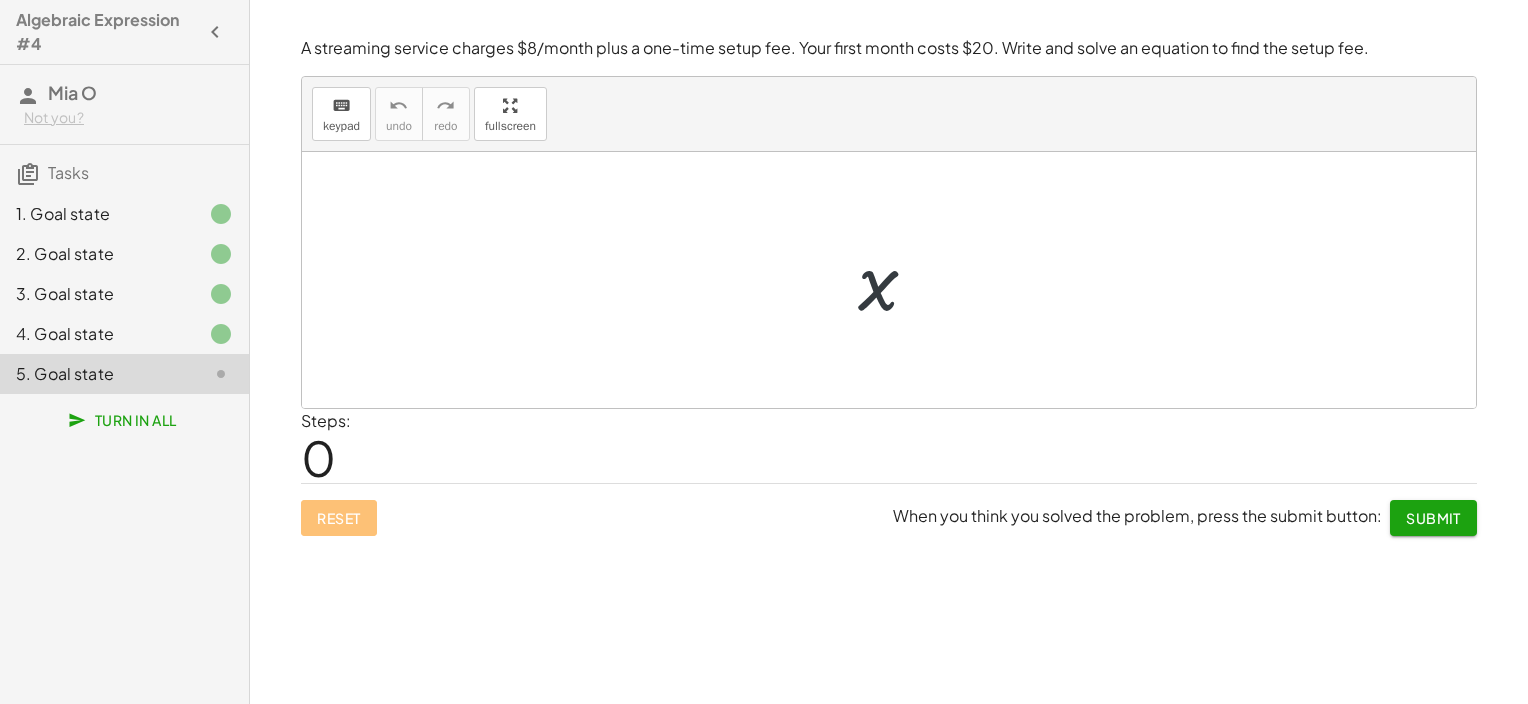 click at bounding box center [896, 280] 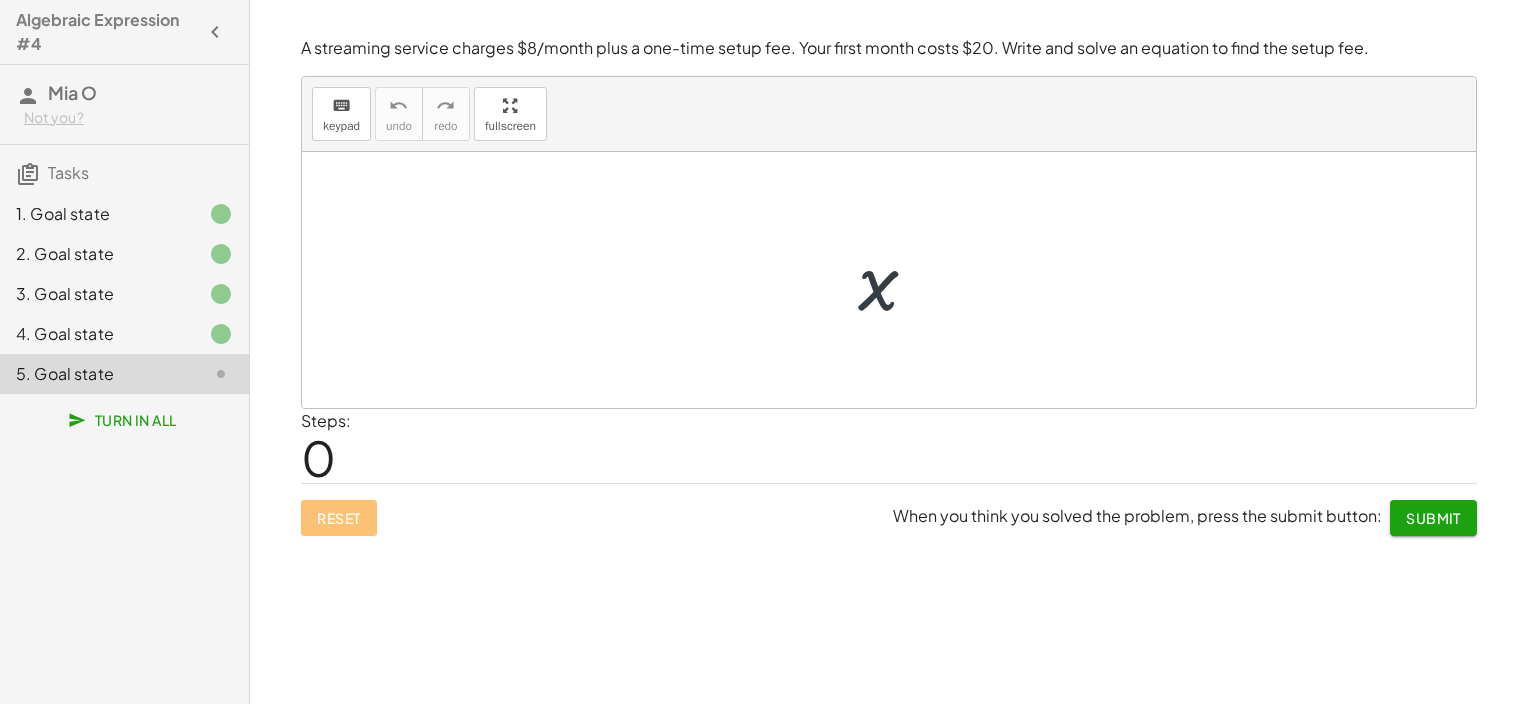 click at bounding box center (896, 280) 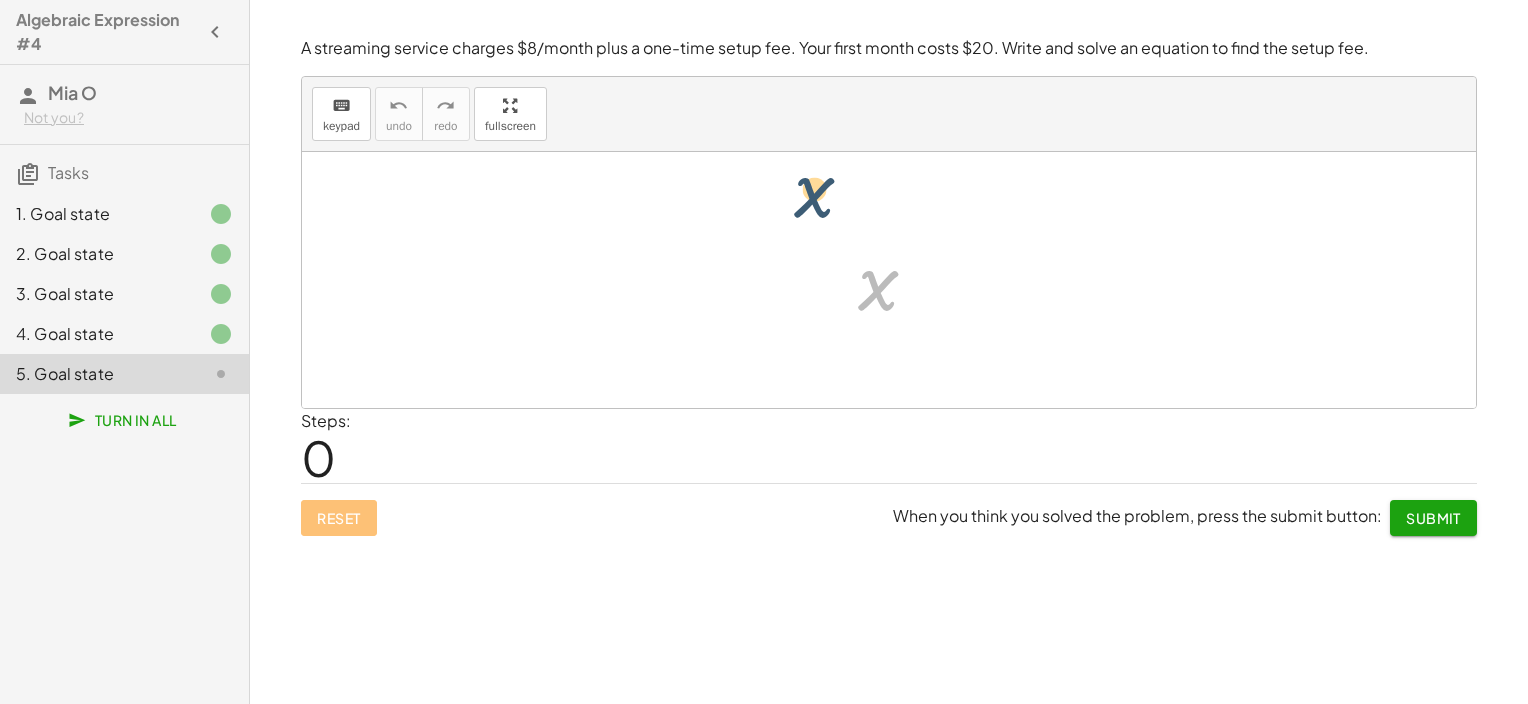 drag, startPoint x: 874, startPoint y: 295, endPoint x: 658, endPoint y: 112, distance: 283.0989 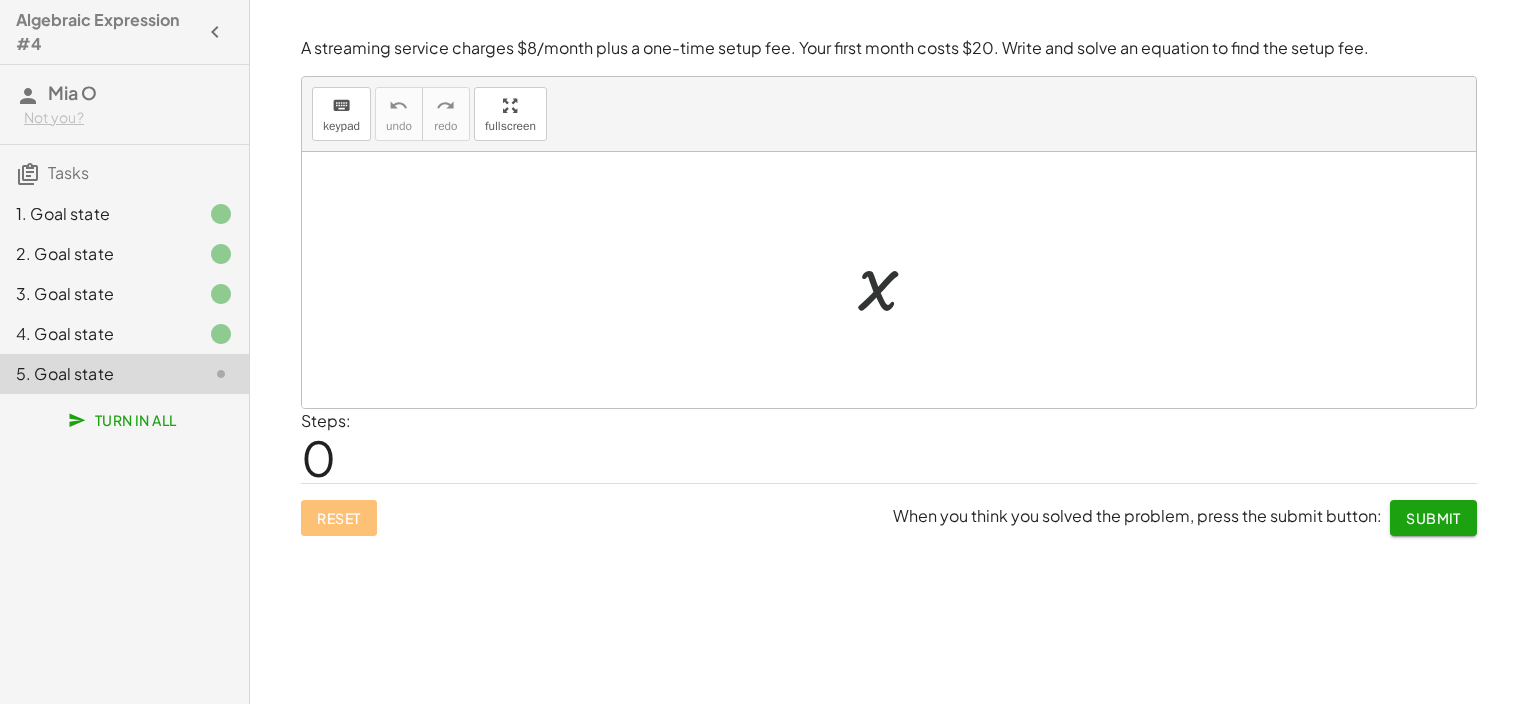click at bounding box center (896, 280) 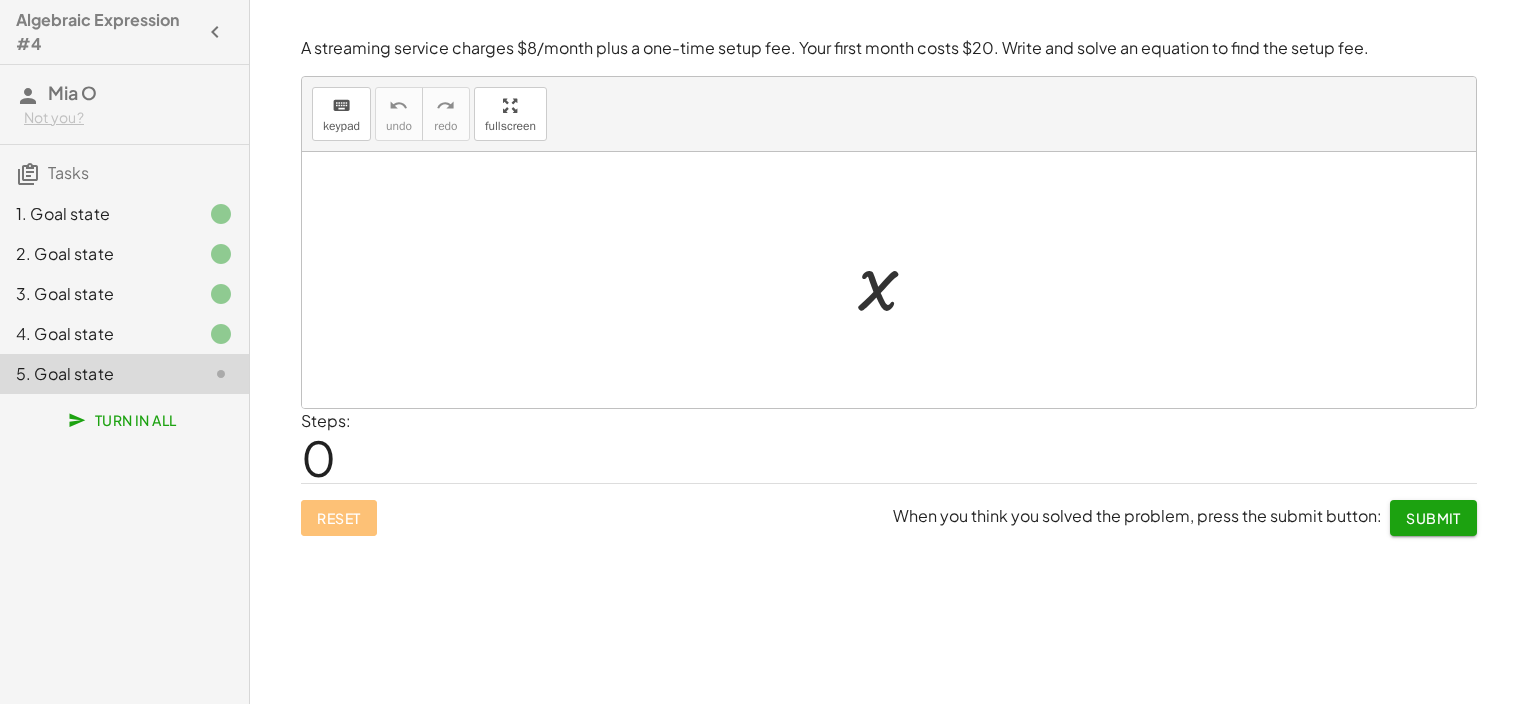 click at bounding box center [896, 280] 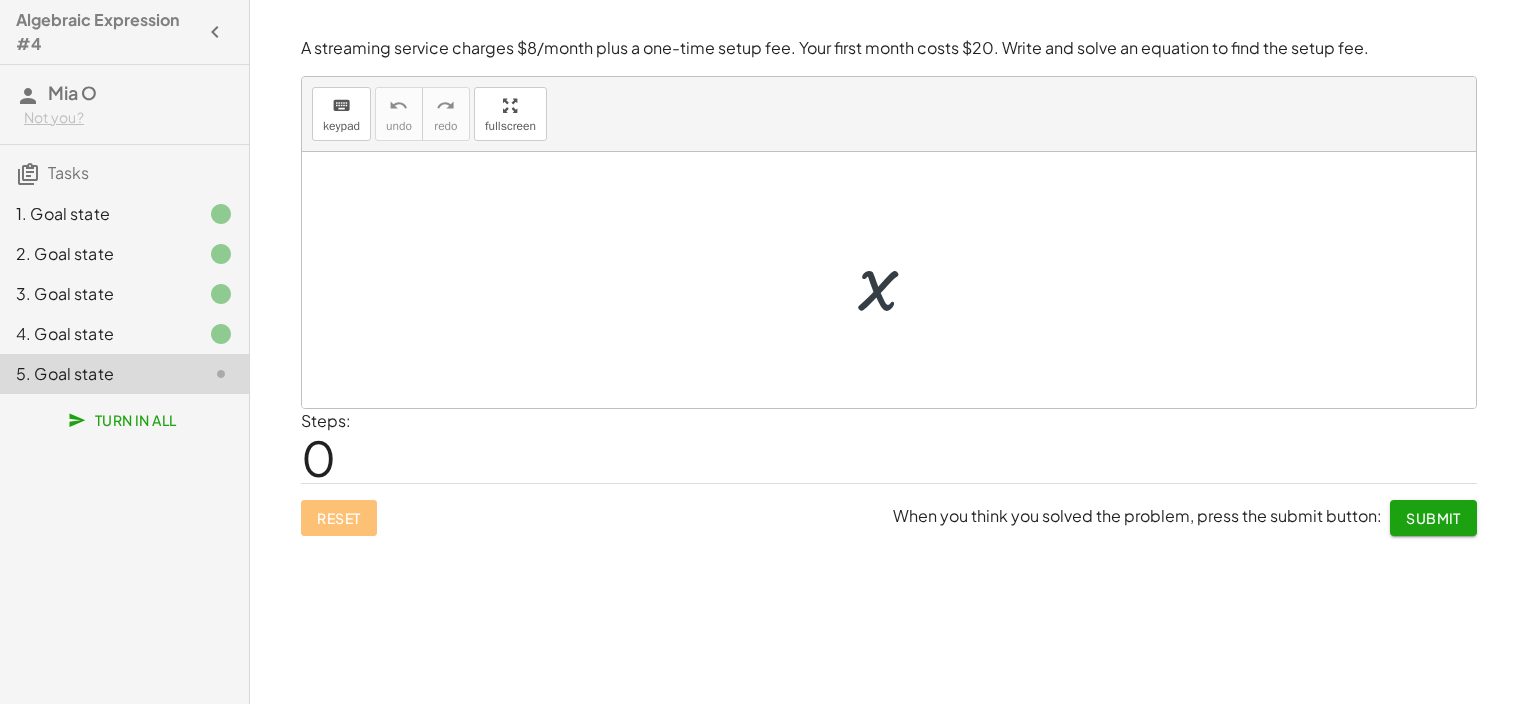 click at bounding box center (896, 280) 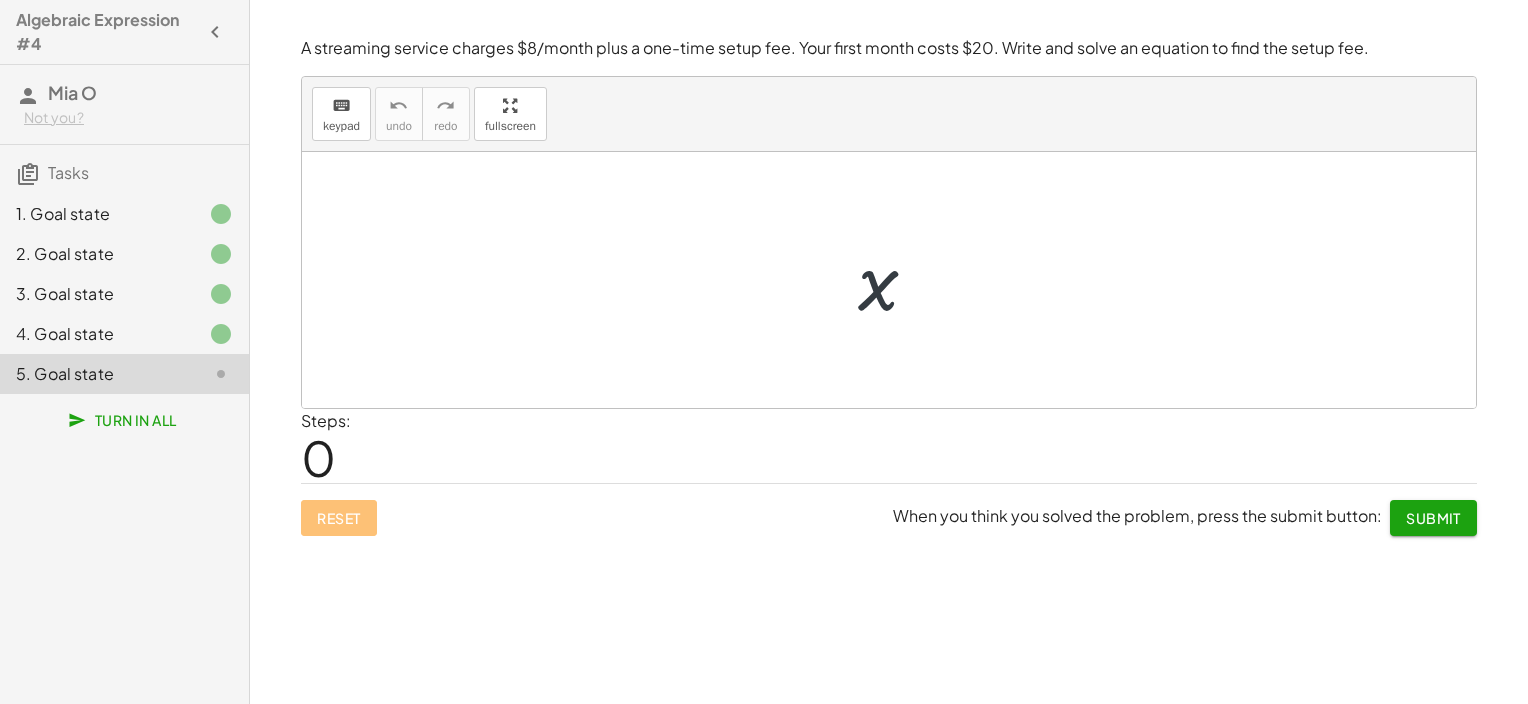 click at bounding box center (896, 280) 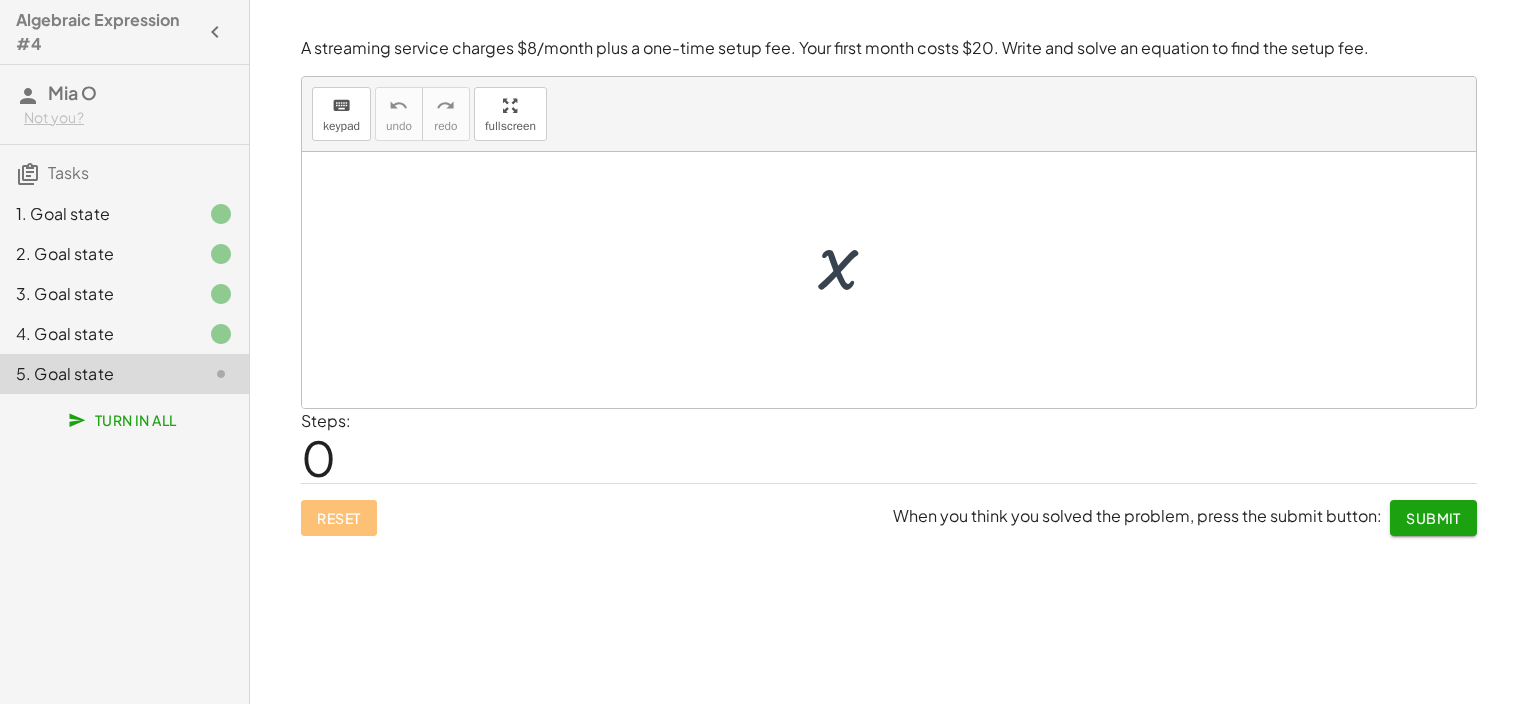 click at bounding box center (889, 280) 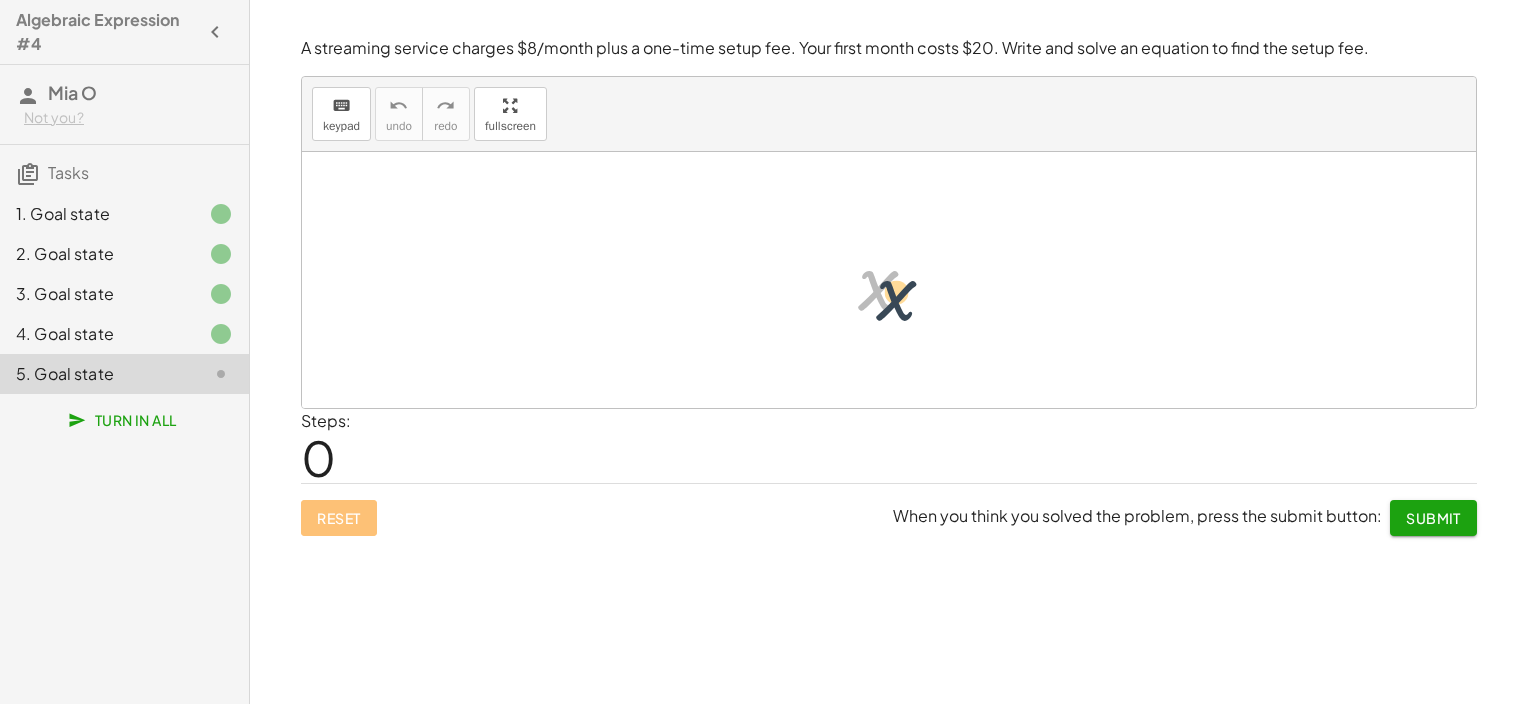 drag, startPoint x: 859, startPoint y: 273, endPoint x: 889, endPoint y: 289, distance: 34 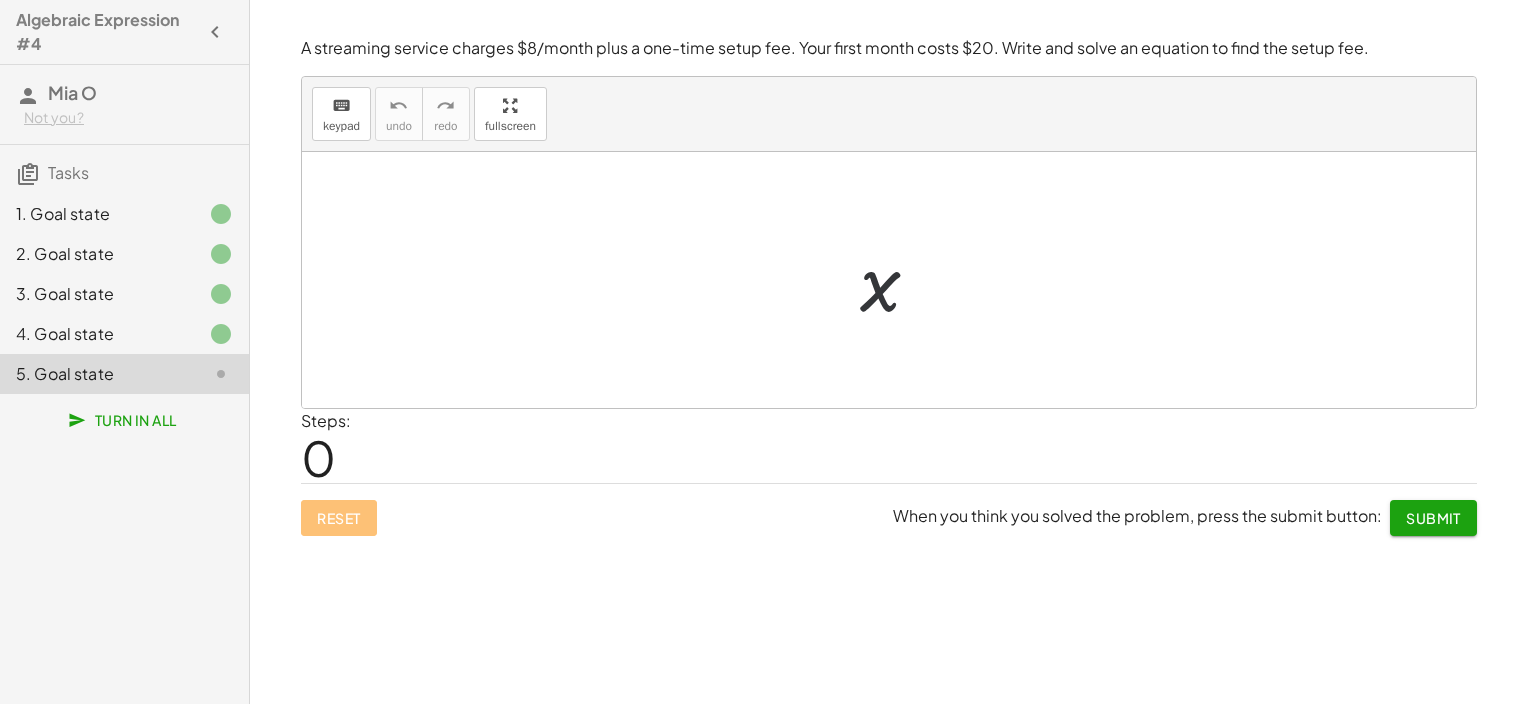 click at bounding box center [896, 280] 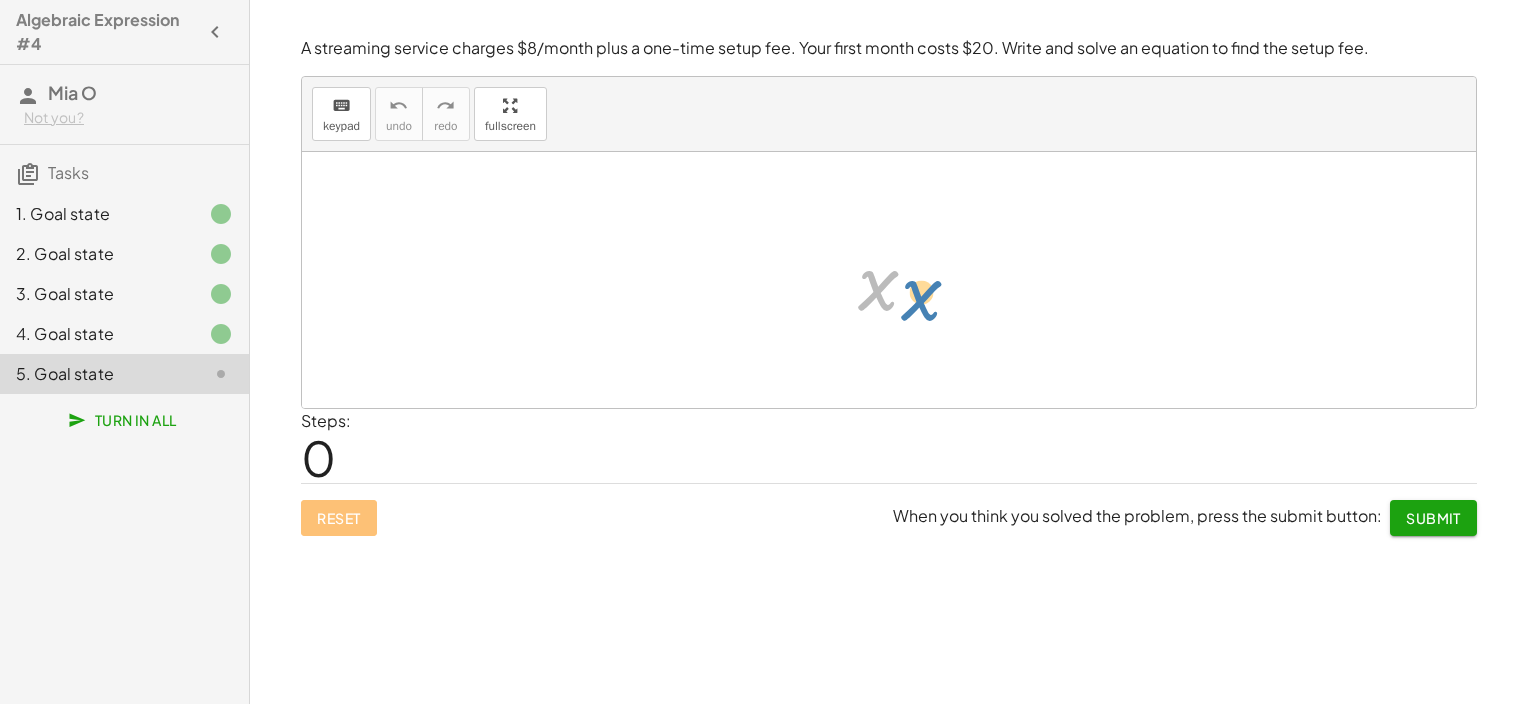 drag, startPoint x: 858, startPoint y: 278, endPoint x: 900, endPoint y: 288, distance: 43.174065 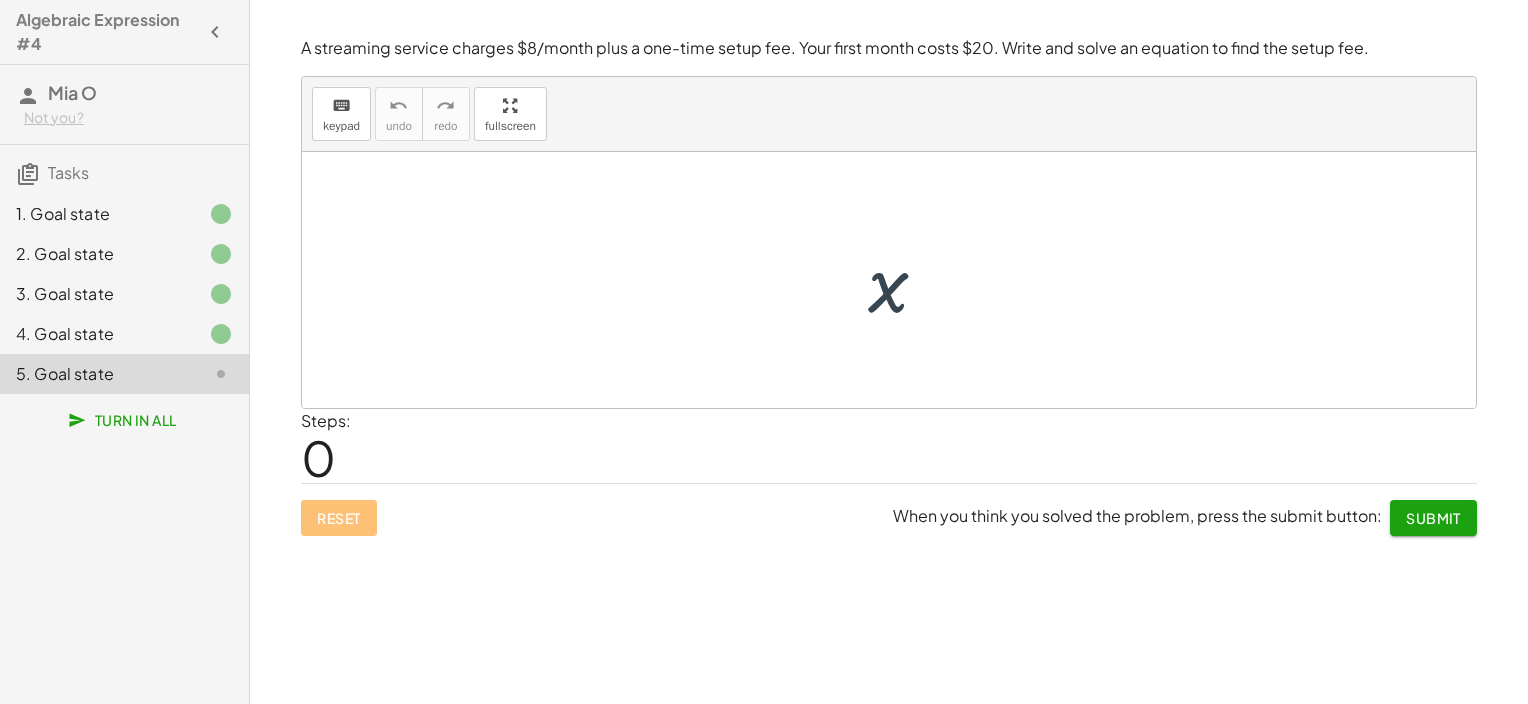 click at bounding box center (896, 280) 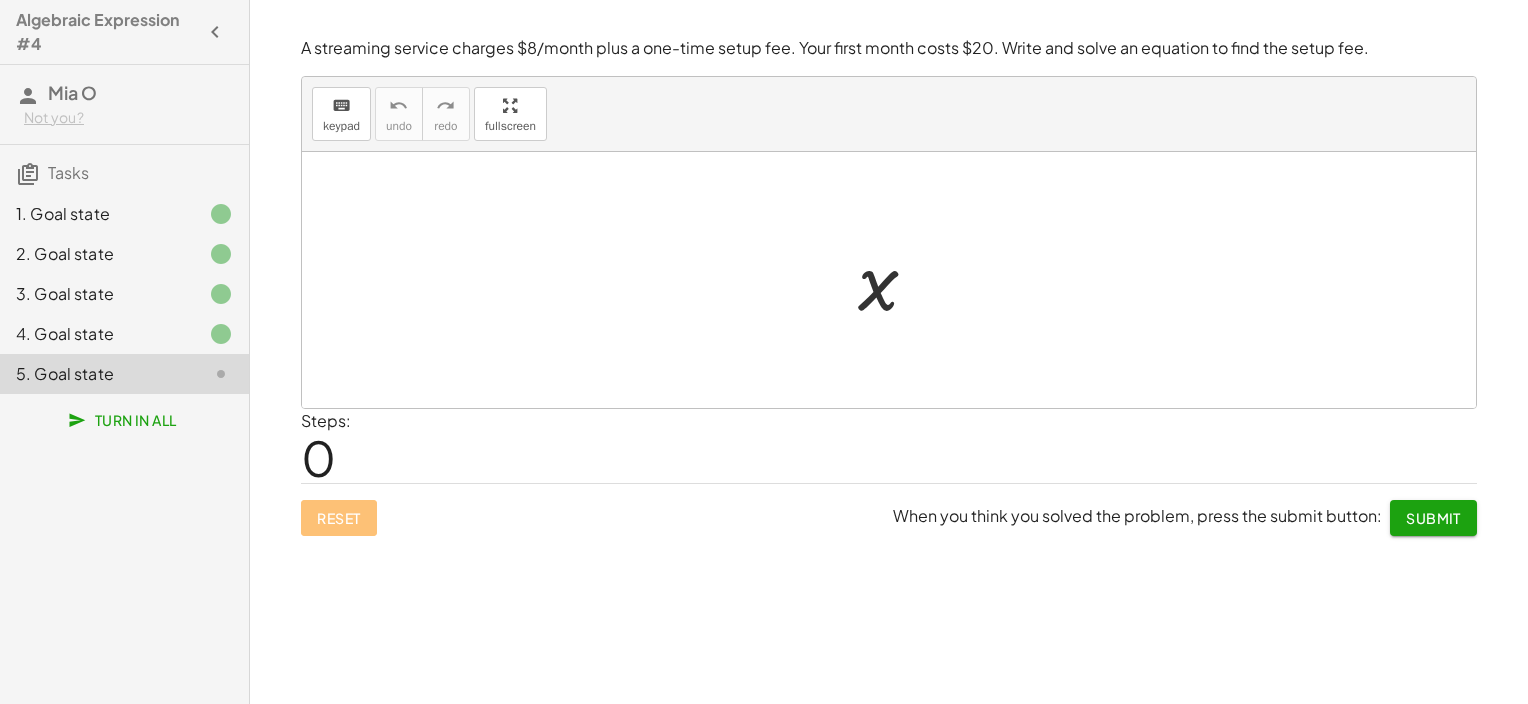 click at bounding box center [896, 280] 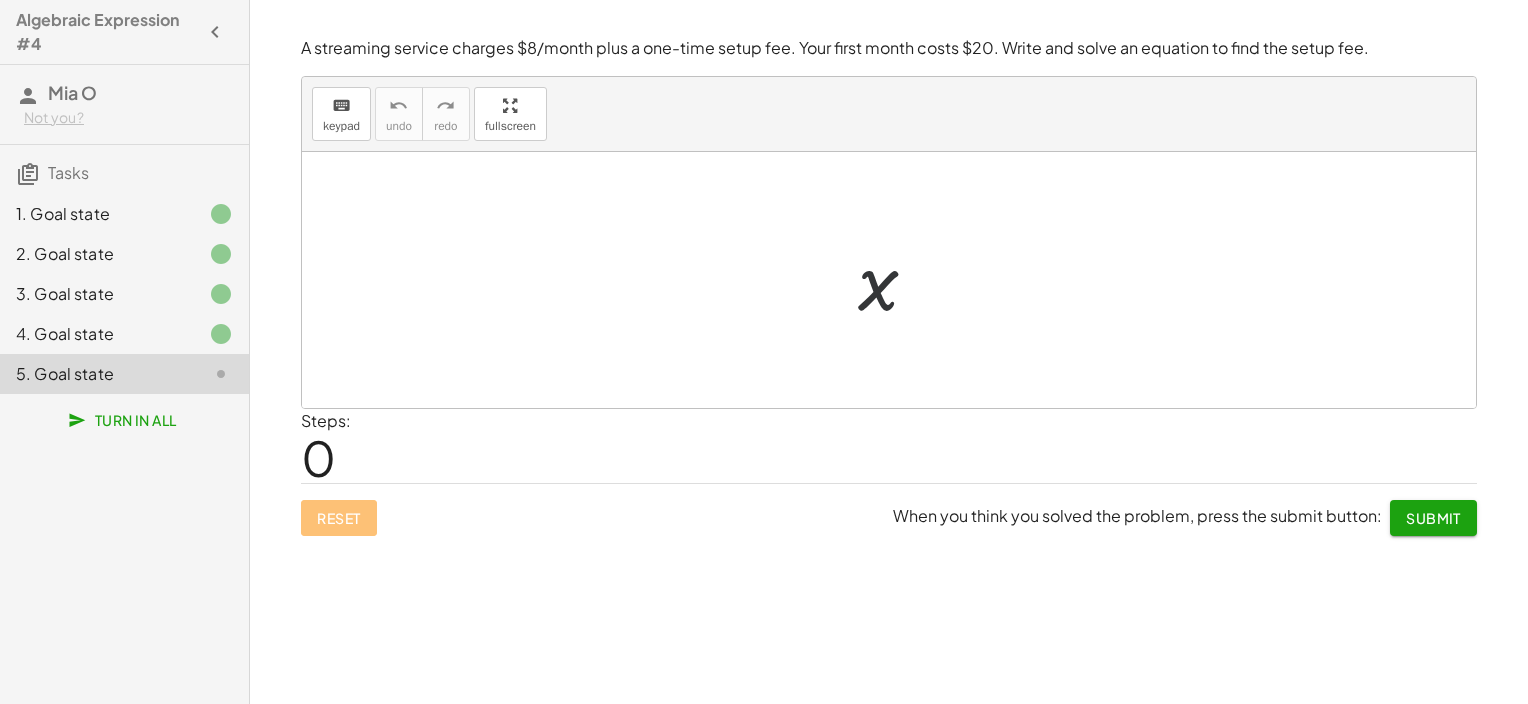 click at bounding box center [896, 280] 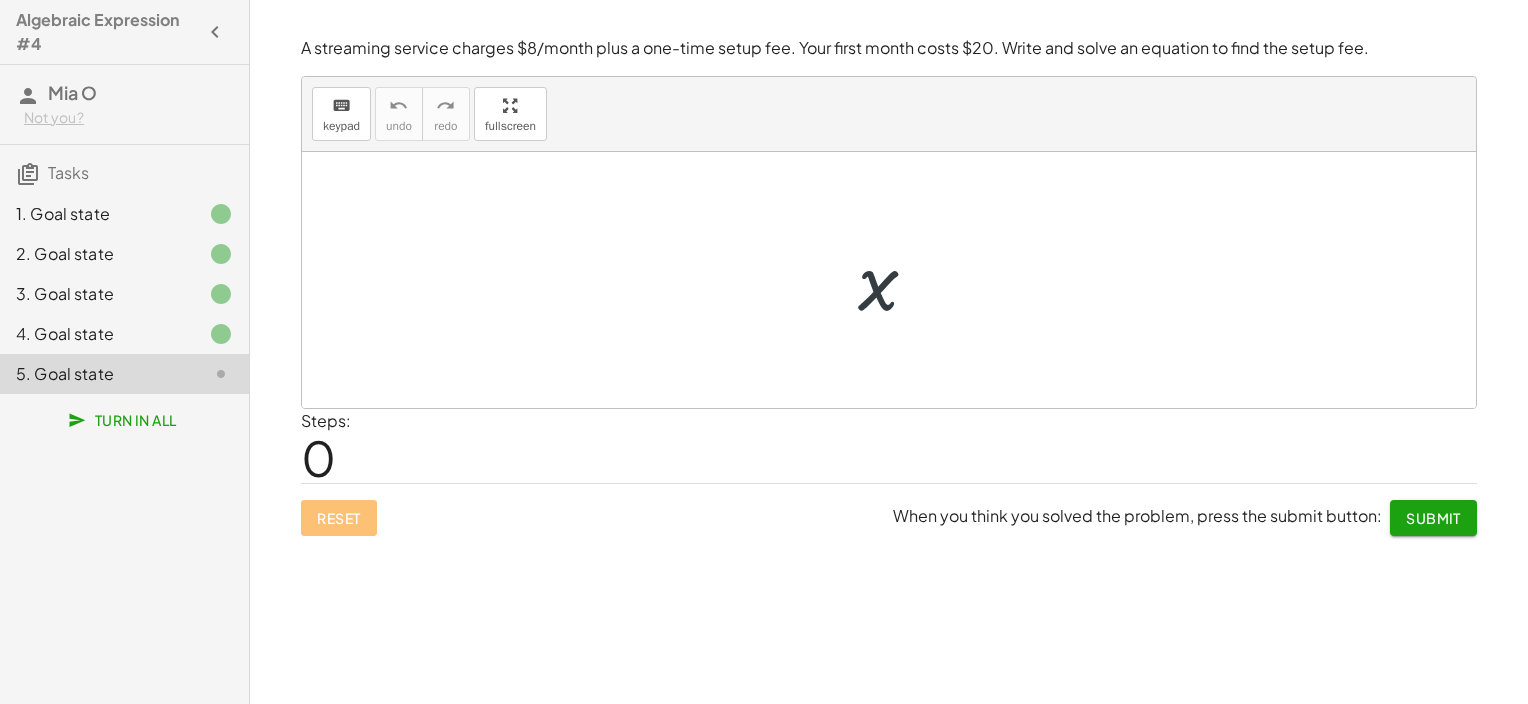 click at bounding box center [896, 280] 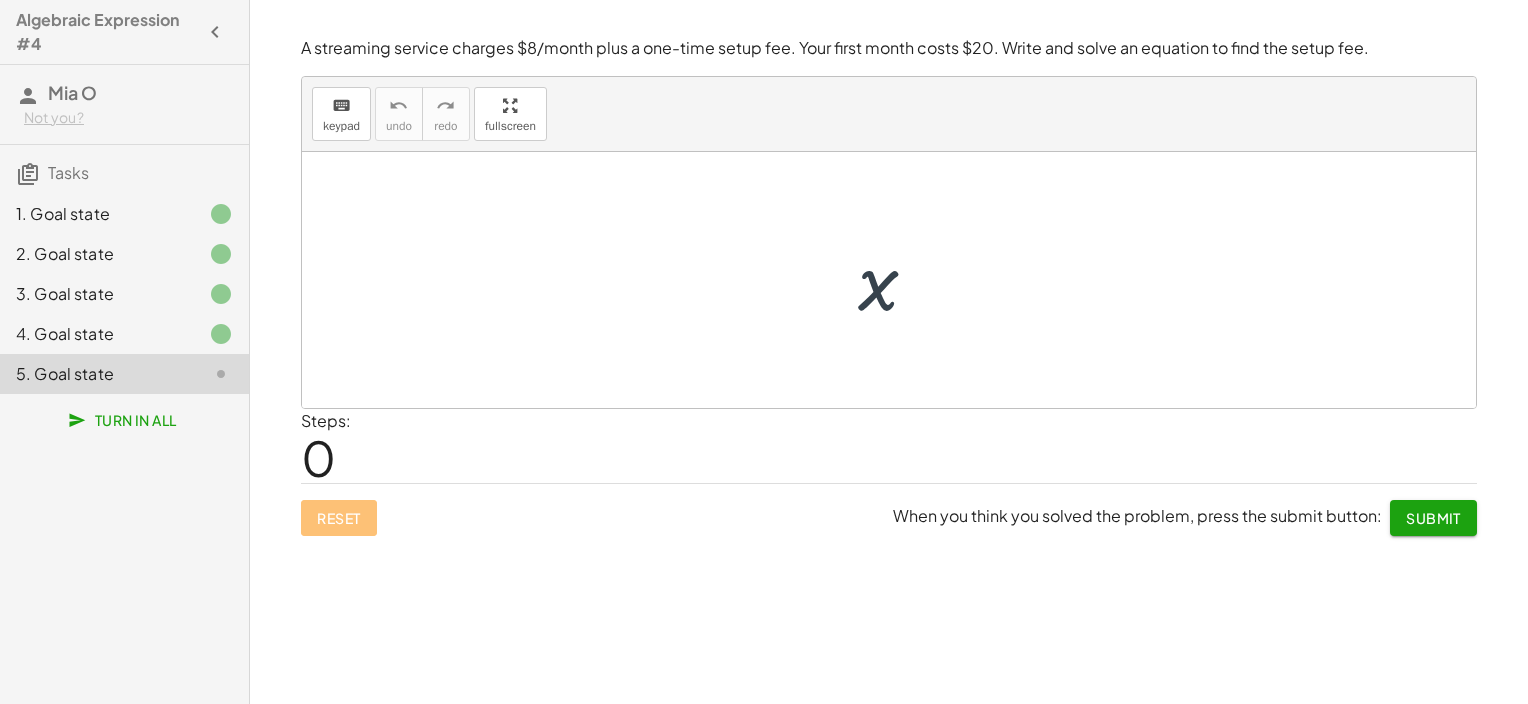 drag, startPoint x: 883, startPoint y: 309, endPoint x: 857, endPoint y: 260, distance: 55.470715 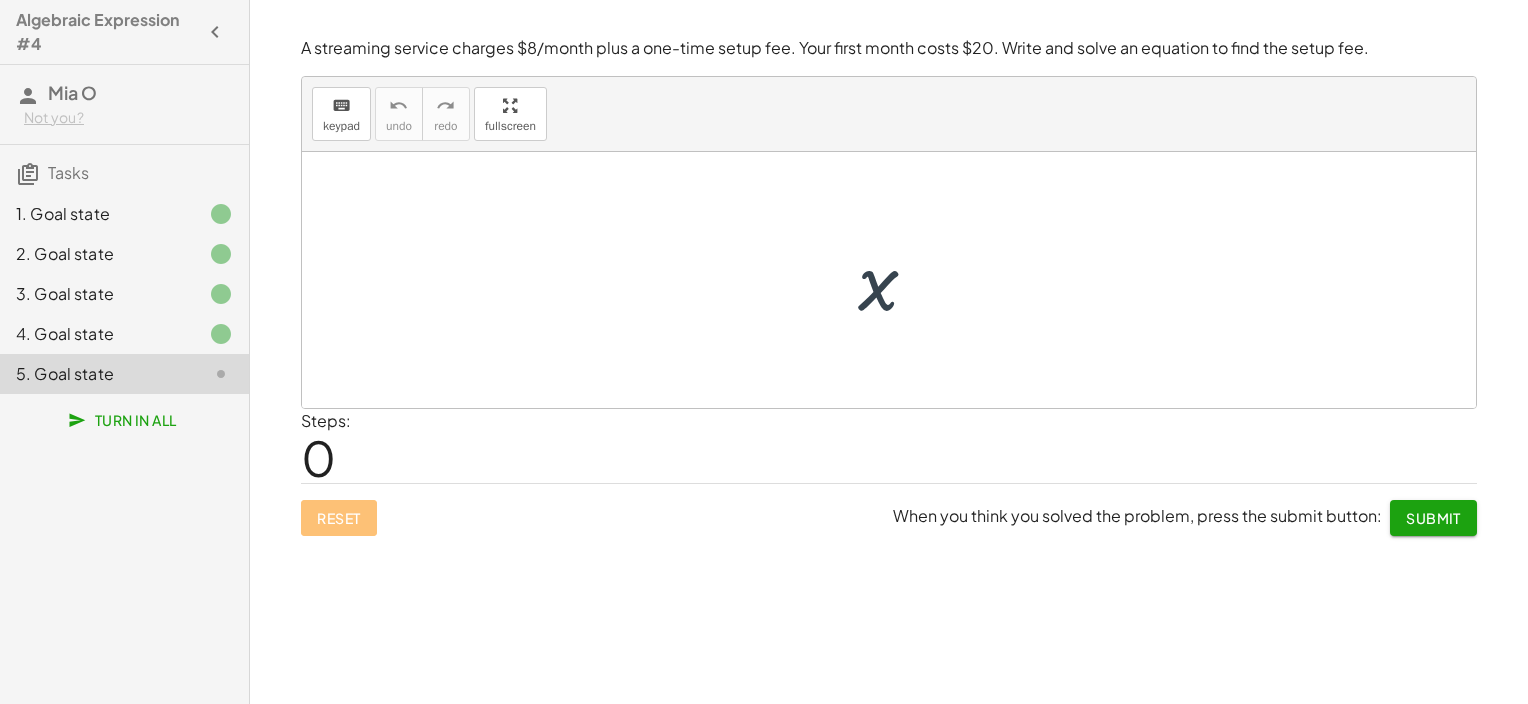 drag, startPoint x: 857, startPoint y: 260, endPoint x: 868, endPoint y: 270, distance: 14.866069 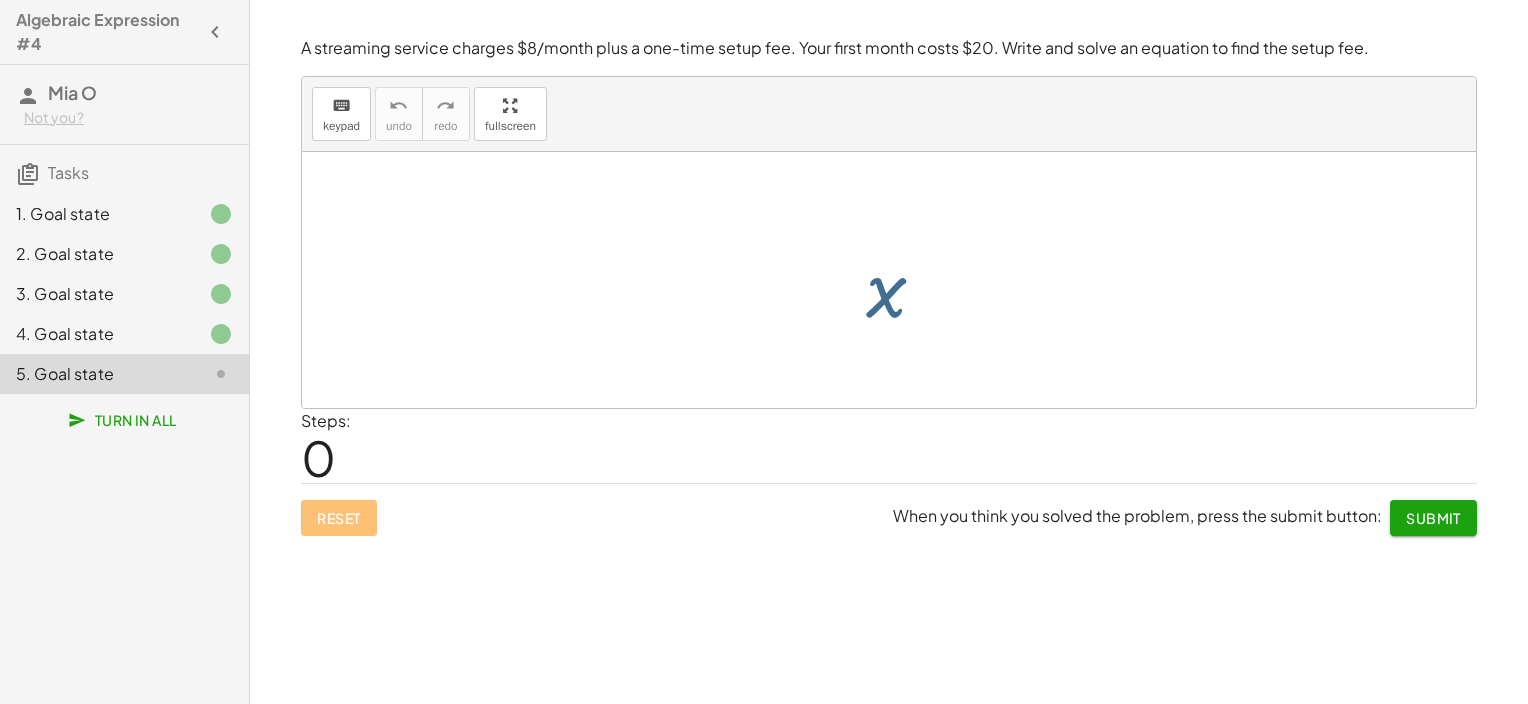 click at bounding box center (896, 280) 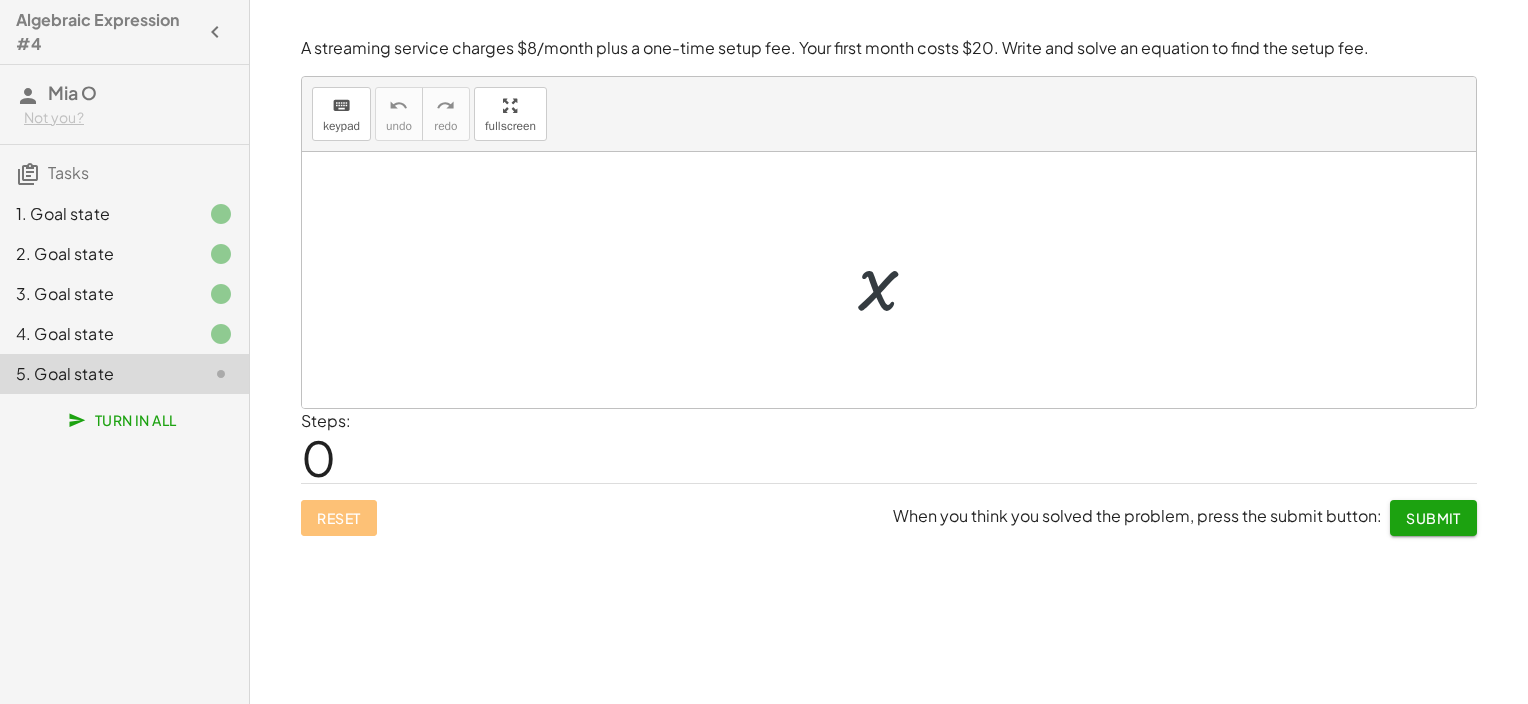 click at bounding box center (896, 280) 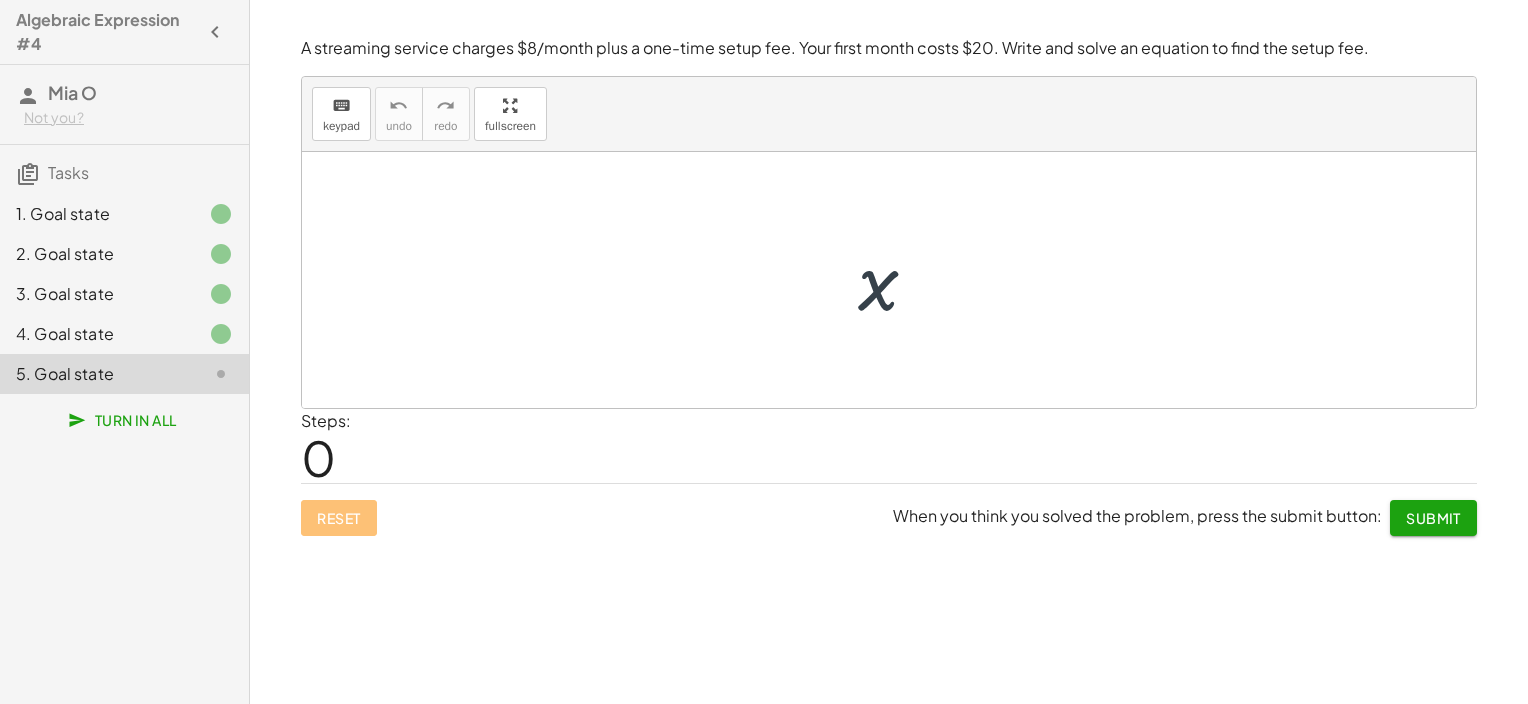 click at bounding box center (896, 280) 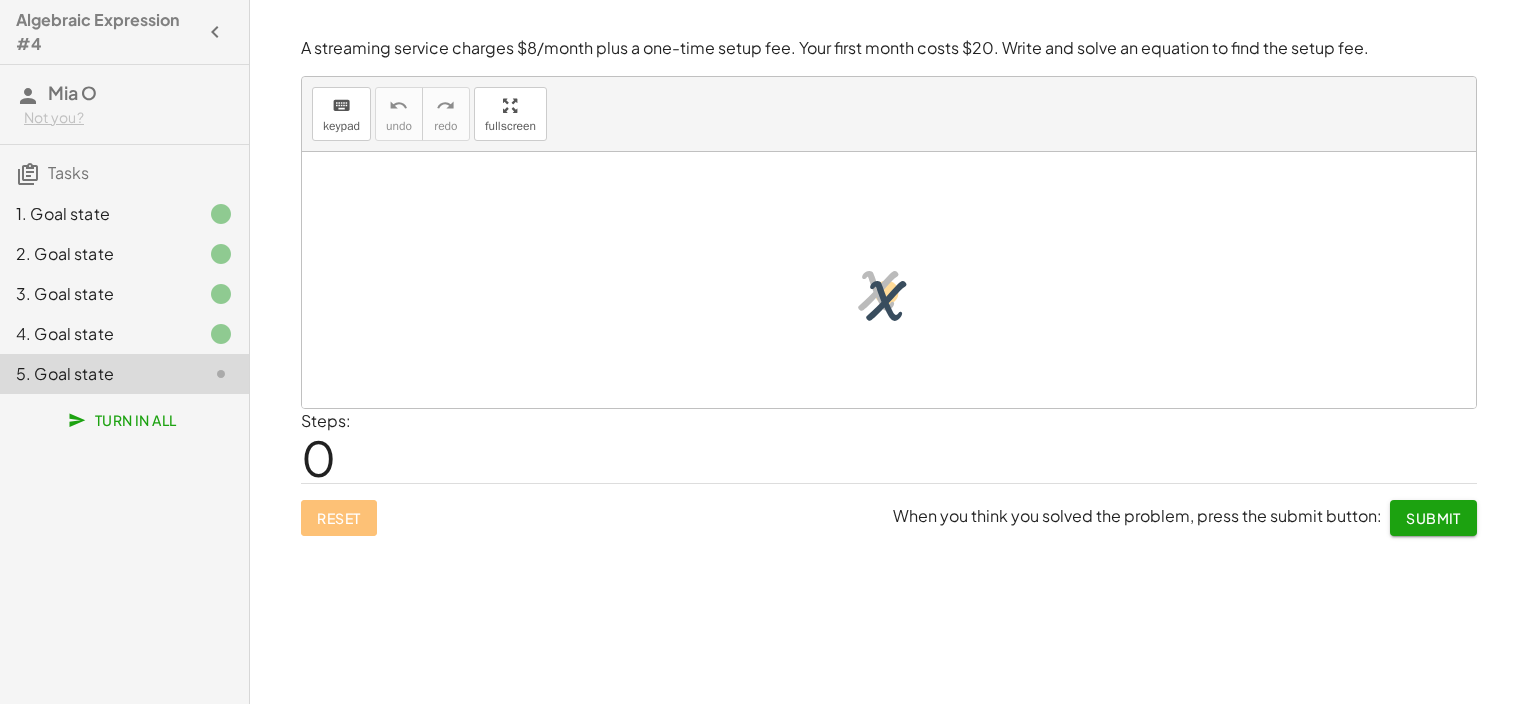 drag, startPoint x: 866, startPoint y: 285, endPoint x: 879, endPoint y: 300, distance: 19.849434 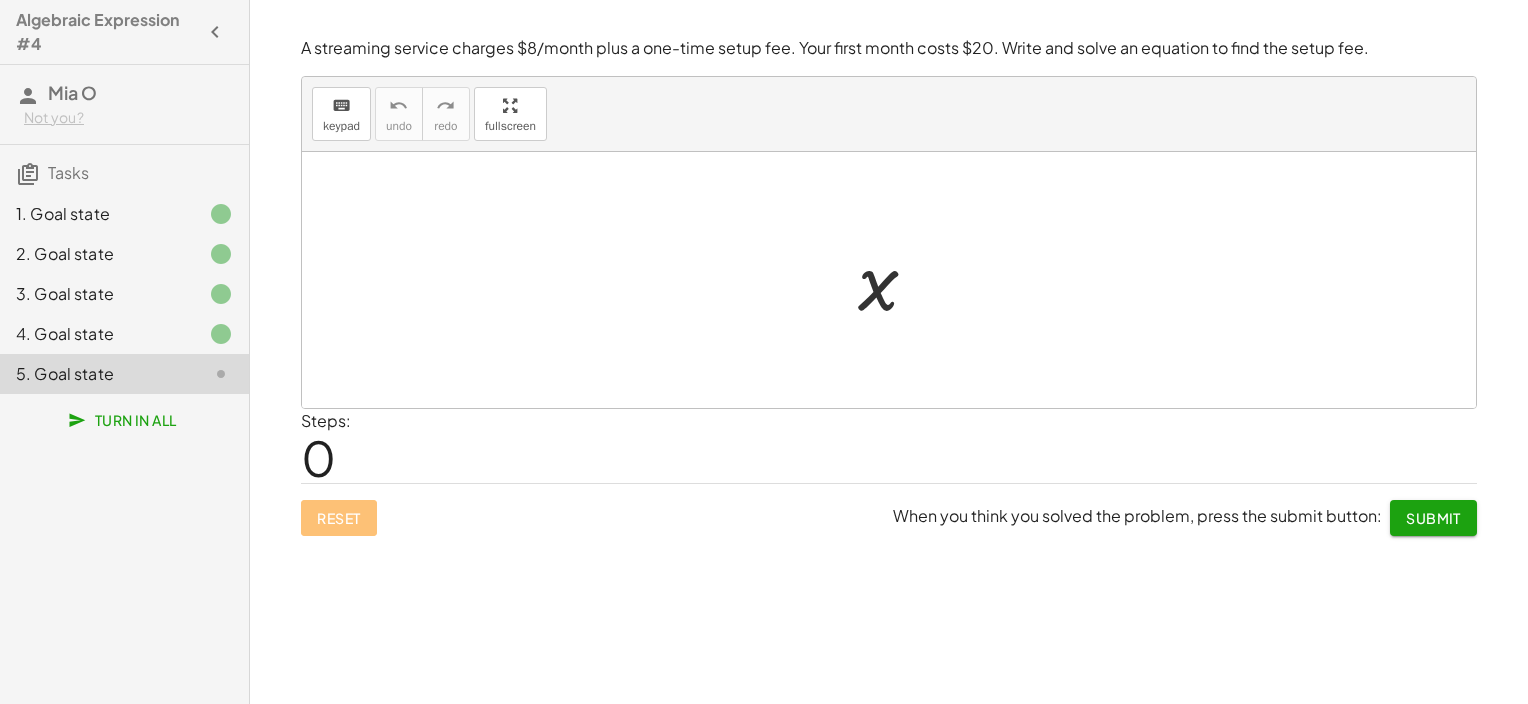 click at bounding box center (896, 280) 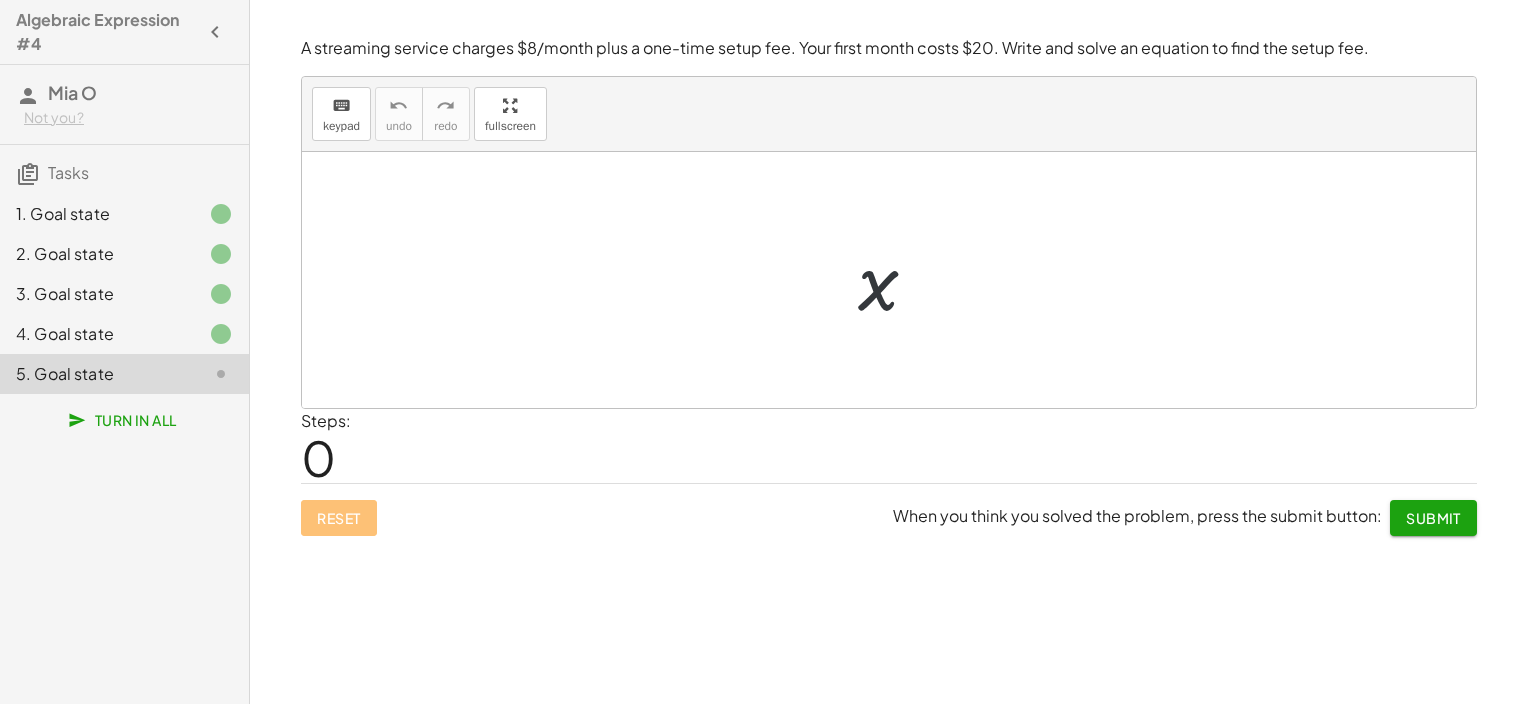 click at bounding box center (896, 280) 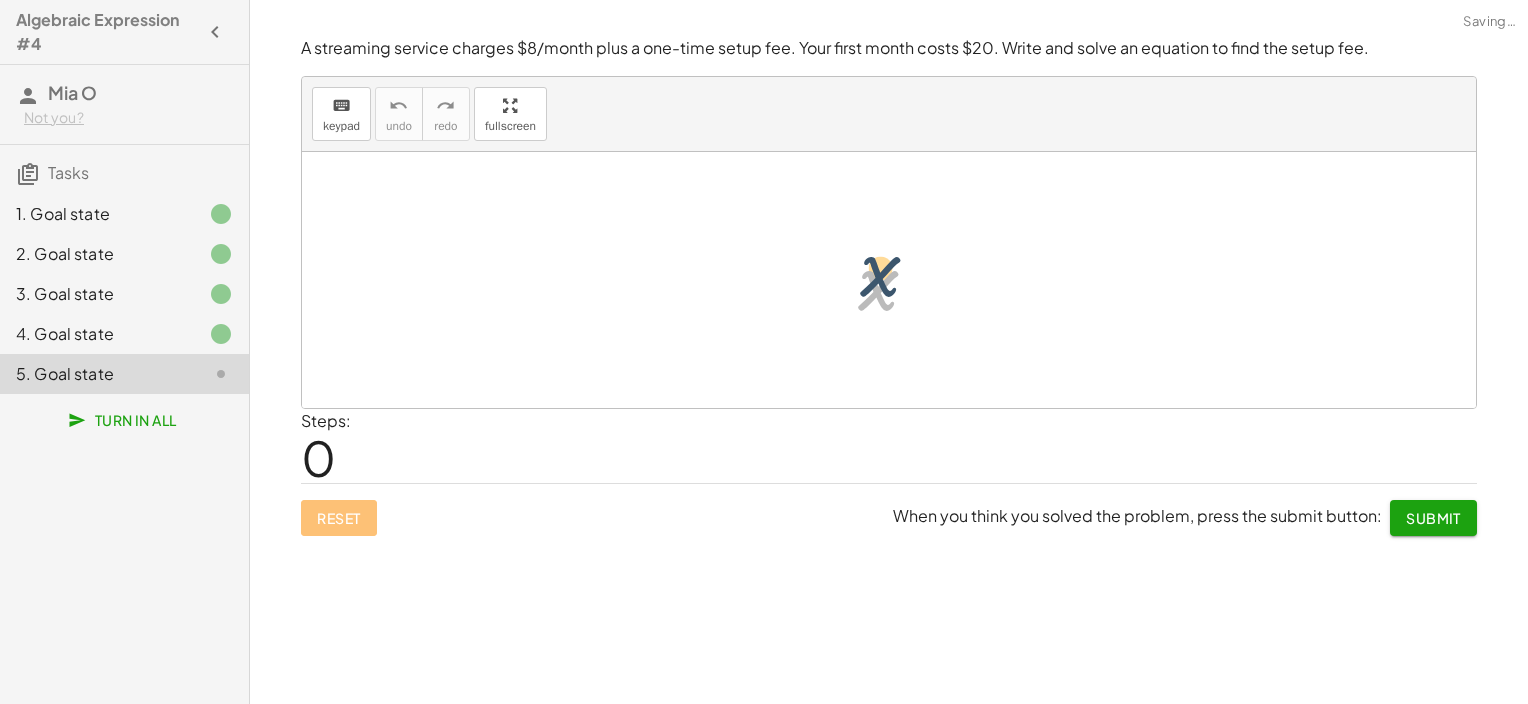 drag, startPoint x: 879, startPoint y: 300, endPoint x: 883, endPoint y: 276, distance: 24.33105 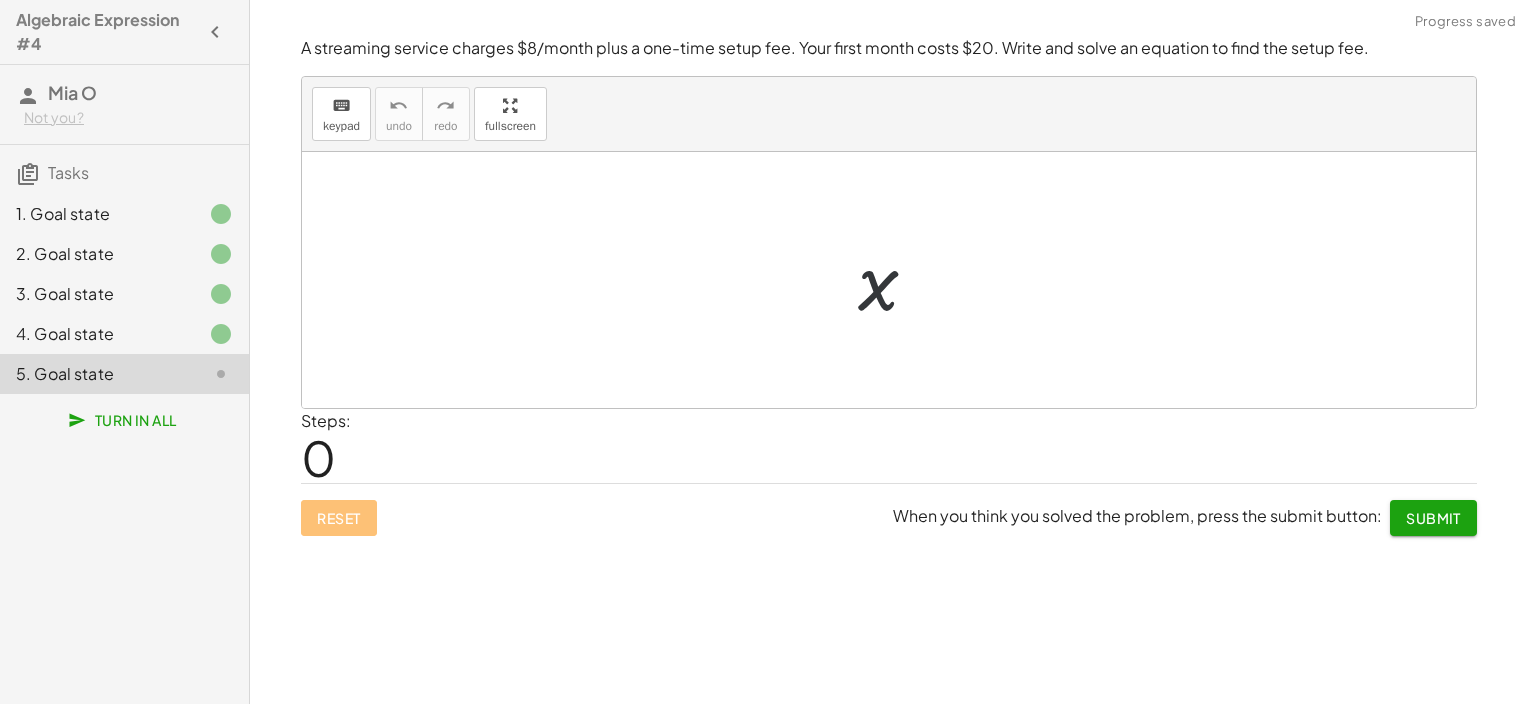 click at bounding box center (896, 280) 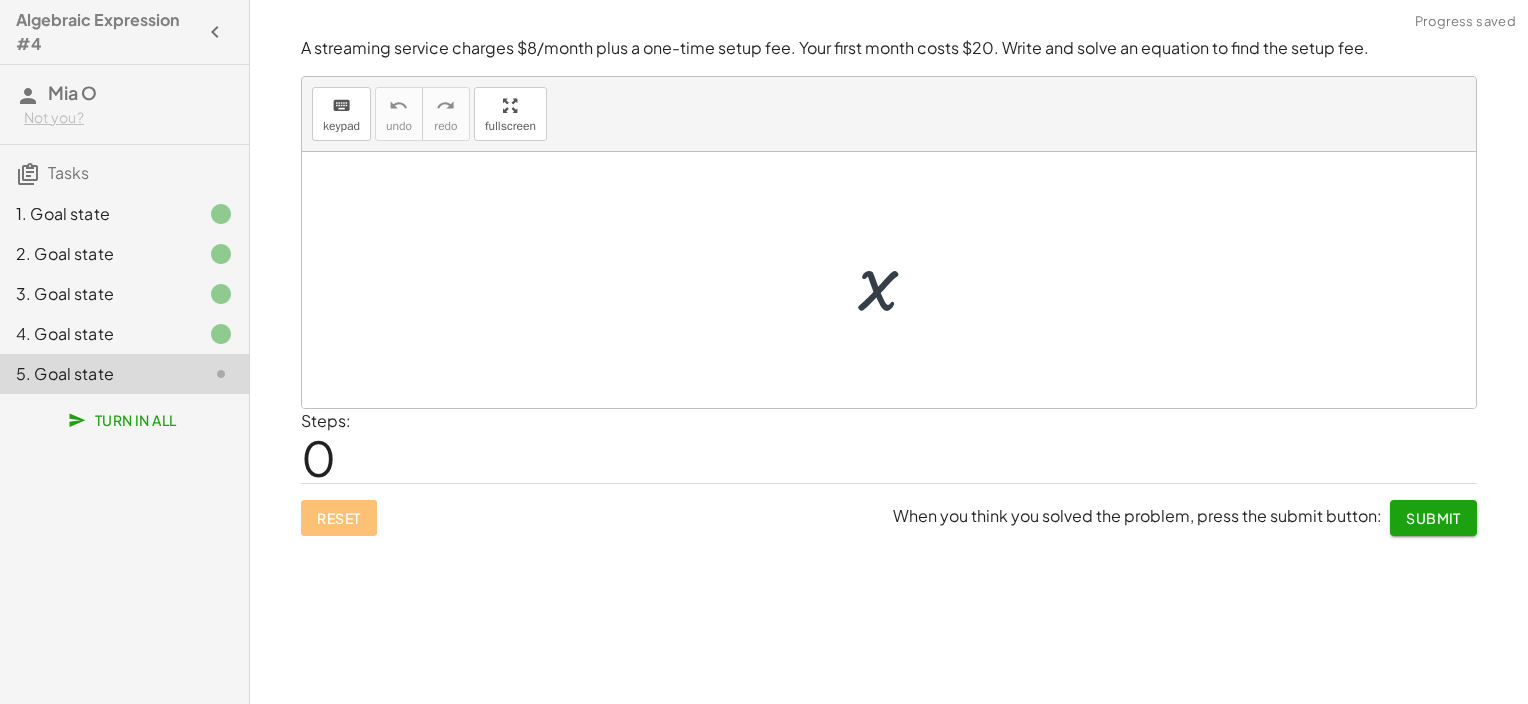 click at bounding box center [896, 280] 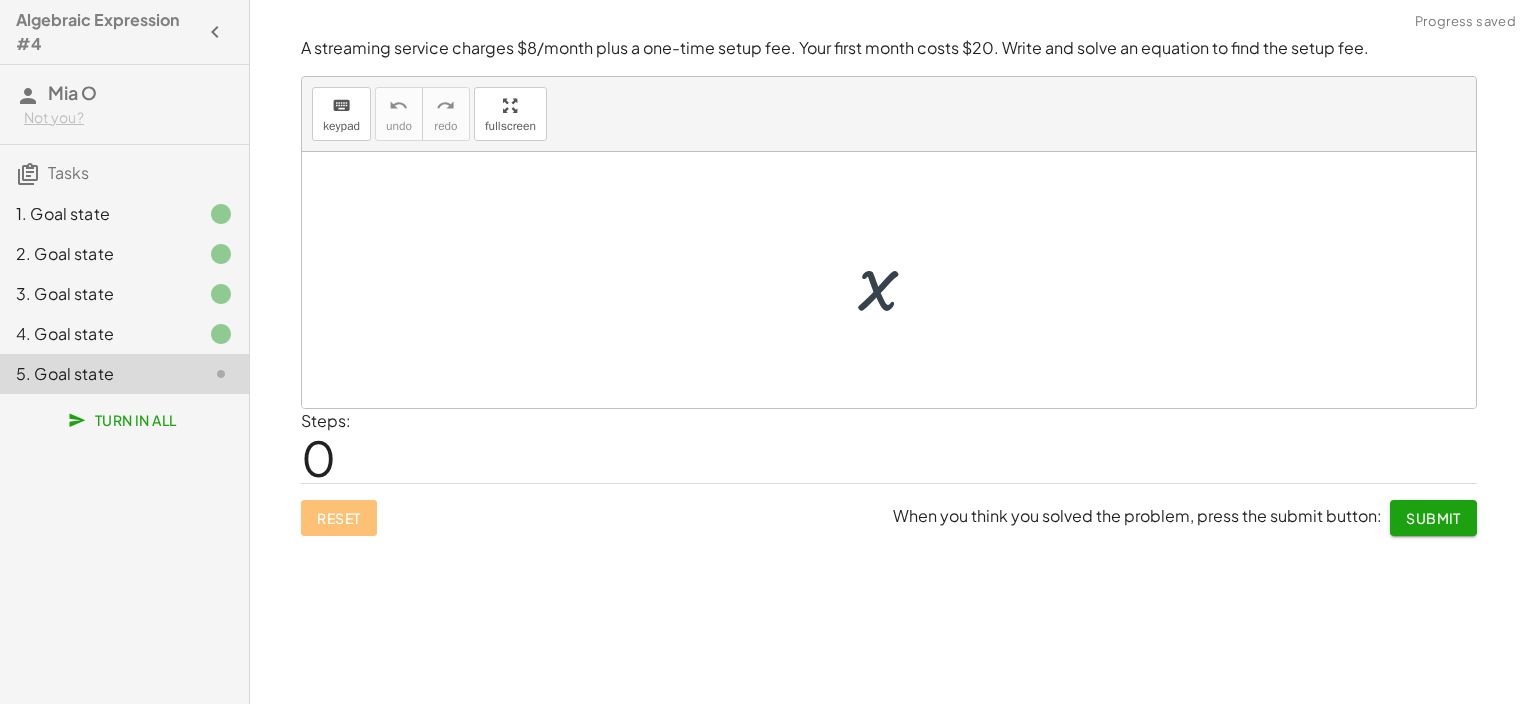 click at bounding box center [896, 280] 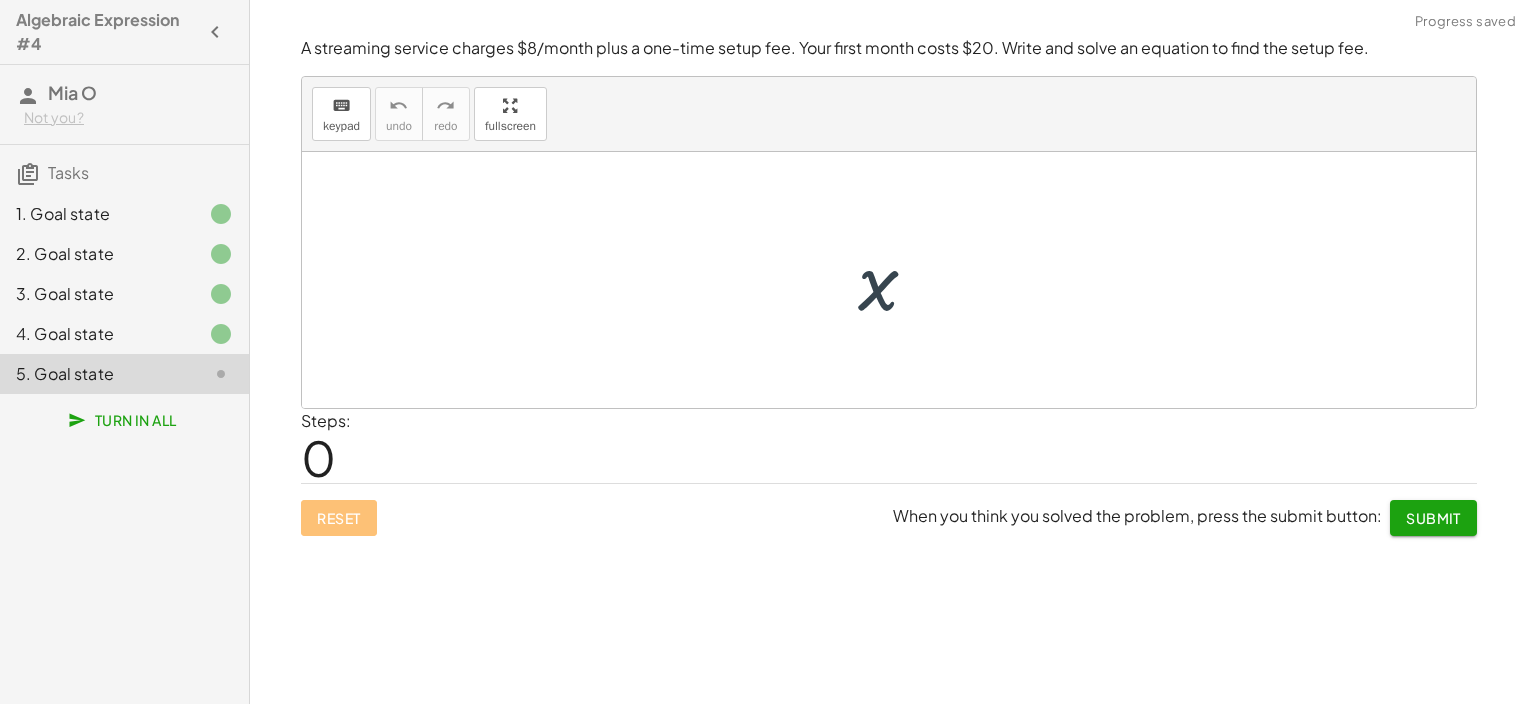 click at bounding box center [896, 280] 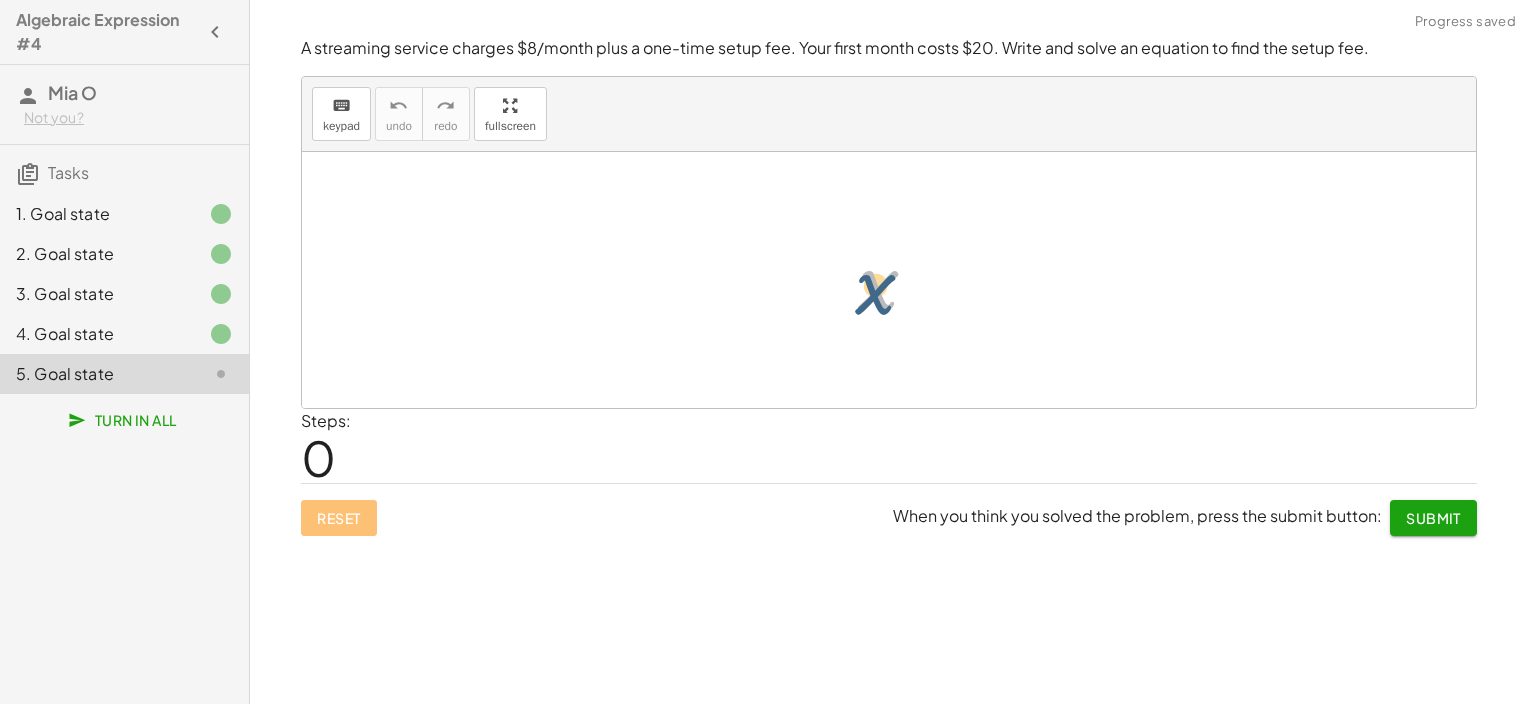 drag, startPoint x: 883, startPoint y: 276, endPoint x: 875, endPoint y: 284, distance: 11.313708 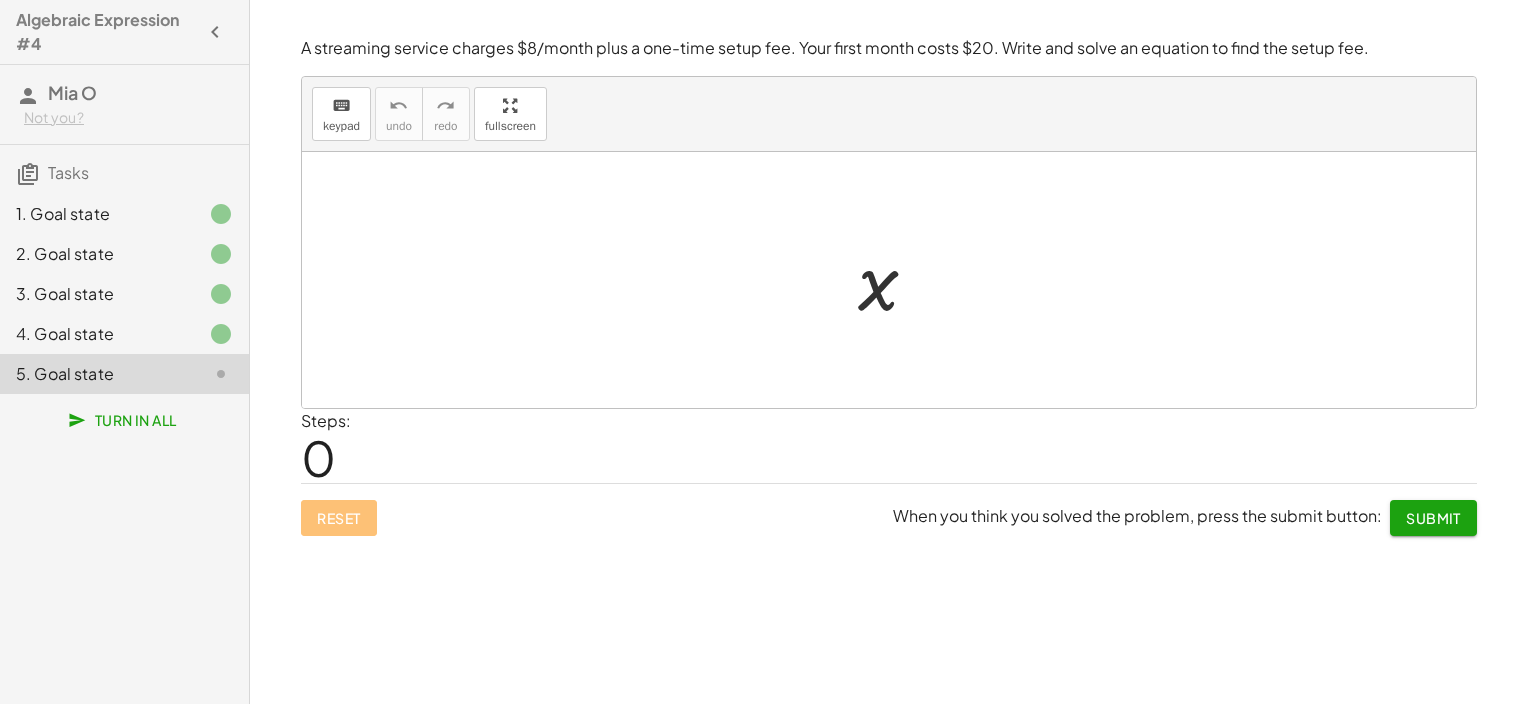 click at bounding box center [896, 280] 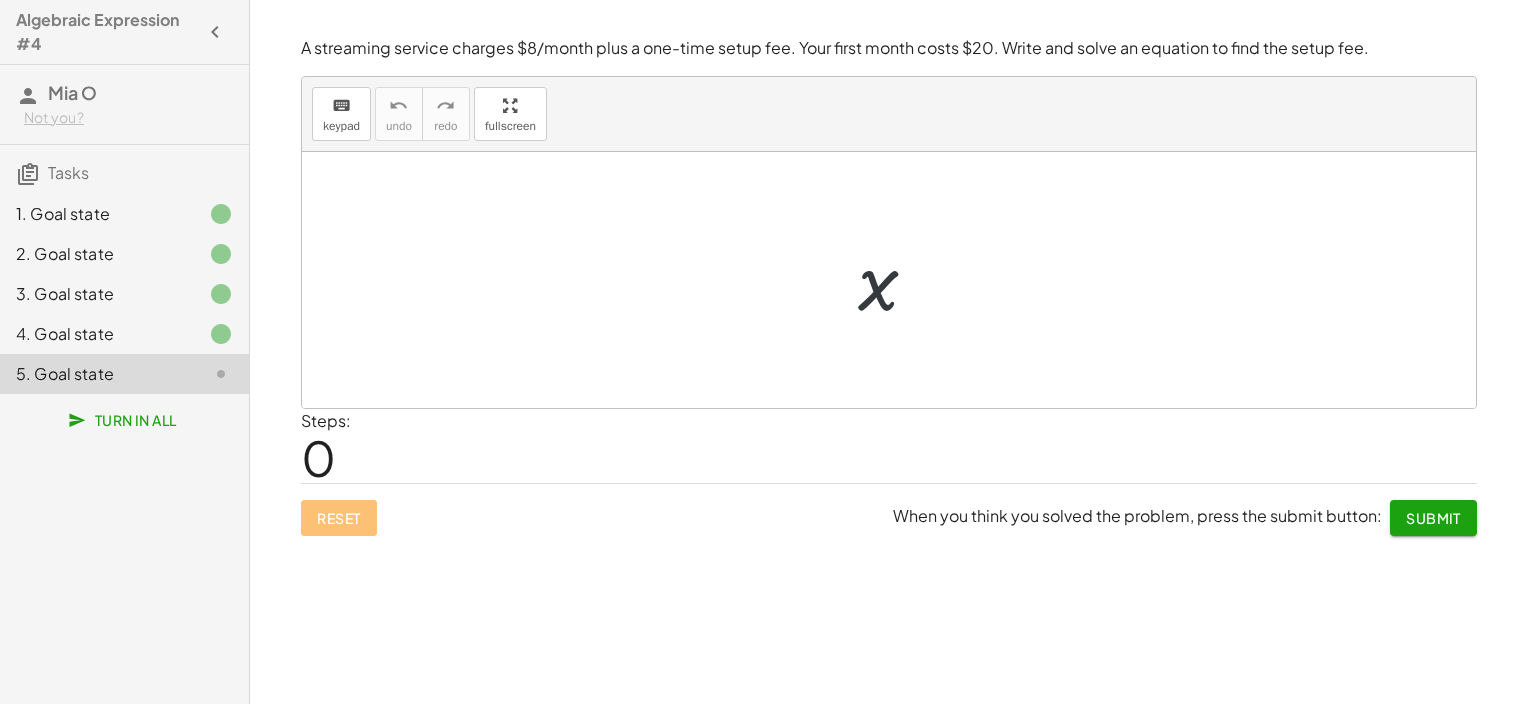 click at bounding box center (896, 280) 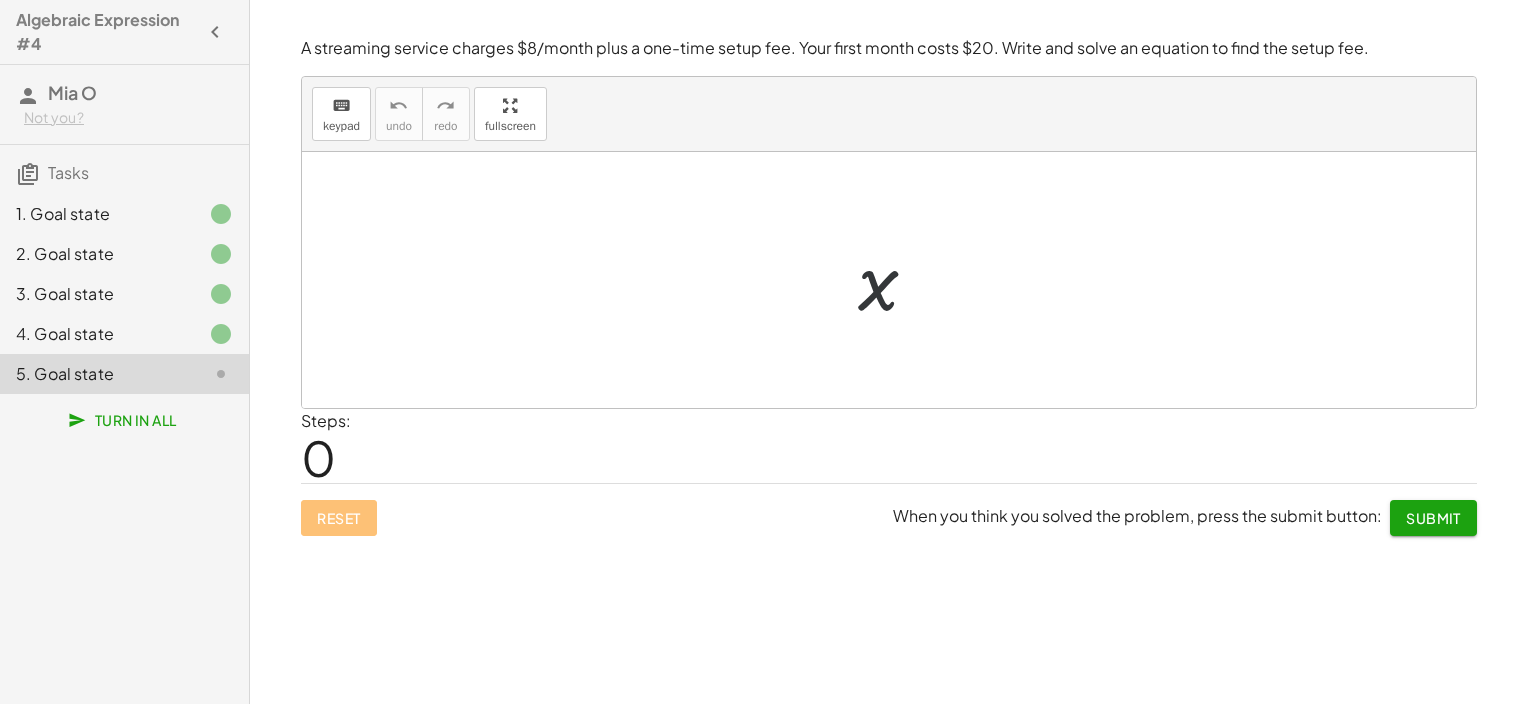 click at bounding box center [896, 280] 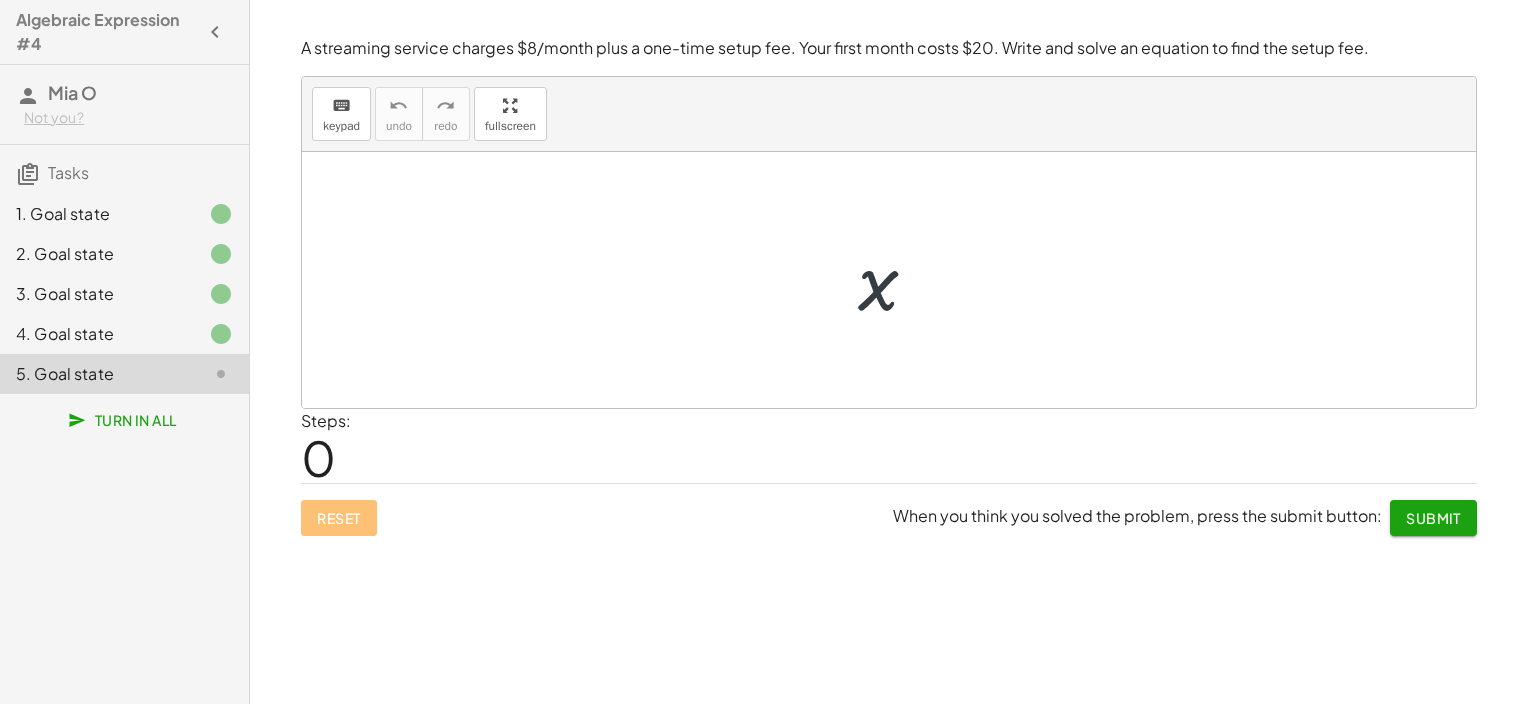 click at bounding box center (896, 280) 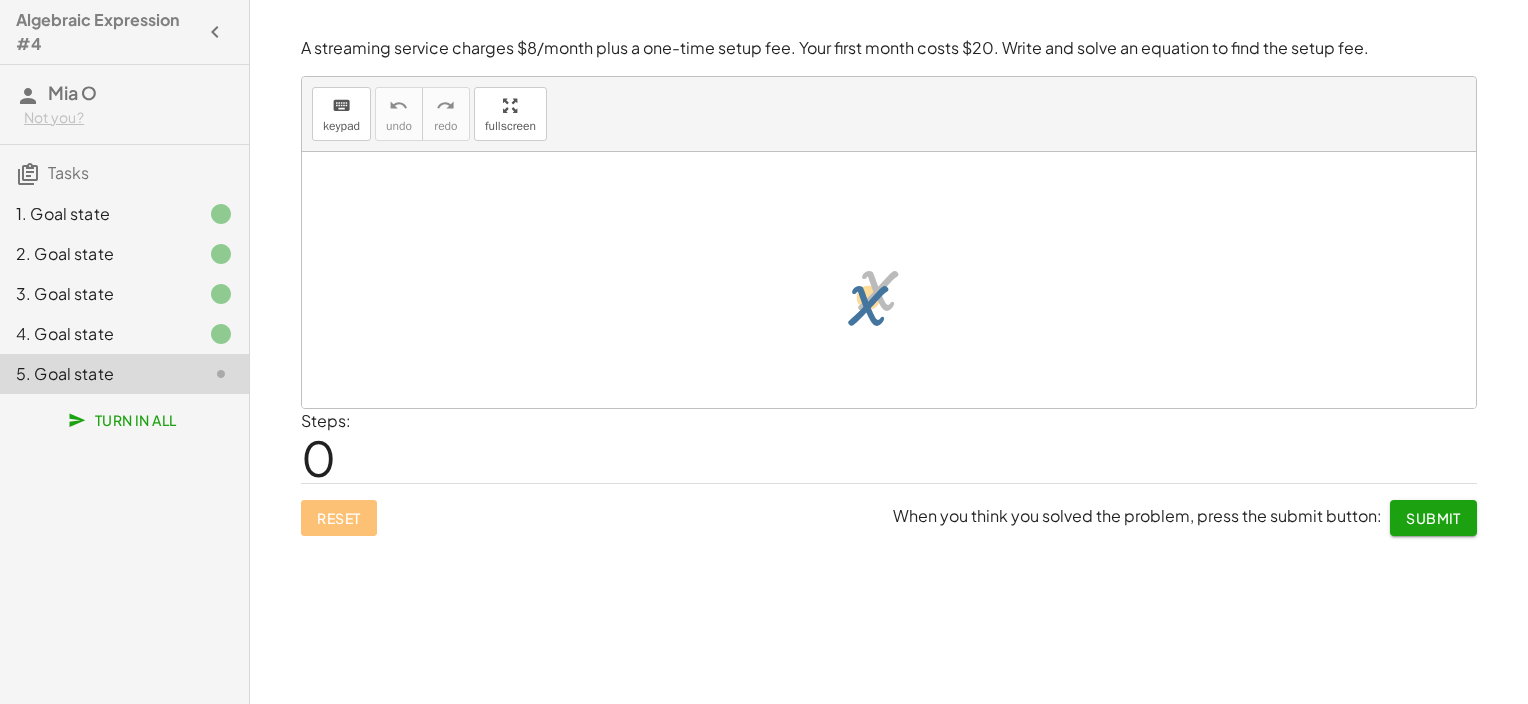 drag, startPoint x: 875, startPoint y: 284, endPoint x: 867, endPoint y: 294, distance: 12.806249 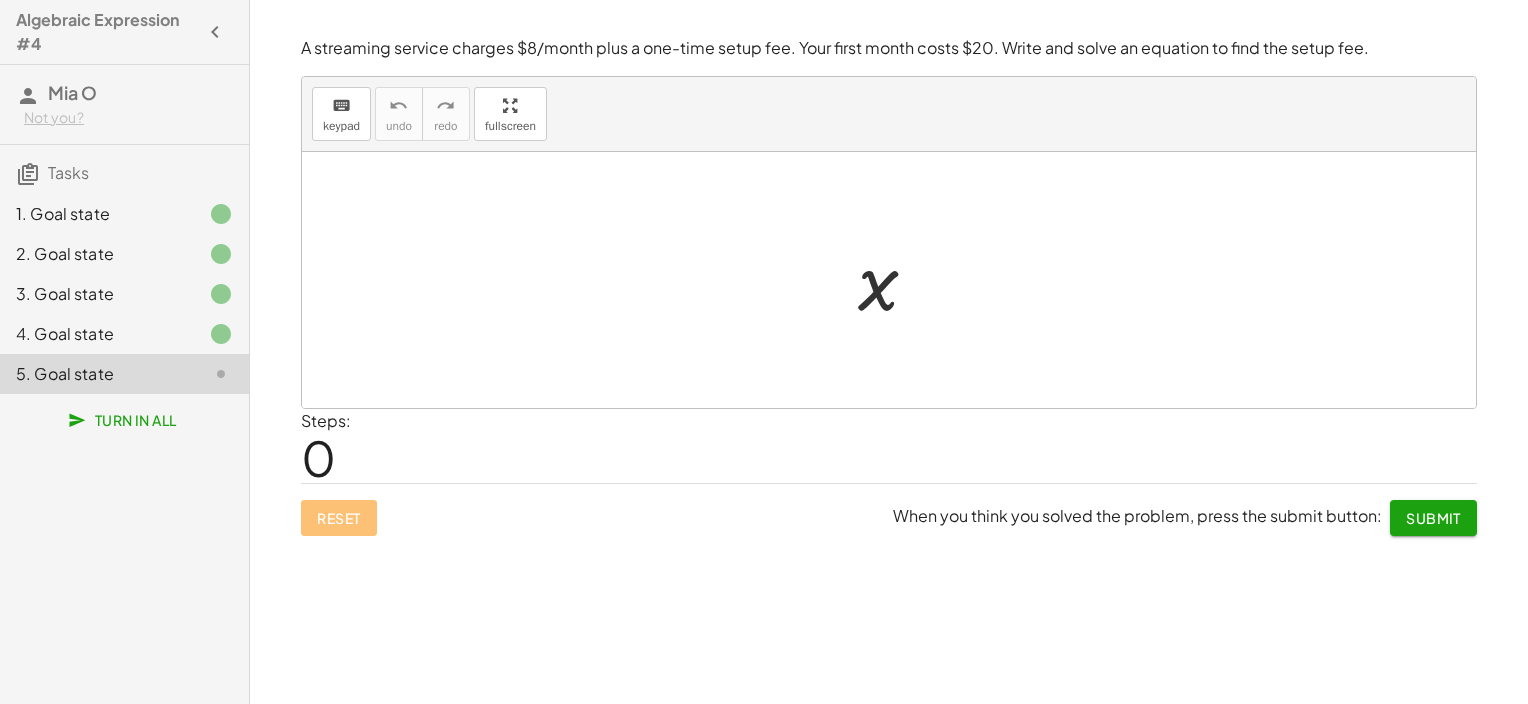 click at bounding box center (896, 280) 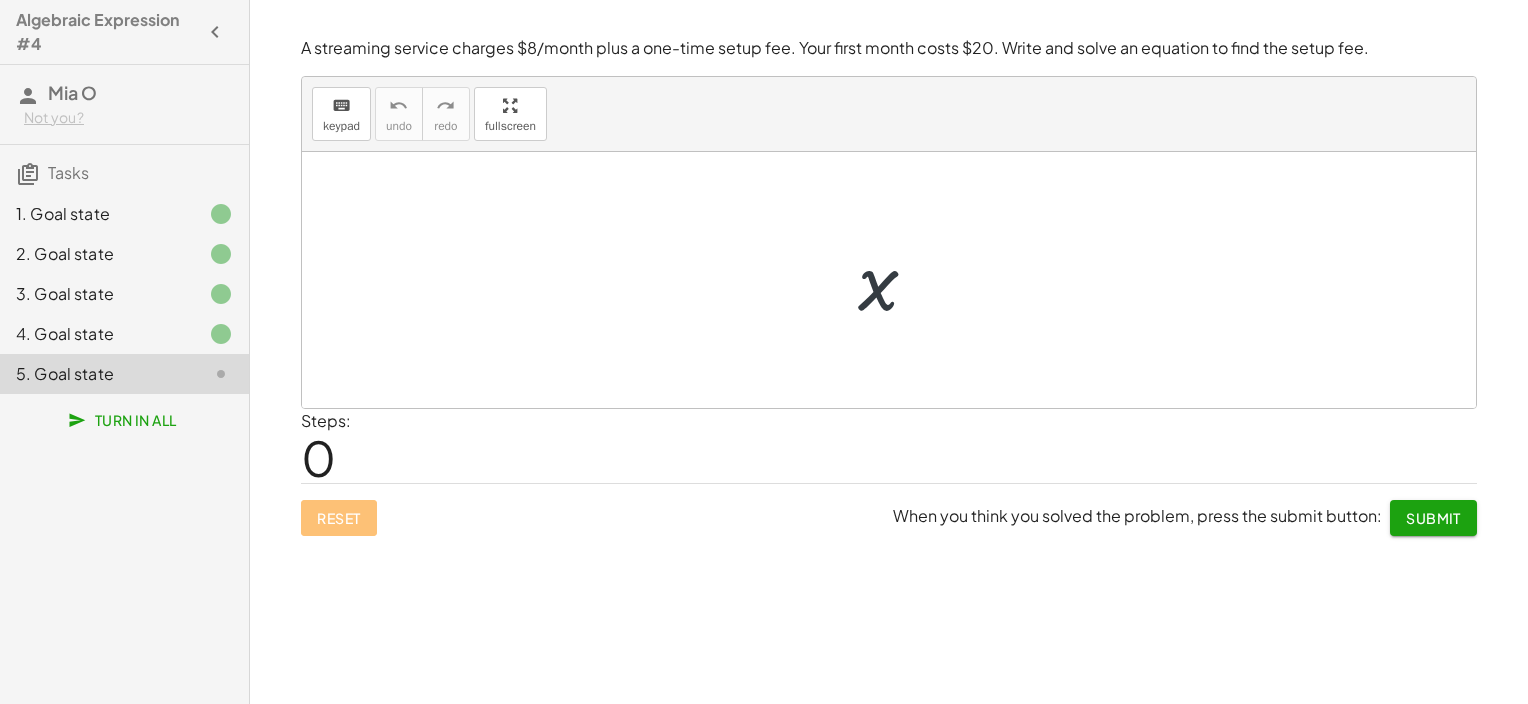 click at bounding box center (896, 280) 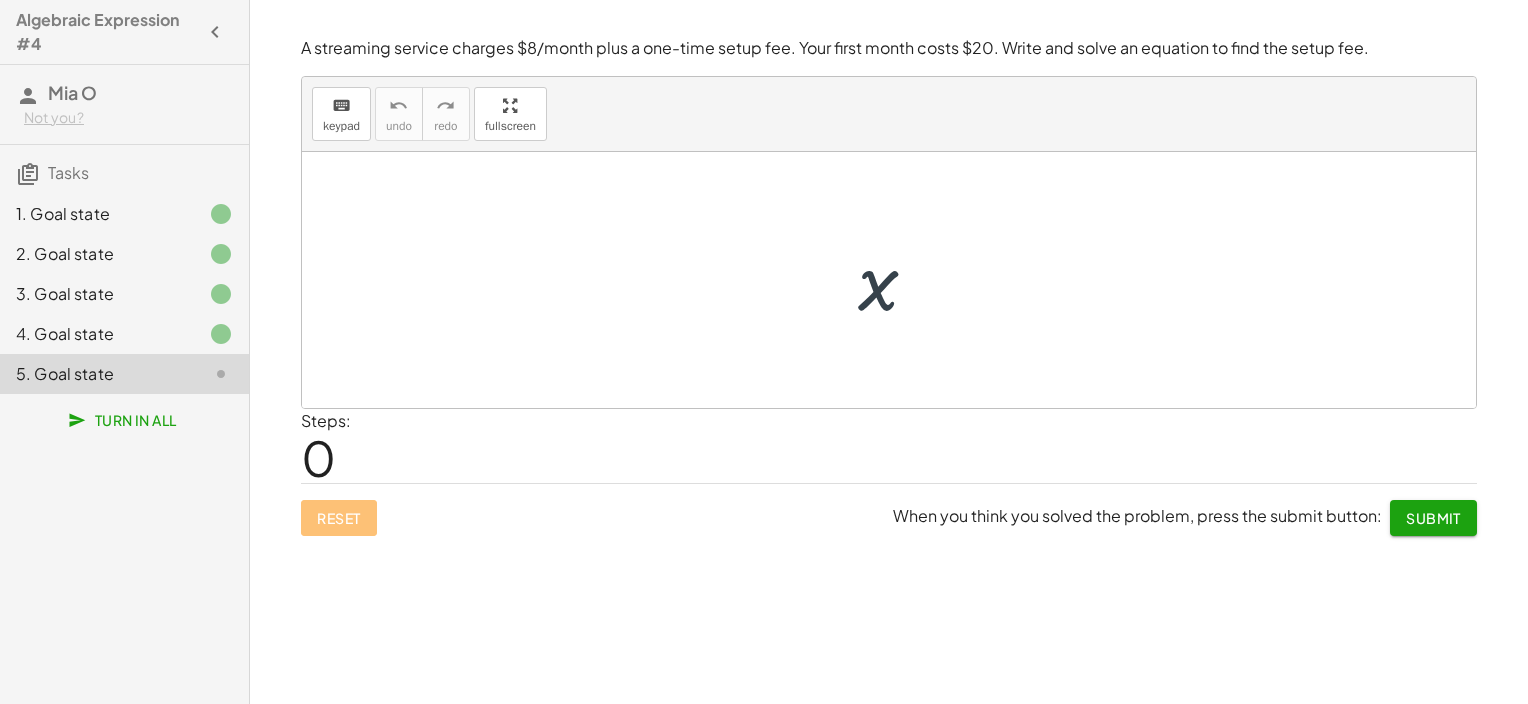 click at bounding box center (896, 280) 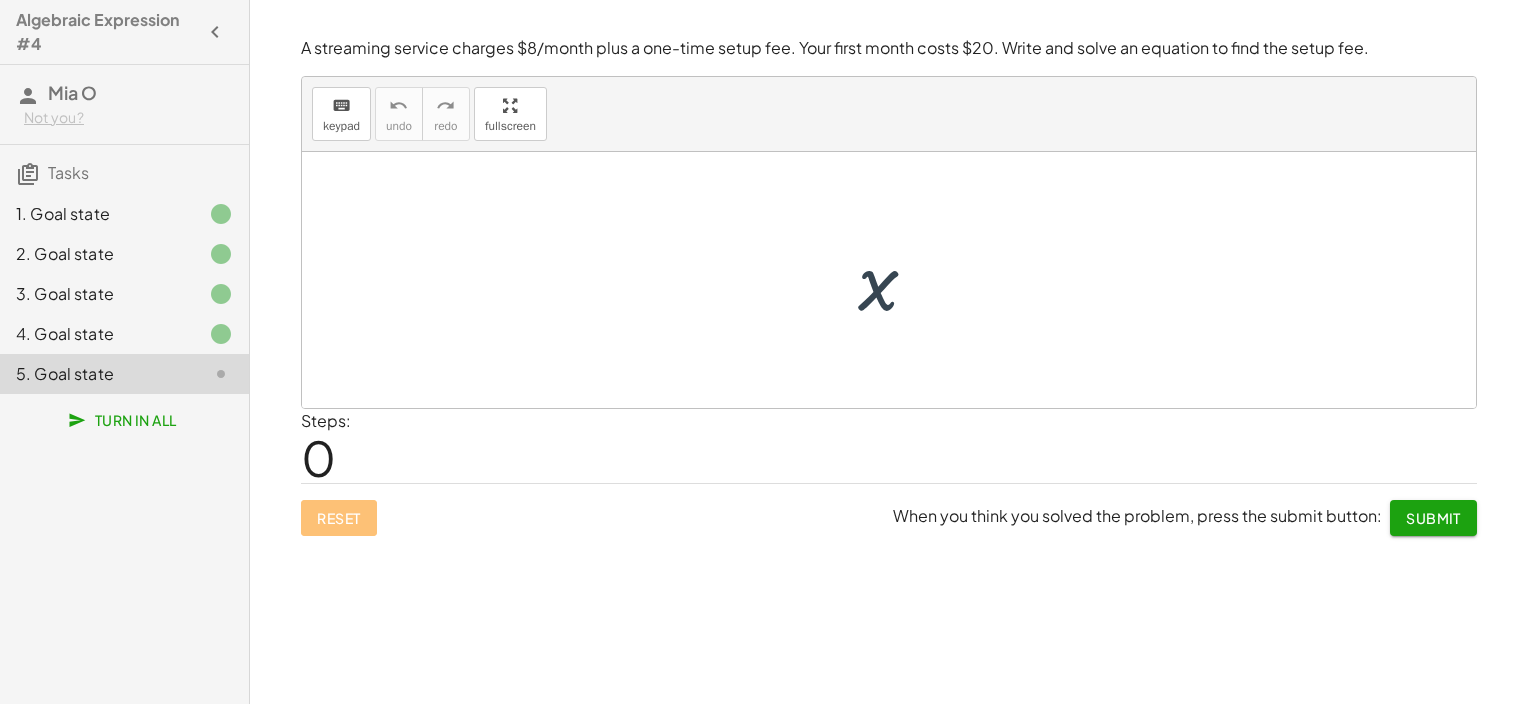 click at bounding box center (896, 280) 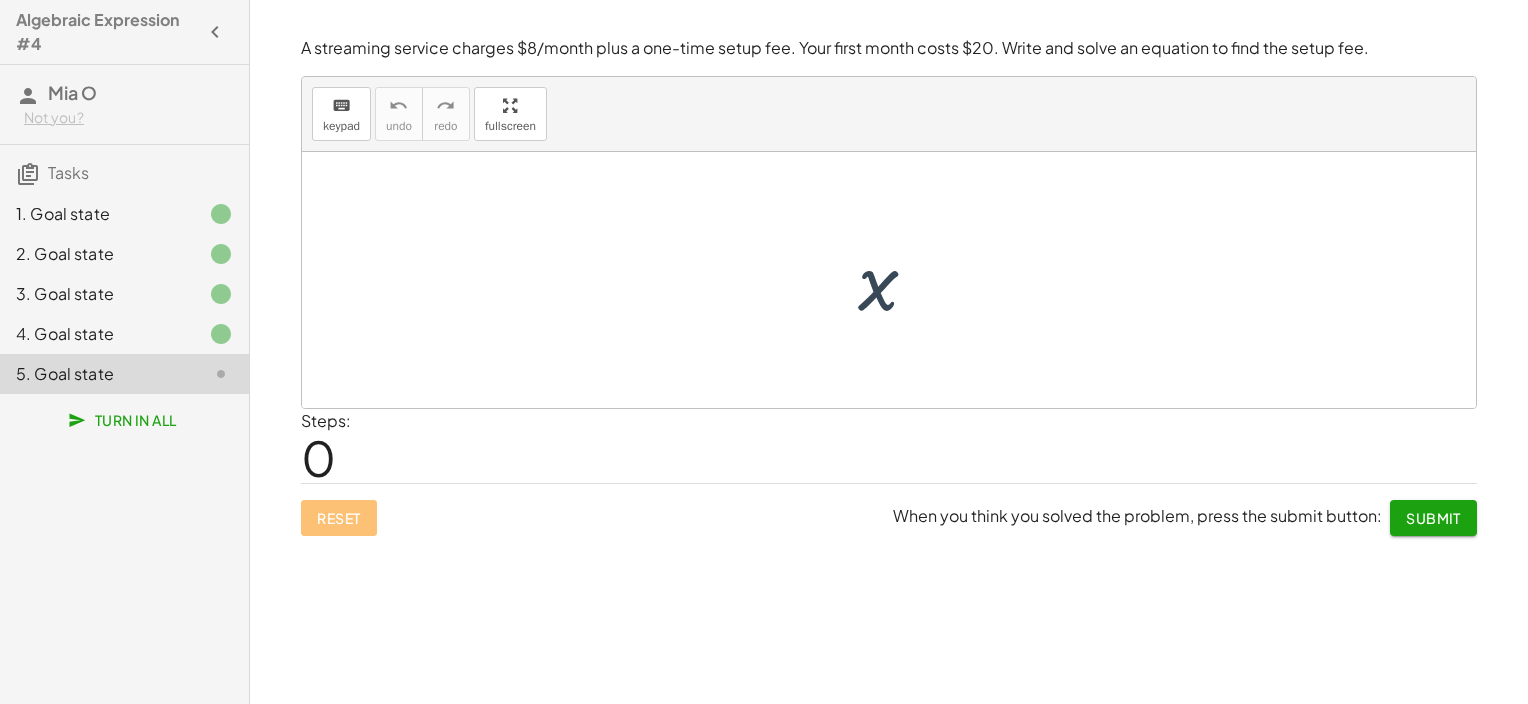 click at bounding box center [896, 280] 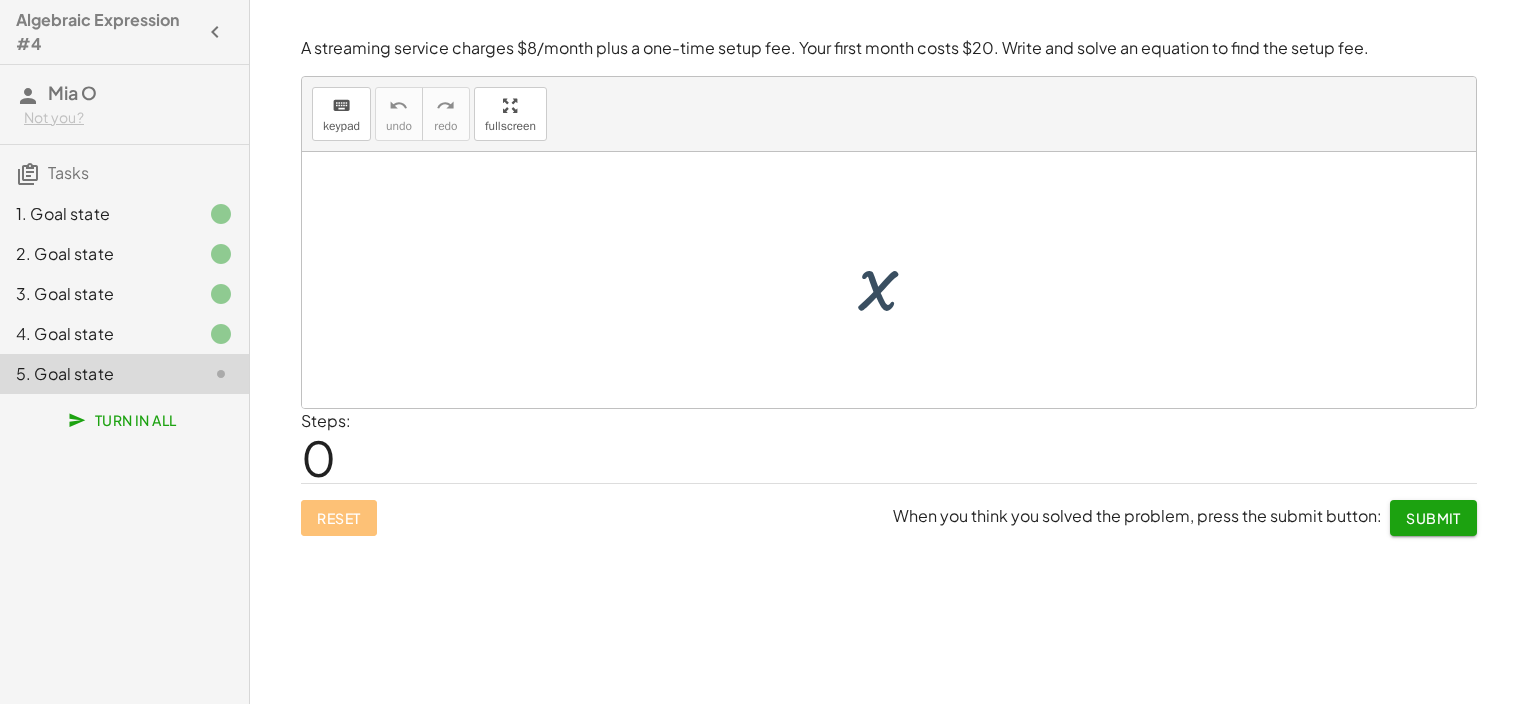 click at bounding box center [896, 280] 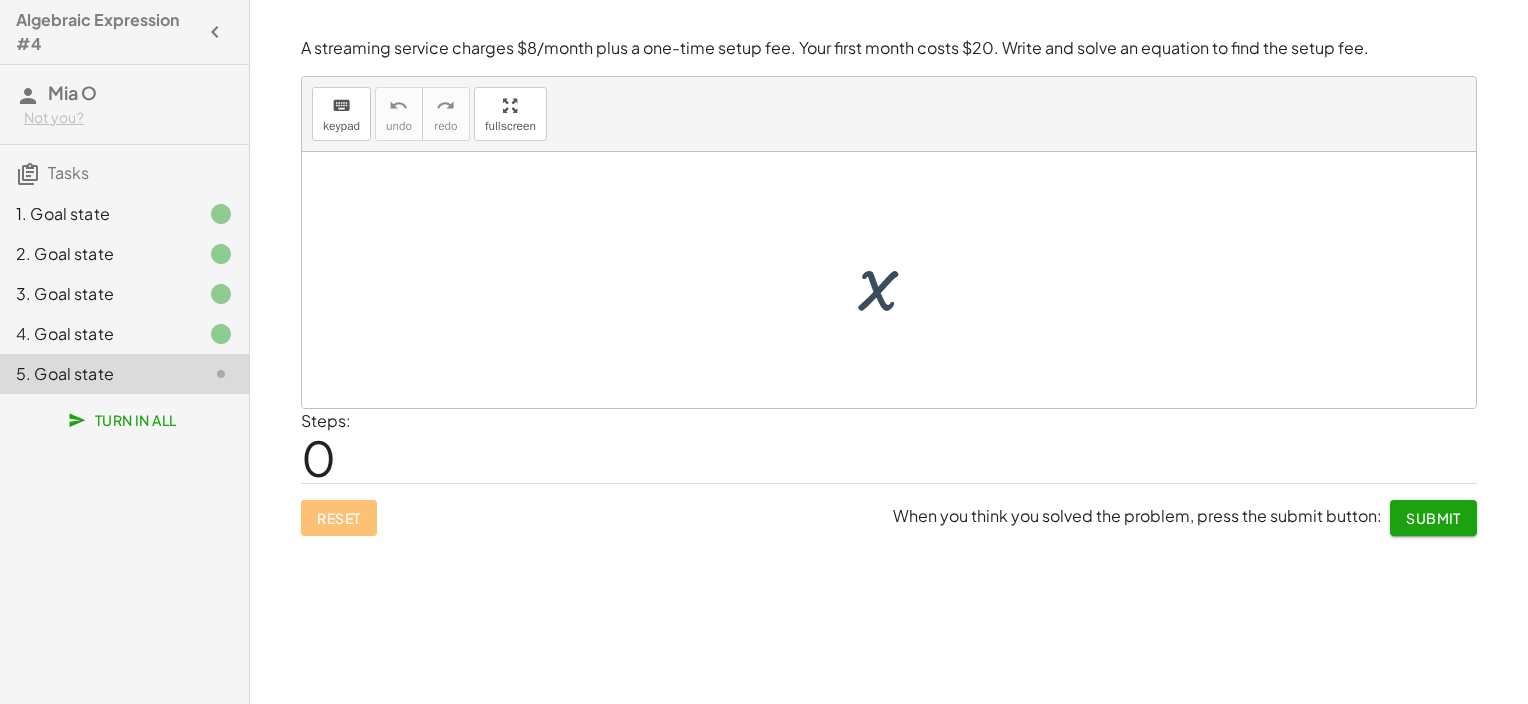click at bounding box center (896, 280) 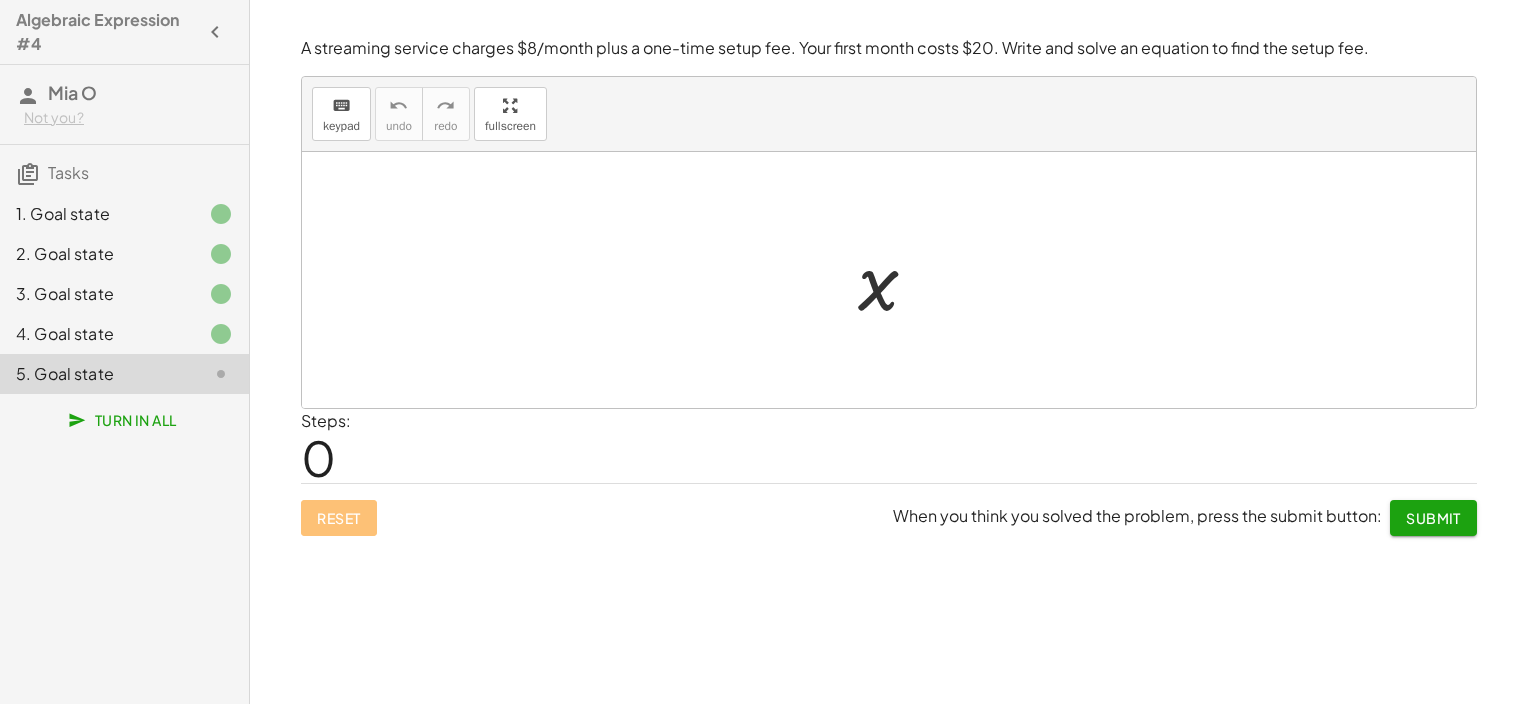 click at bounding box center [896, 280] 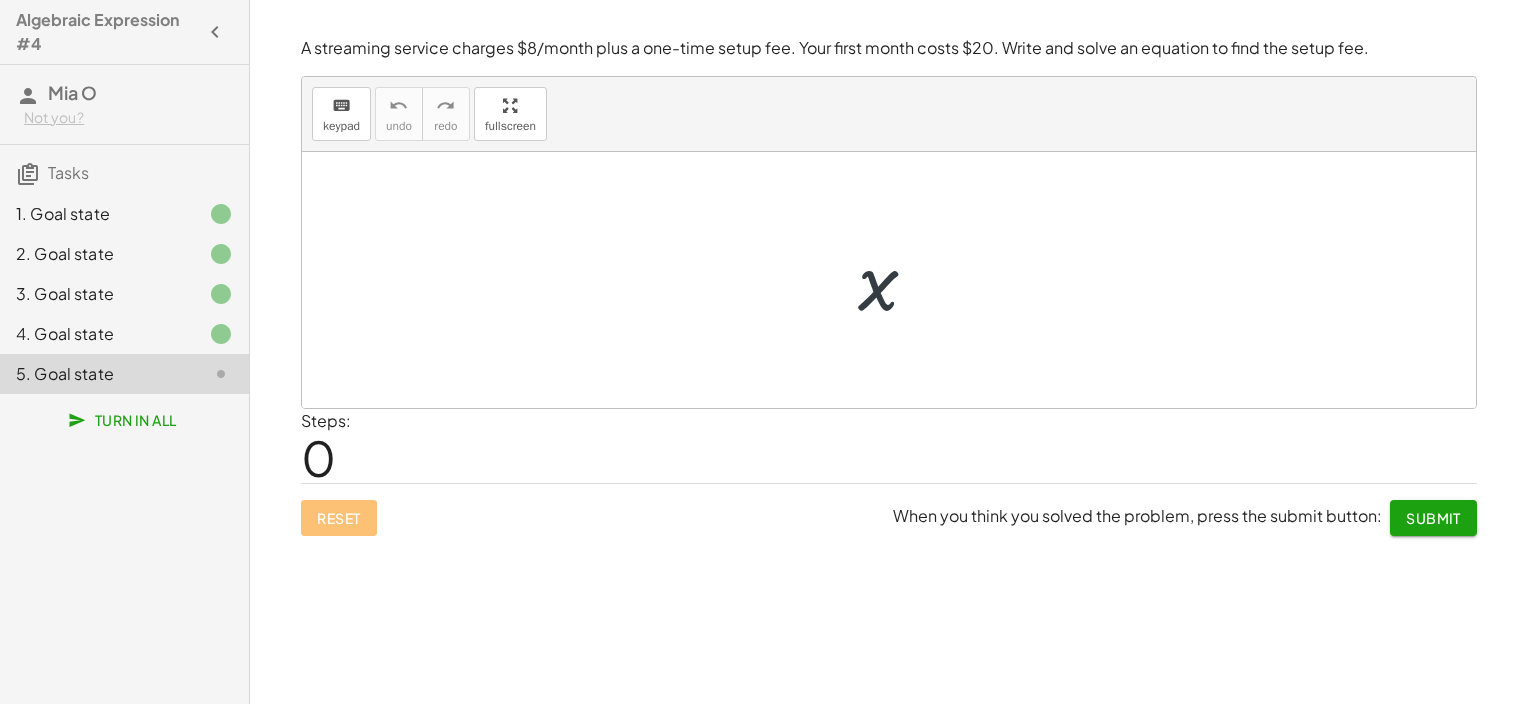 click at bounding box center [896, 280] 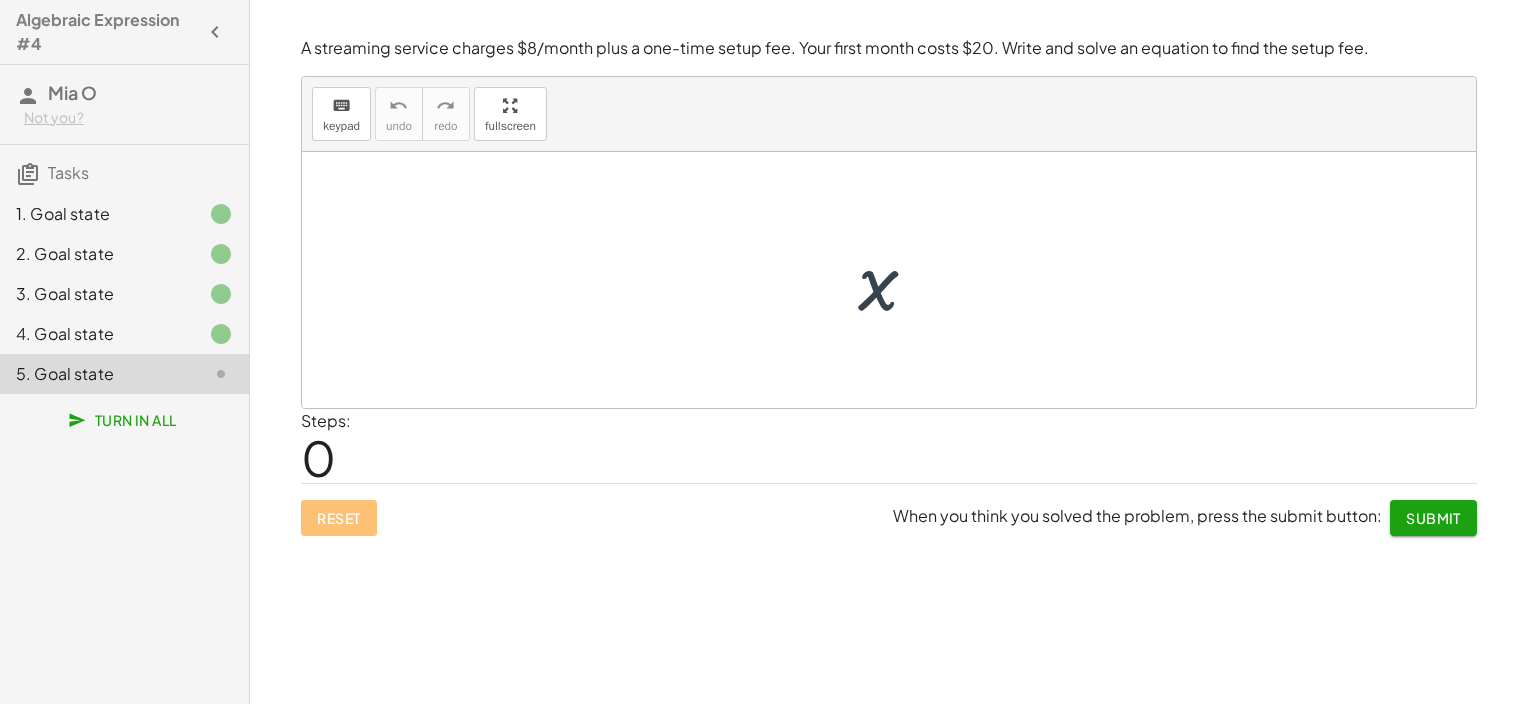 click at bounding box center (896, 280) 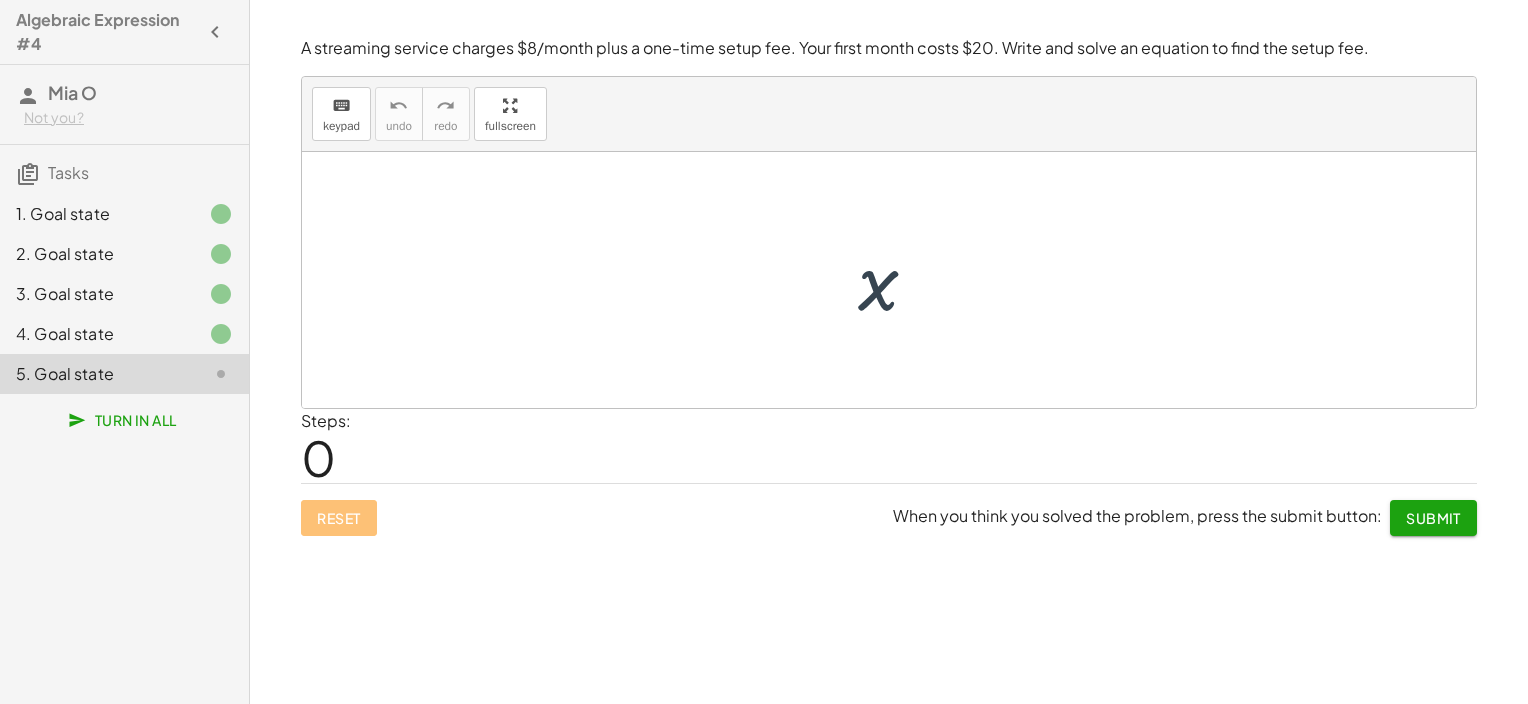click at bounding box center (896, 280) 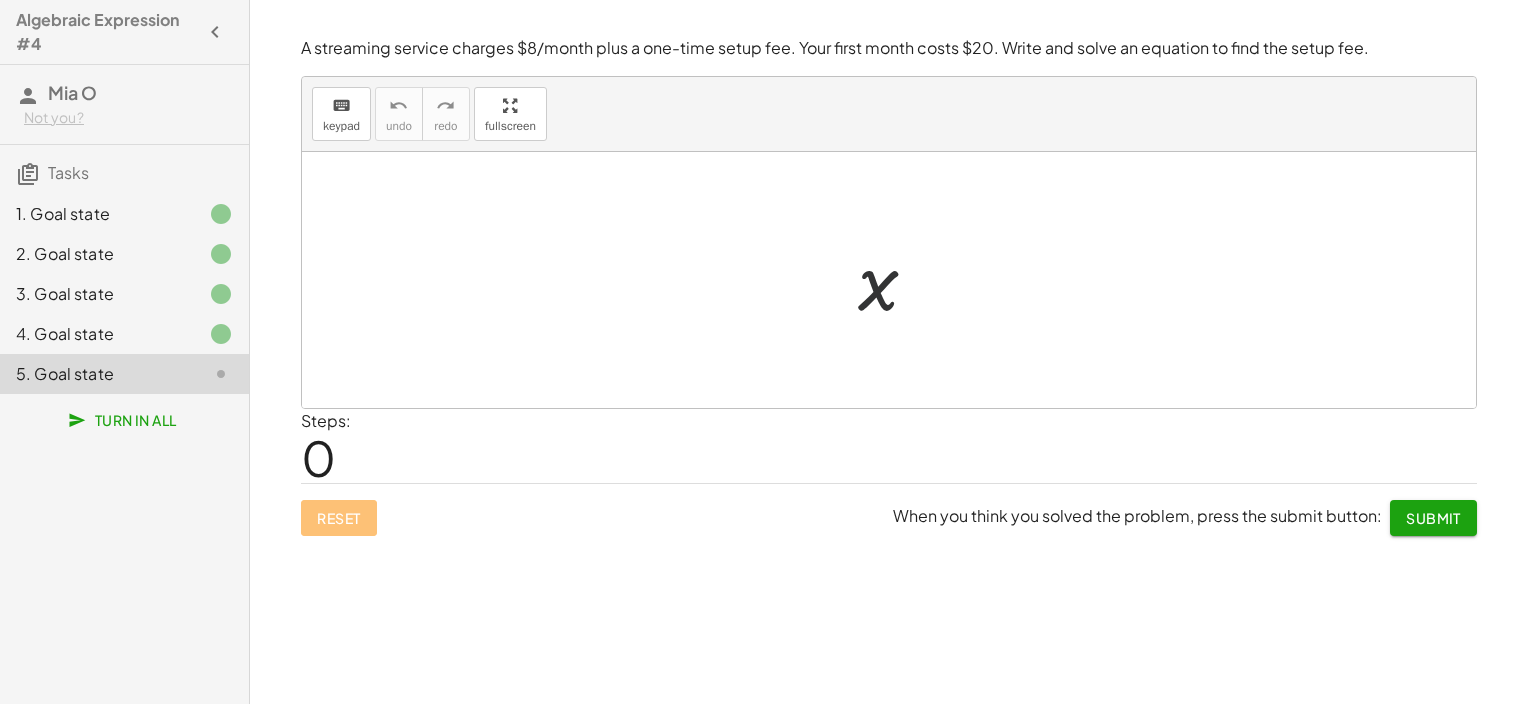 click at bounding box center (896, 280) 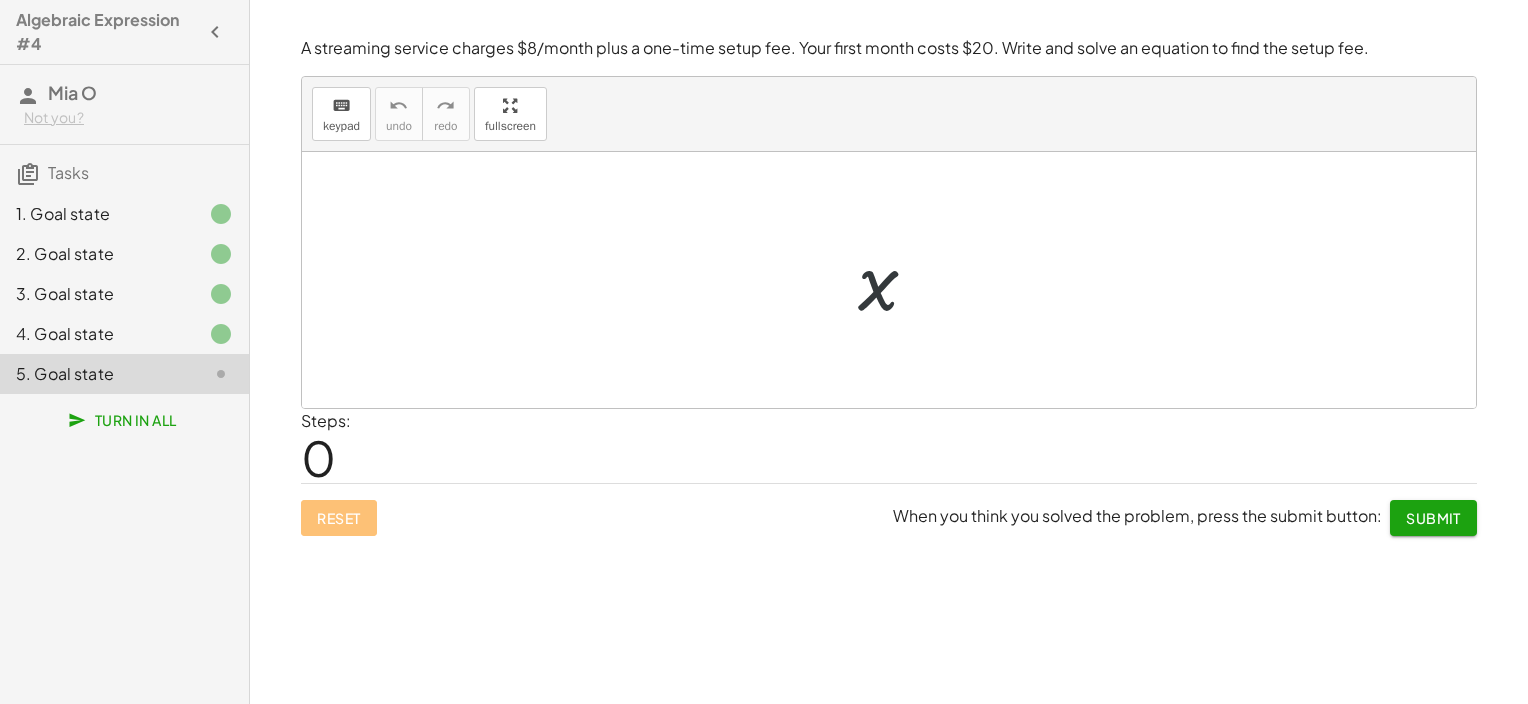 click at bounding box center (896, 280) 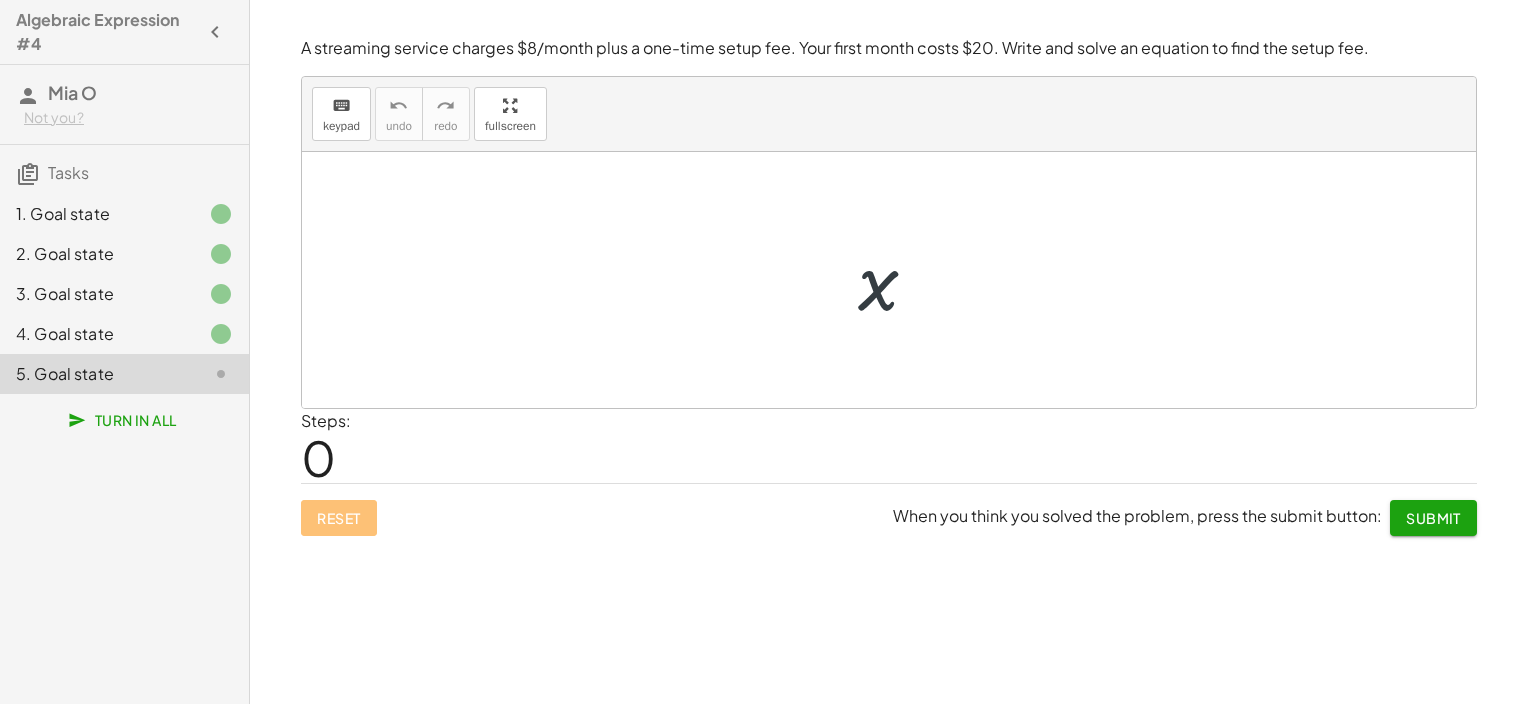 click at bounding box center [896, 280] 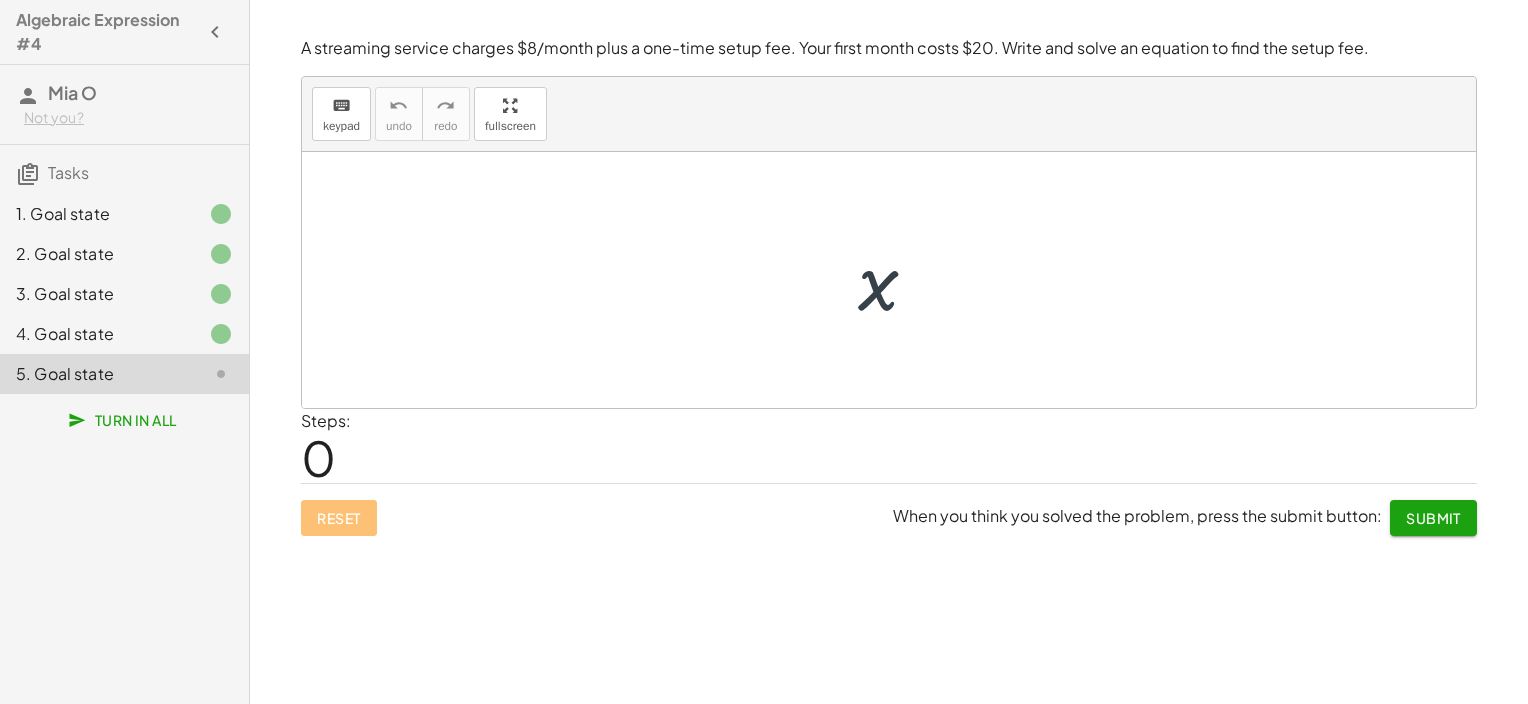 click at bounding box center (896, 280) 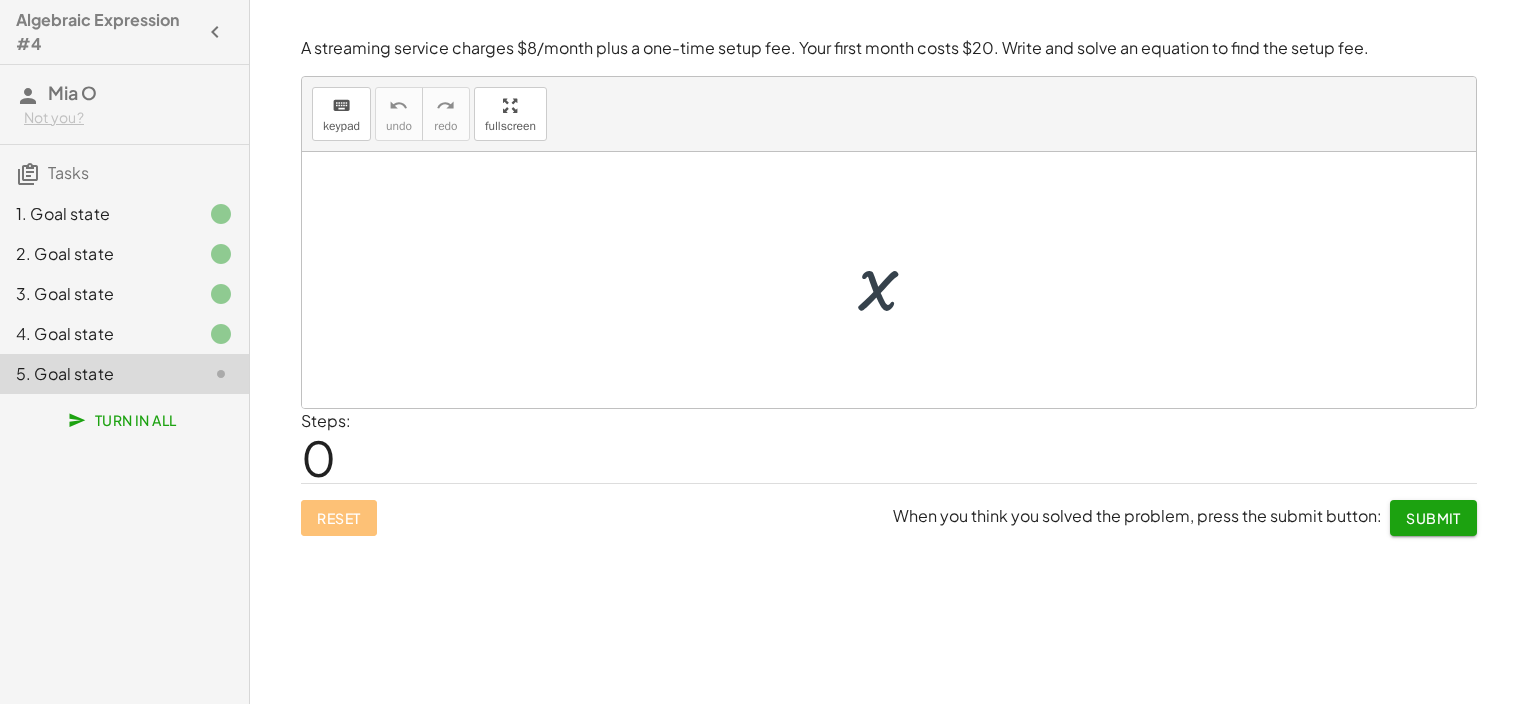 click at bounding box center [896, 280] 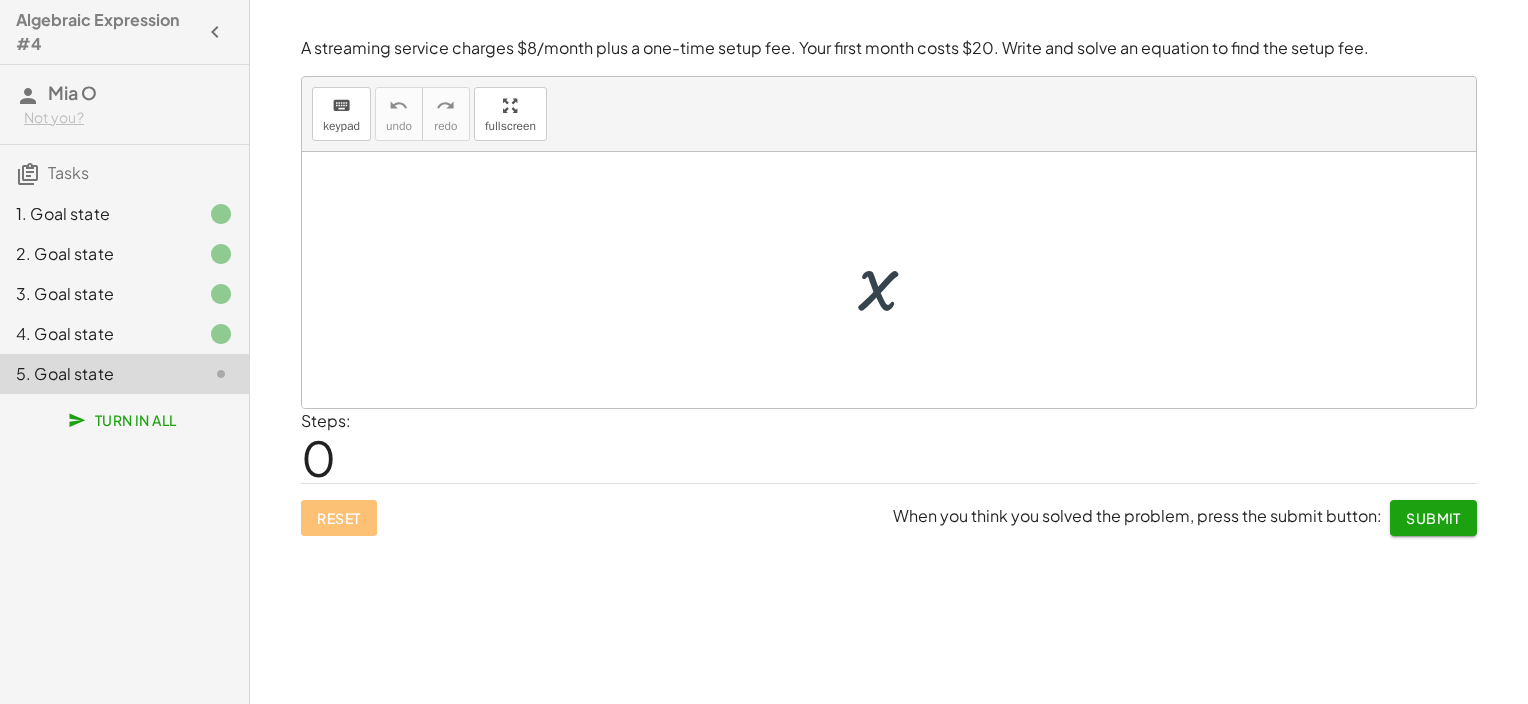 click at bounding box center [896, 280] 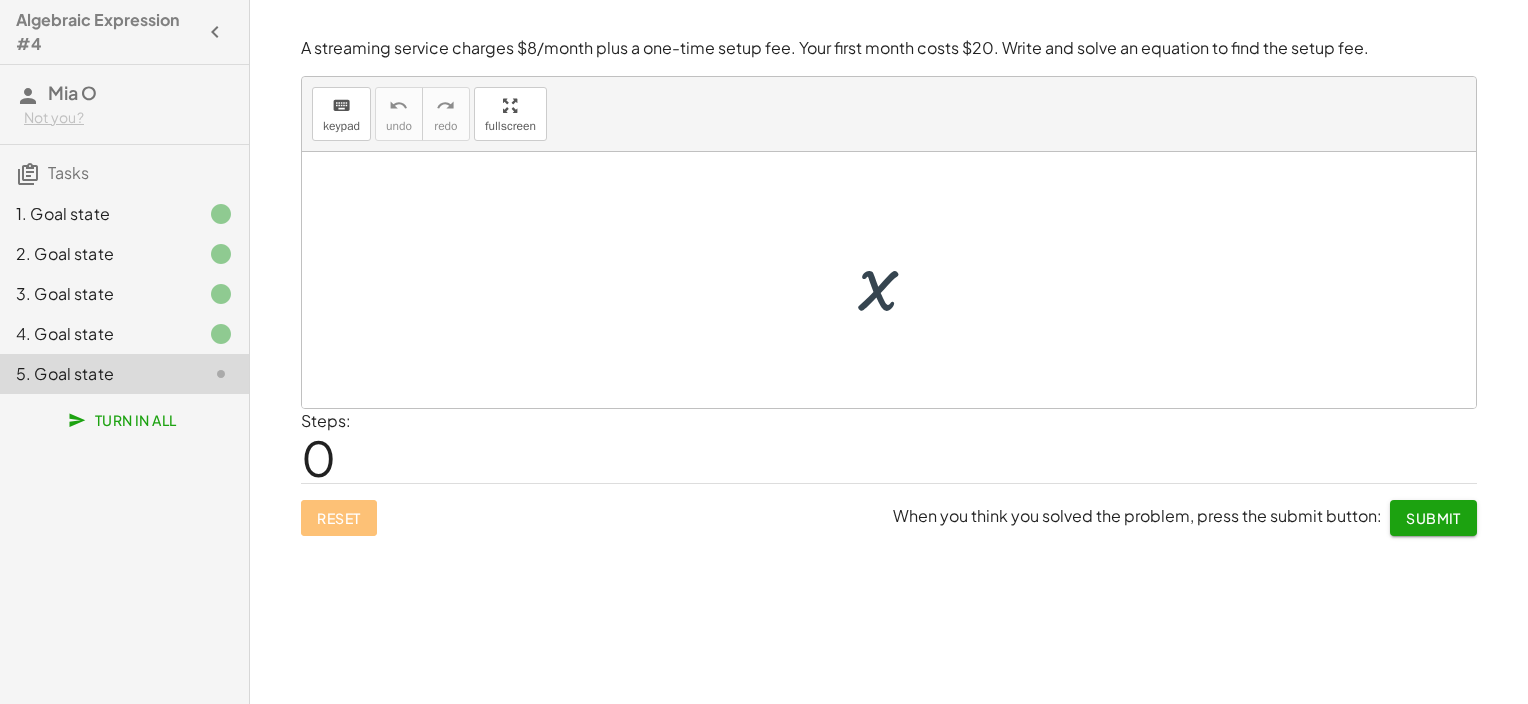 click at bounding box center [896, 280] 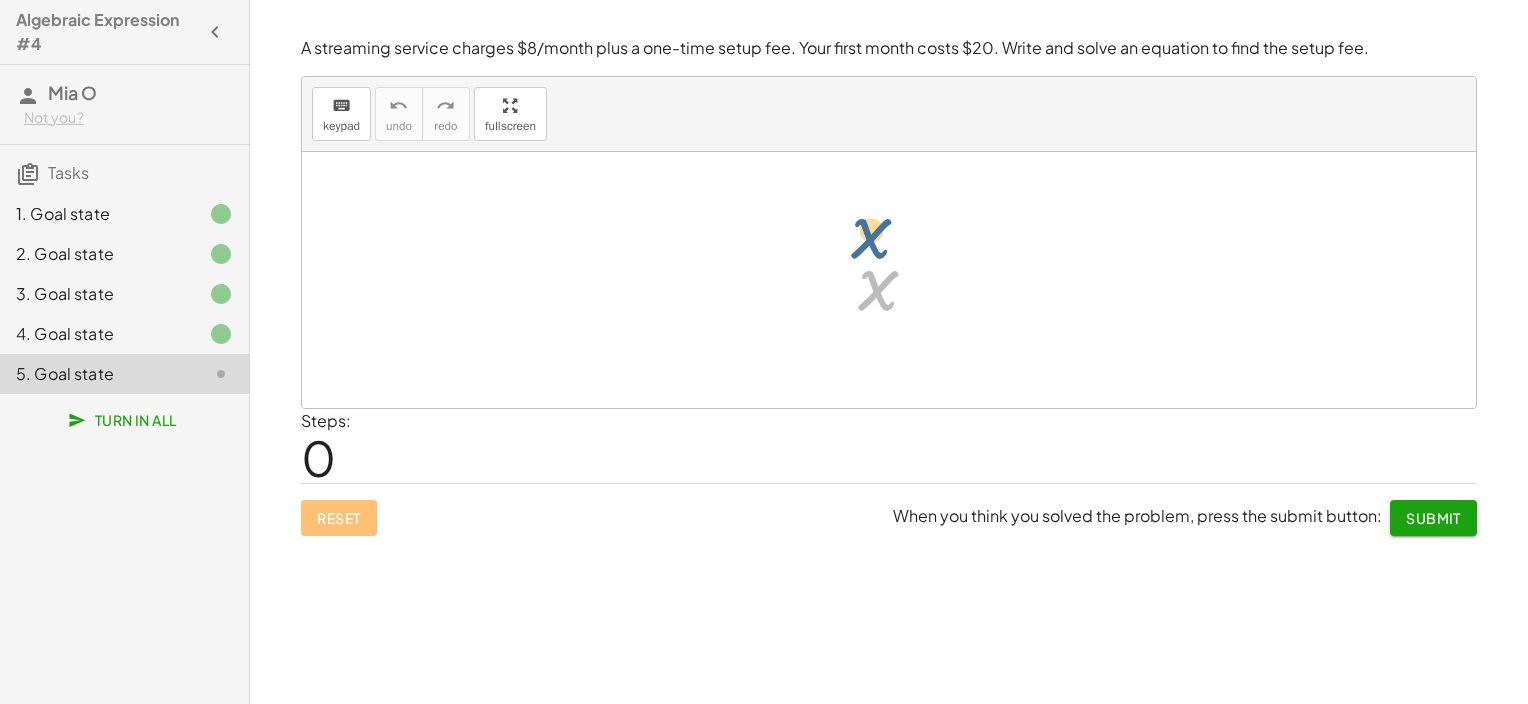 drag, startPoint x: 884, startPoint y: 305, endPoint x: 877, endPoint y: 255, distance: 50.48762 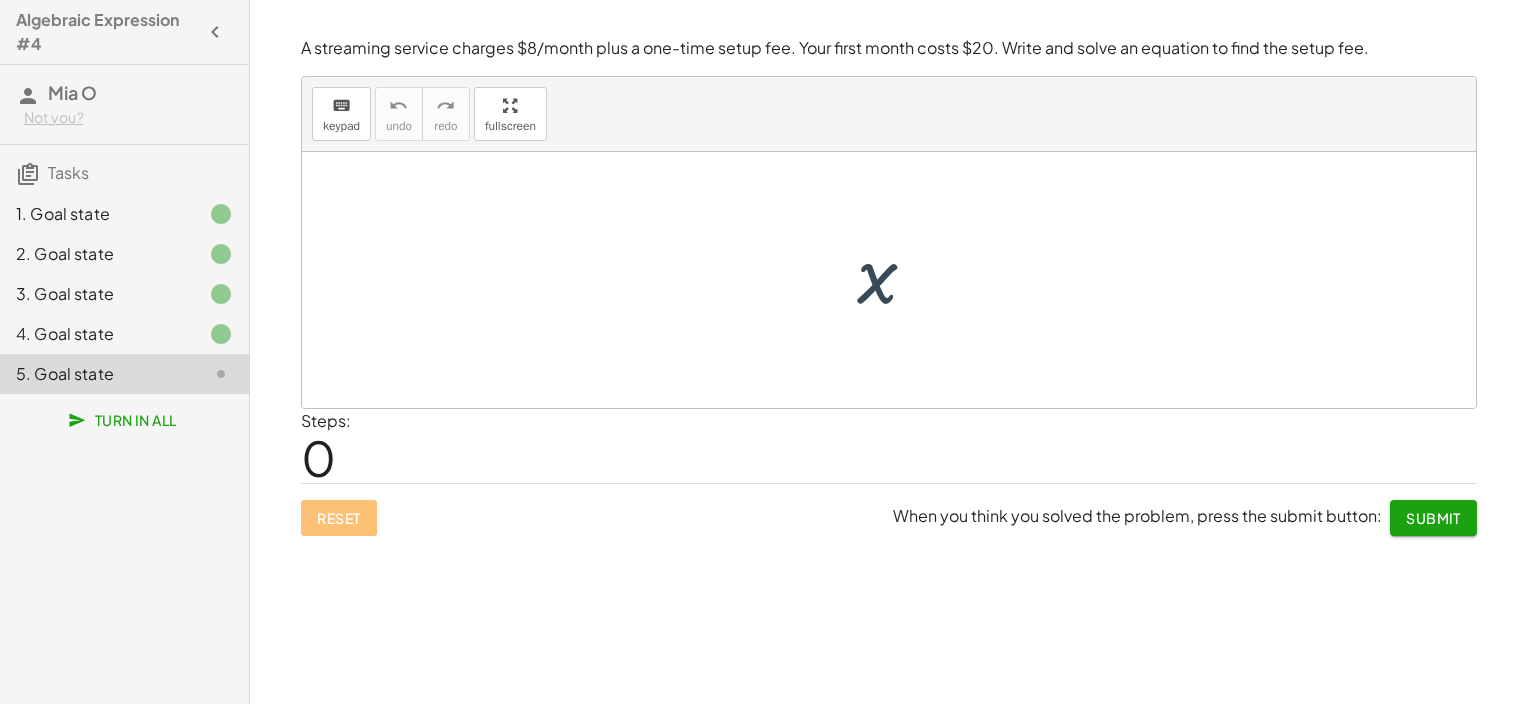 click at bounding box center [896, 280] 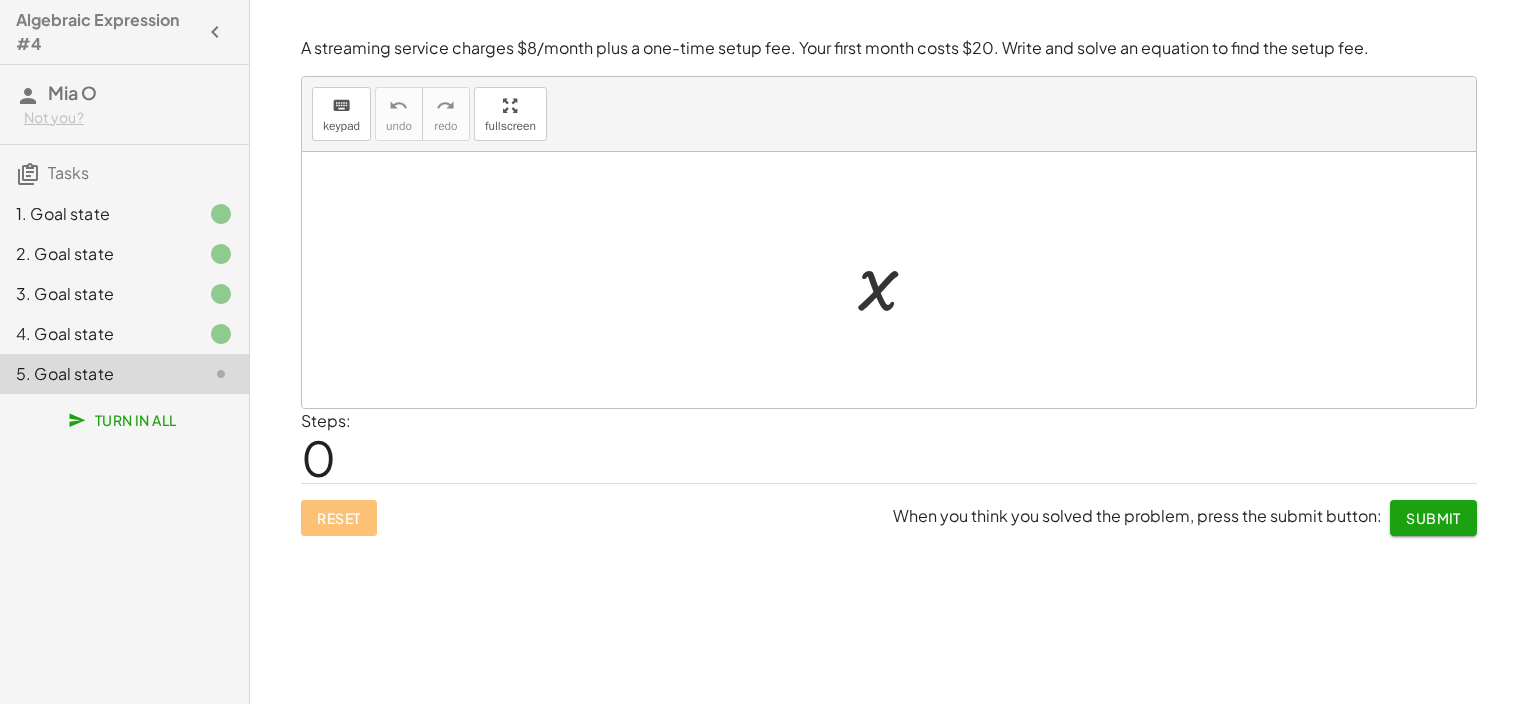 drag, startPoint x: 865, startPoint y: 303, endPoint x: 872, endPoint y: 267, distance: 36.67424 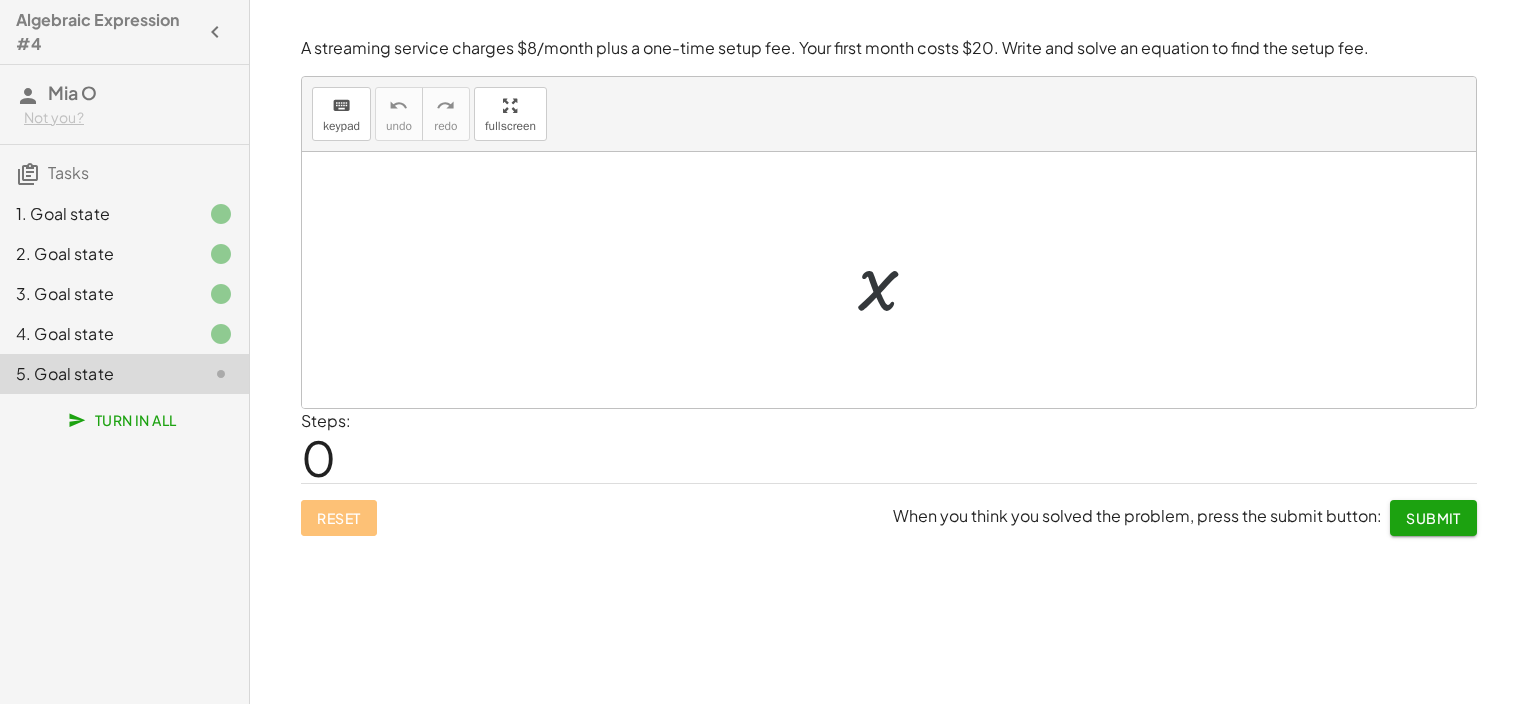 click at bounding box center (896, 280) 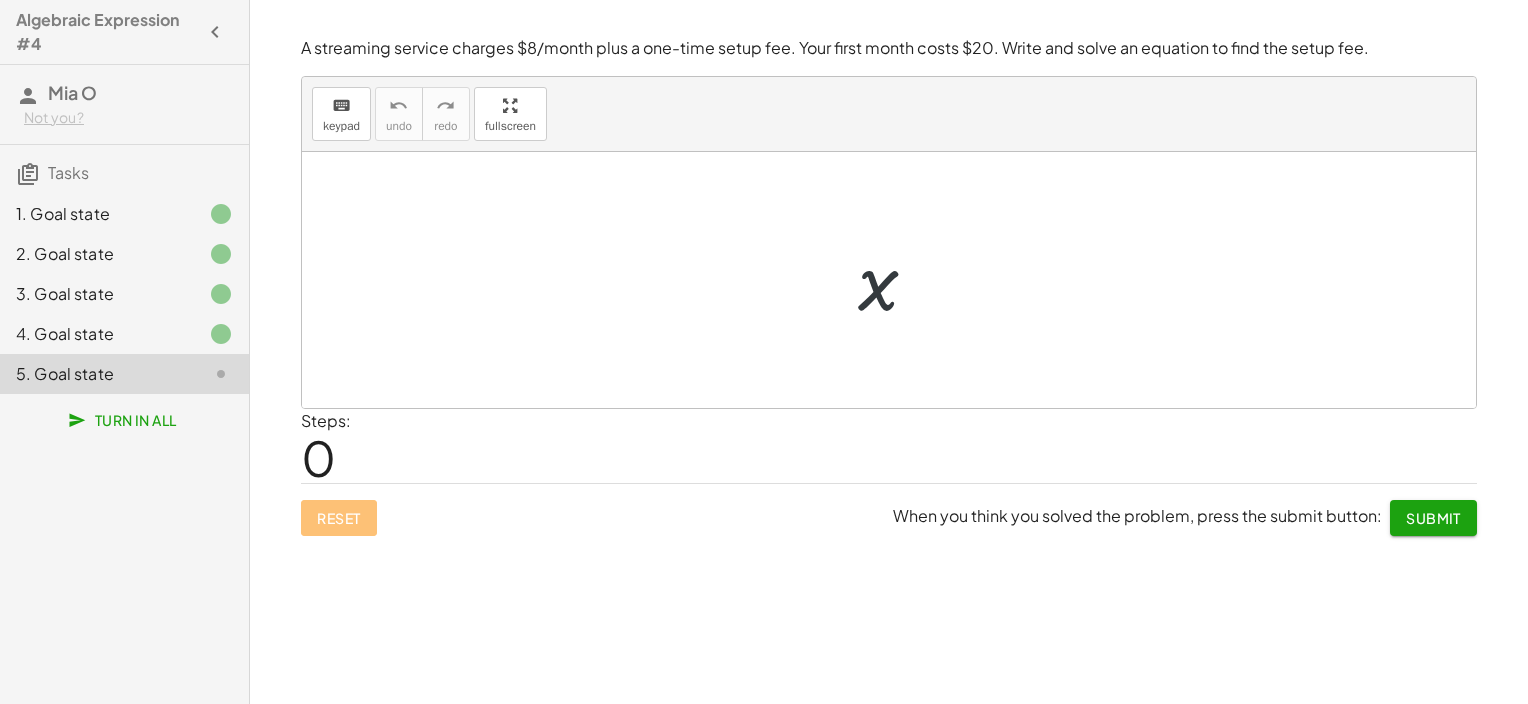 drag, startPoint x: 872, startPoint y: 267, endPoint x: 873, endPoint y: 392, distance: 125.004 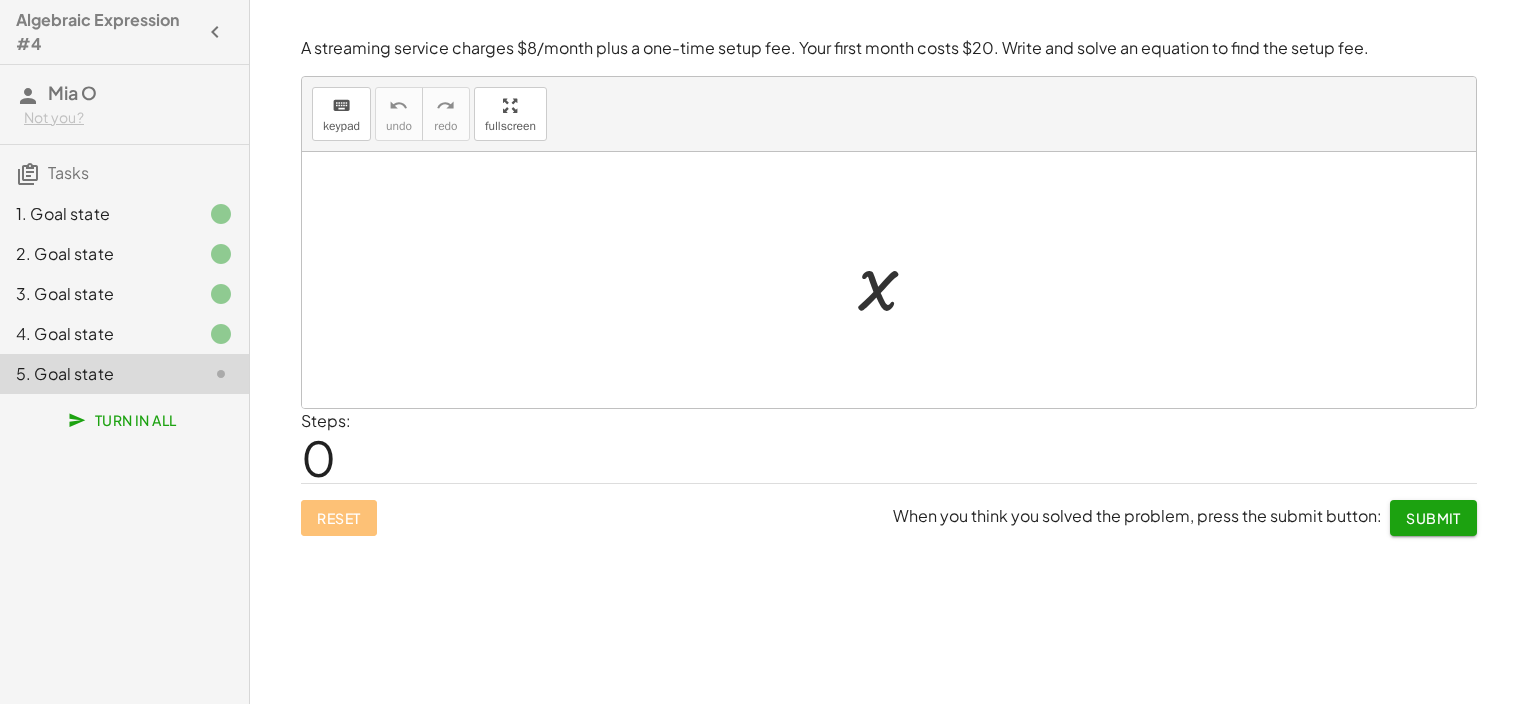drag, startPoint x: 890, startPoint y: 303, endPoint x: 868, endPoint y: 281, distance: 31.112698 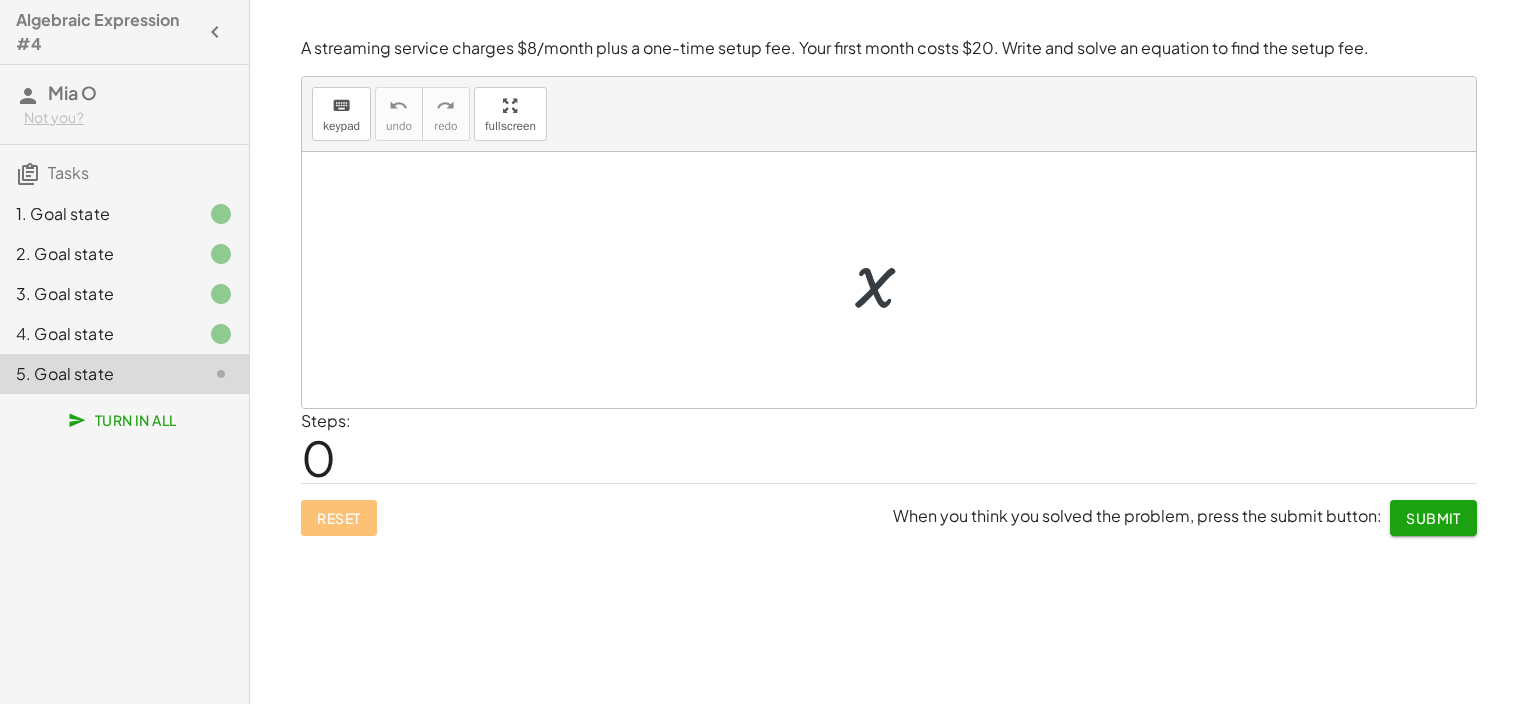 click at bounding box center (896, 280) 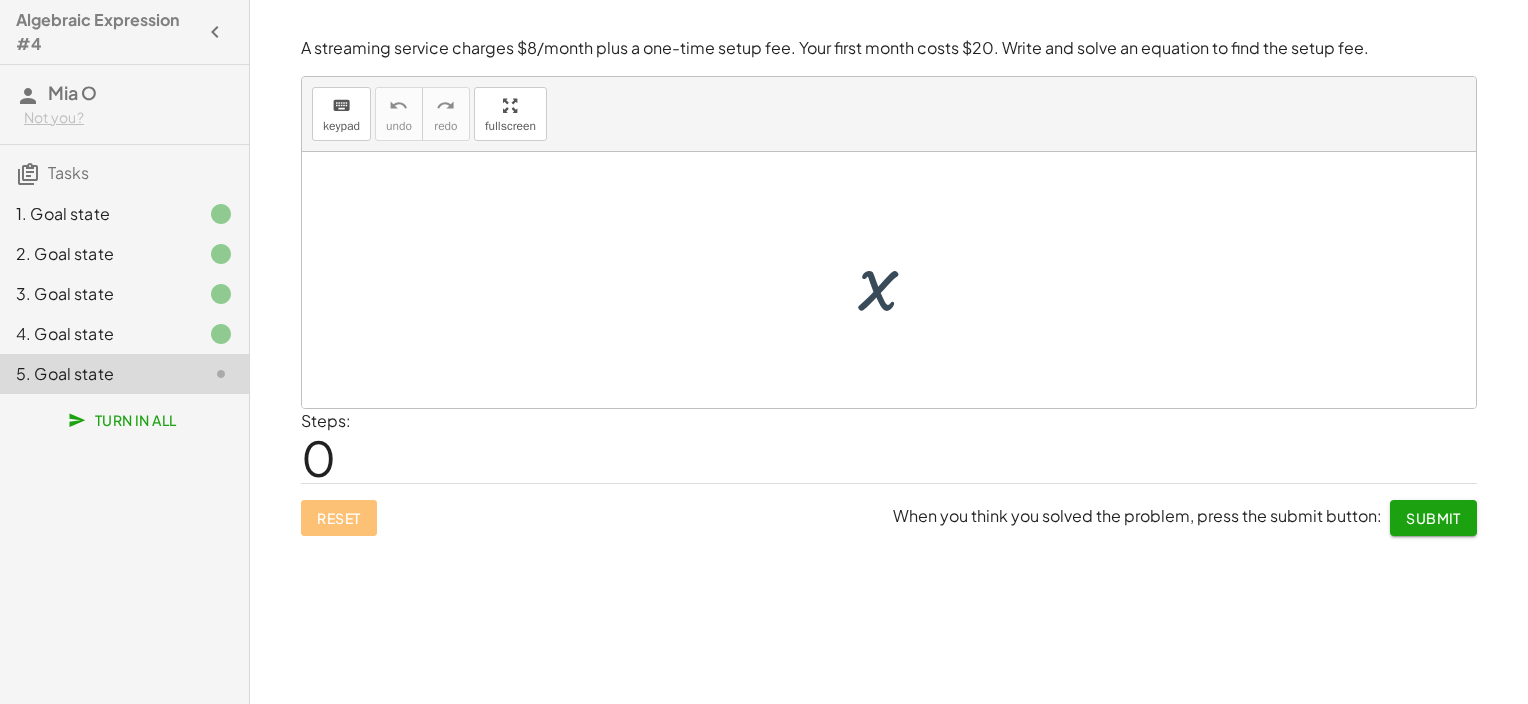 click at bounding box center [896, 280] 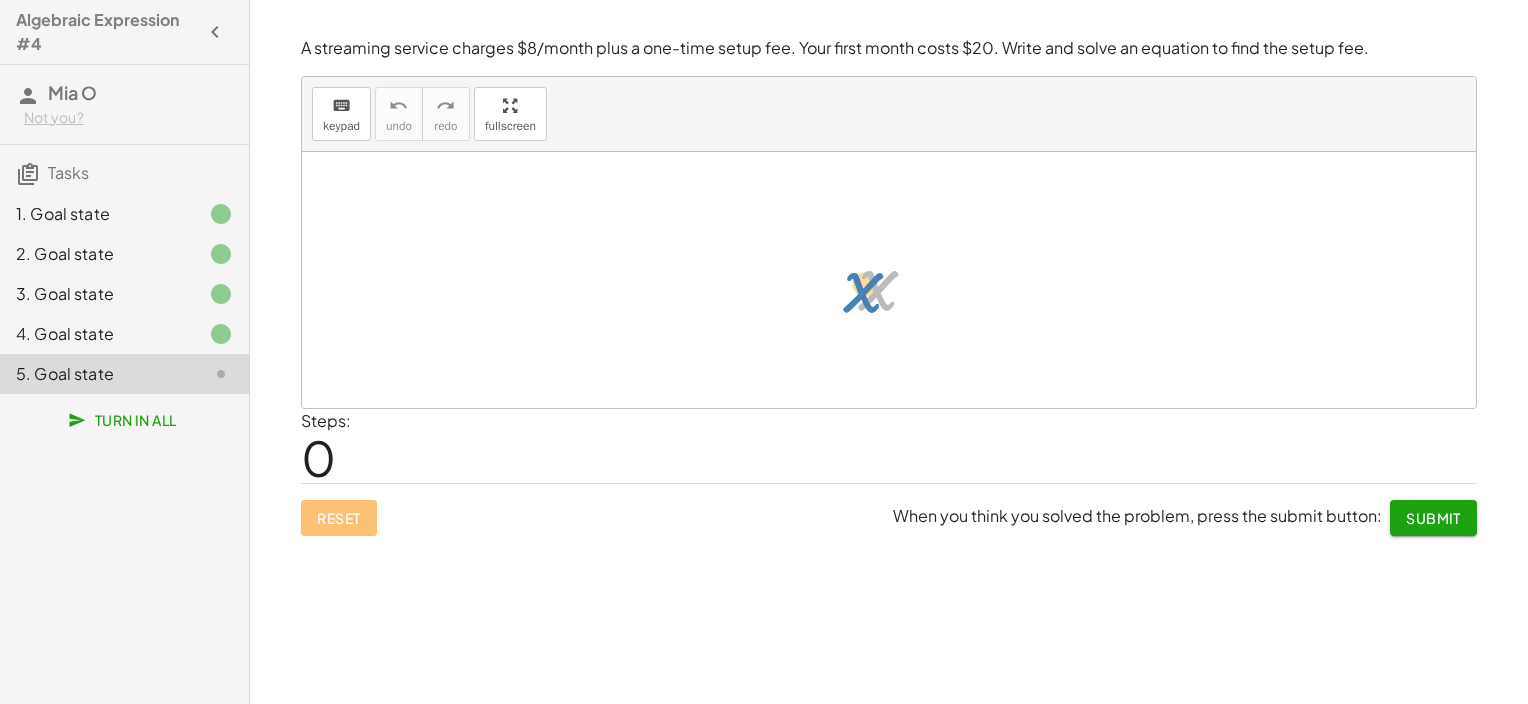 drag, startPoint x: 868, startPoint y: 281, endPoint x: 859, endPoint y: 288, distance: 11.401754 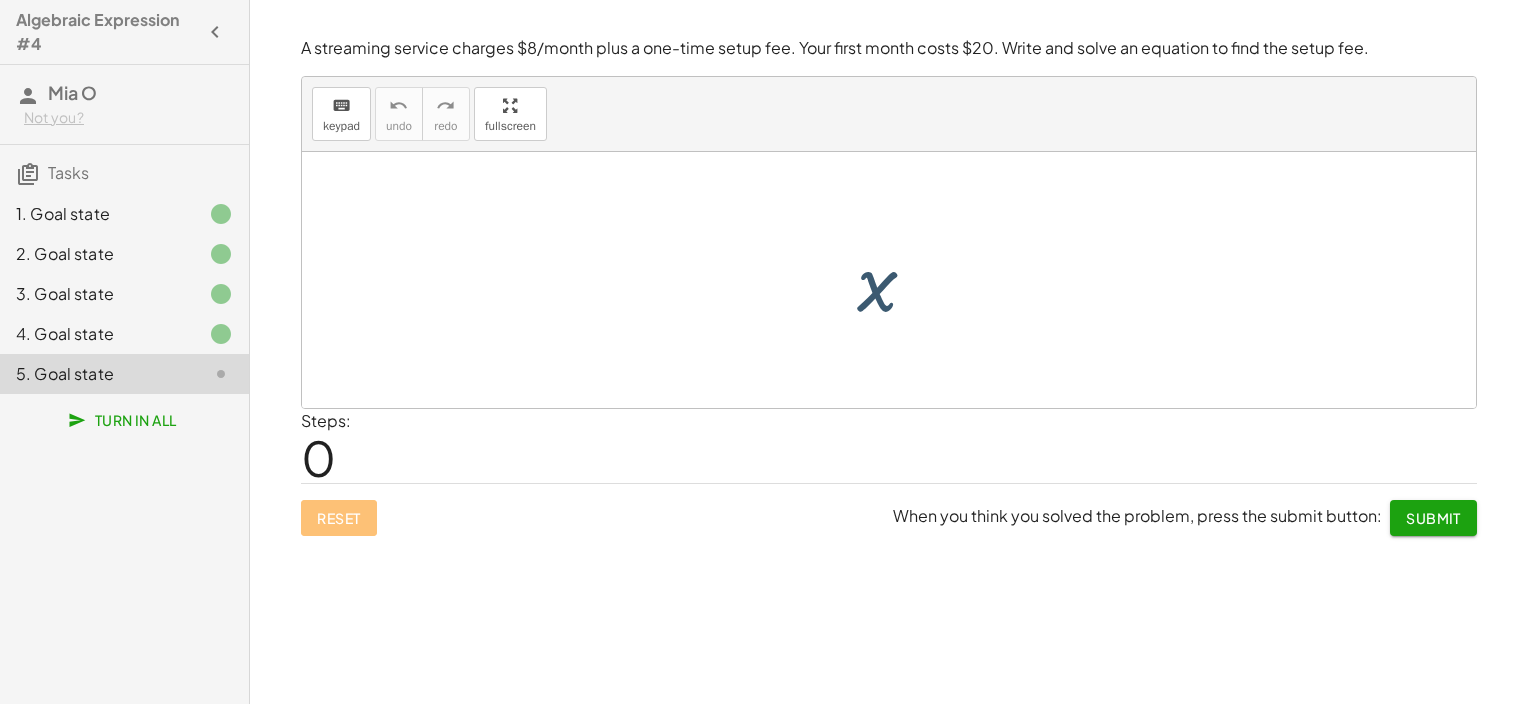 click at bounding box center (896, 280) 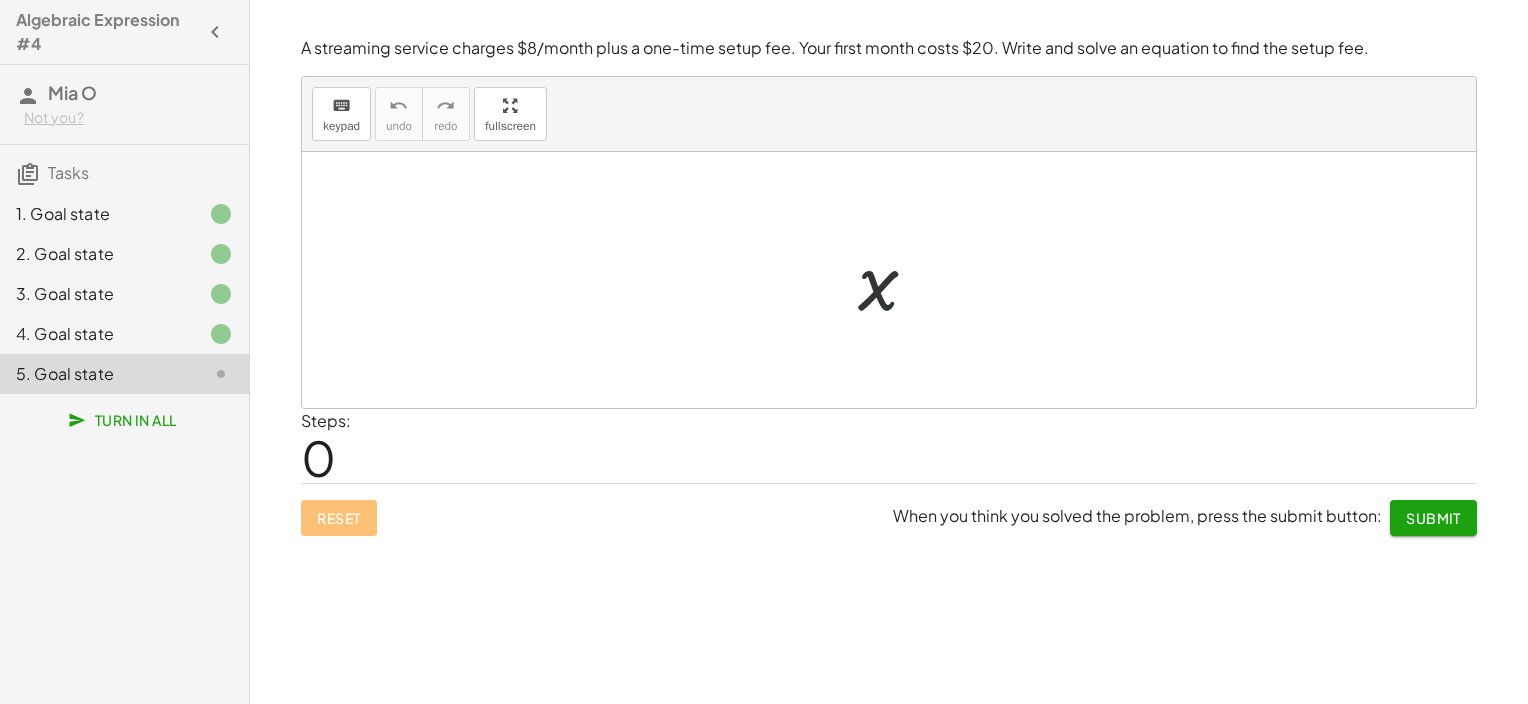 click at bounding box center (896, 280) 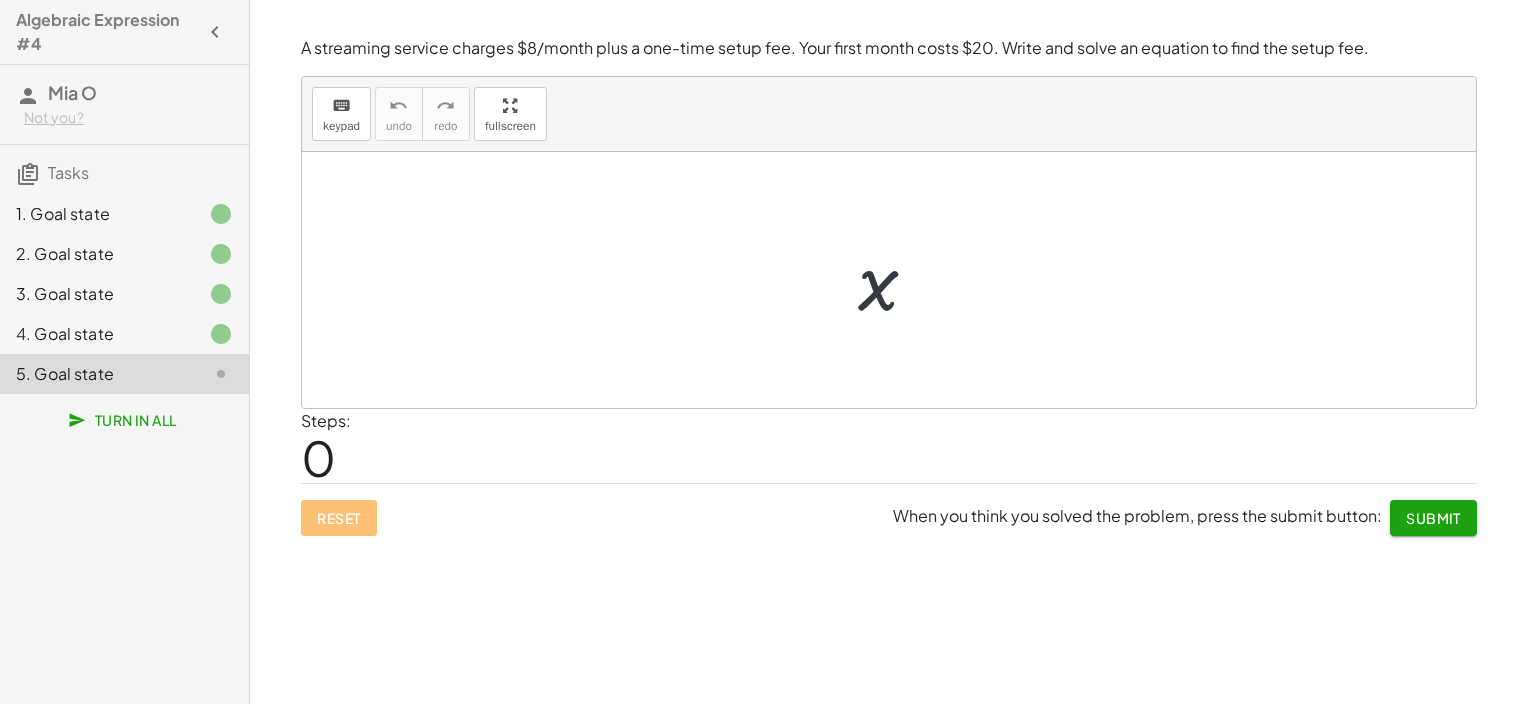 click at bounding box center (896, 280) 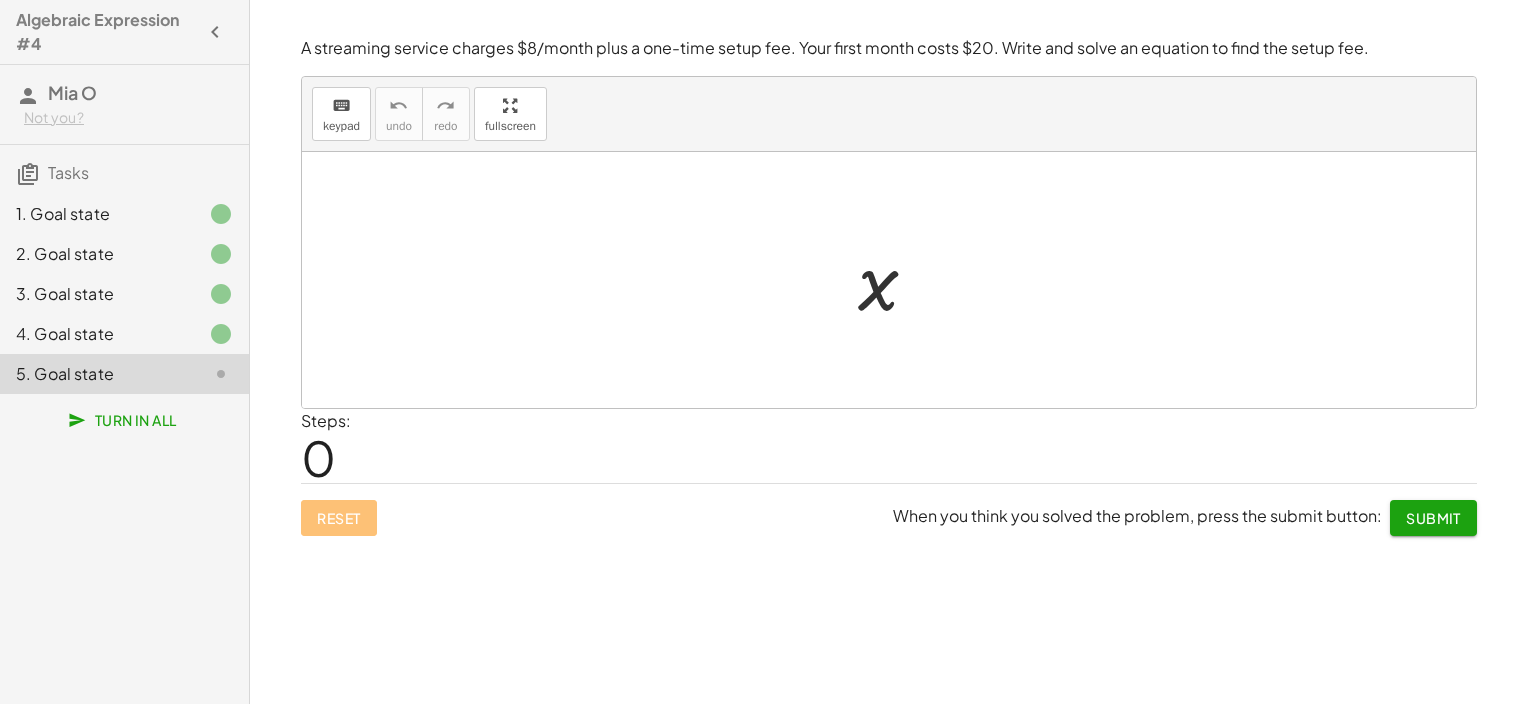 click at bounding box center (896, 280) 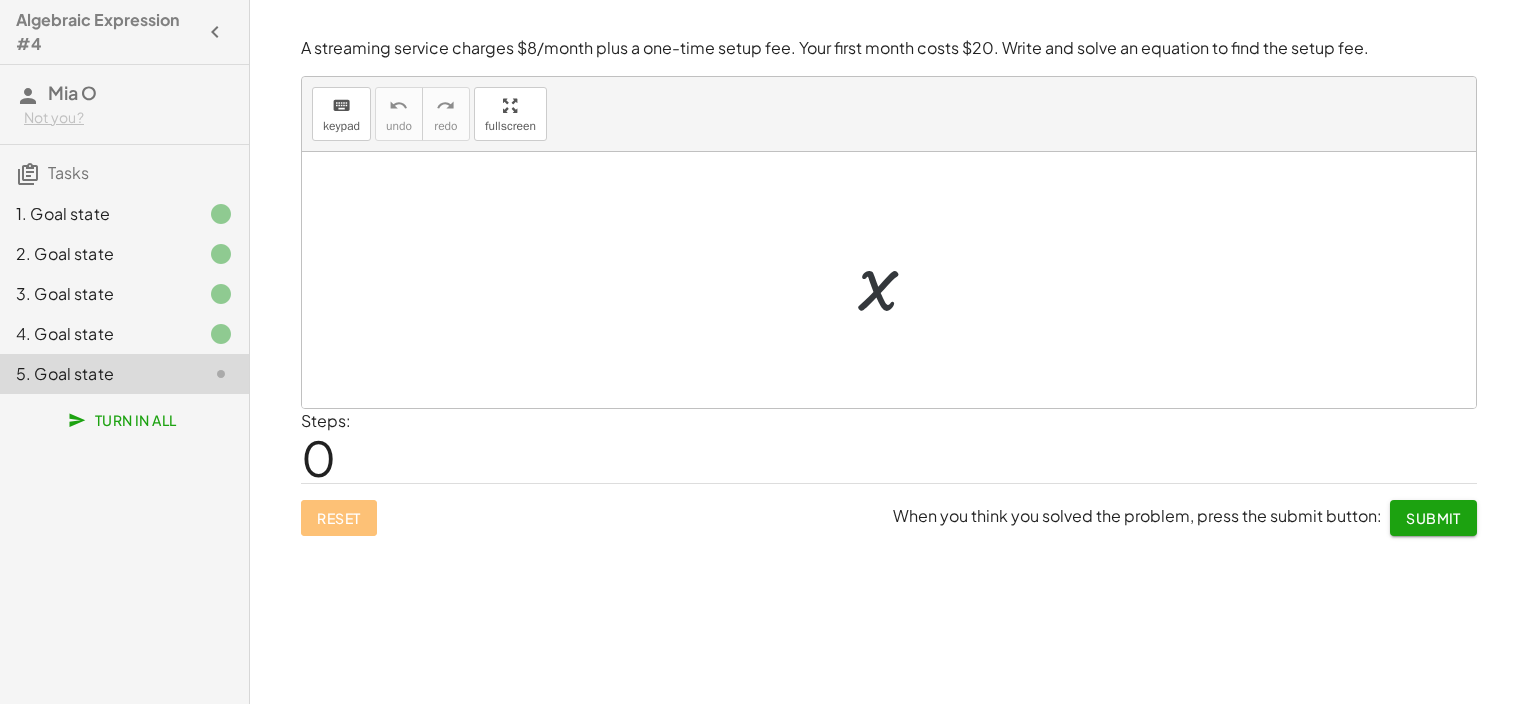 click at bounding box center [896, 280] 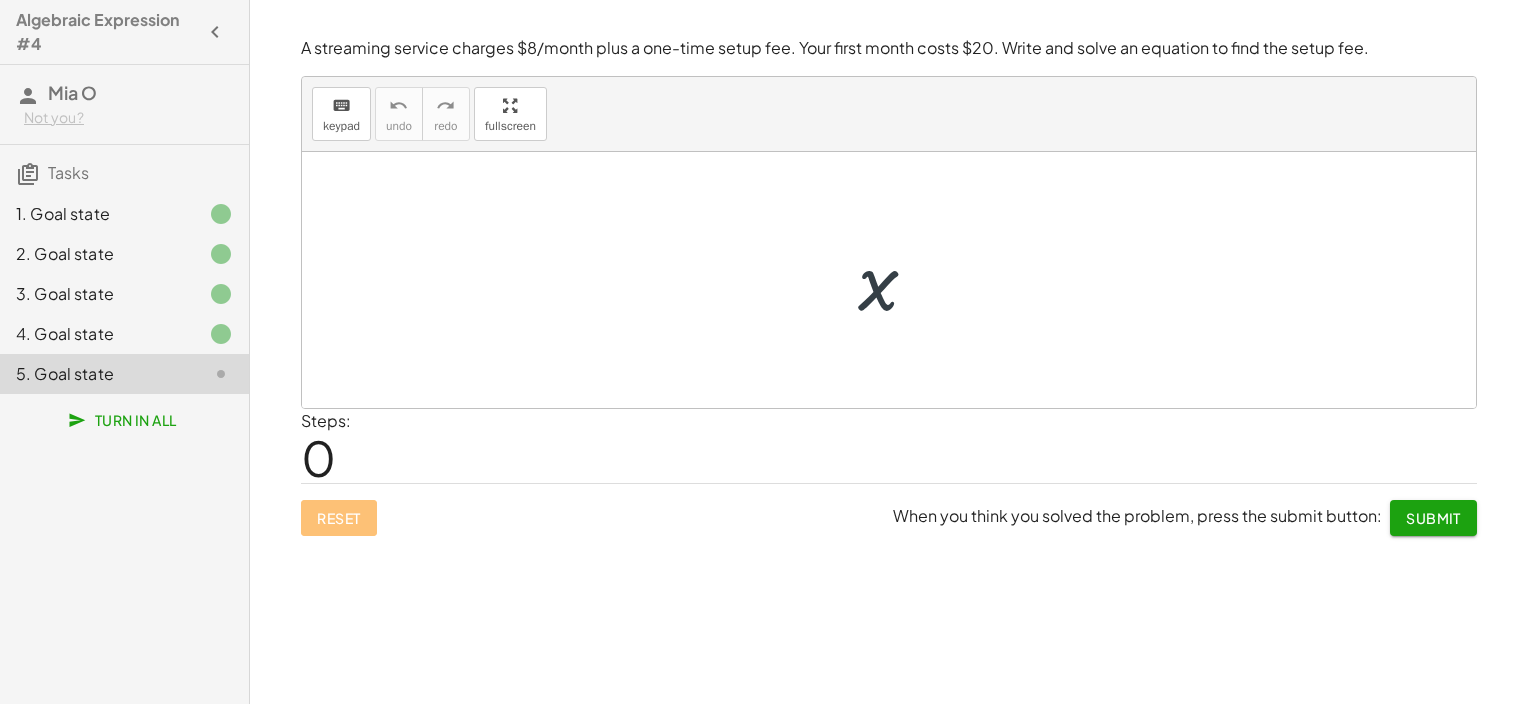 drag, startPoint x: 881, startPoint y: 303, endPoint x: 872, endPoint y: 272, distance: 32.280025 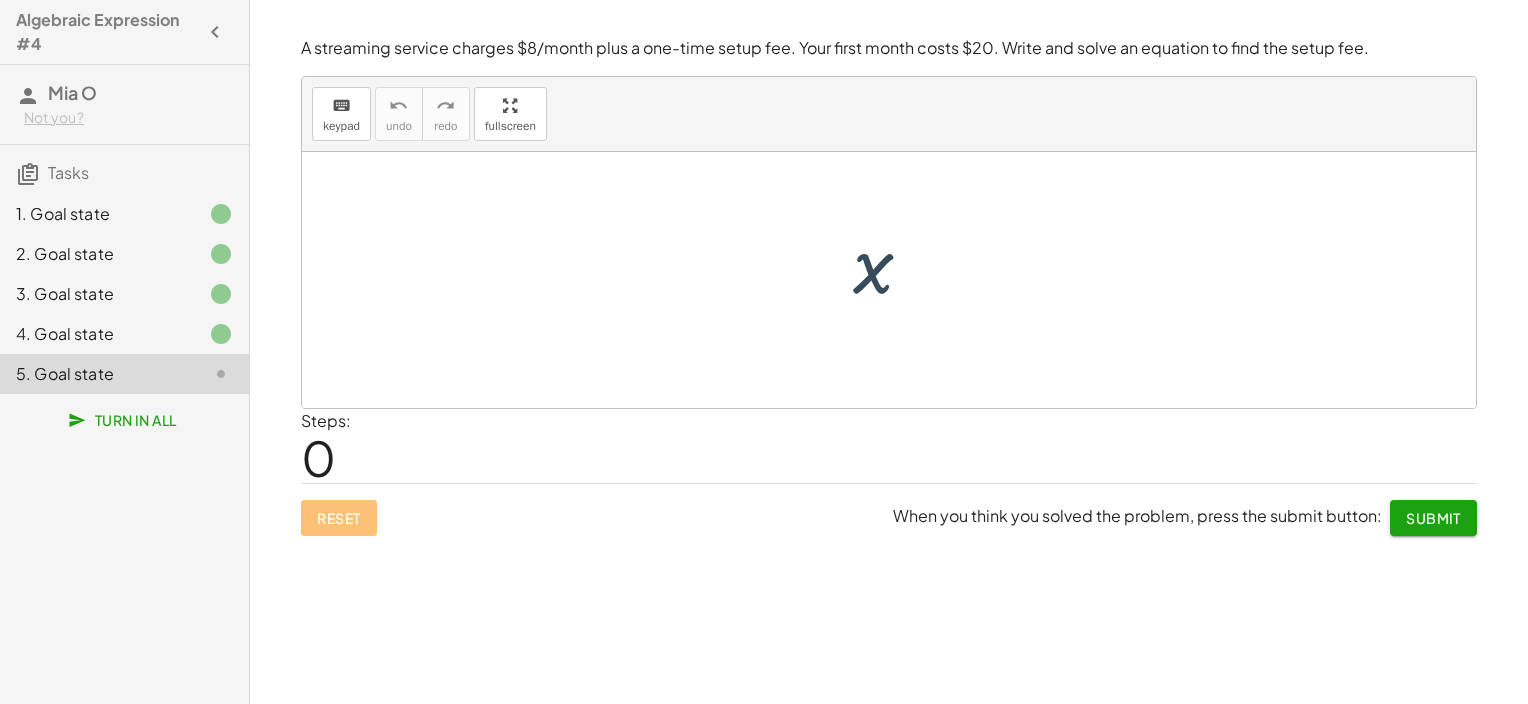 click at bounding box center (896, 280) 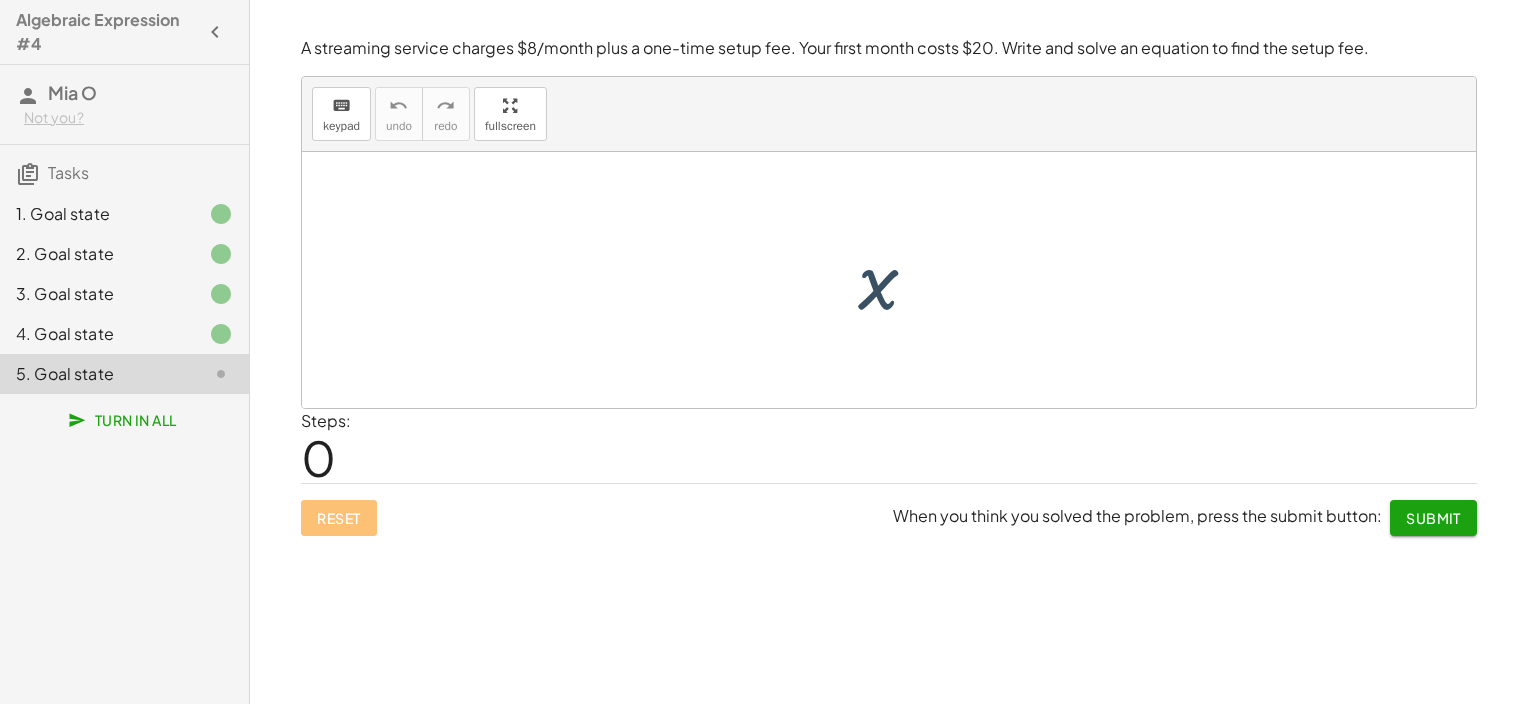 click at bounding box center (896, 280) 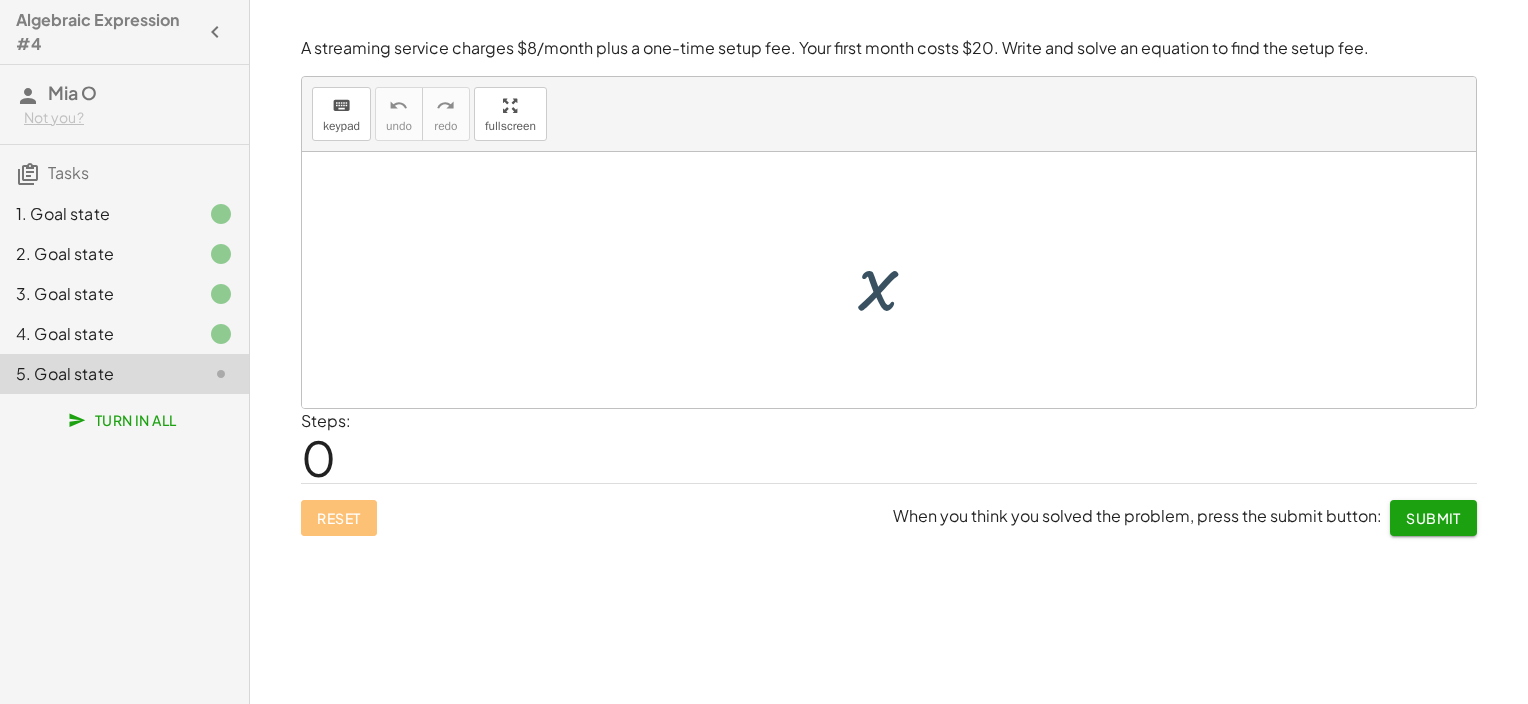 click at bounding box center [896, 280] 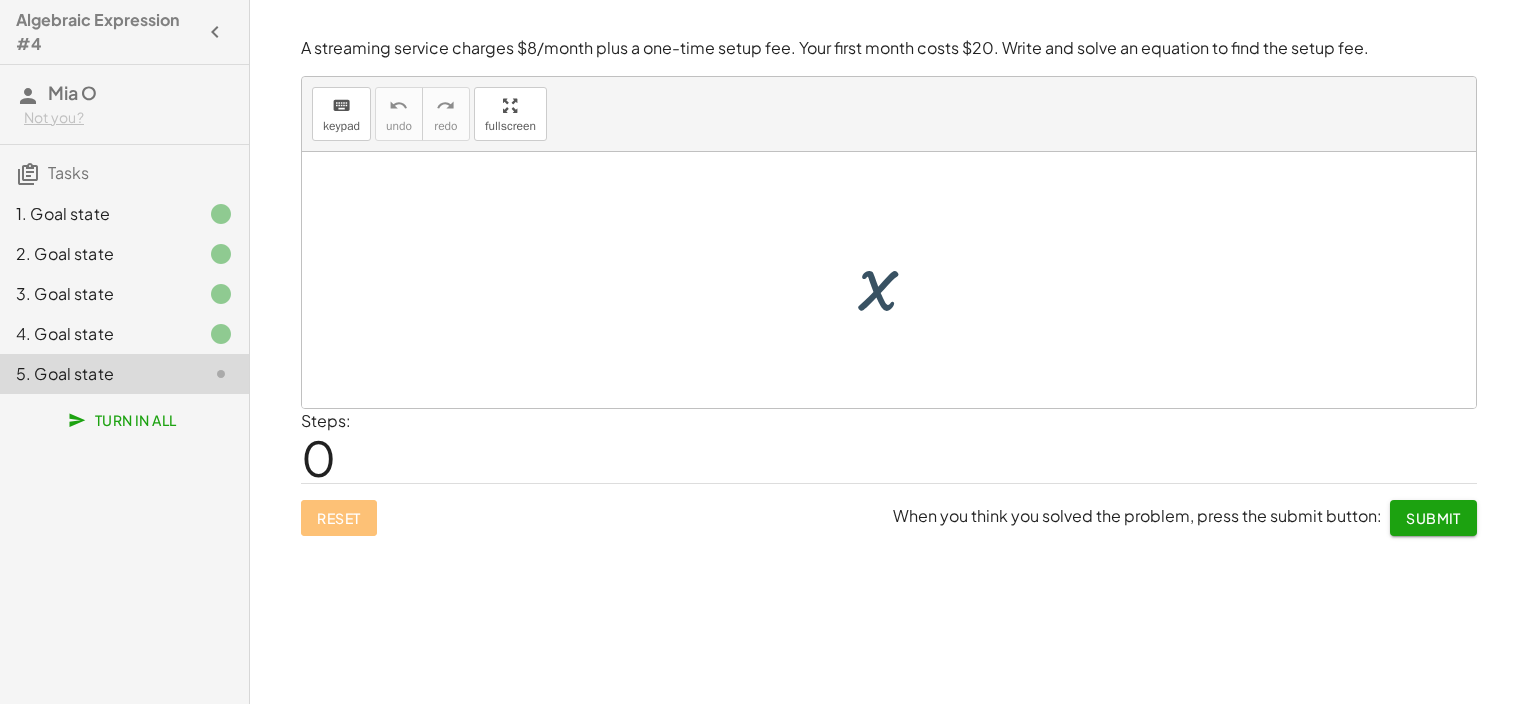 click at bounding box center [896, 280] 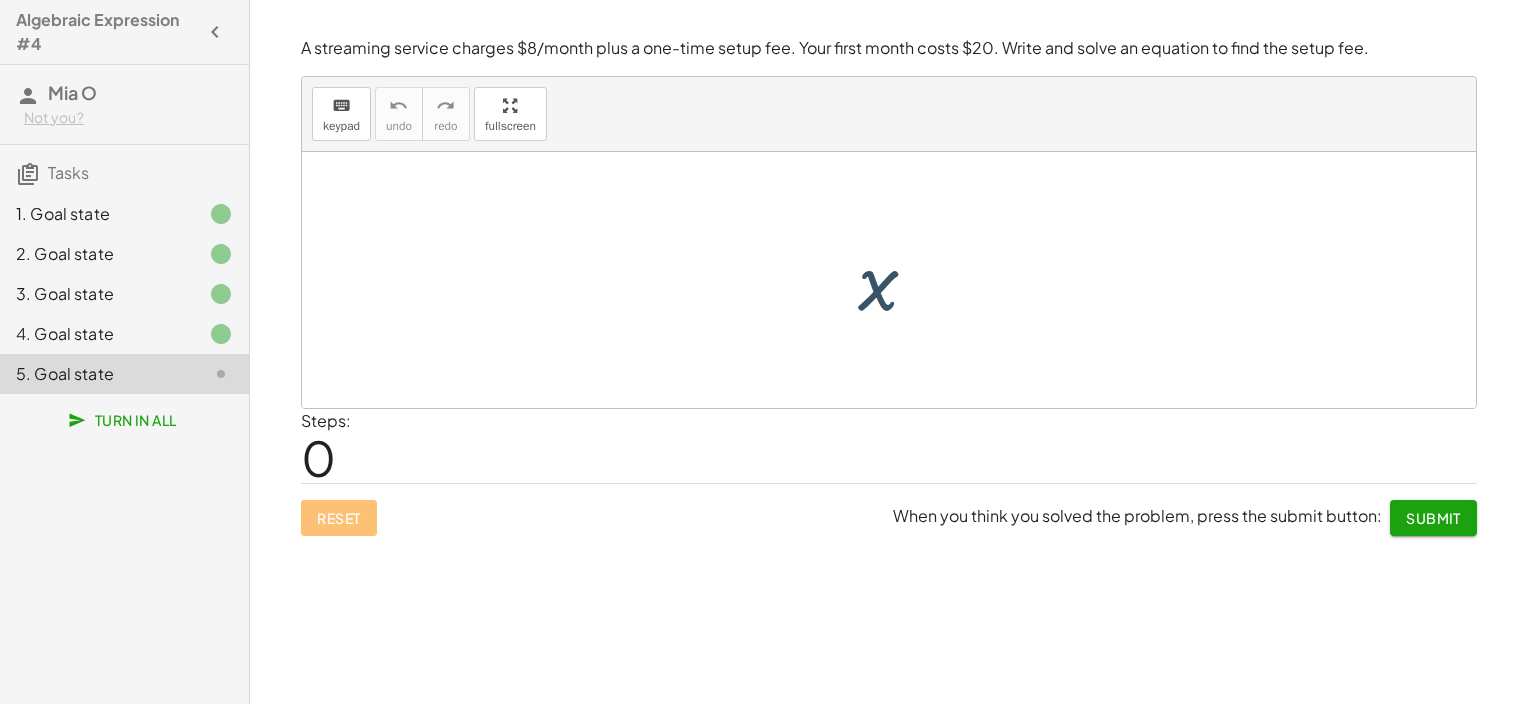 click at bounding box center (896, 280) 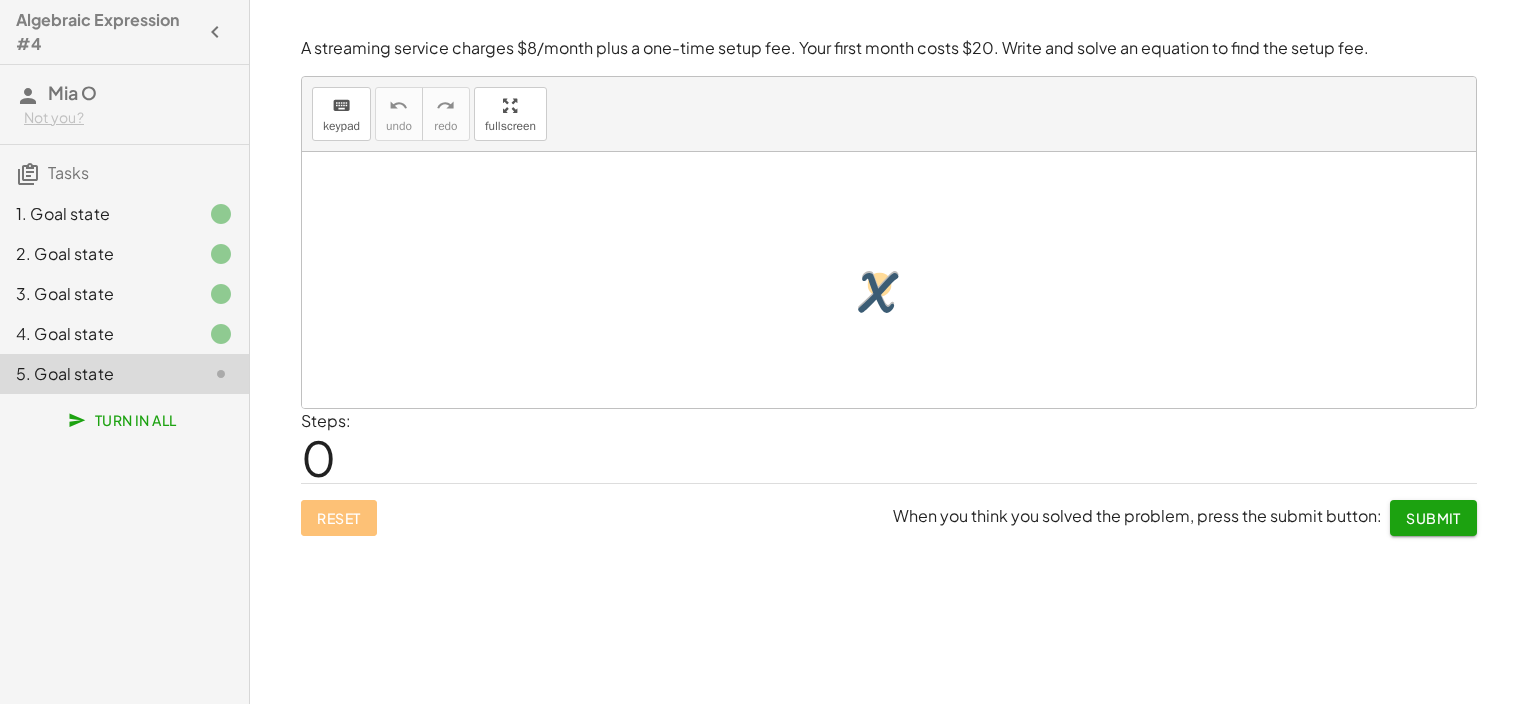drag, startPoint x: 872, startPoint y: 272, endPoint x: 882, endPoint y: 321, distance: 50.01 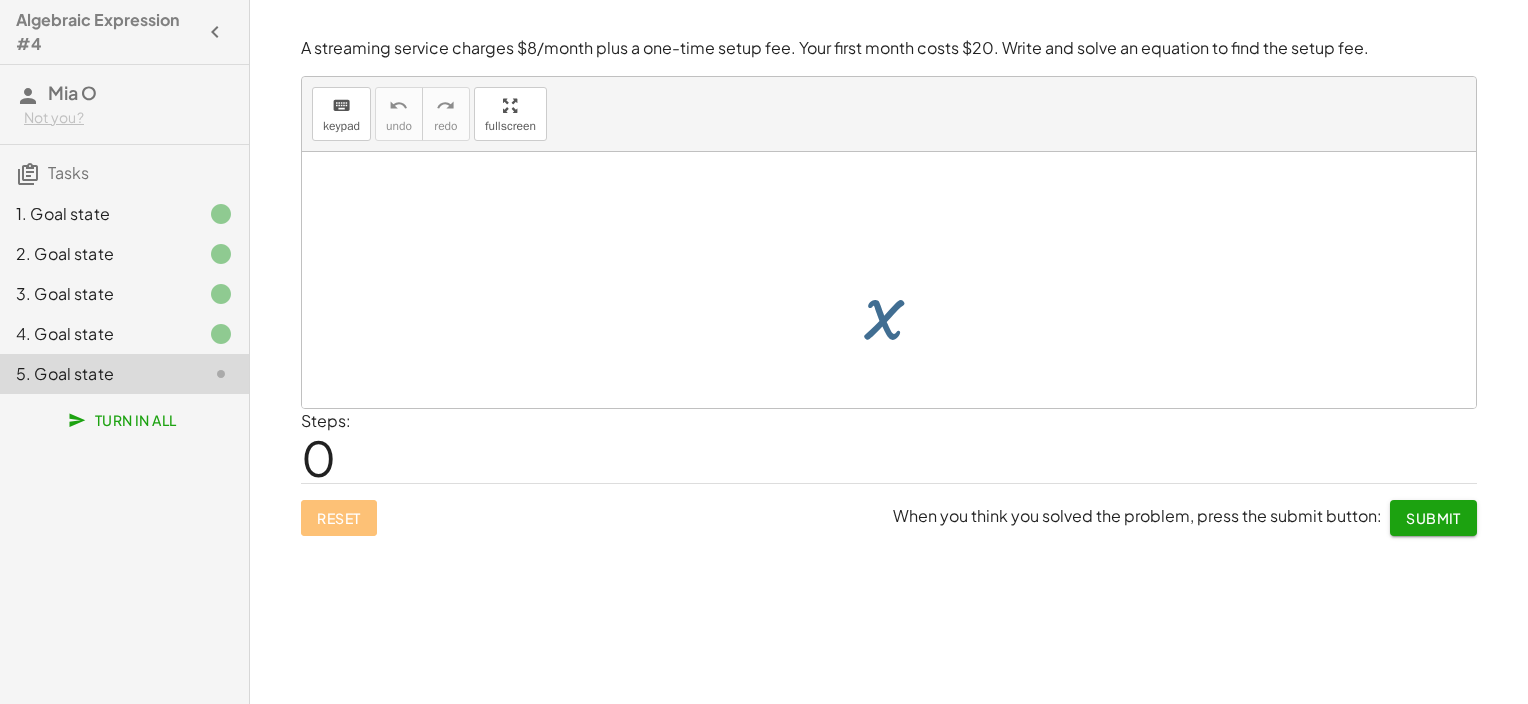 click at bounding box center (896, 280) 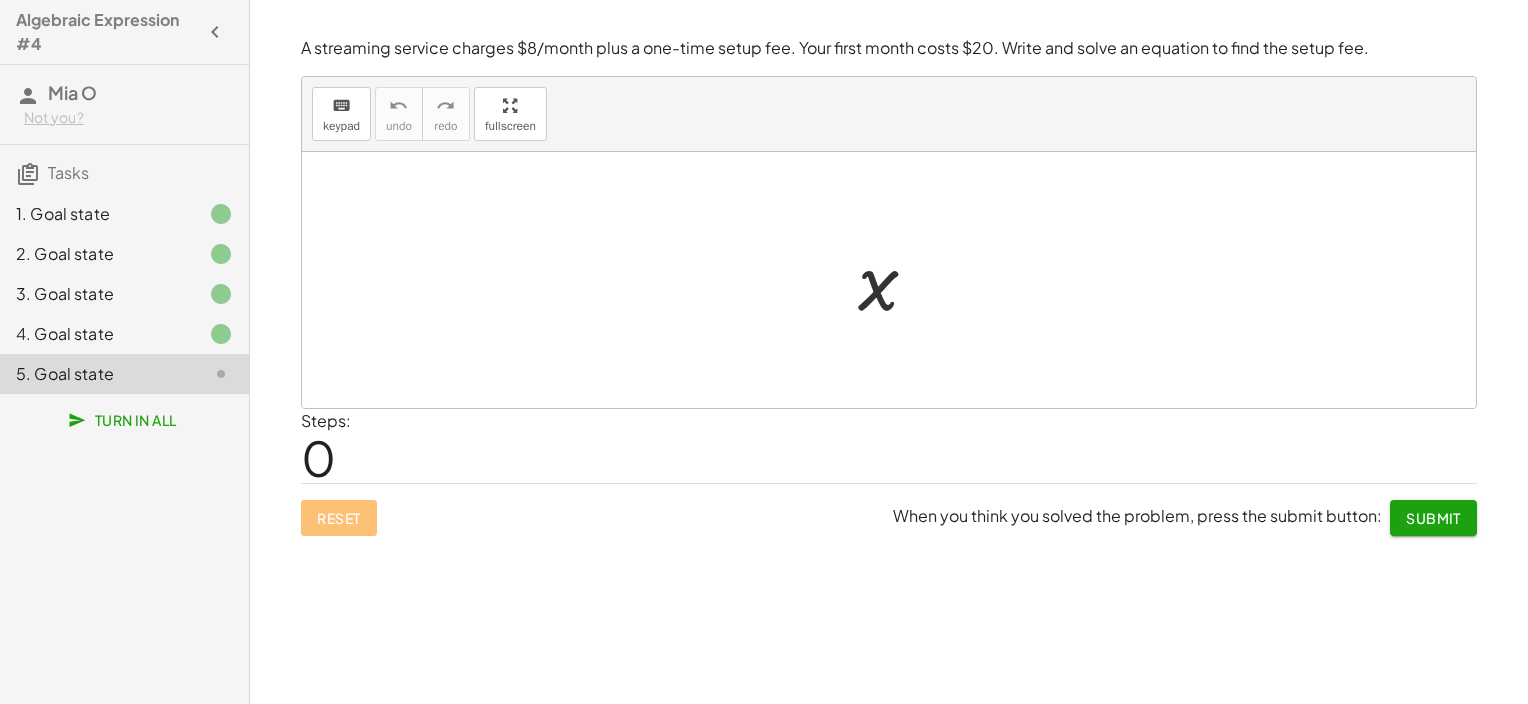 click at bounding box center (896, 280) 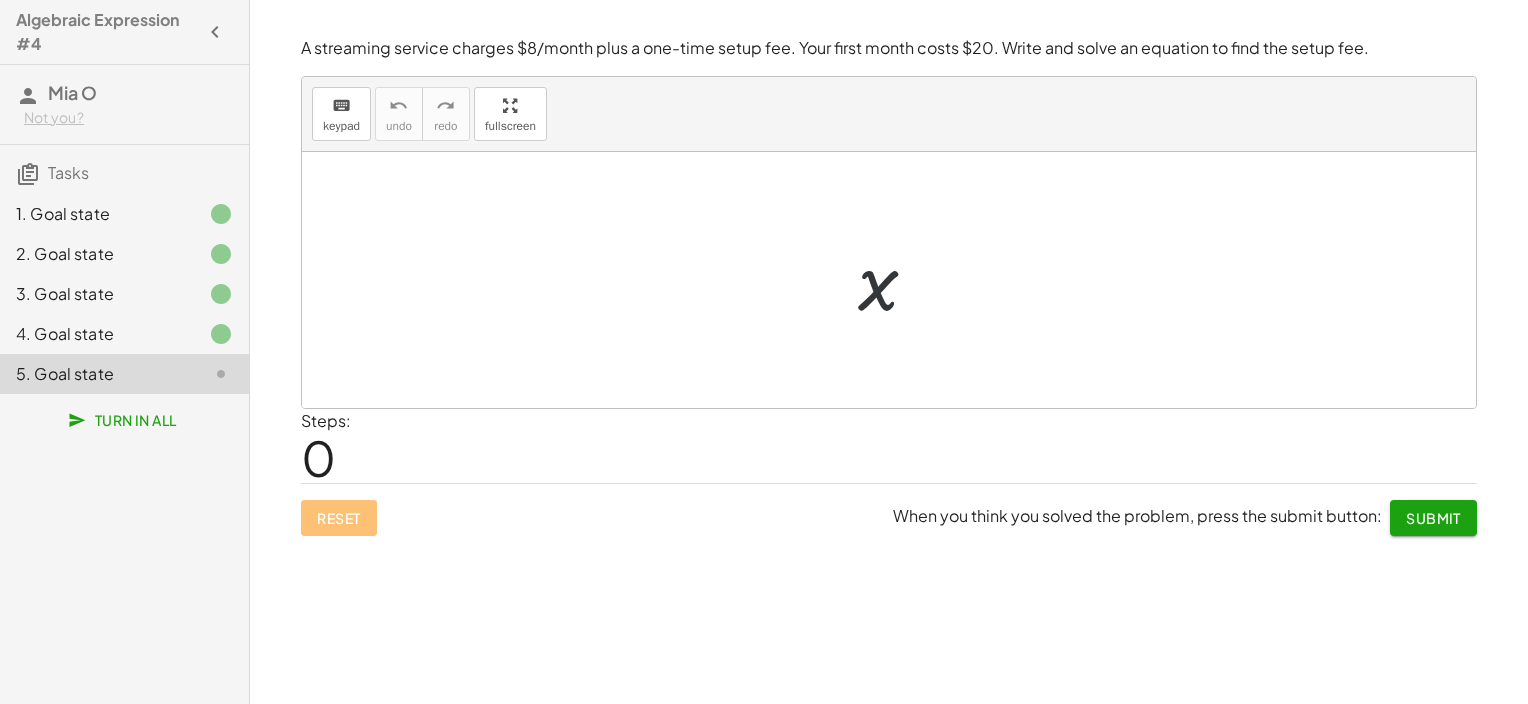 click at bounding box center [896, 280] 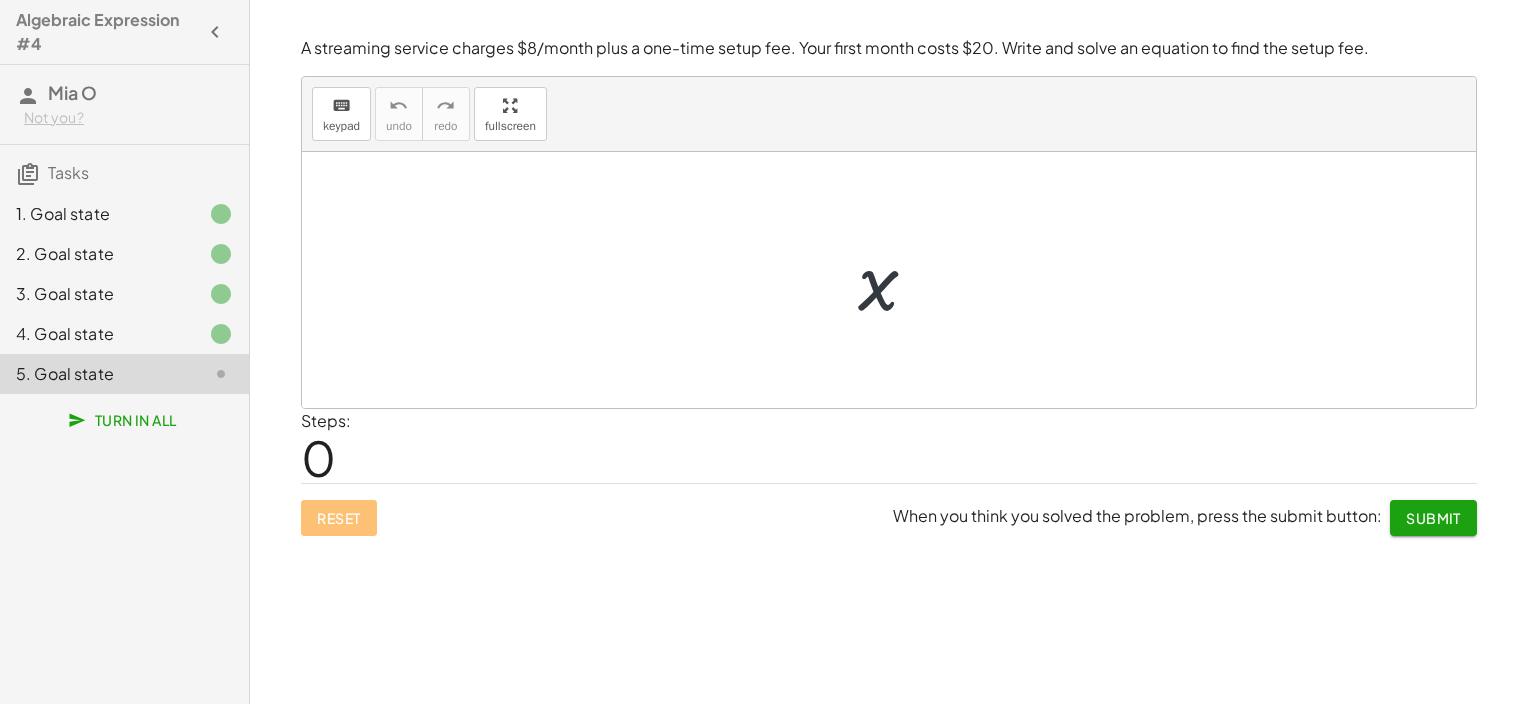 click at bounding box center [896, 280] 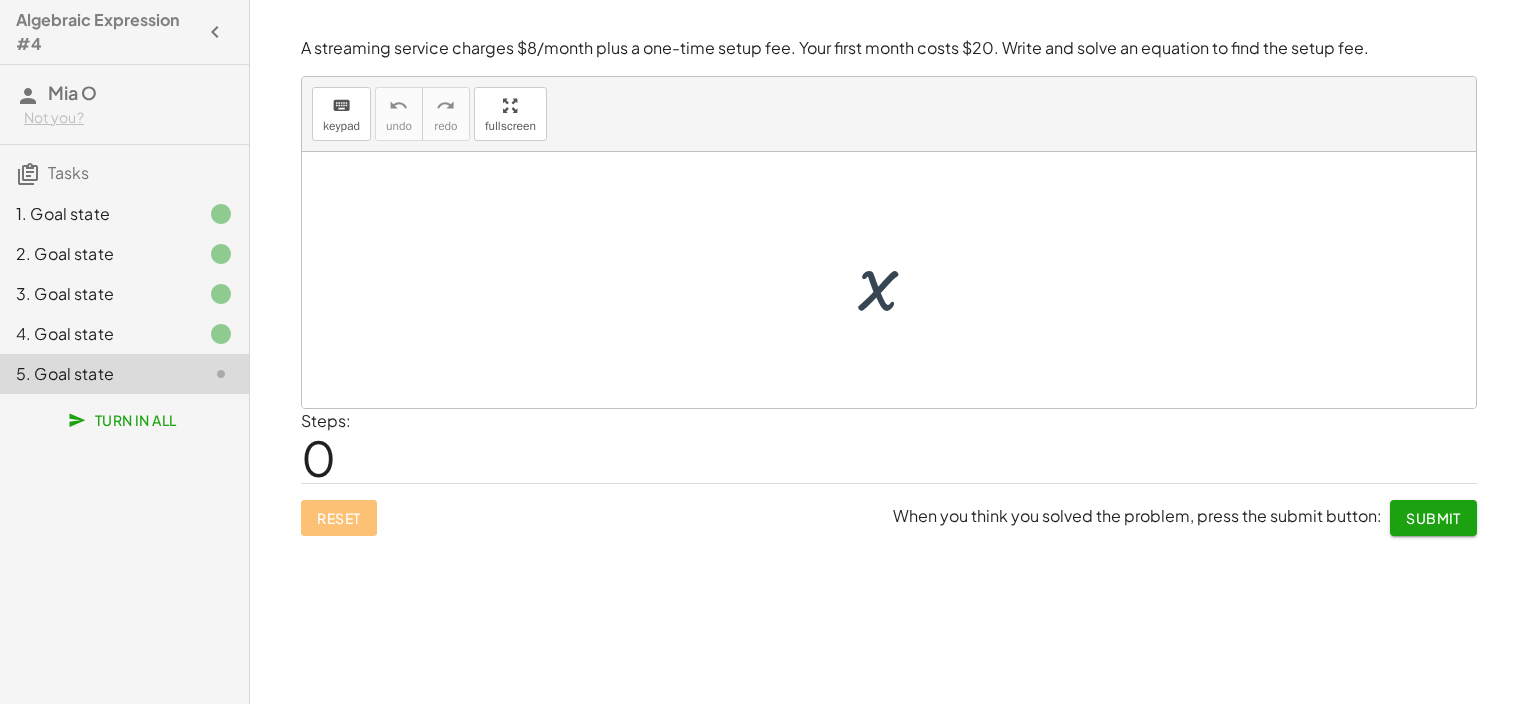 click at bounding box center (896, 280) 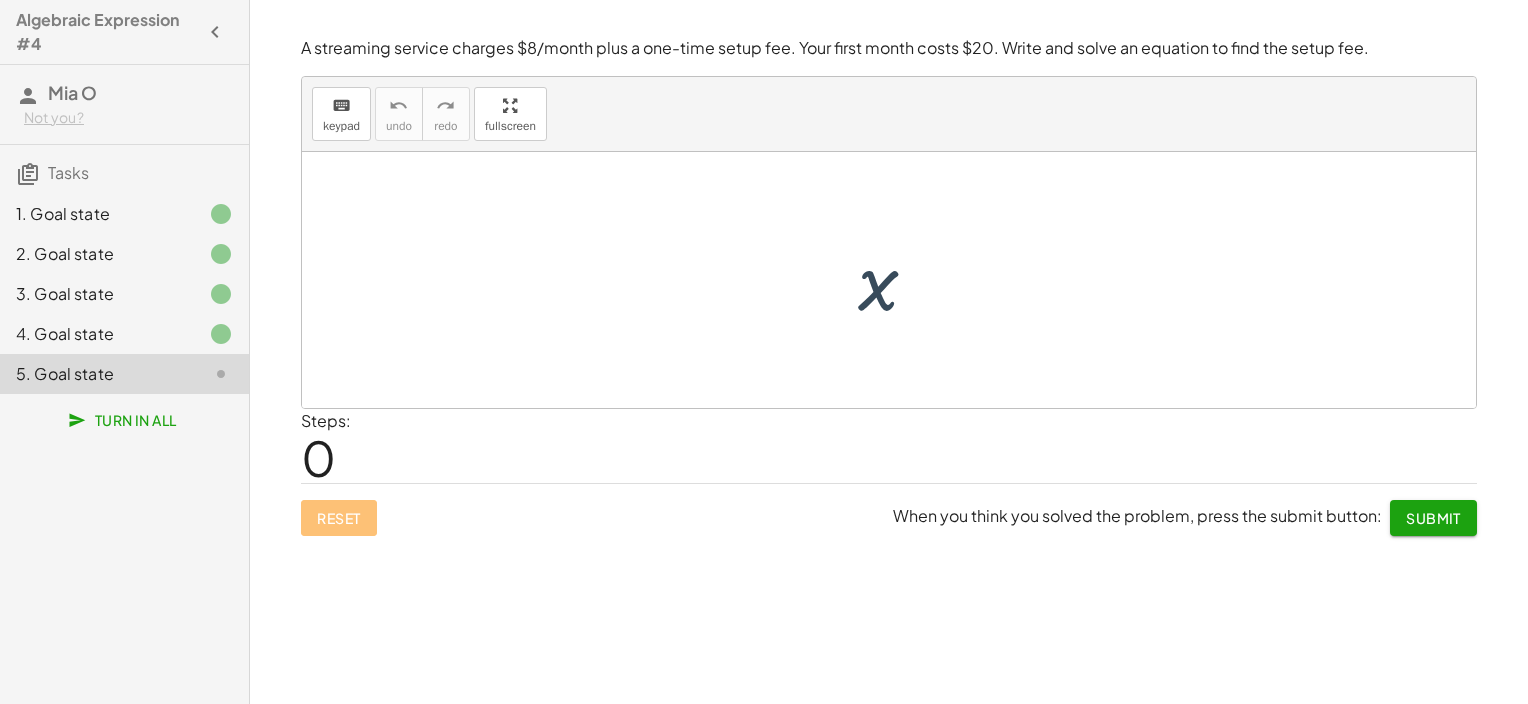 click at bounding box center [896, 280] 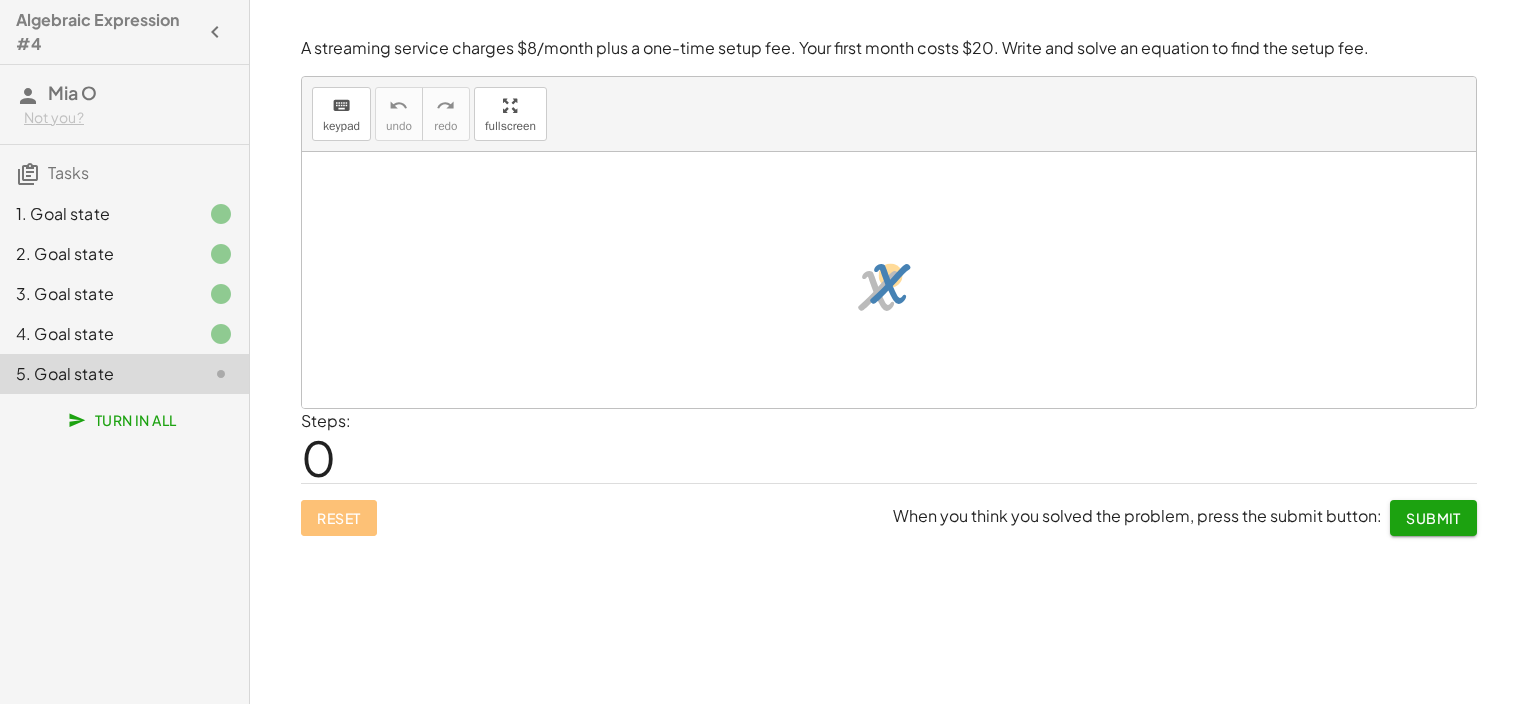 drag, startPoint x: 873, startPoint y: 292, endPoint x: 886, endPoint y: 286, distance: 14.3178215 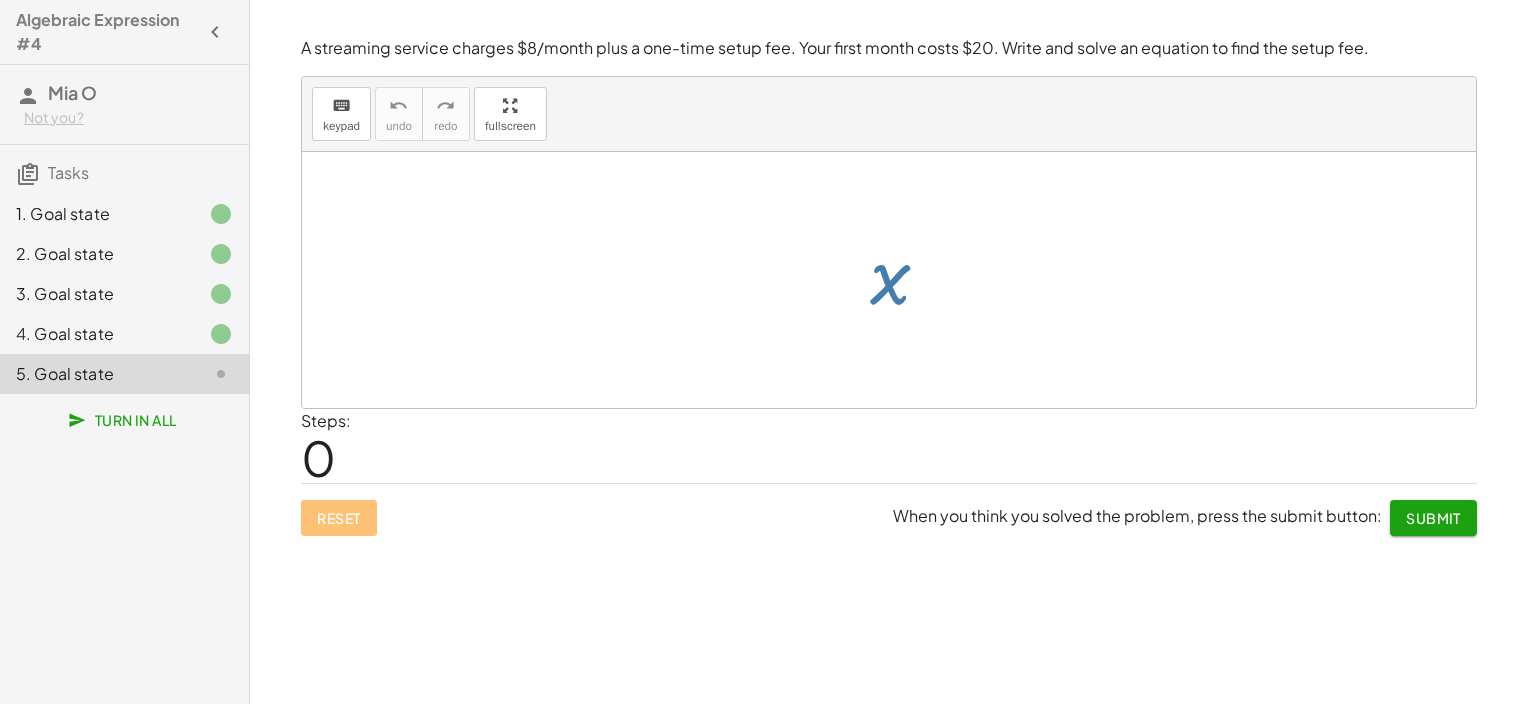 click at bounding box center [896, 280] 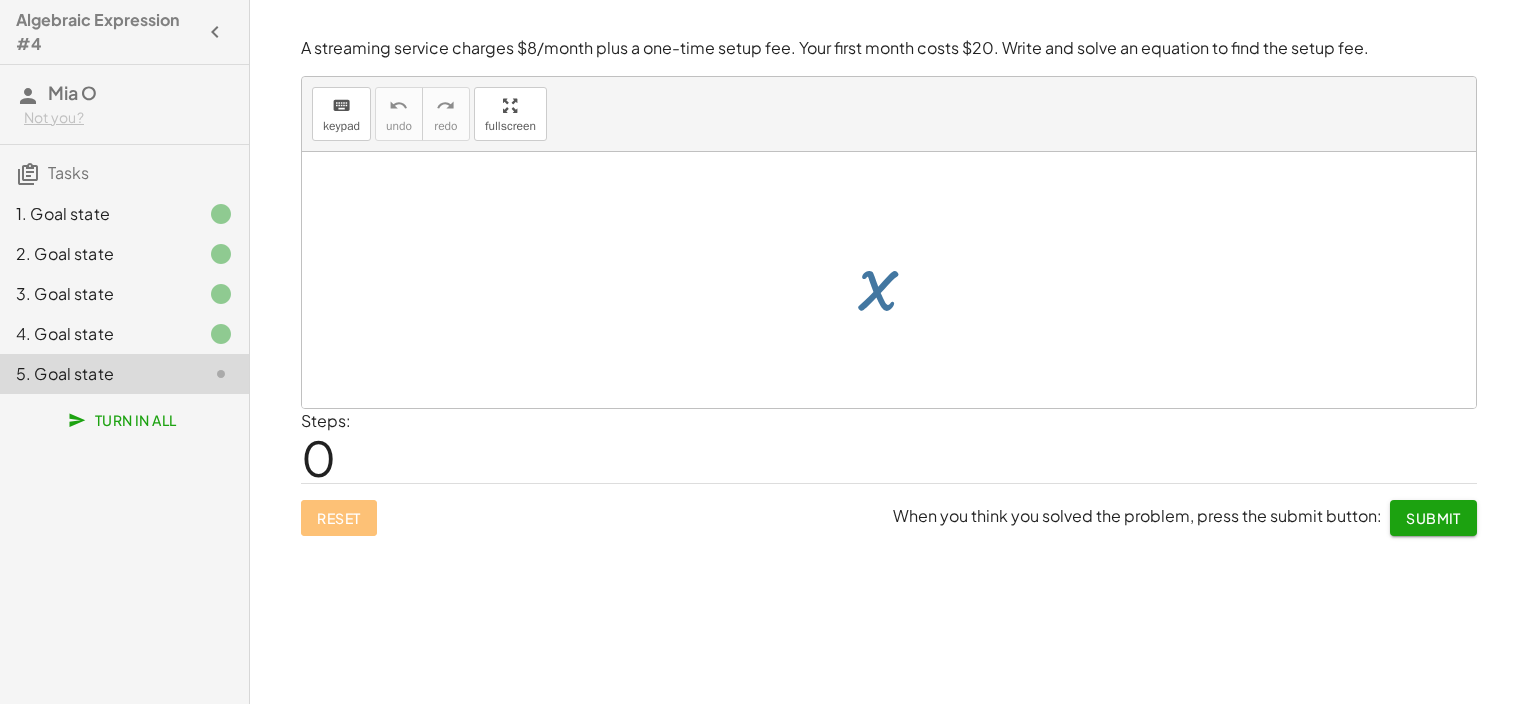click at bounding box center [896, 280] 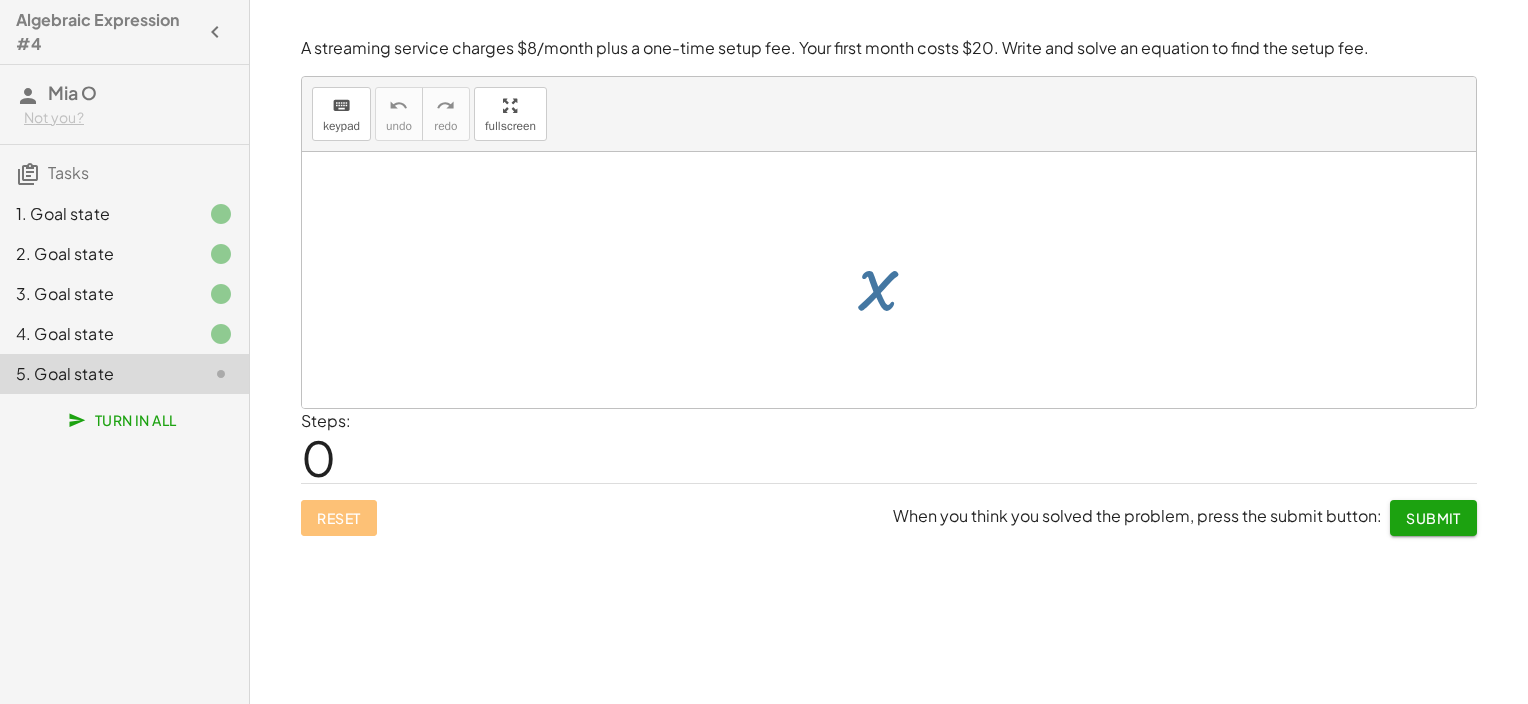 click at bounding box center [896, 280] 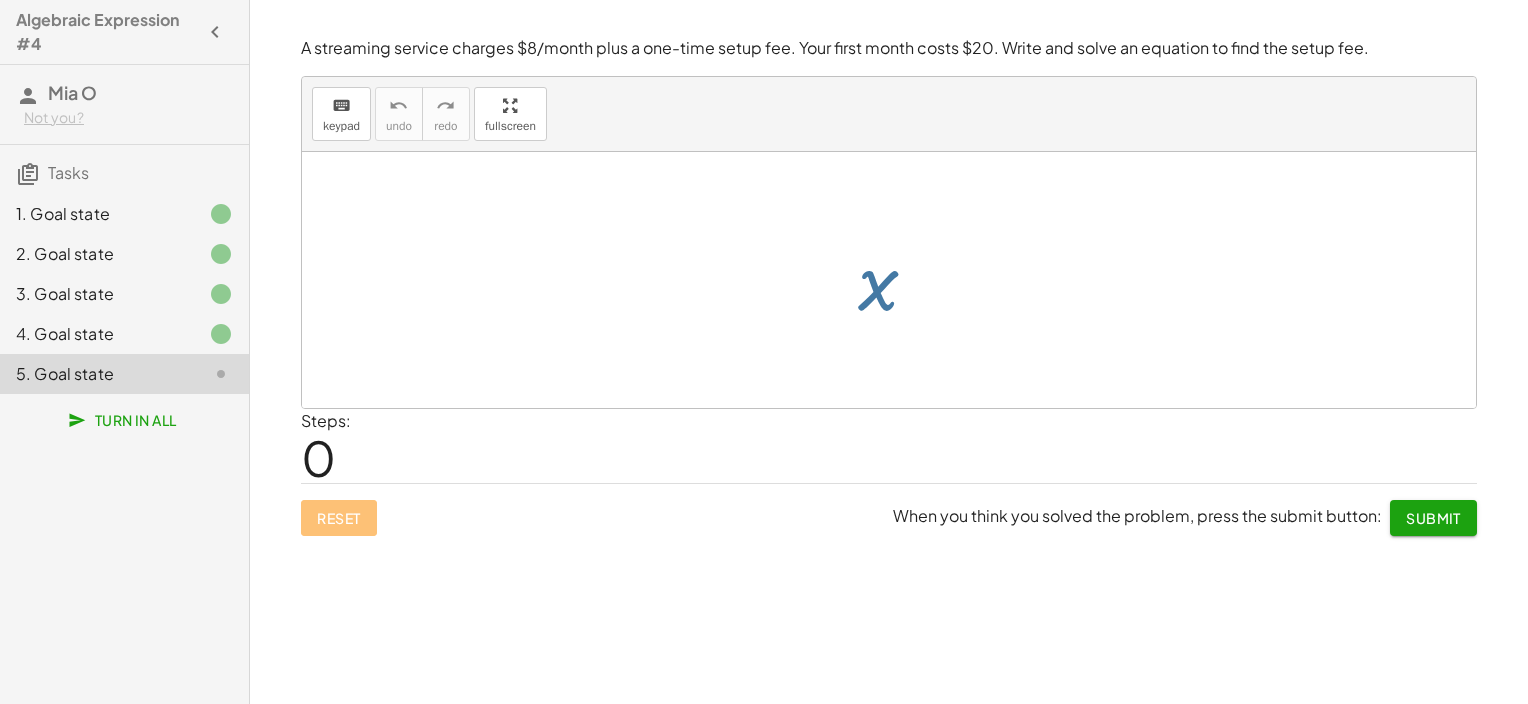 click at bounding box center [896, 280] 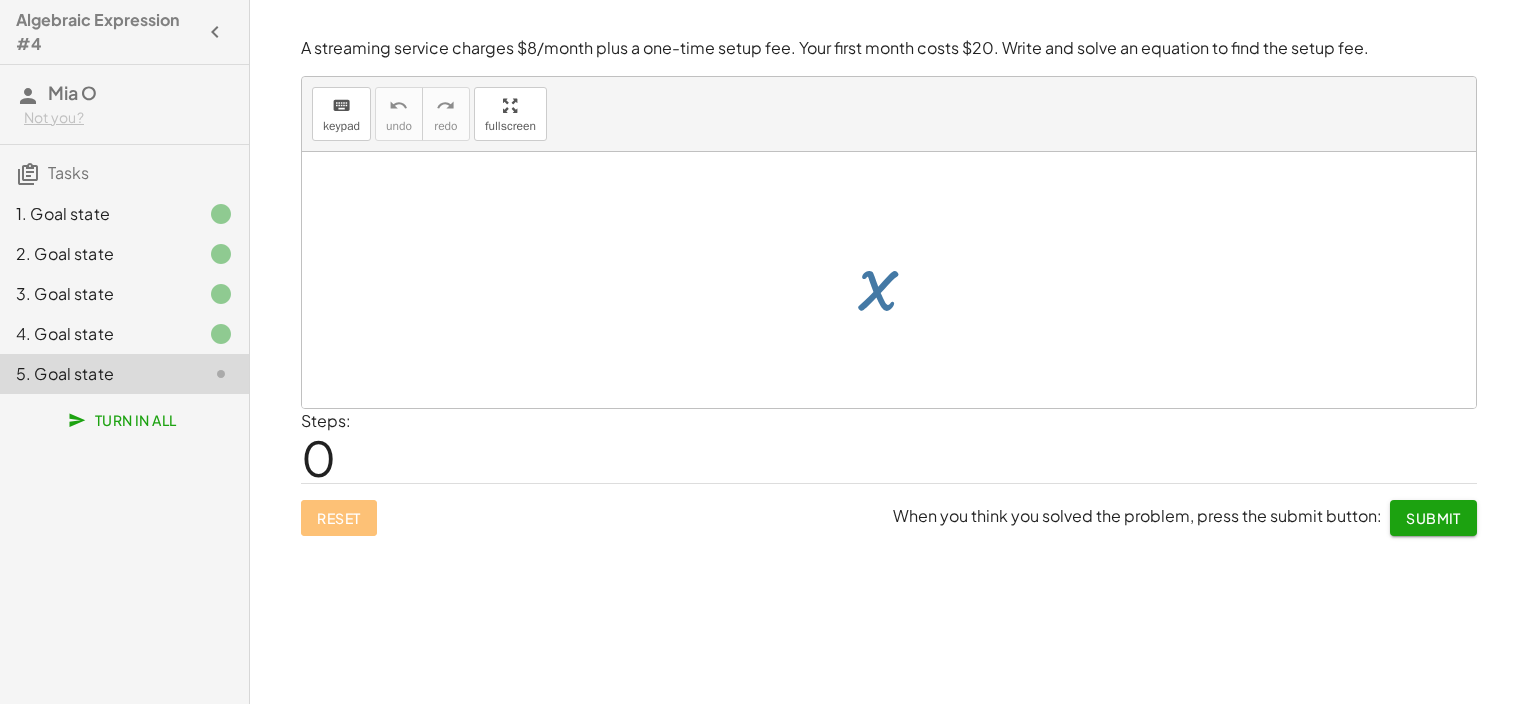 click at bounding box center [896, 280] 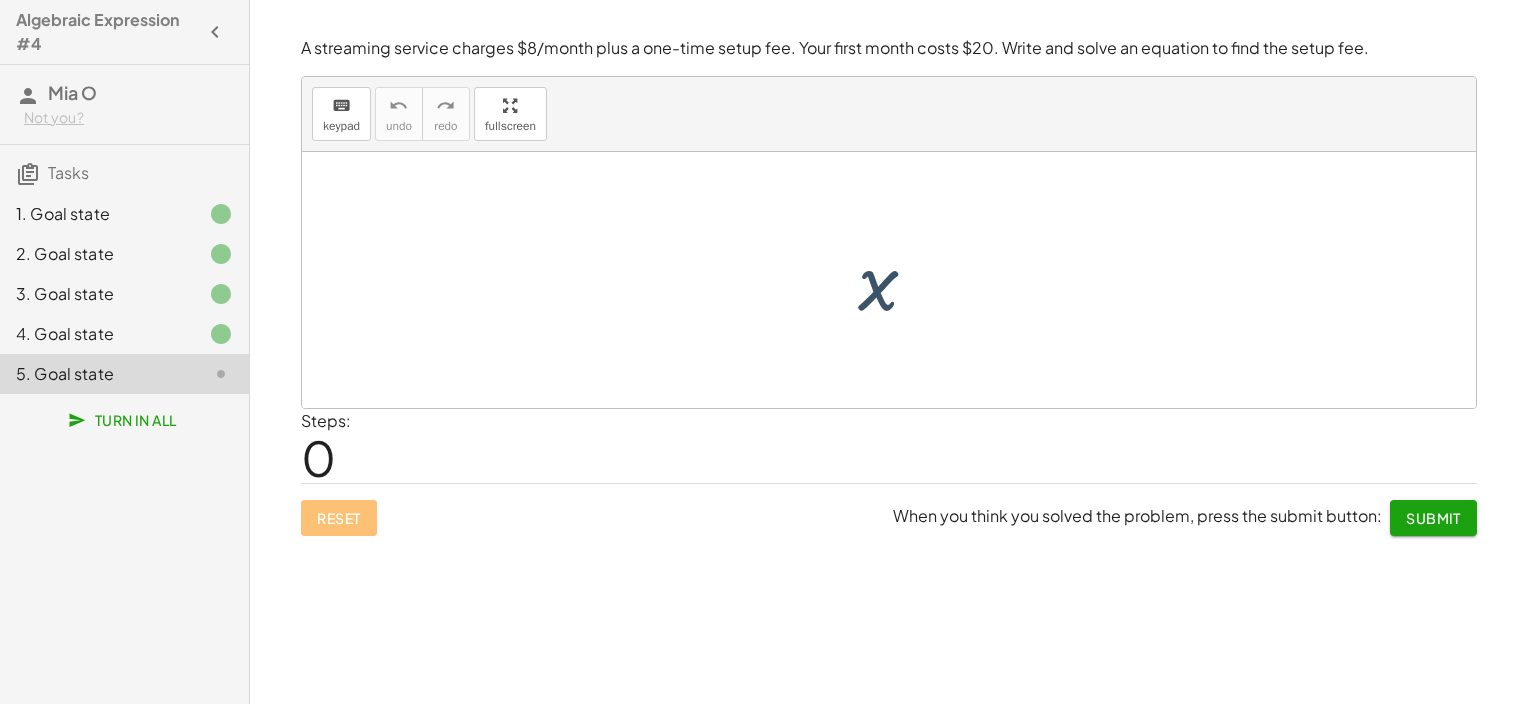 click at bounding box center (896, 280) 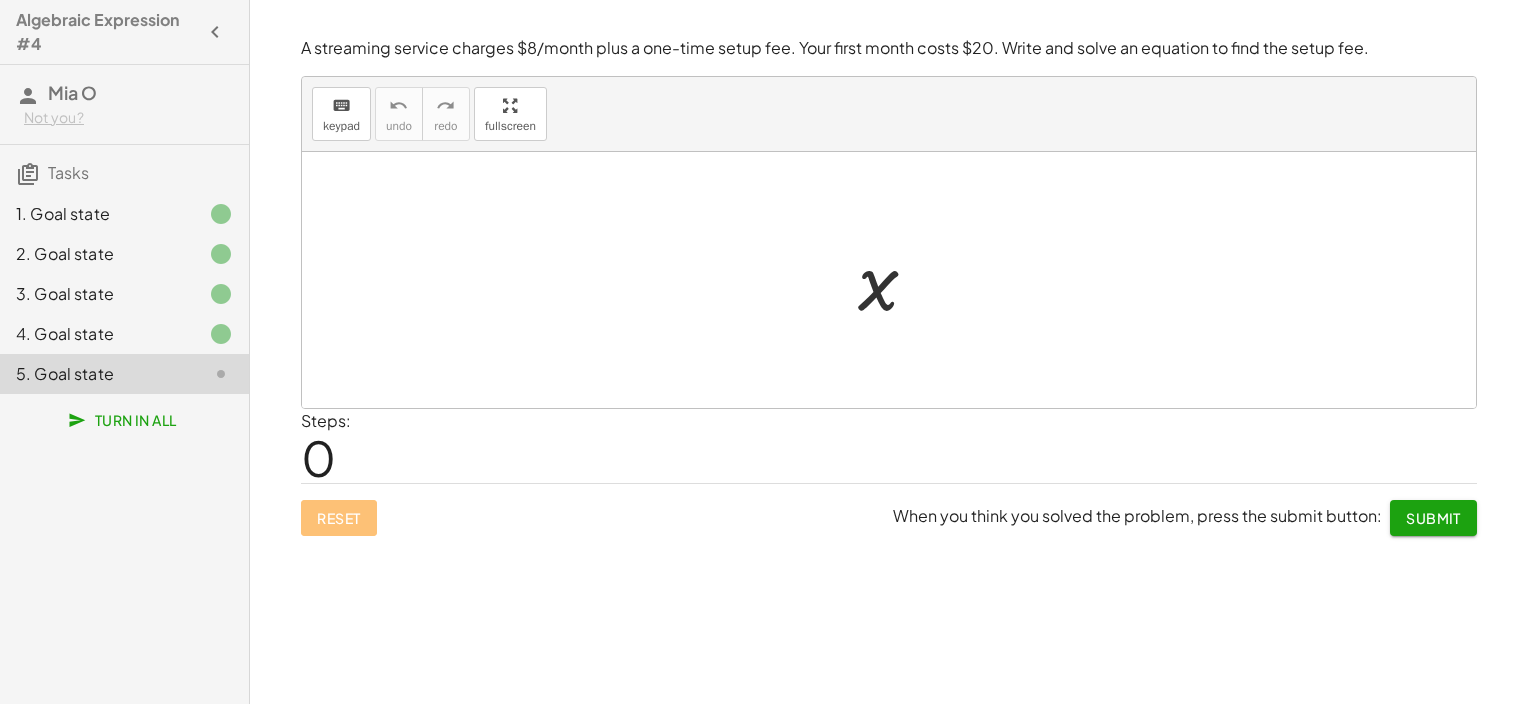 click at bounding box center [896, 280] 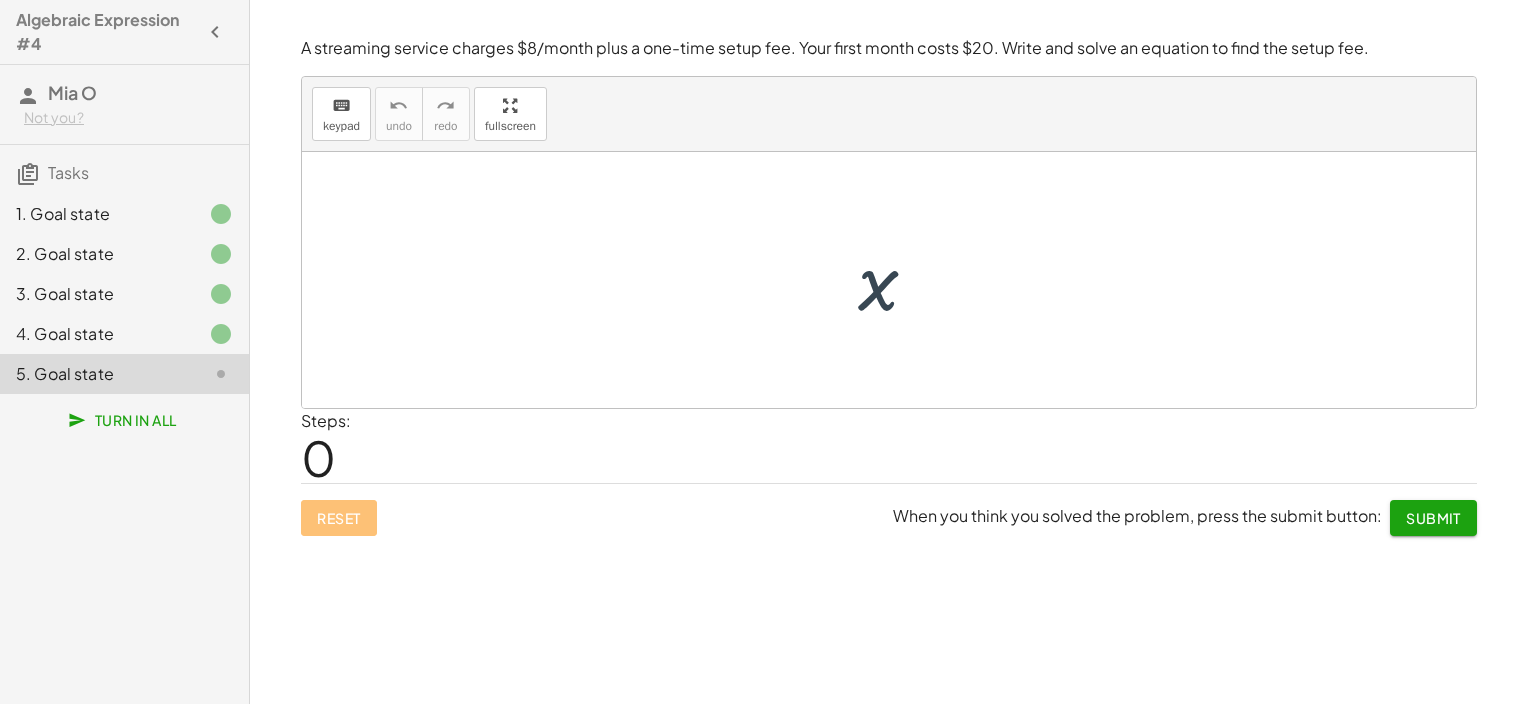 click at bounding box center (896, 280) 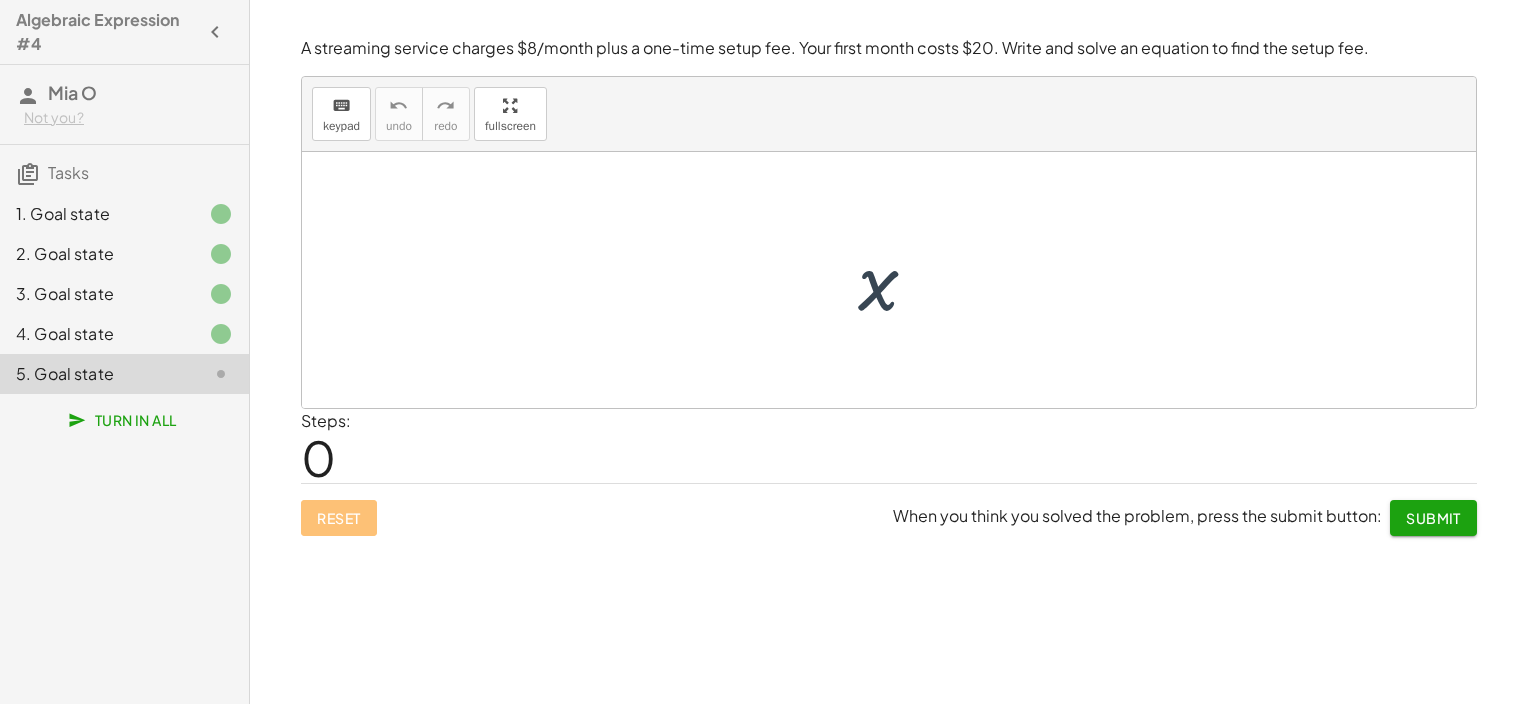 click at bounding box center (896, 280) 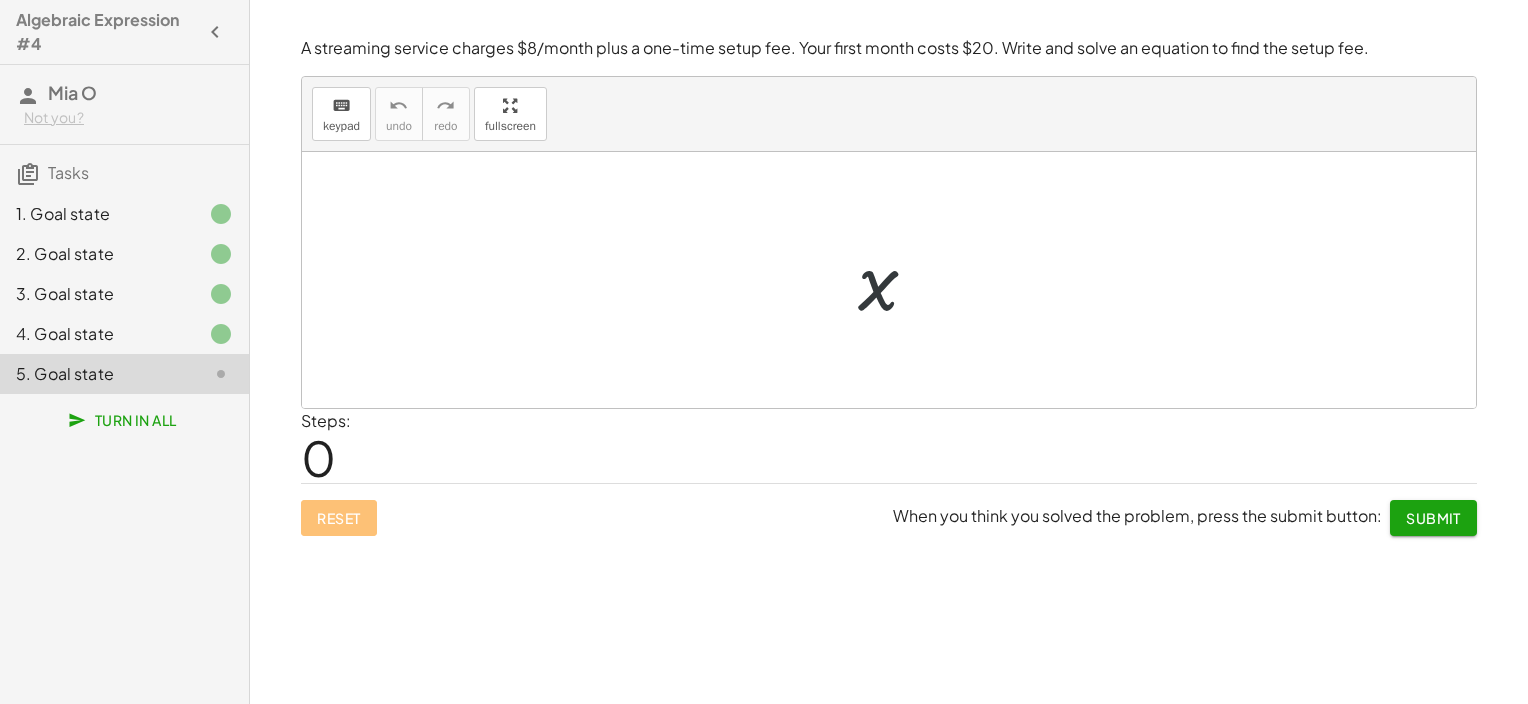 click at bounding box center [896, 280] 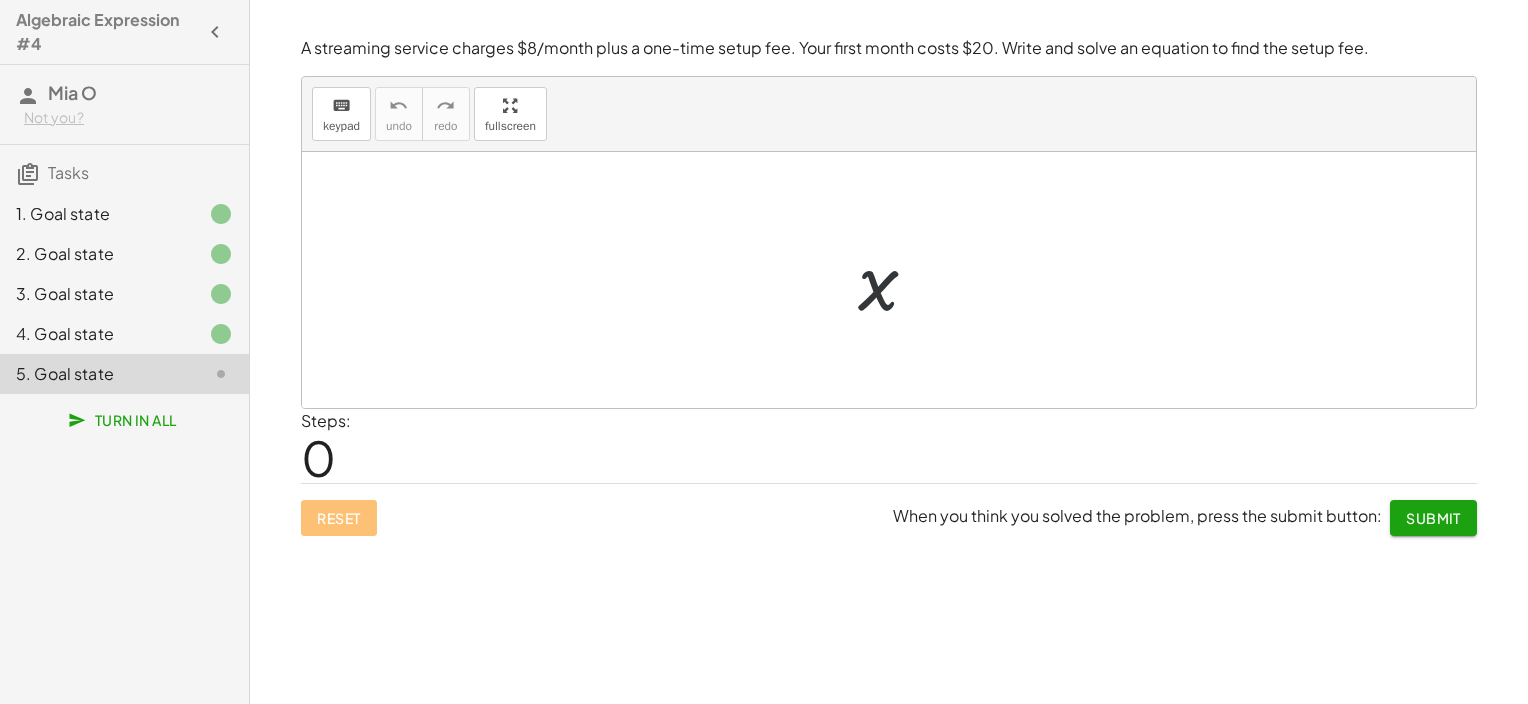 click at bounding box center [896, 280] 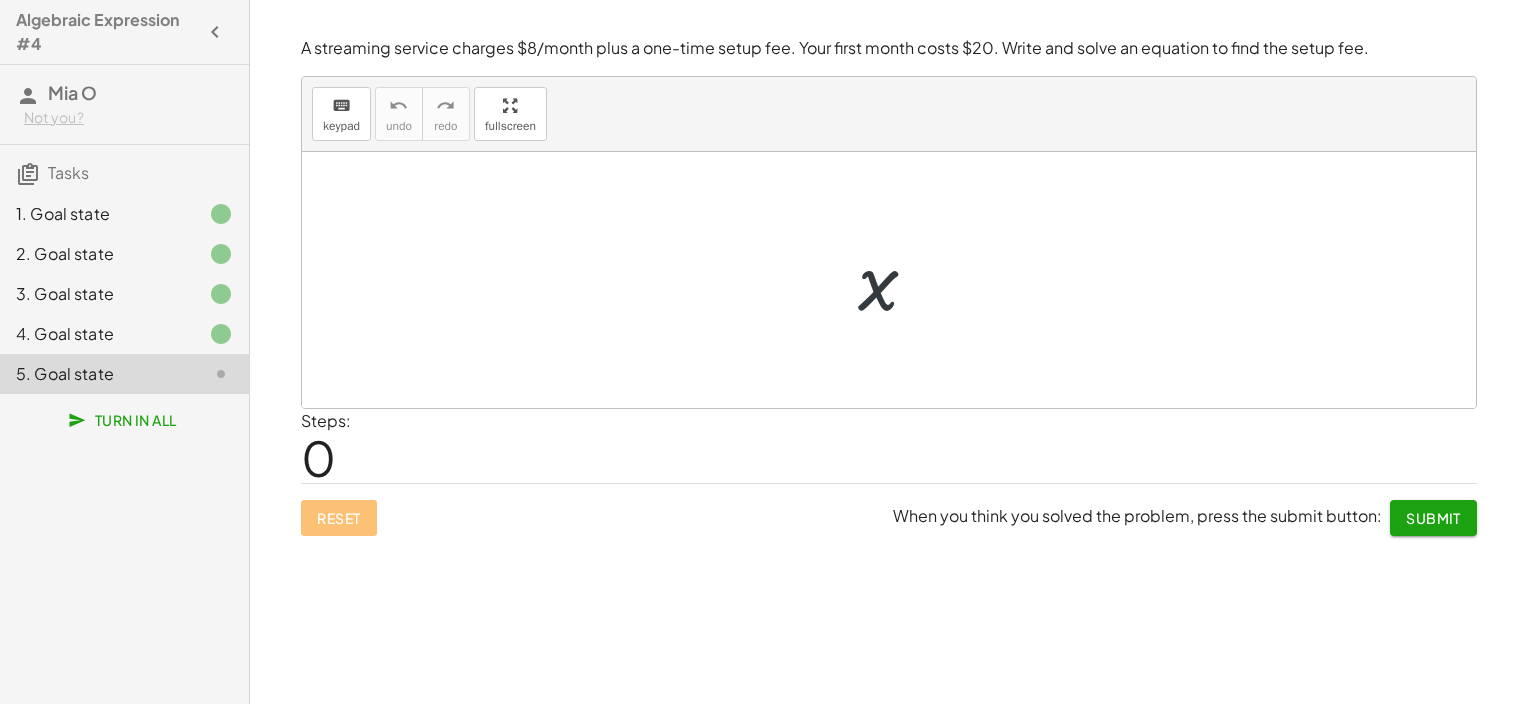 click at bounding box center [896, 280] 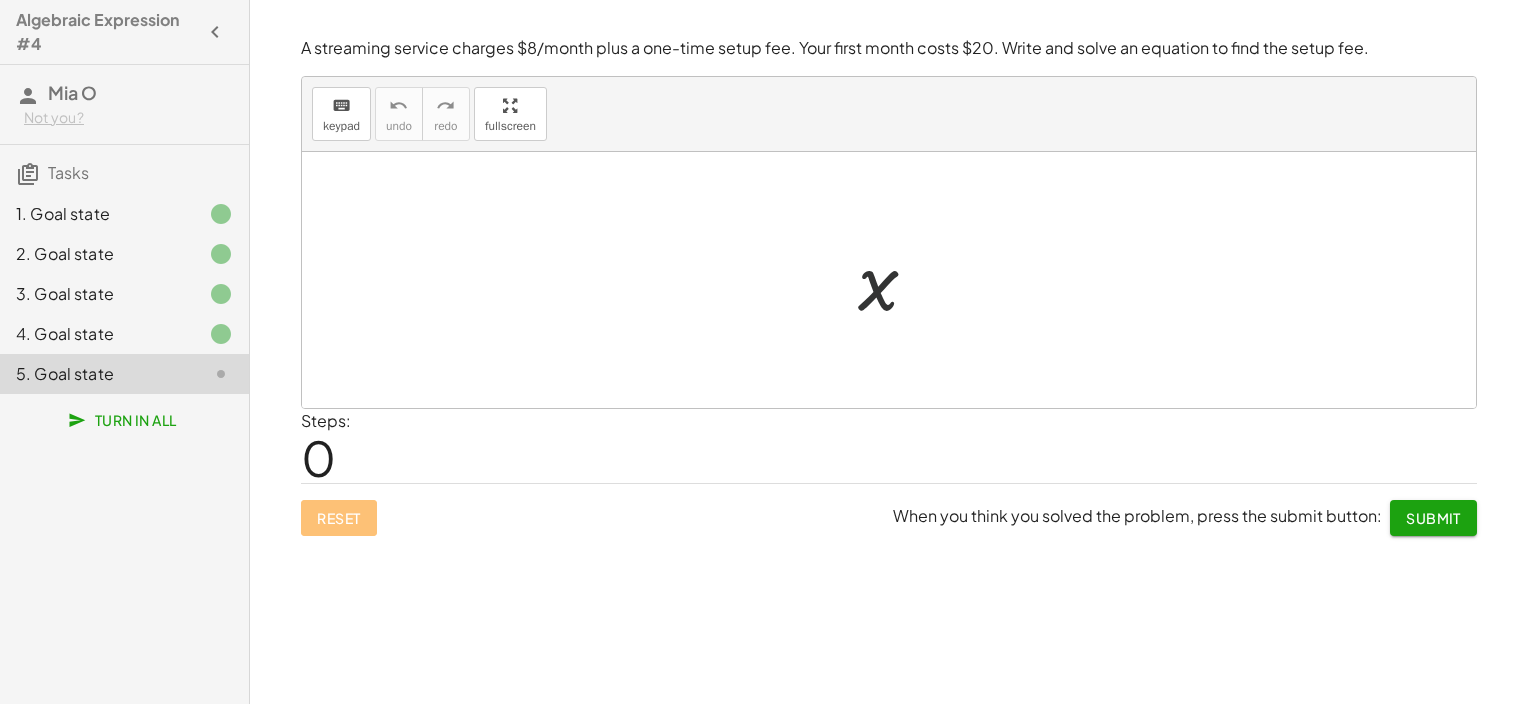 click at bounding box center [896, 280] 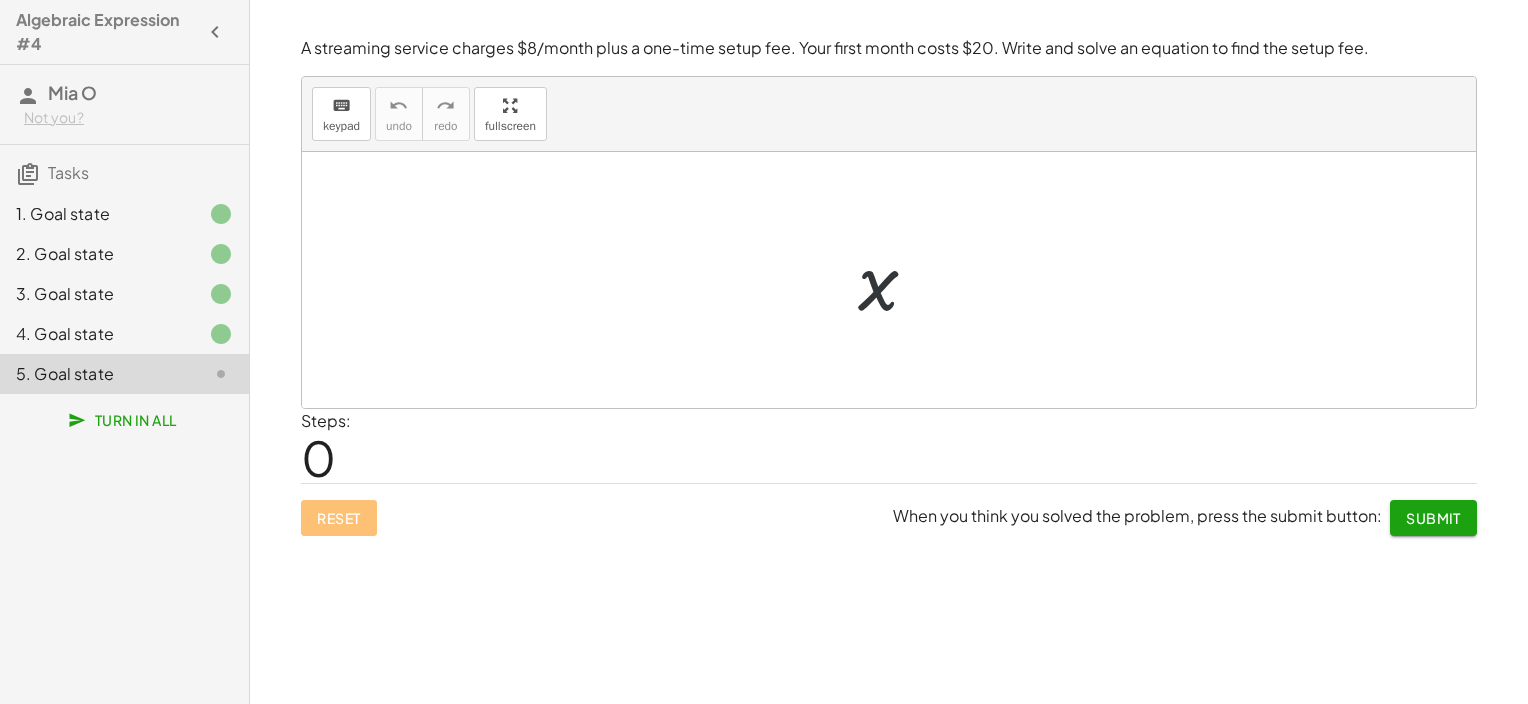 click at bounding box center (896, 280) 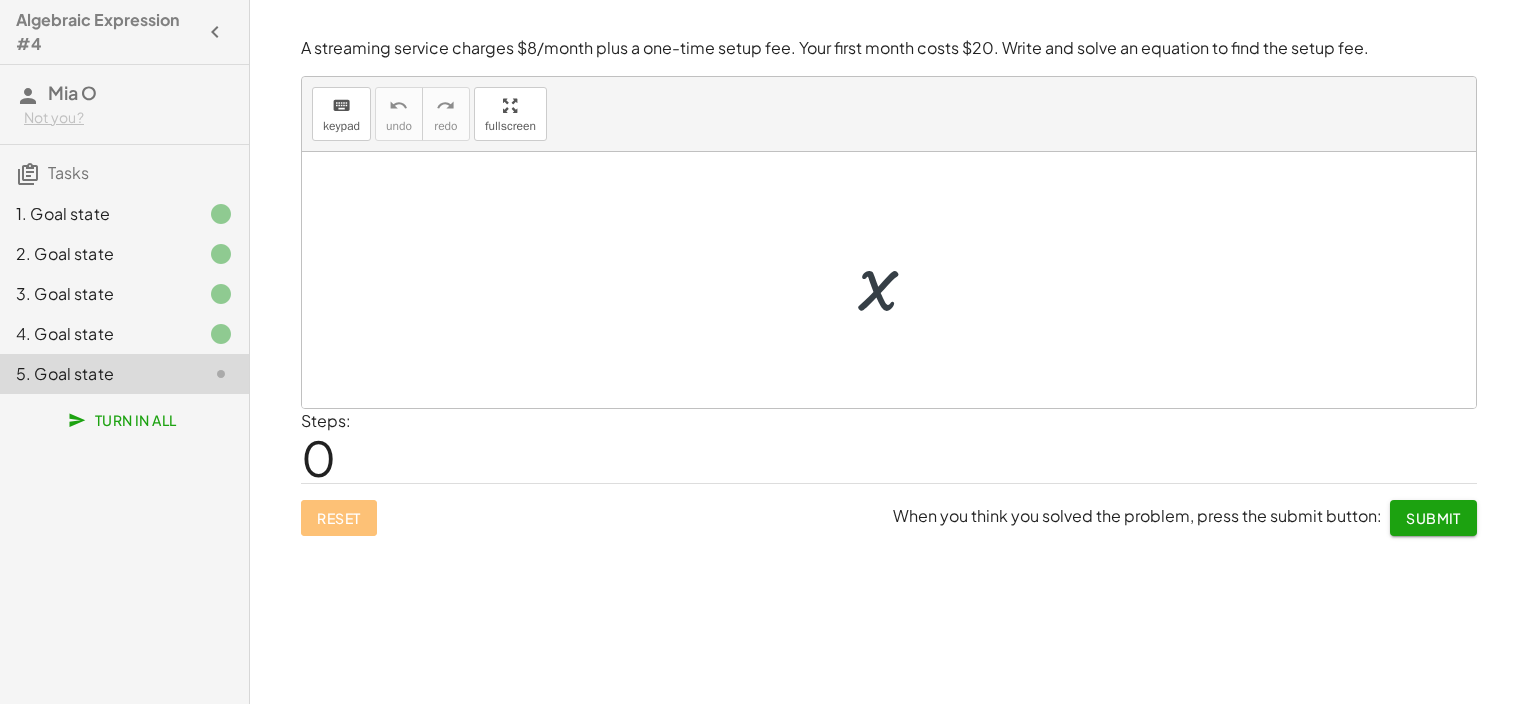 click at bounding box center (896, 280) 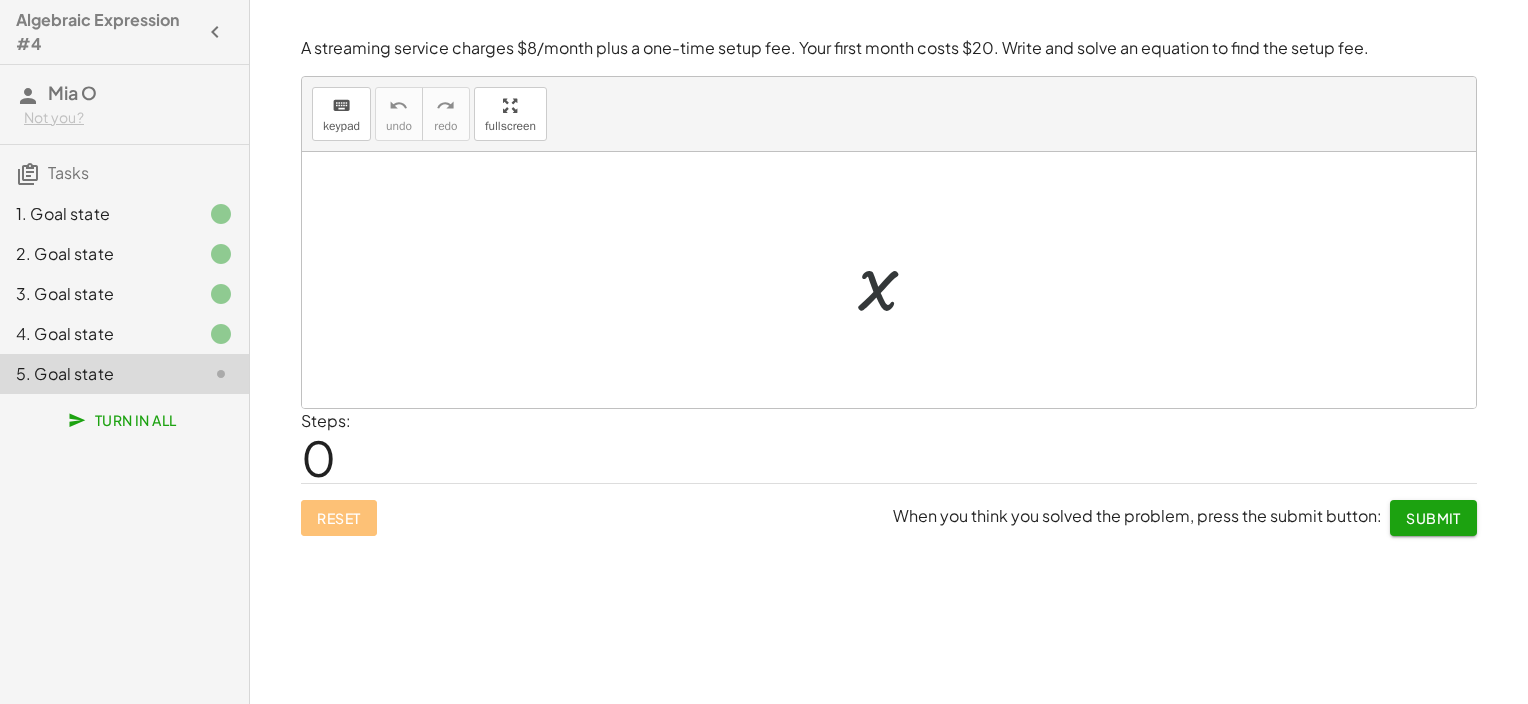 click at bounding box center (896, 280) 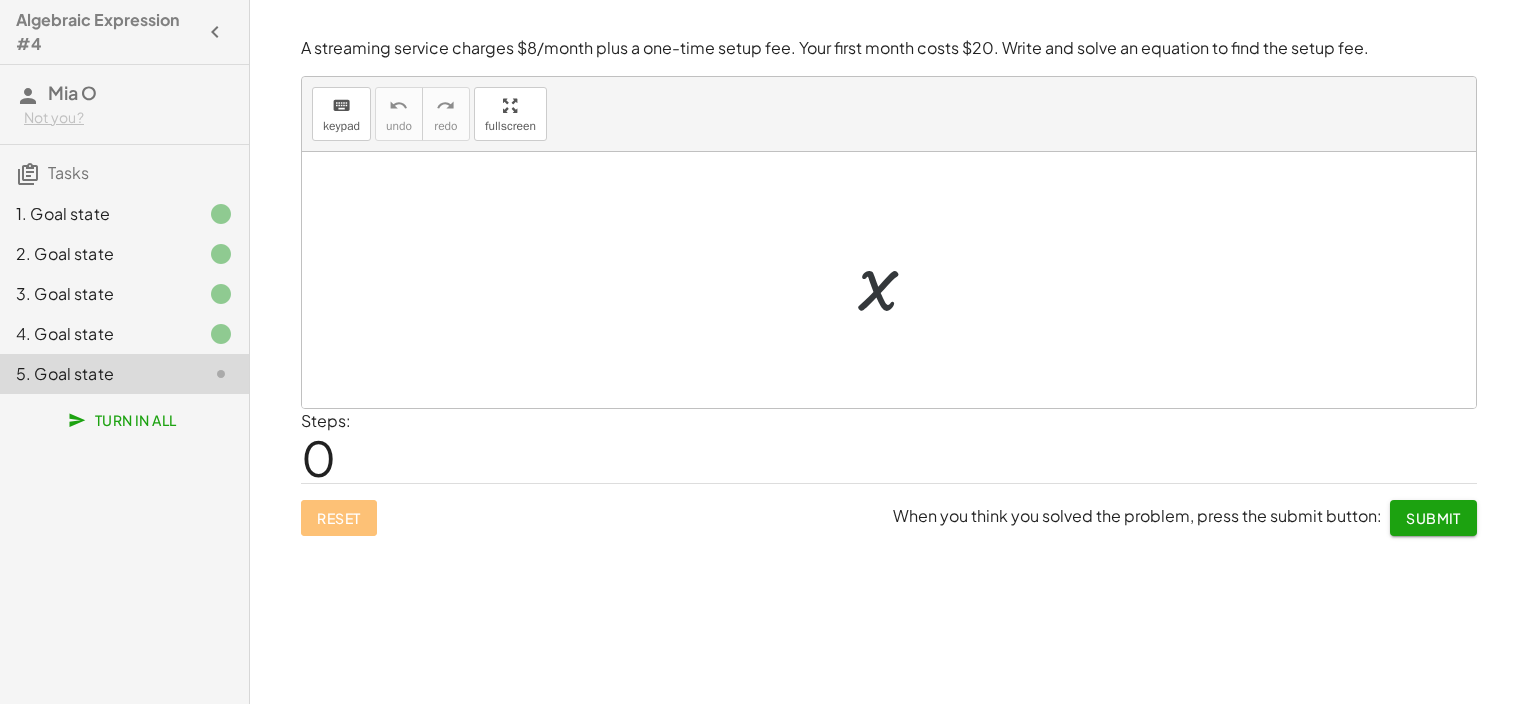click at bounding box center [896, 280] 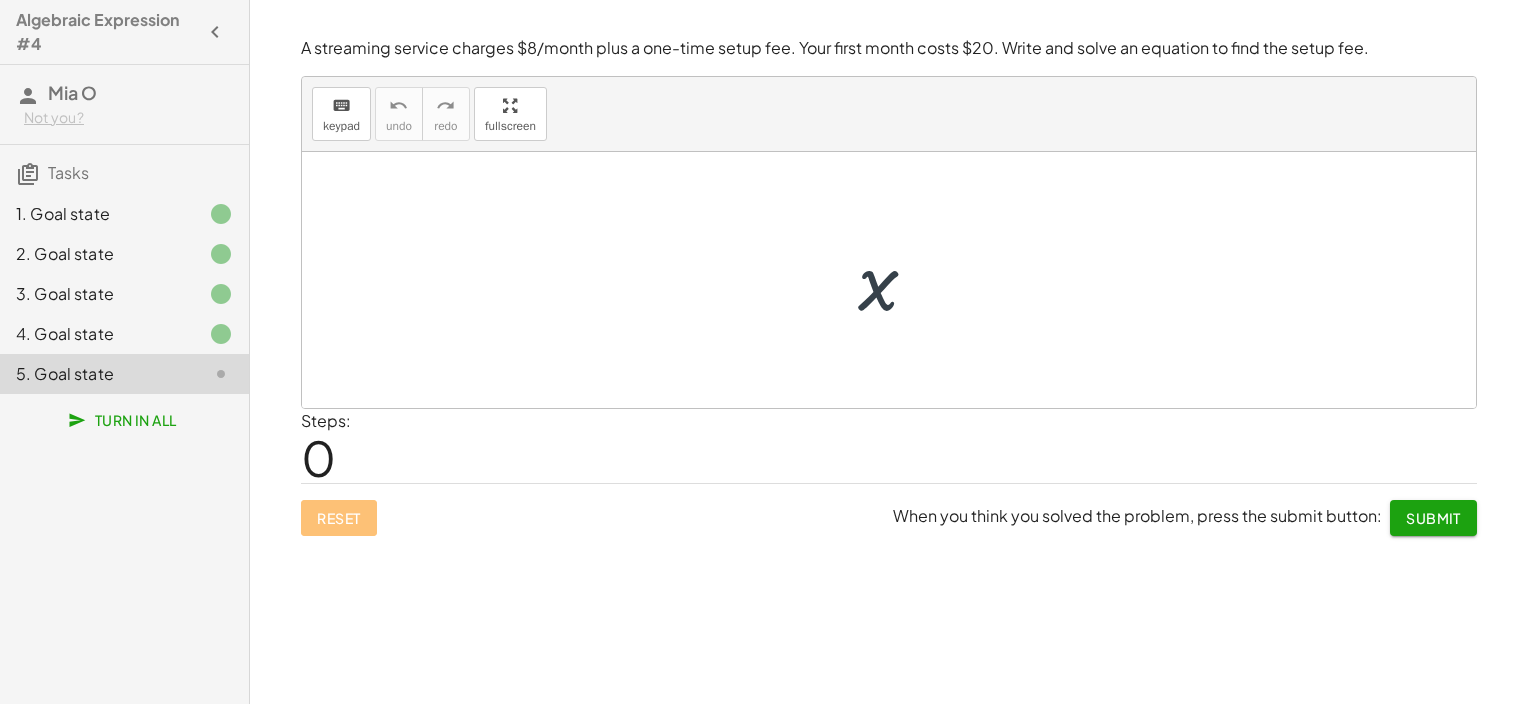 click at bounding box center [896, 280] 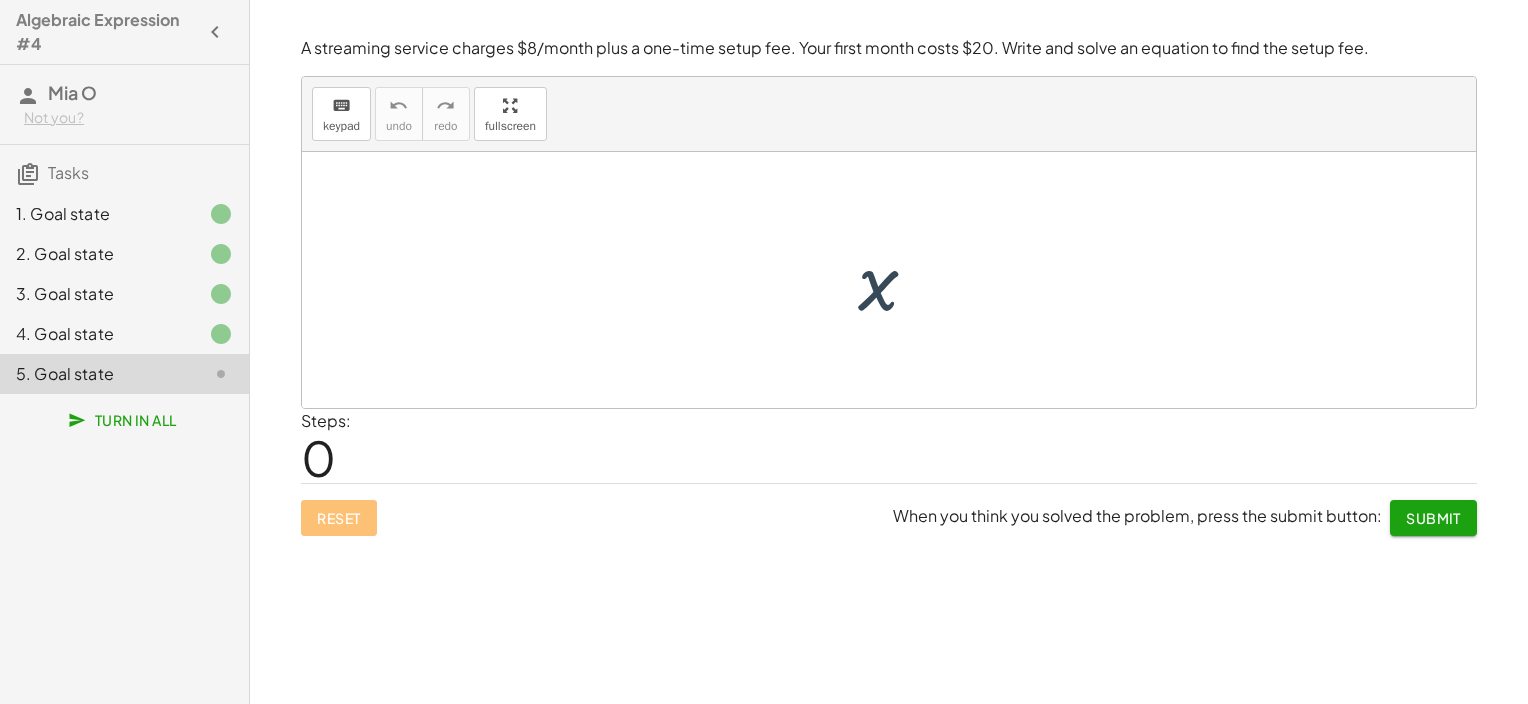 click at bounding box center [896, 280] 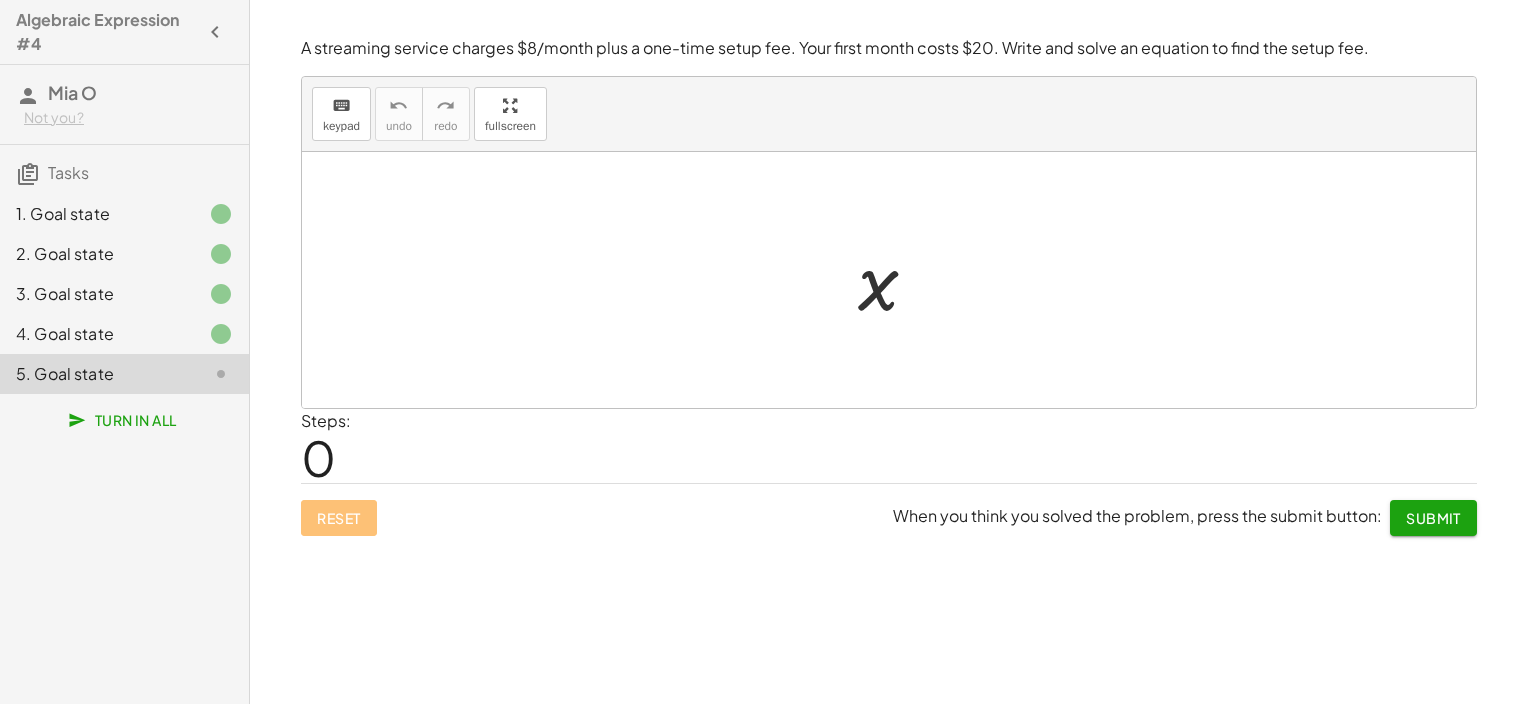 drag, startPoint x: 870, startPoint y: 287, endPoint x: 786, endPoint y: 299, distance: 84.85281 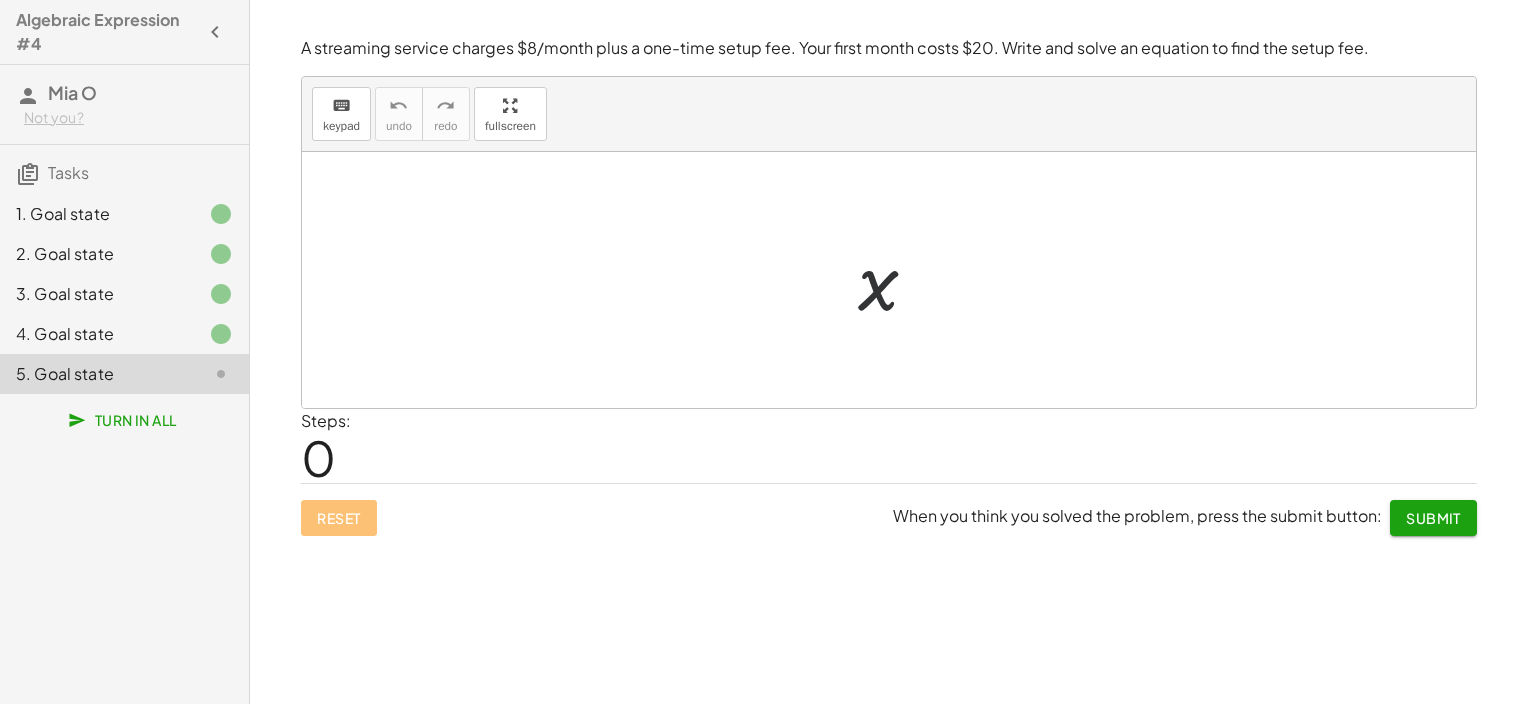click at bounding box center [896, 280] 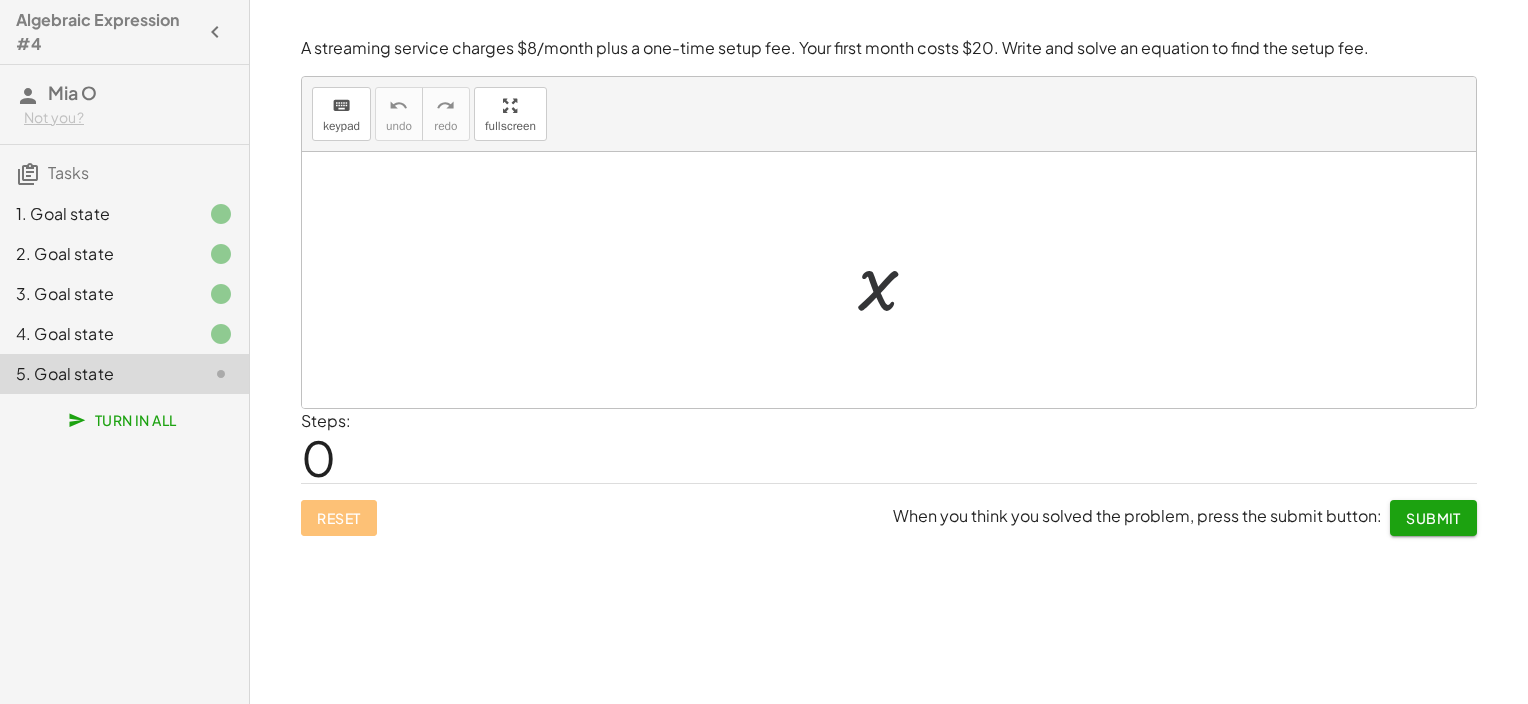 click at bounding box center (896, 280) 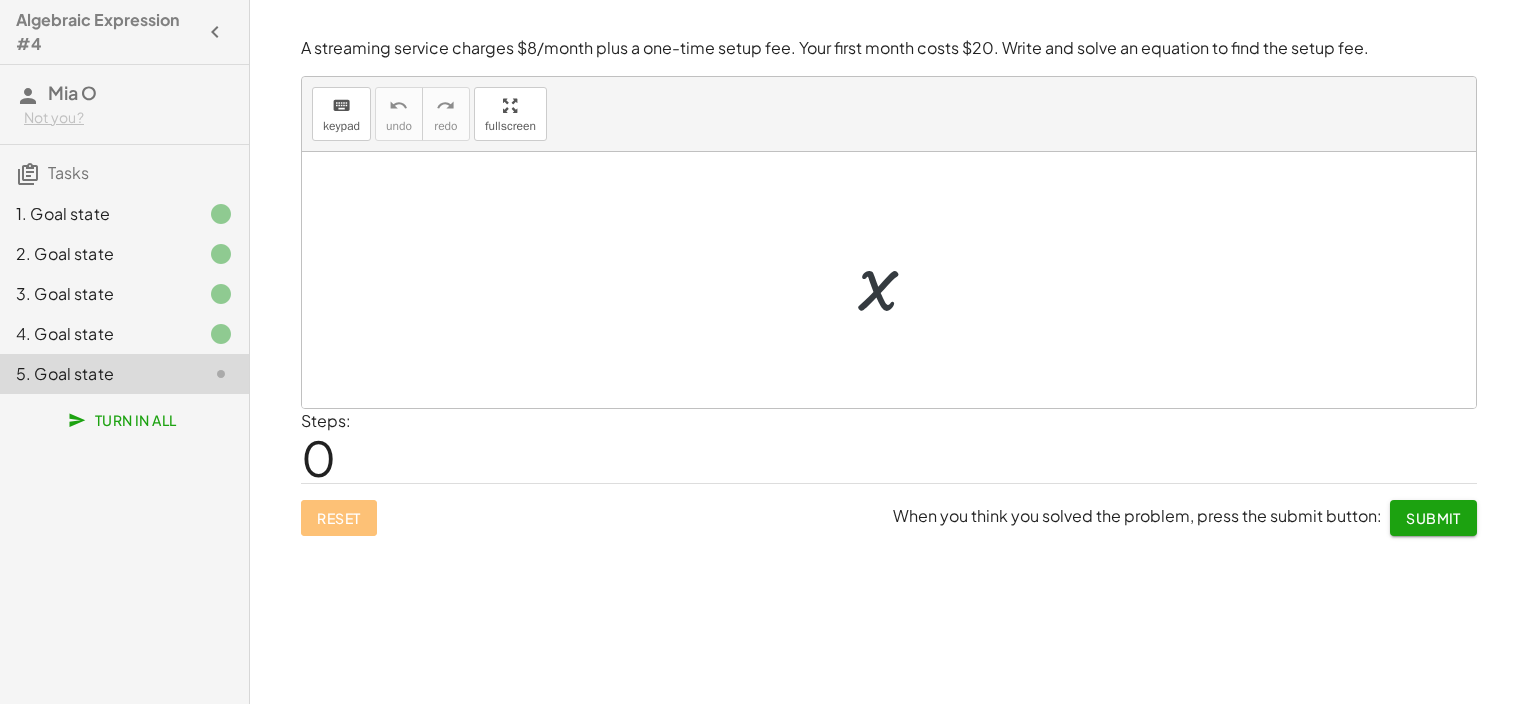 click at bounding box center (896, 280) 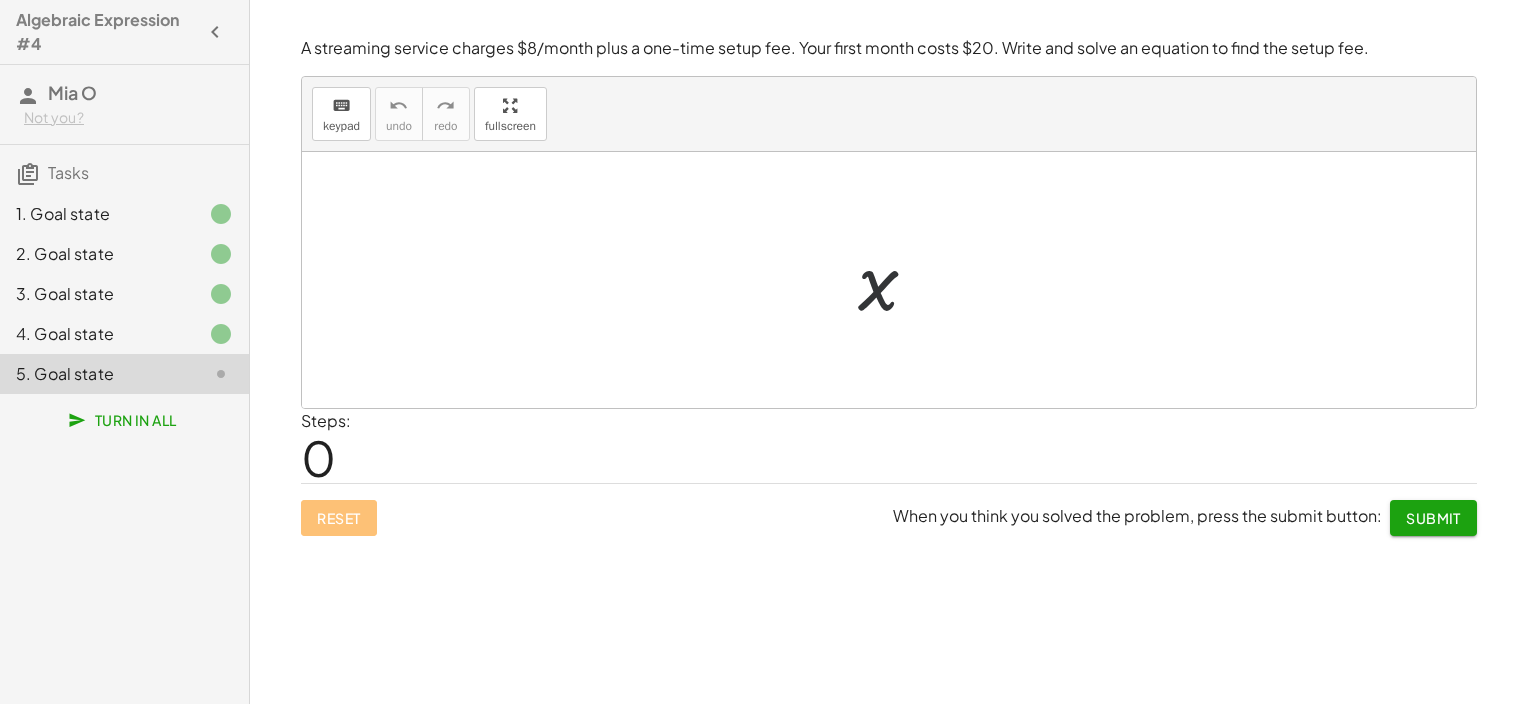 click at bounding box center (896, 280) 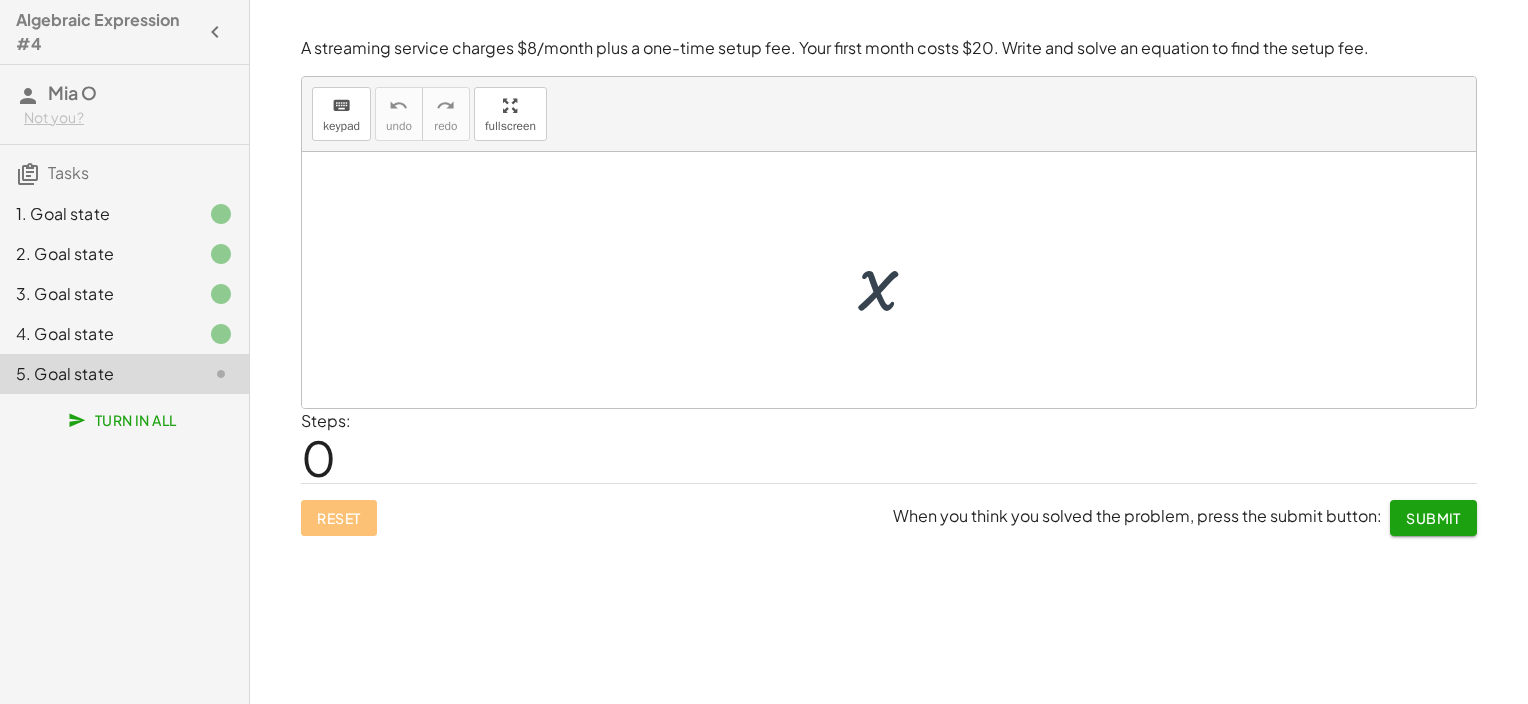 click at bounding box center (896, 280) 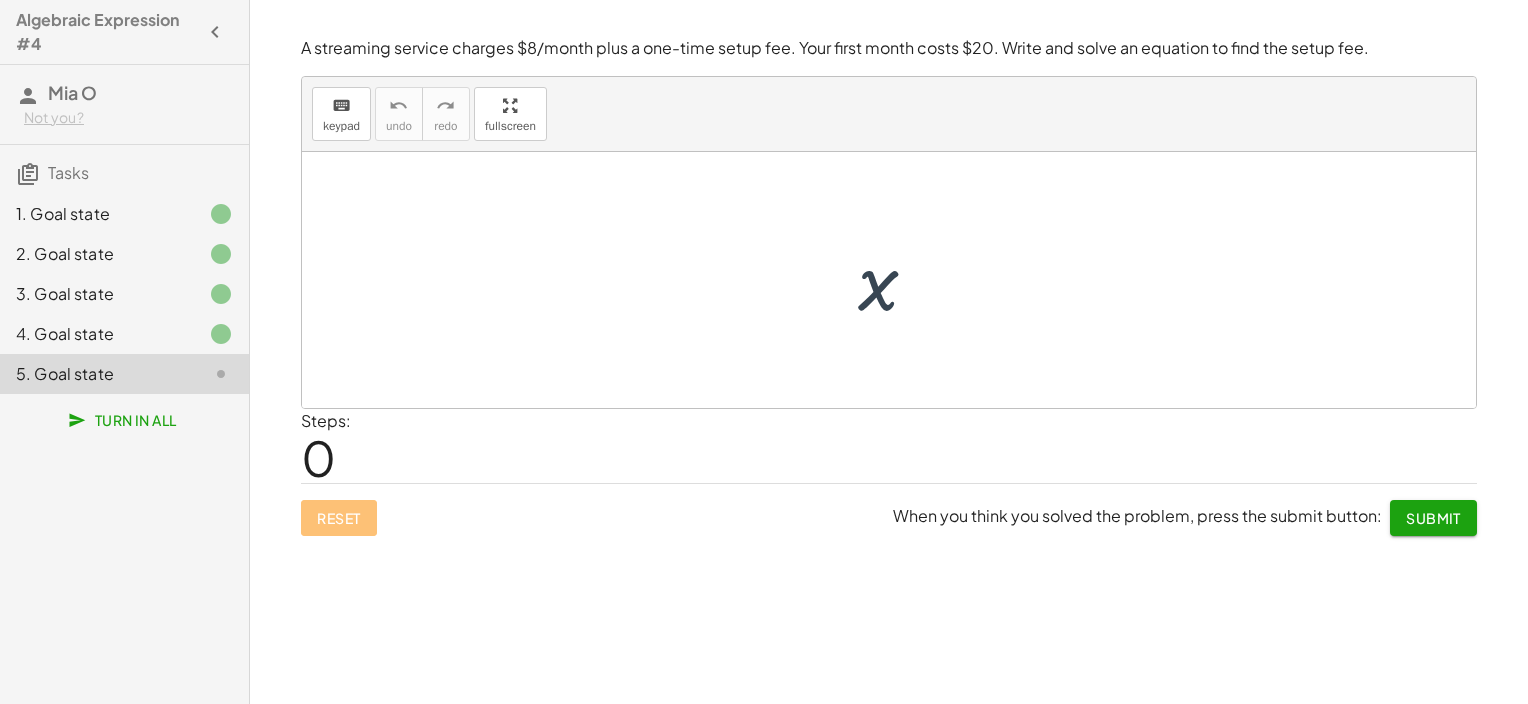 click at bounding box center (896, 280) 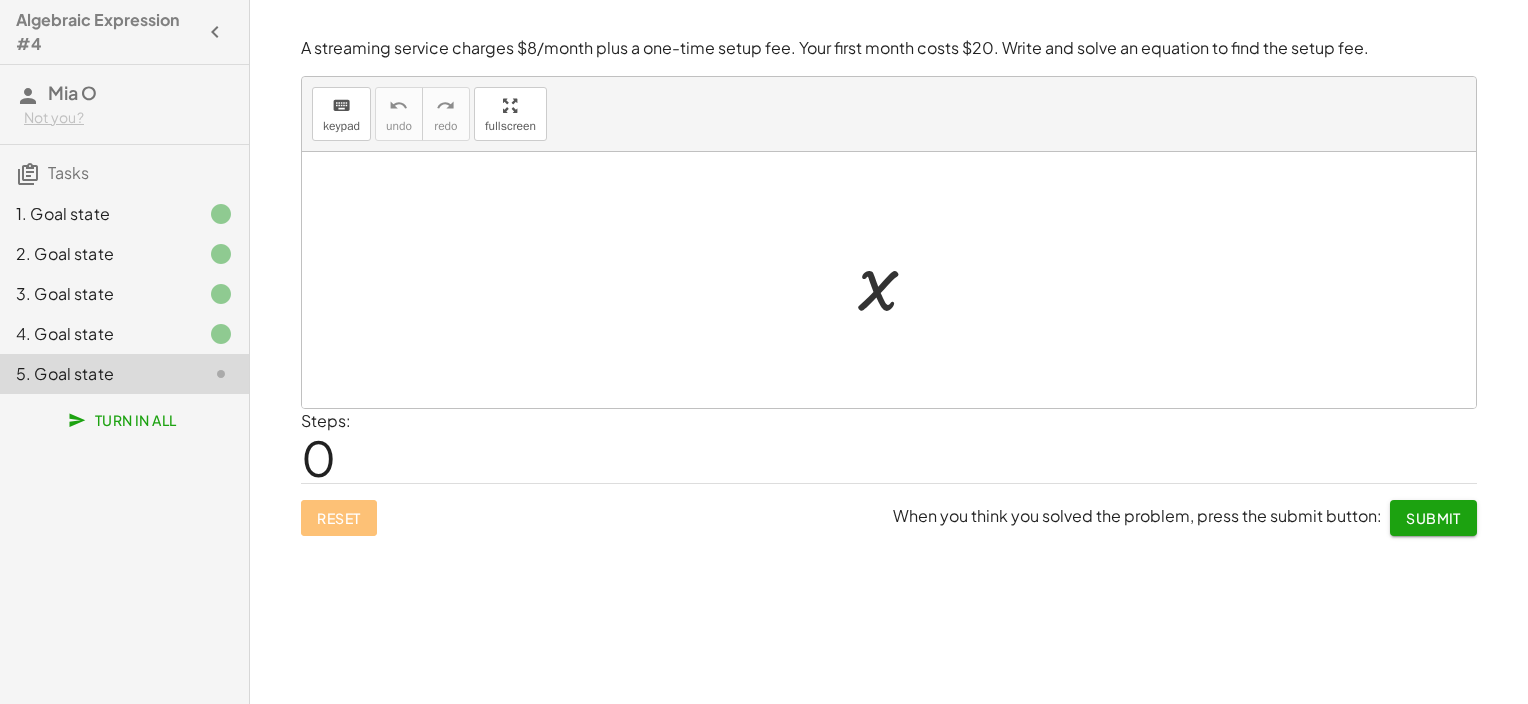 click at bounding box center (896, 280) 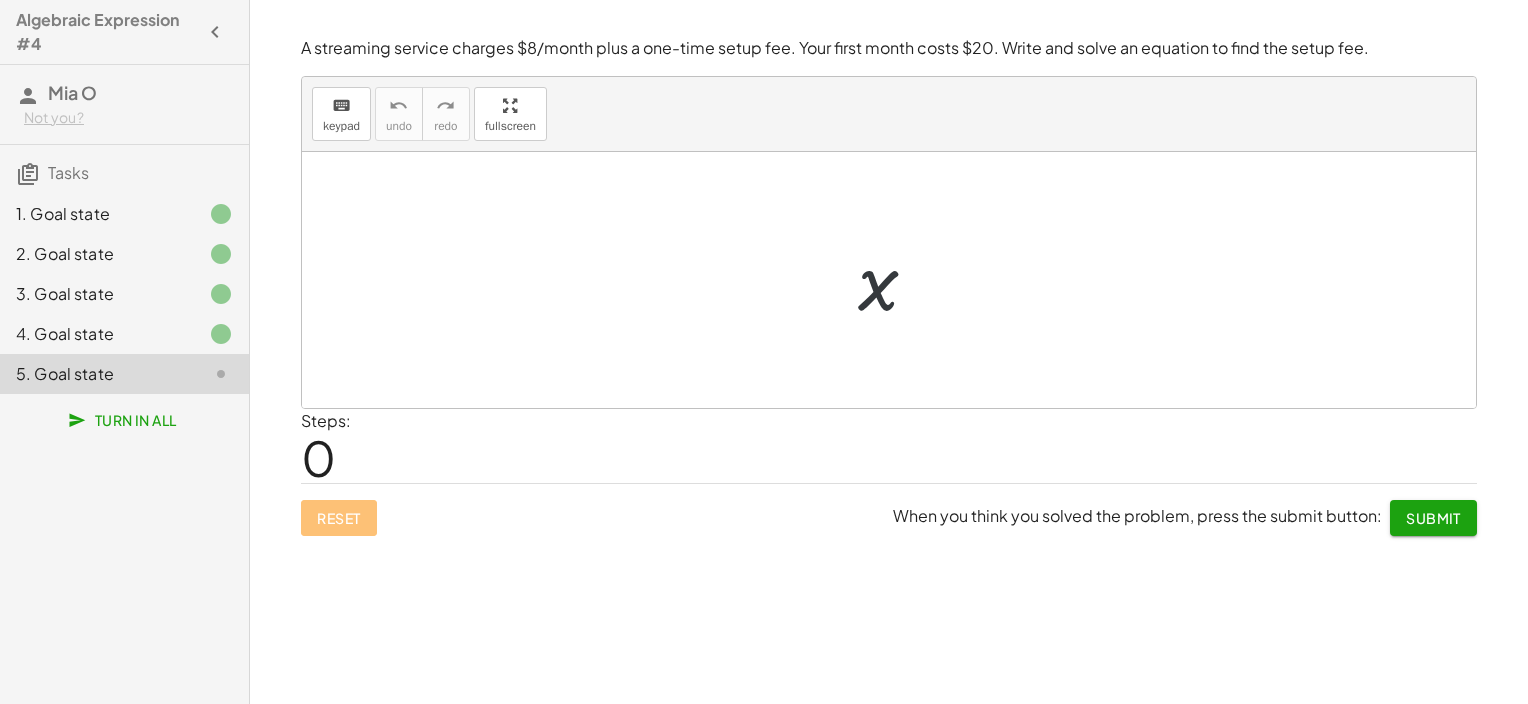 click at bounding box center [896, 280] 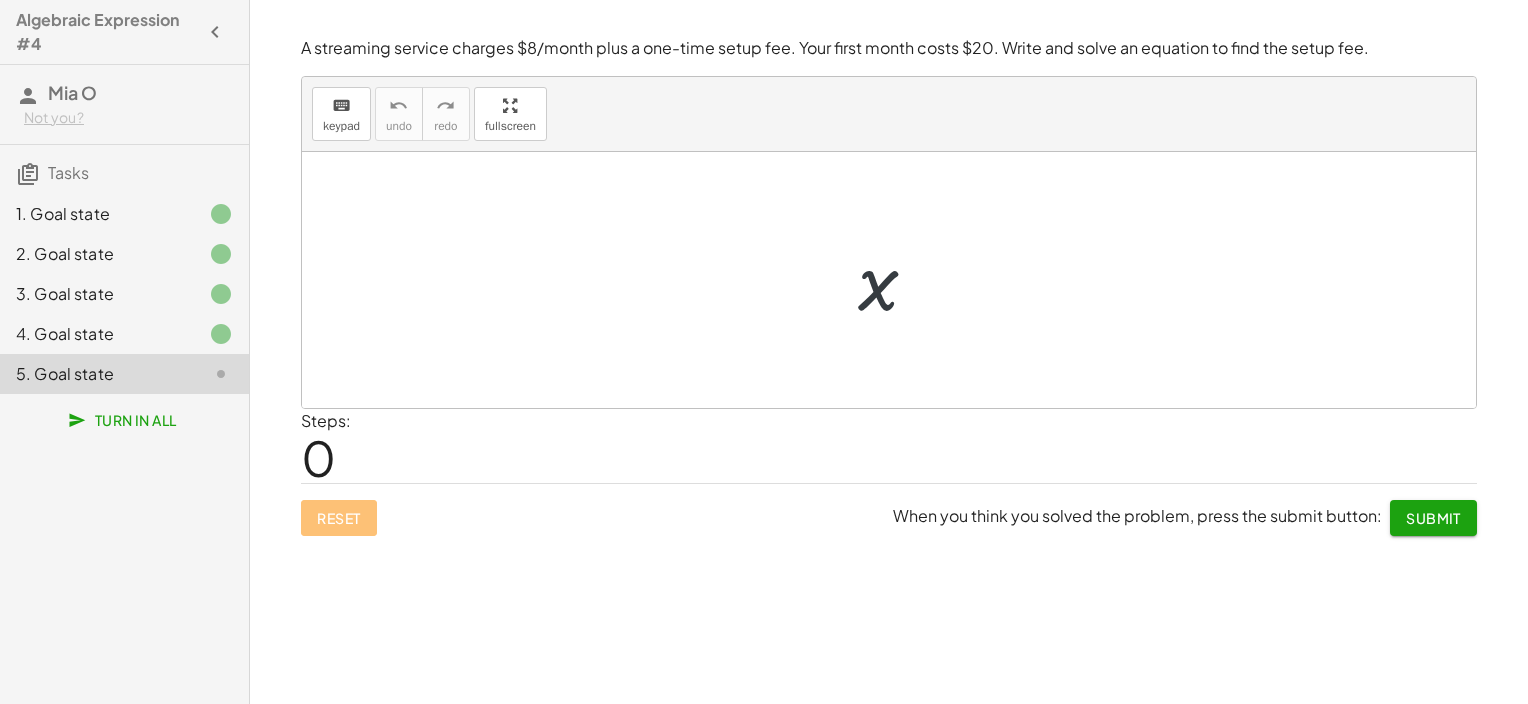 click at bounding box center [896, 280] 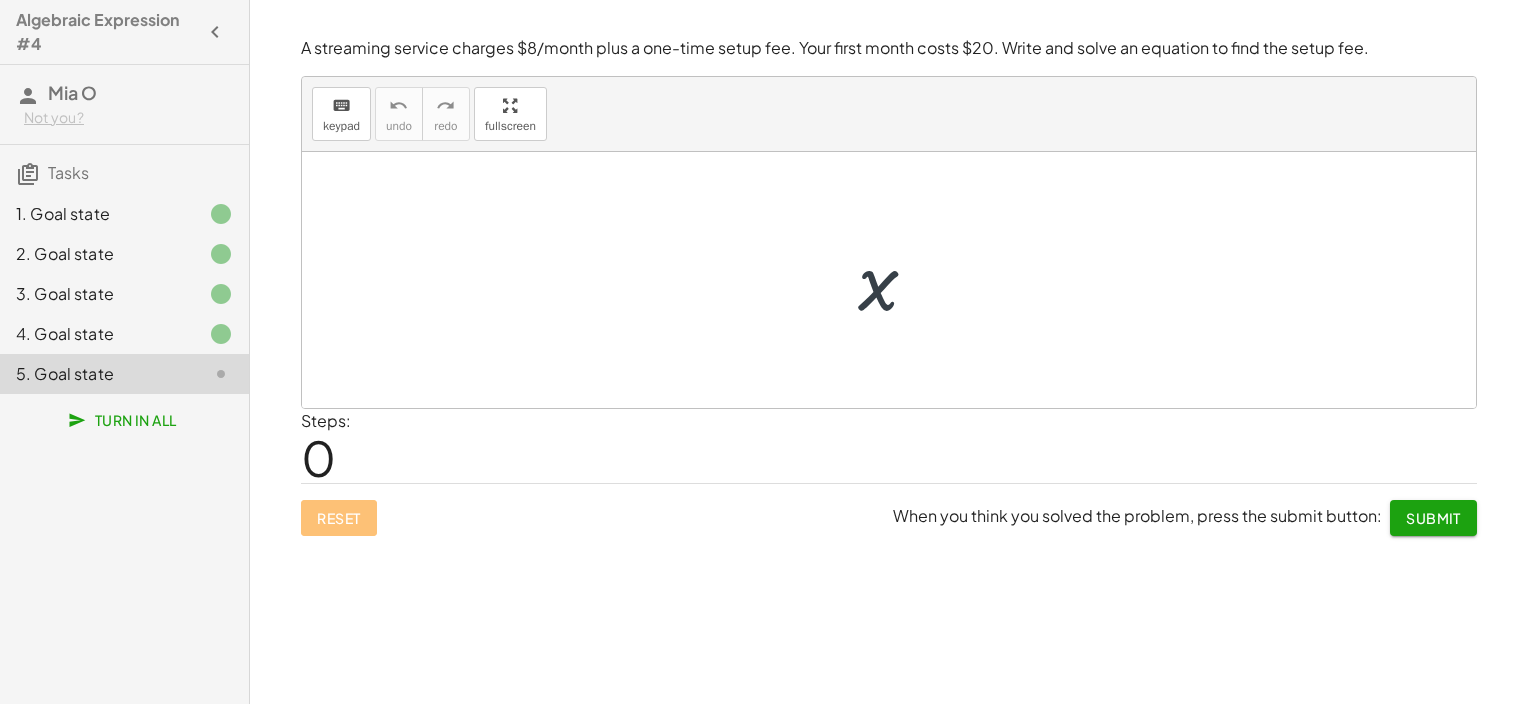 click at bounding box center [896, 280] 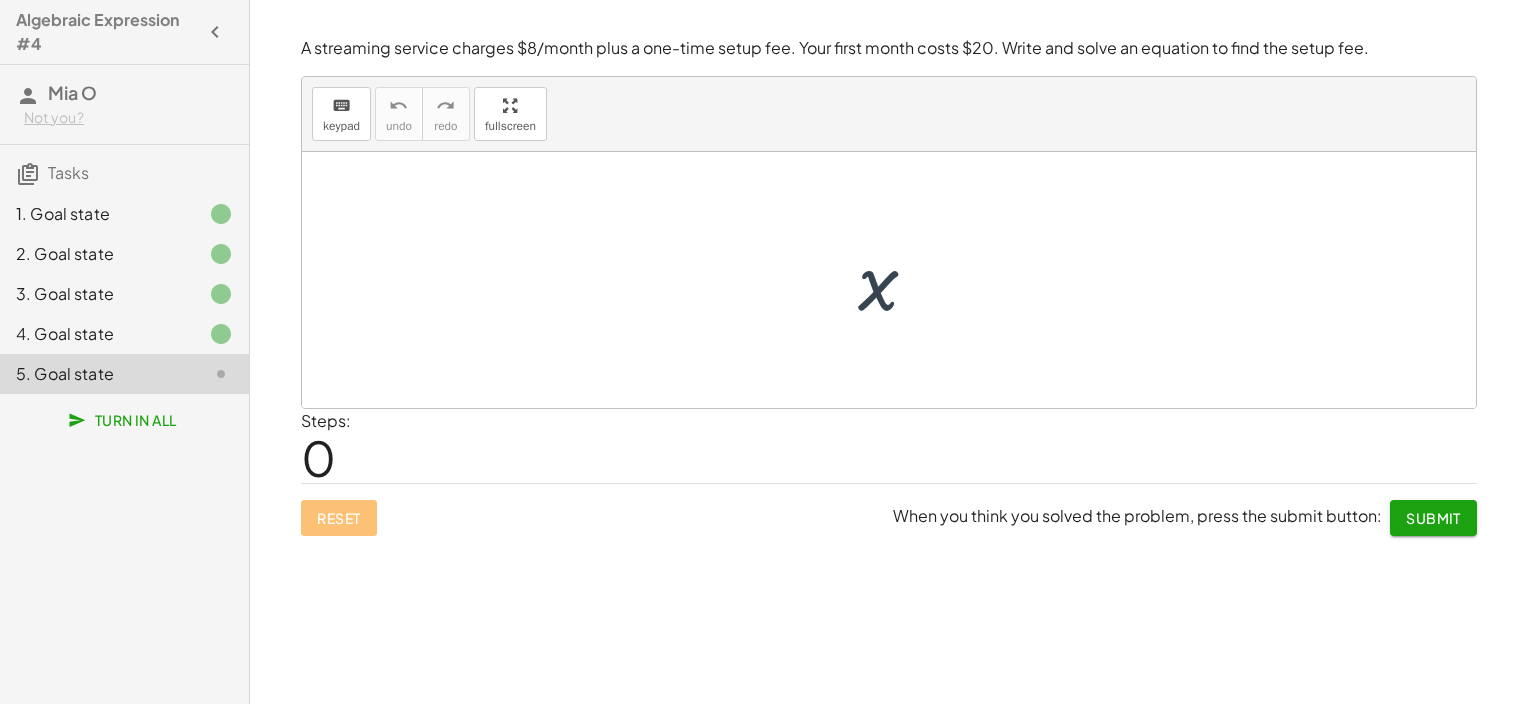 drag, startPoint x: 876, startPoint y: 288, endPoint x: 776, endPoint y: 227, distance: 117.13667 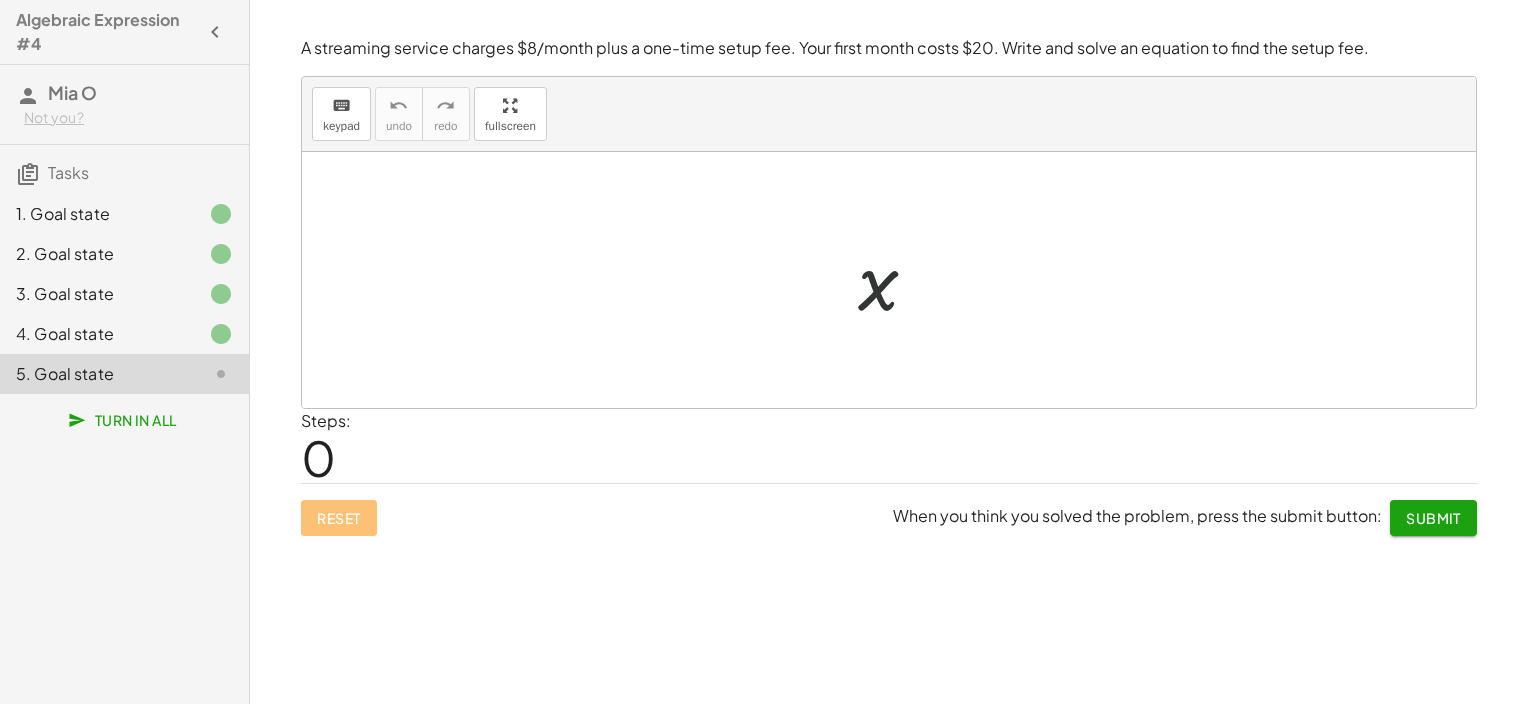 click at bounding box center (896, 280) 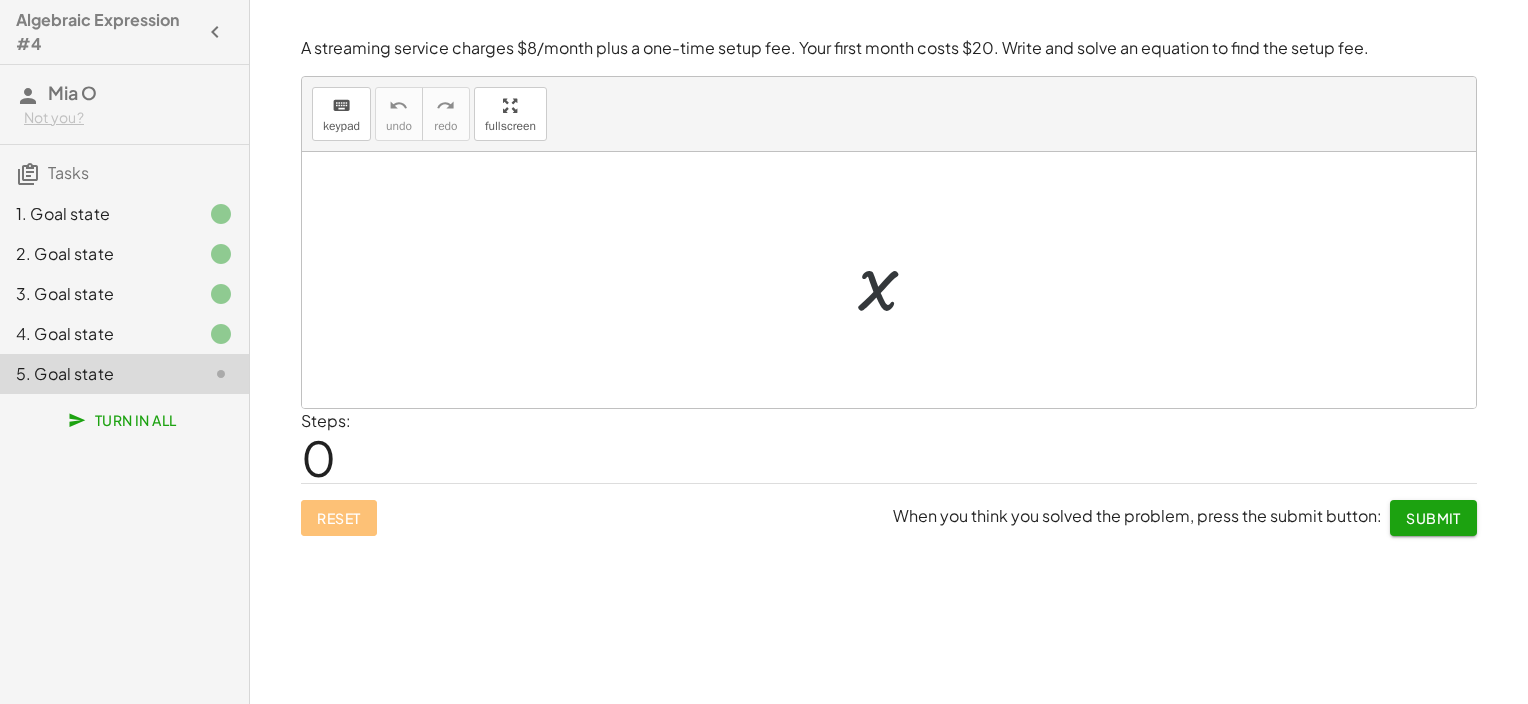 click at bounding box center [896, 280] 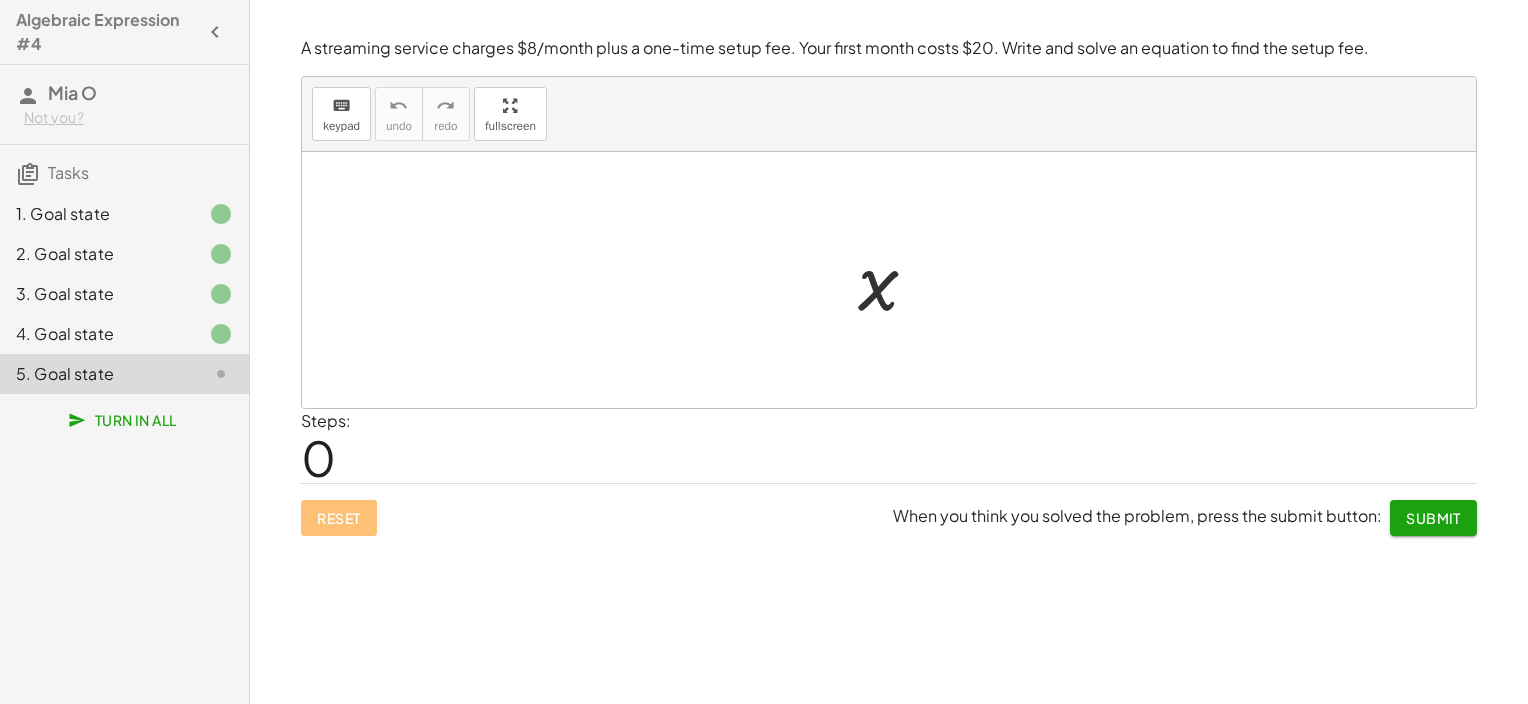 drag, startPoint x: 866, startPoint y: 274, endPoint x: 743, endPoint y: 337, distance: 138.19551 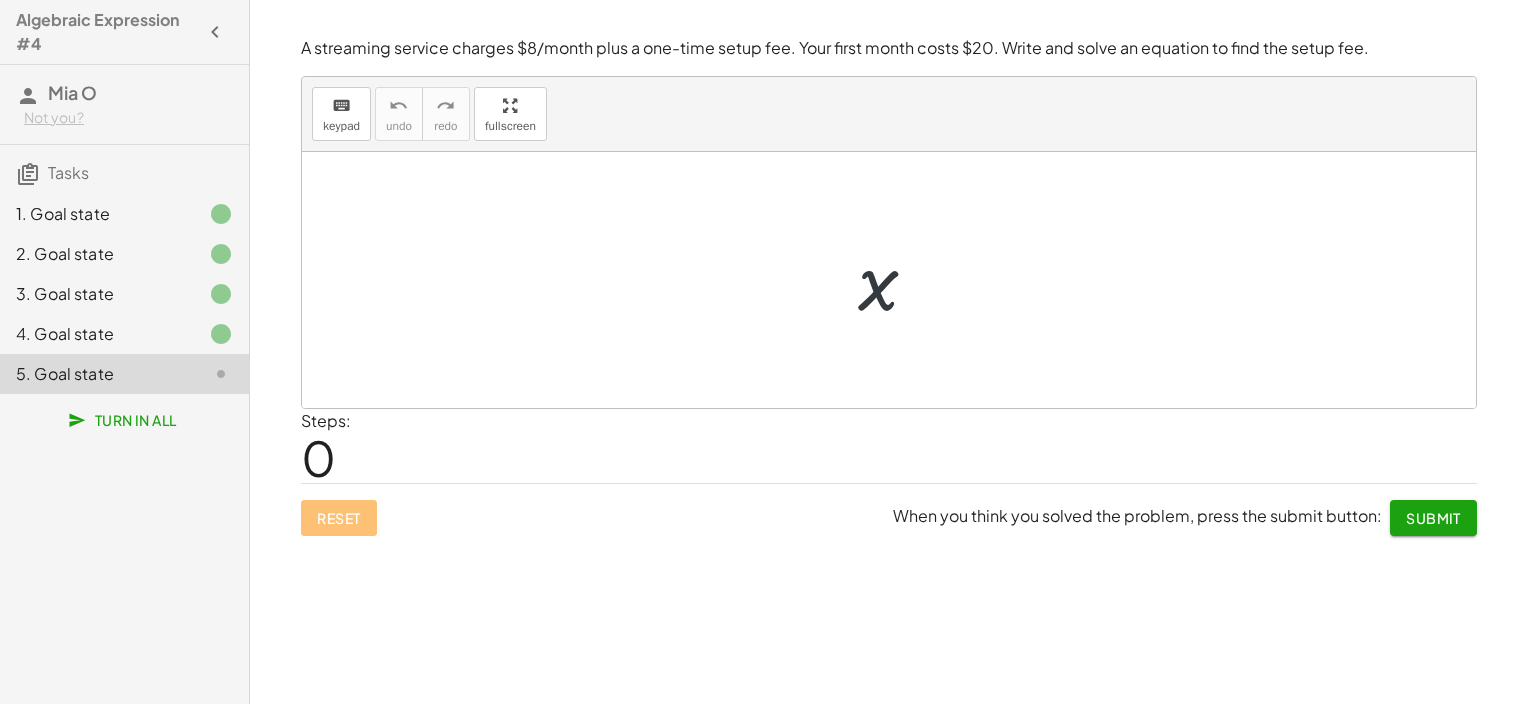 click at bounding box center (896, 280) 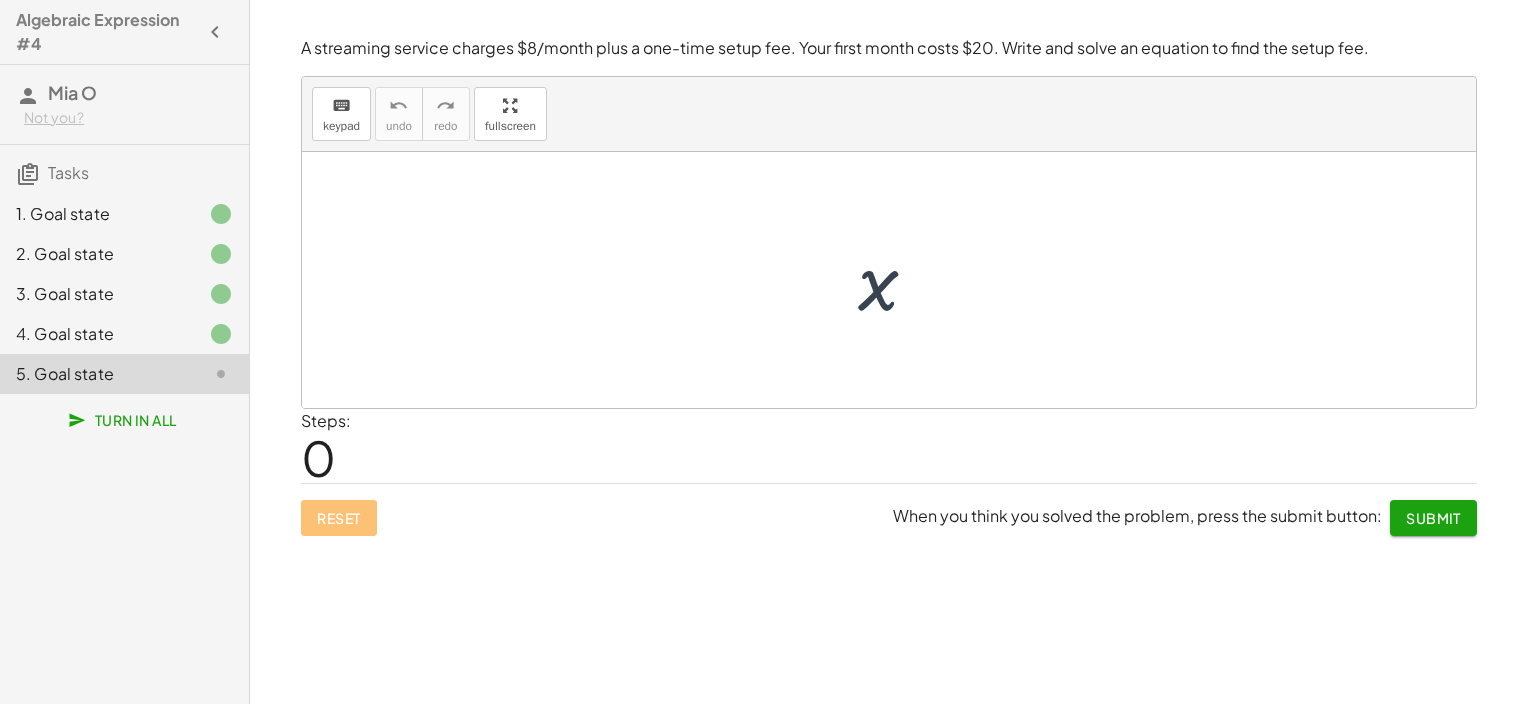 click at bounding box center [896, 280] 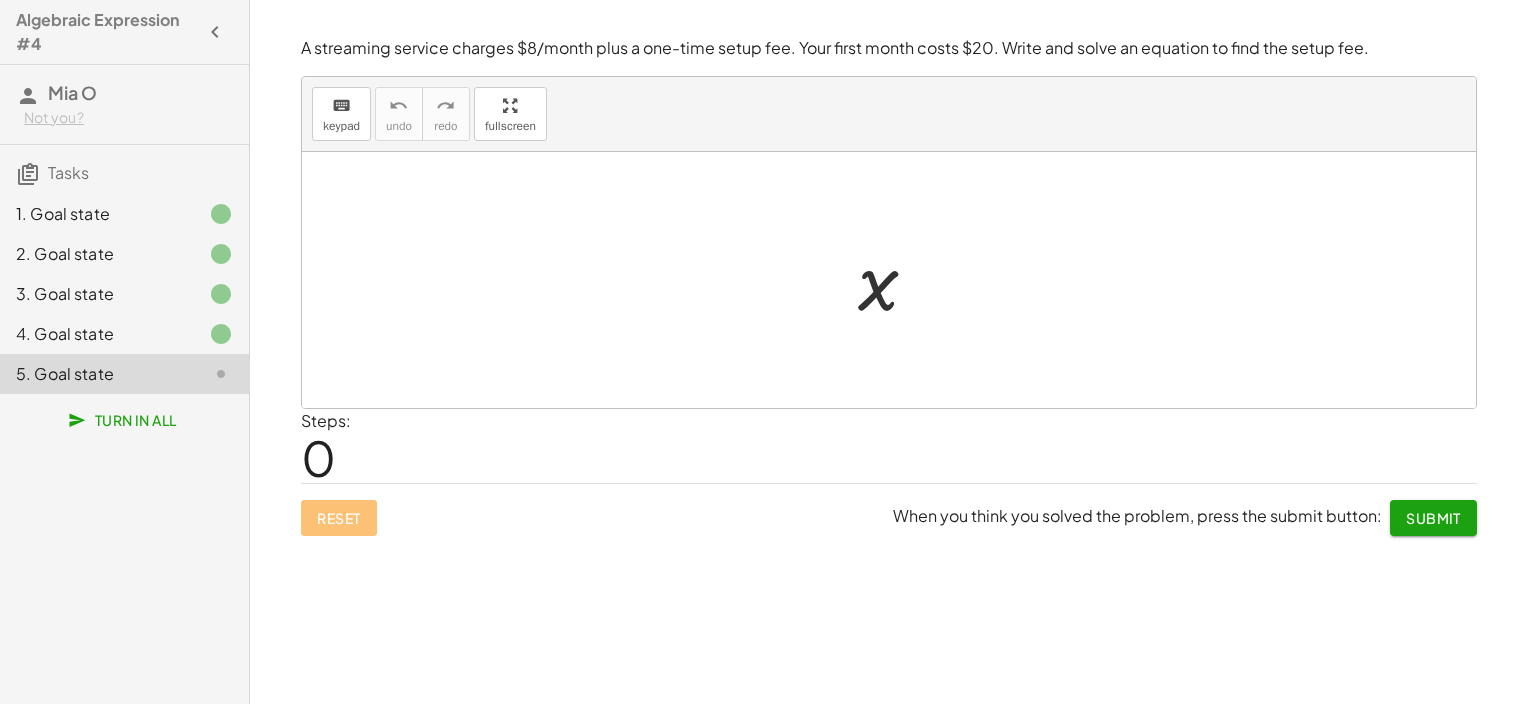 click at bounding box center [896, 280] 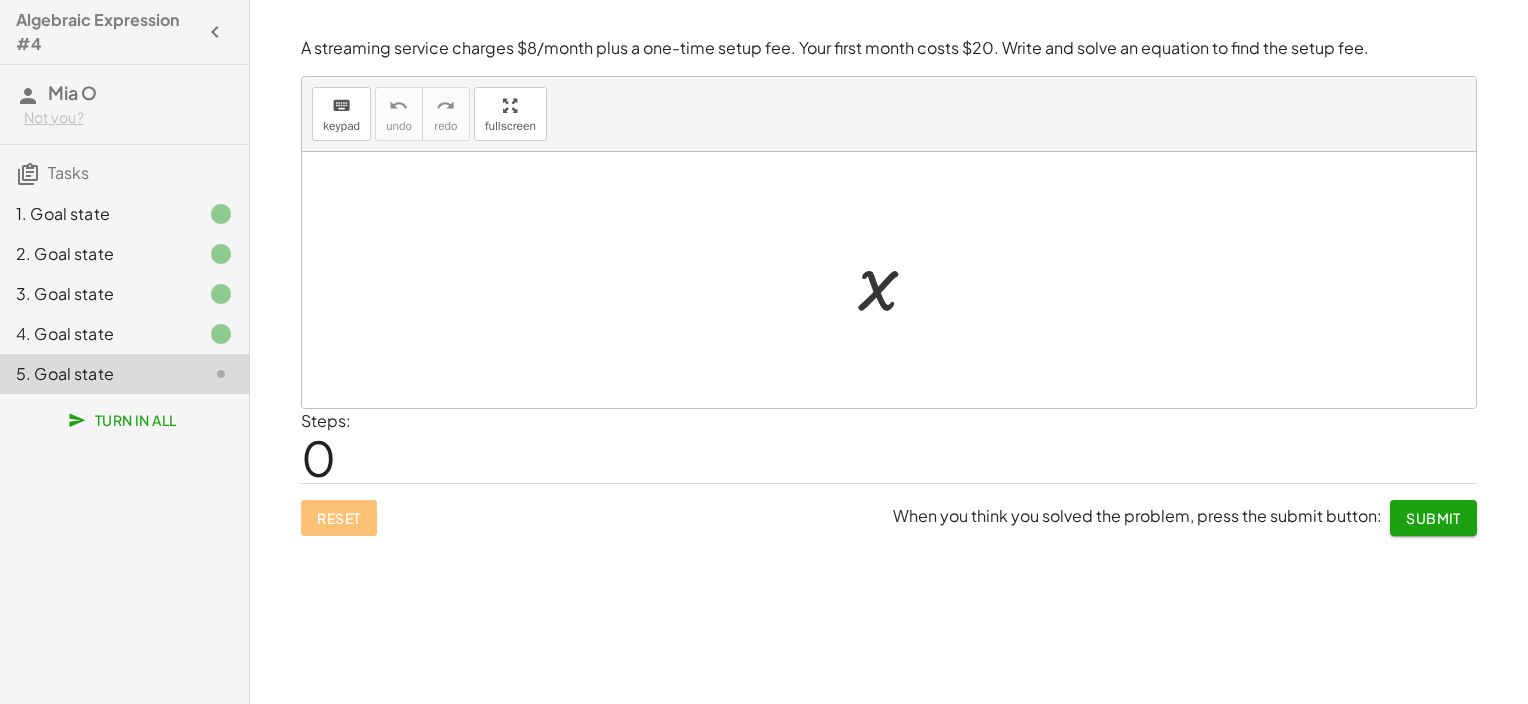 click at bounding box center [896, 280] 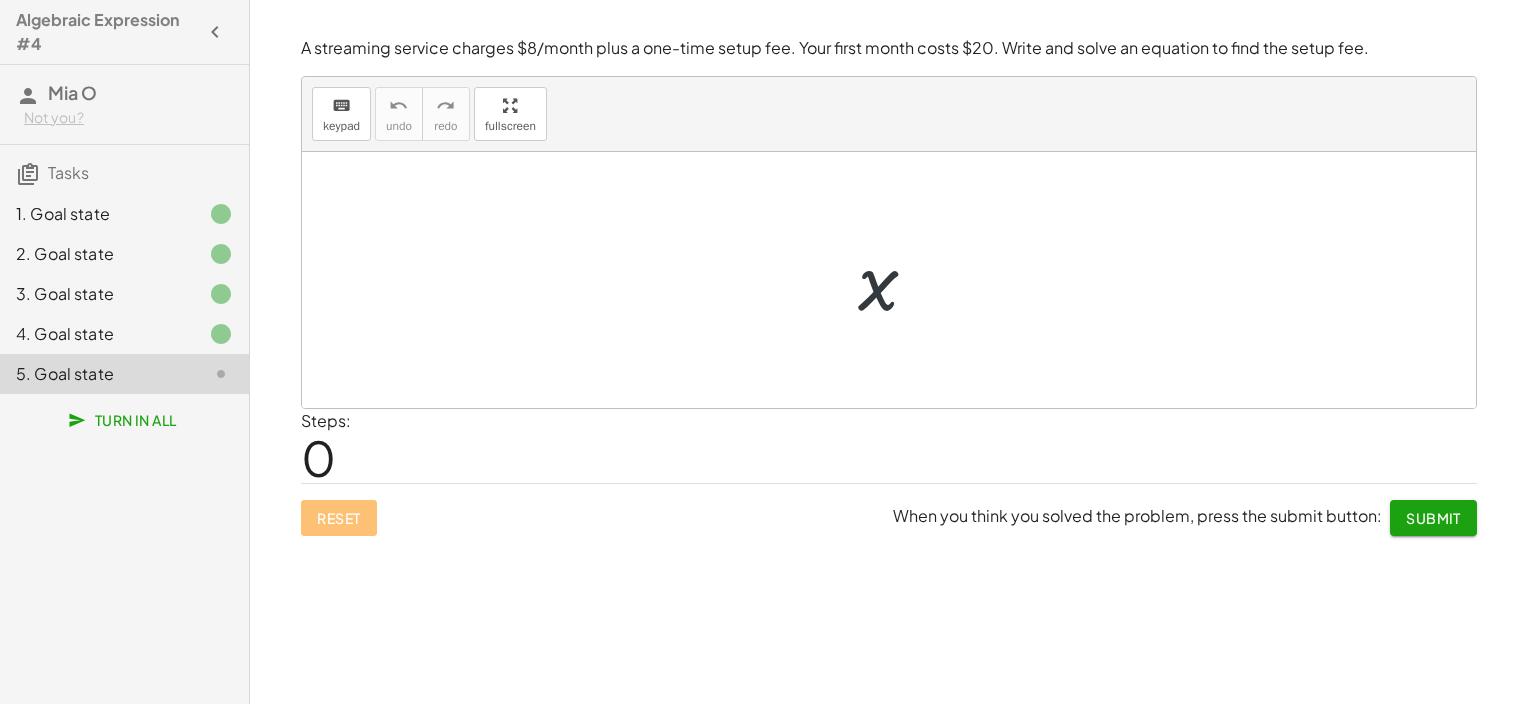 click at bounding box center (896, 280) 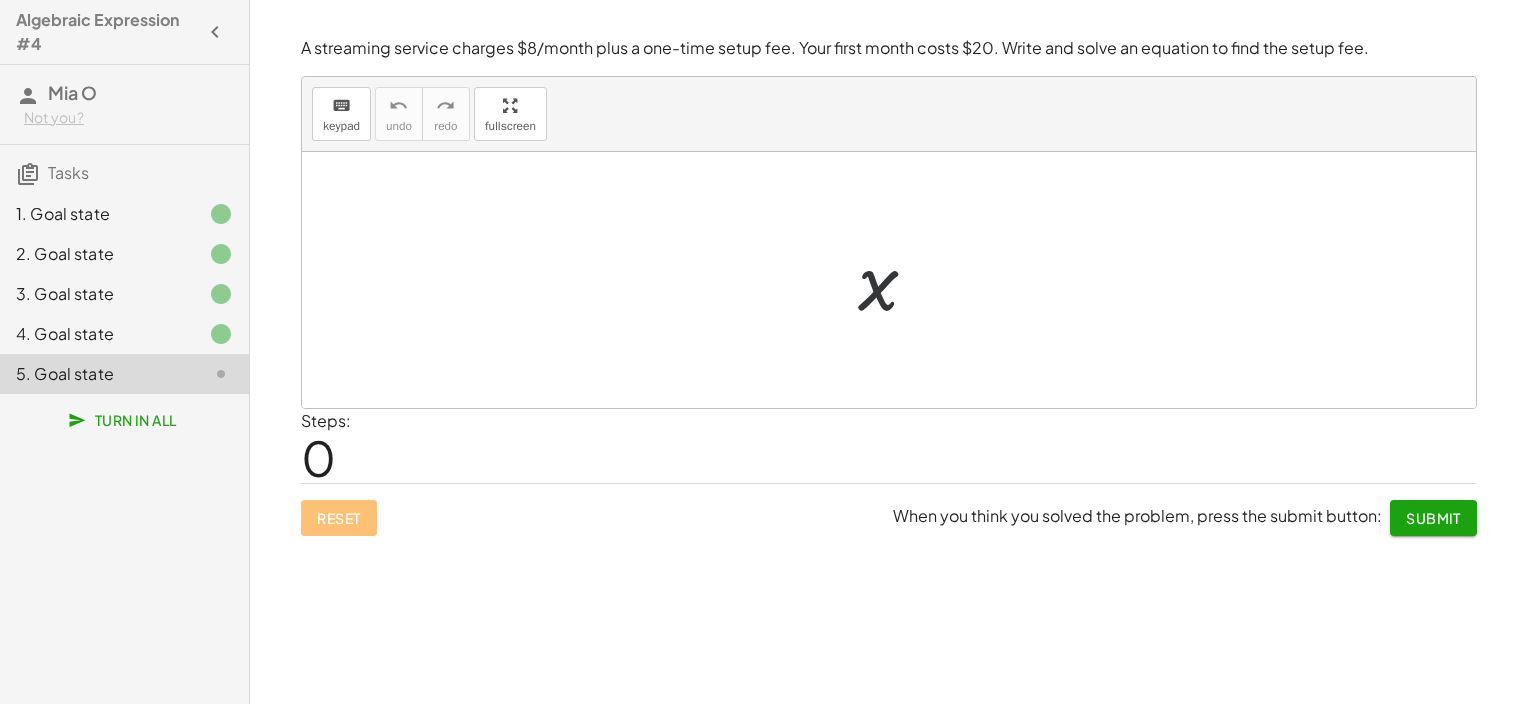 click at bounding box center (896, 280) 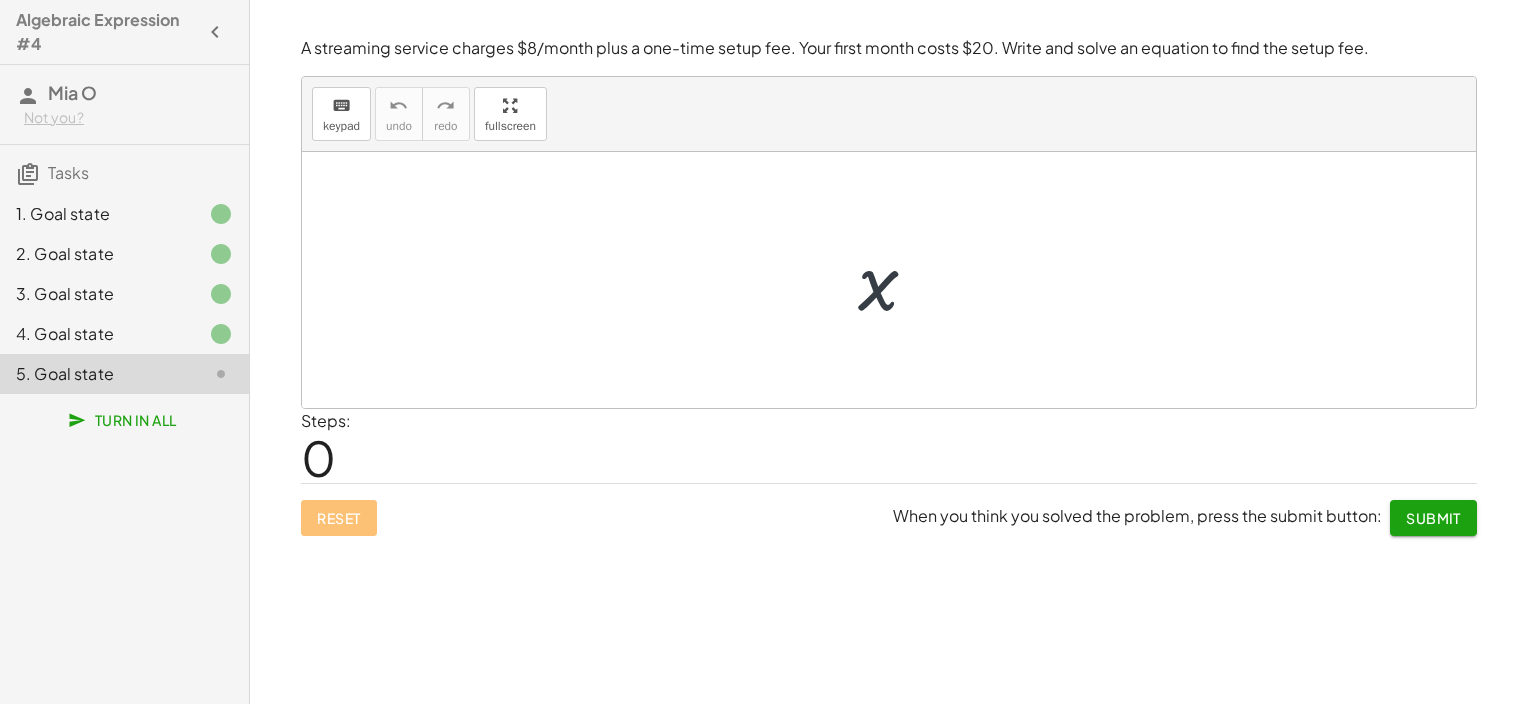 click at bounding box center [896, 280] 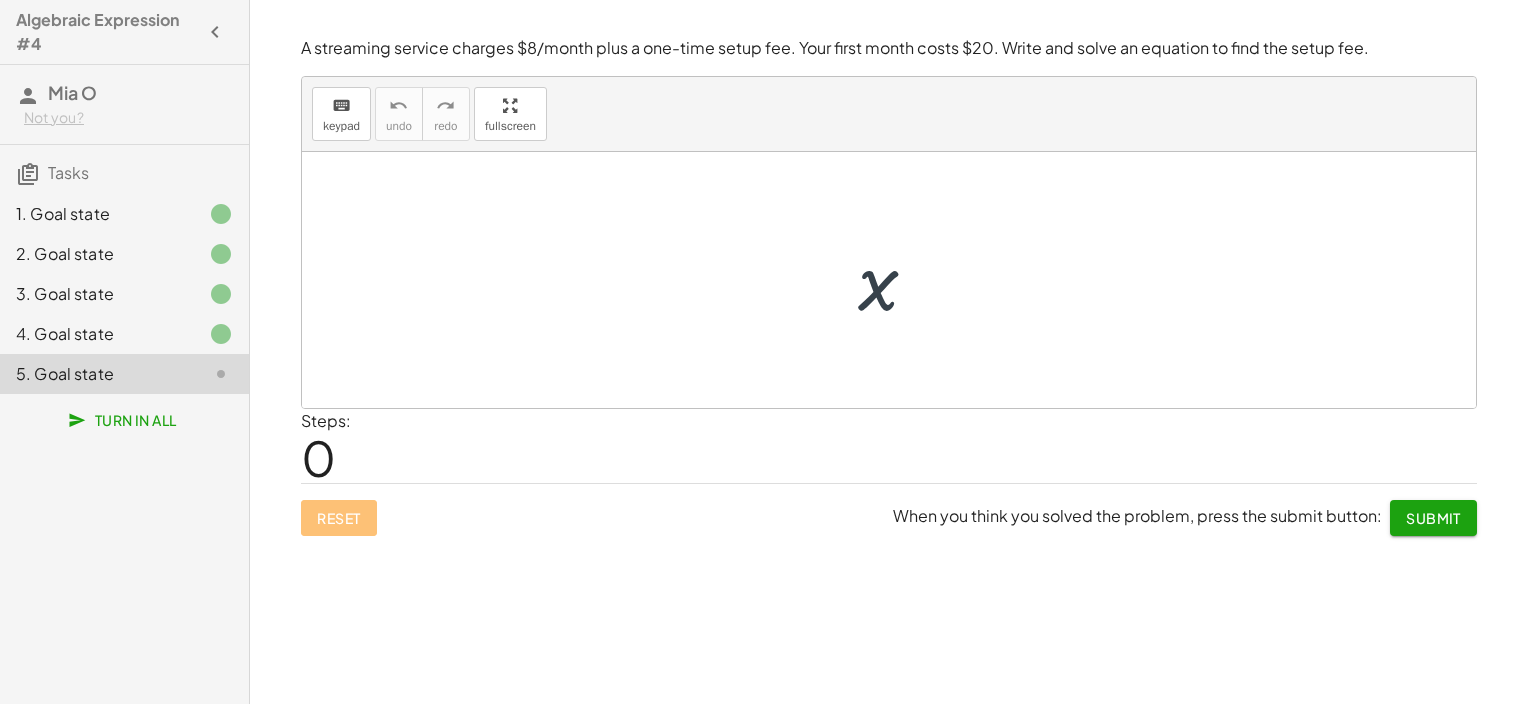 click at bounding box center [896, 280] 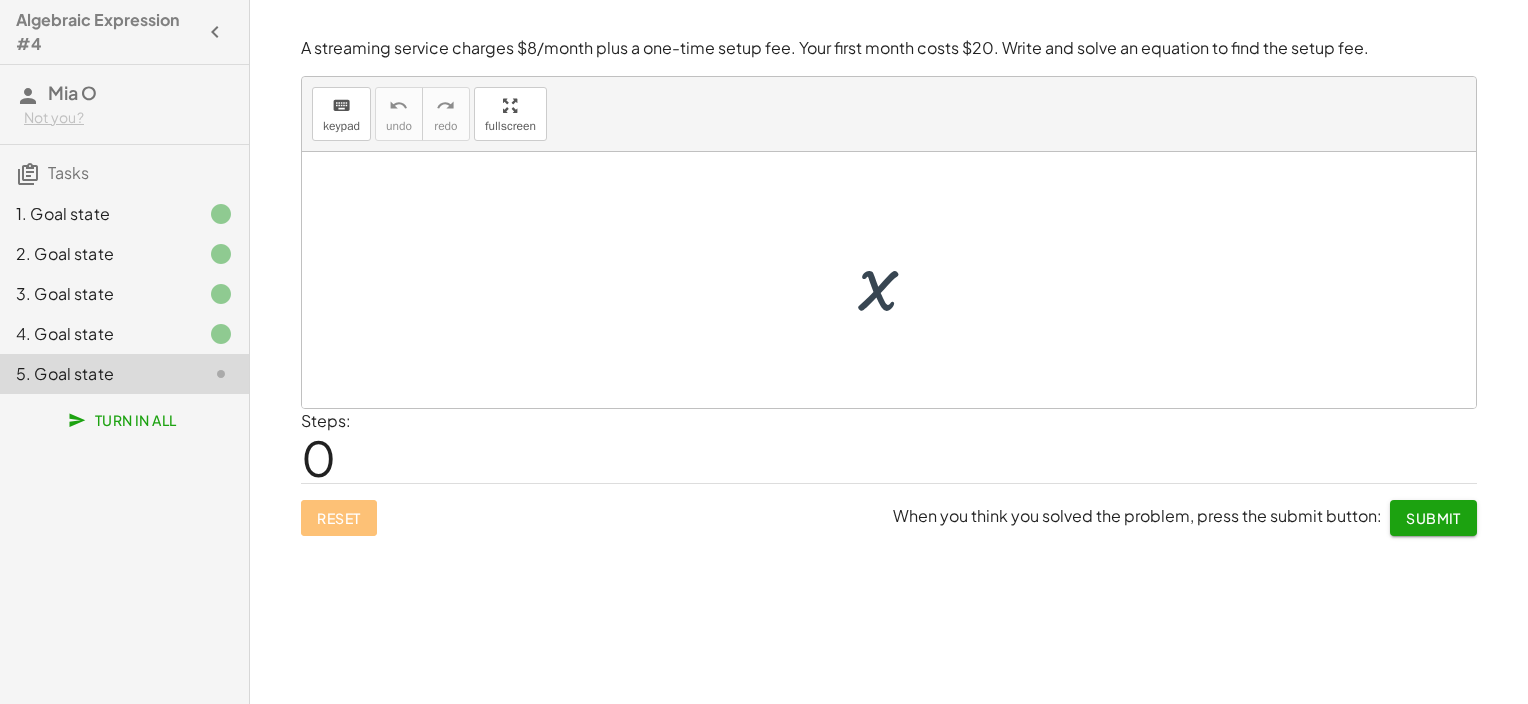 click at bounding box center [896, 280] 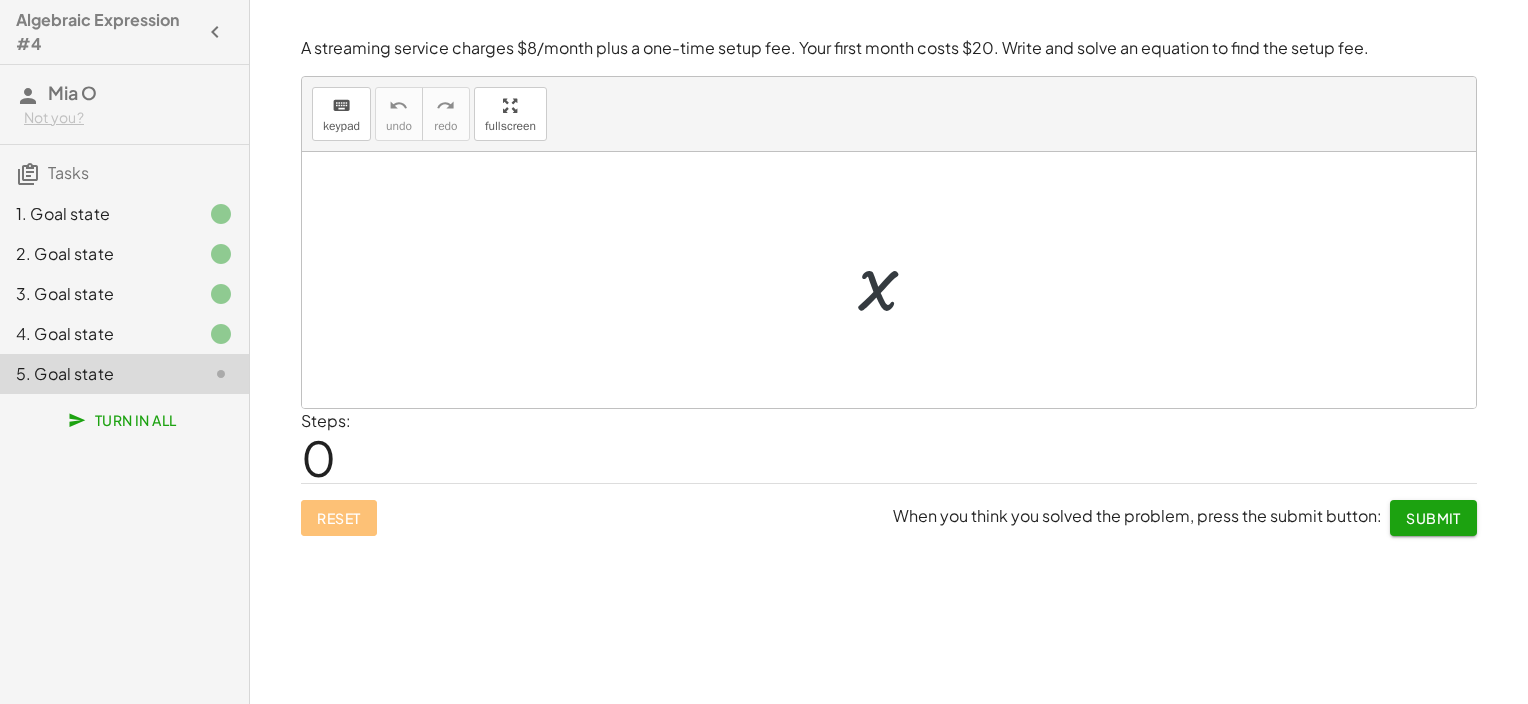 click at bounding box center [889, 280] 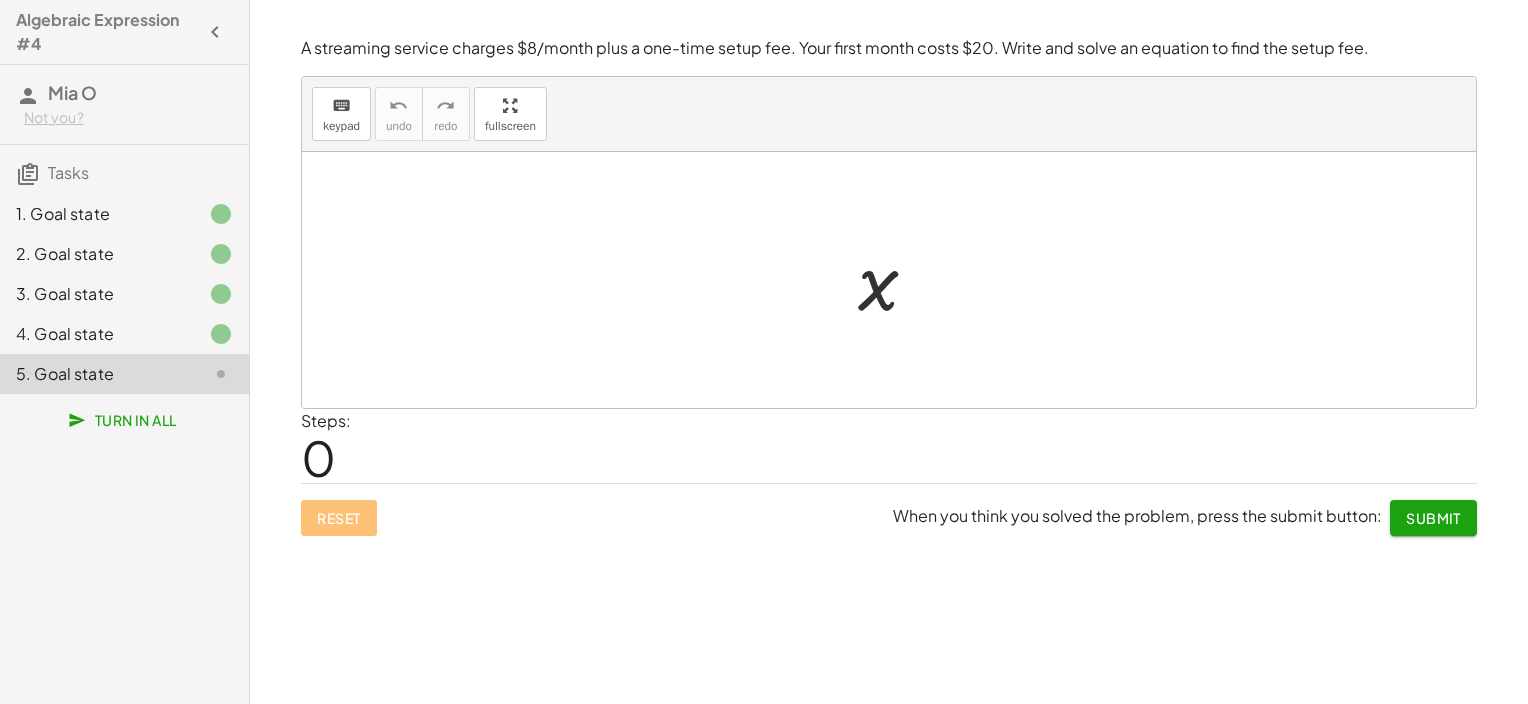 drag, startPoint x: 958, startPoint y: 282, endPoint x: 909, endPoint y: 281, distance: 49.010204 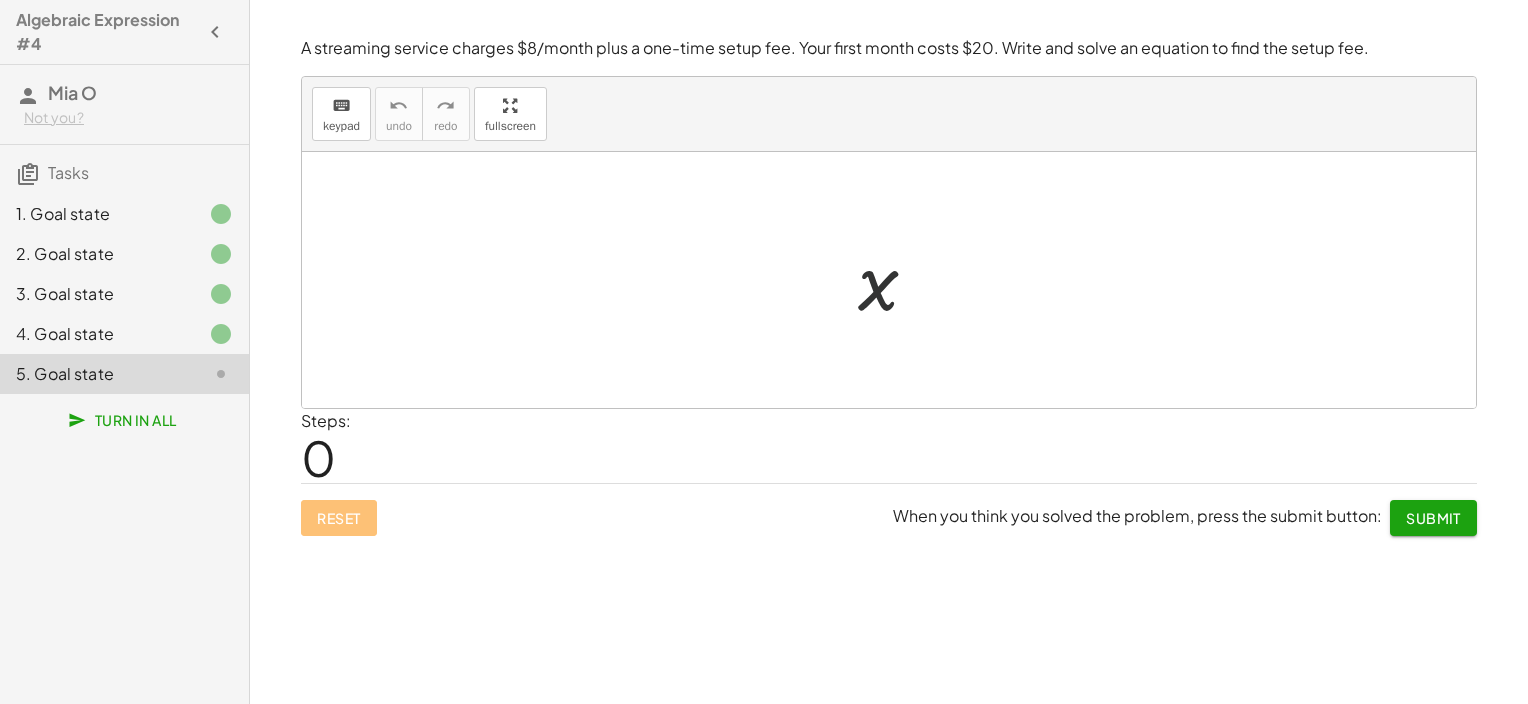 click at bounding box center (896, 280) 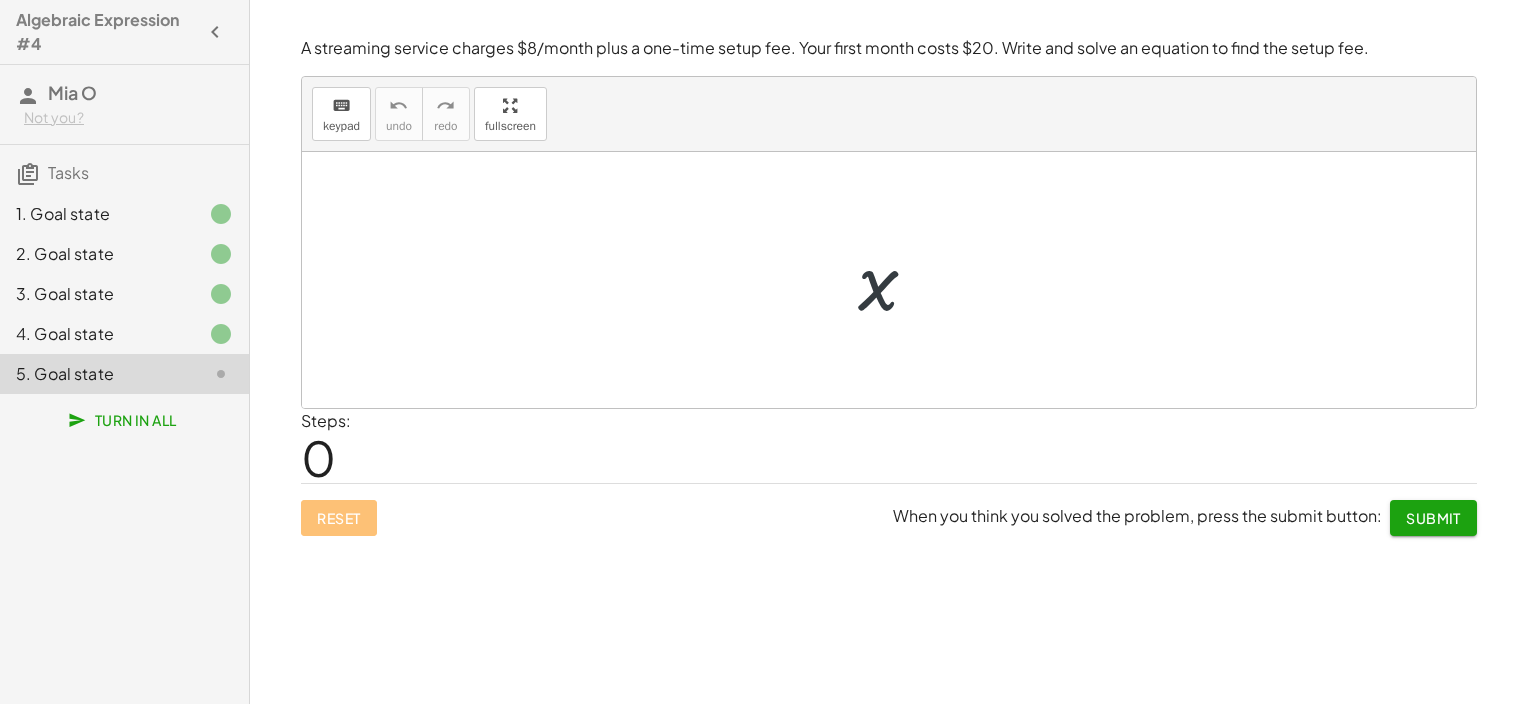 drag, startPoint x: 909, startPoint y: 281, endPoint x: 850, endPoint y: 329, distance: 76.05919 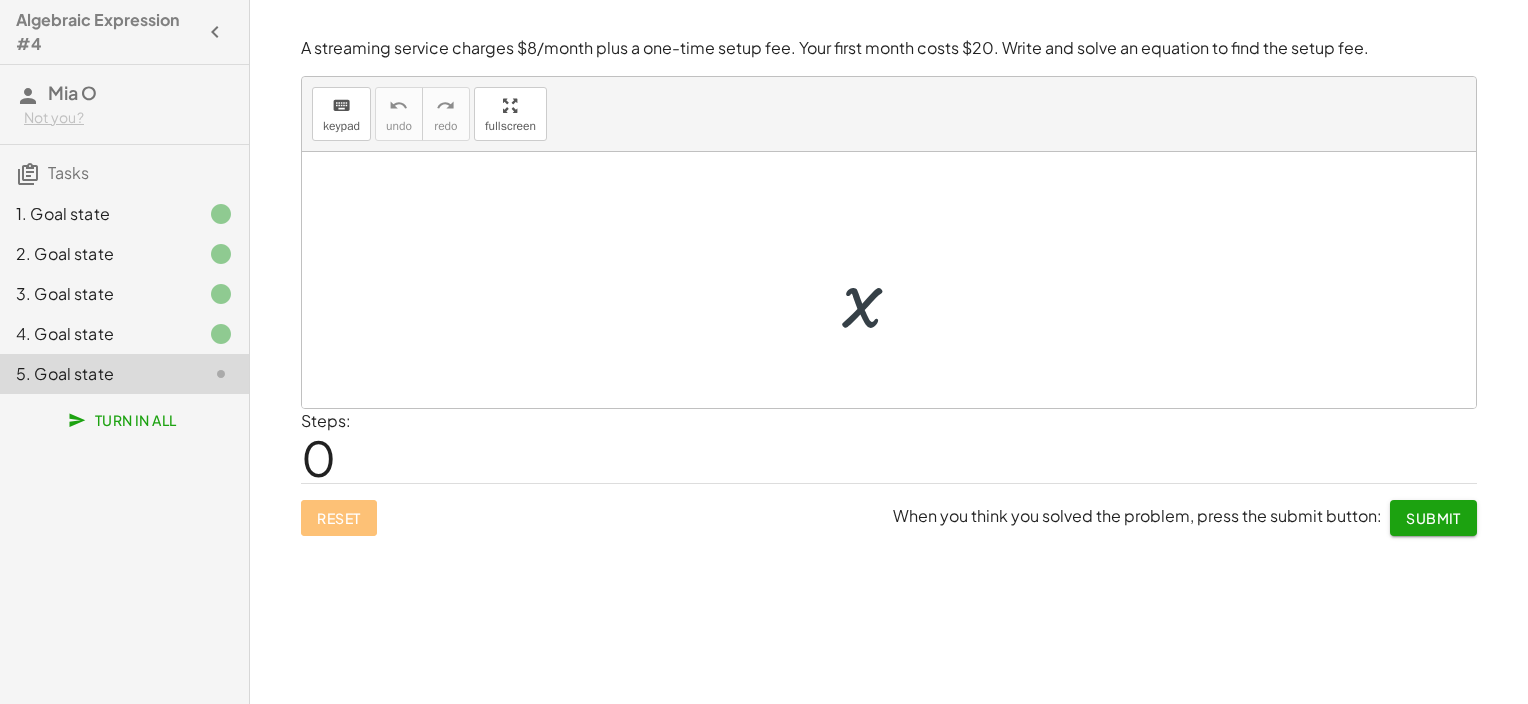 click on "x x" at bounding box center [888, 280] 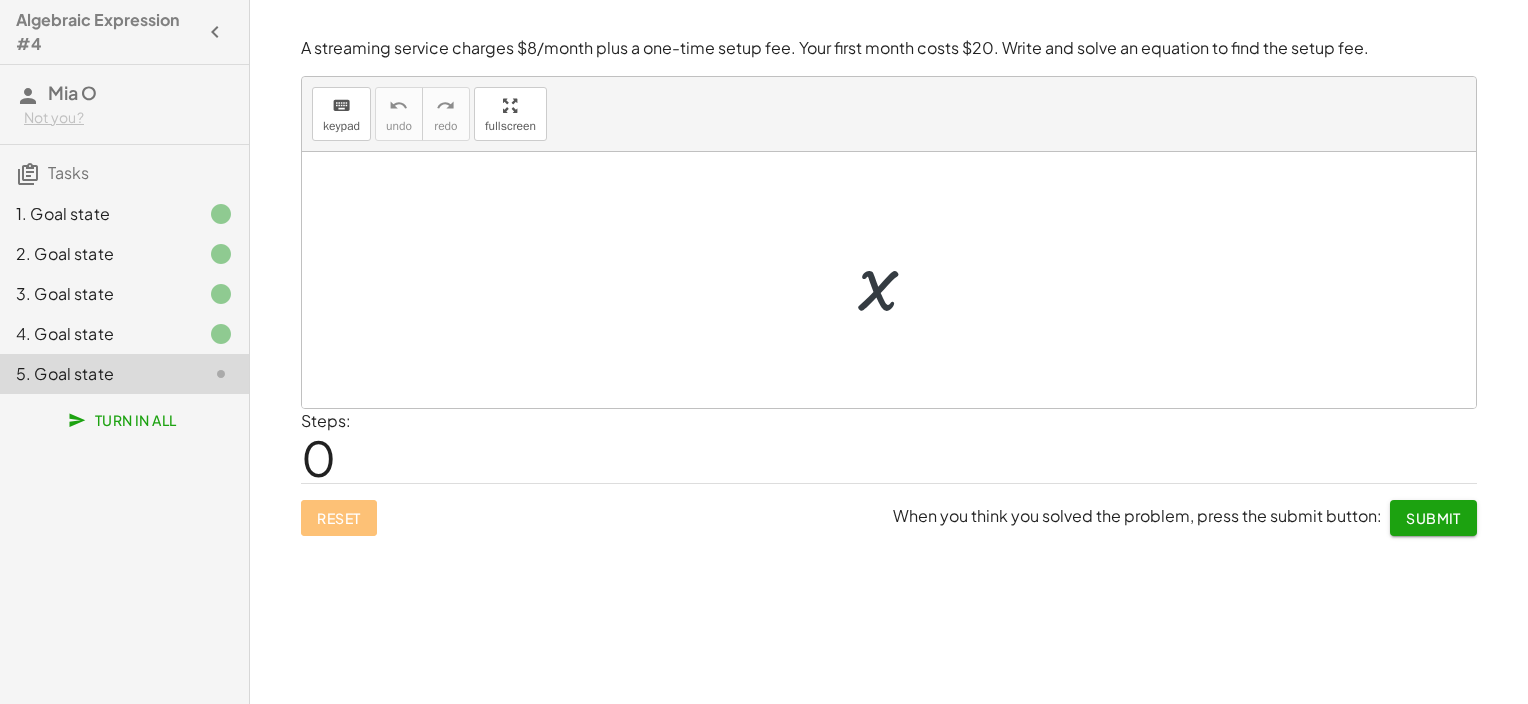 drag, startPoint x: 885, startPoint y: 288, endPoint x: 858, endPoint y: 294, distance: 27.658634 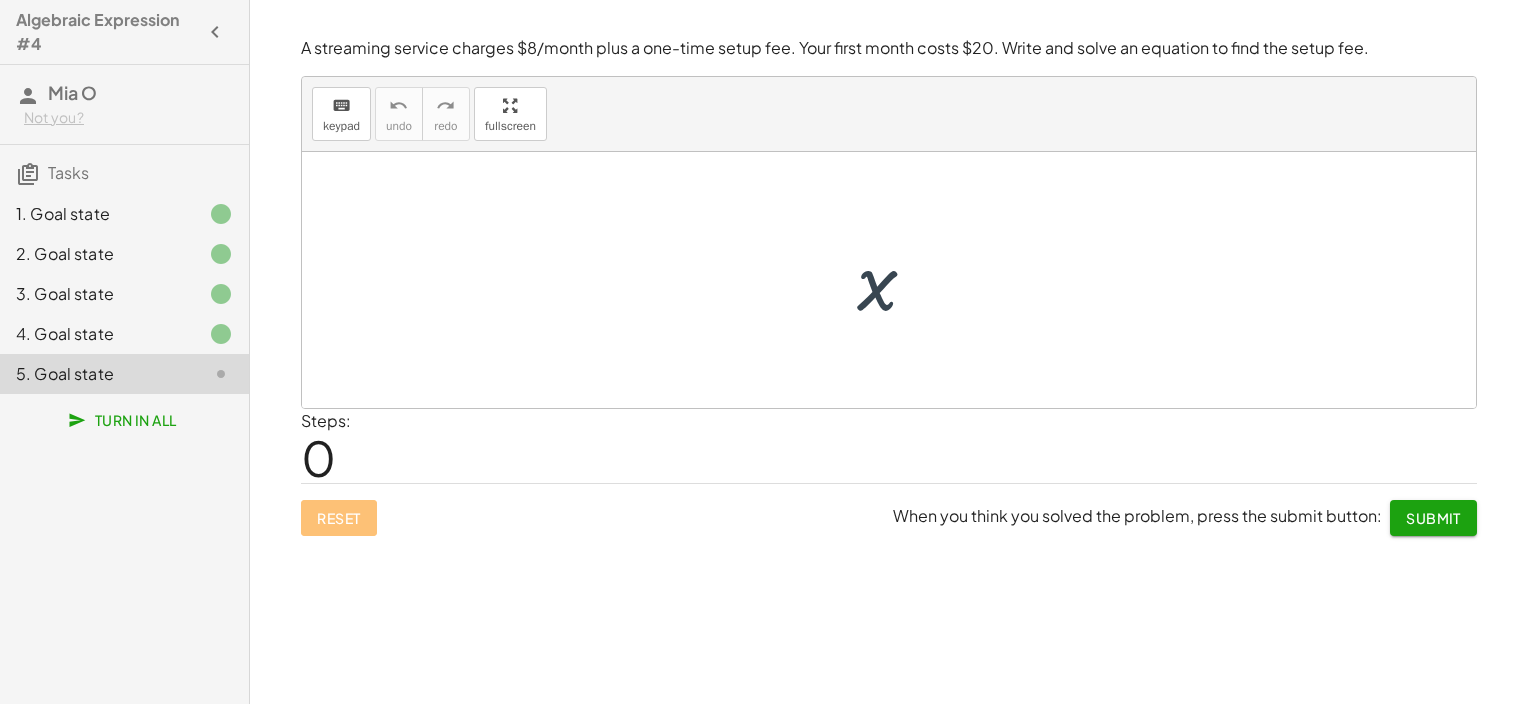 click at bounding box center (896, 280) 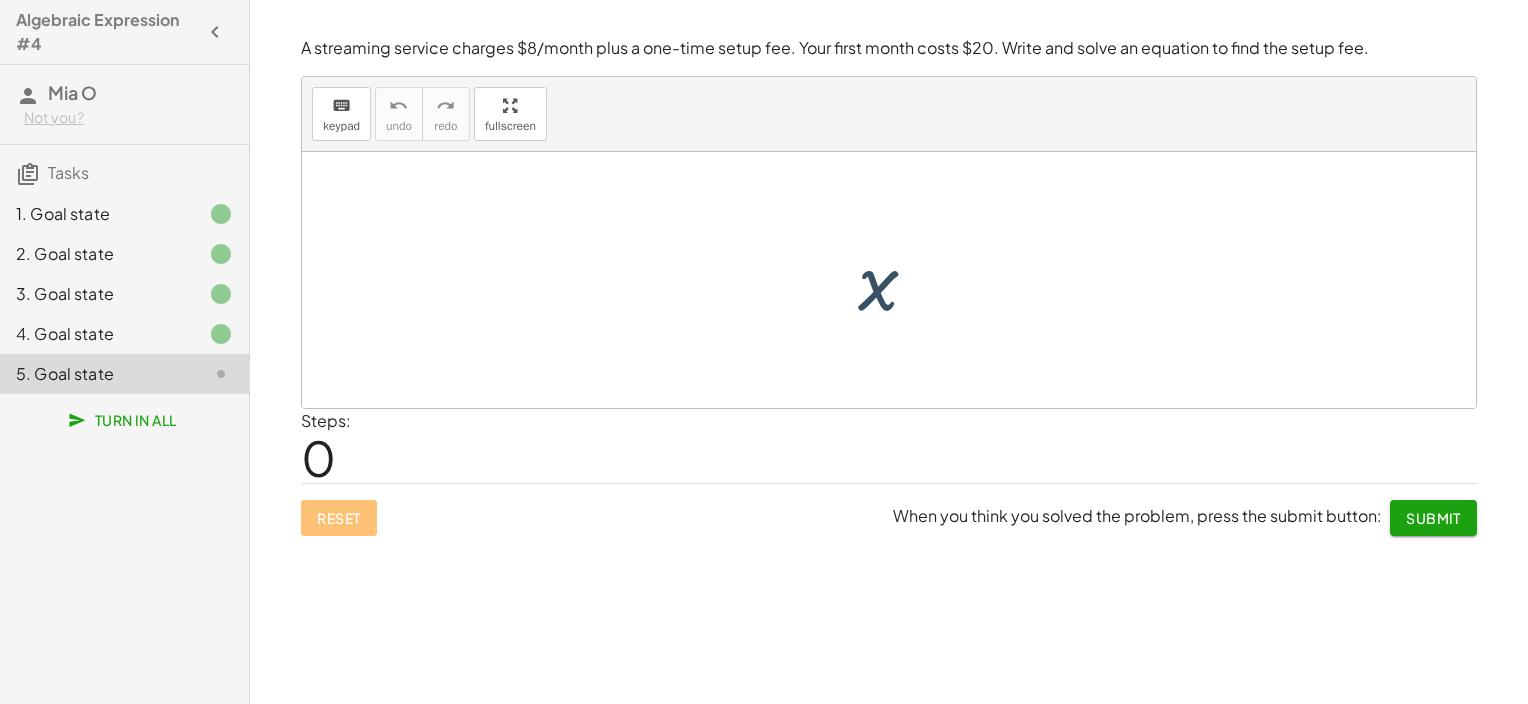 drag, startPoint x: 858, startPoint y: 294, endPoint x: 901, endPoint y: 289, distance: 43.289722 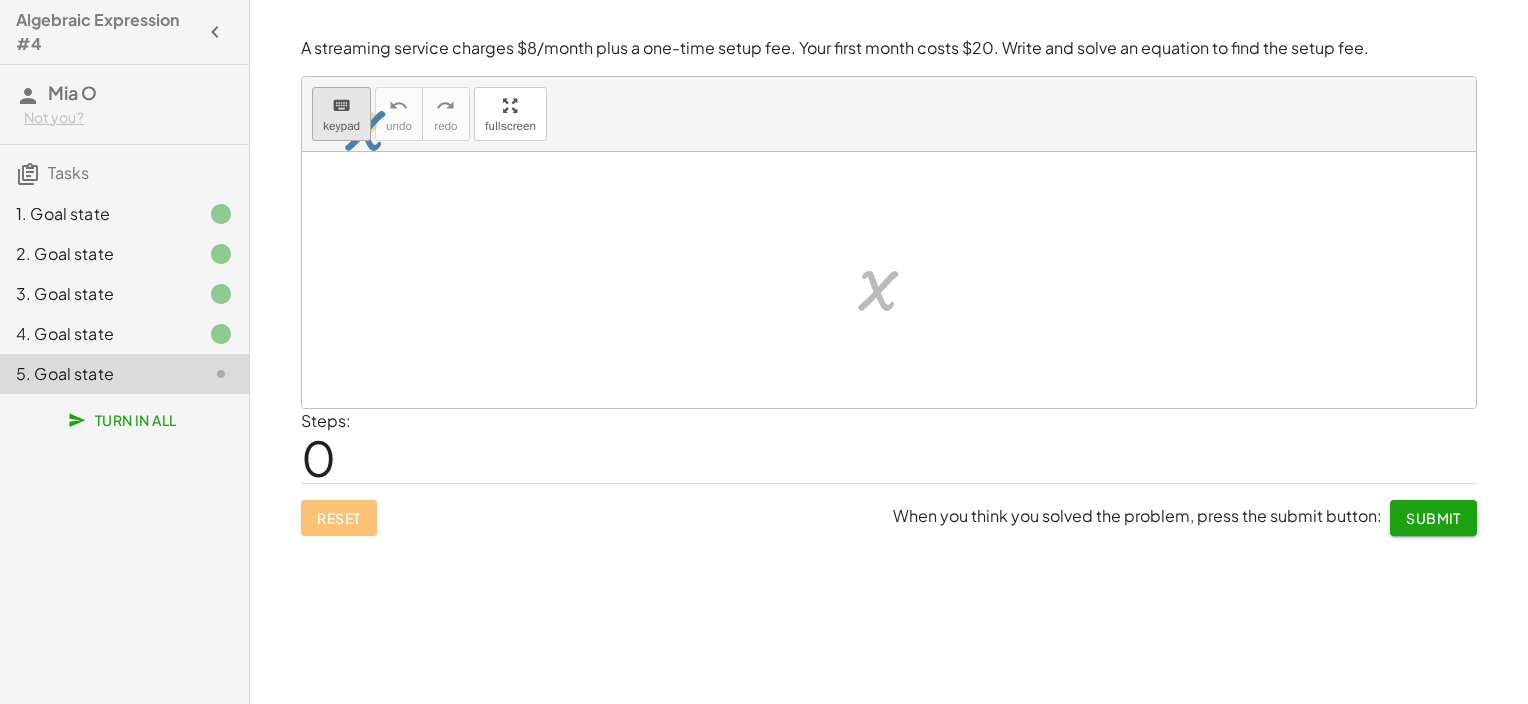 drag, startPoint x: 872, startPoint y: 270, endPoint x: 354, endPoint y: 108, distance: 542.7412 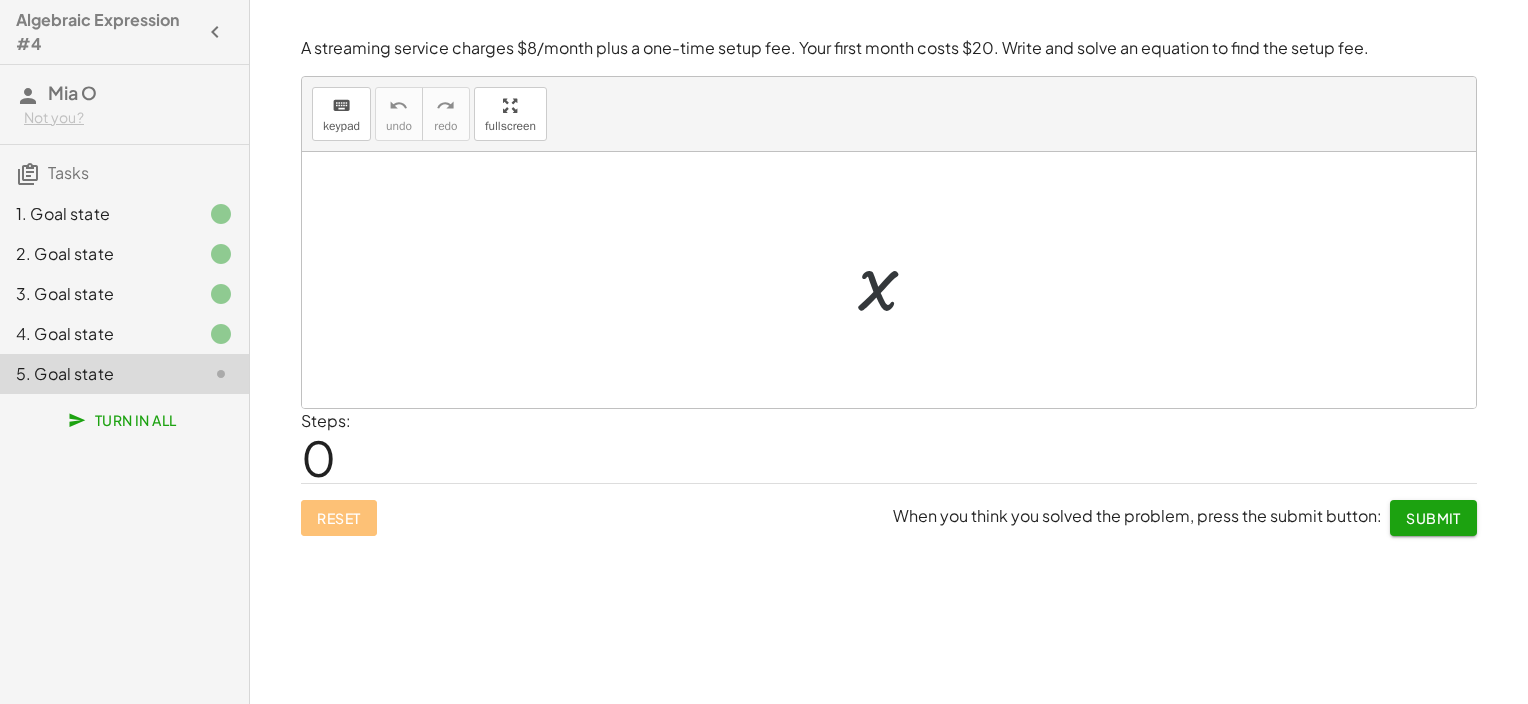 drag, startPoint x: 889, startPoint y: 307, endPoint x: 875, endPoint y: 282, distance: 28.653097 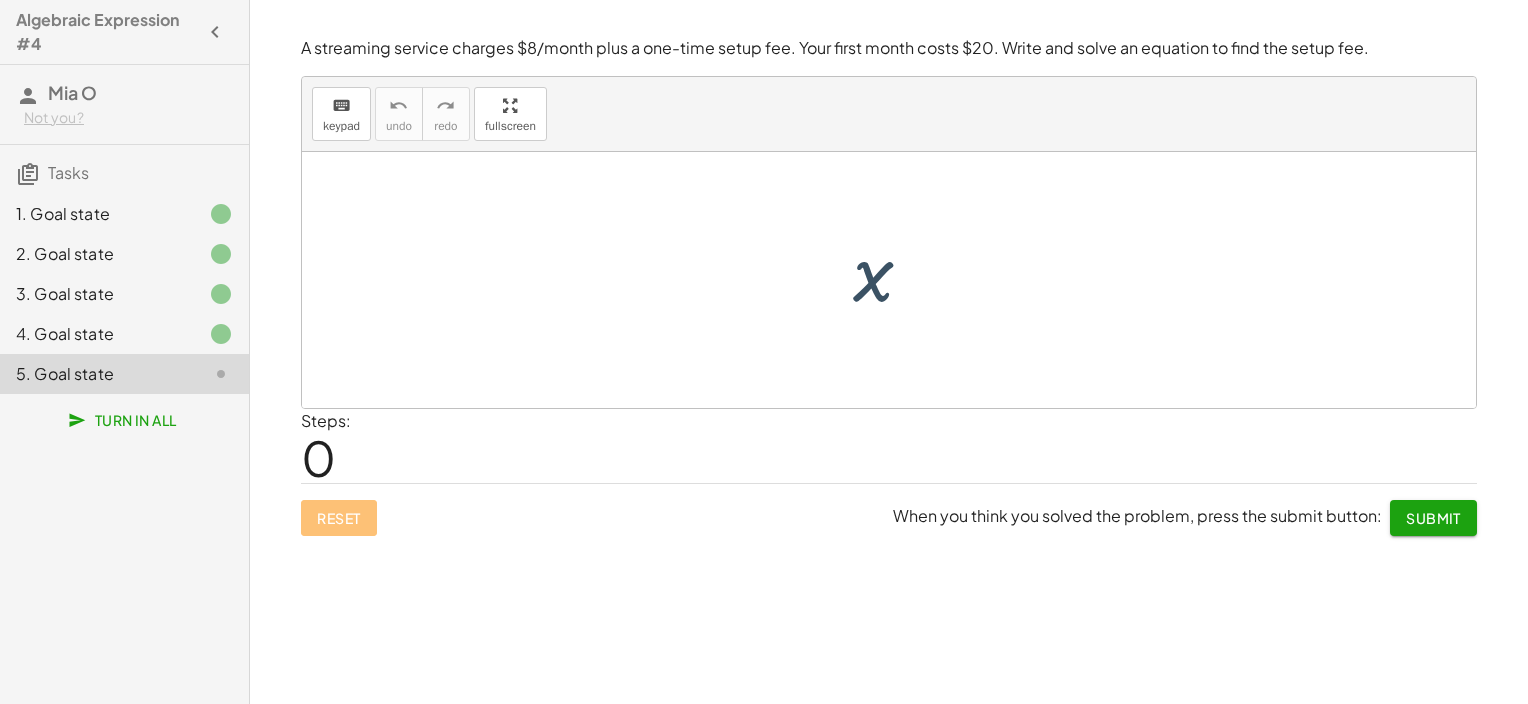 click at bounding box center [896, 280] 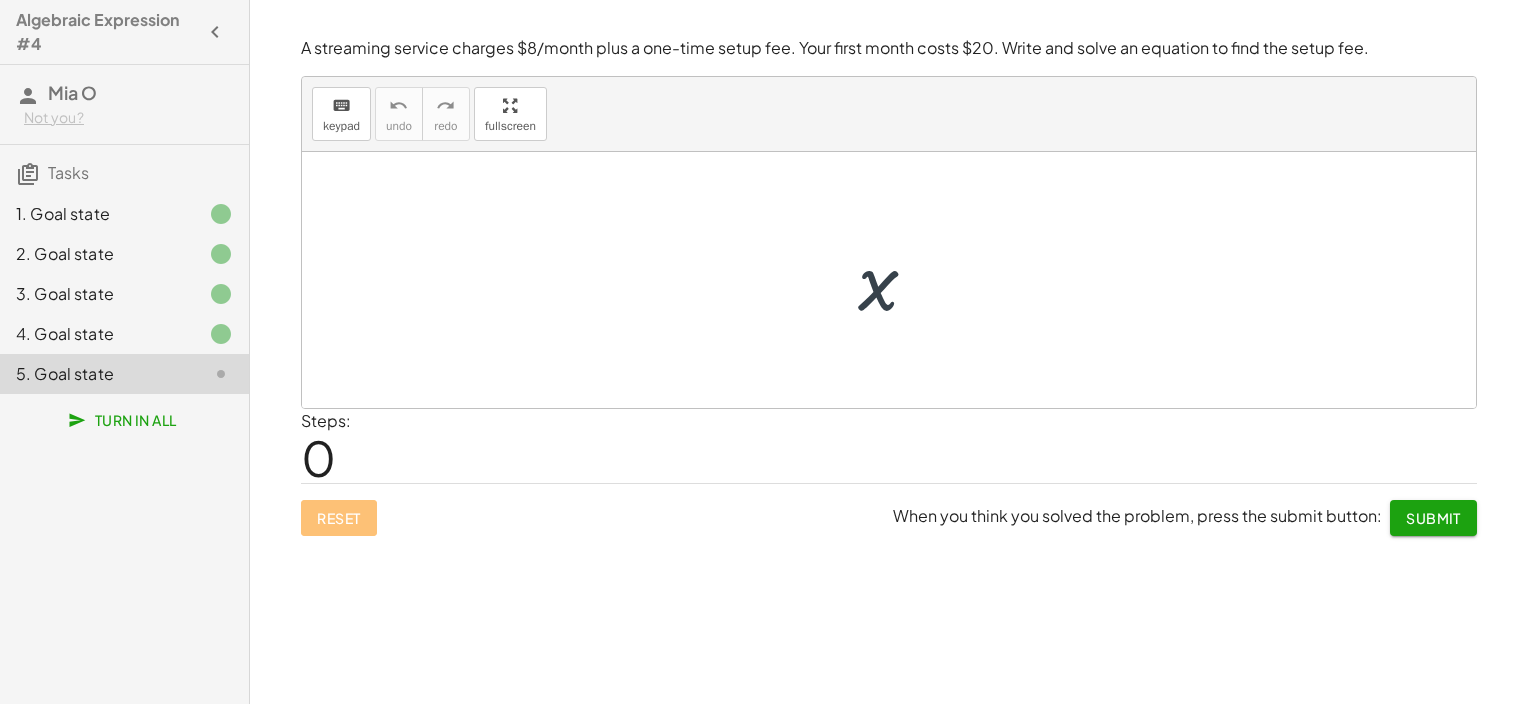 click at bounding box center [896, 280] 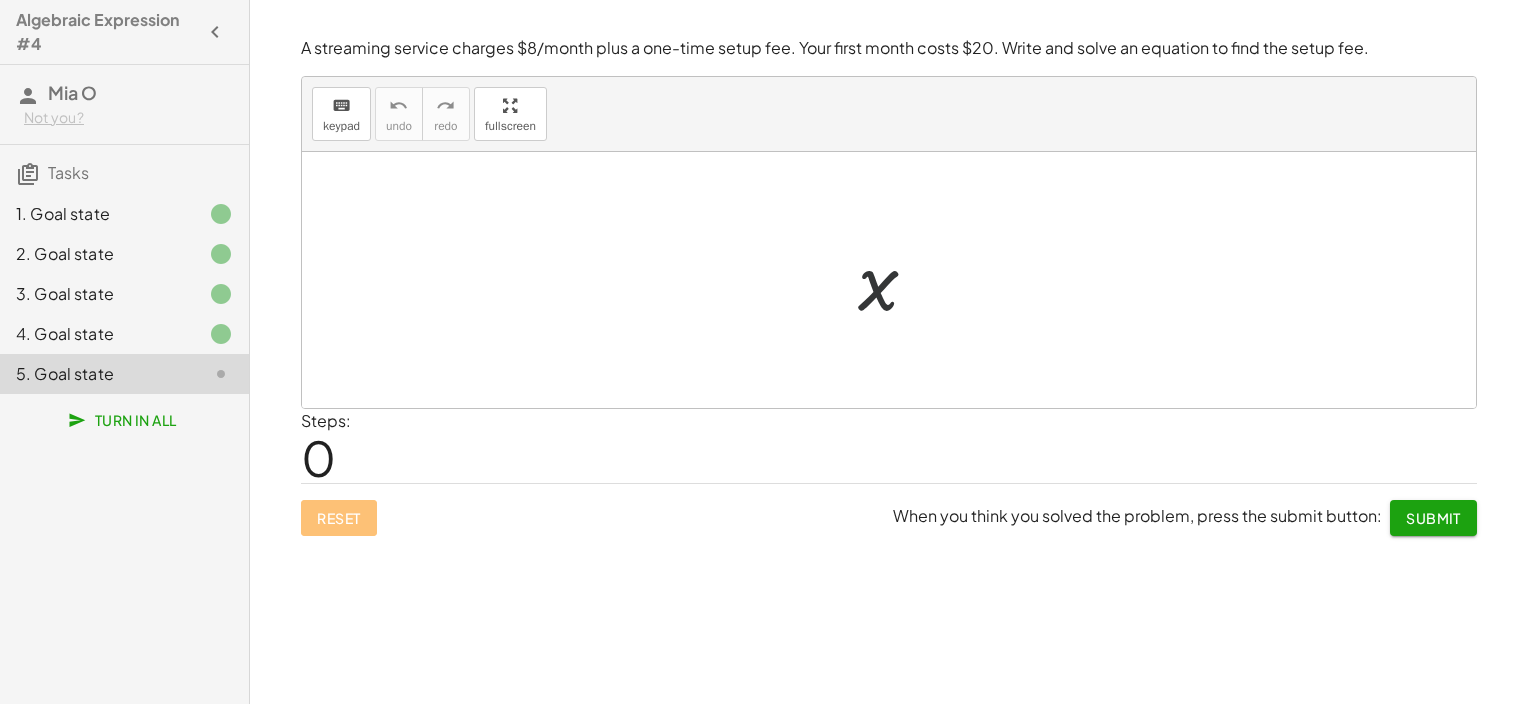 click at bounding box center [896, 280] 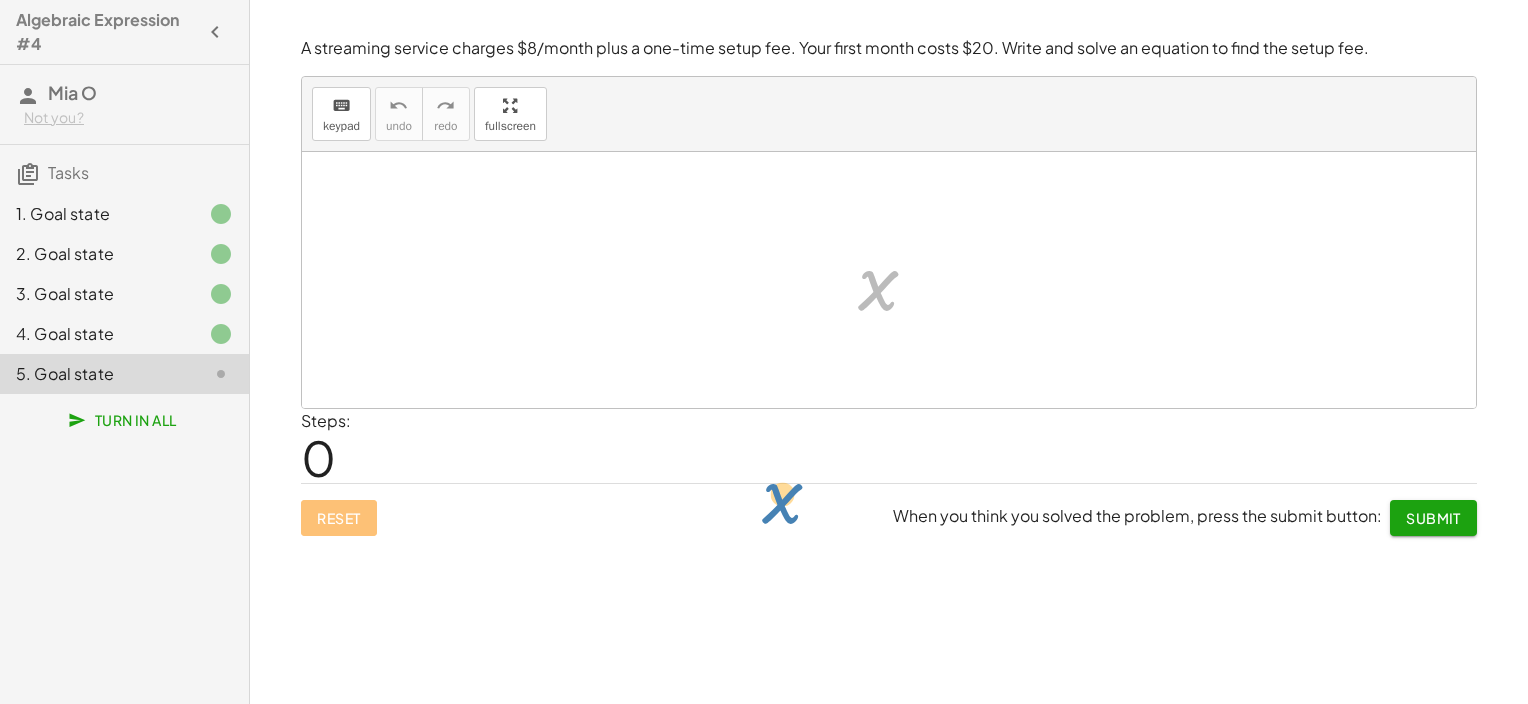 drag, startPoint x: 871, startPoint y: 292, endPoint x: 764, endPoint y: 469, distance: 206.82843 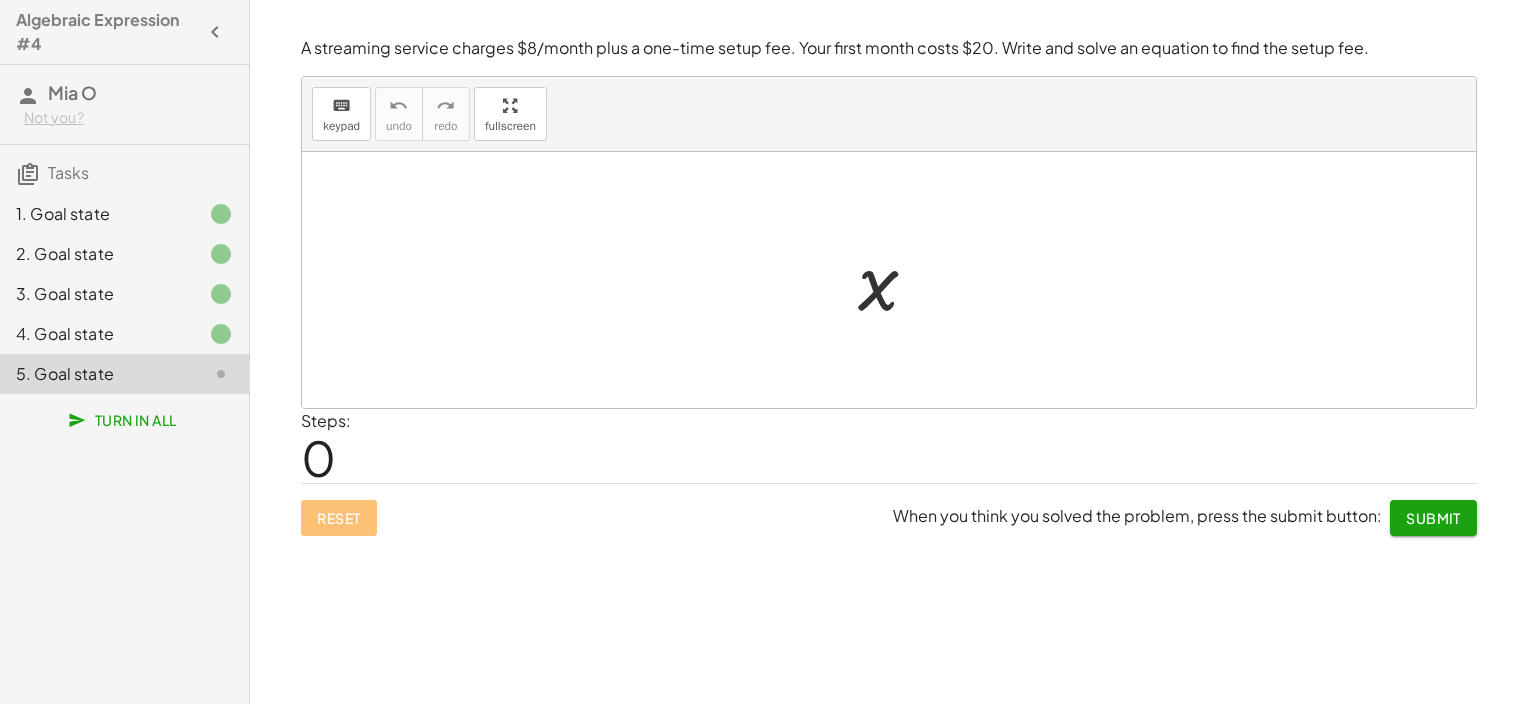 click at bounding box center (896, 280) 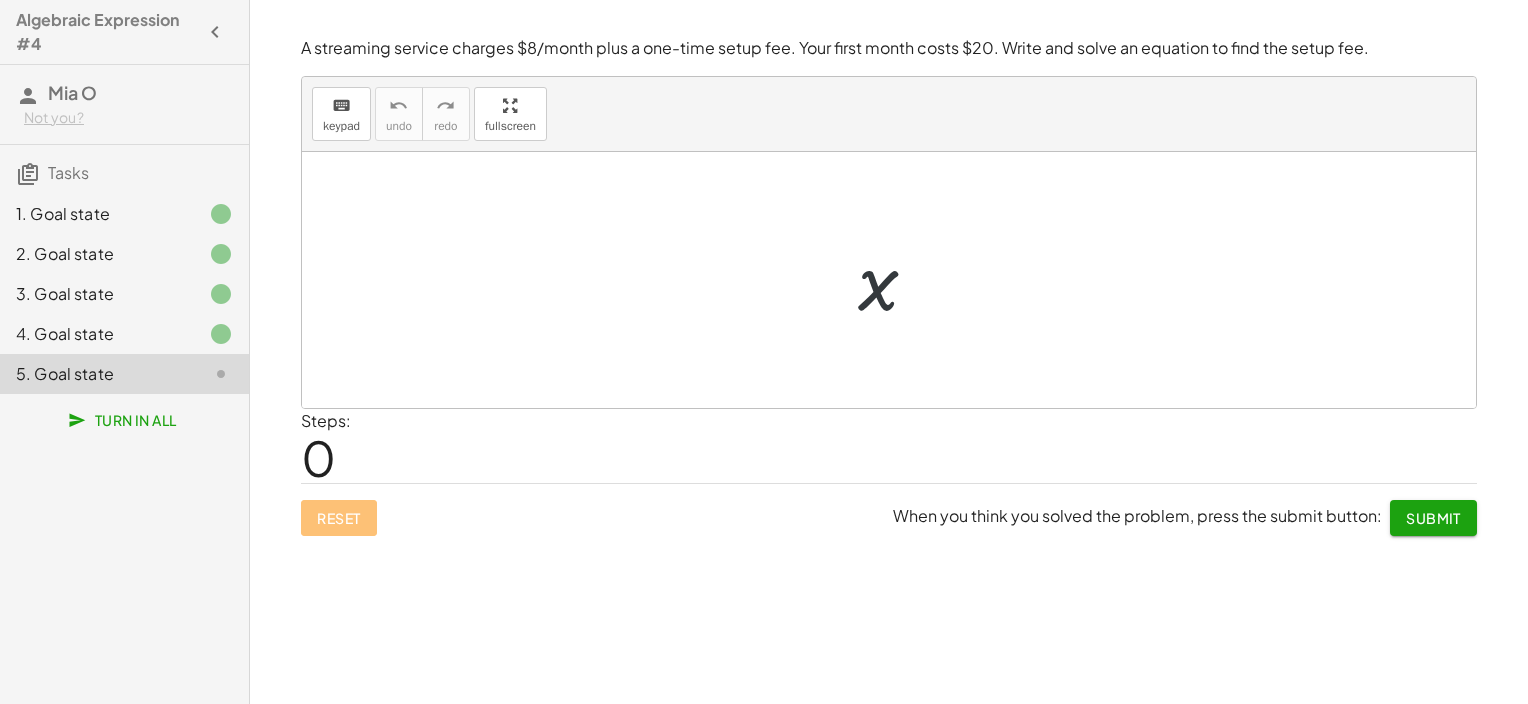 click at bounding box center (896, 280) 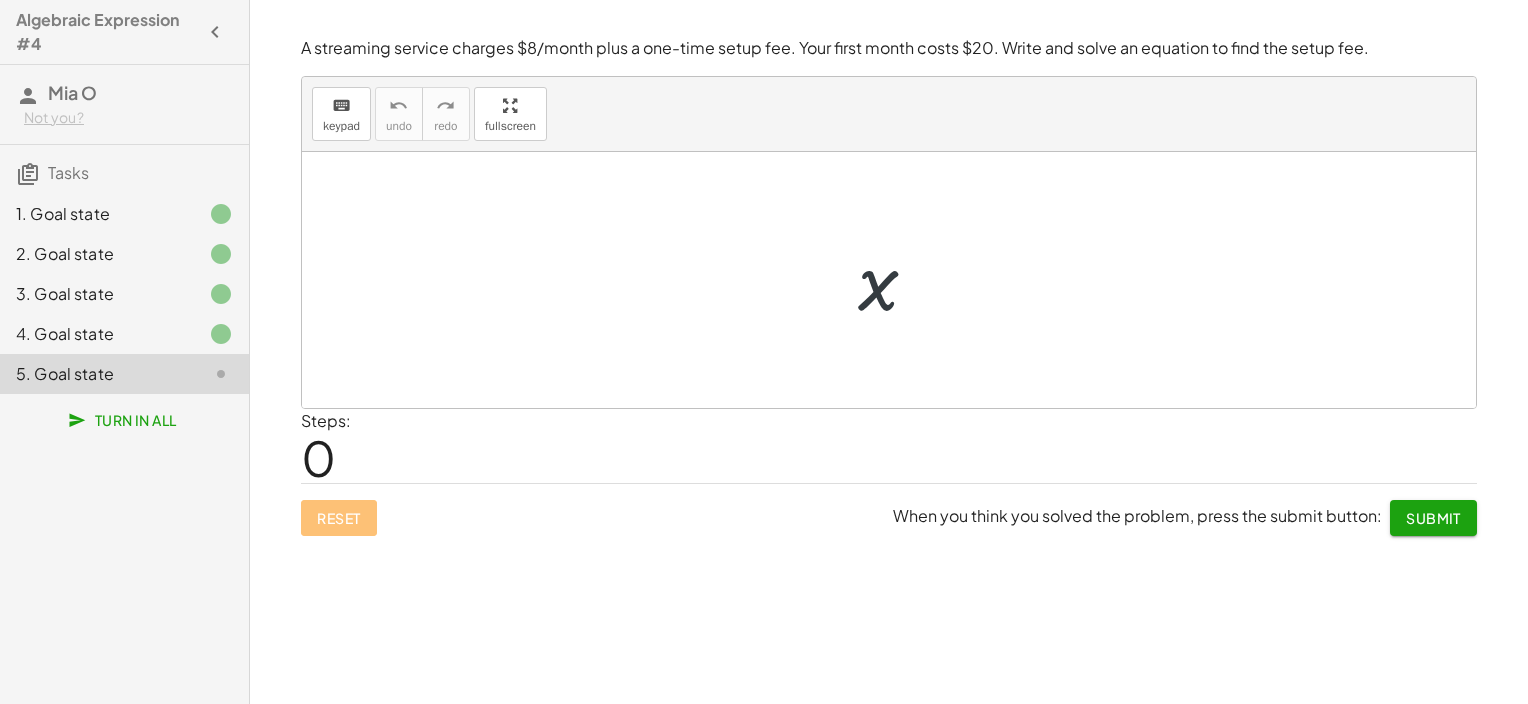 drag, startPoint x: 910, startPoint y: 300, endPoint x: 886, endPoint y: 284, distance: 28.84441 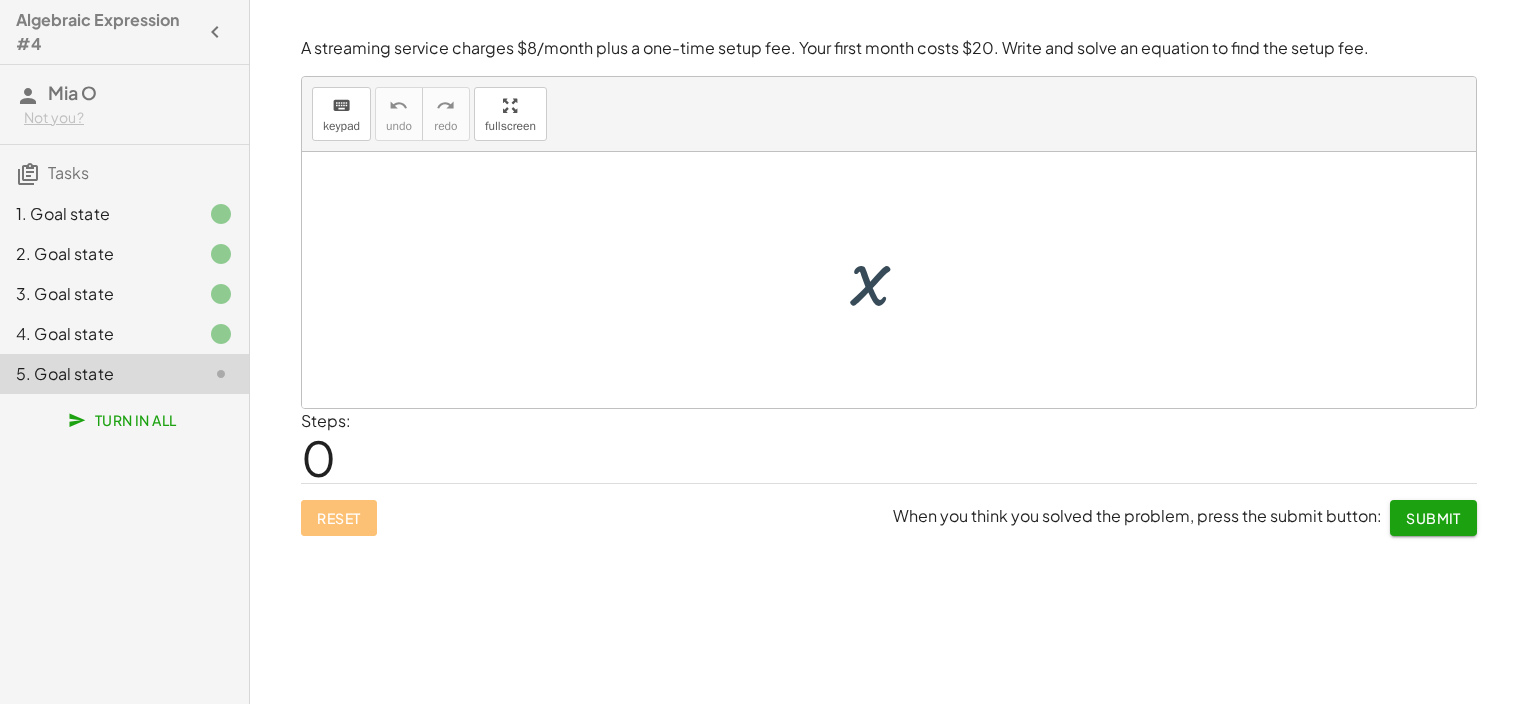 click at bounding box center [896, 280] 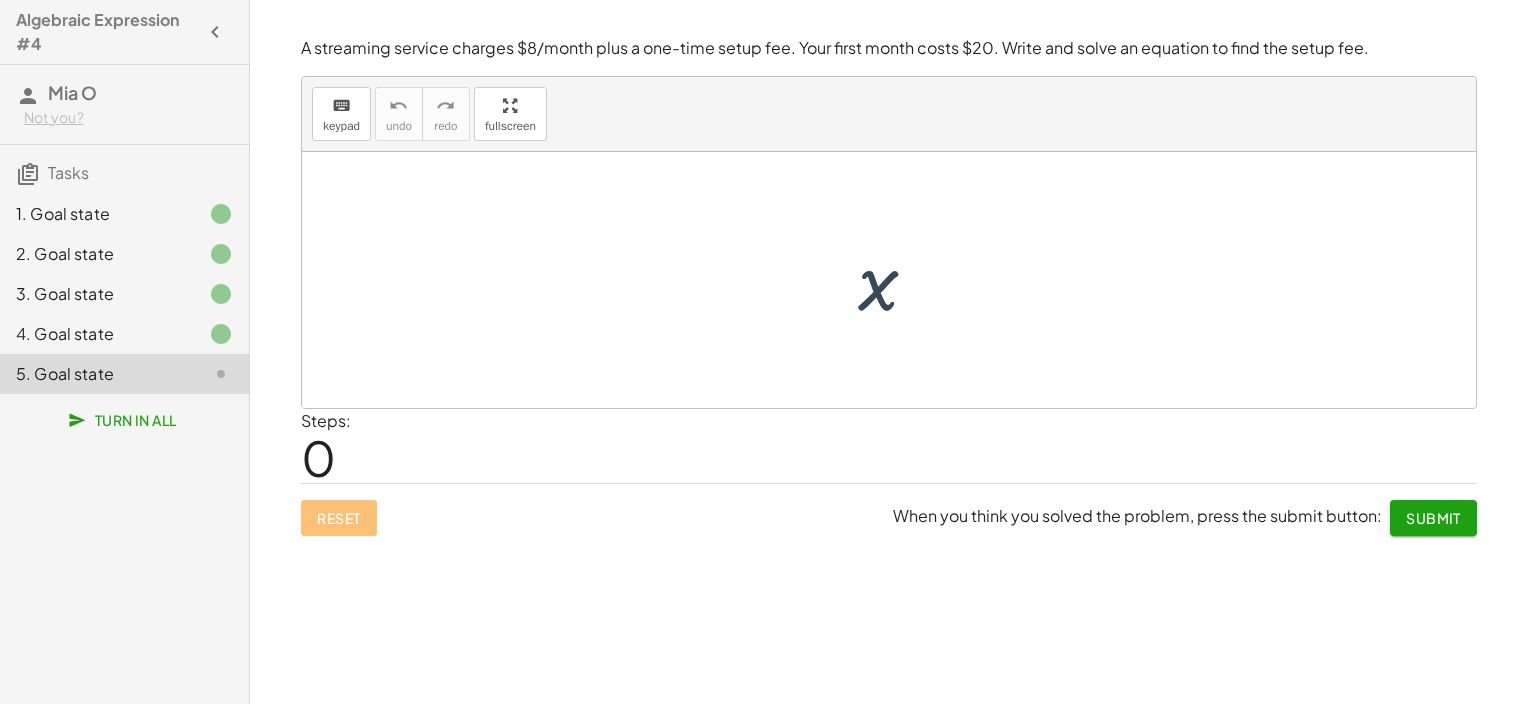 click at bounding box center [896, 280] 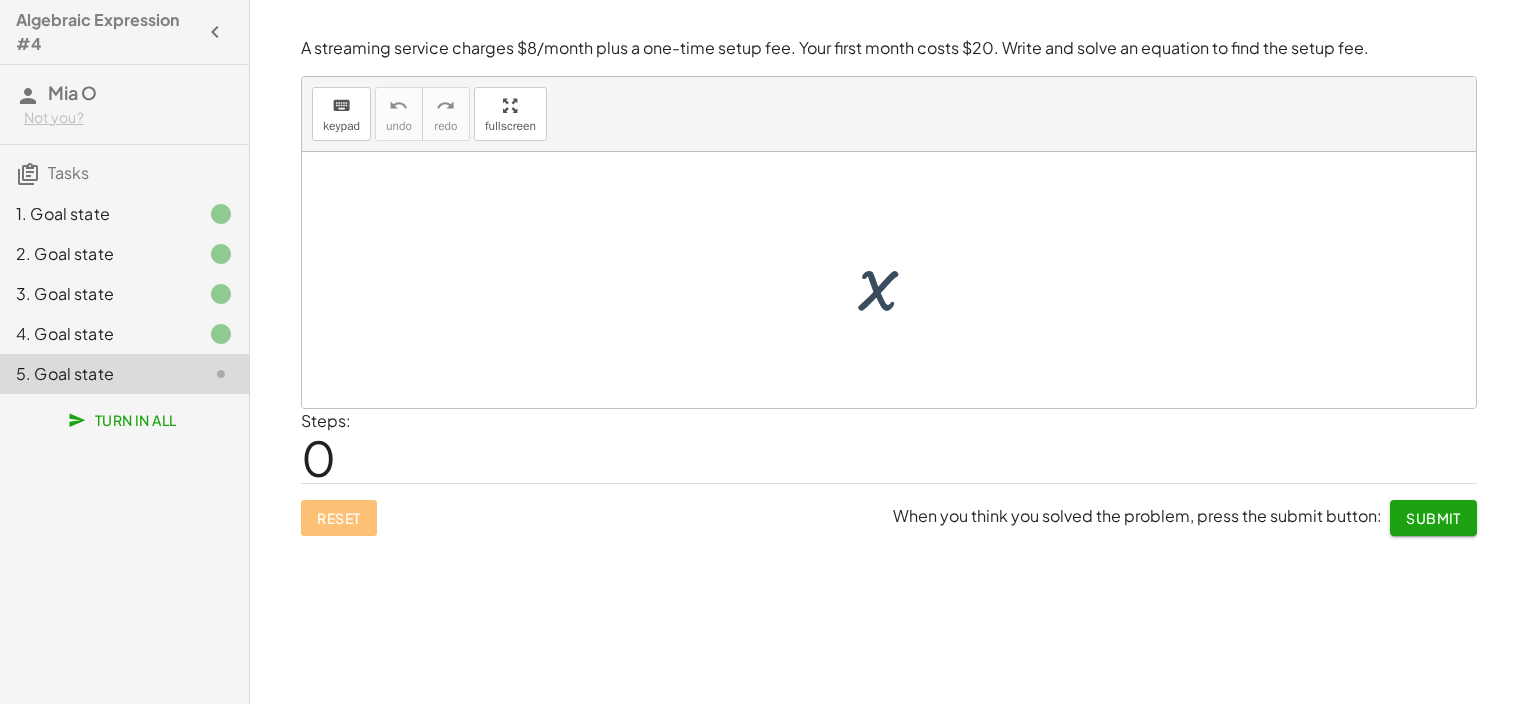 click at bounding box center (896, 280) 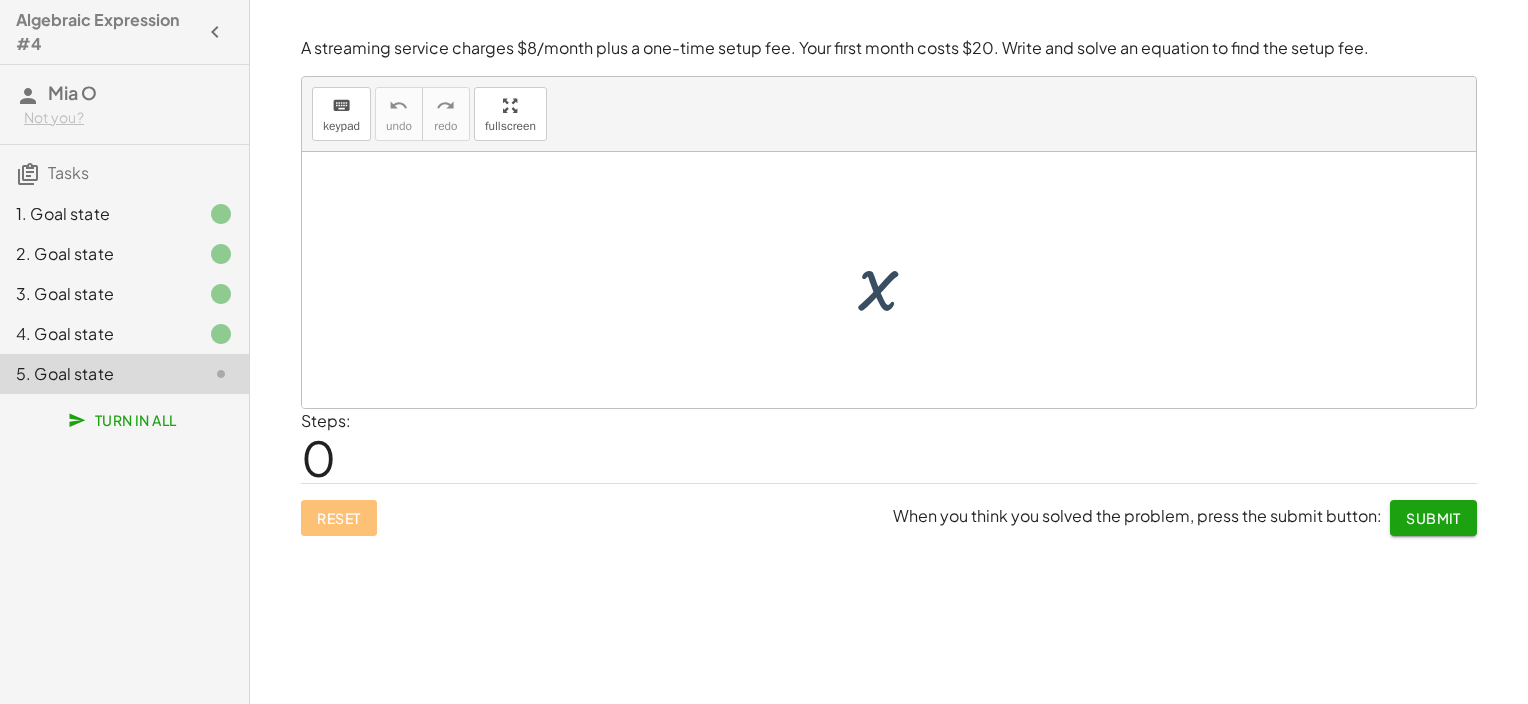 click at bounding box center [896, 280] 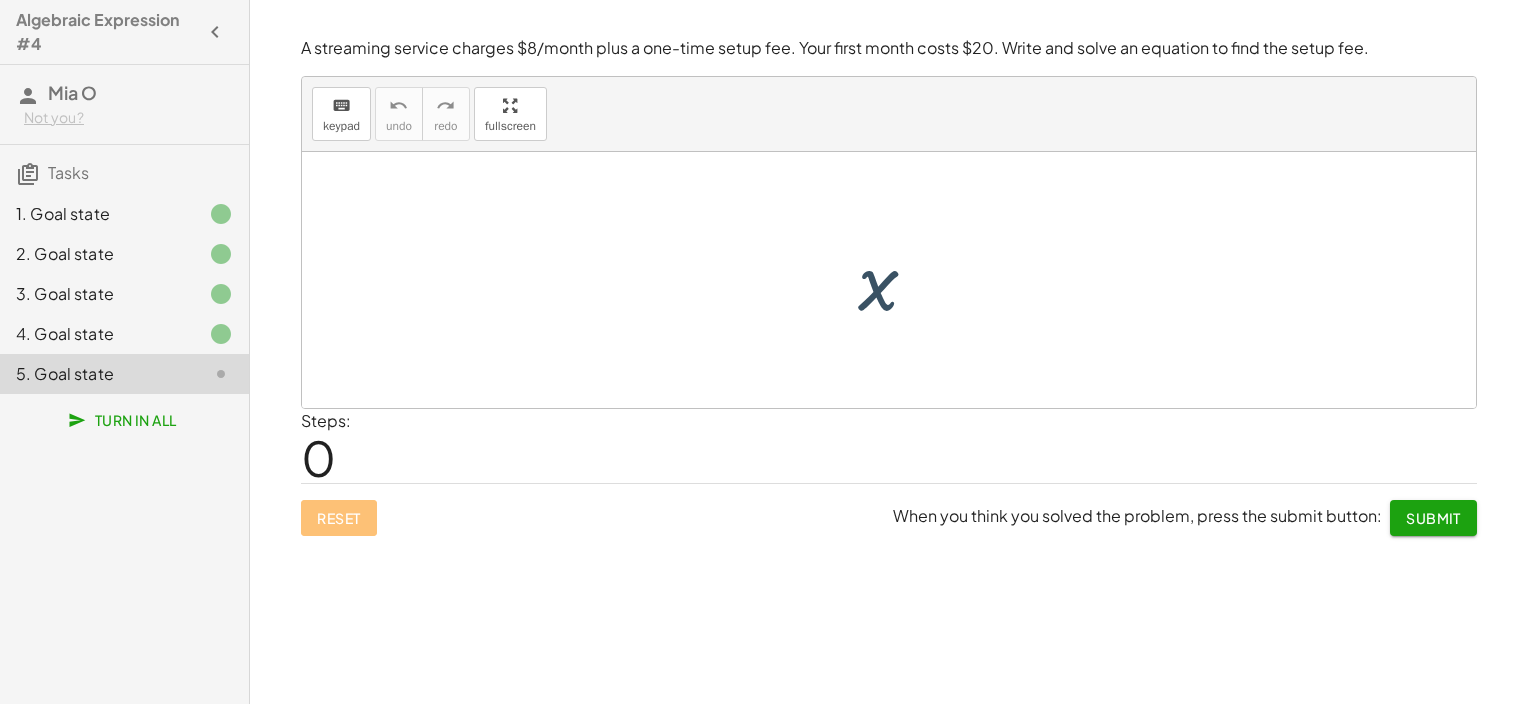 click at bounding box center (896, 280) 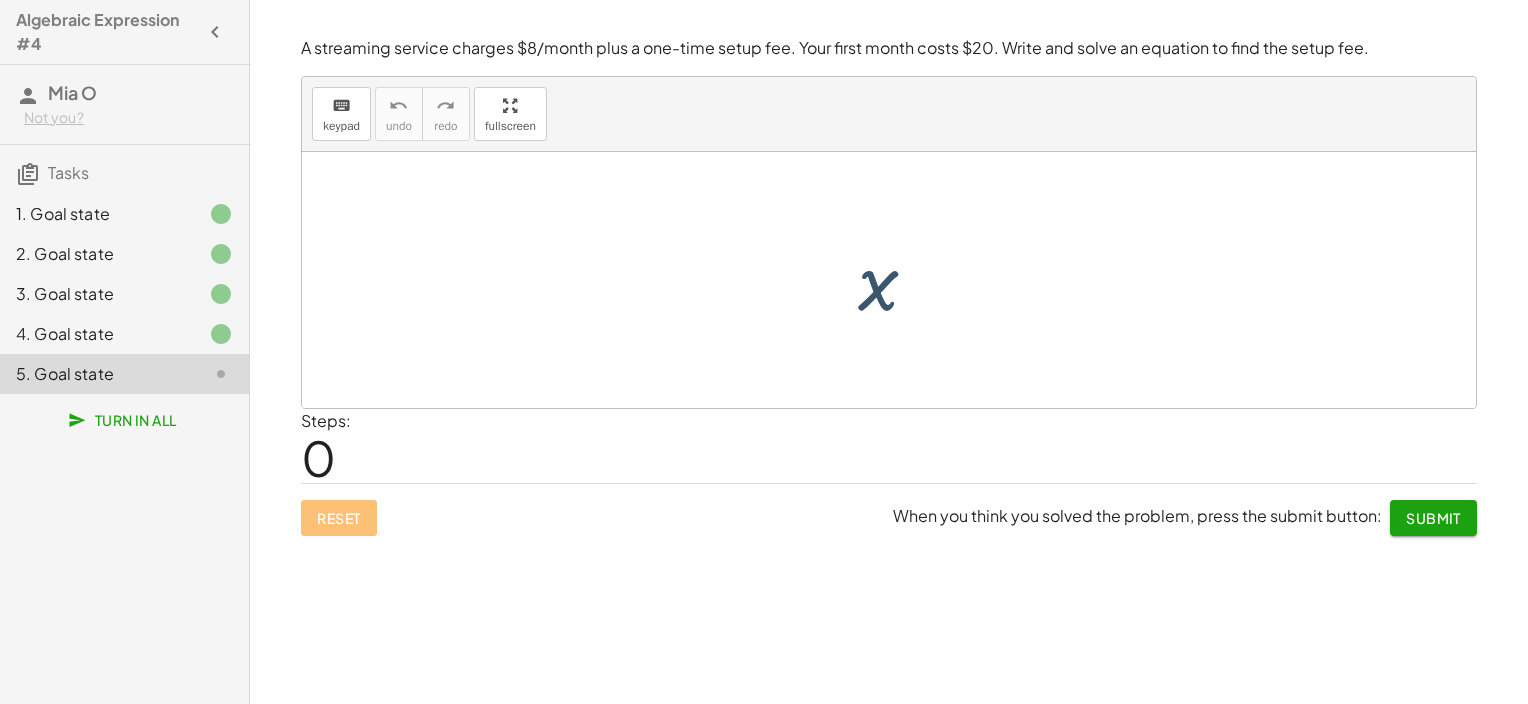 click at bounding box center [896, 280] 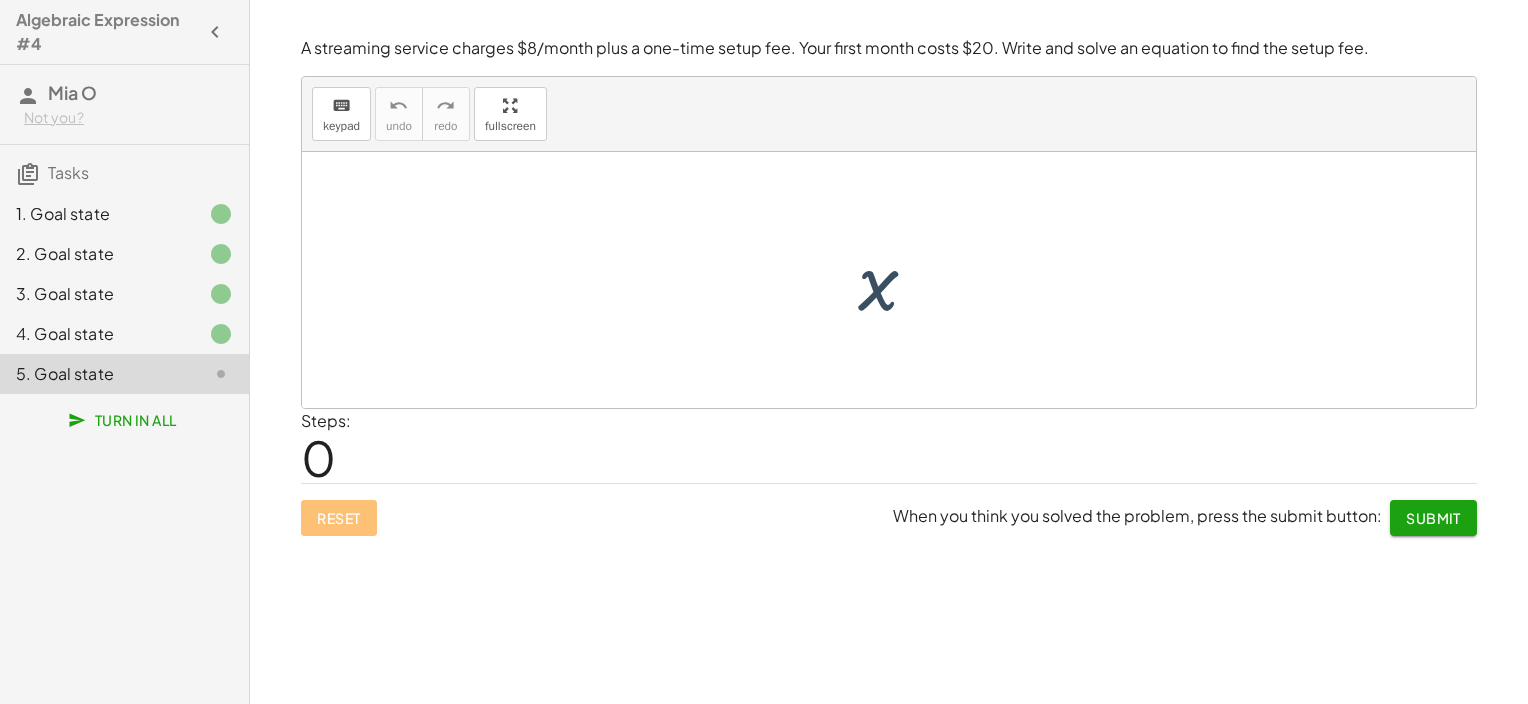 click at bounding box center [896, 280] 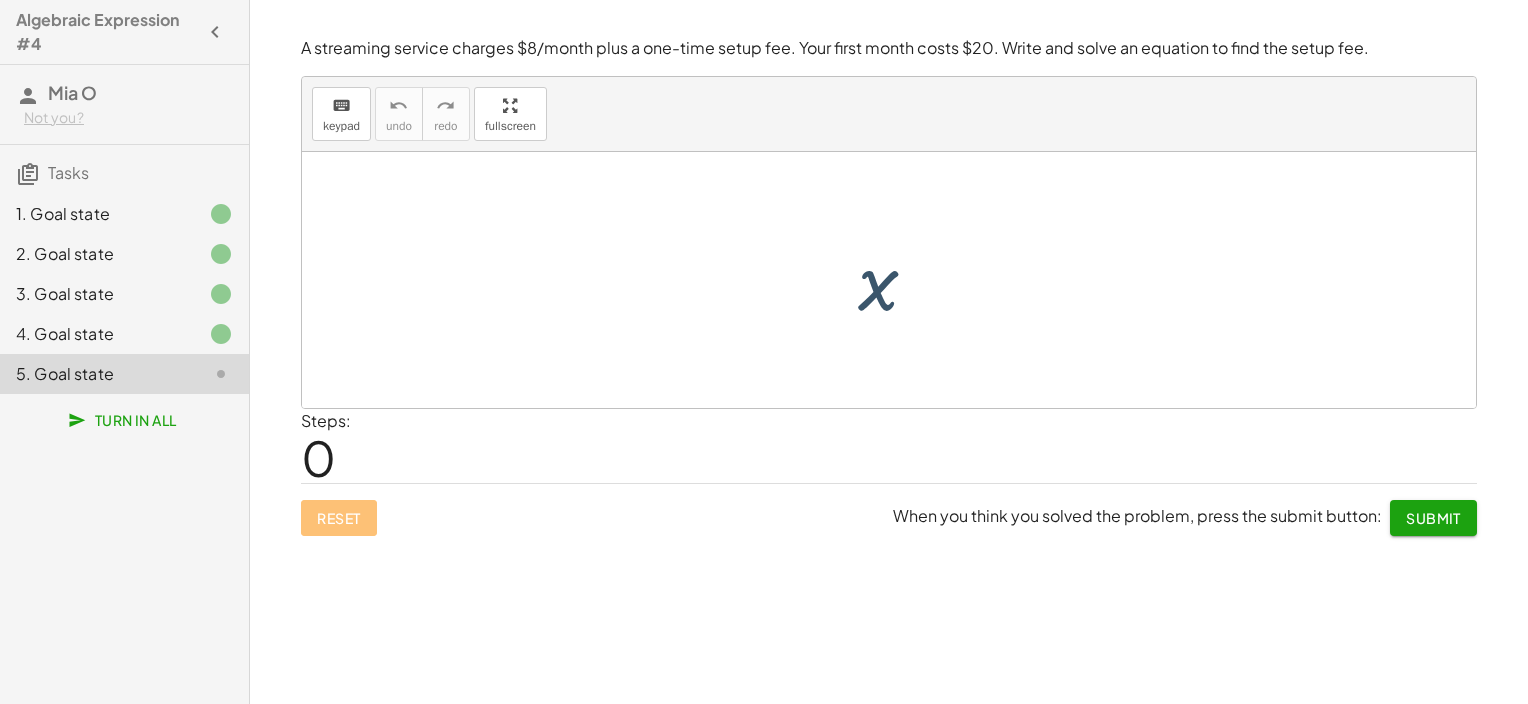 click at bounding box center [896, 280] 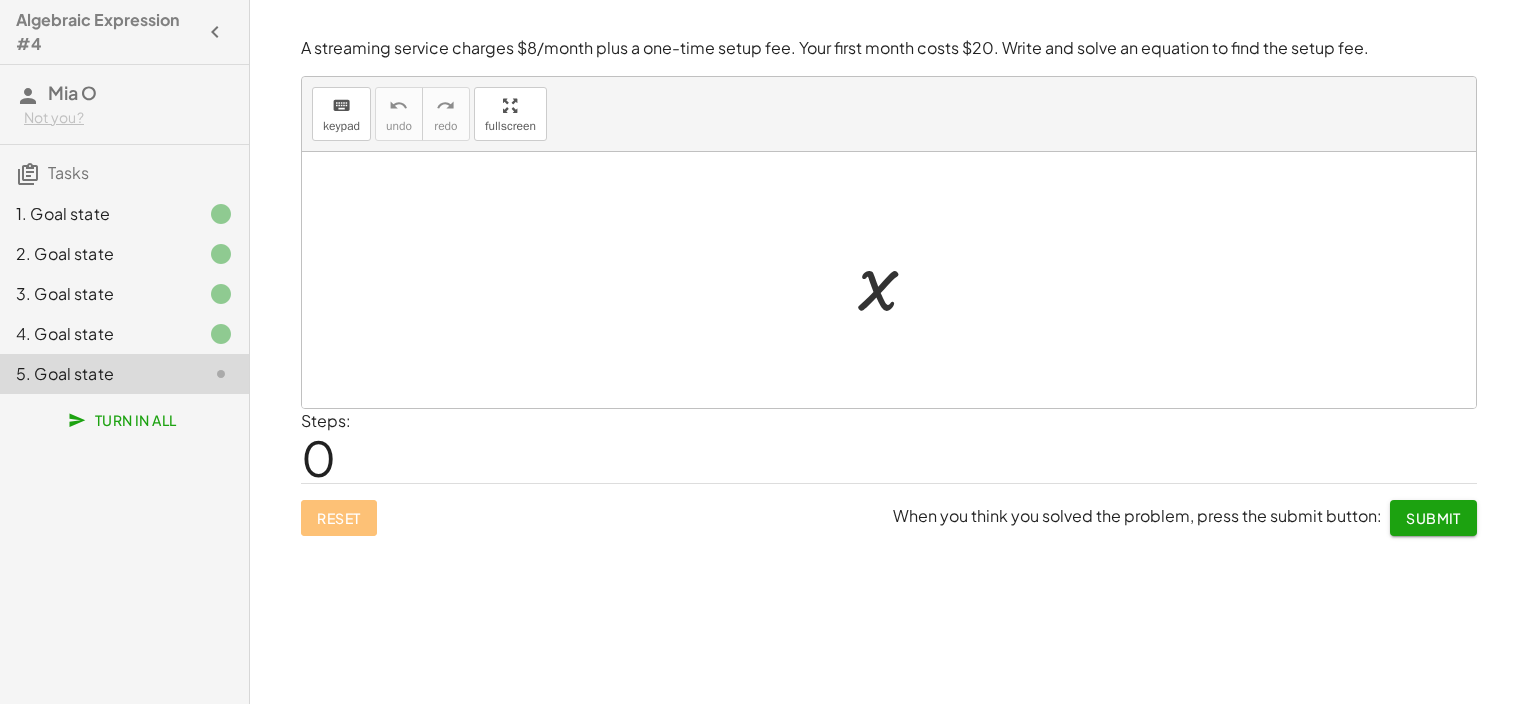 click at bounding box center (896, 280) 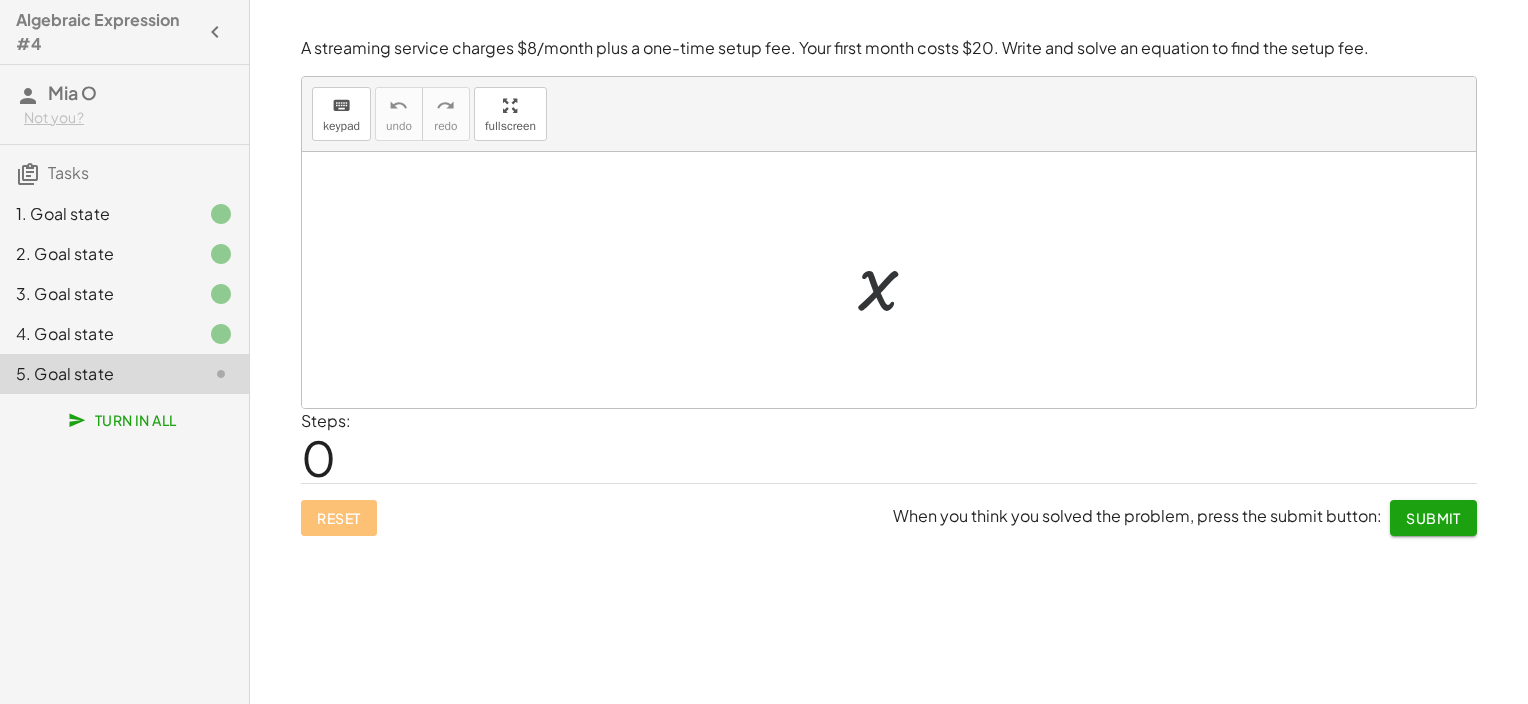 click at bounding box center [896, 280] 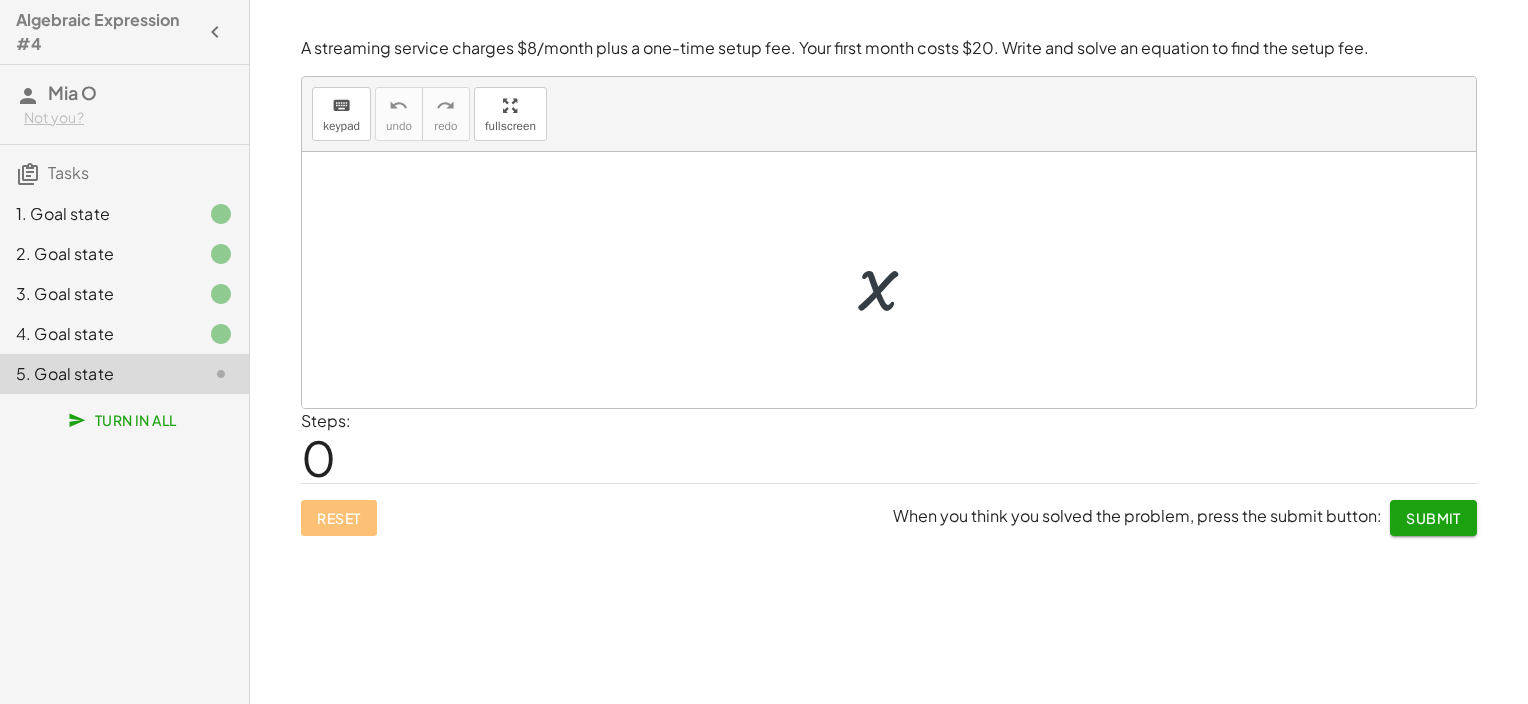 click at bounding box center [896, 280] 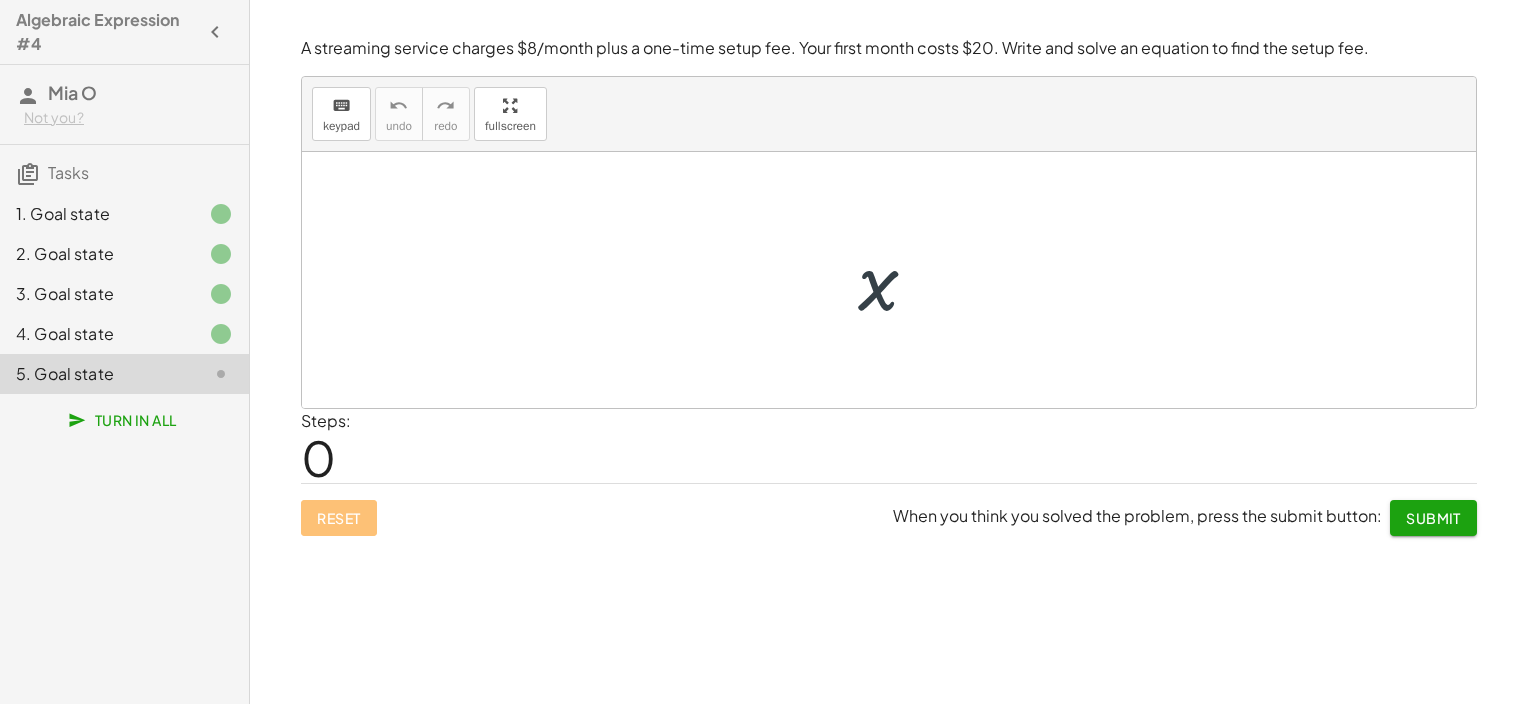 click at bounding box center [896, 280] 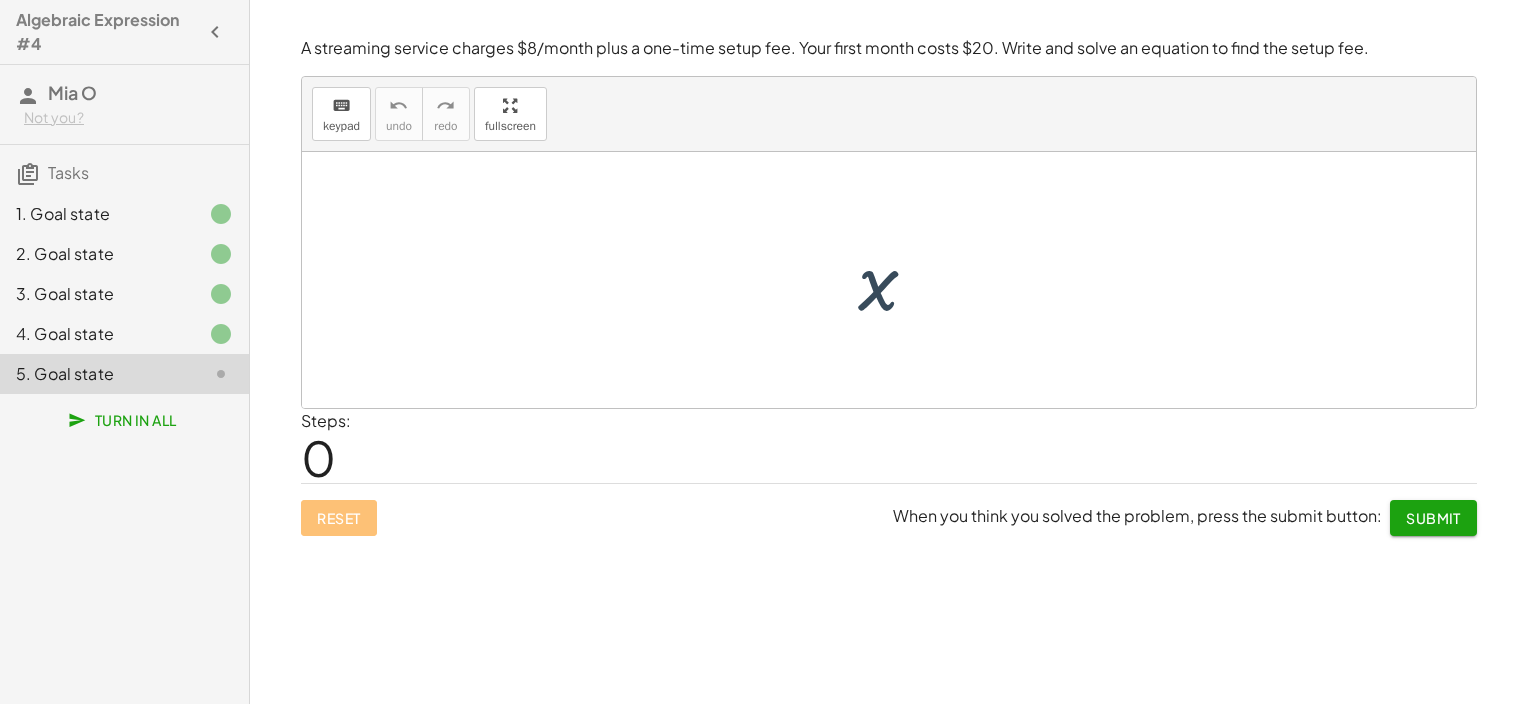 click at bounding box center (896, 280) 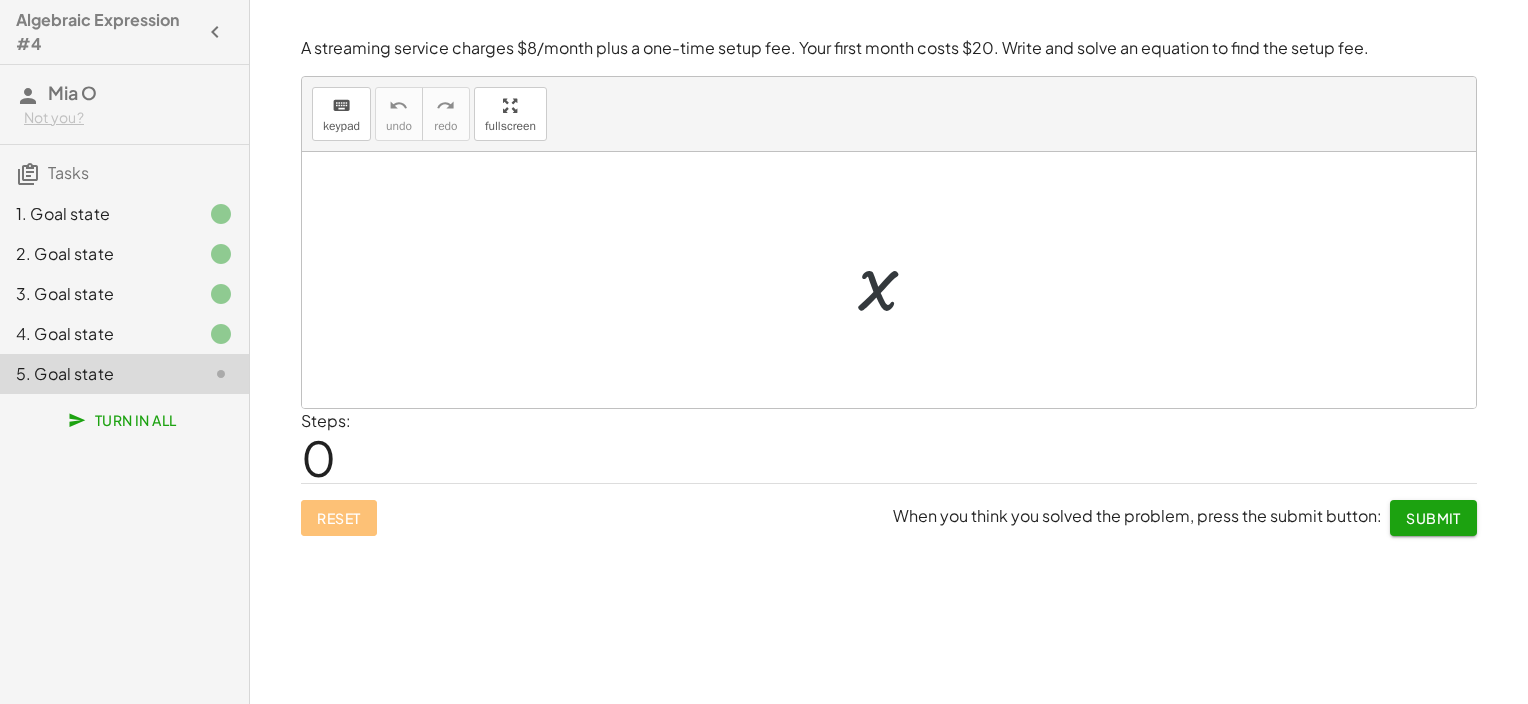 click at bounding box center [896, 280] 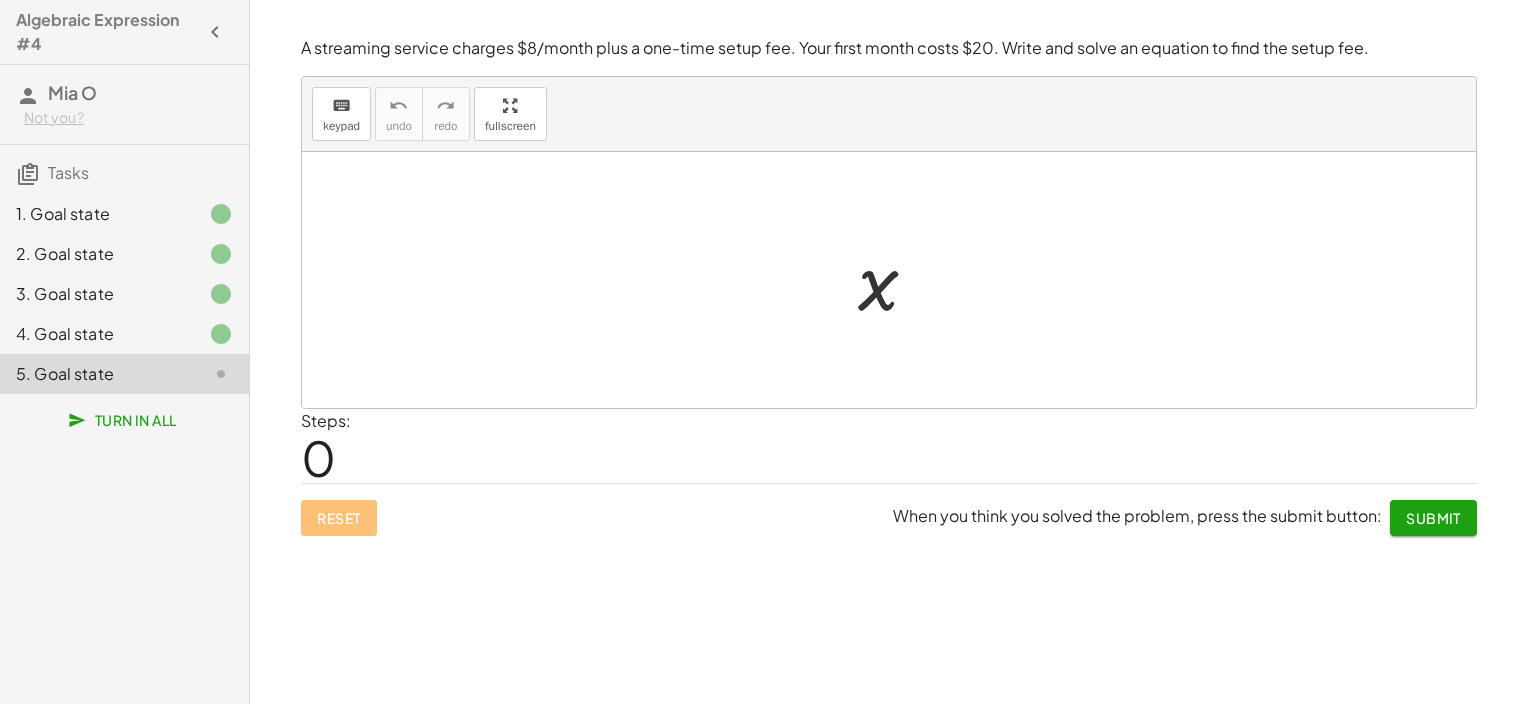 click at bounding box center (896, 280) 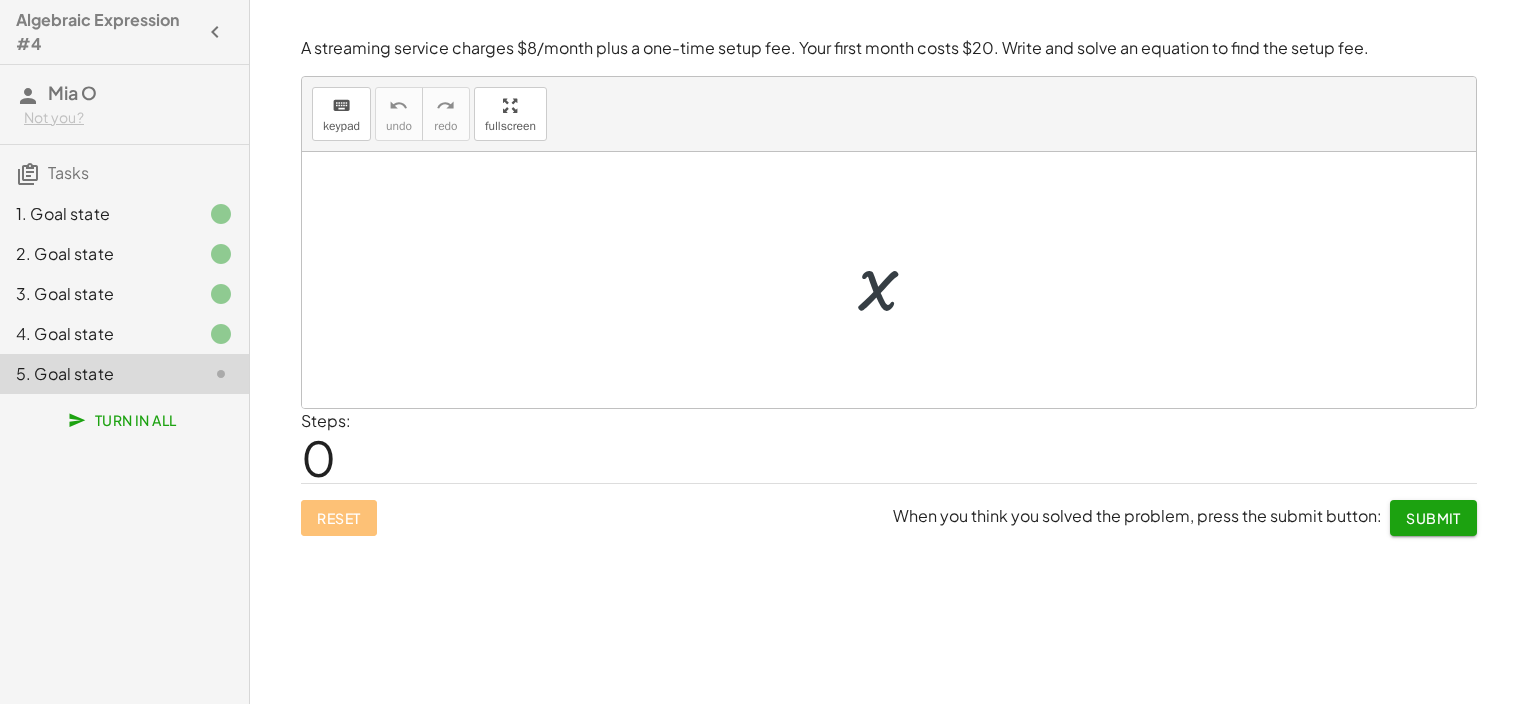 click at bounding box center [896, 280] 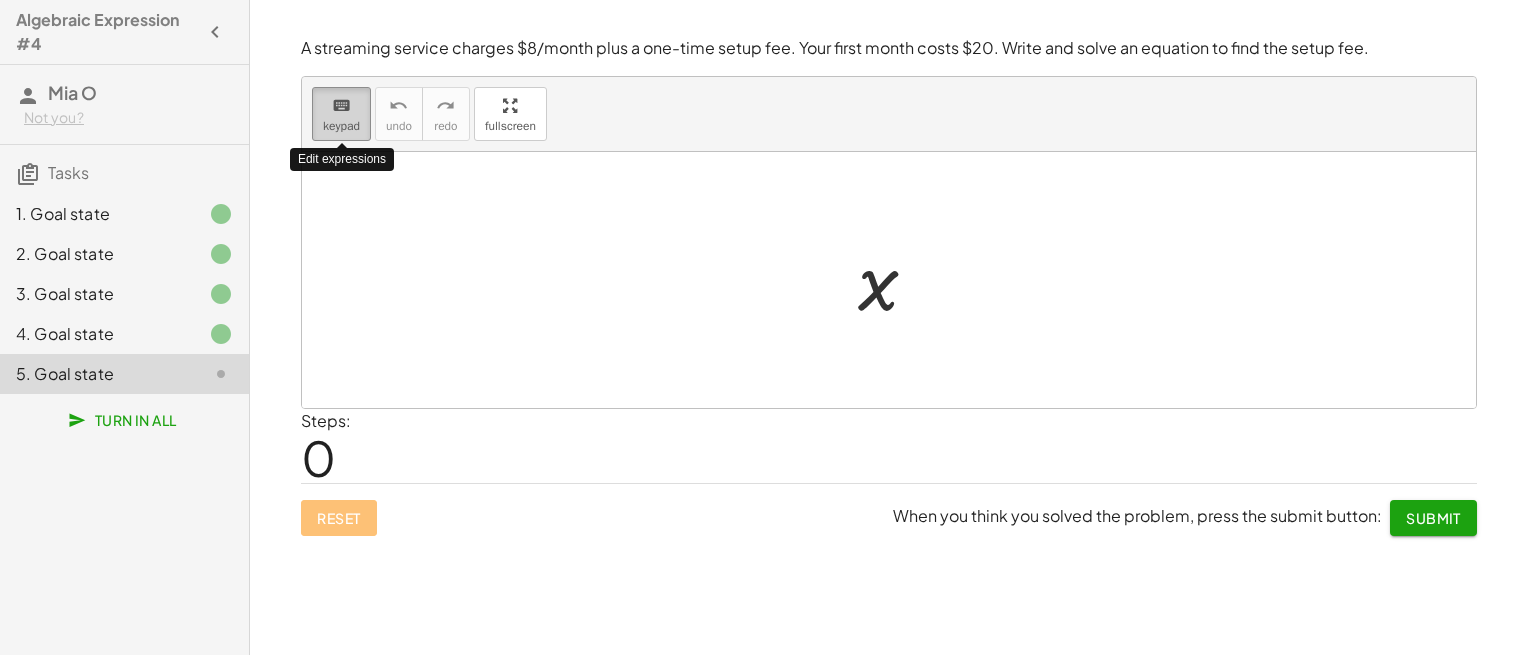 click on "keyboard" at bounding box center (341, 106) 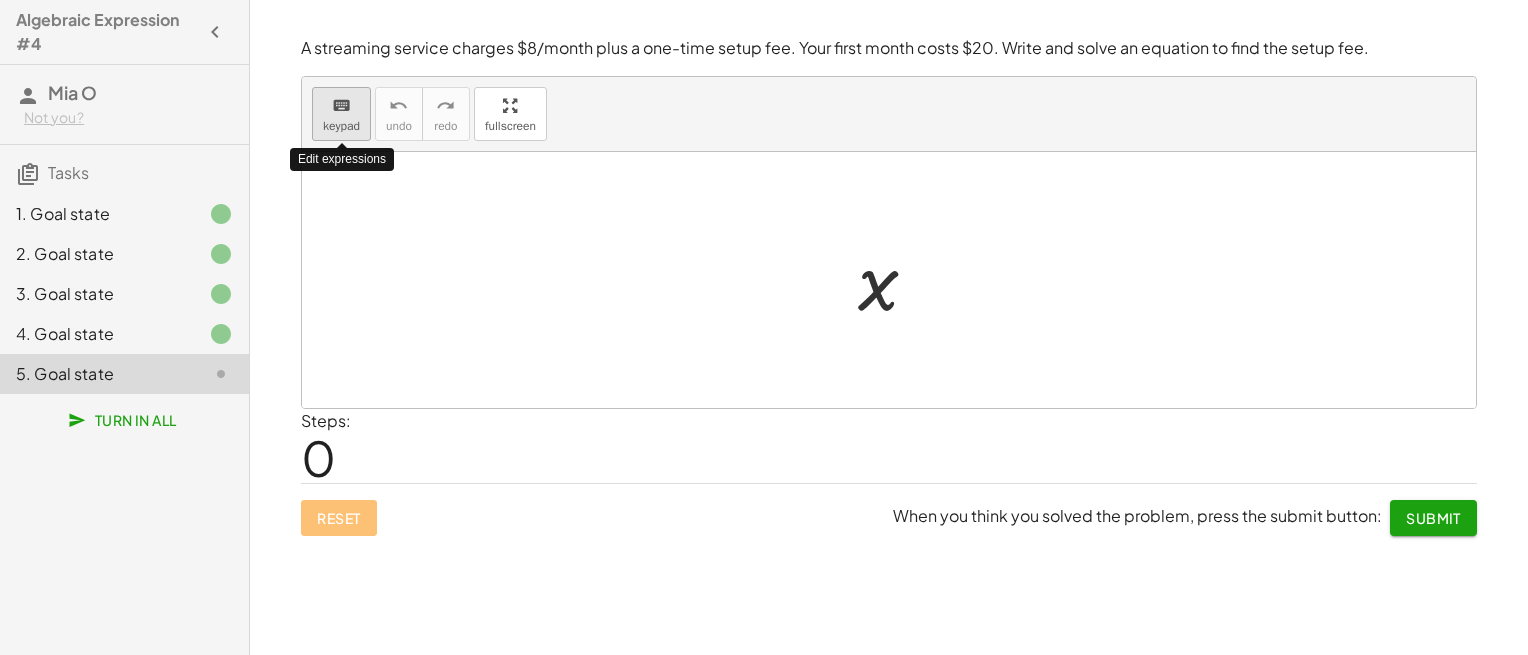 click on "keyboard" at bounding box center (341, 106) 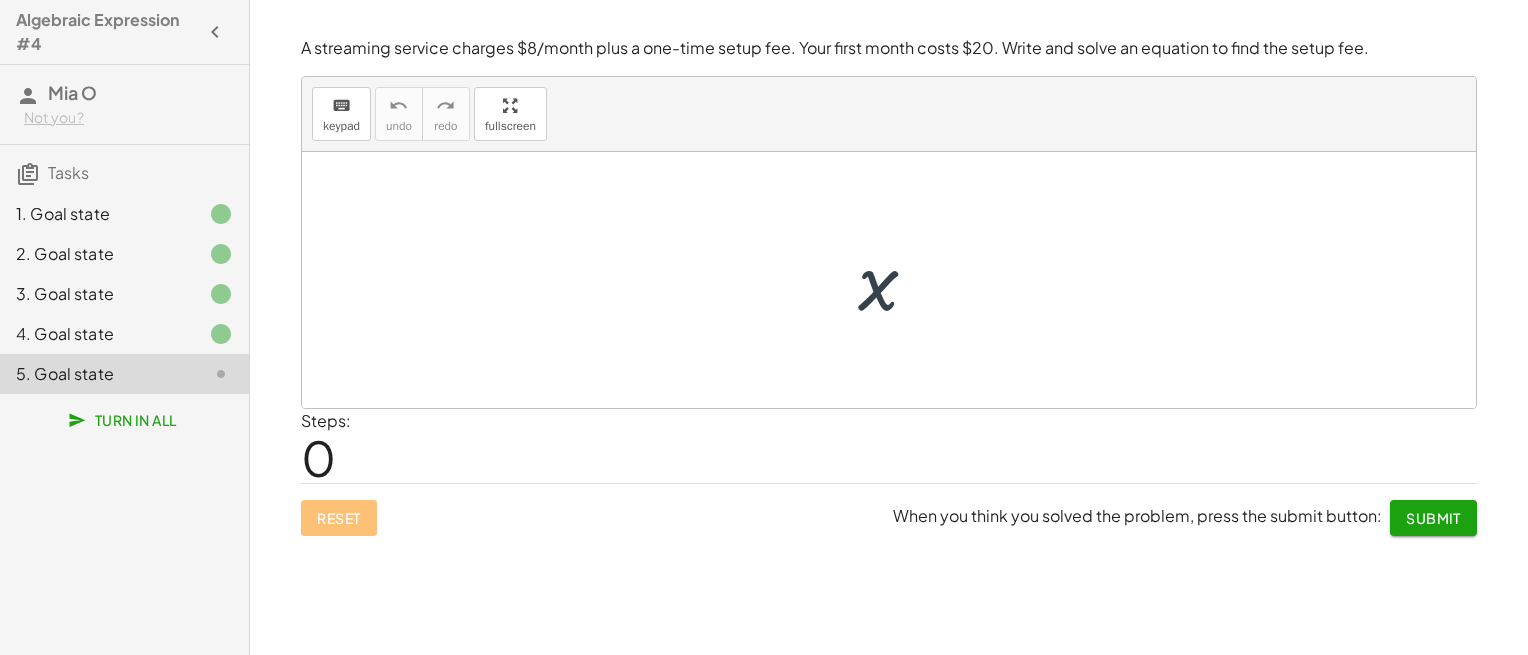 click at bounding box center (896, 280) 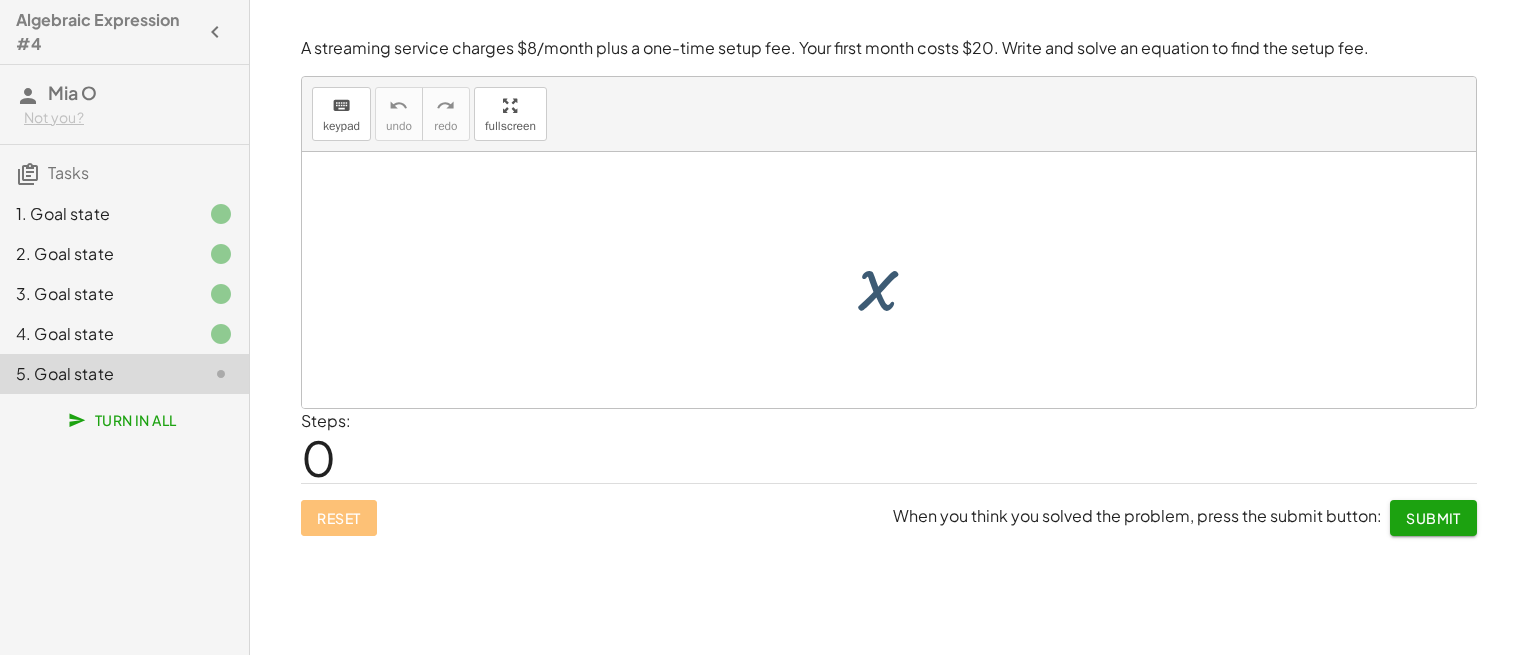 click at bounding box center (896, 280) 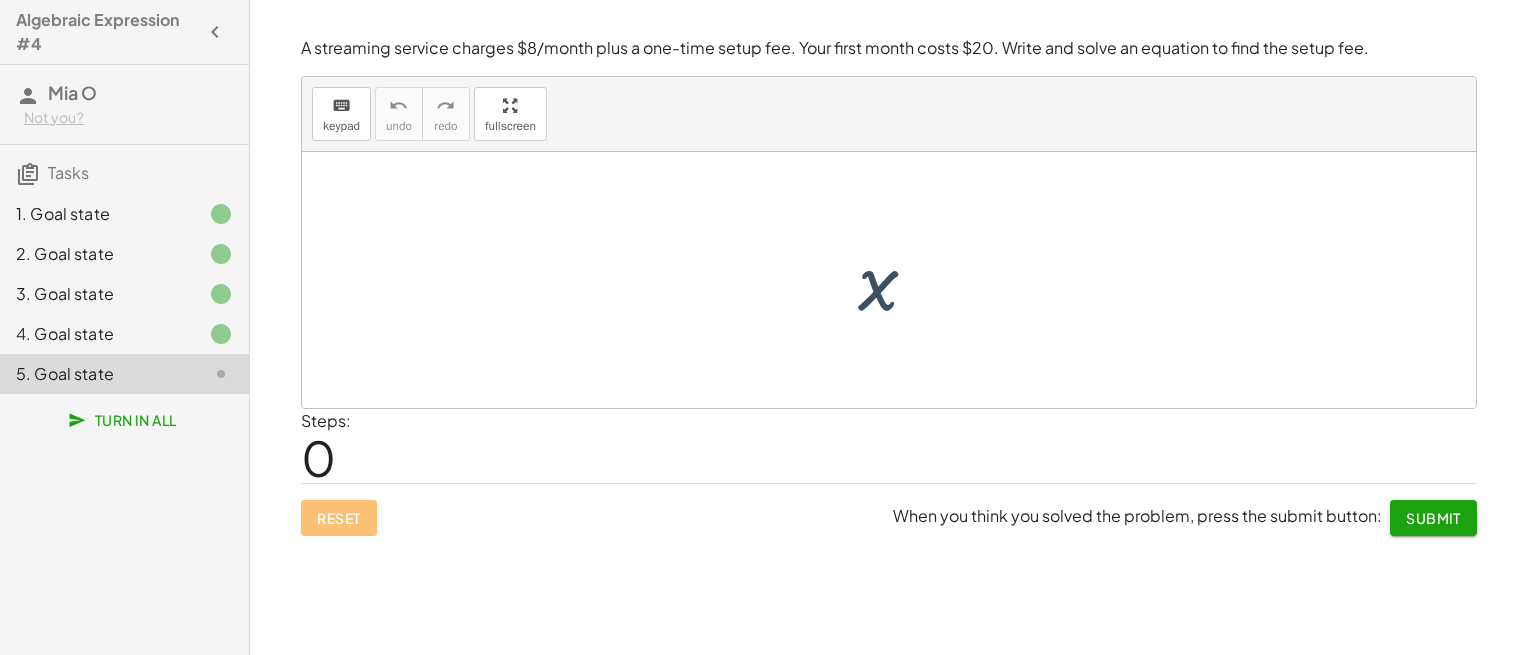 click at bounding box center [896, 280] 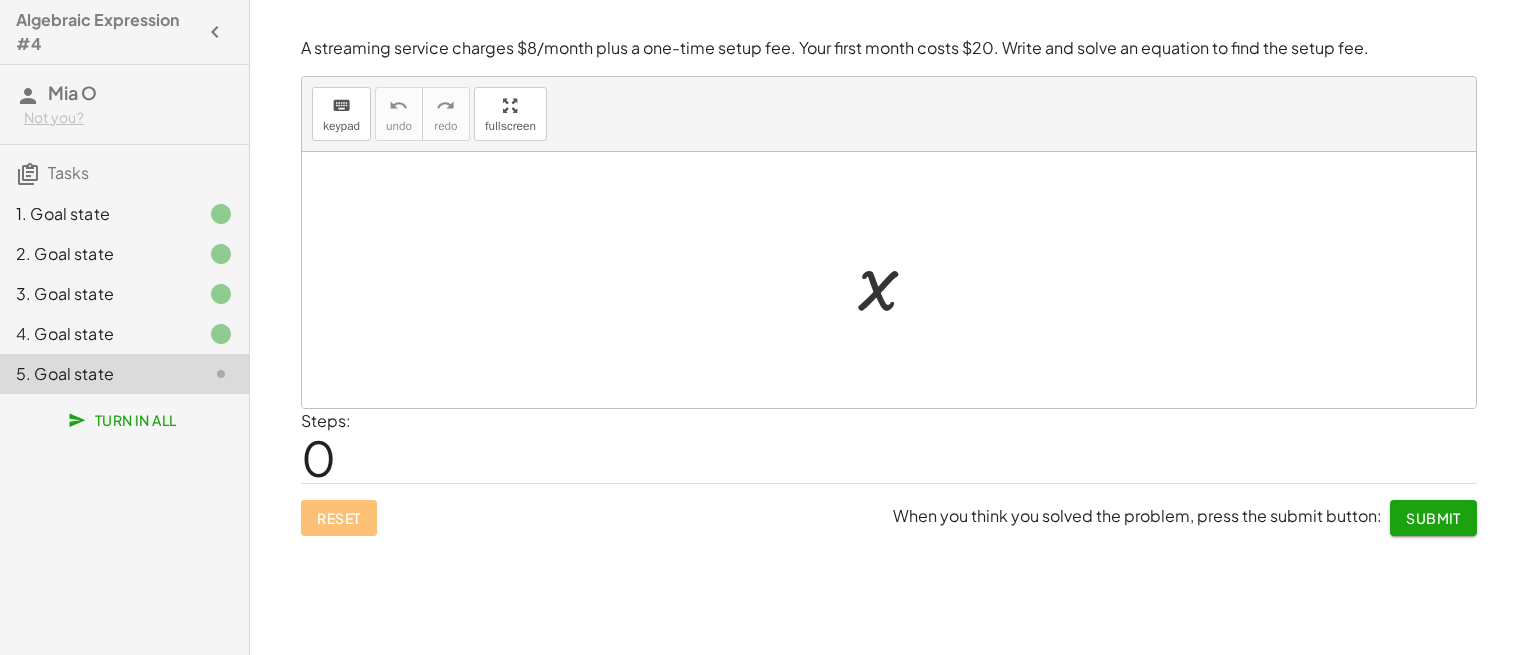 click at bounding box center (896, 280) 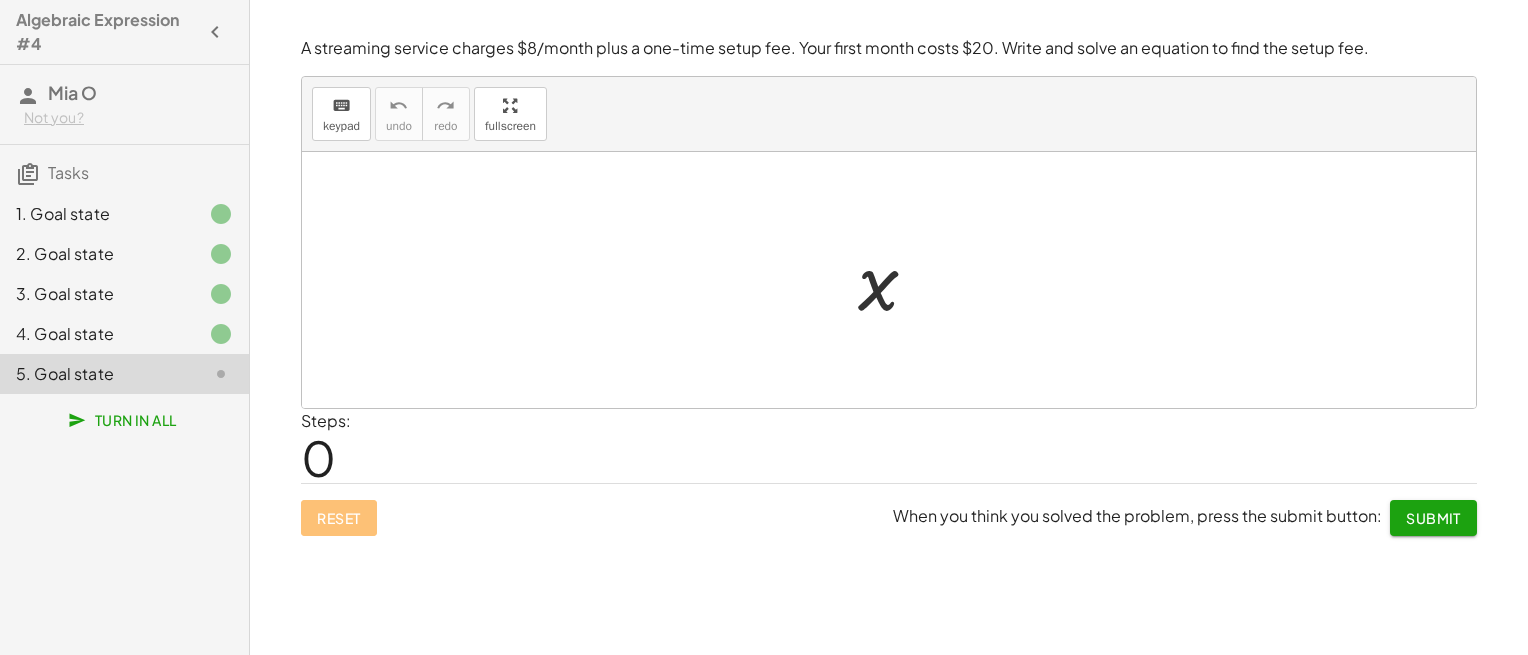 click at bounding box center (896, 280) 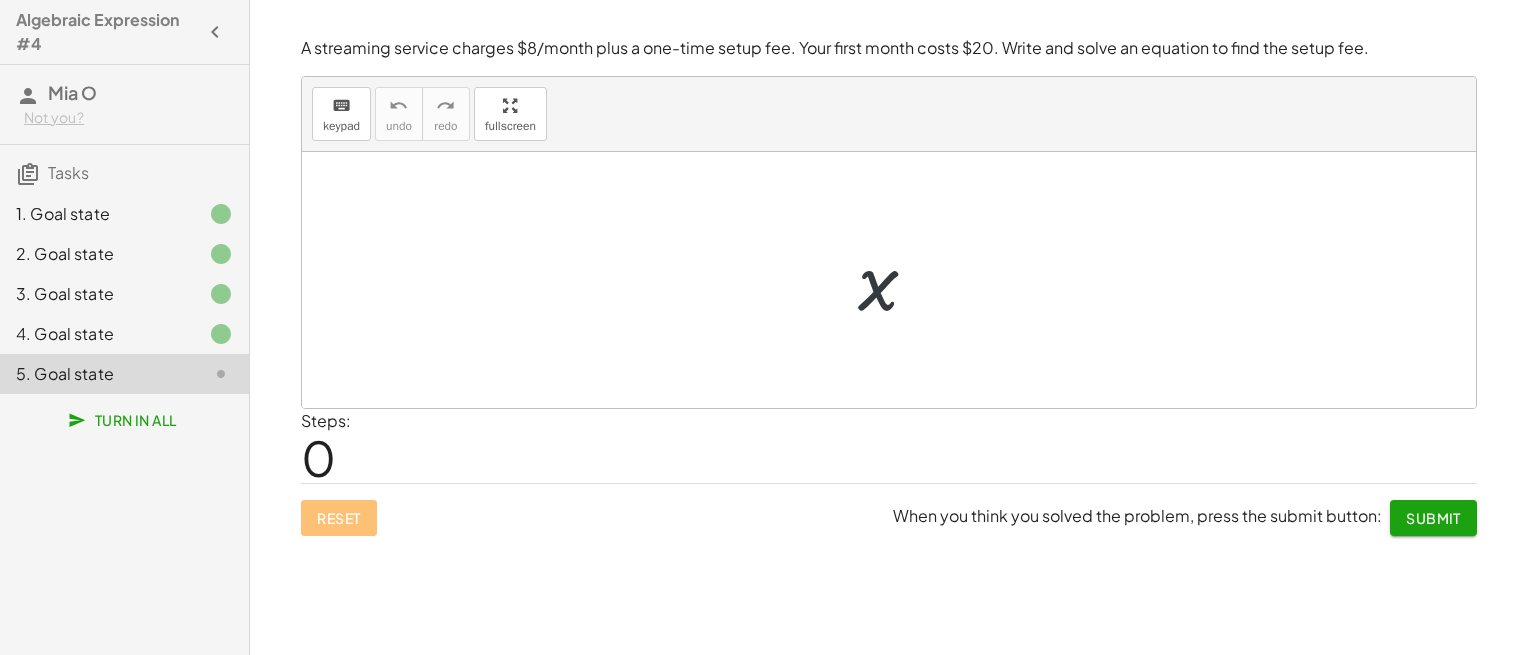click at bounding box center (896, 280) 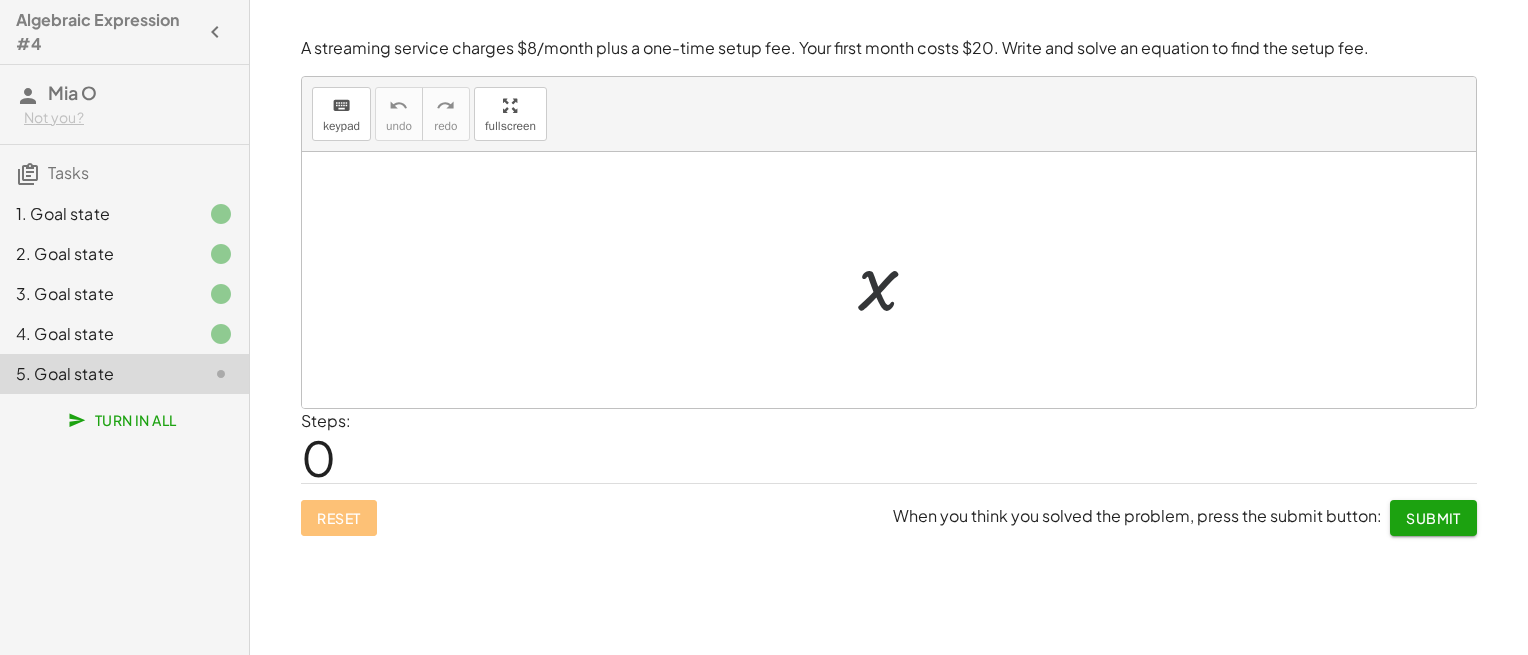 click at bounding box center (896, 280) 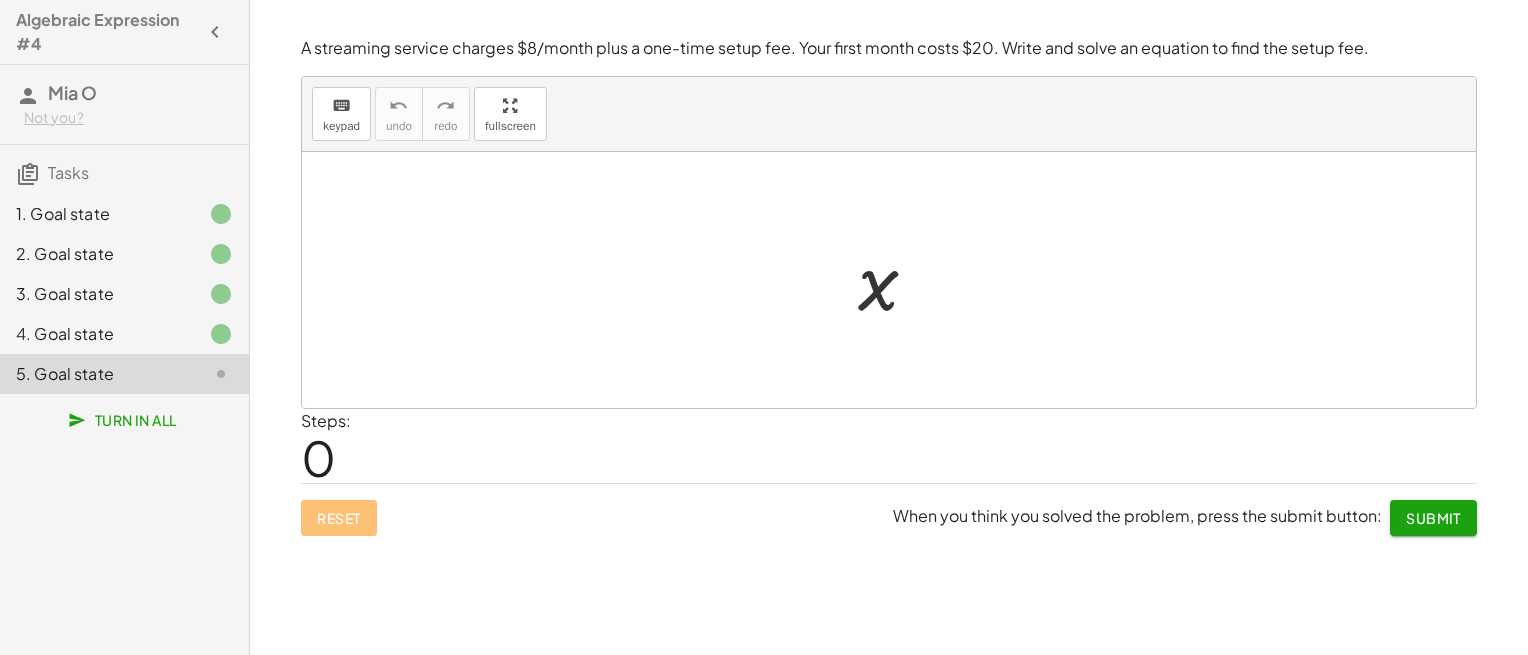 click at bounding box center (896, 280) 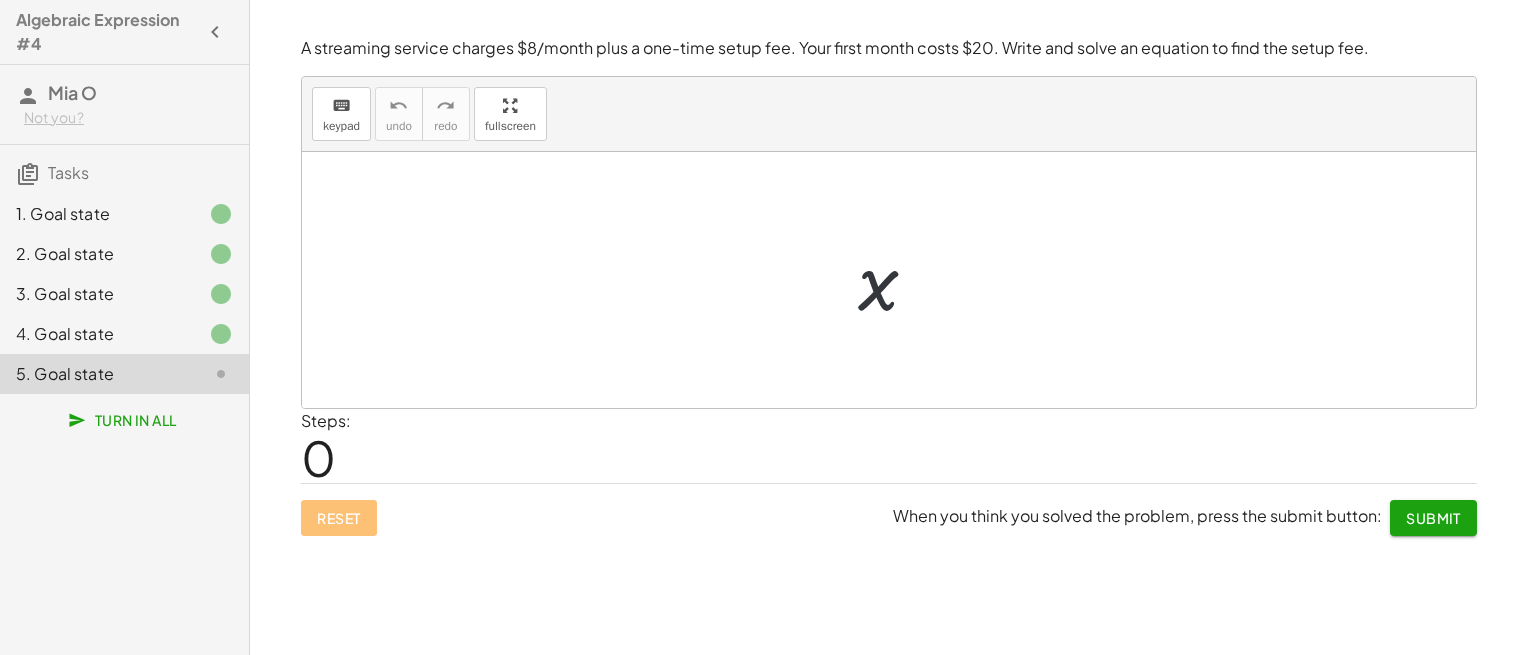 click at bounding box center (896, 280) 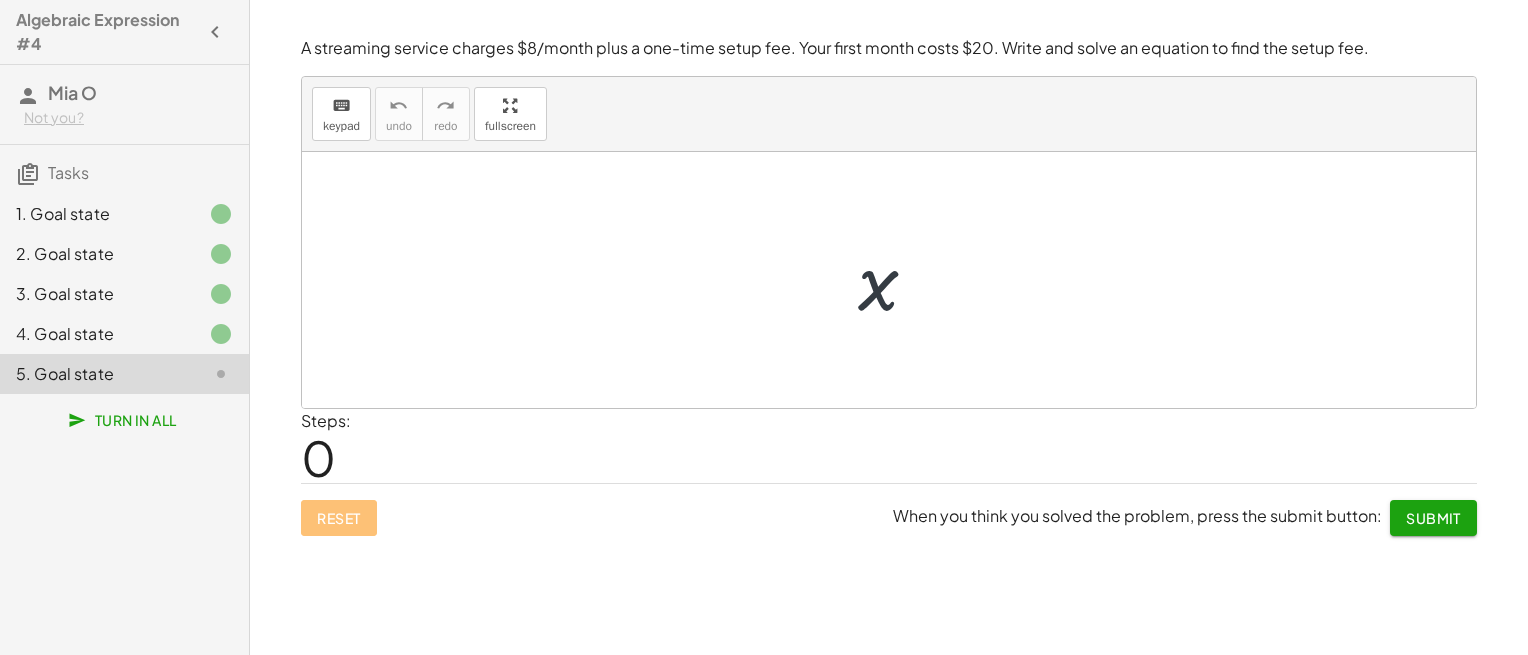 click at bounding box center (896, 280) 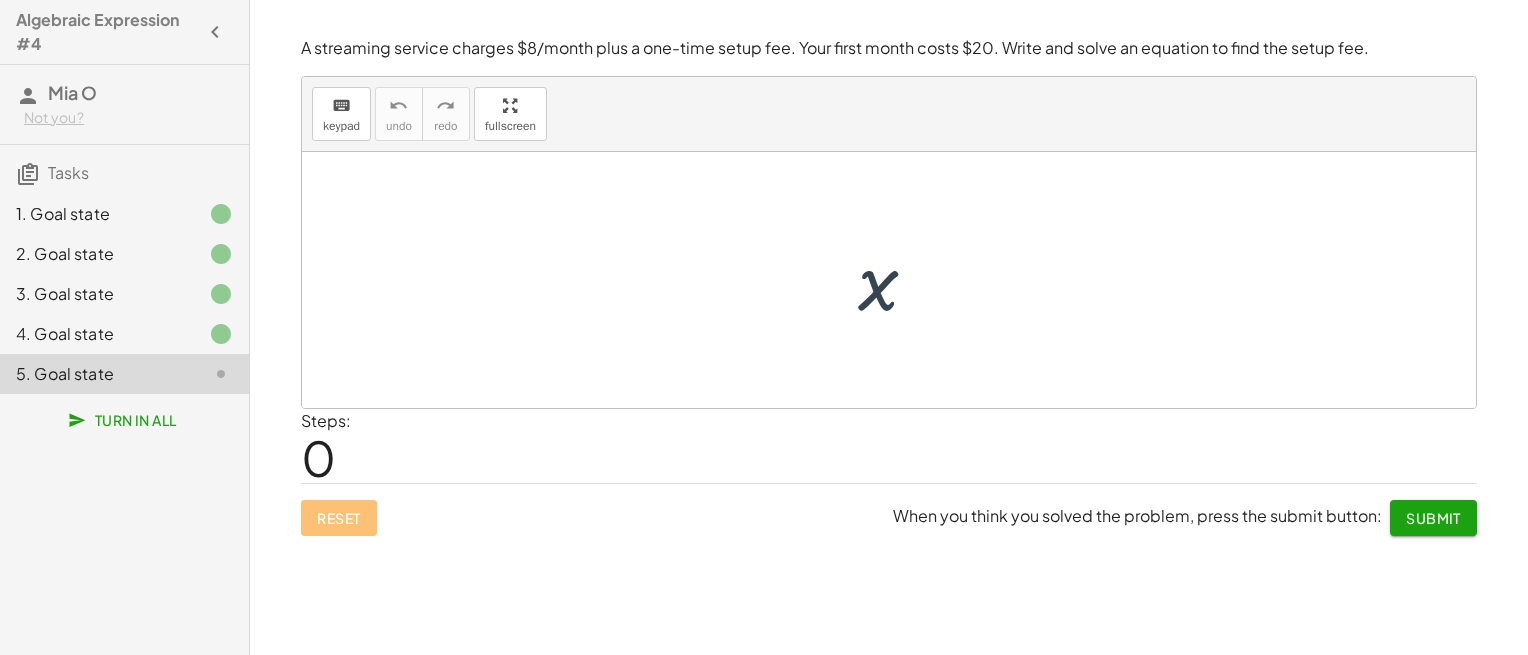 click at bounding box center (896, 280) 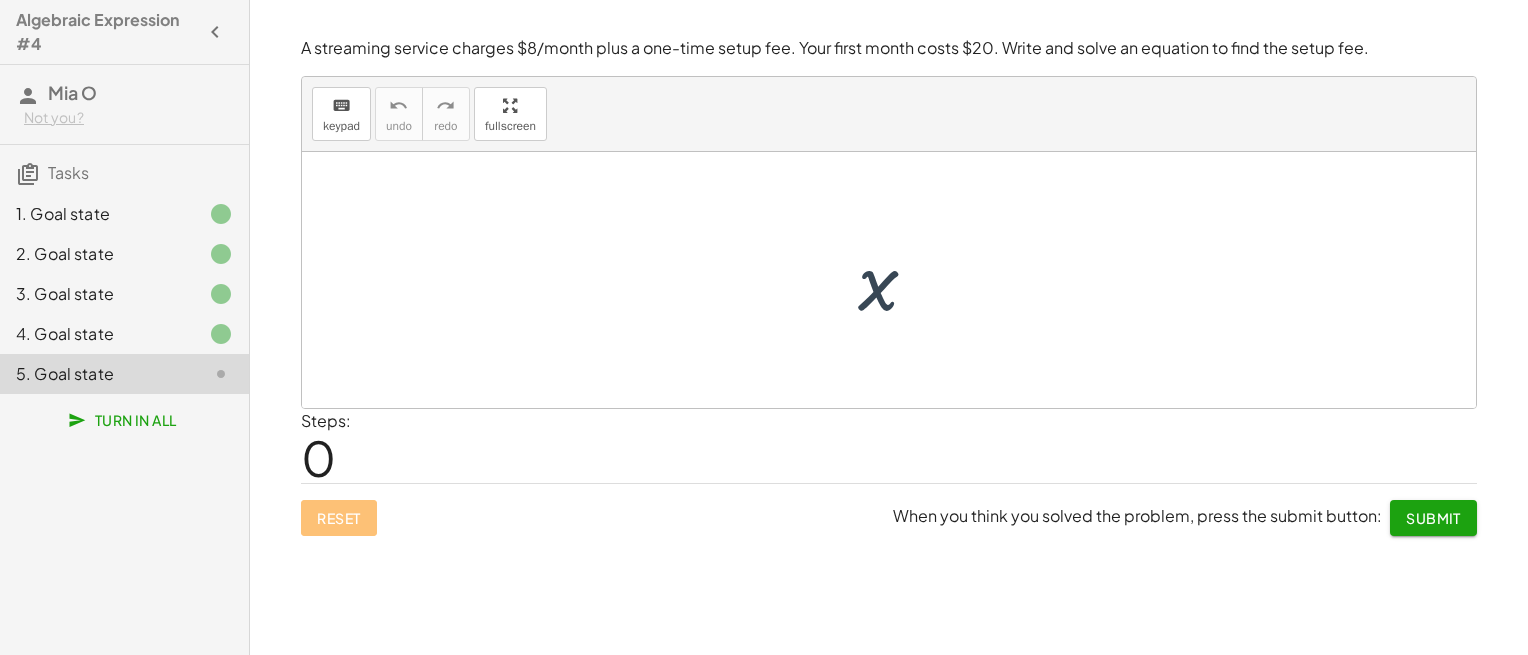click at bounding box center [896, 280] 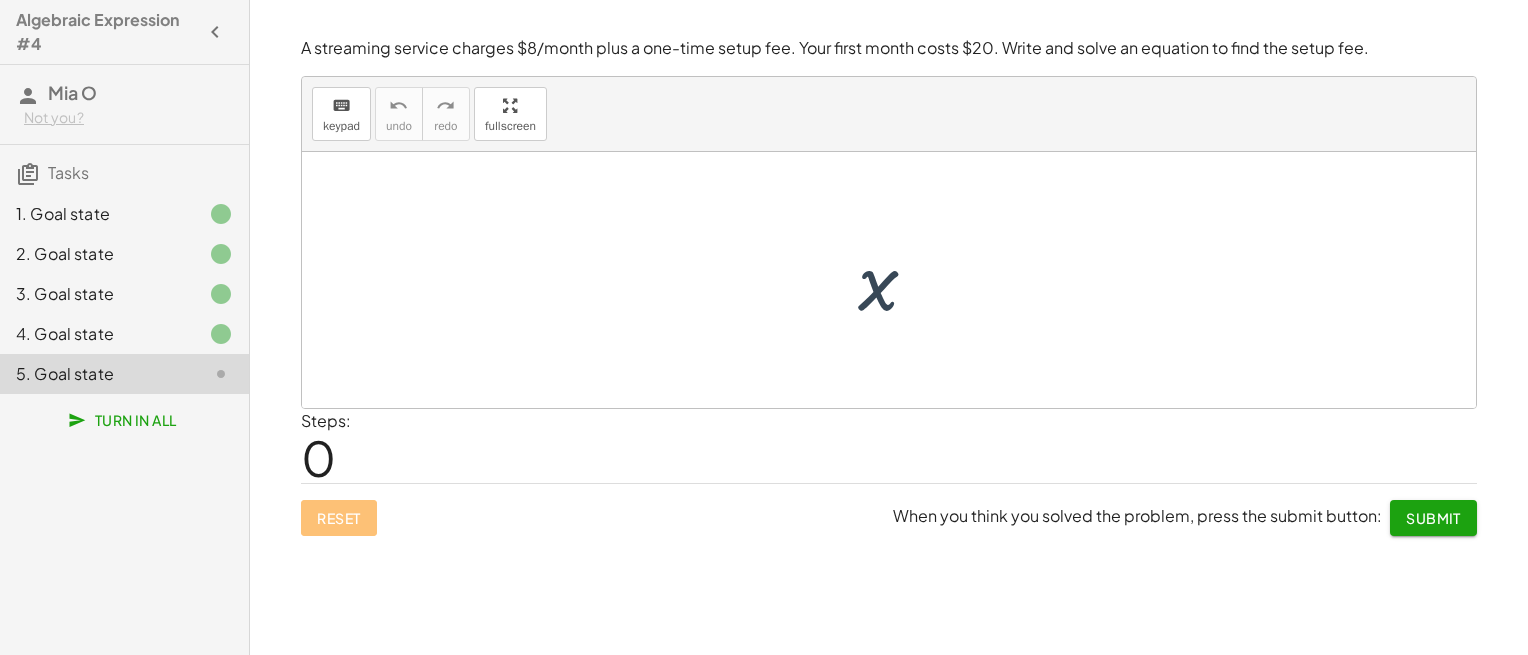 click at bounding box center (896, 280) 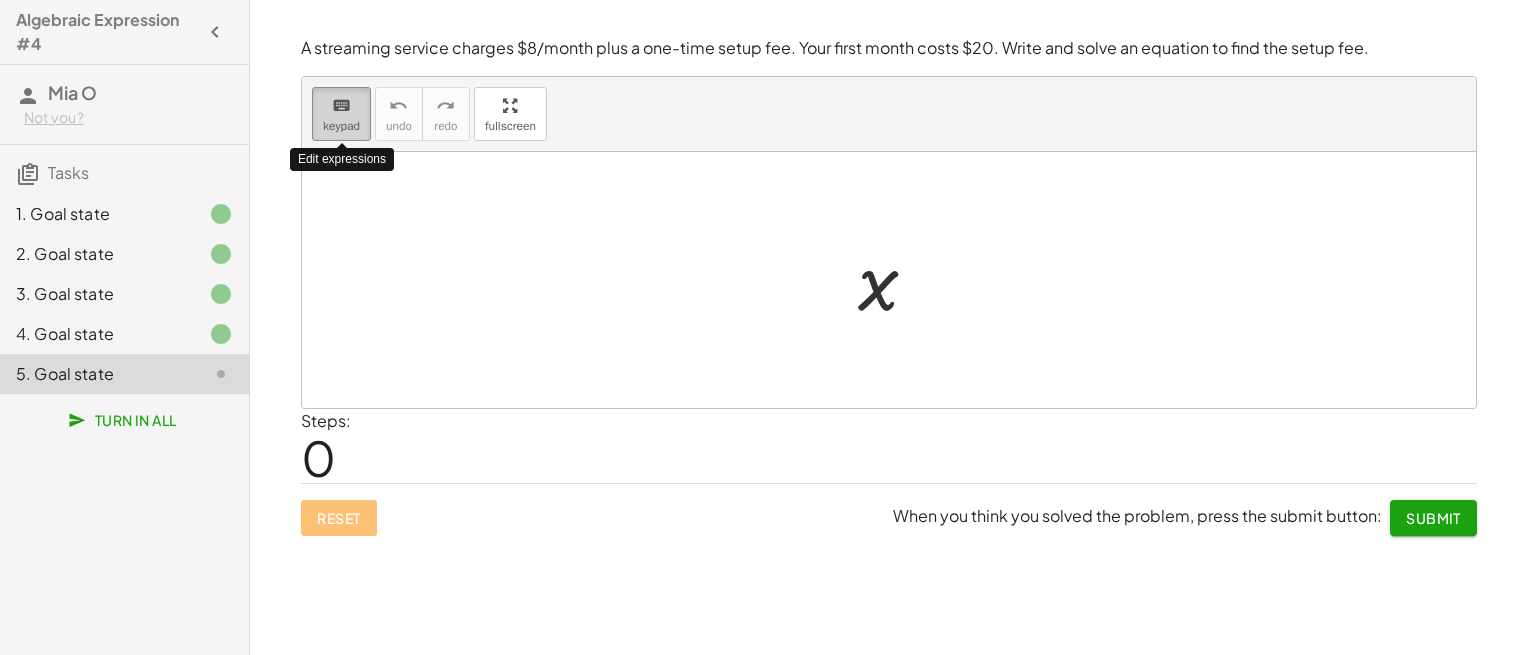 click on "keyboard keypad" at bounding box center (341, 114) 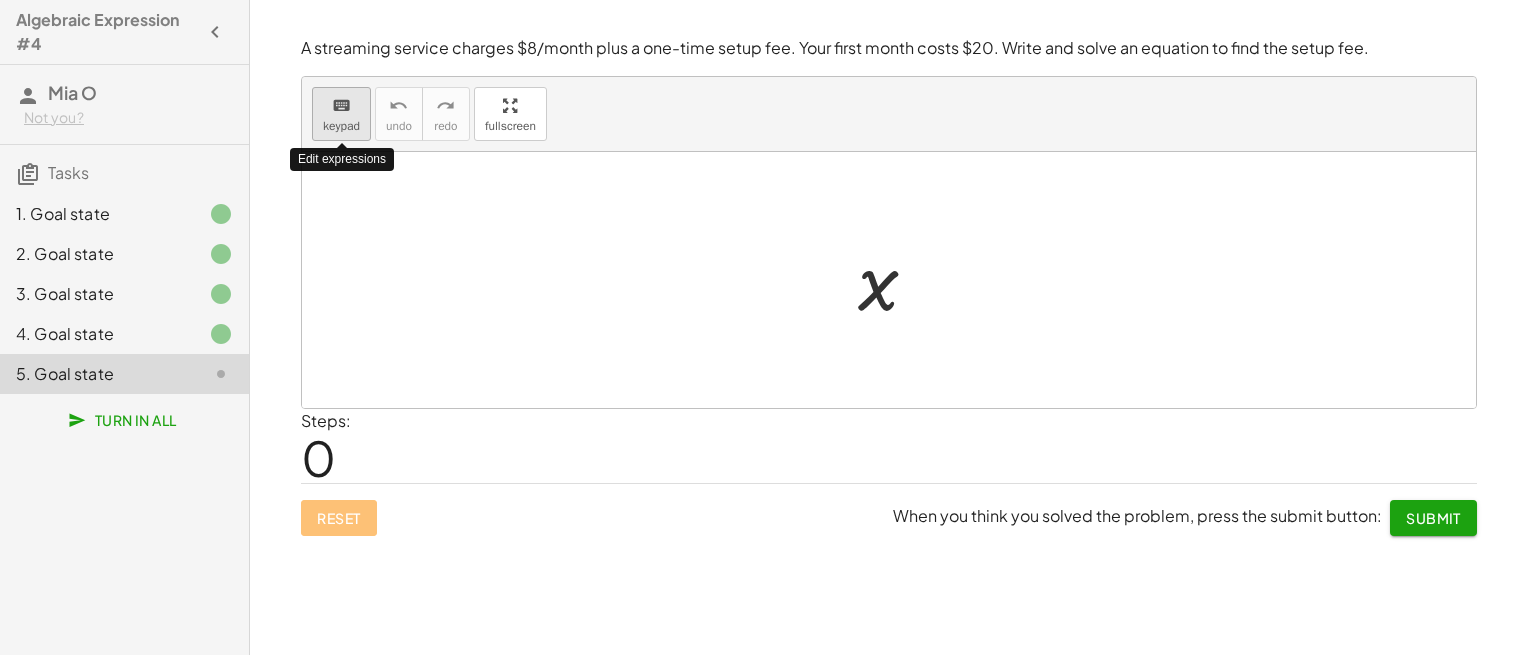 click on "keypad" at bounding box center (341, 126) 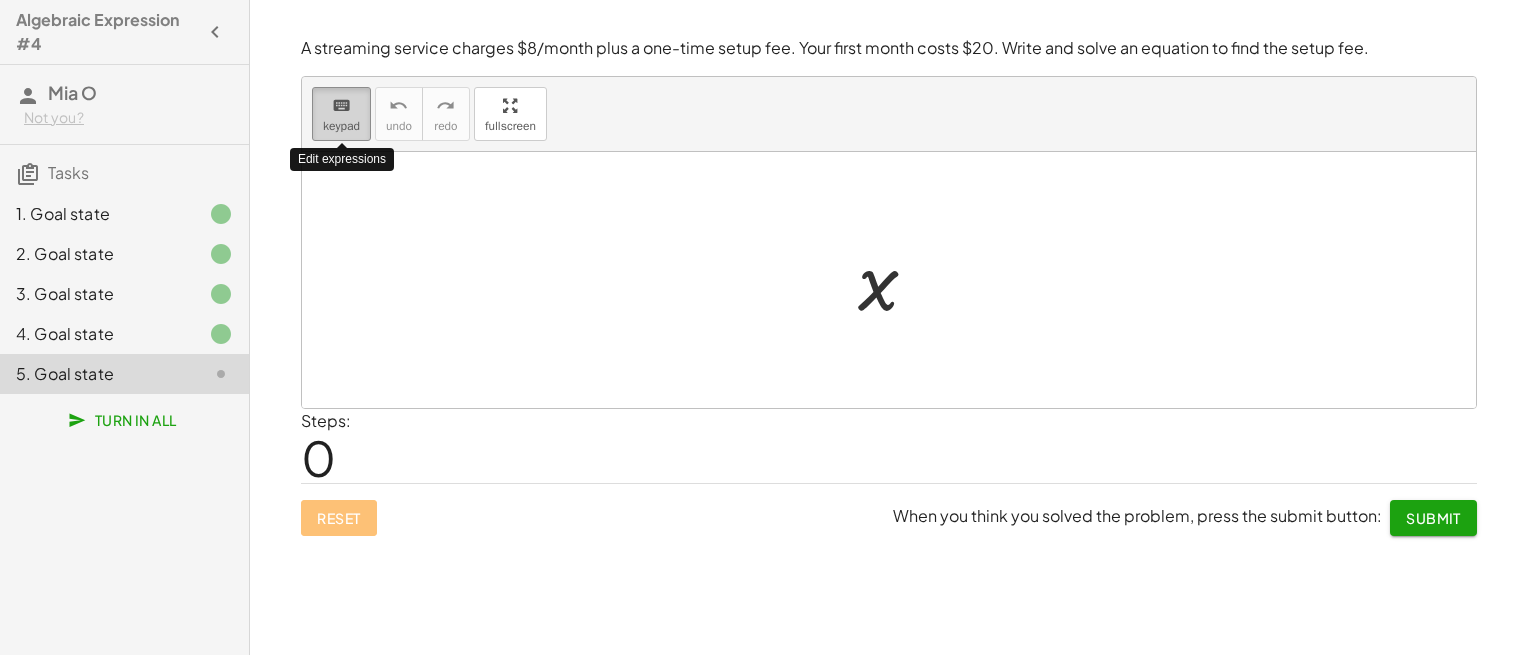 click on "keypad" at bounding box center [341, 126] 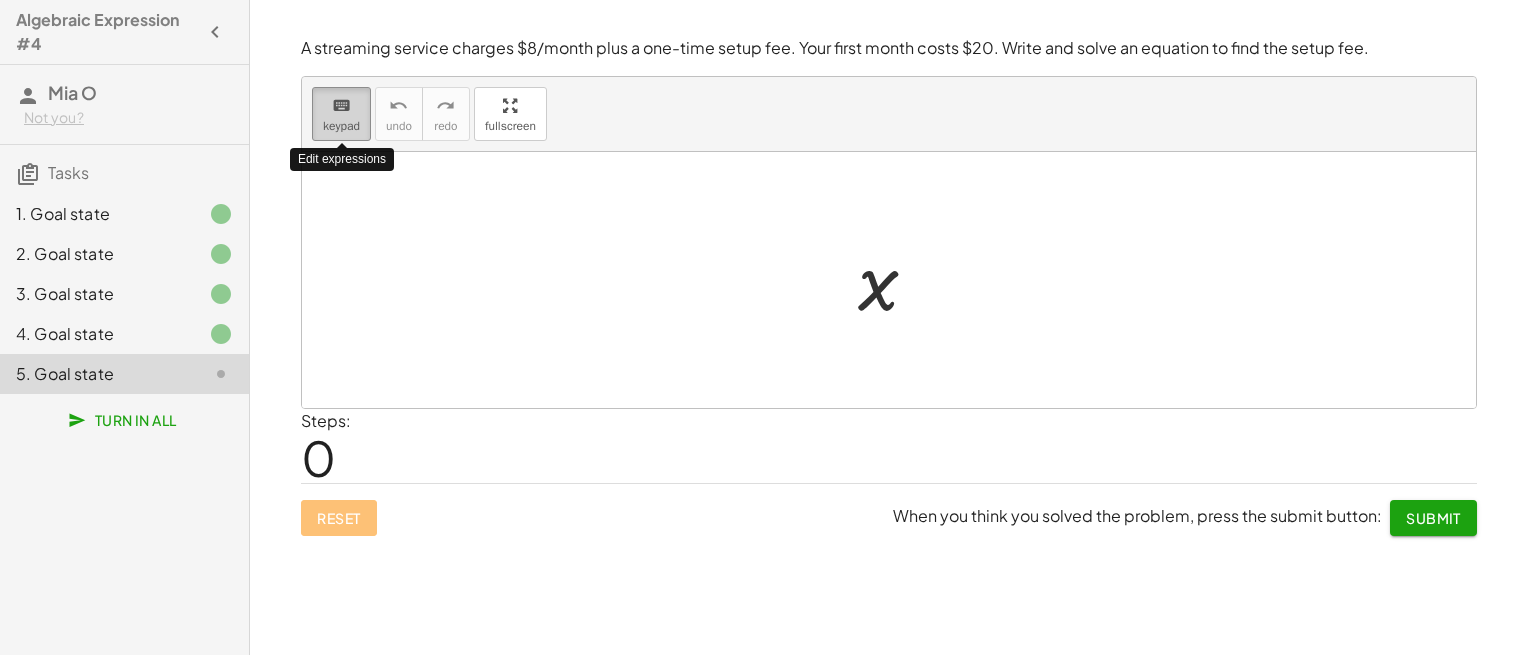 click on "keypad" at bounding box center (341, 126) 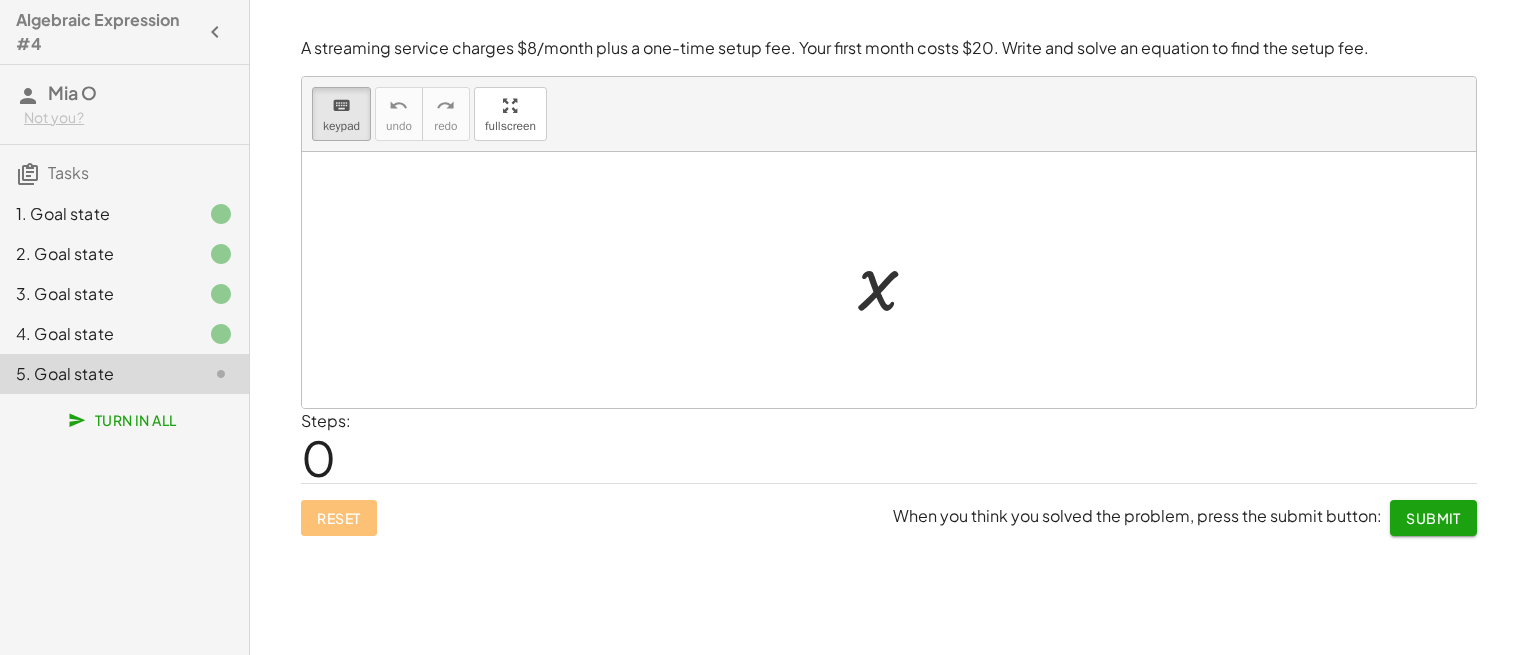 click on "x" at bounding box center (888, 280) 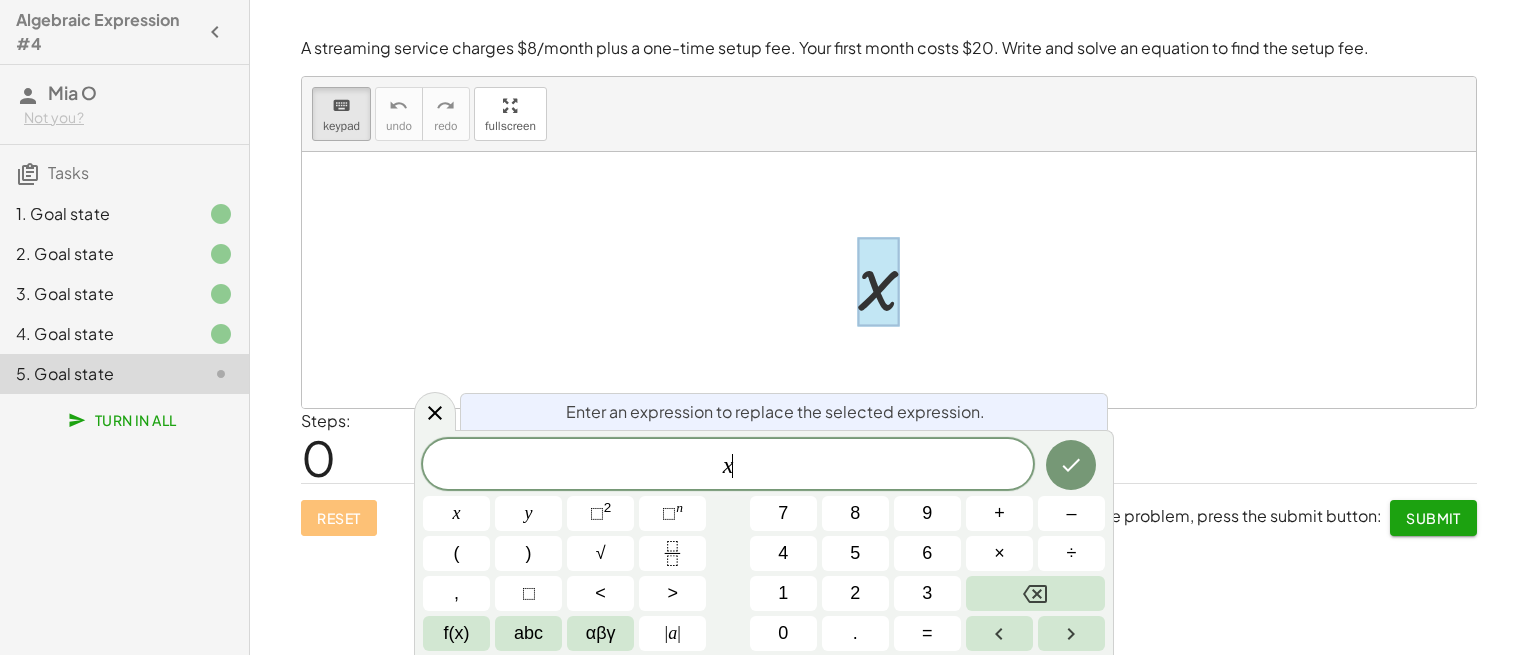 click on "x ​" at bounding box center [728, 466] 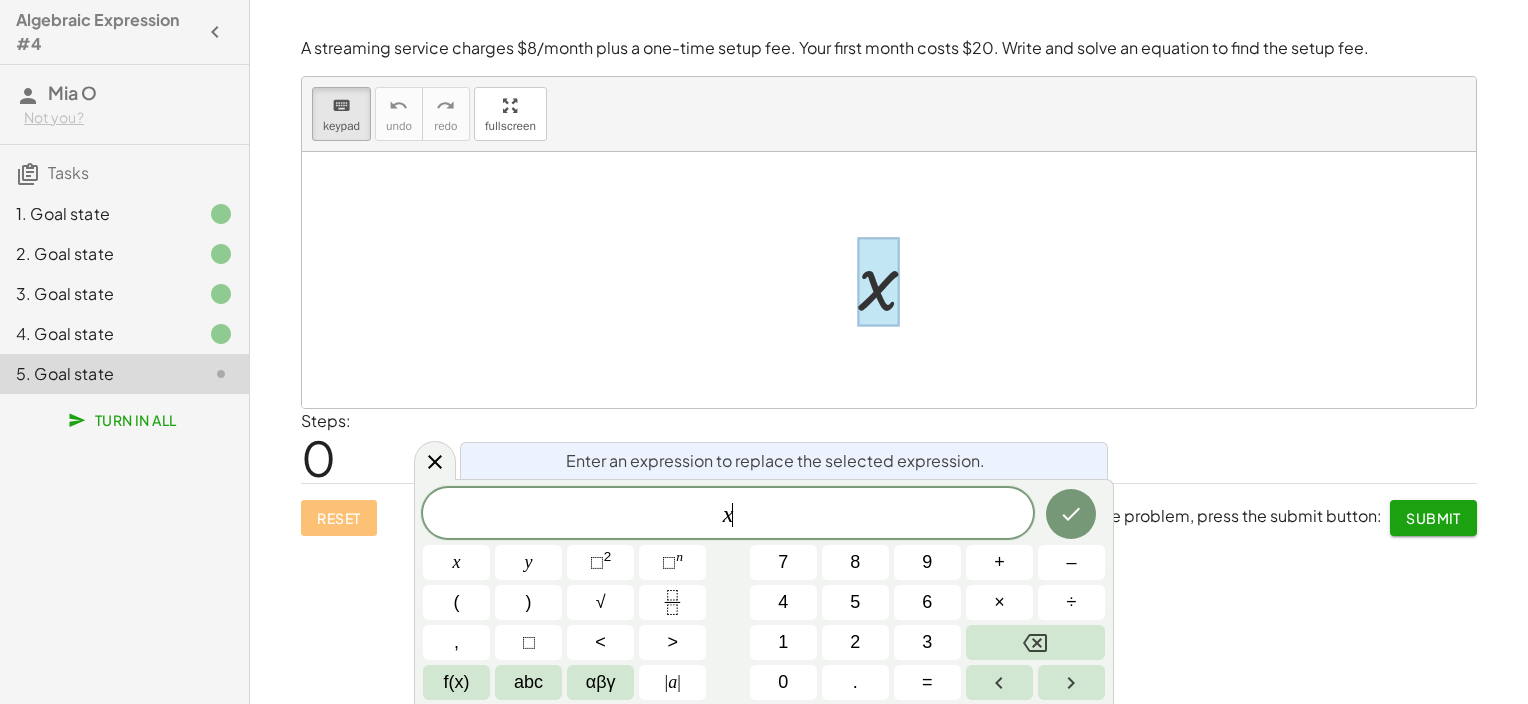 click on "x ​" at bounding box center [728, 515] 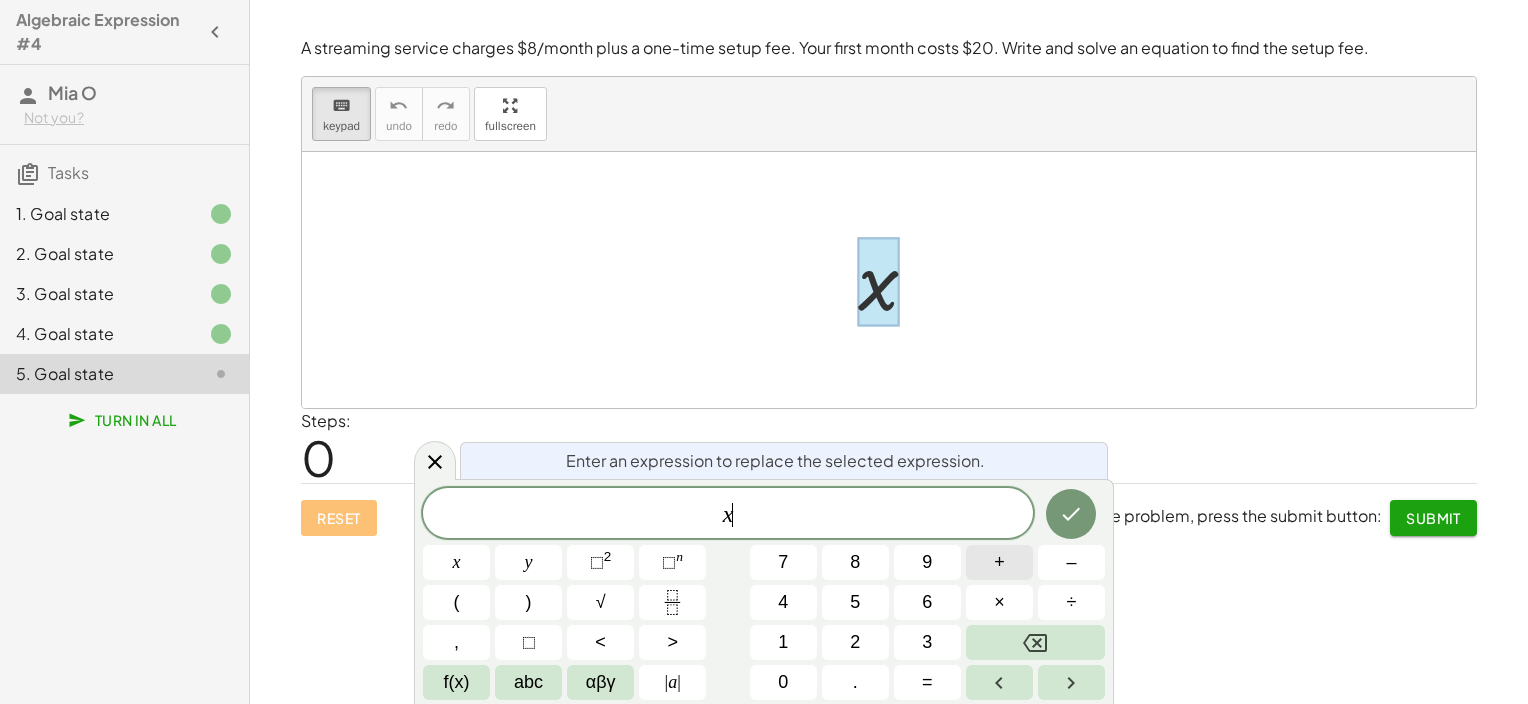 click on "+" at bounding box center [999, 562] 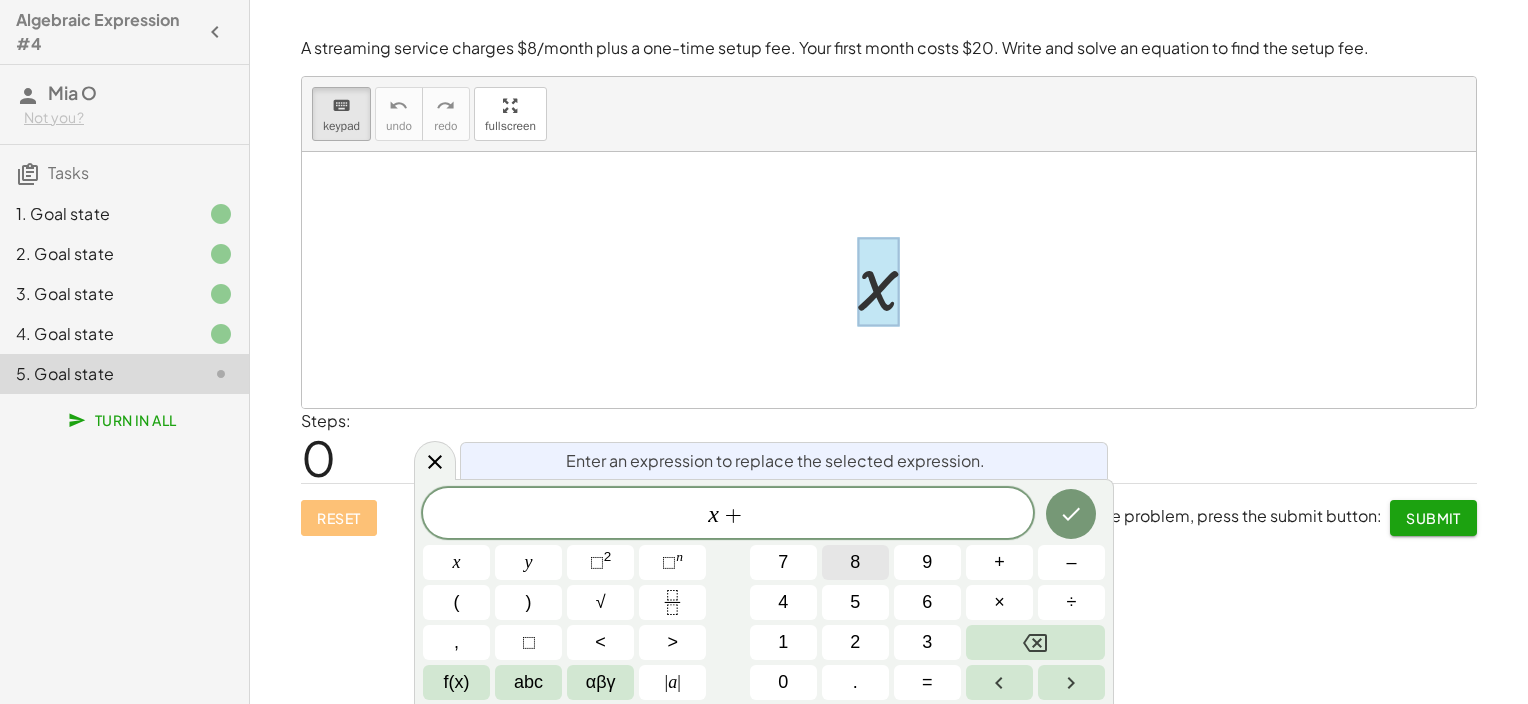 click on "8" at bounding box center (855, 562) 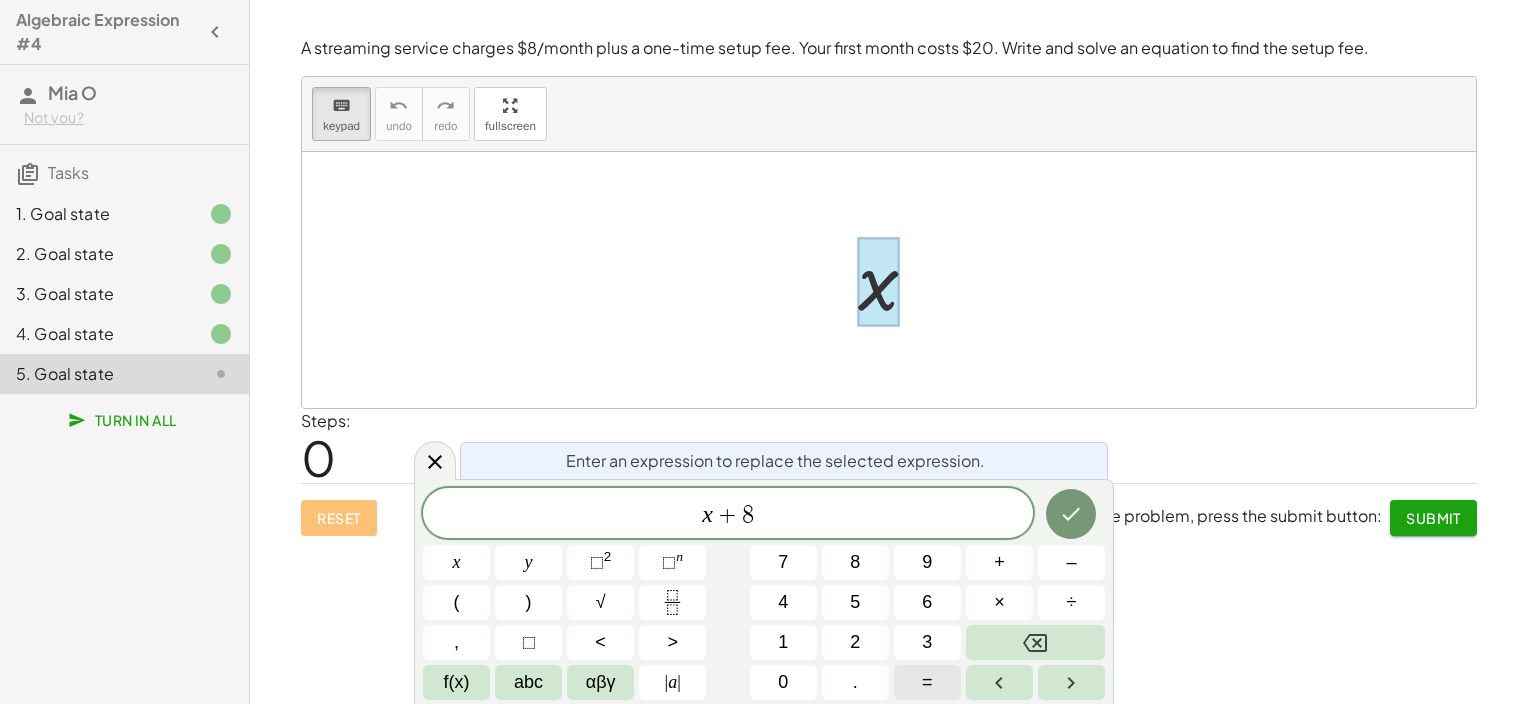 click on "=" at bounding box center (927, 682) 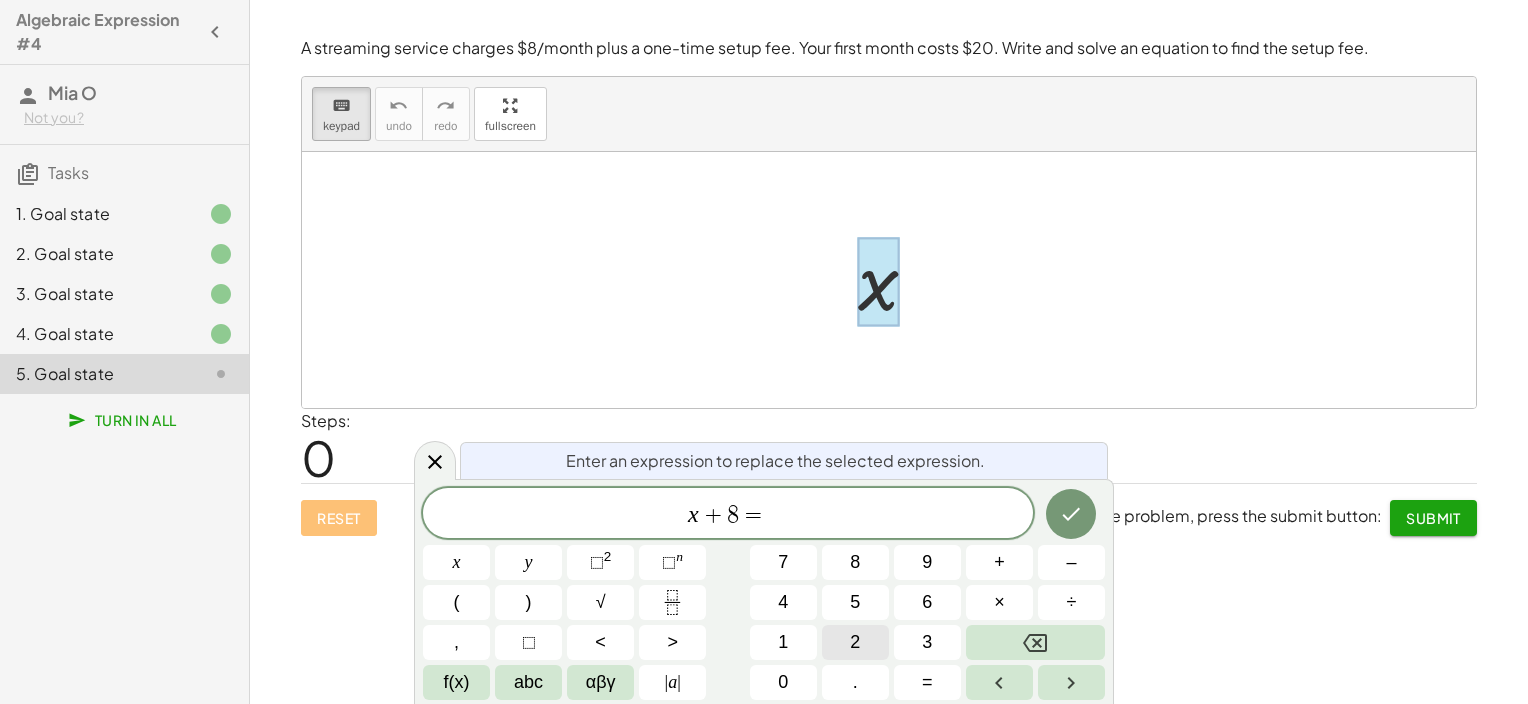 click on "2" at bounding box center (855, 642) 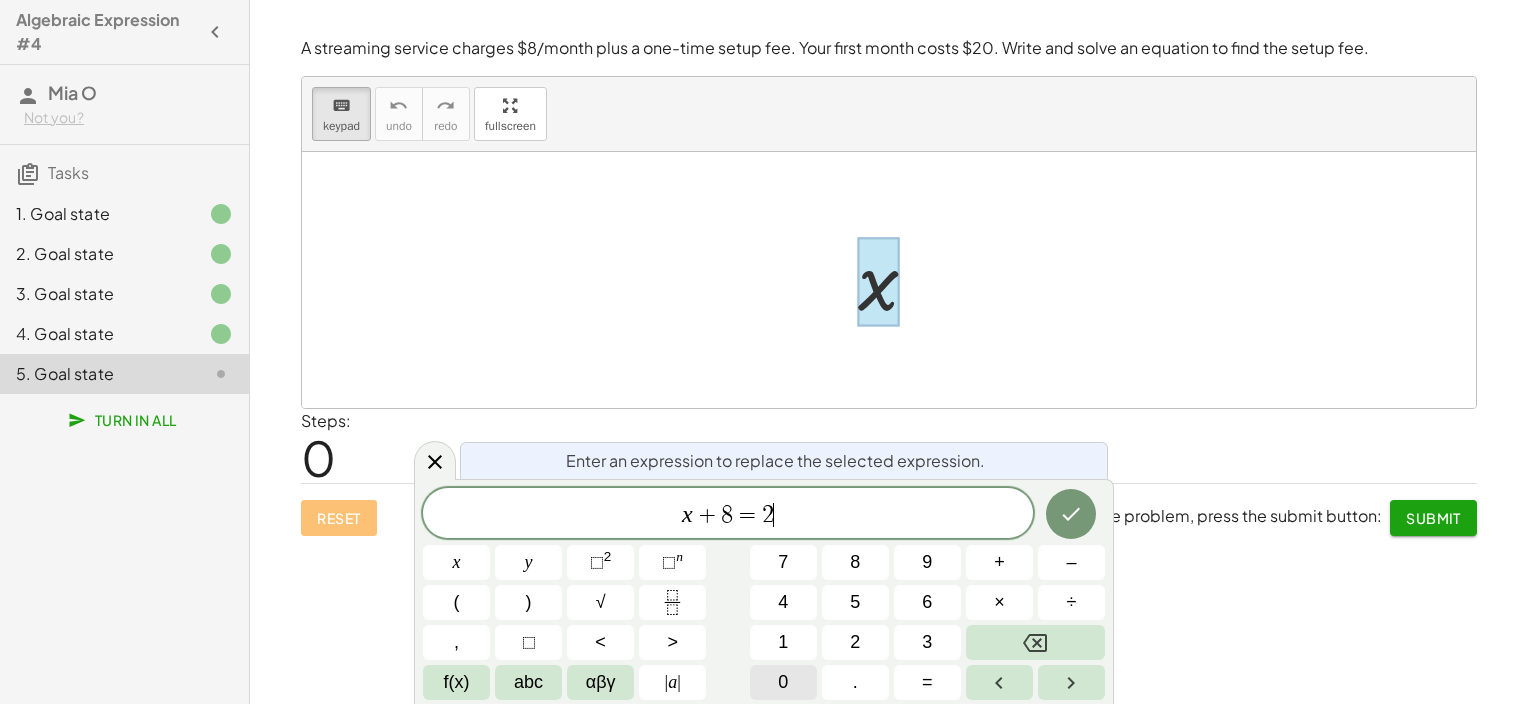 click on "0" at bounding box center (783, 682) 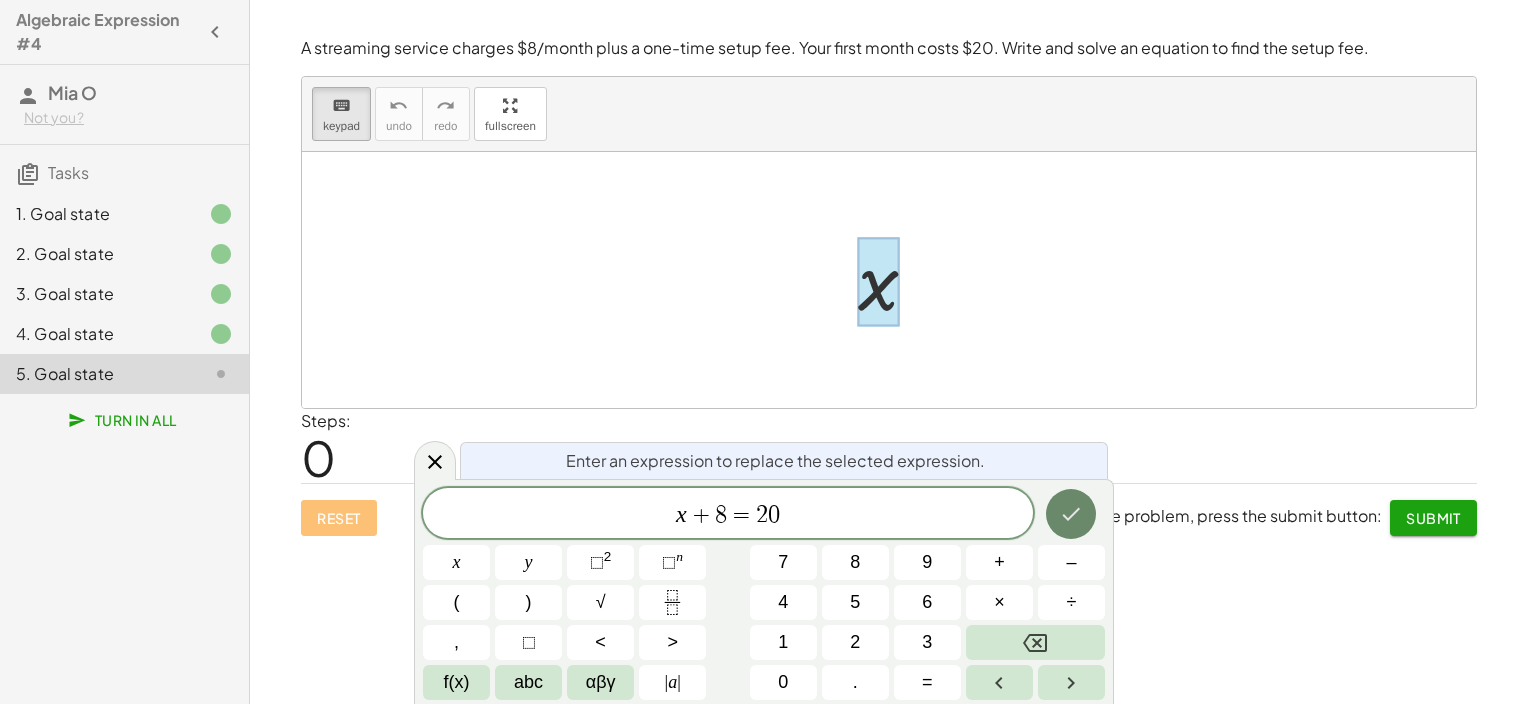 click at bounding box center (1071, 514) 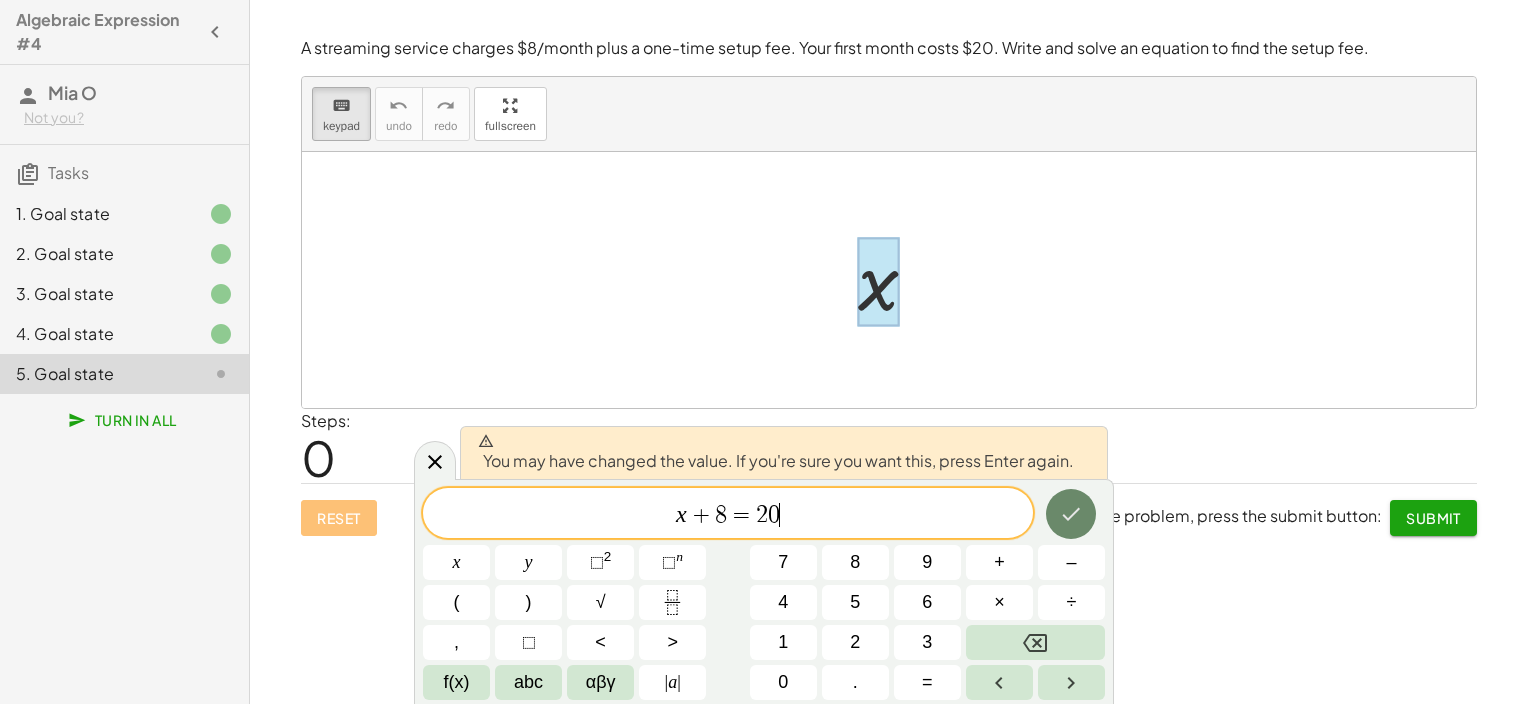 click 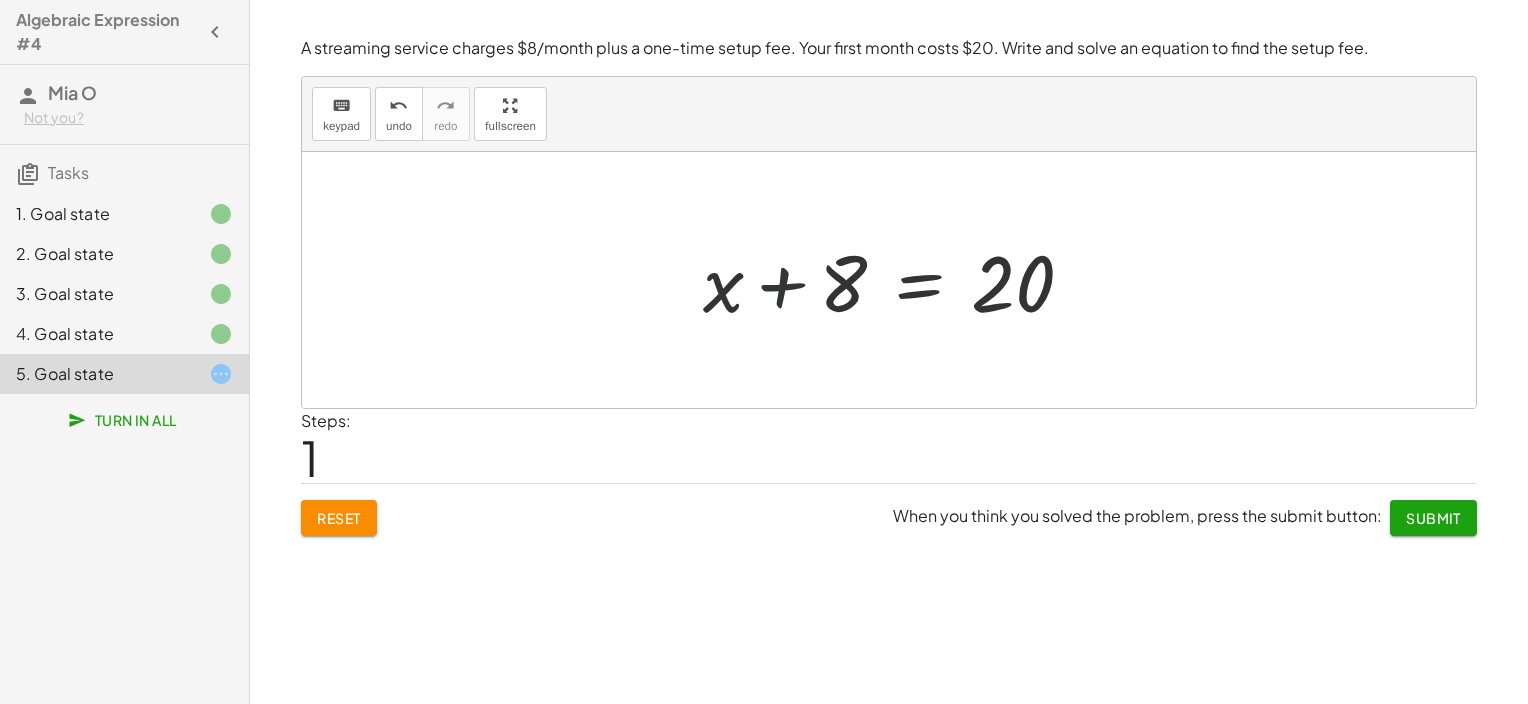click at bounding box center (896, 280) 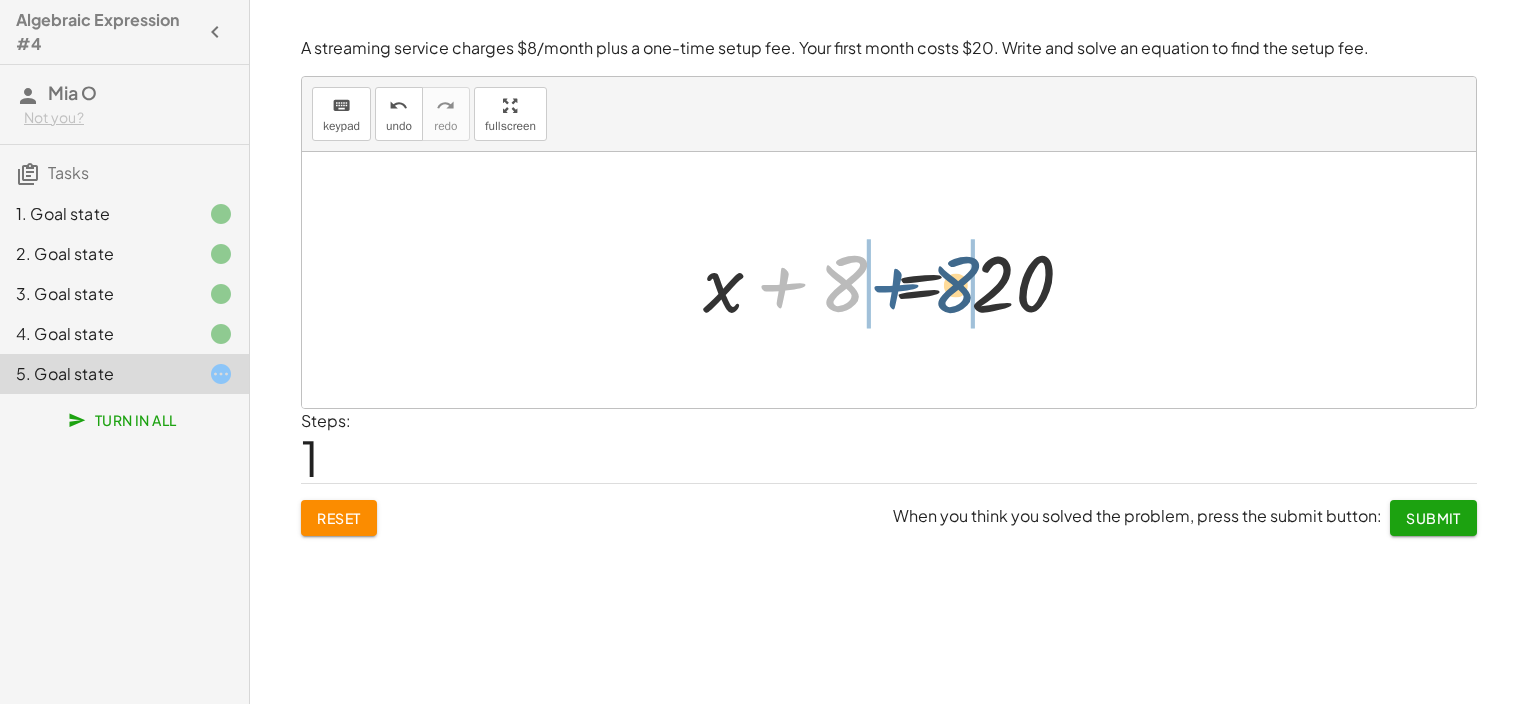 drag, startPoint x: 792, startPoint y: 274, endPoint x: 761, endPoint y: 289, distance: 34.43835 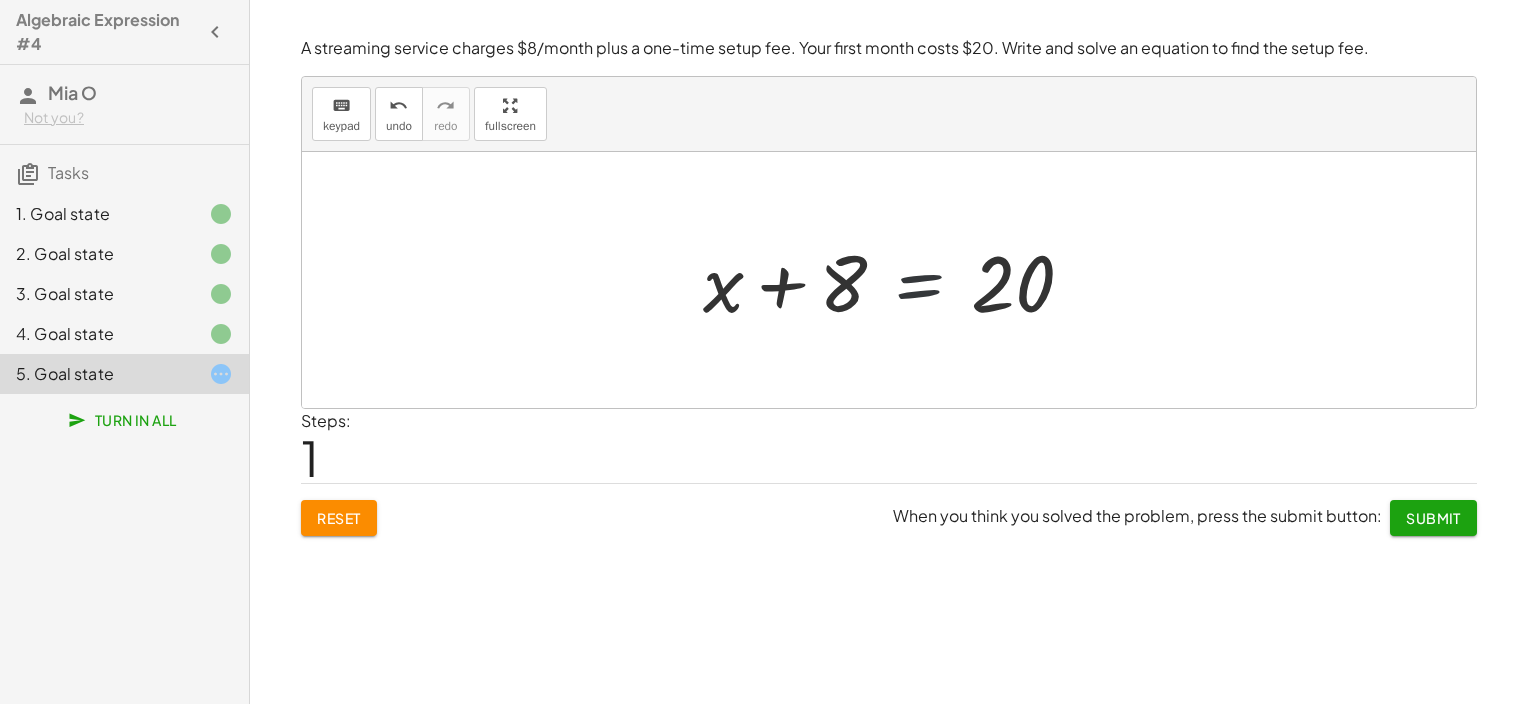 click at bounding box center (896, 280) 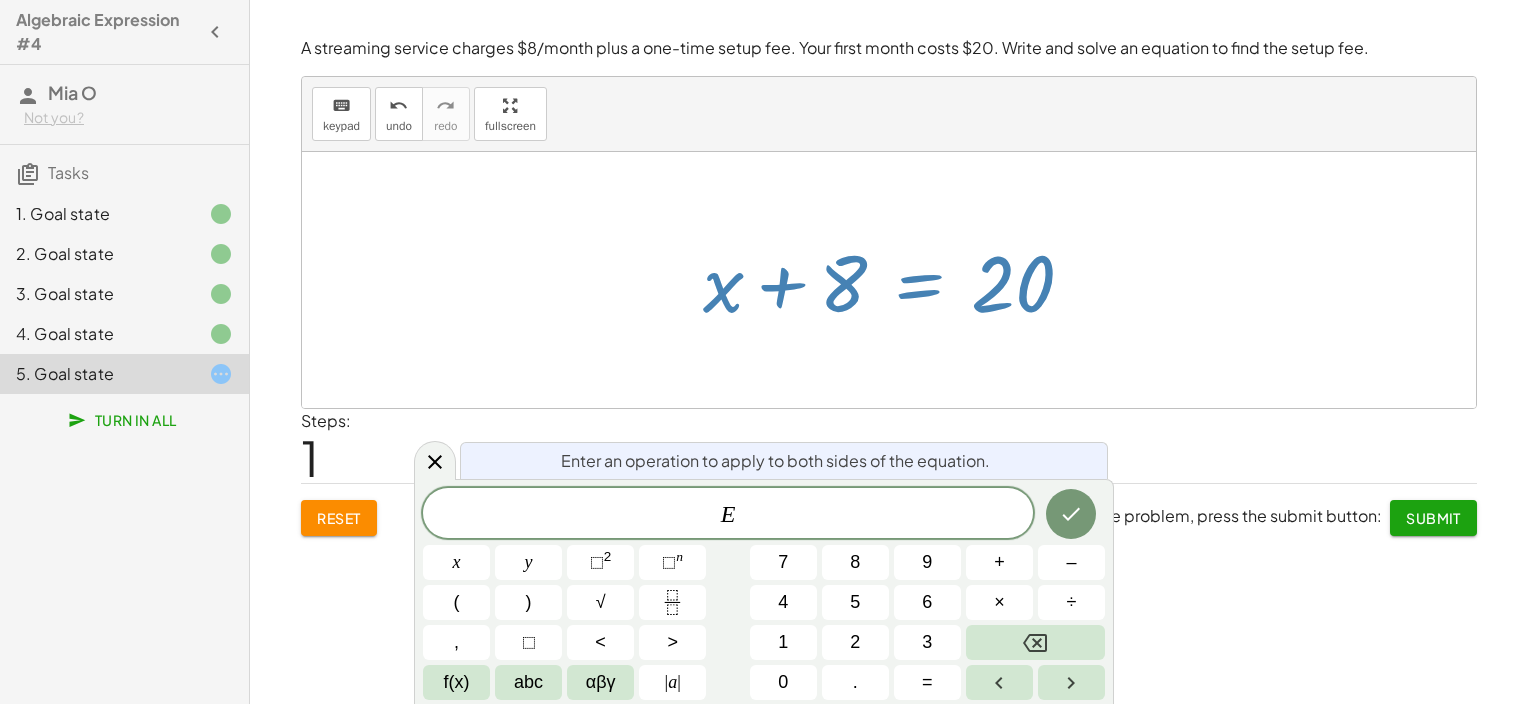 click on "Enter an operation to apply to both sides of the equation." at bounding box center [784, 460] 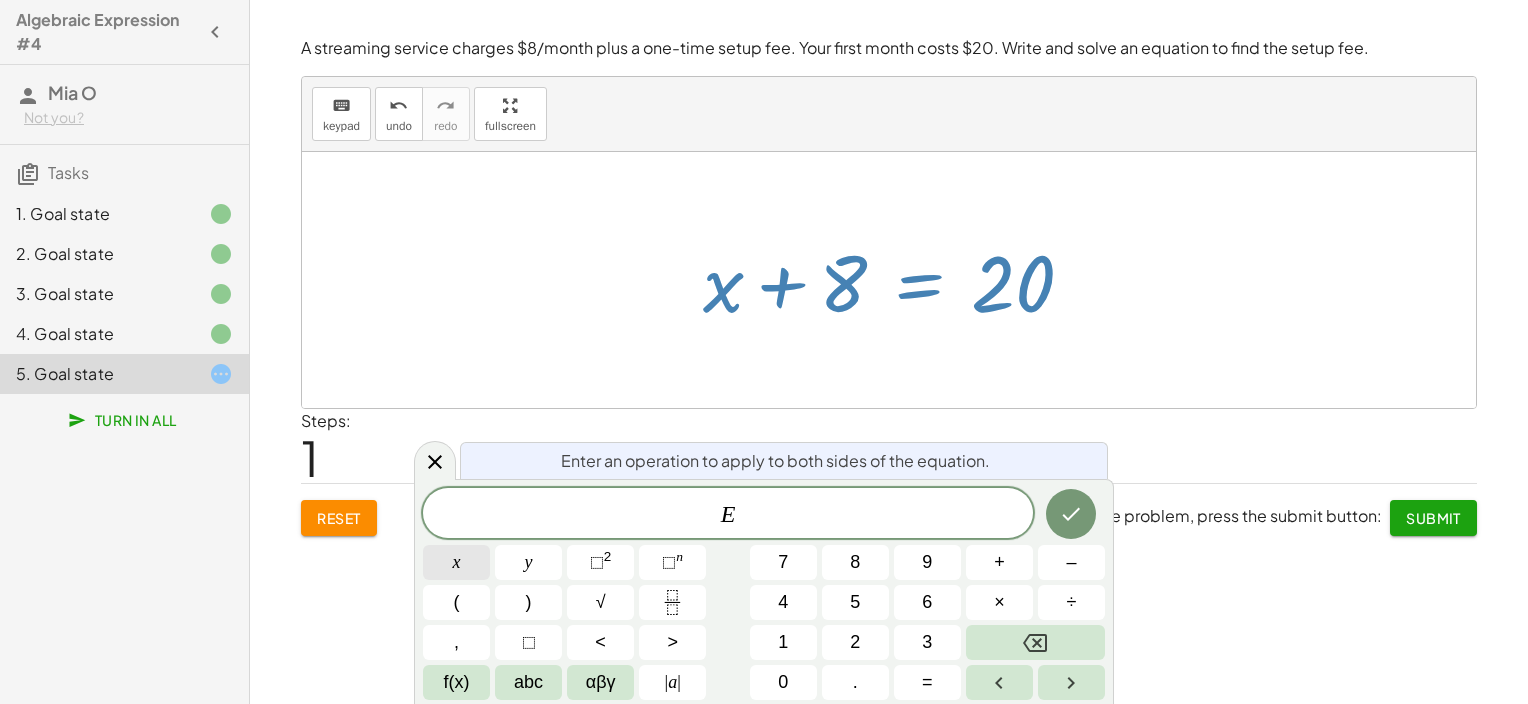 click on "x" at bounding box center [457, 562] 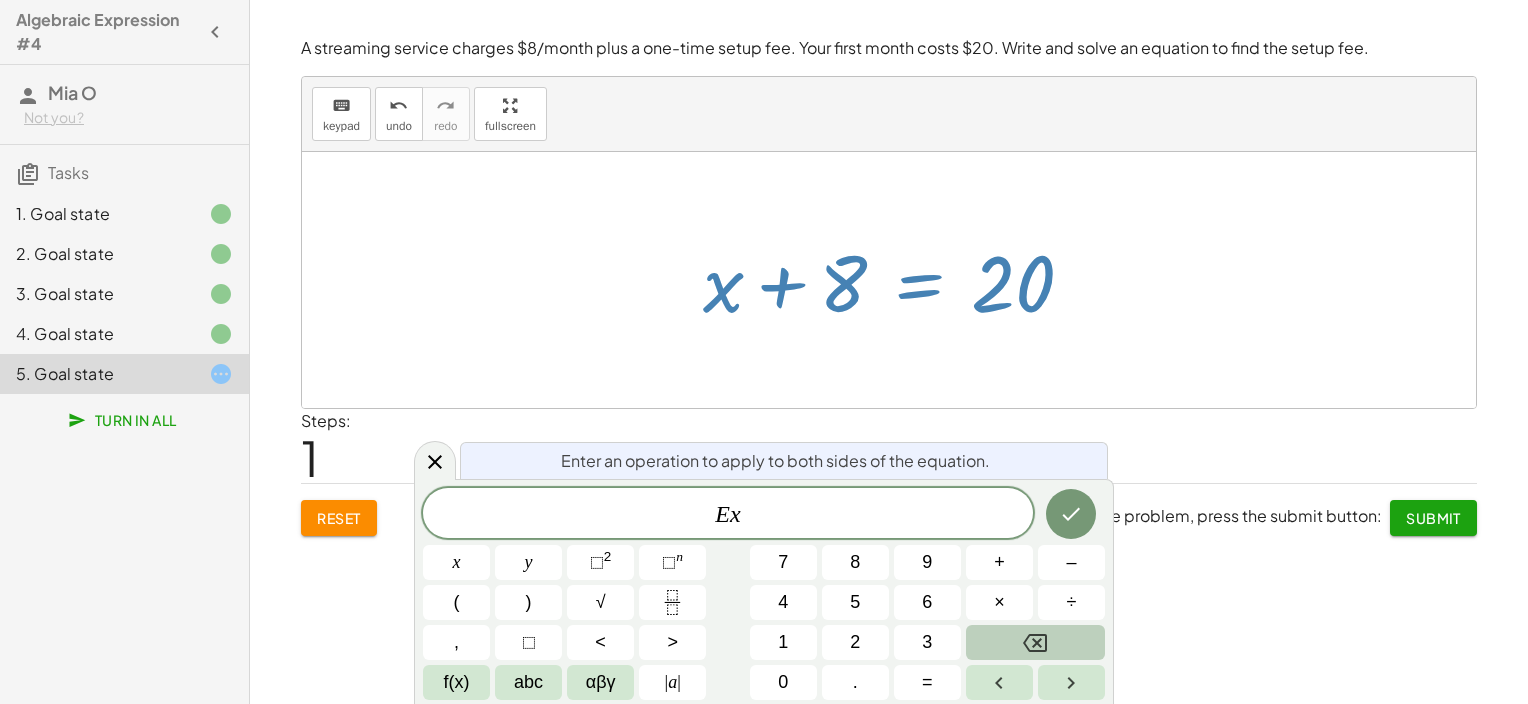 click on "E x ​ x y ⬚ 2 ⬚ n 7 8 9 + – ( ) √ 4 5 6 × ÷ , ⬚ < > 1 2 3 f(x) abc αβγ | a | 0 . =" at bounding box center [764, 594] 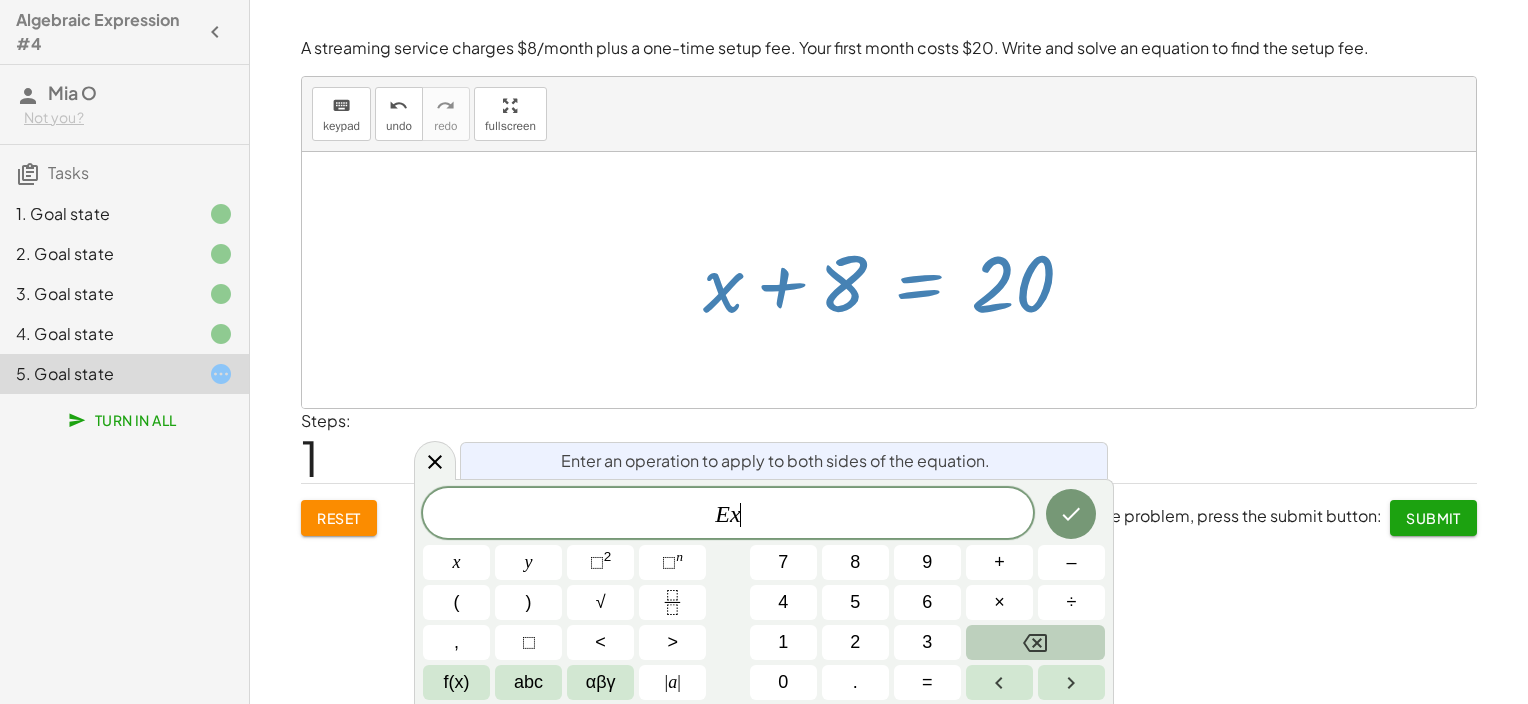 click at bounding box center (1035, 642) 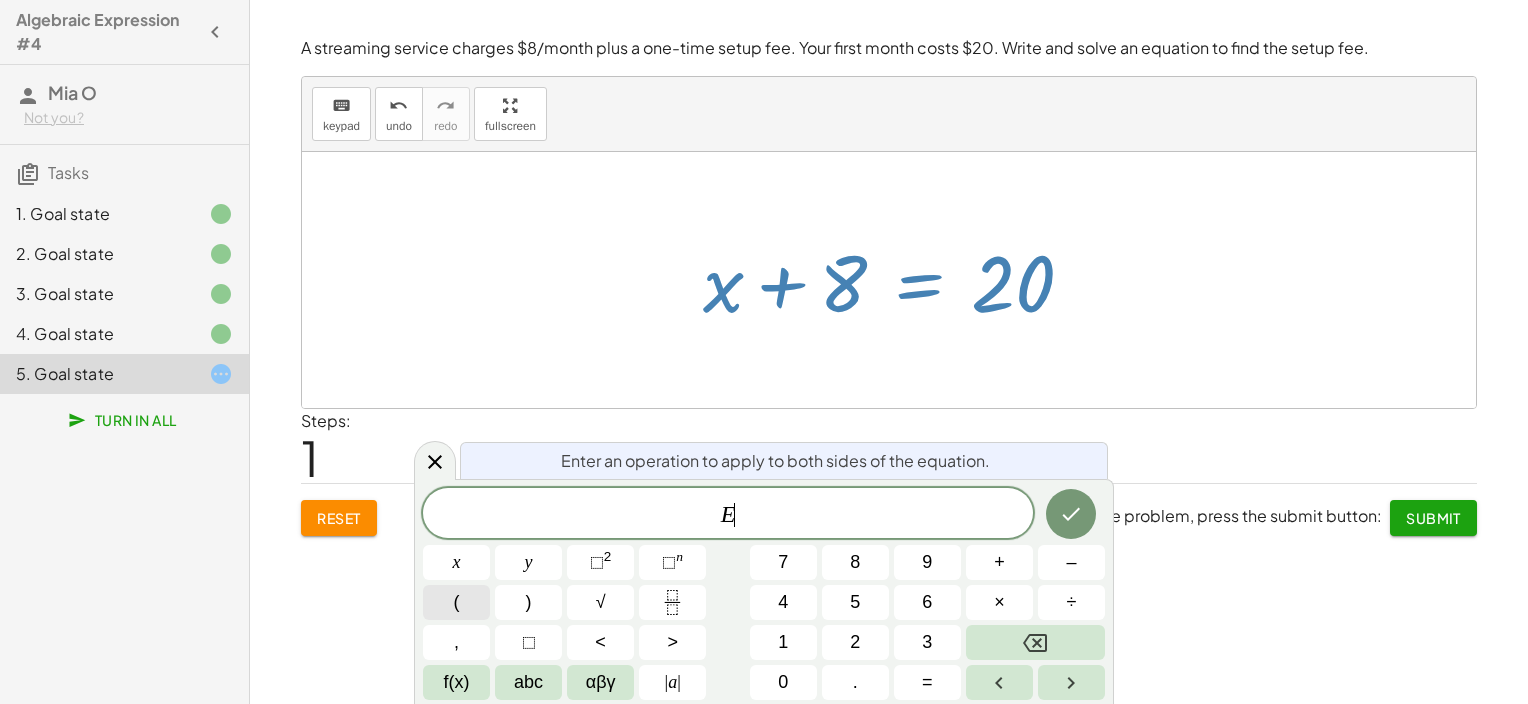 click on "(" at bounding box center (456, 602) 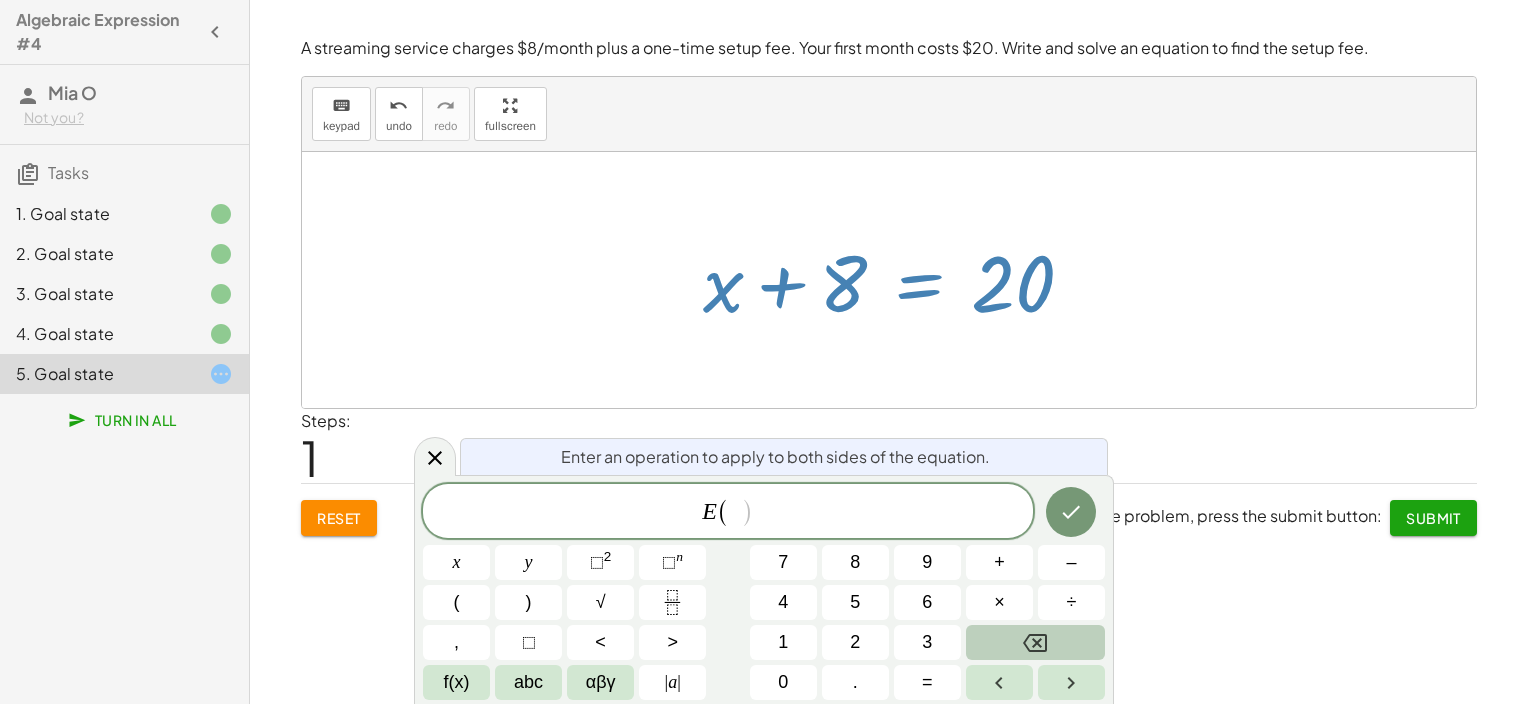 click at bounding box center (1035, 642) 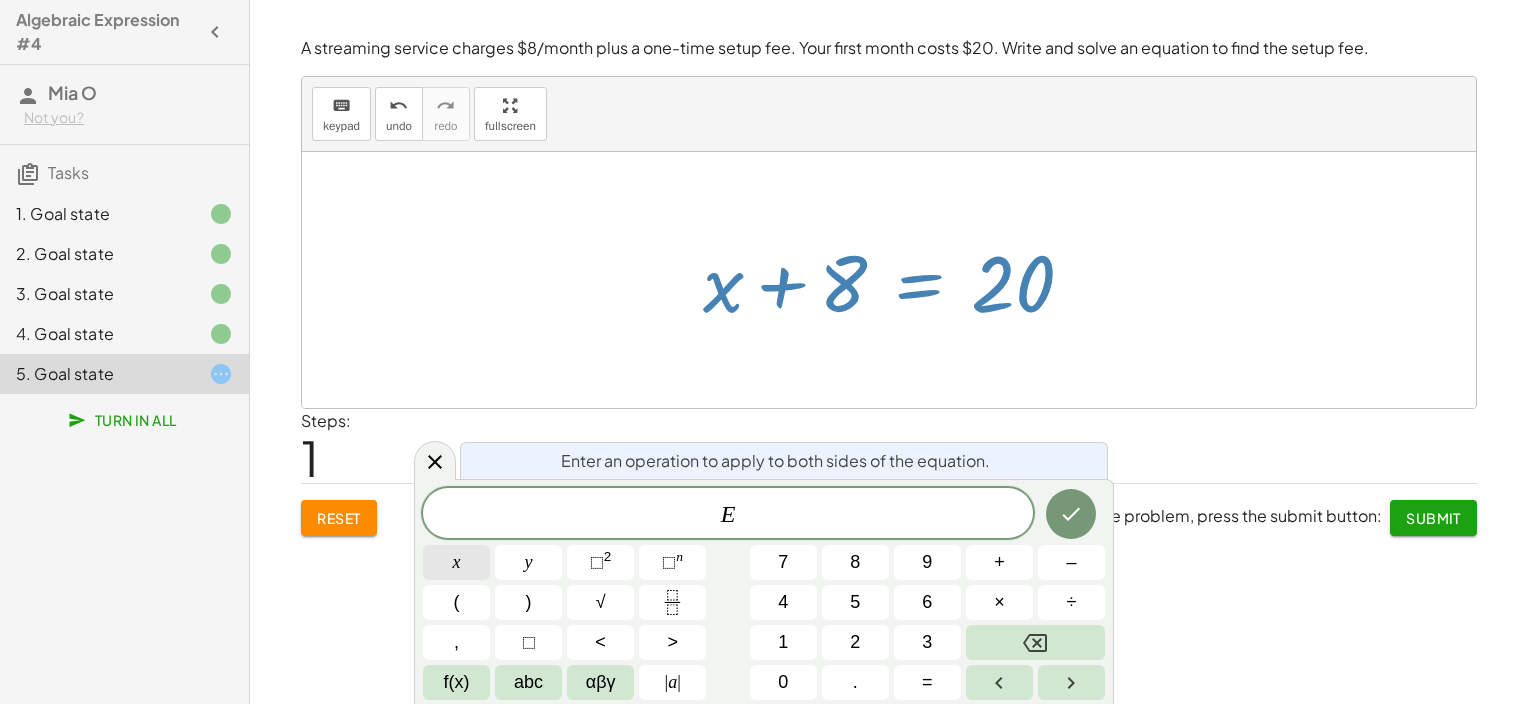 click on "x" at bounding box center [456, 562] 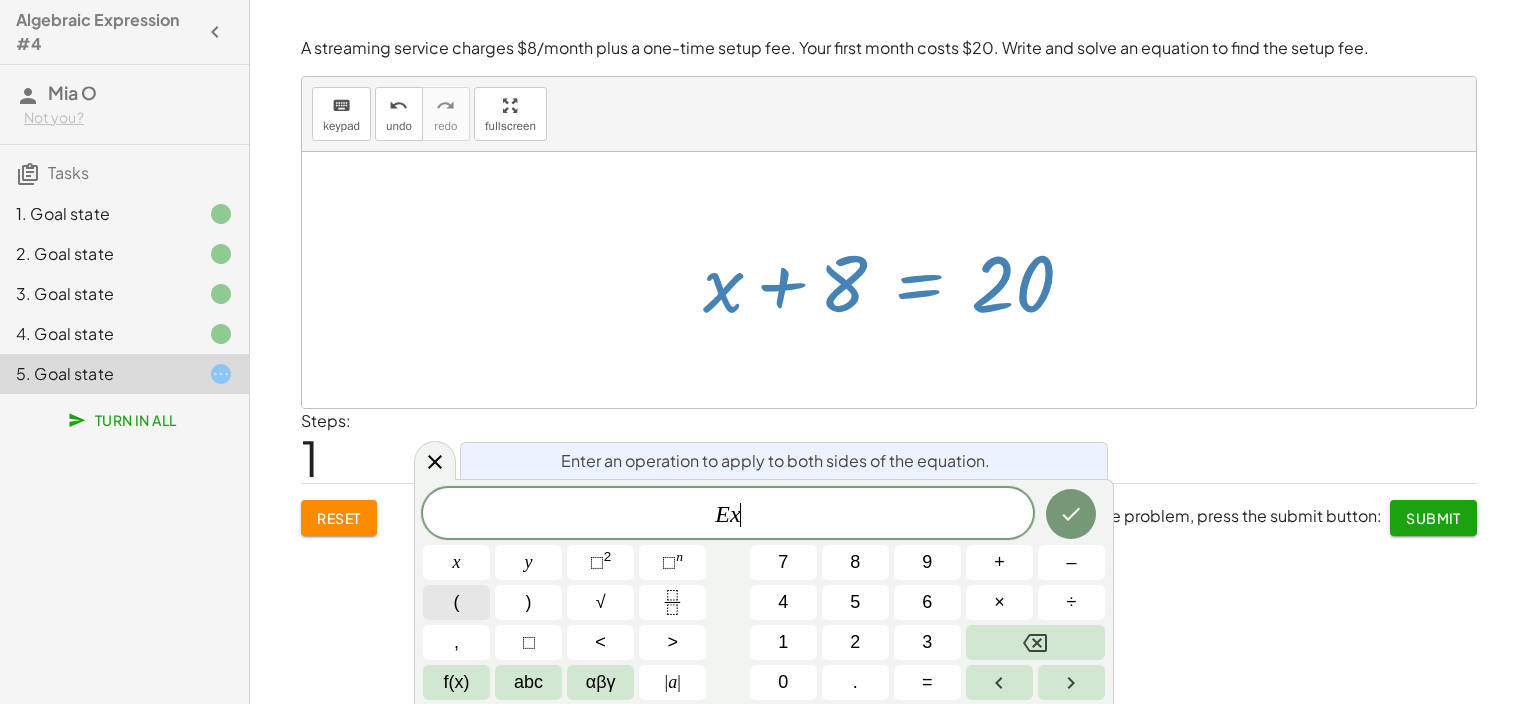 click on "(" at bounding box center (456, 602) 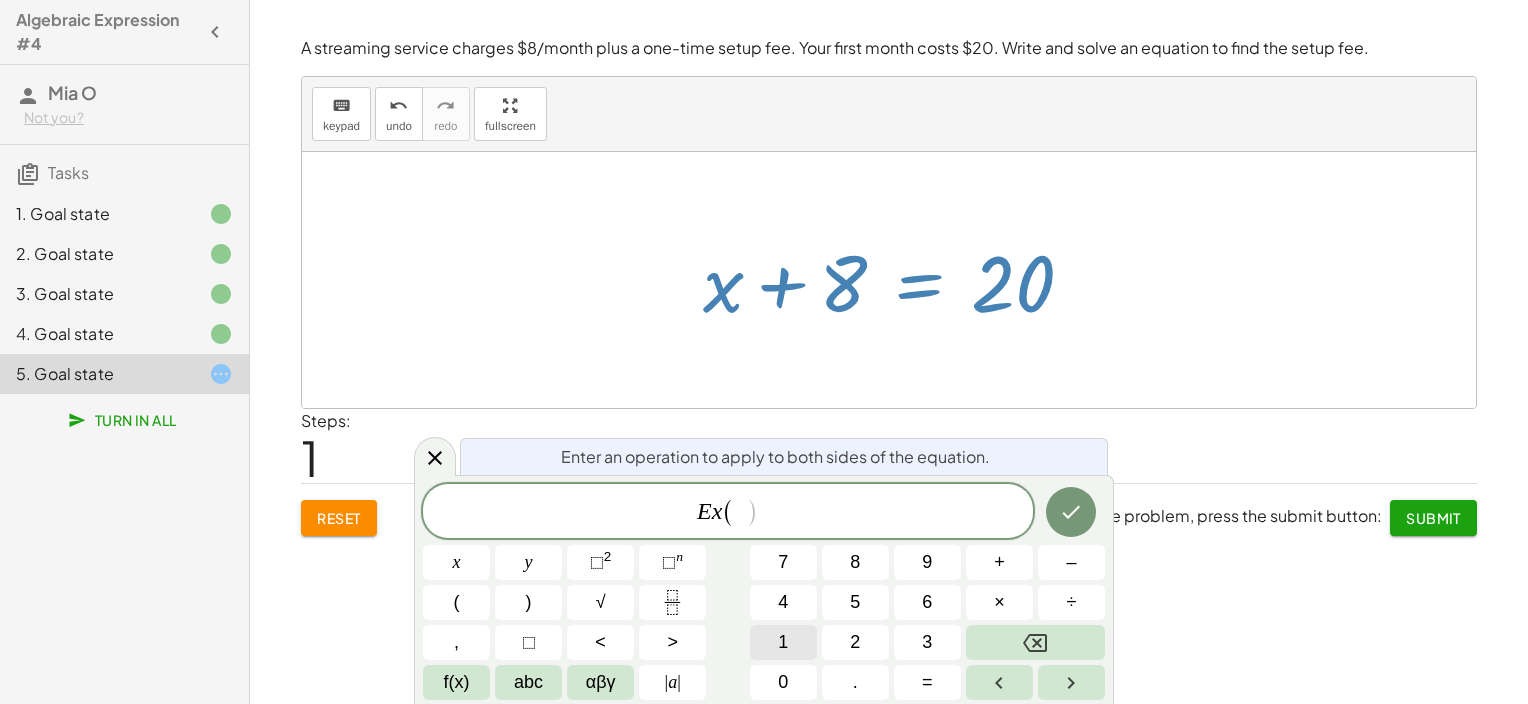 click on "1" at bounding box center [783, 642] 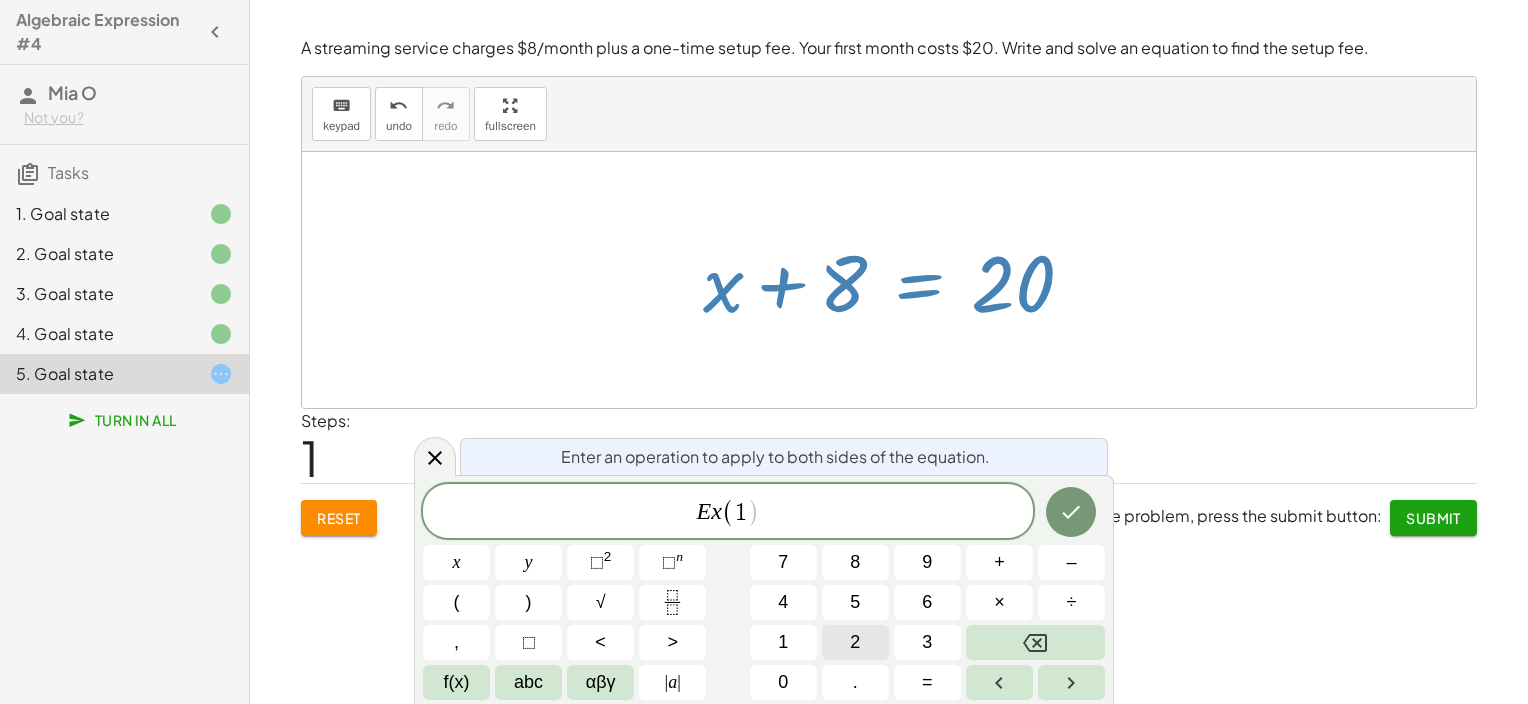 click on "2" at bounding box center (855, 642) 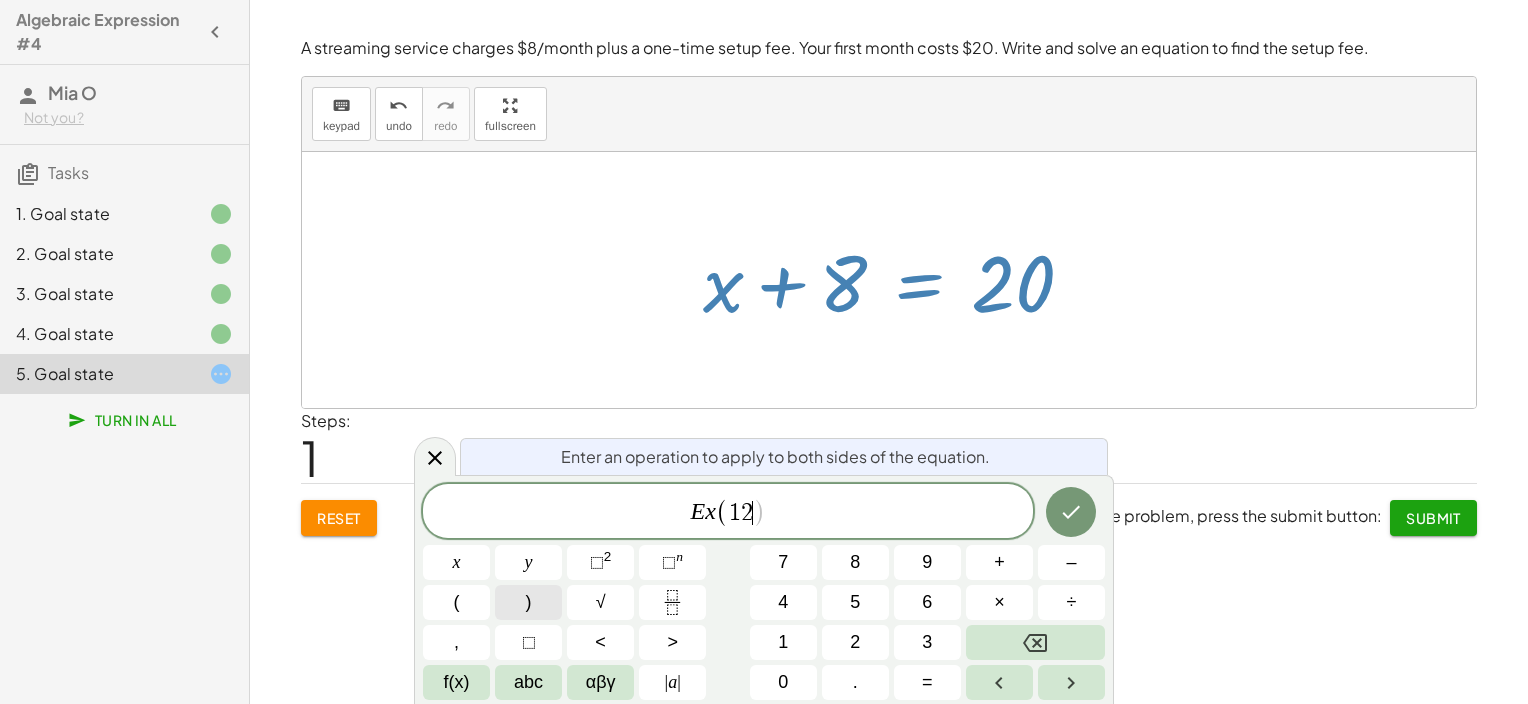 click on ")" at bounding box center (529, 602) 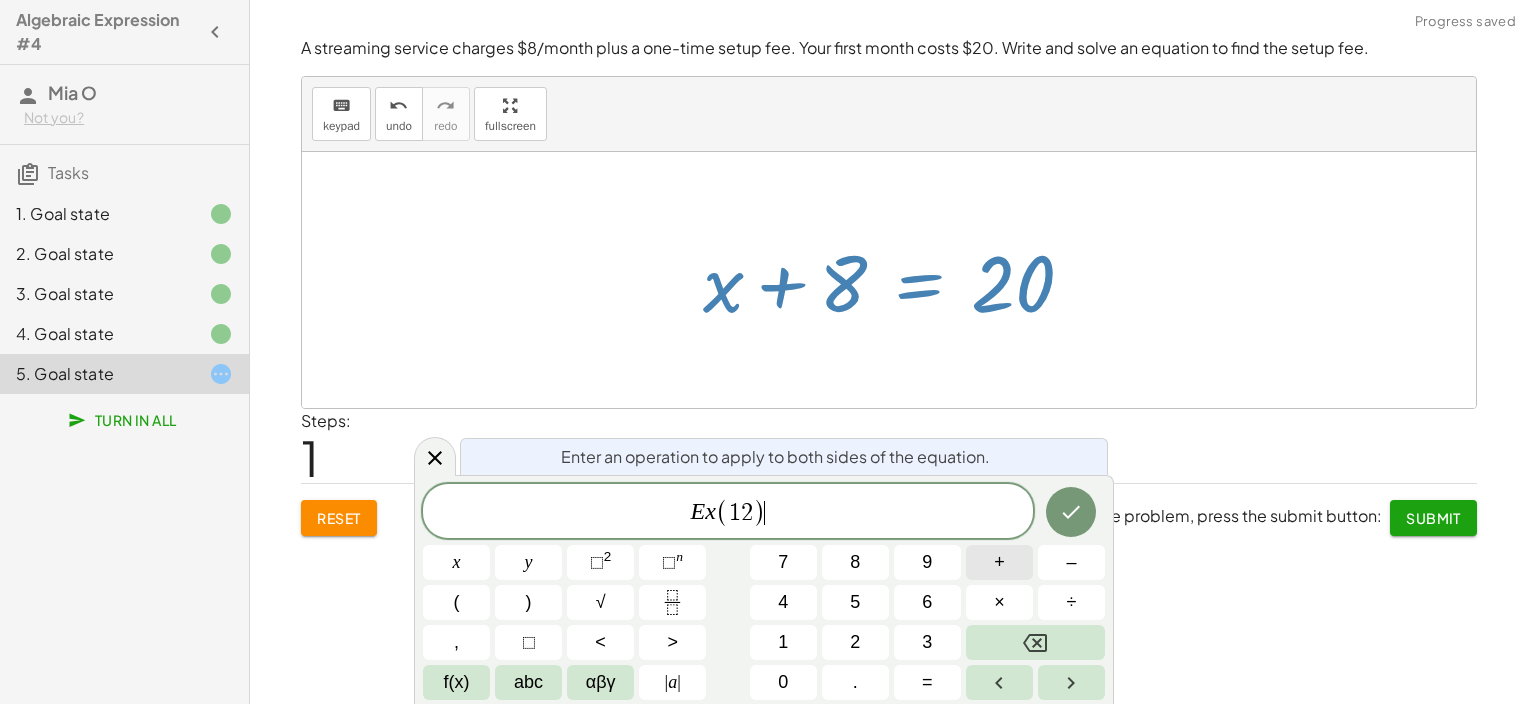 click on "+" at bounding box center (999, 562) 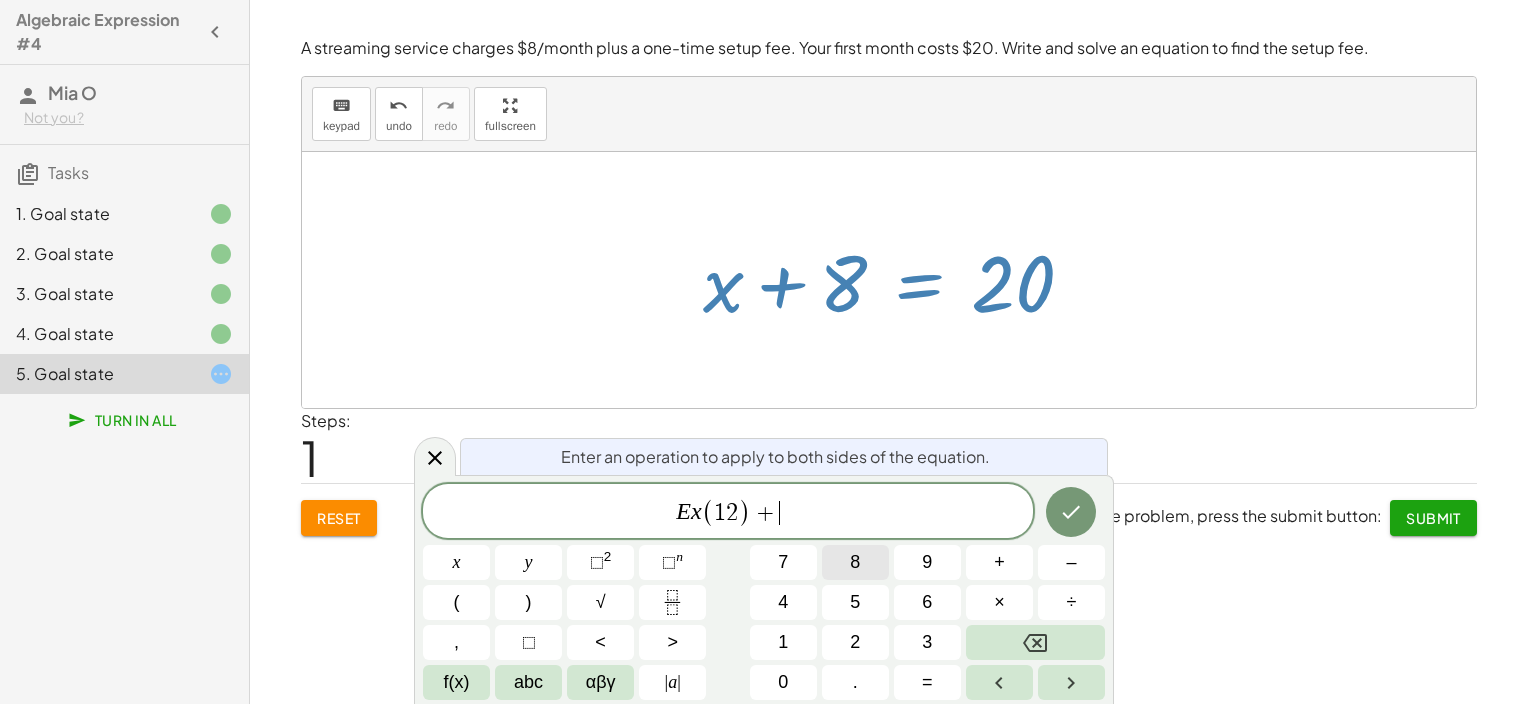 click on "8" at bounding box center (855, 562) 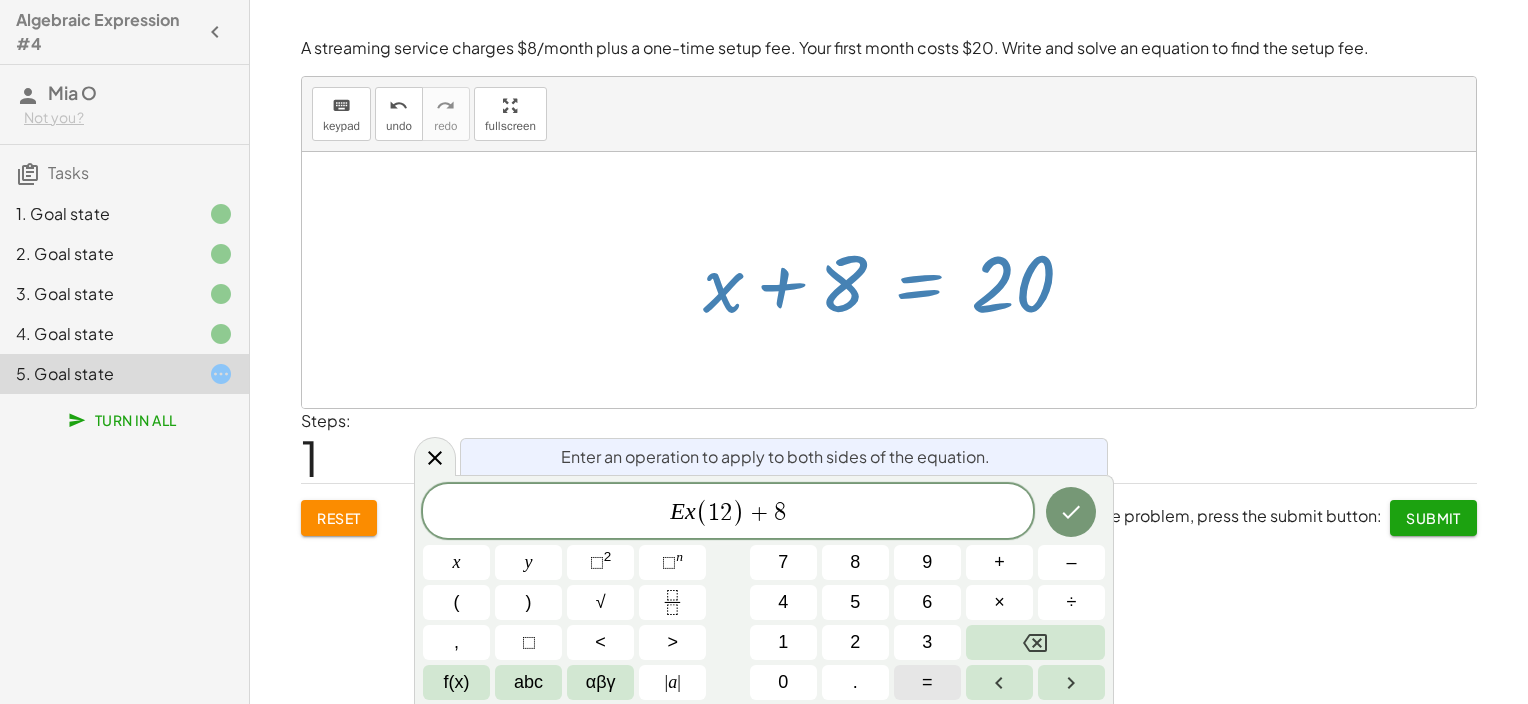 click on "=" at bounding box center [927, 682] 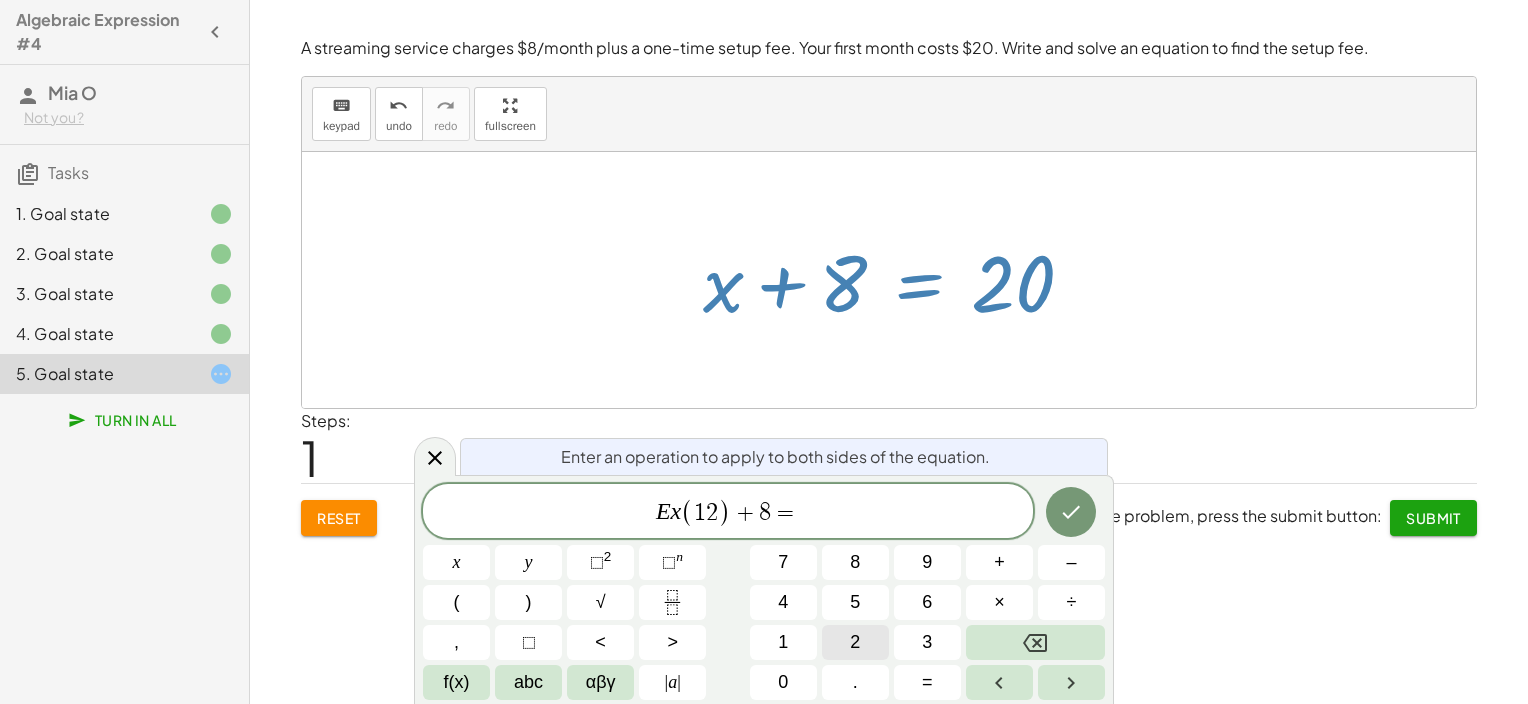 click on "2" at bounding box center [855, 642] 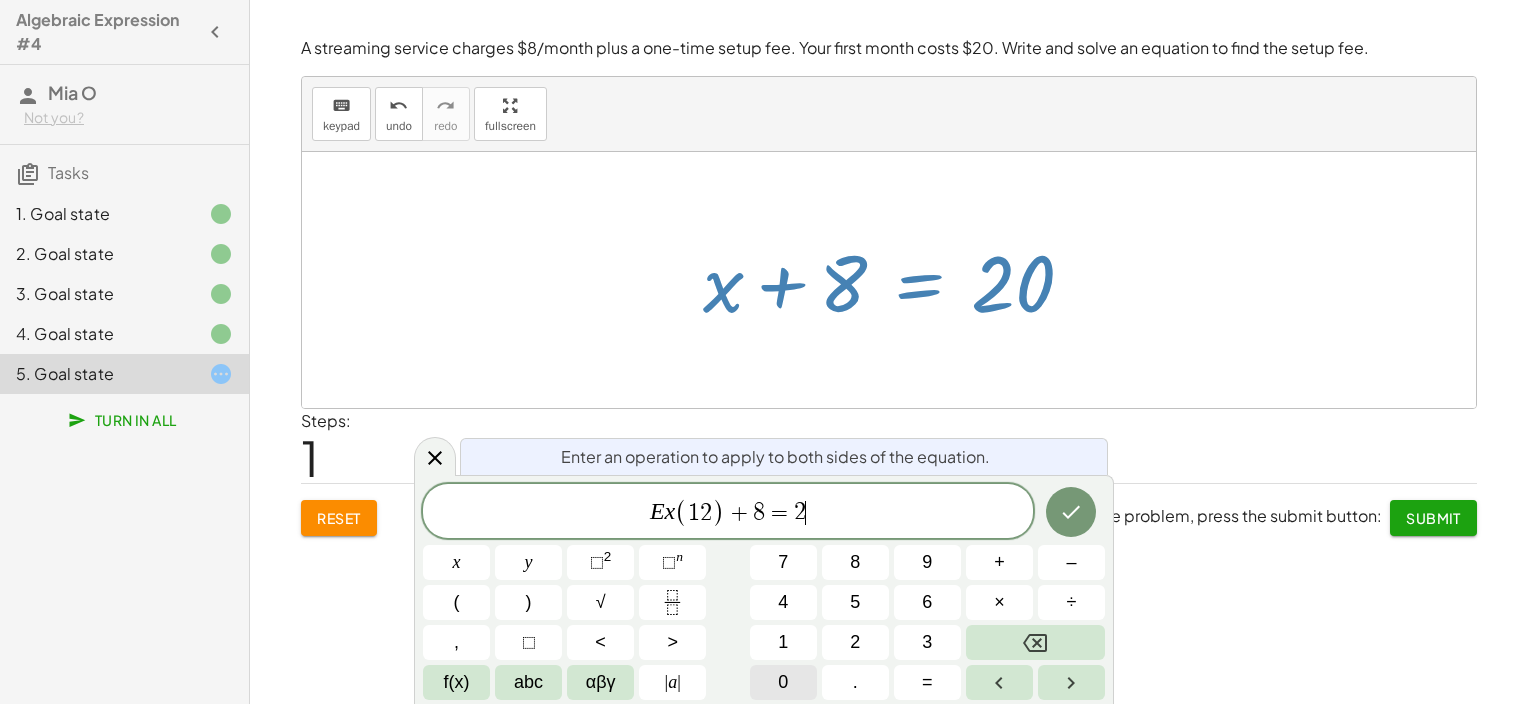click on "0" at bounding box center (783, 682) 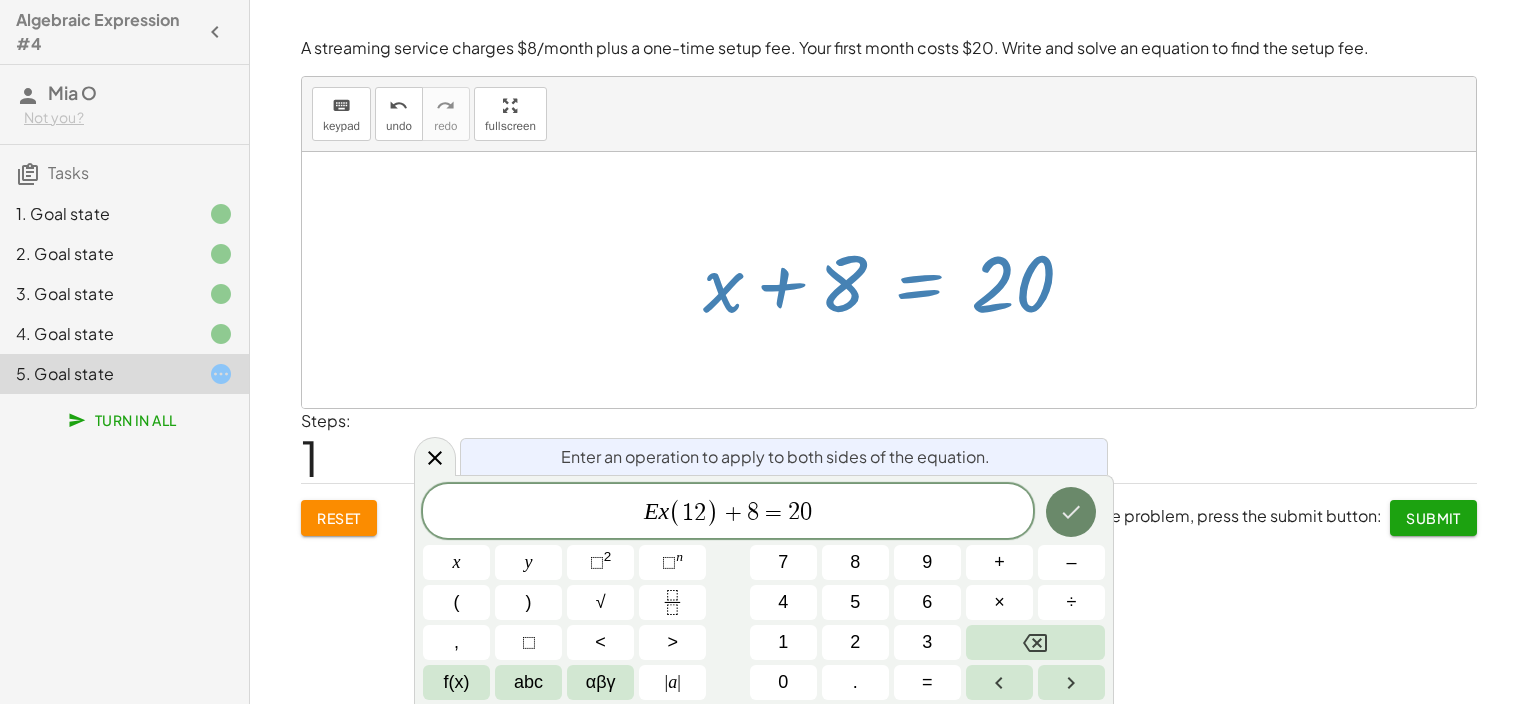click 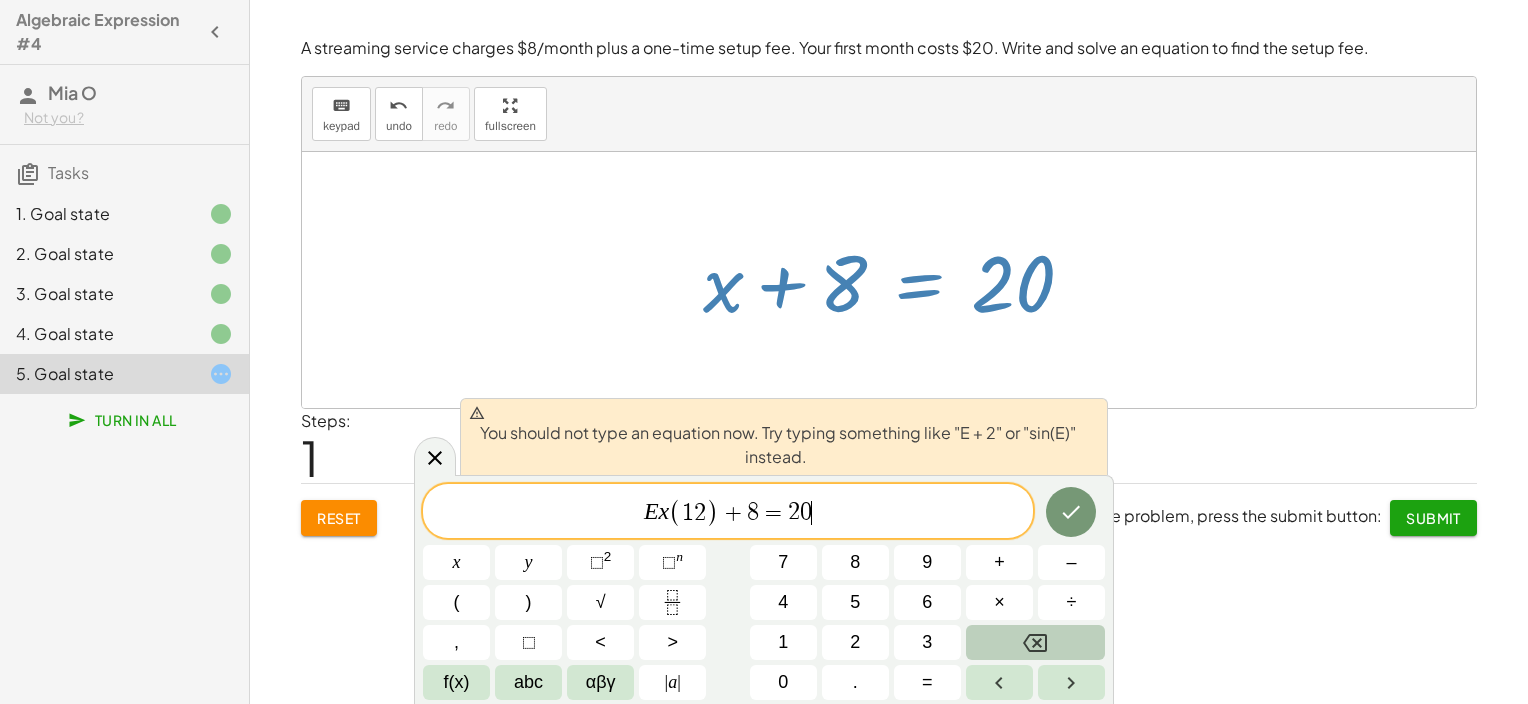 click at bounding box center (1035, 642) 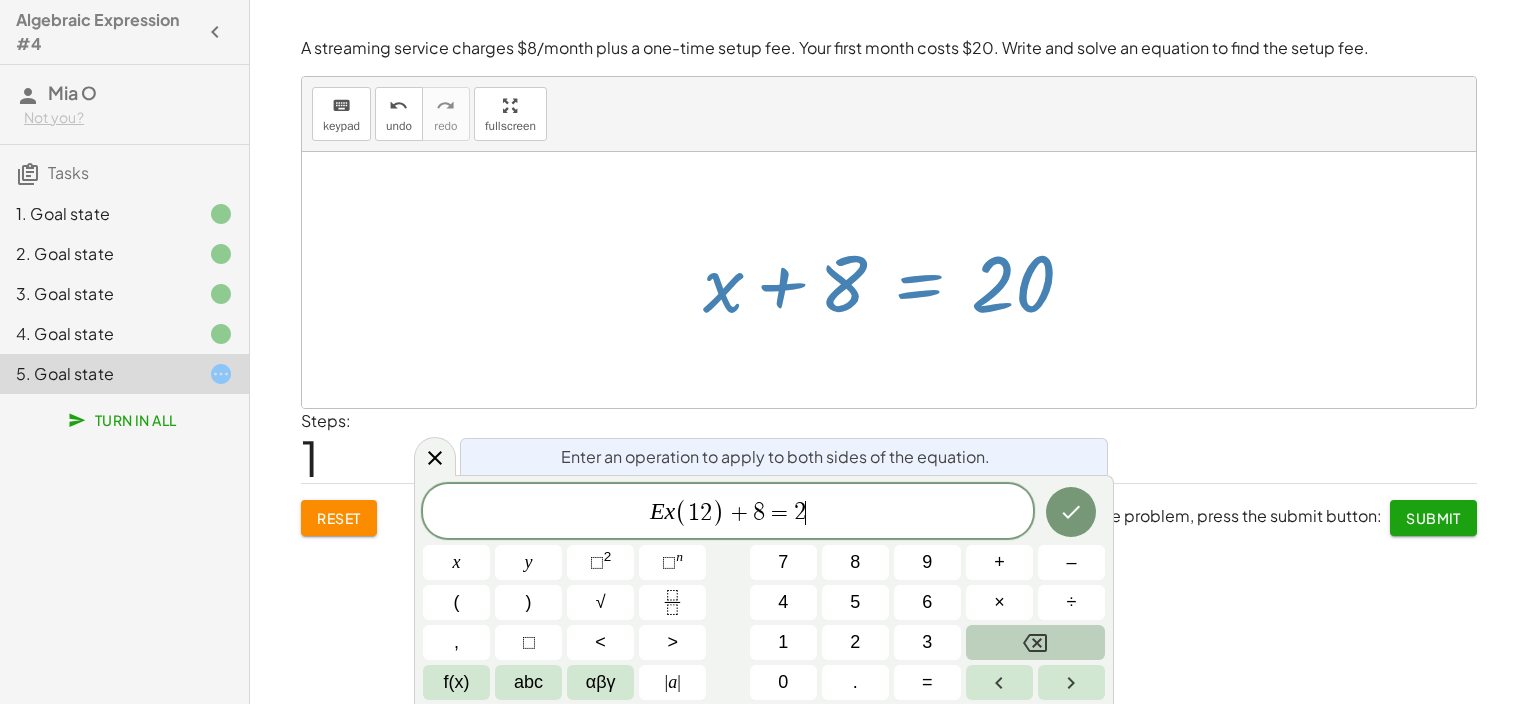 click at bounding box center (1035, 642) 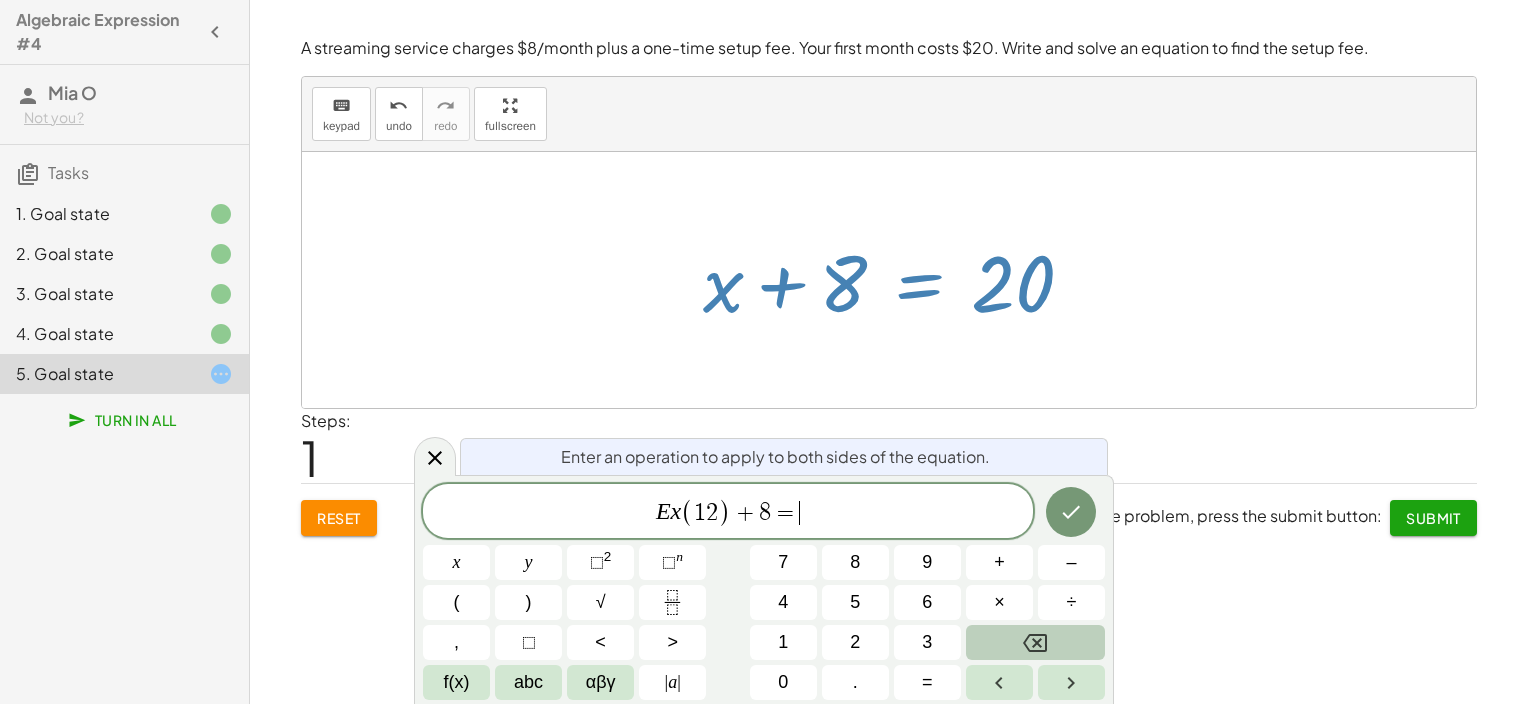 click at bounding box center [1035, 642] 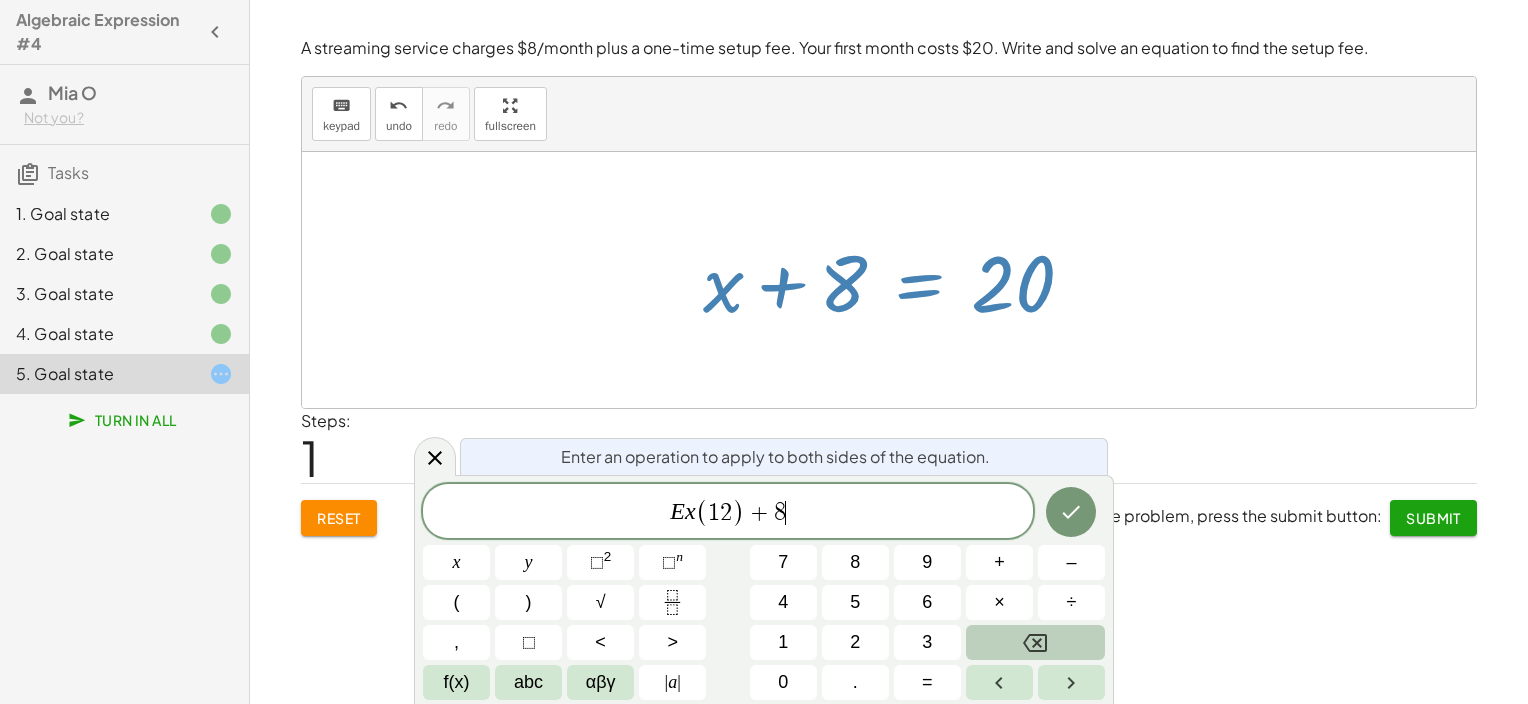 click at bounding box center [1035, 642] 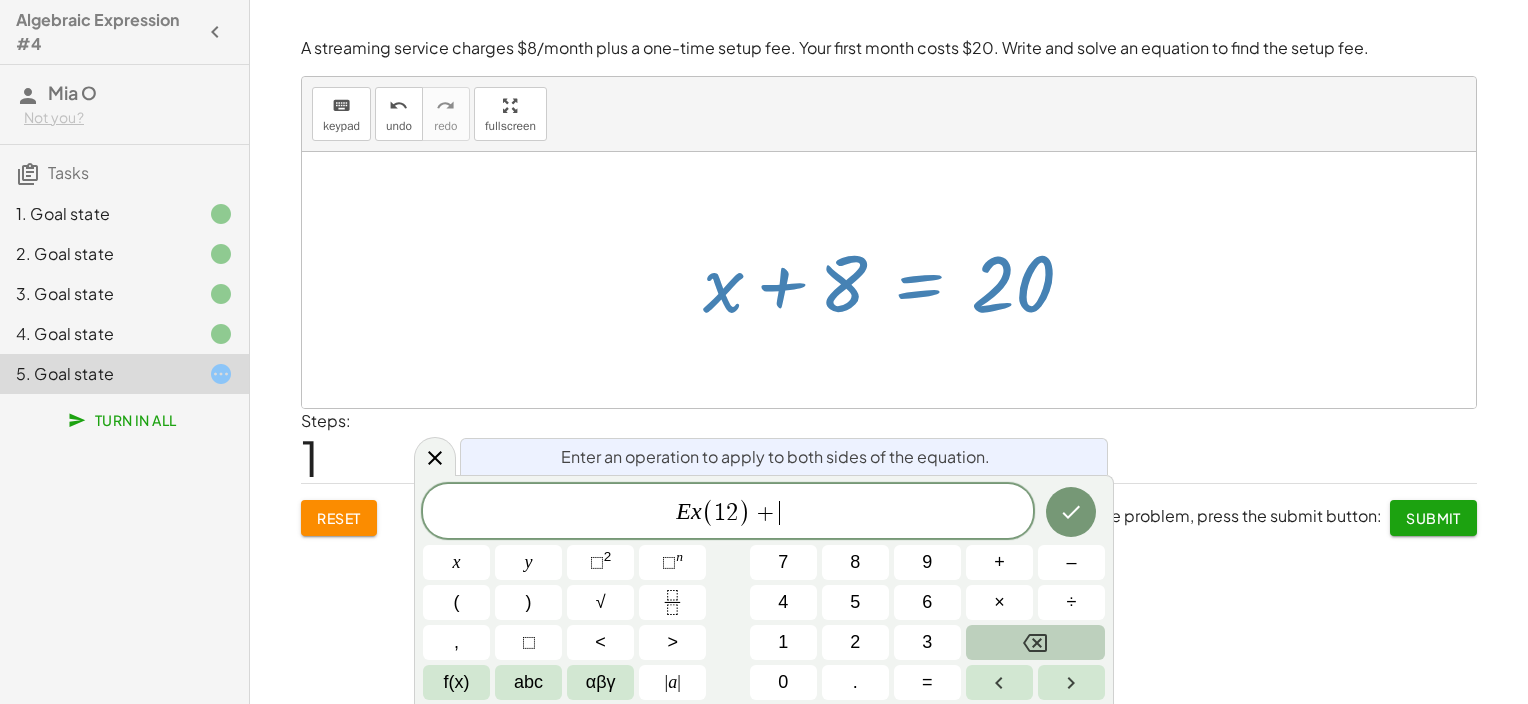 click at bounding box center [1035, 642] 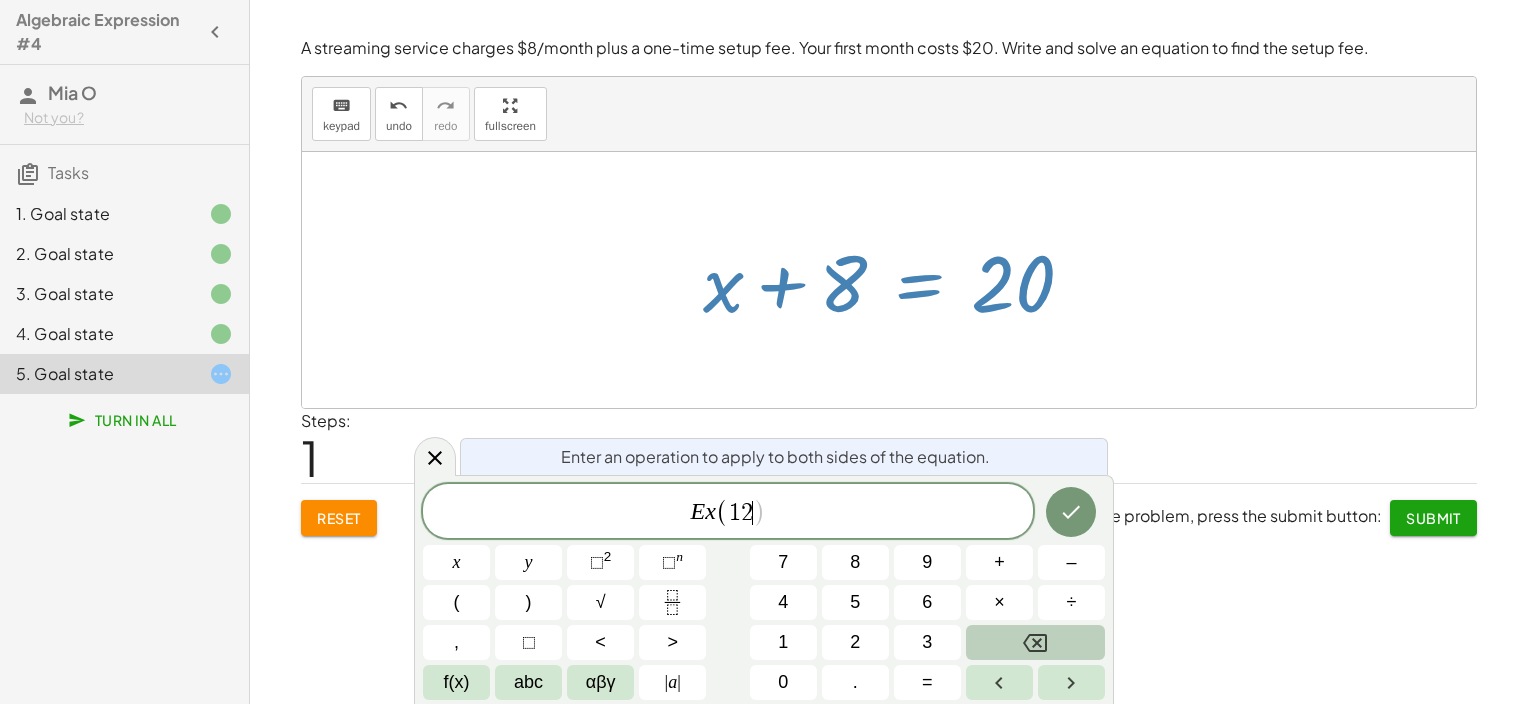 click at bounding box center (1035, 642) 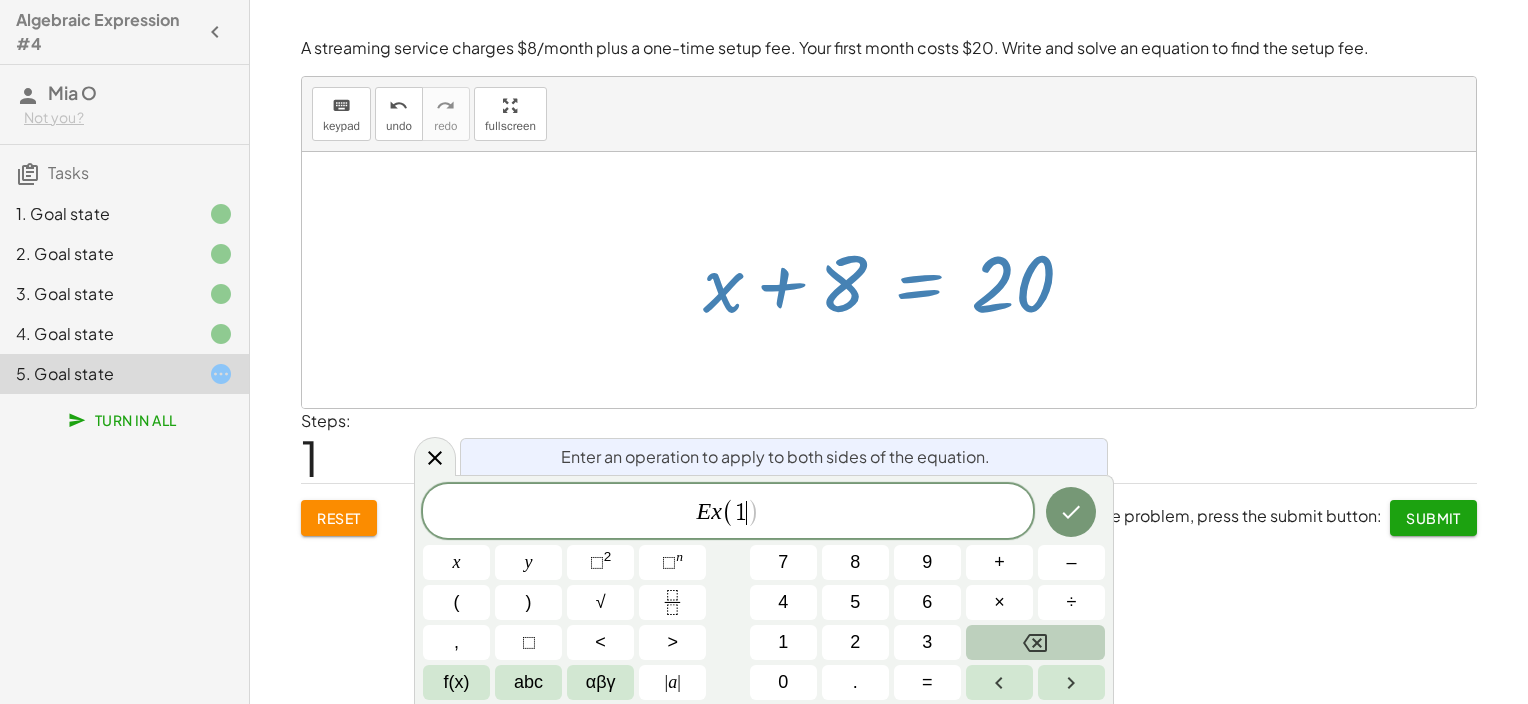 click at bounding box center (1035, 642) 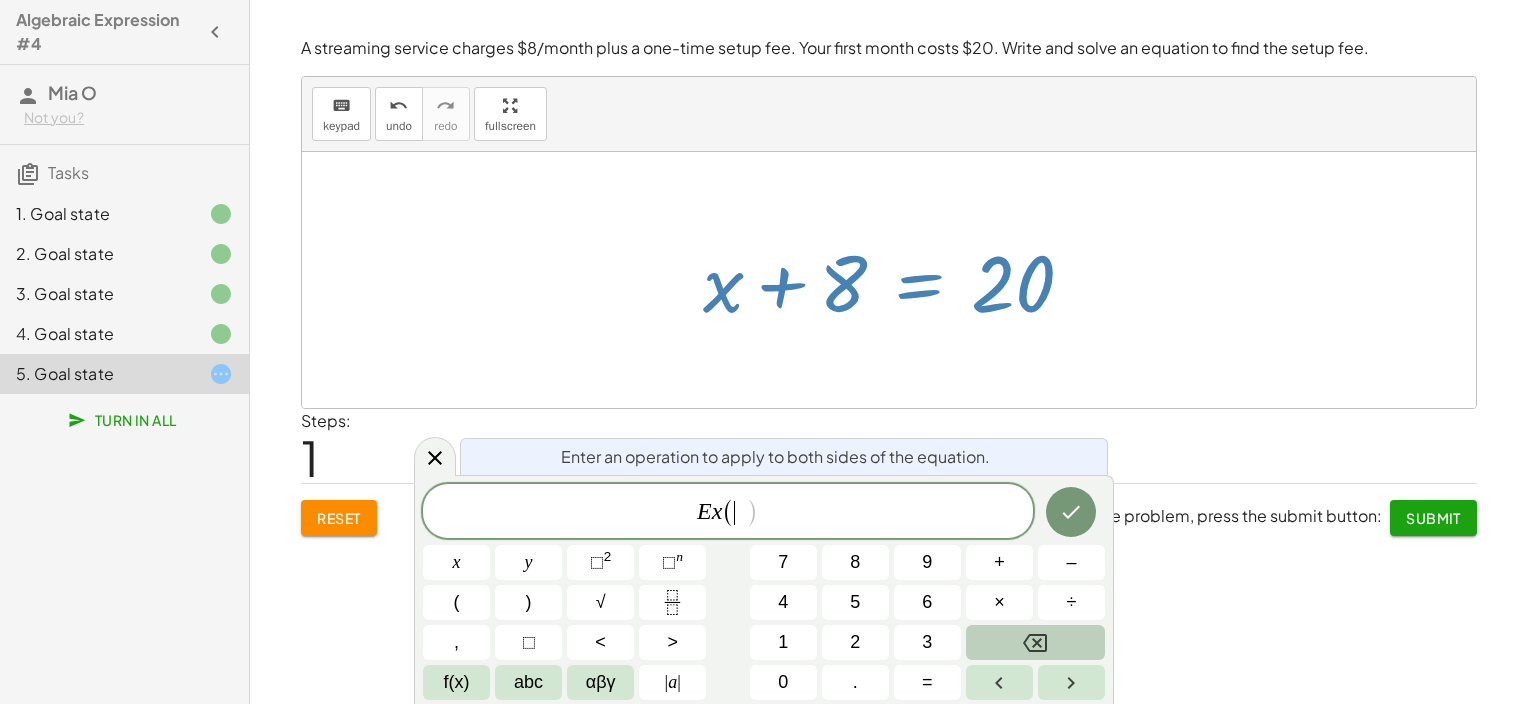 click at bounding box center (1035, 642) 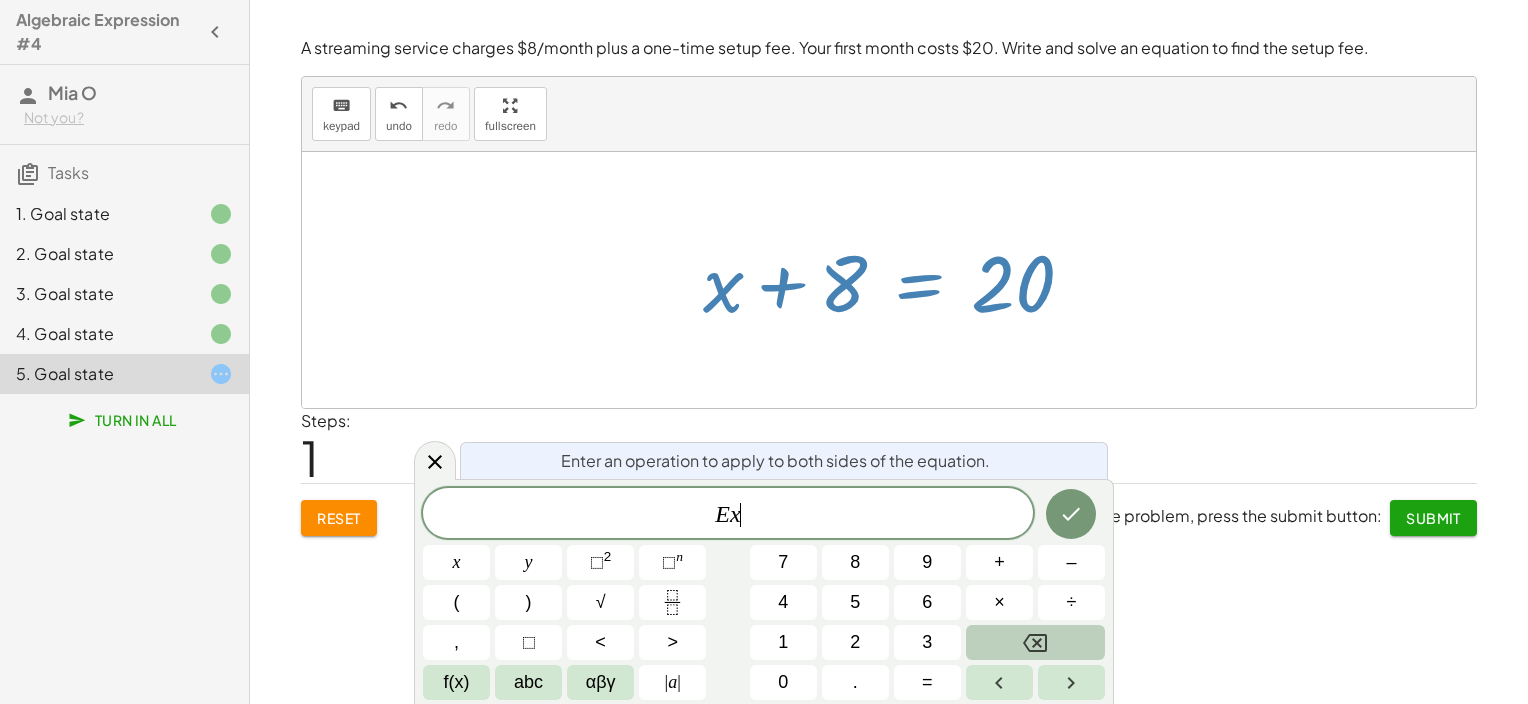 click at bounding box center [1035, 642] 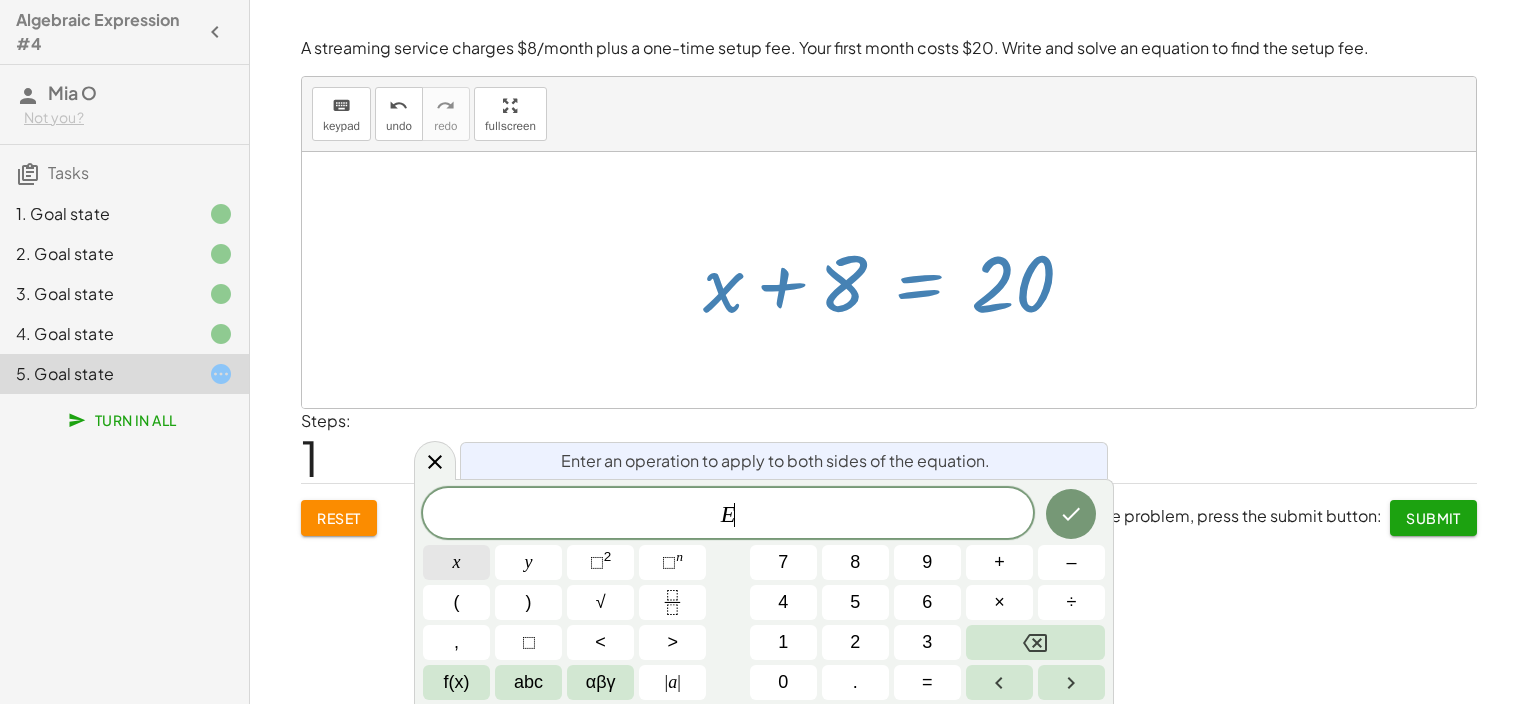 click on "x" at bounding box center [456, 562] 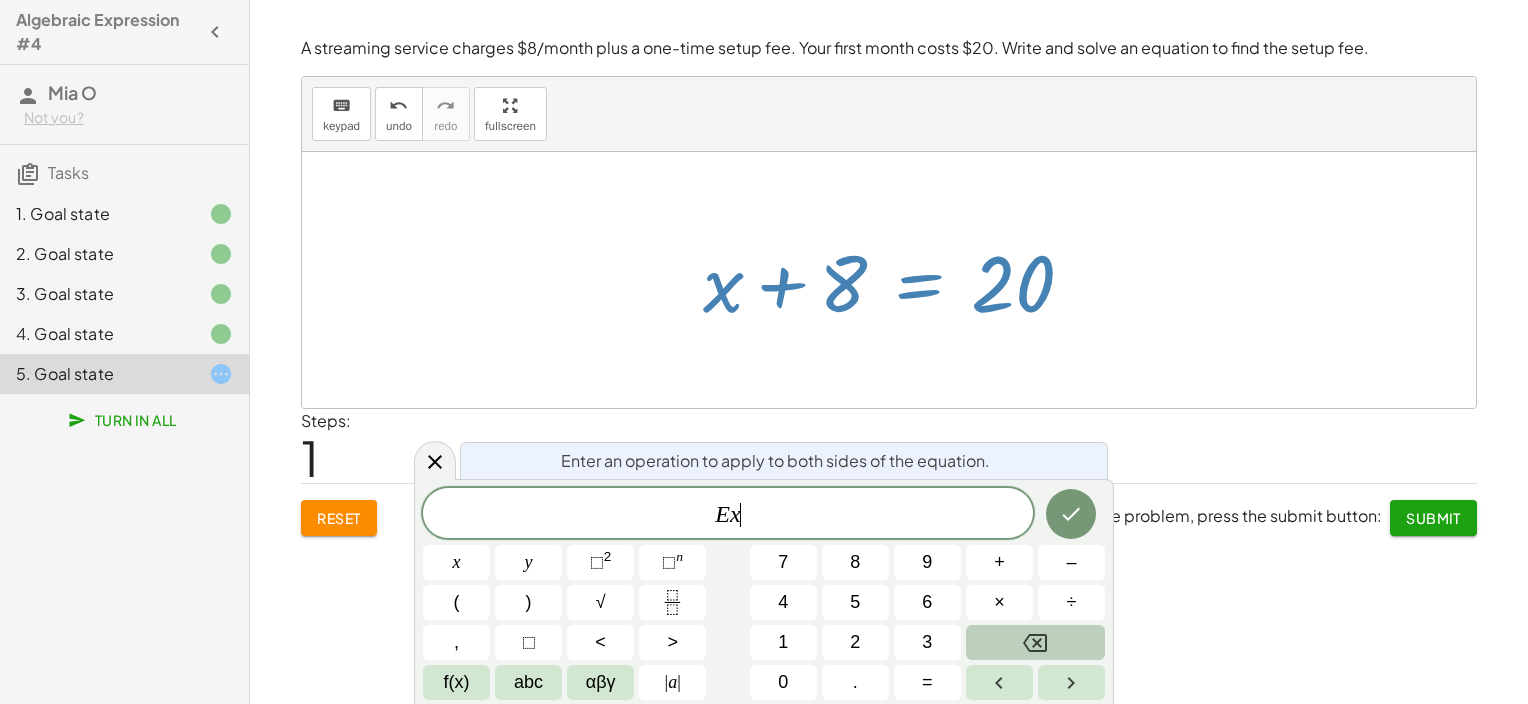 click at bounding box center (1035, 642) 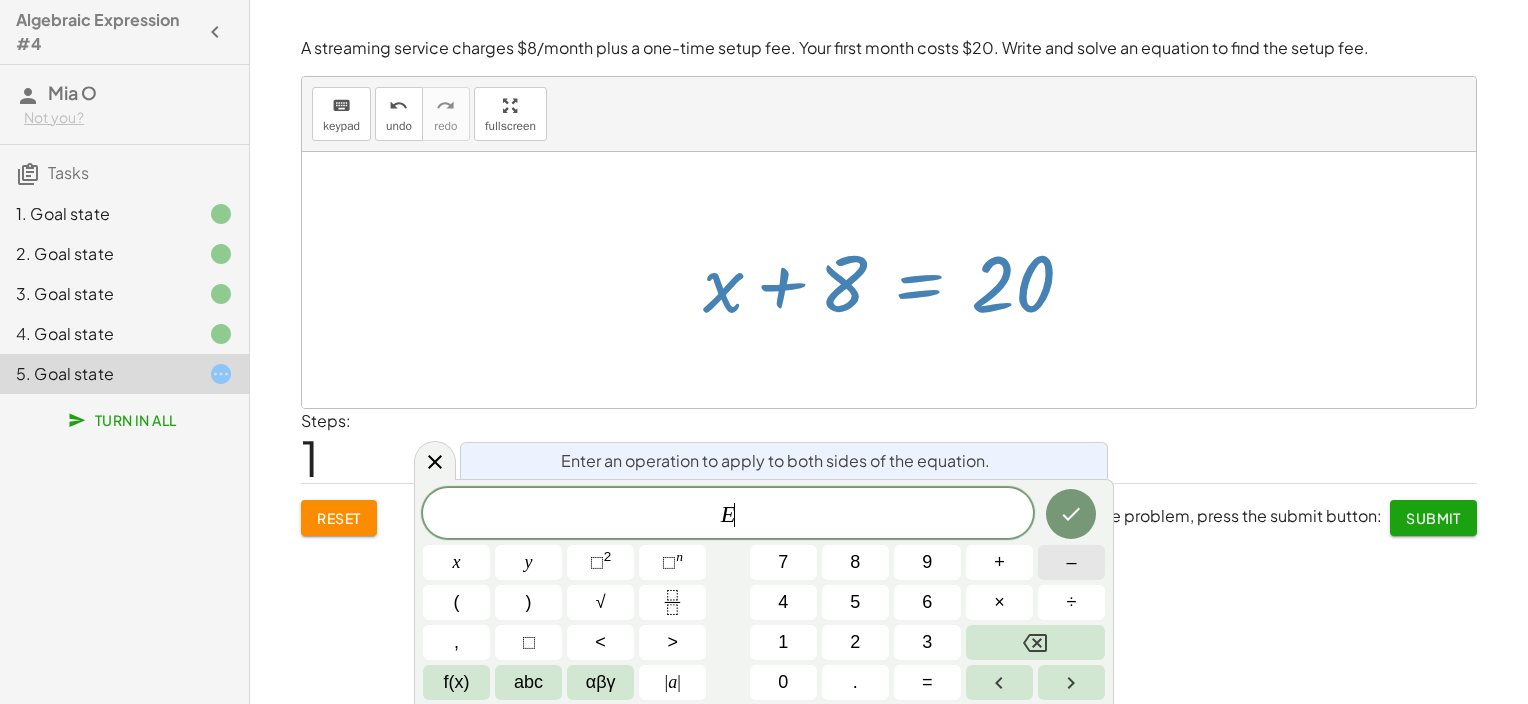 click on "–" at bounding box center (1071, 562) 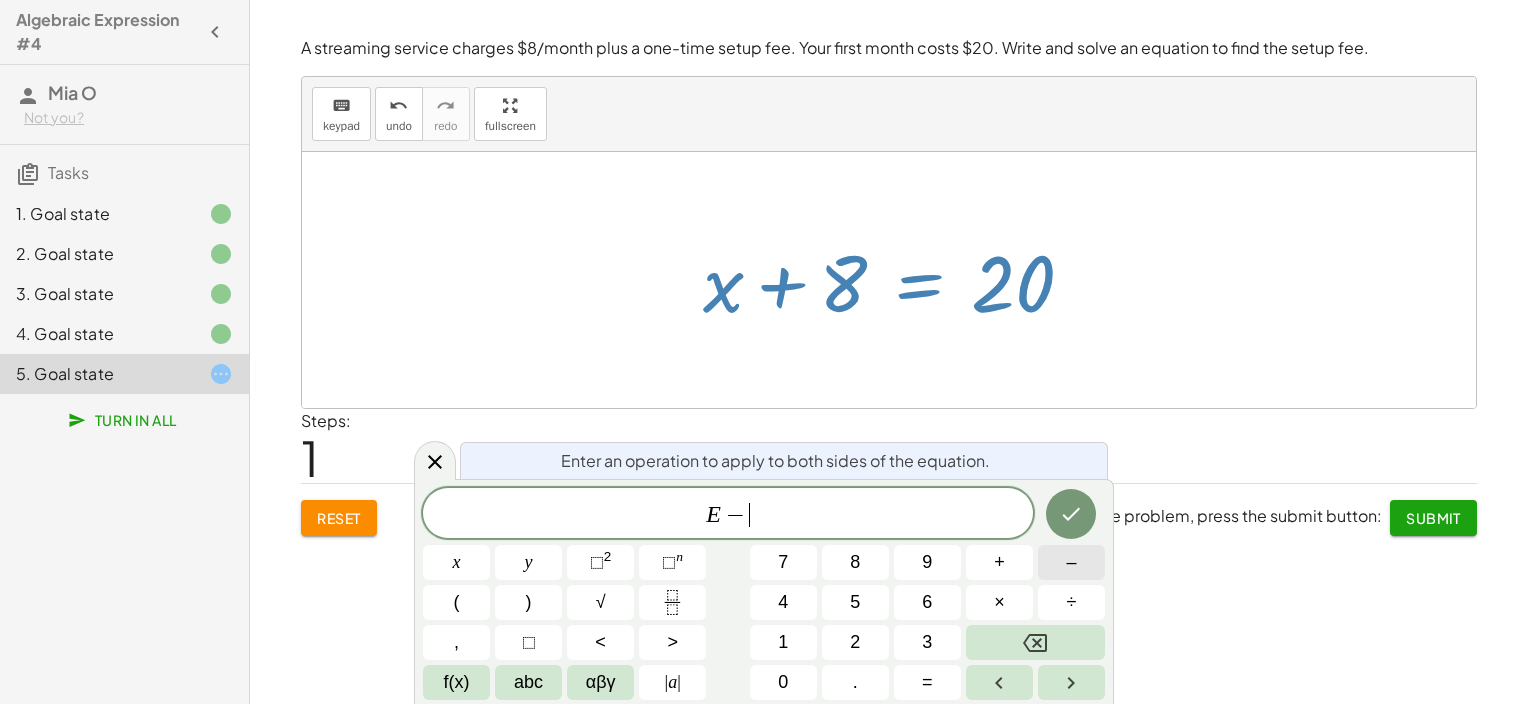 click on "–" at bounding box center [1071, 562] 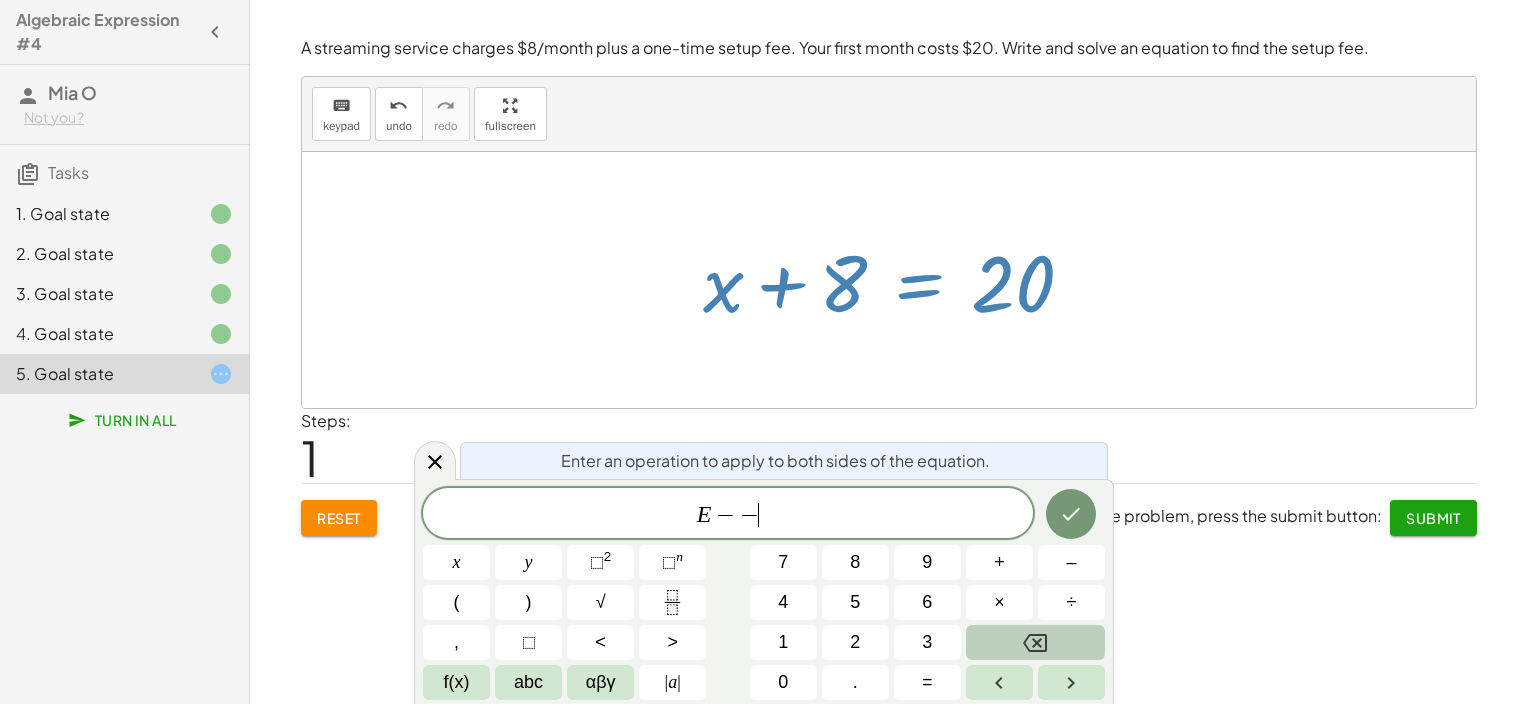 click 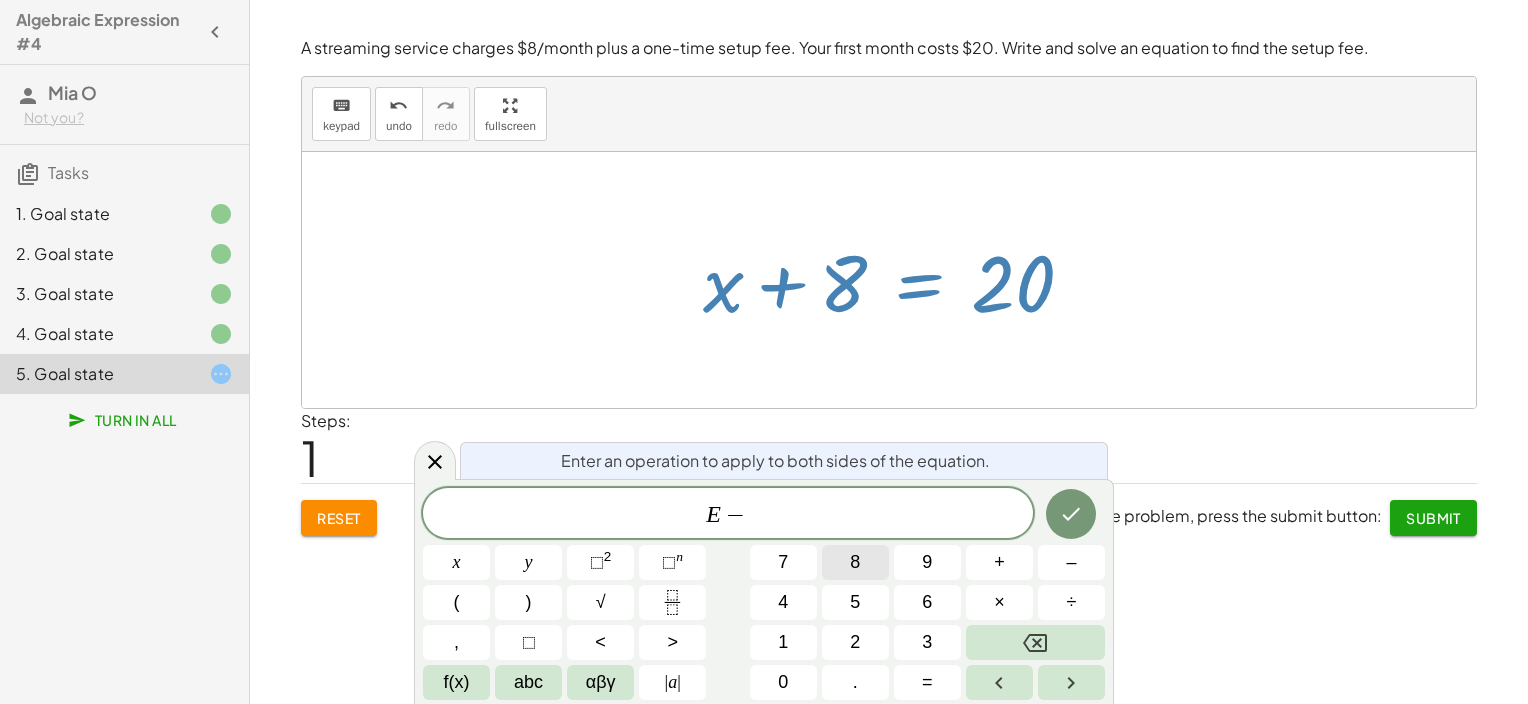 click on "8" at bounding box center (855, 562) 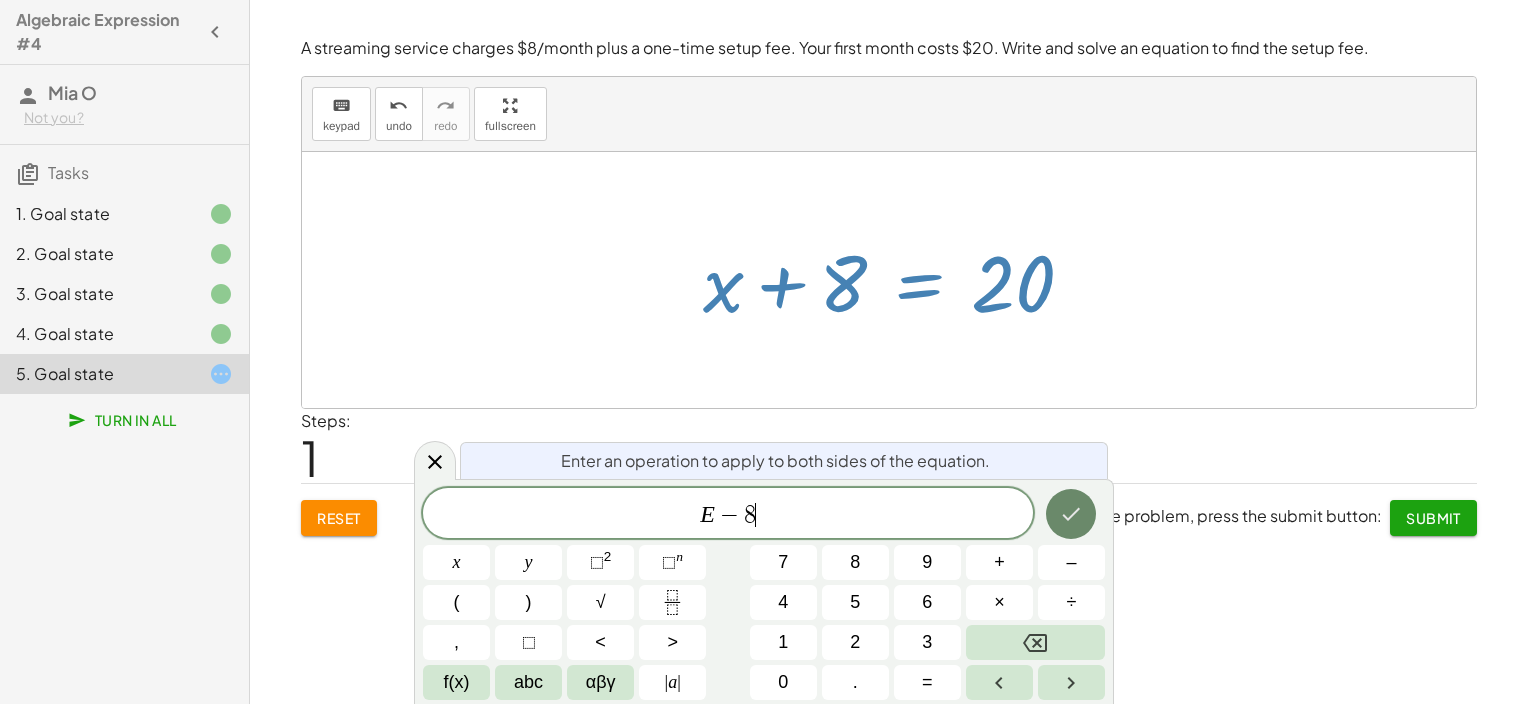 click 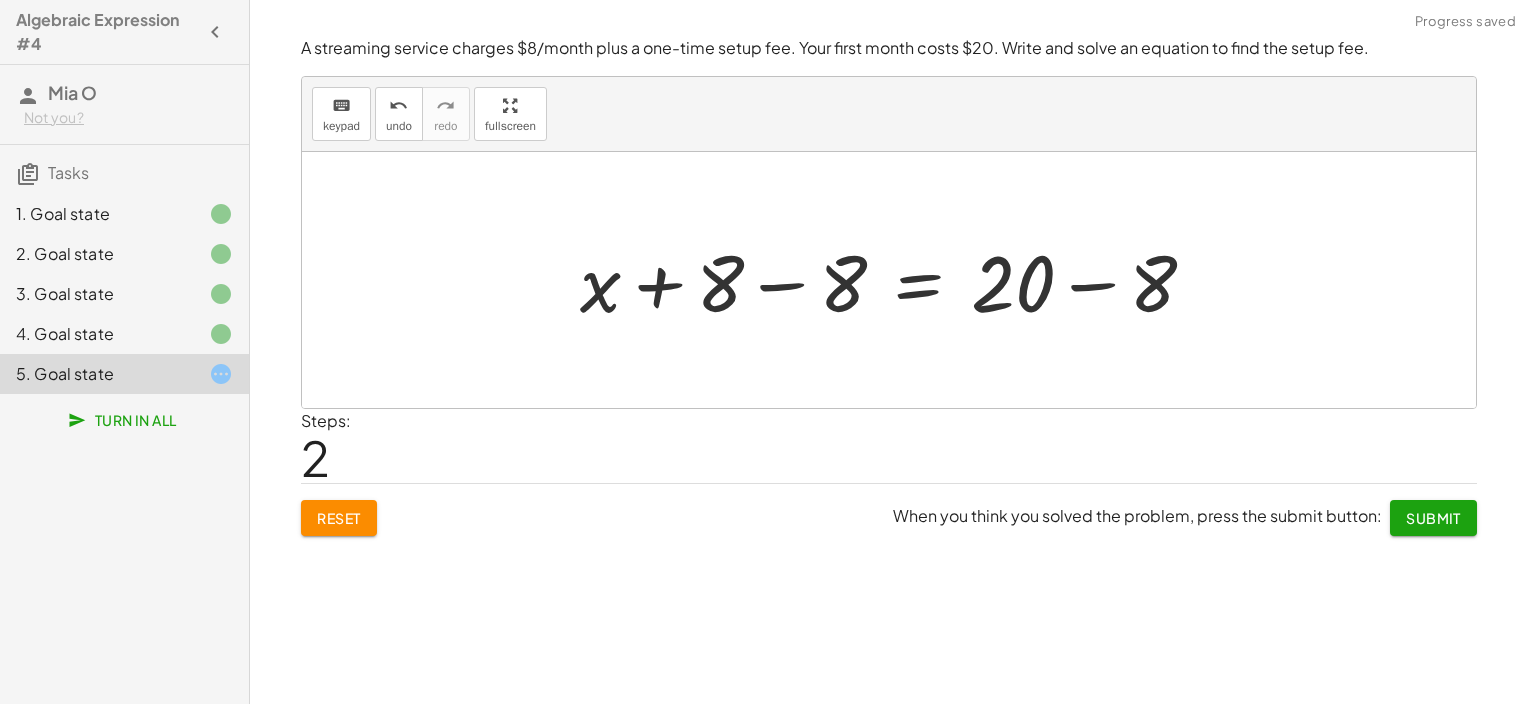 click at bounding box center [896, 280] 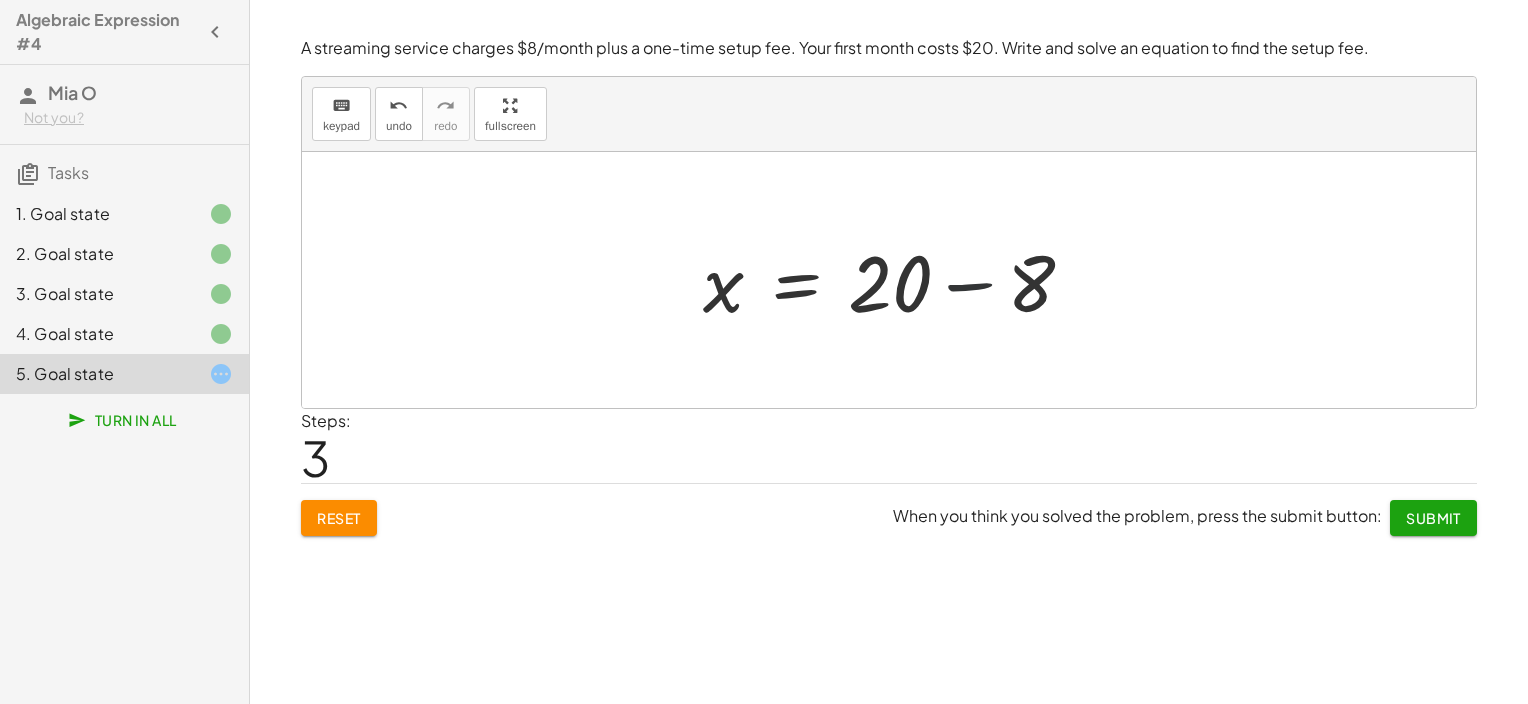 click at bounding box center [896, 280] 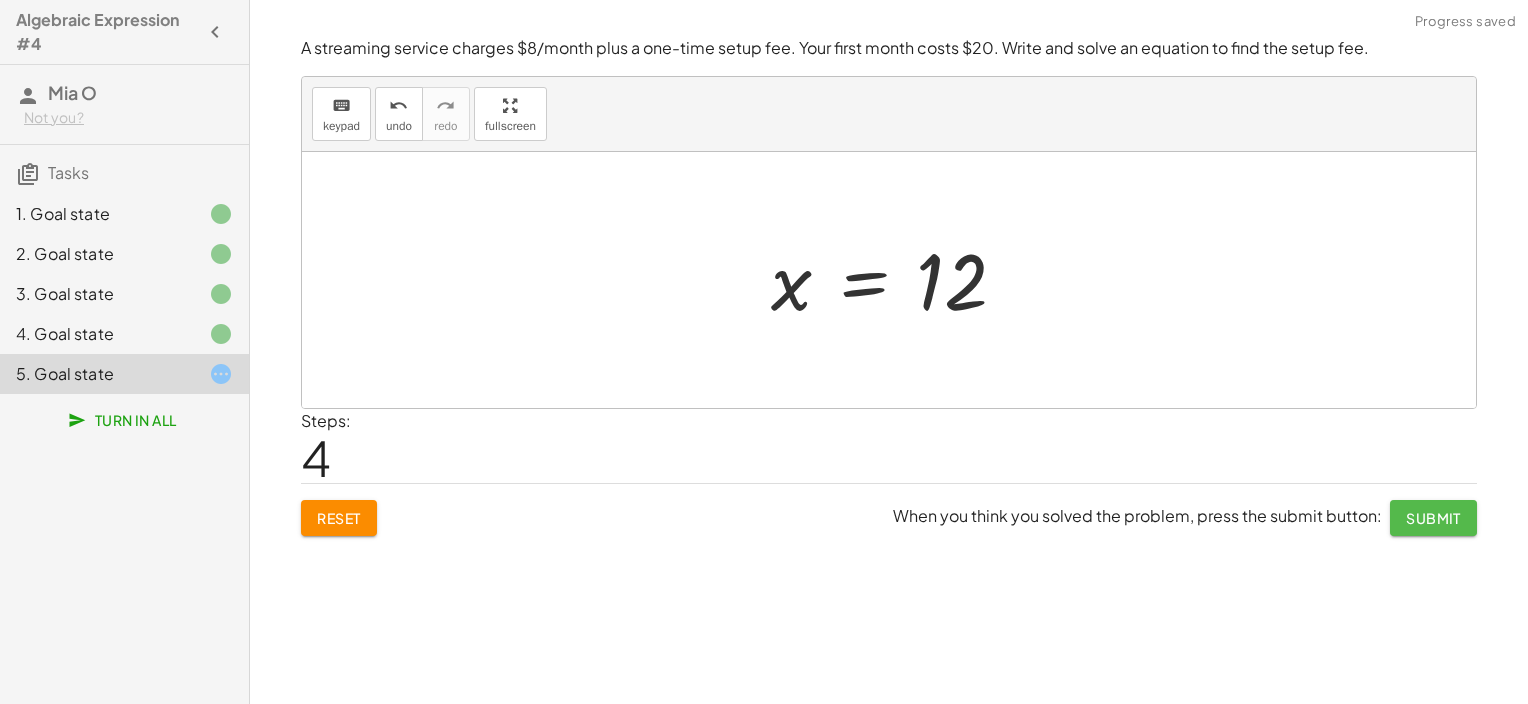 click on "Submit" at bounding box center (1433, 518) 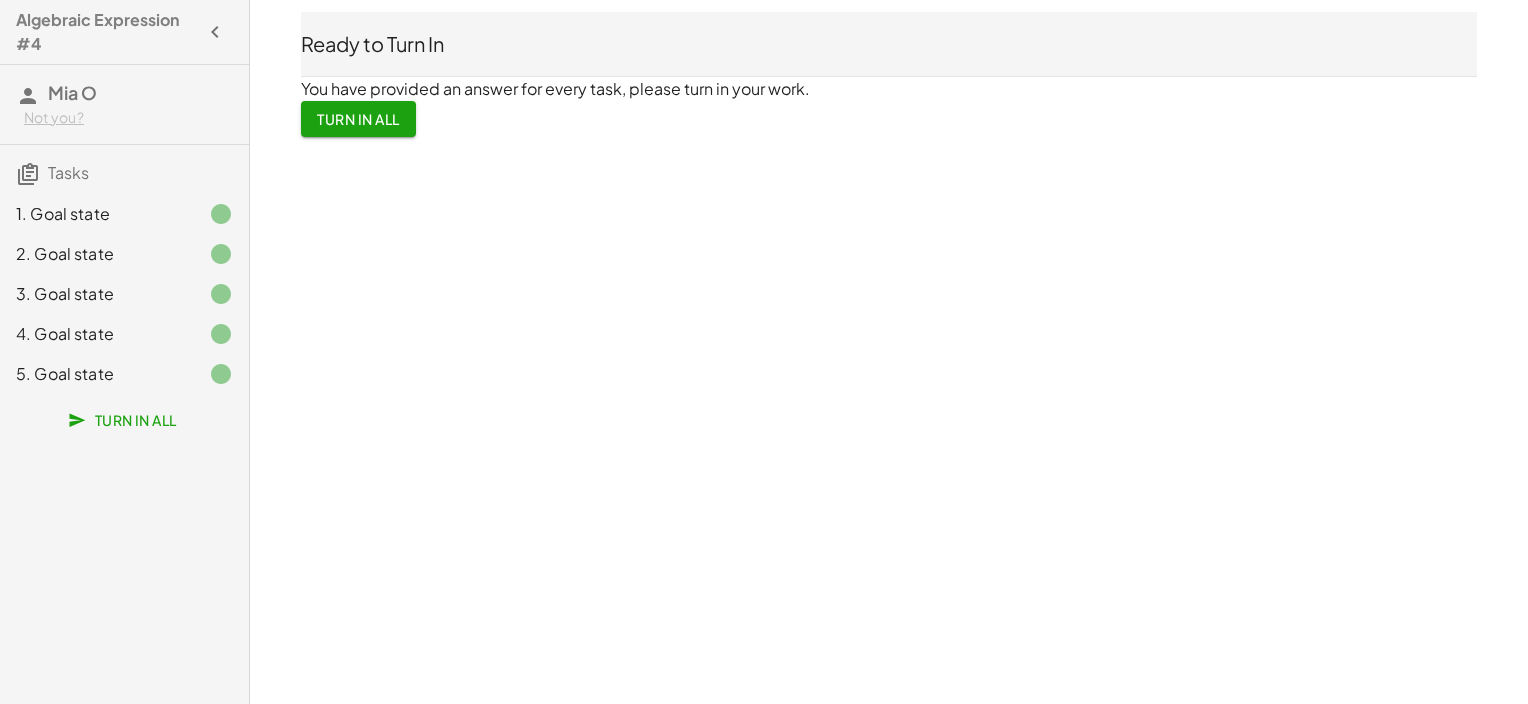 click 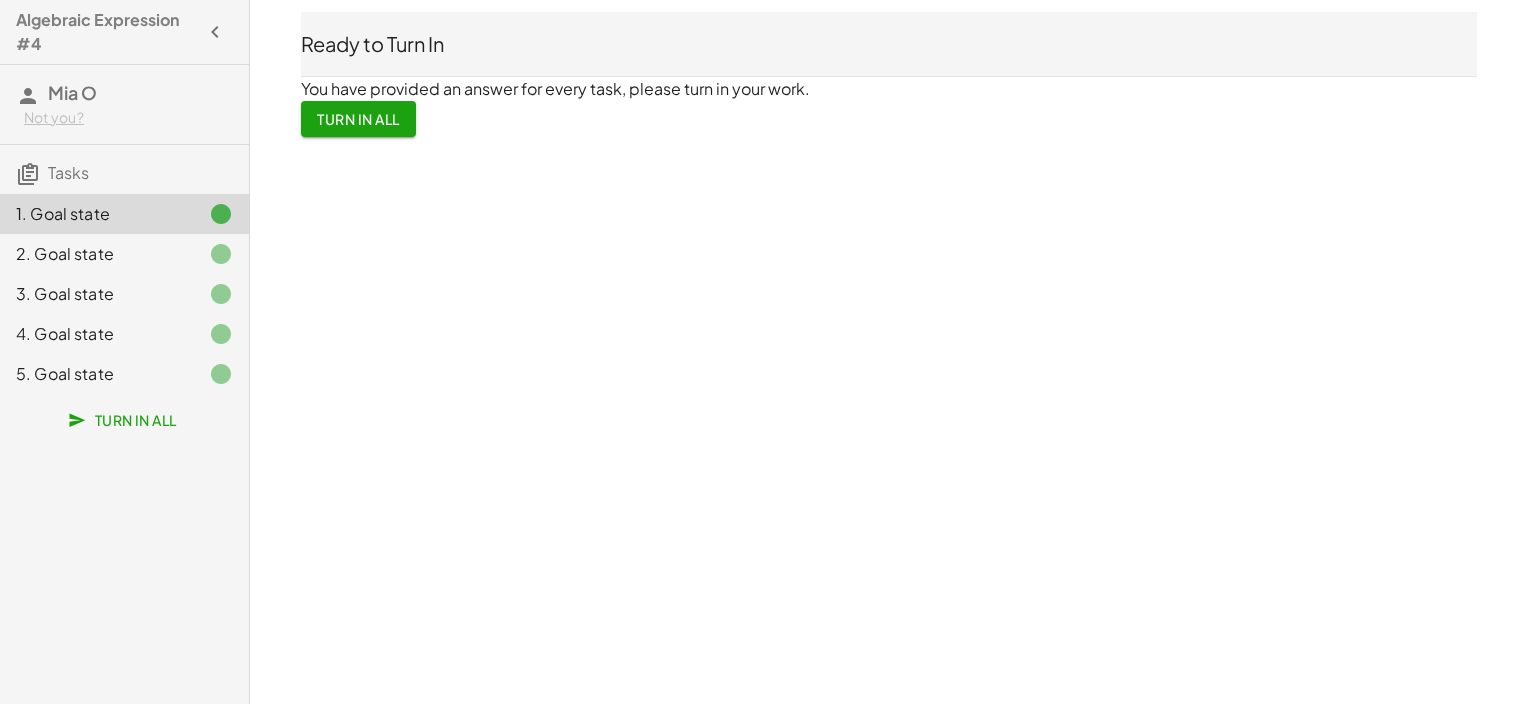 click 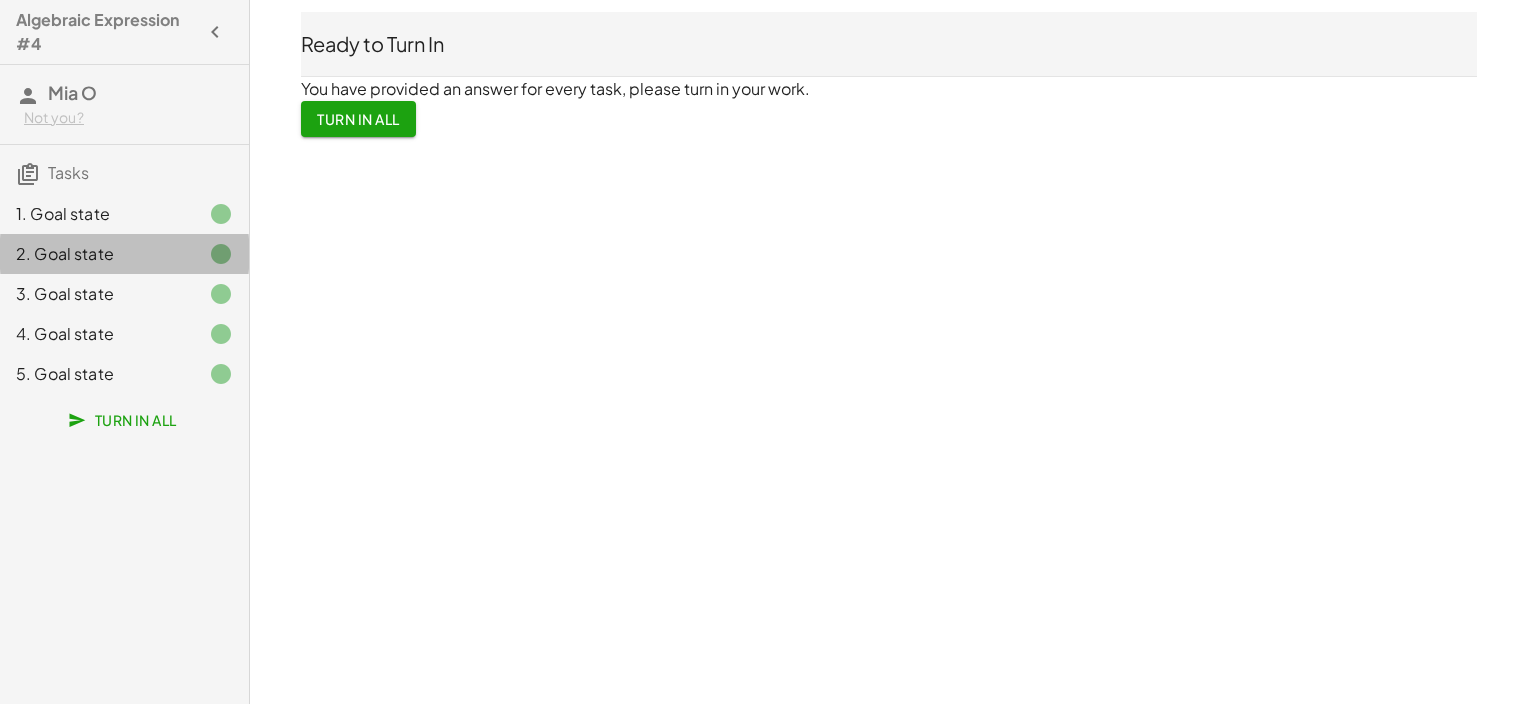 click 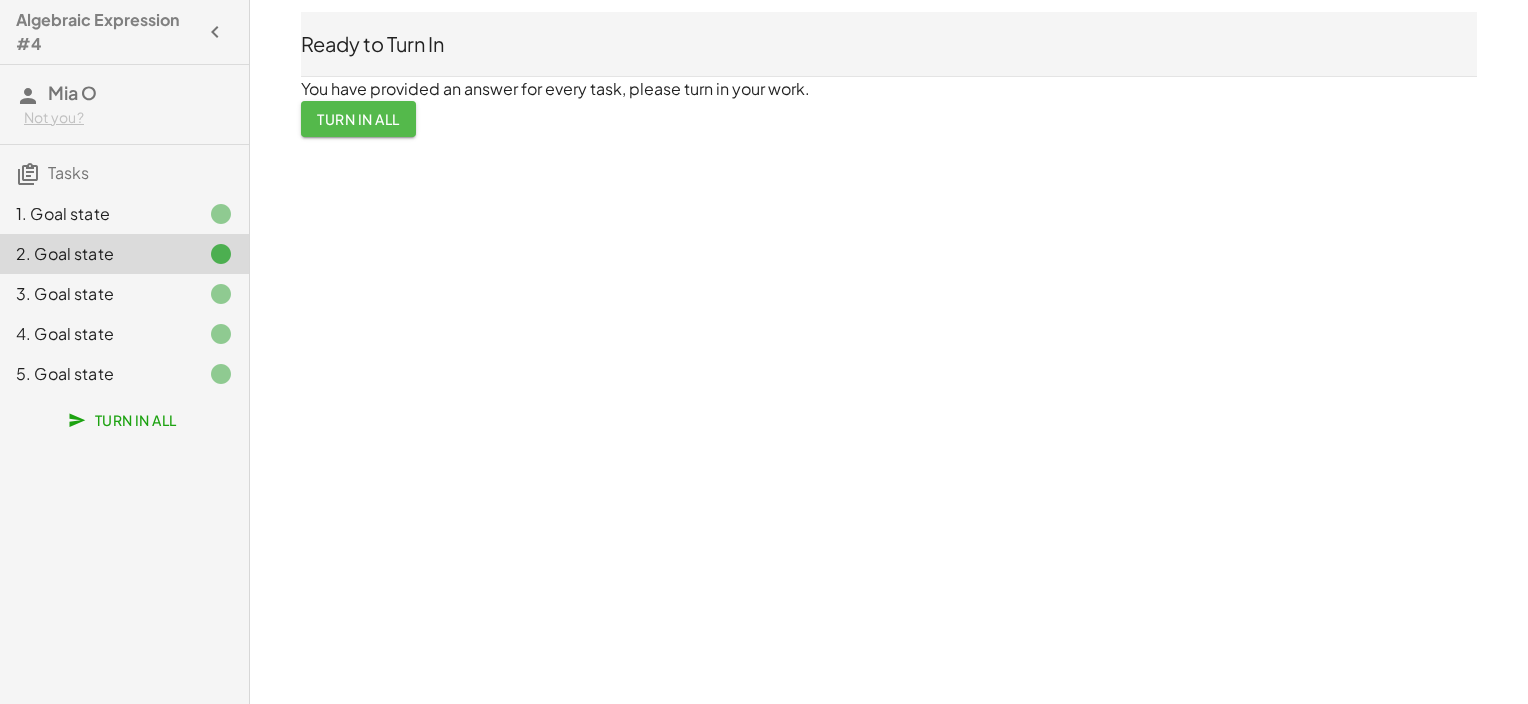 click on "Turn In All" at bounding box center (358, 119) 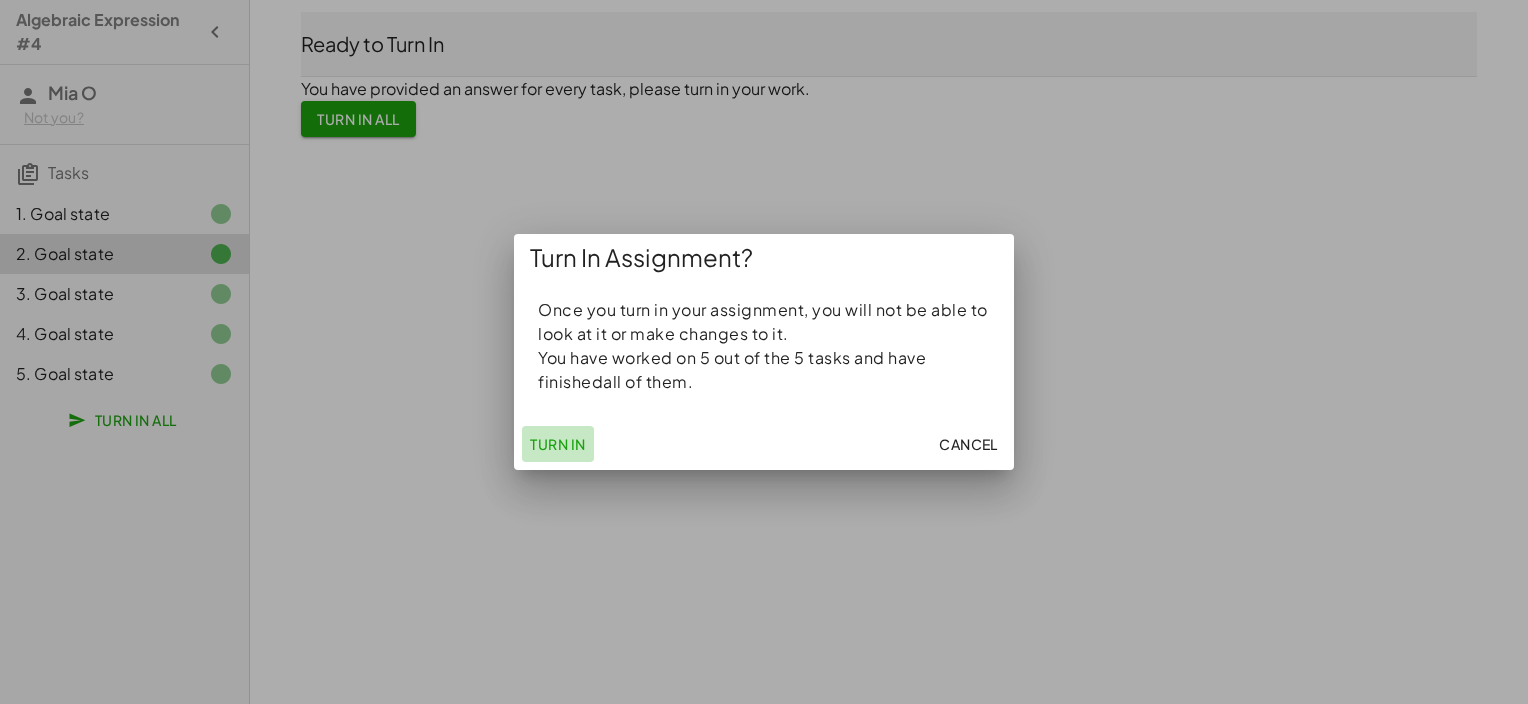 click on "Turn In" 